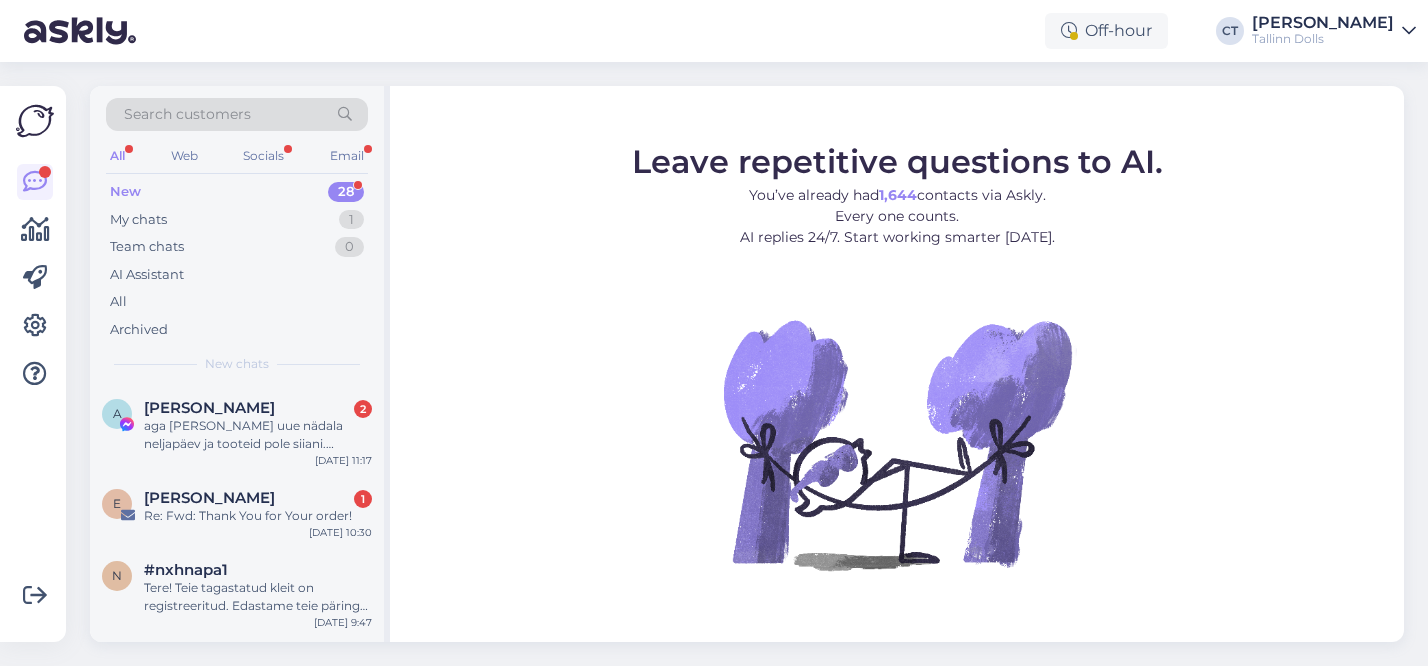 scroll, scrollTop: 0, scrollLeft: 0, axis: both 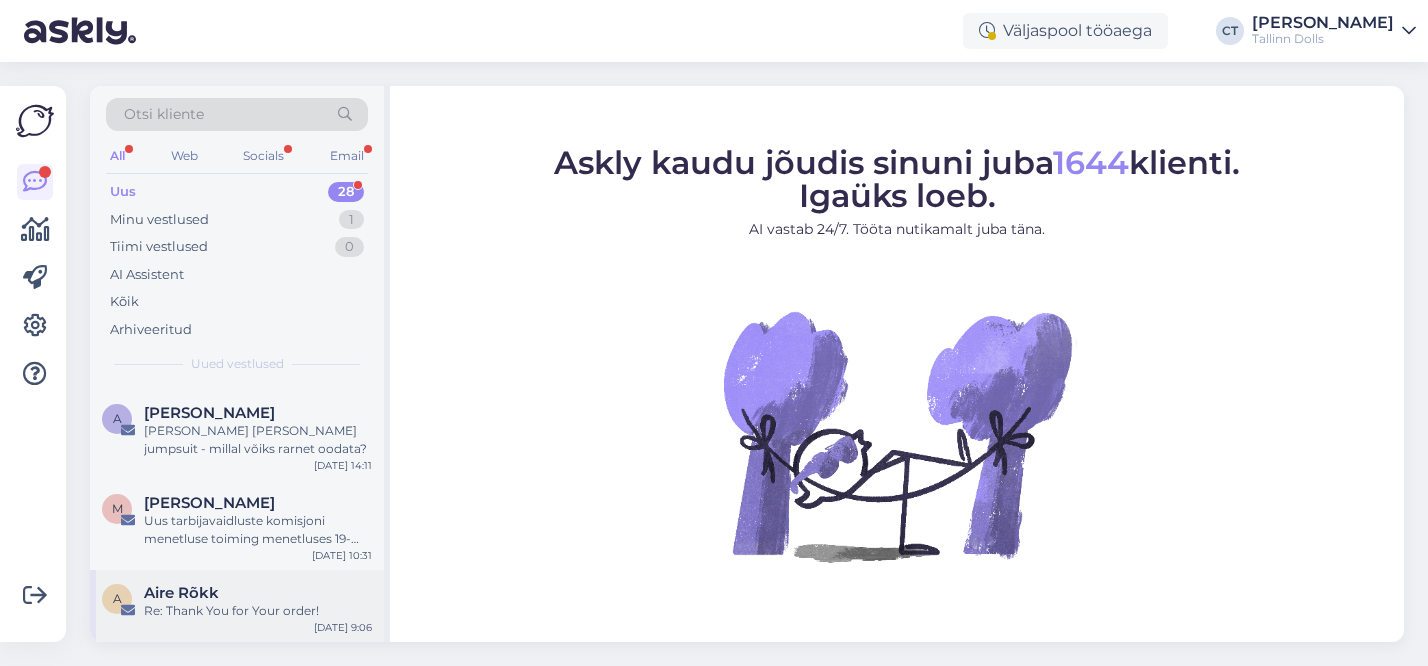 click on "Re: Thank You for Your order!" at bounding box center [258, 611] 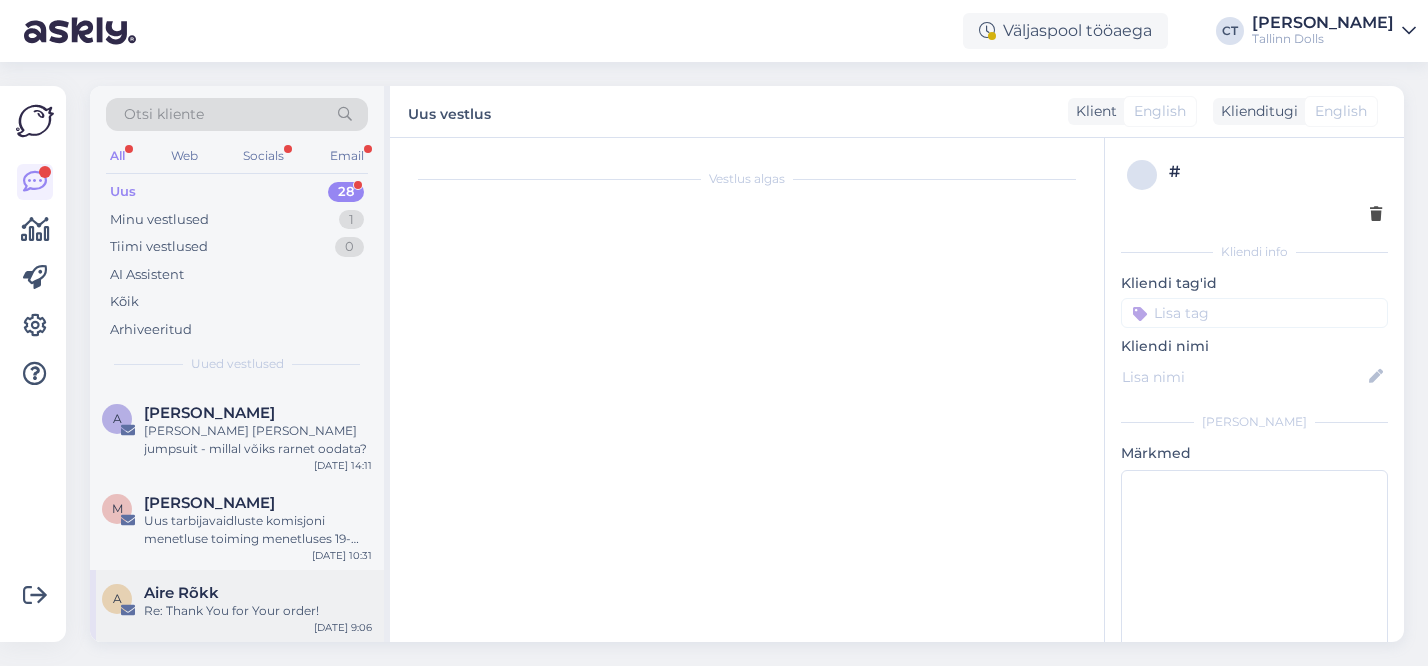 scroll, scrollTop: 54, scrollLeft: 0, axis: vertical 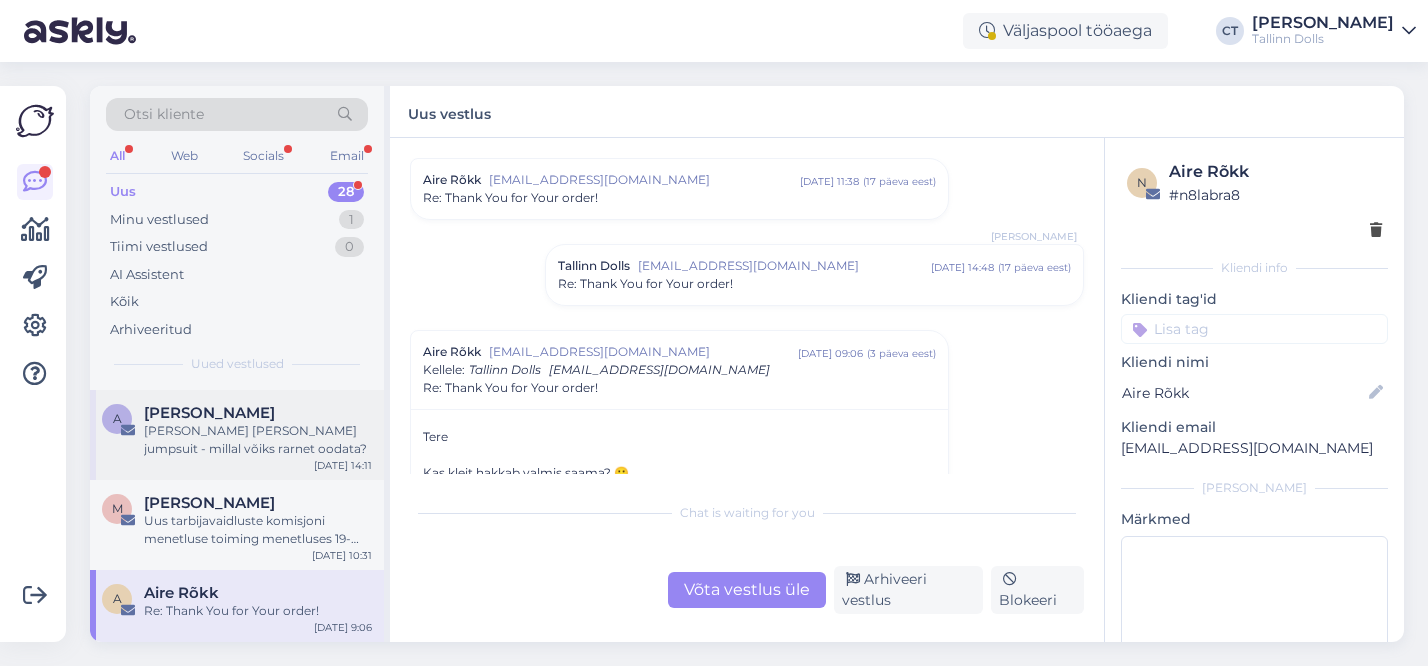 click on "A [PERSON_NAME] [PERSON_NAME] jumpsuit - millal võiks rarnet oodata? [DATE] 14:11" at bounding box center [237, 435] 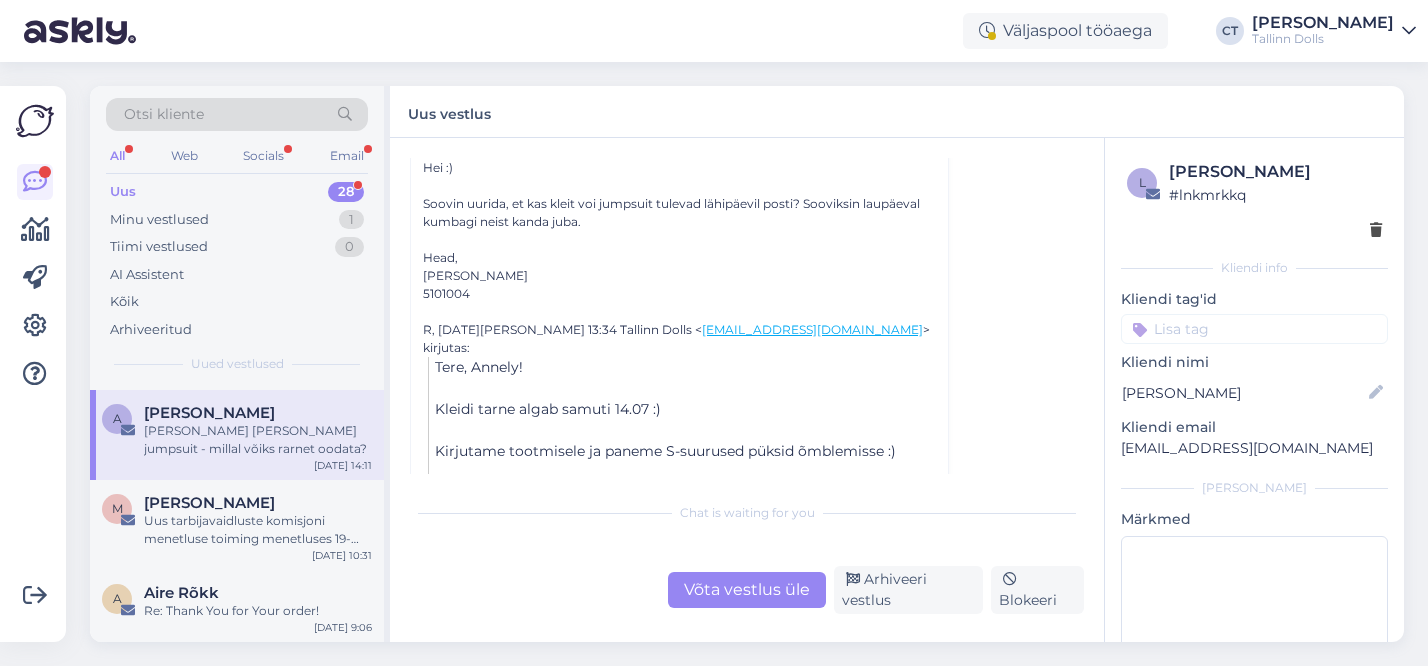 scroll, scrollTop: 490, scrollLeft: 0, axis: vertical 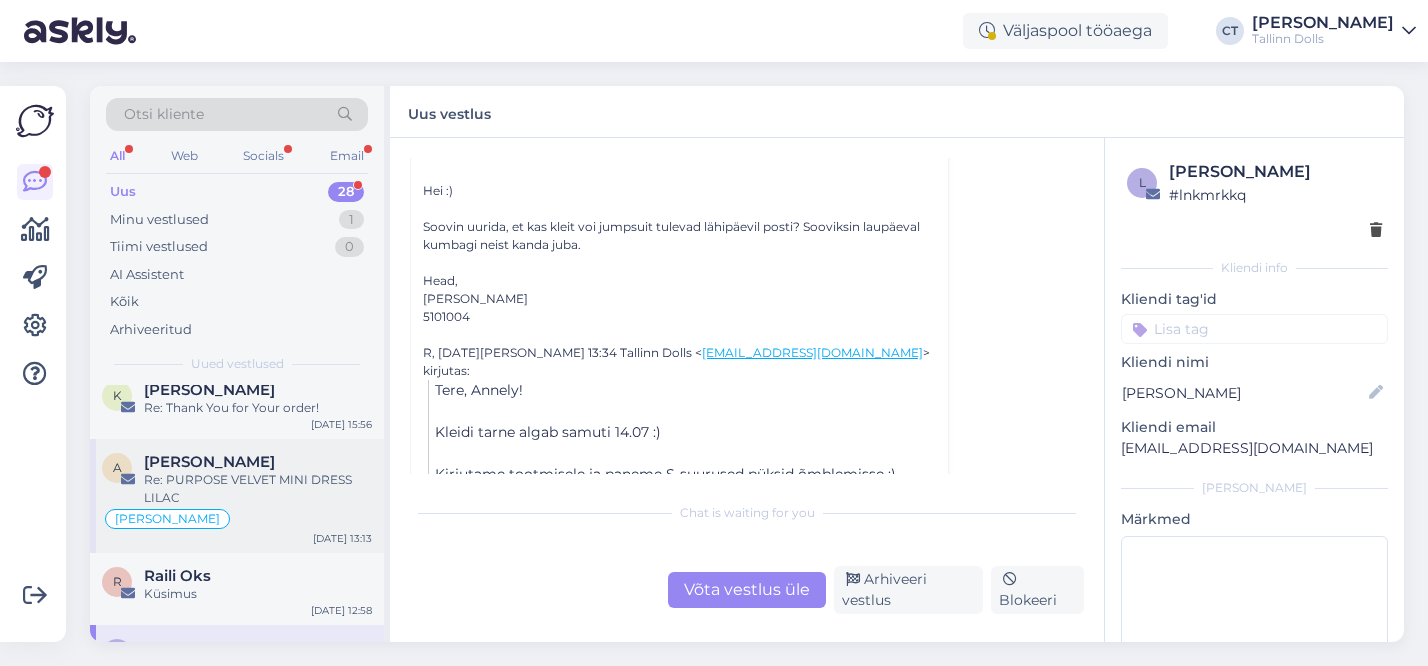 click on "Re: PURPOSE VELVET MINI DRESS LILAC" at bounding box center (258, 489) 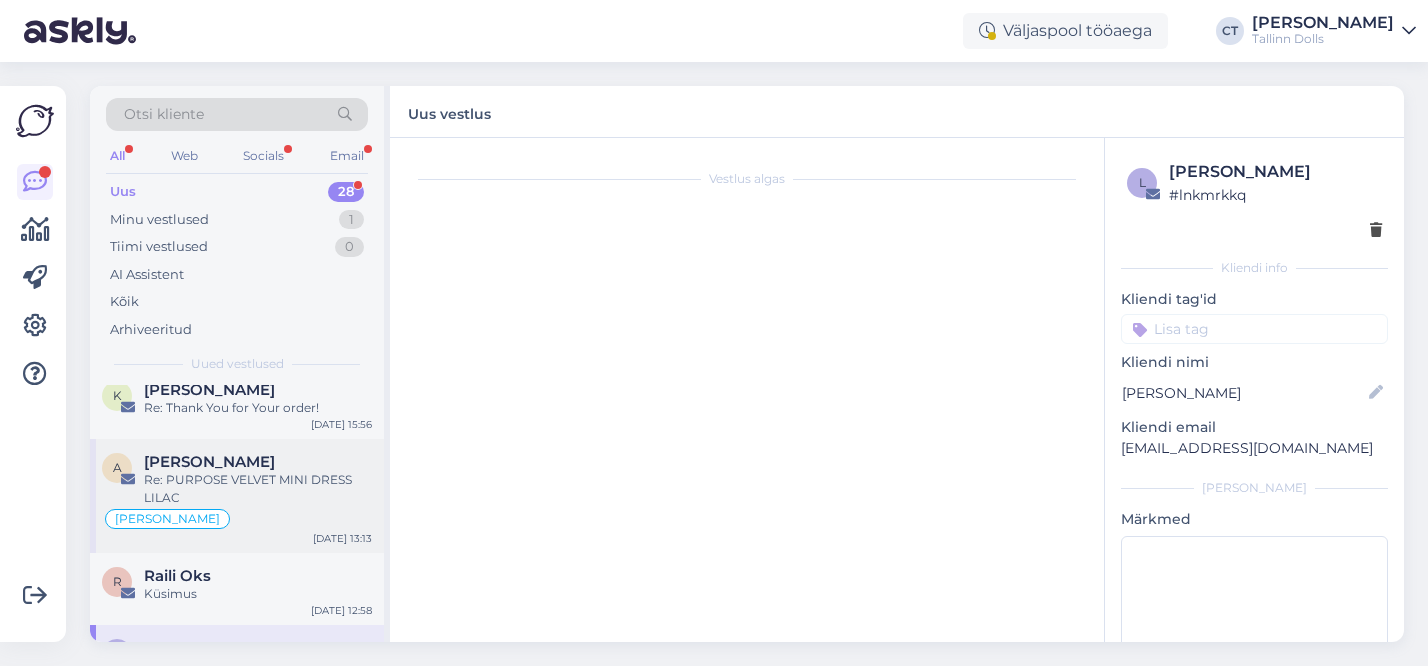 type on "[PERSON_NAME]" 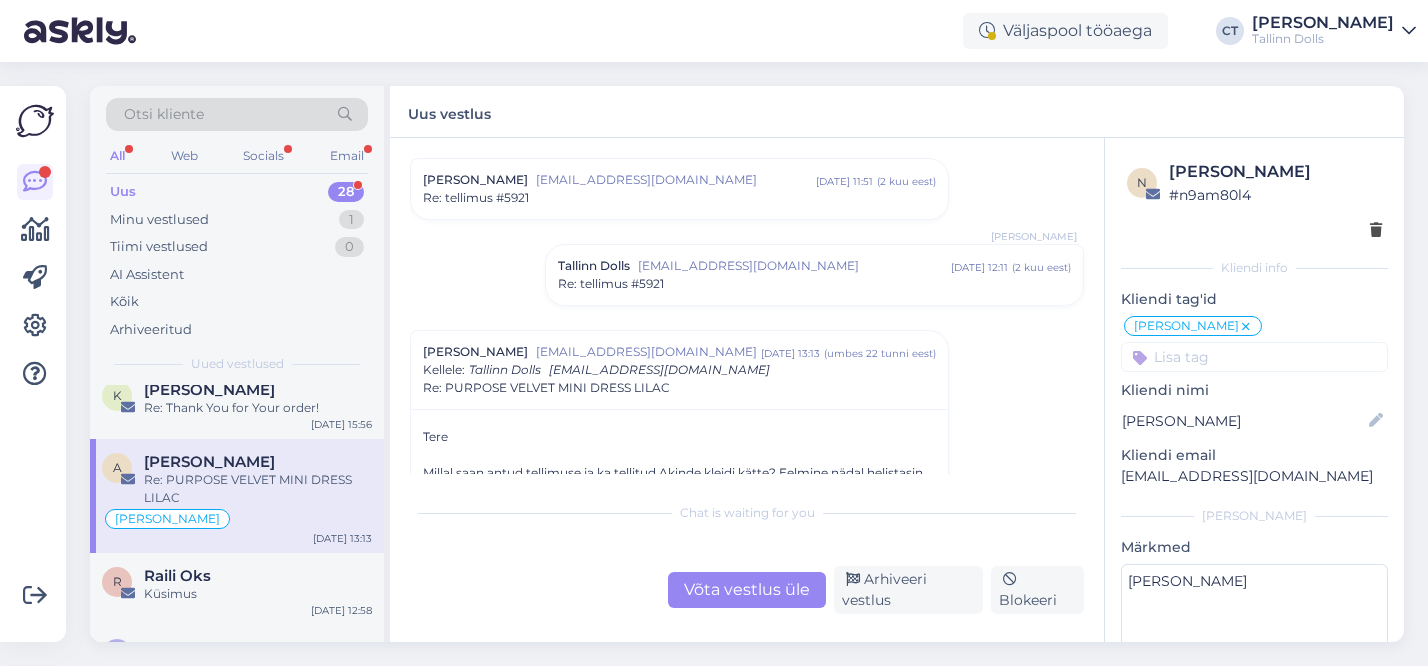 scroll, scrollTop: 1410, scrollLeft: 0, axis: vertical 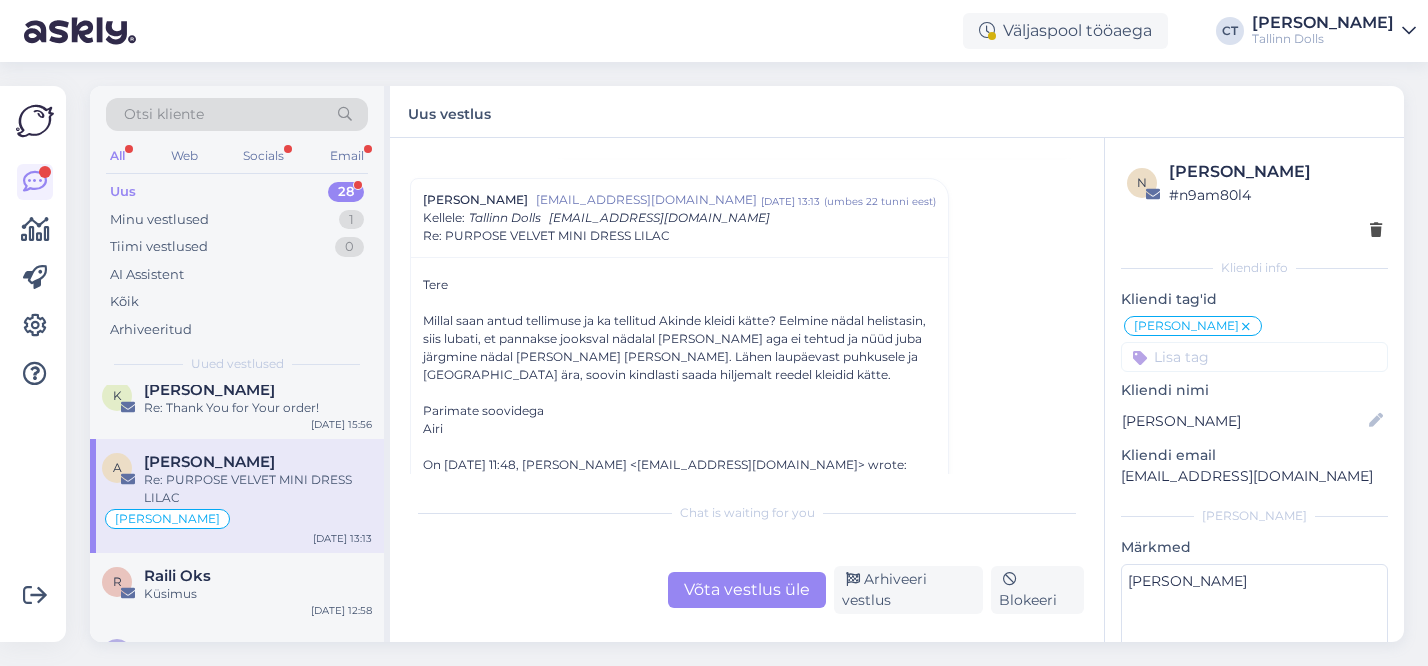 click on "Võta vestlus üle" at bounding box center [747, 590] 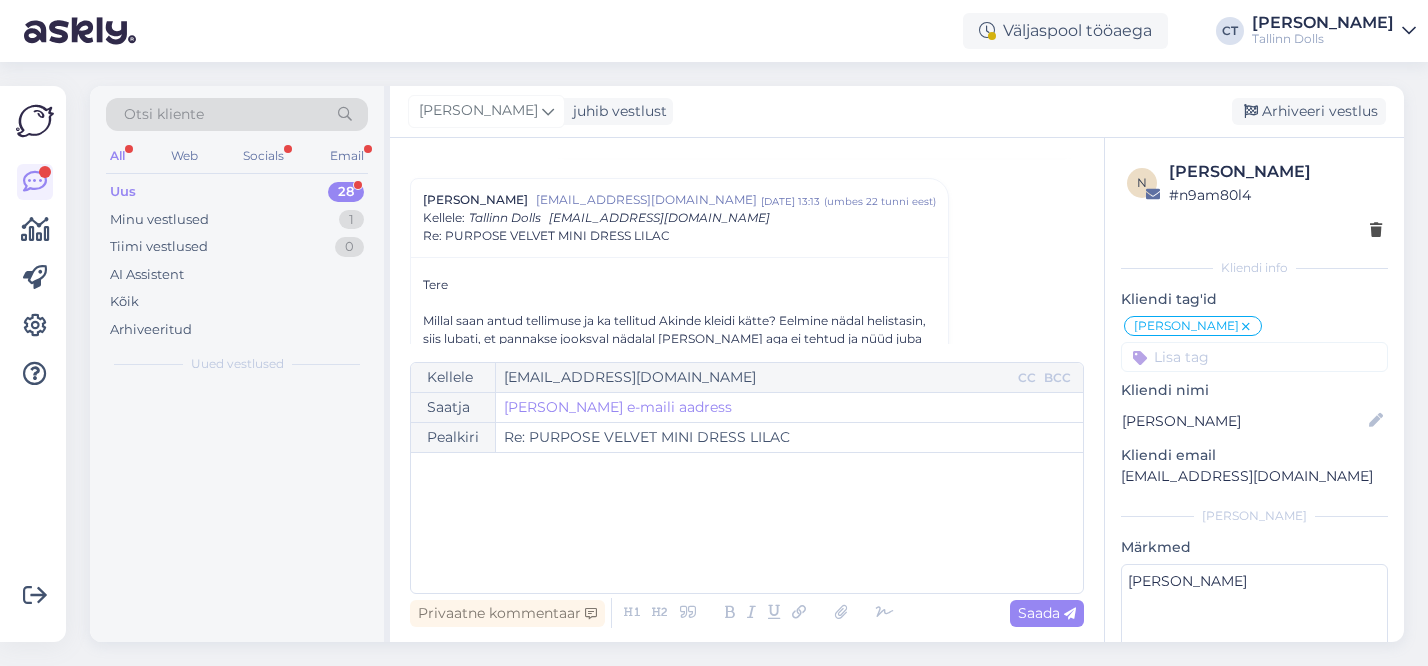 scroll, scrollTop: 1430, scrollLeft: 0, axis: vertical 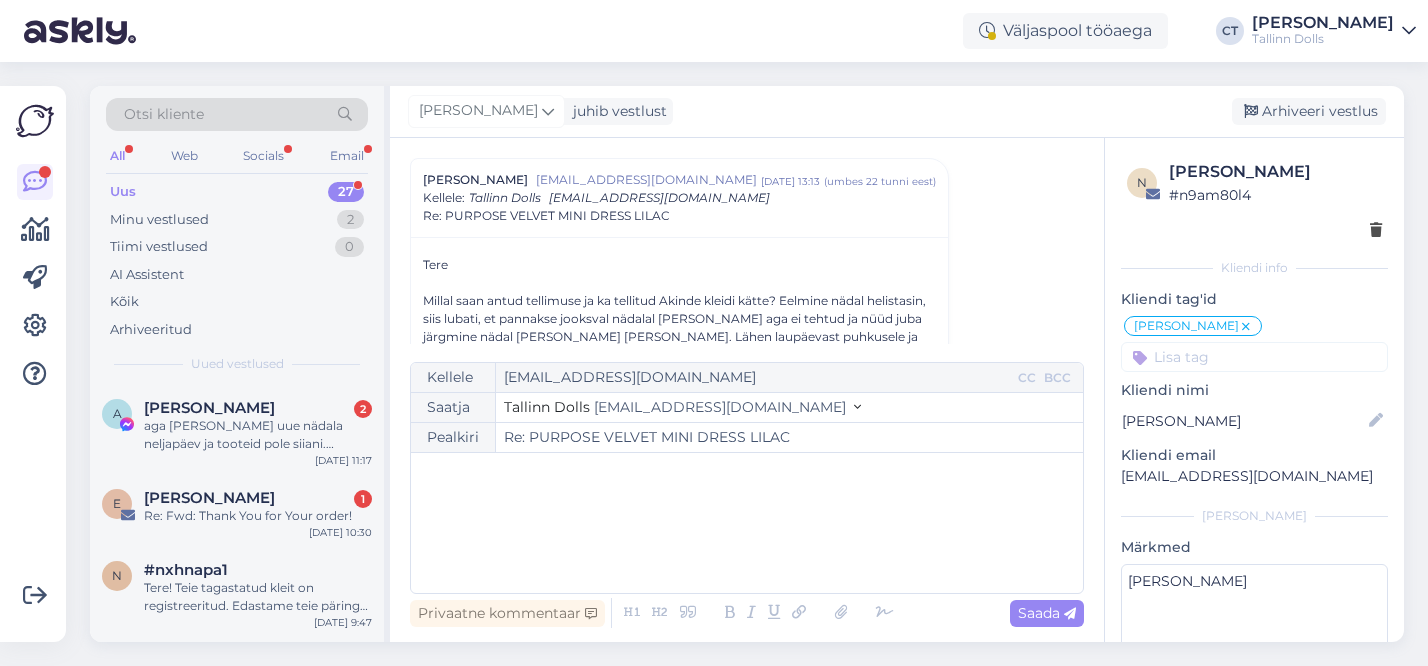 click on "﻿" at bounding box center [747, 523] 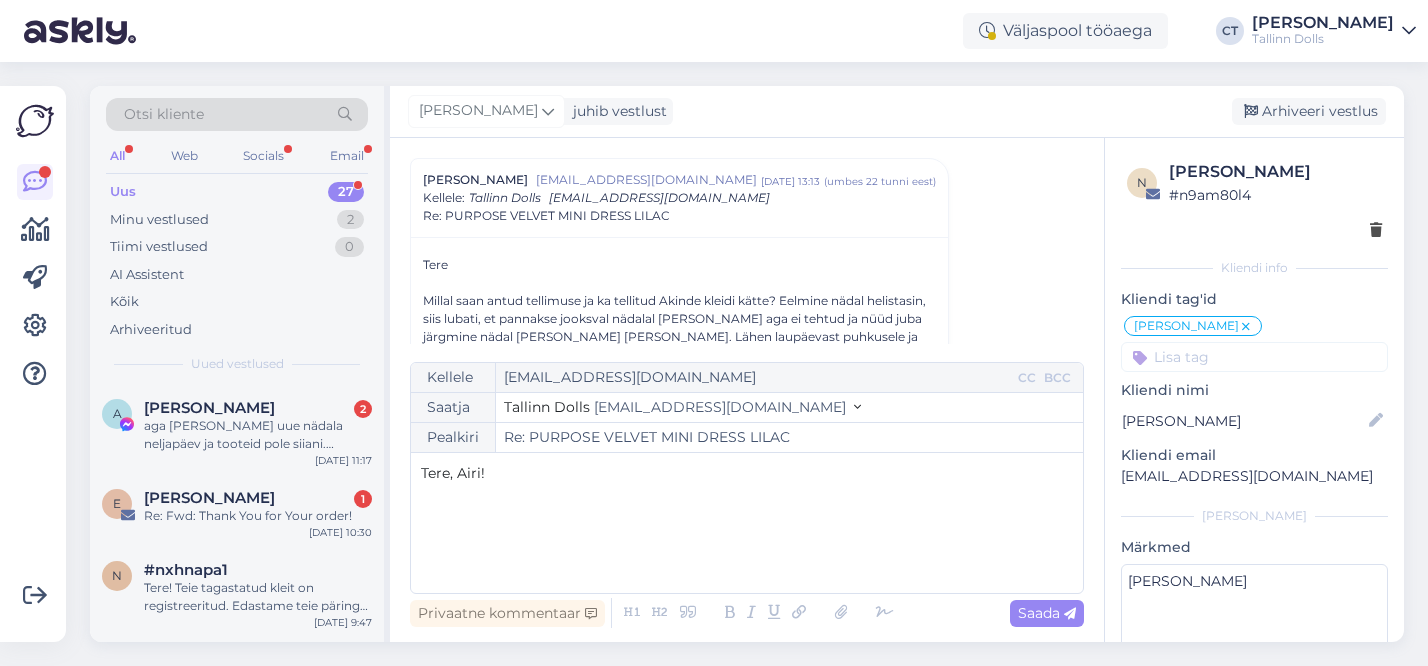 type 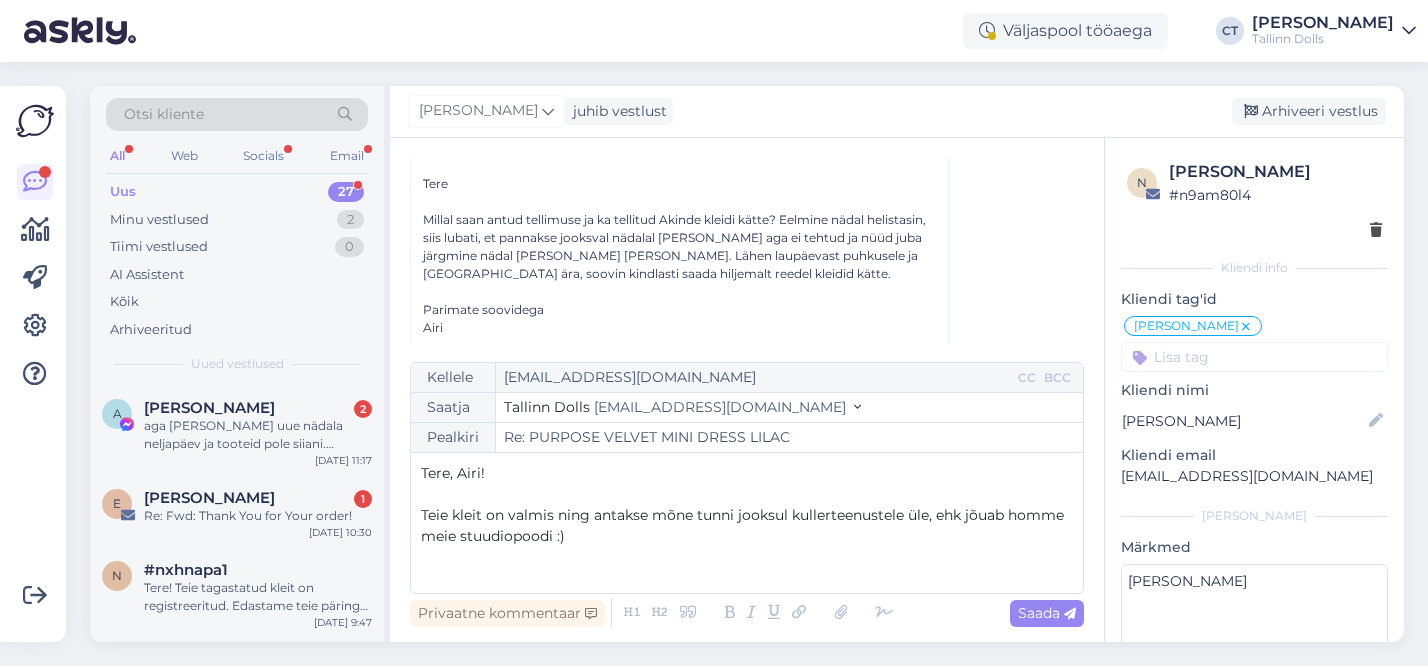 scroll, scrollTop: 1513, scrollLeft: 0, axis: vertical 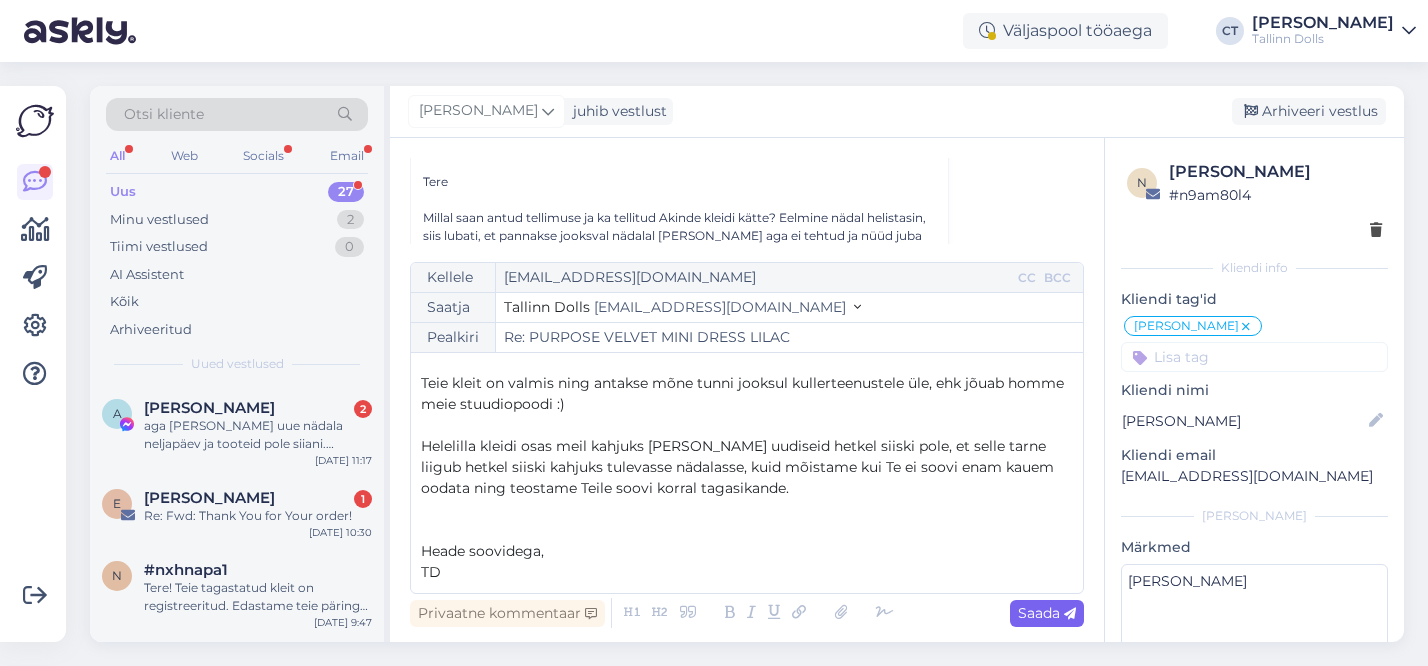 click on "Saada" at bounding box center (1047, 613) 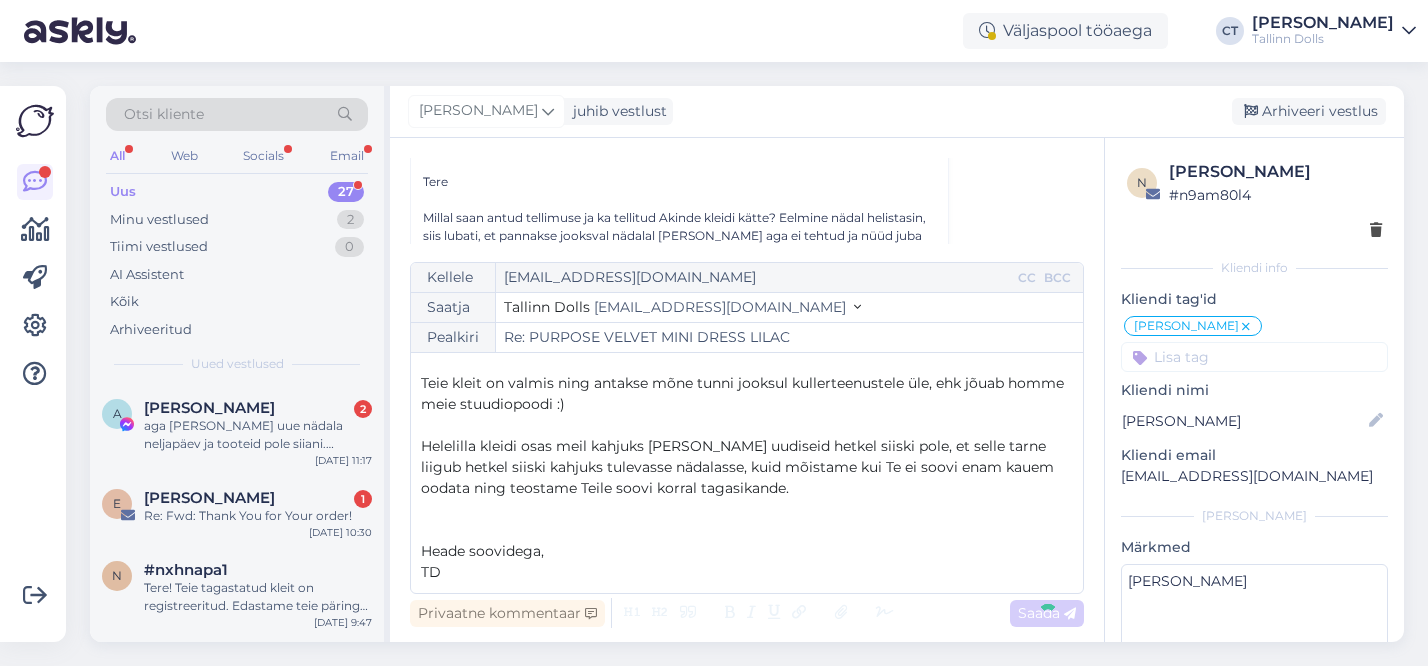 type on "Re: Re: PURPOSE VELVET MINI DRESS LILAC" 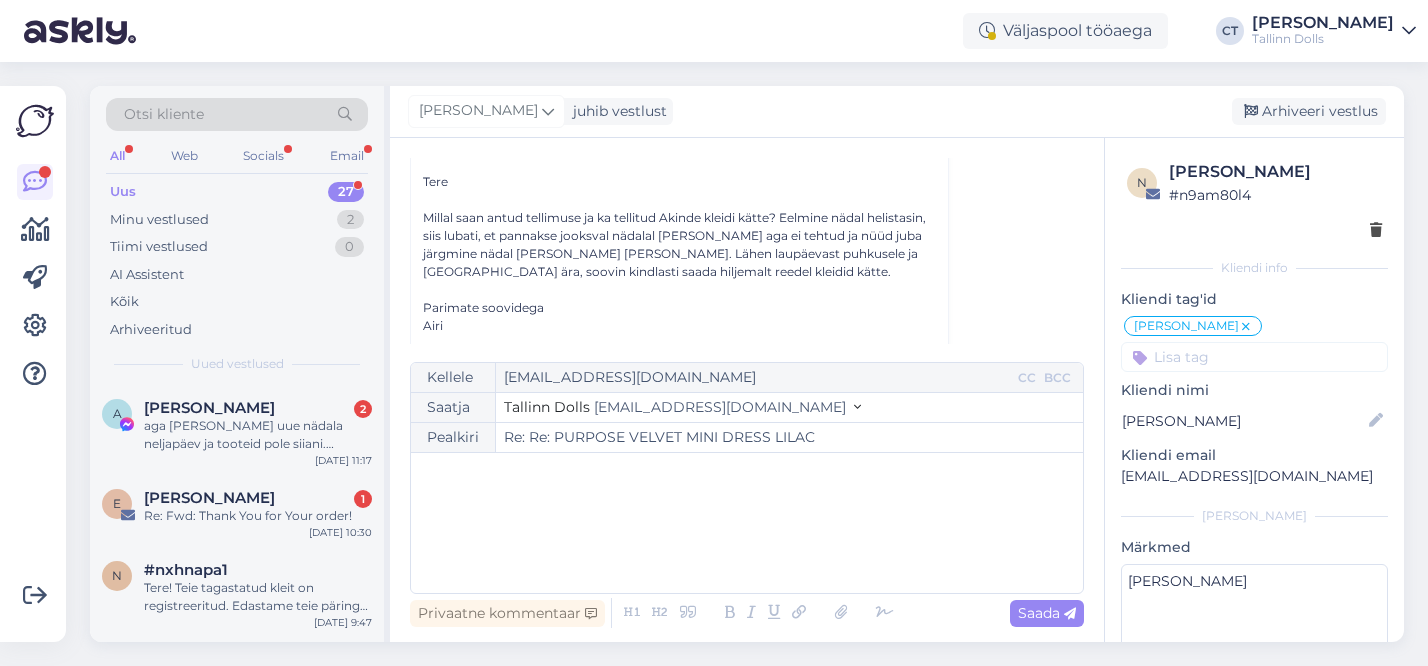 scroll, scrollTop: 2521, scrollLeft: 0, axis: vertical 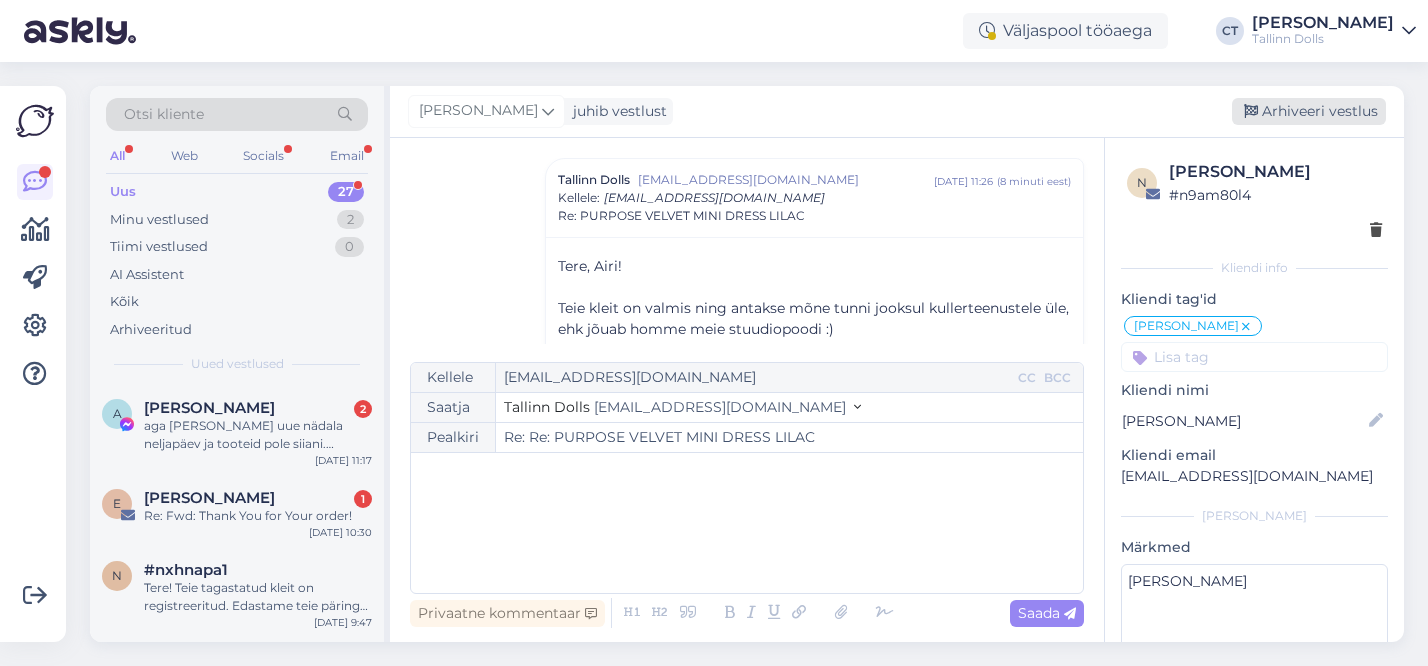 click on "Arhiveeri vestlus" at bounding box center [1309, 111] 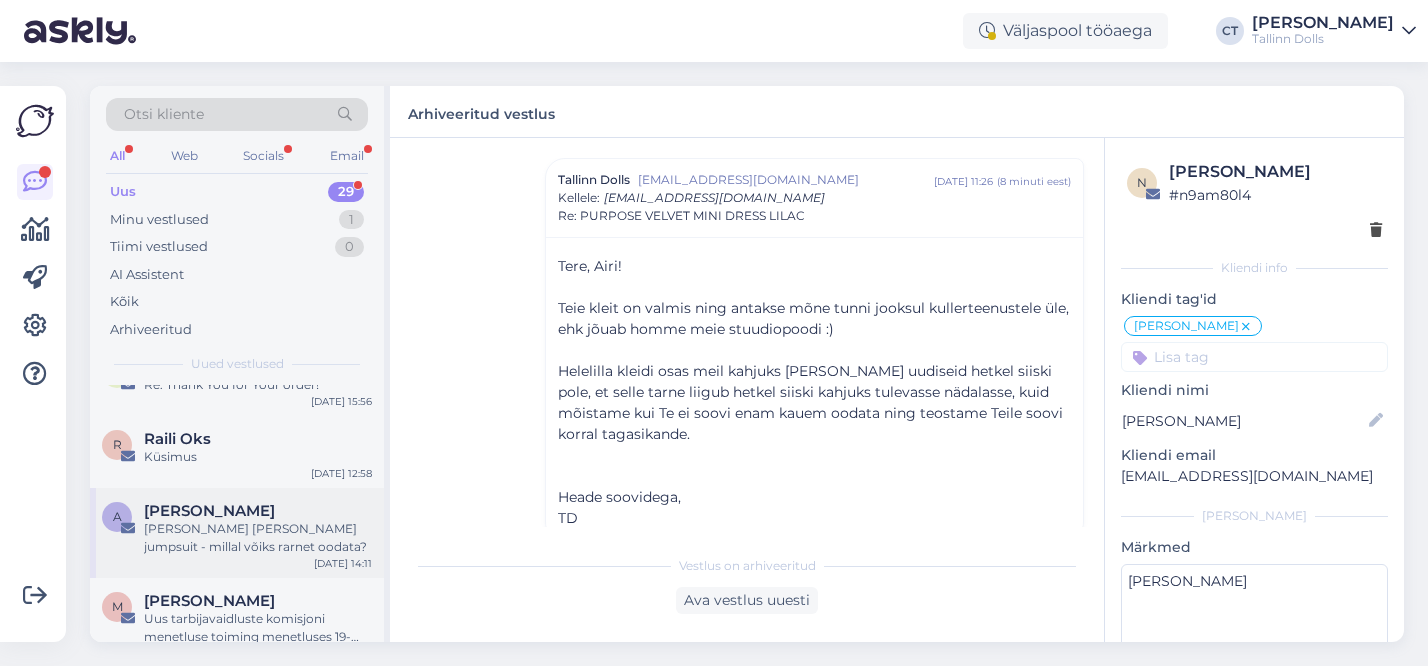 scroll, scrollTop: 1959, scrollLeft: 0, axis: vertical 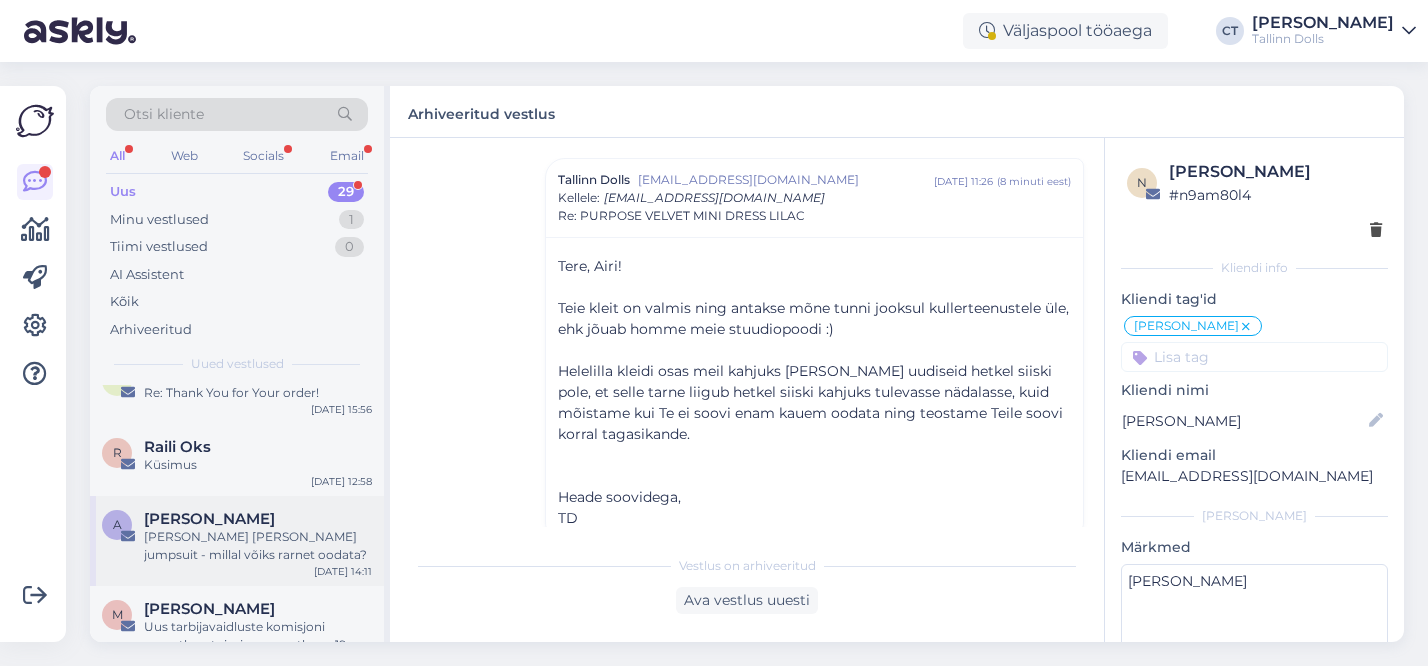 click on "[PERSON_NAME]" at bounding box center [209, 519] 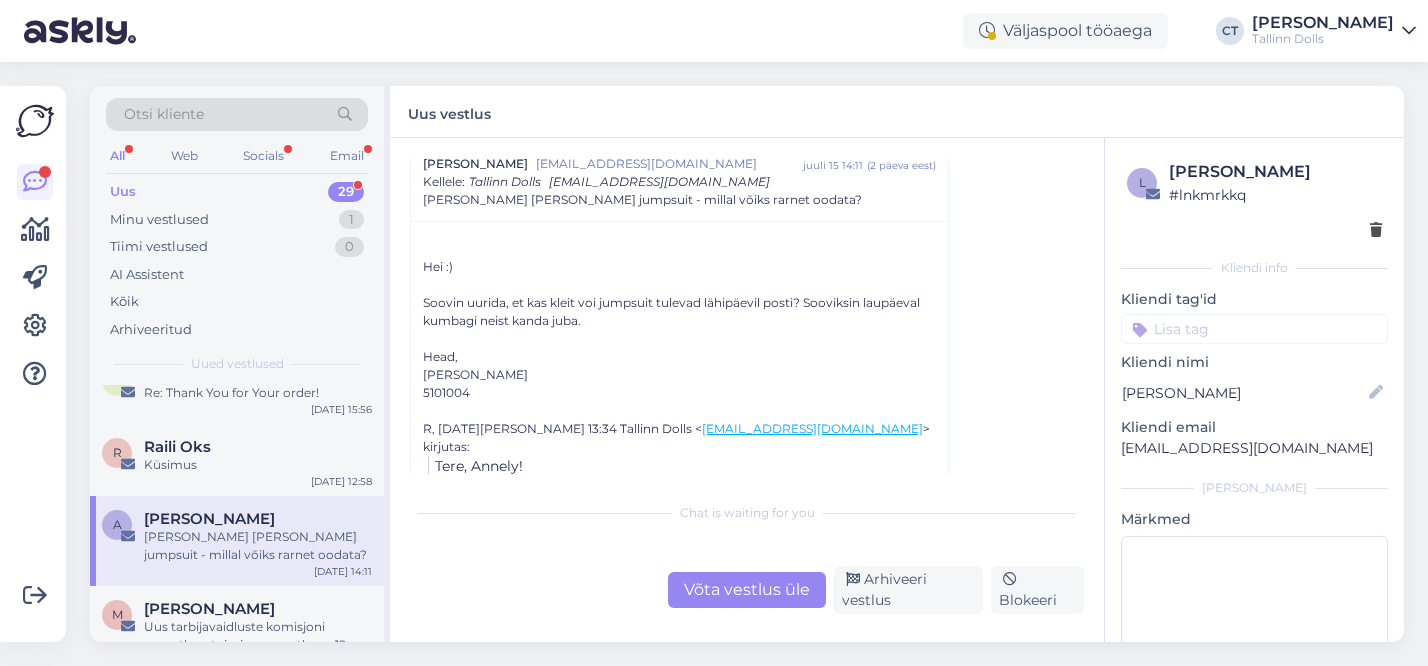 scroll, scrollTop: 415, scrollLeft: 0, axis: vertical 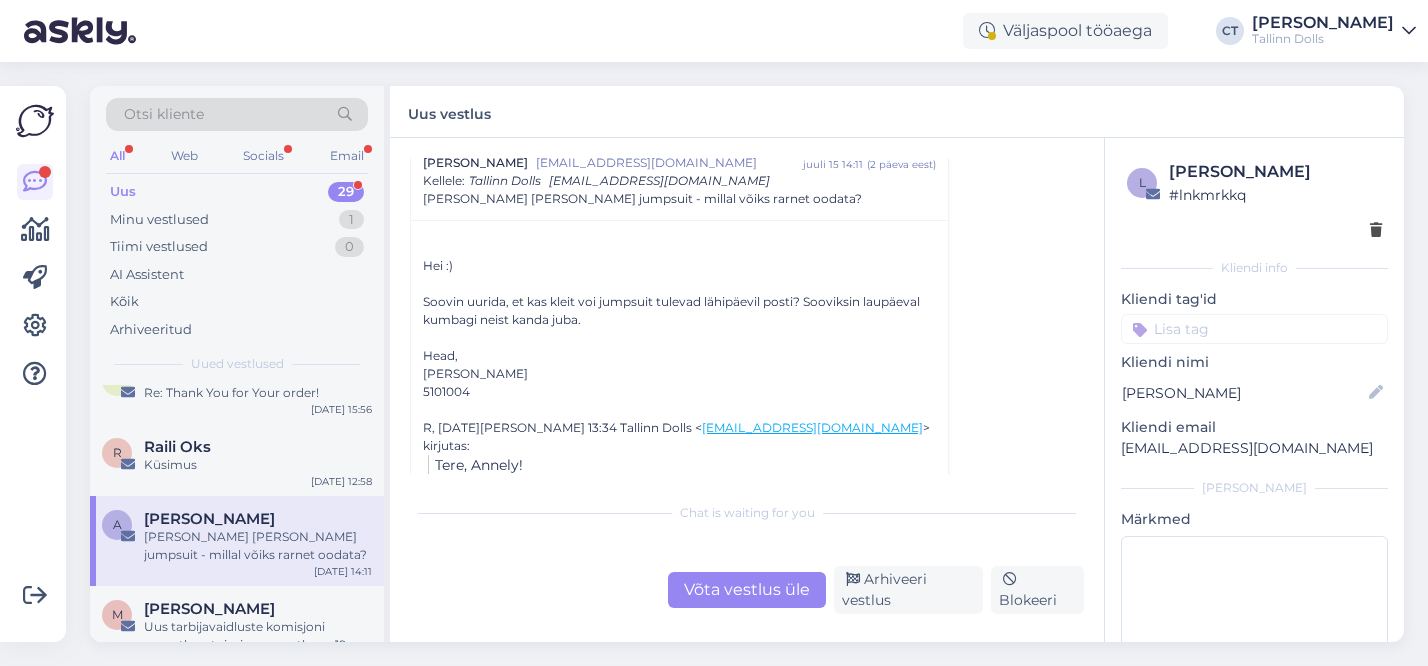 click on "Võta vestlus üle" at bounding box center (747, 590) 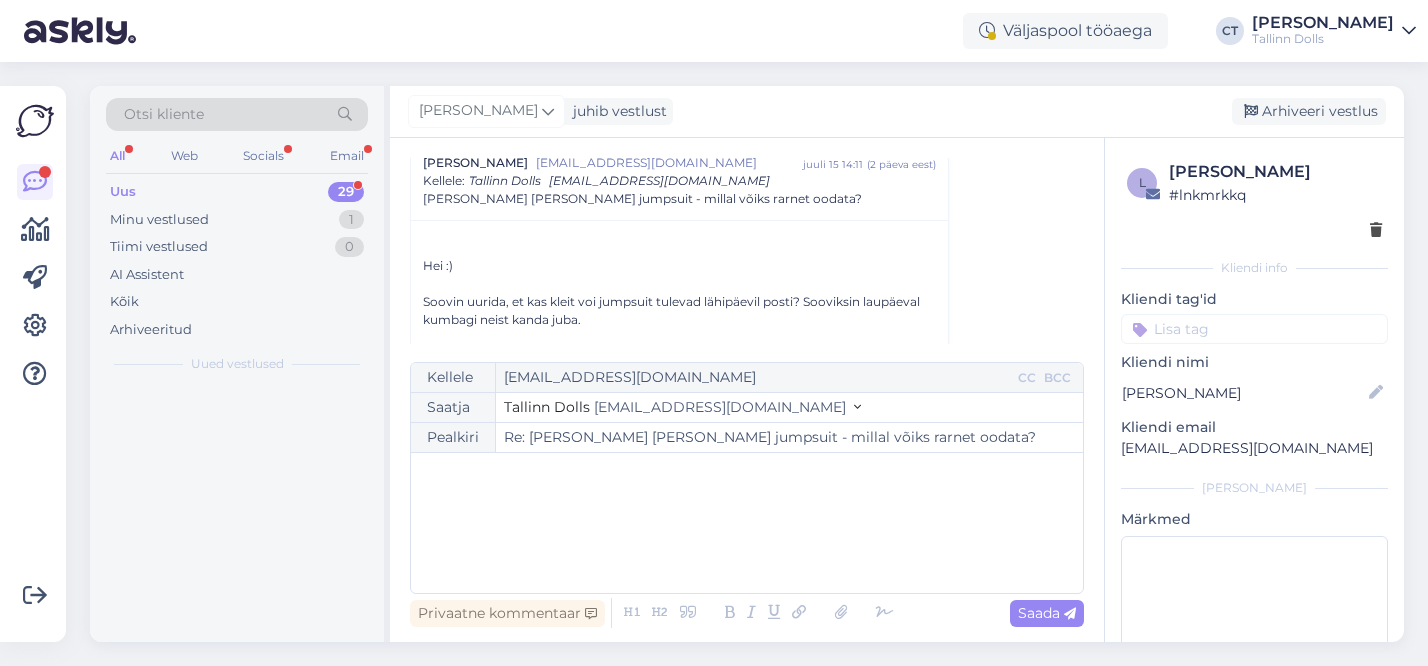 scroll, scrollTop: 398, scrollLeft: 0, axis: vertical 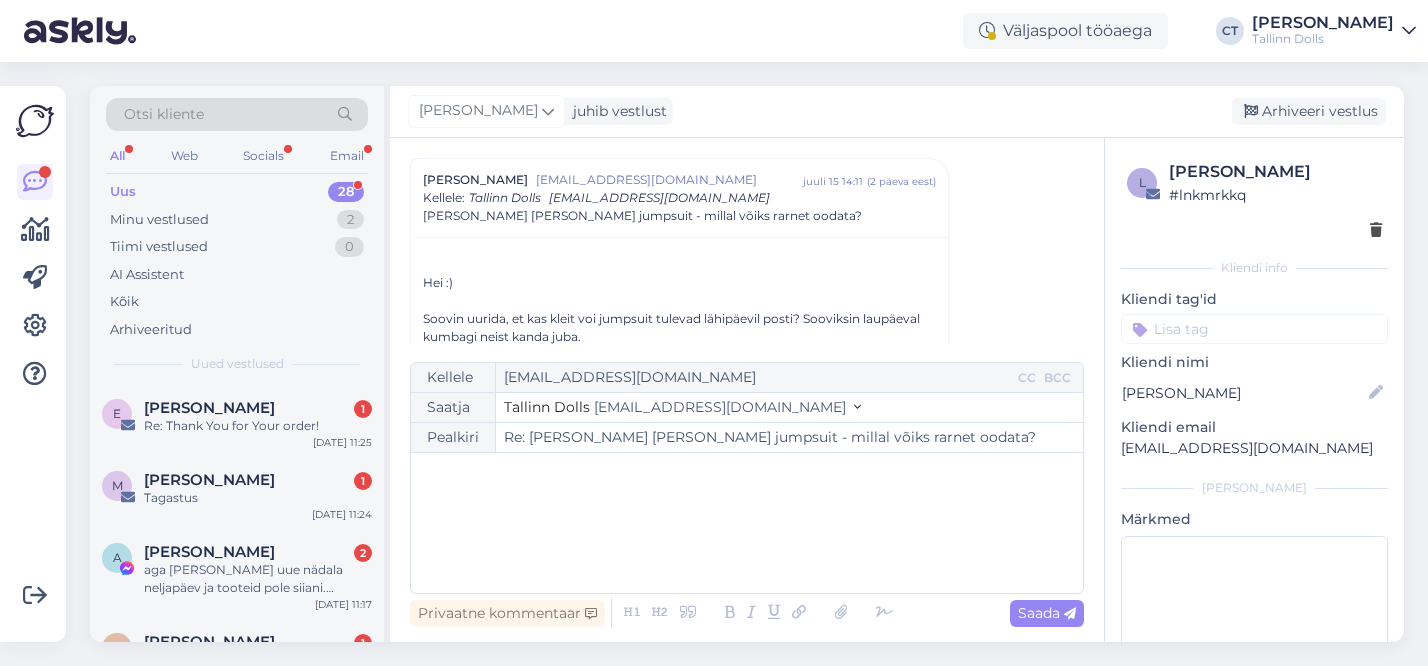 click on "﻿" at bounding box center [747, 523] 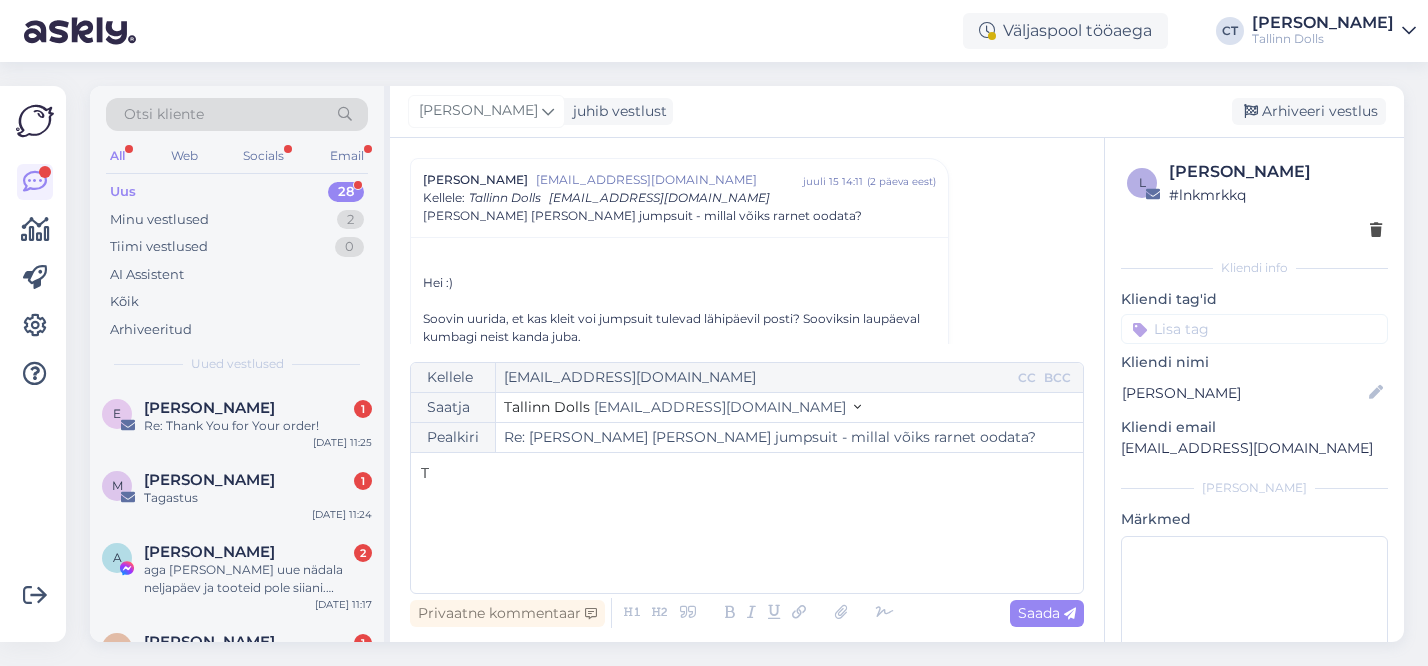 type 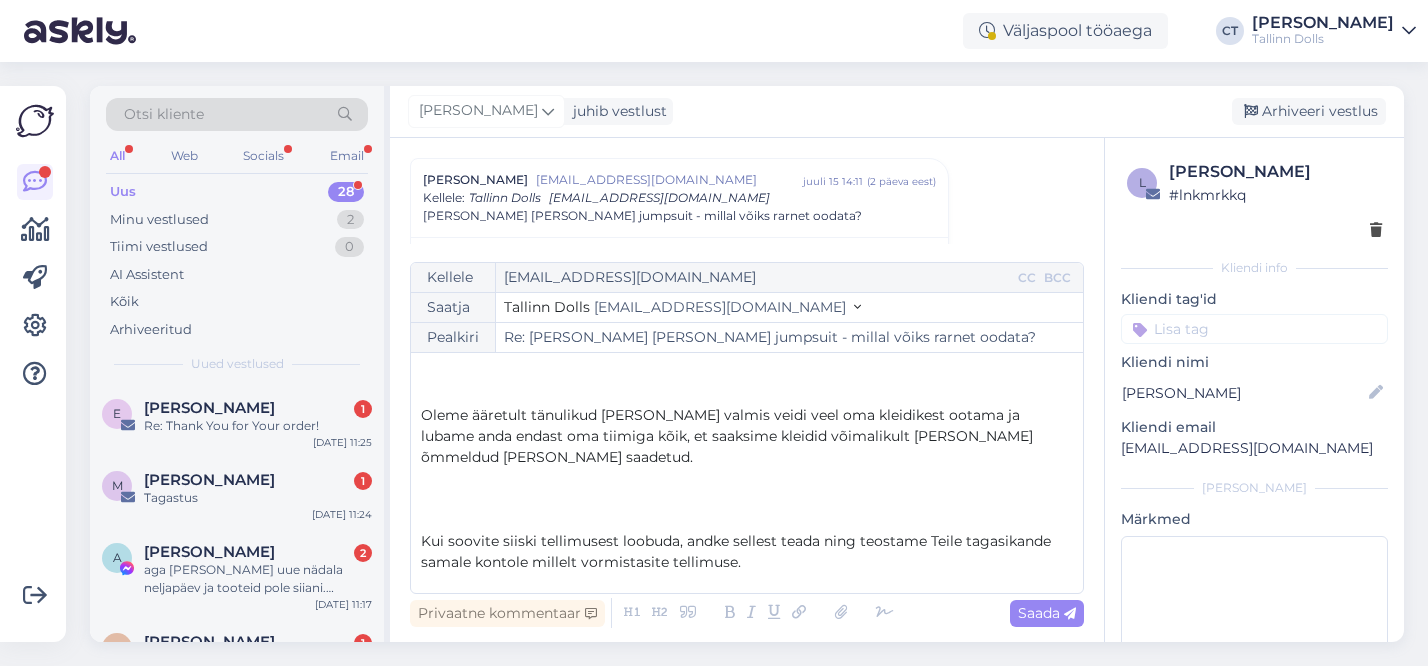 scroll, scrollTop: 356, scrollLeft: 0, axis: vertical 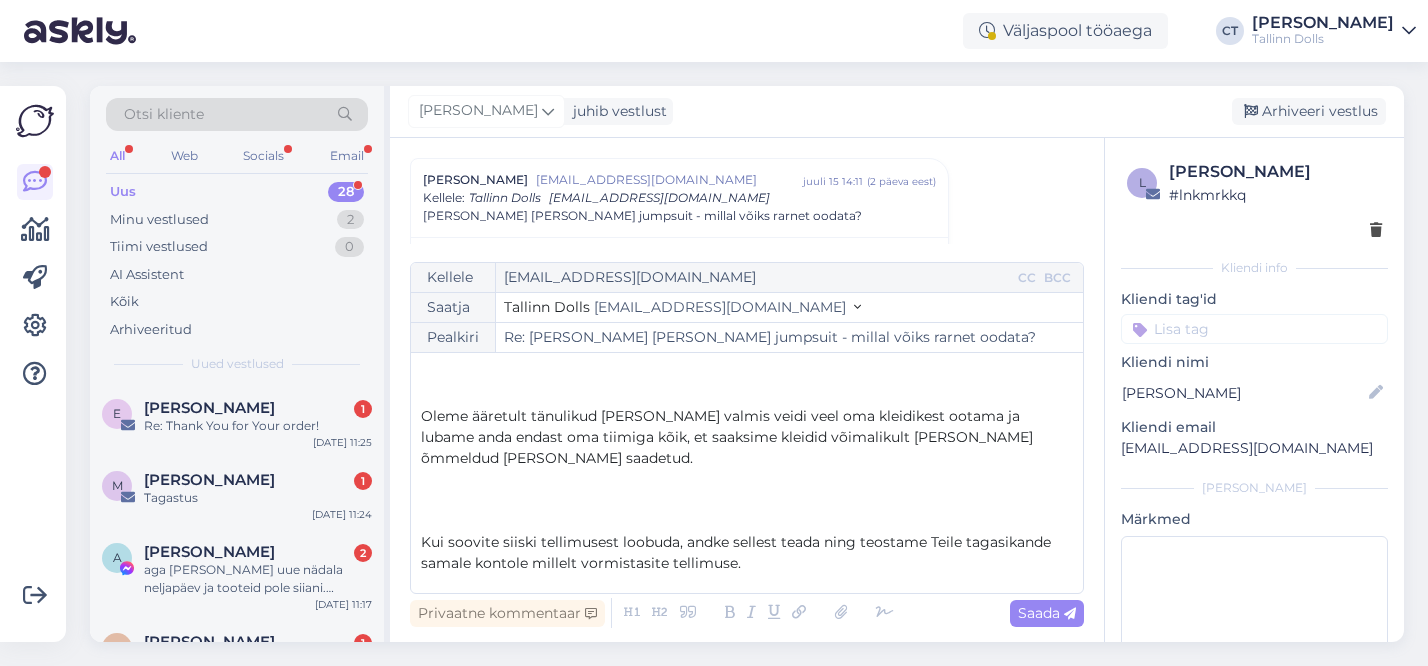 click on "﻿" at bounding box center [747, 521] 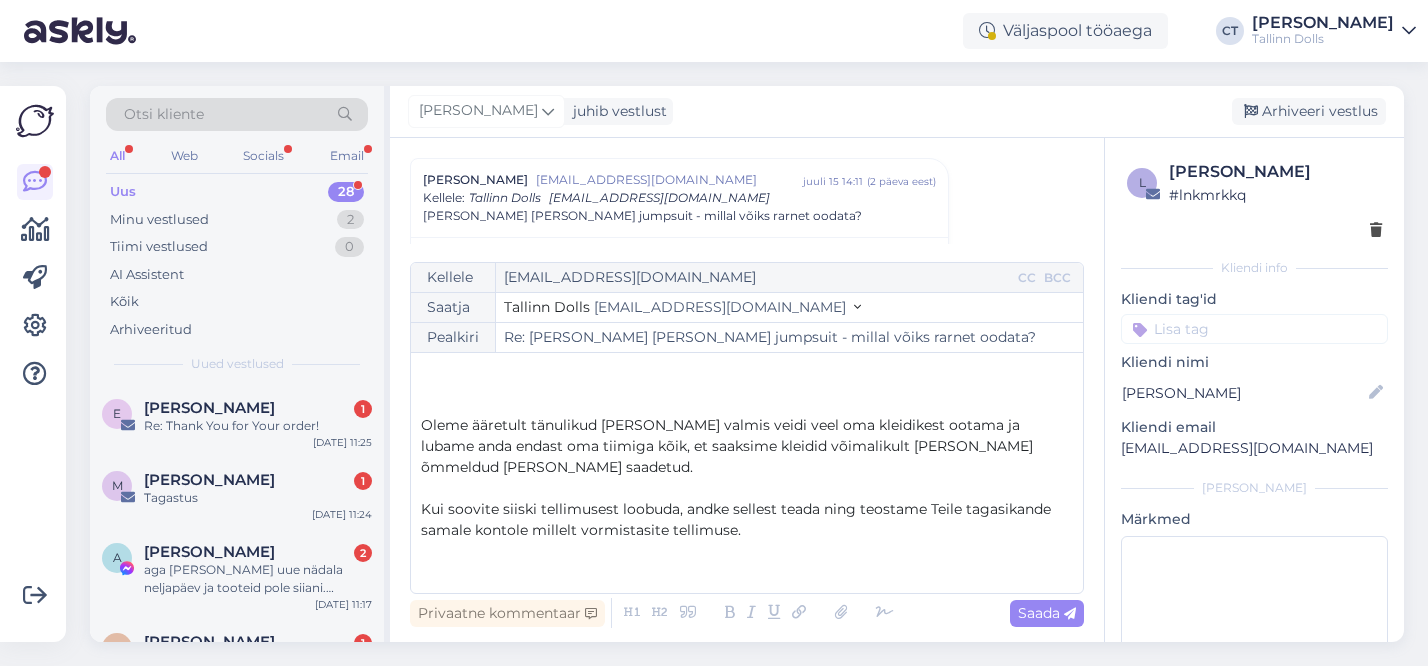 scroll, scrollTop: 347, scrollLeft: 0, axis: vertical 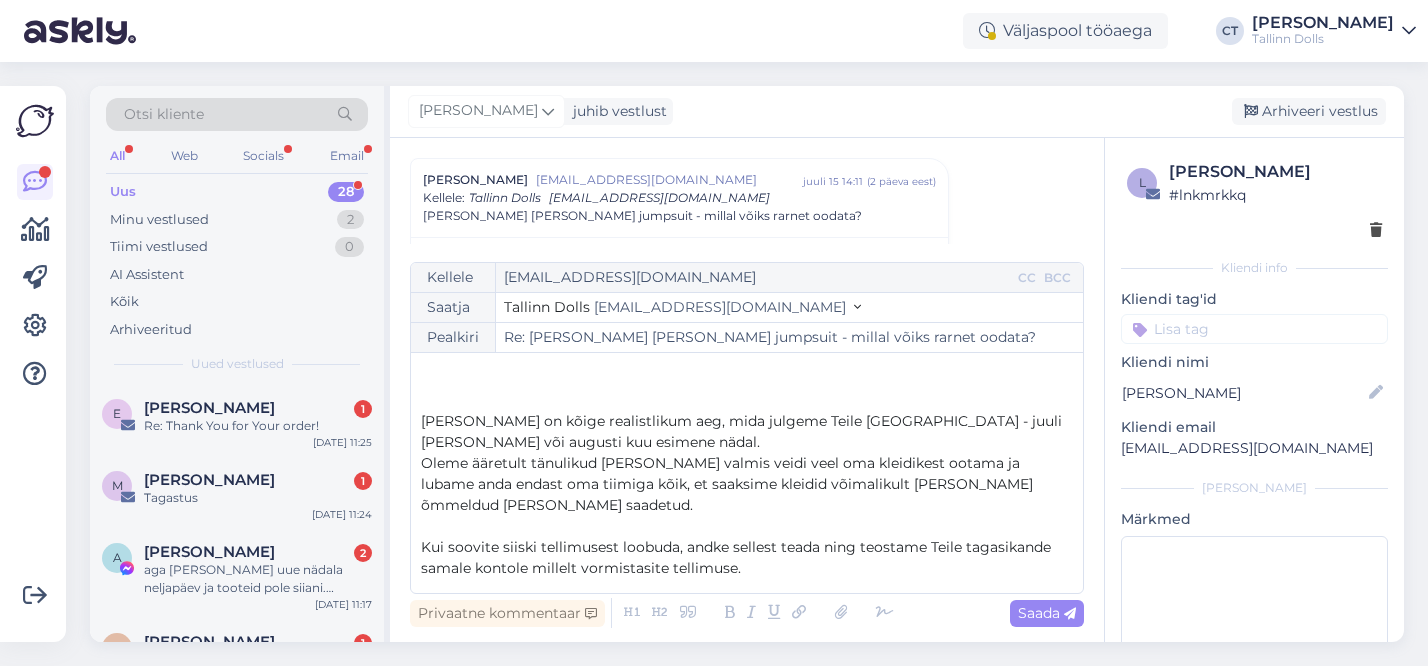 click on "﻿" at bounding box center (747, 400) 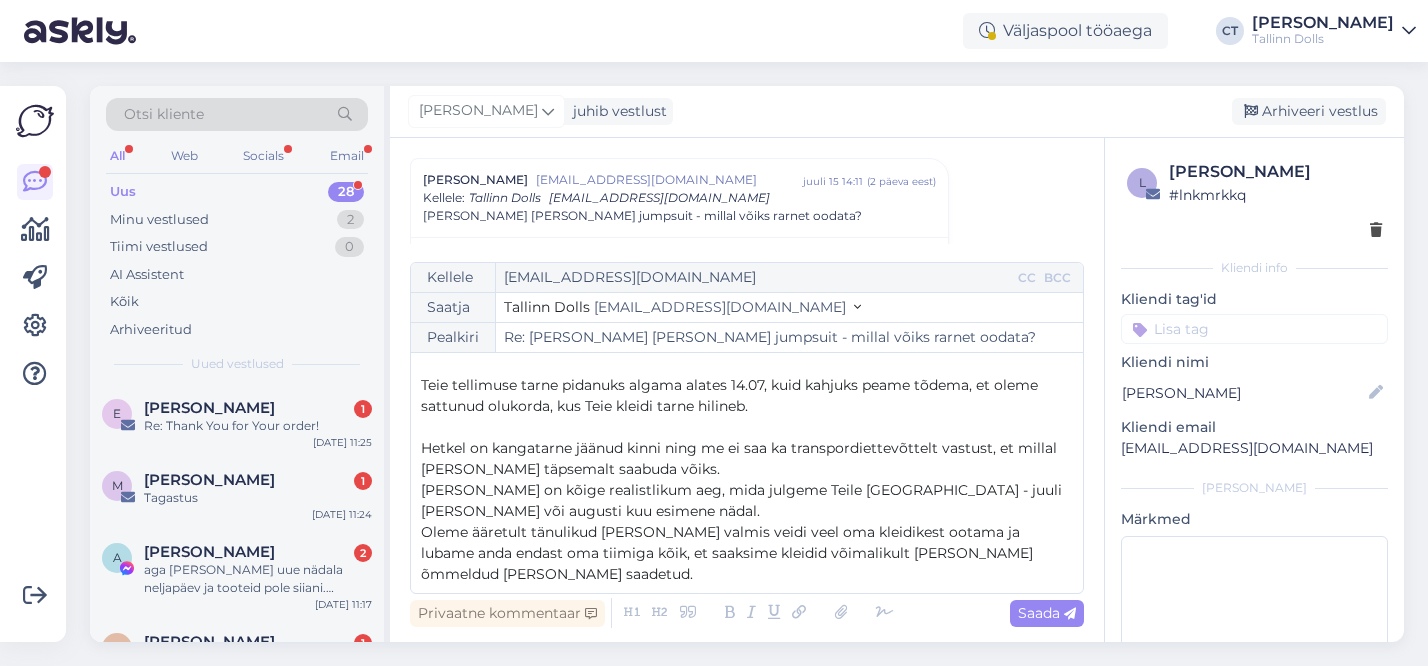 scroll, scrollTop: 115, scrollLeft: 0, axis: vertical 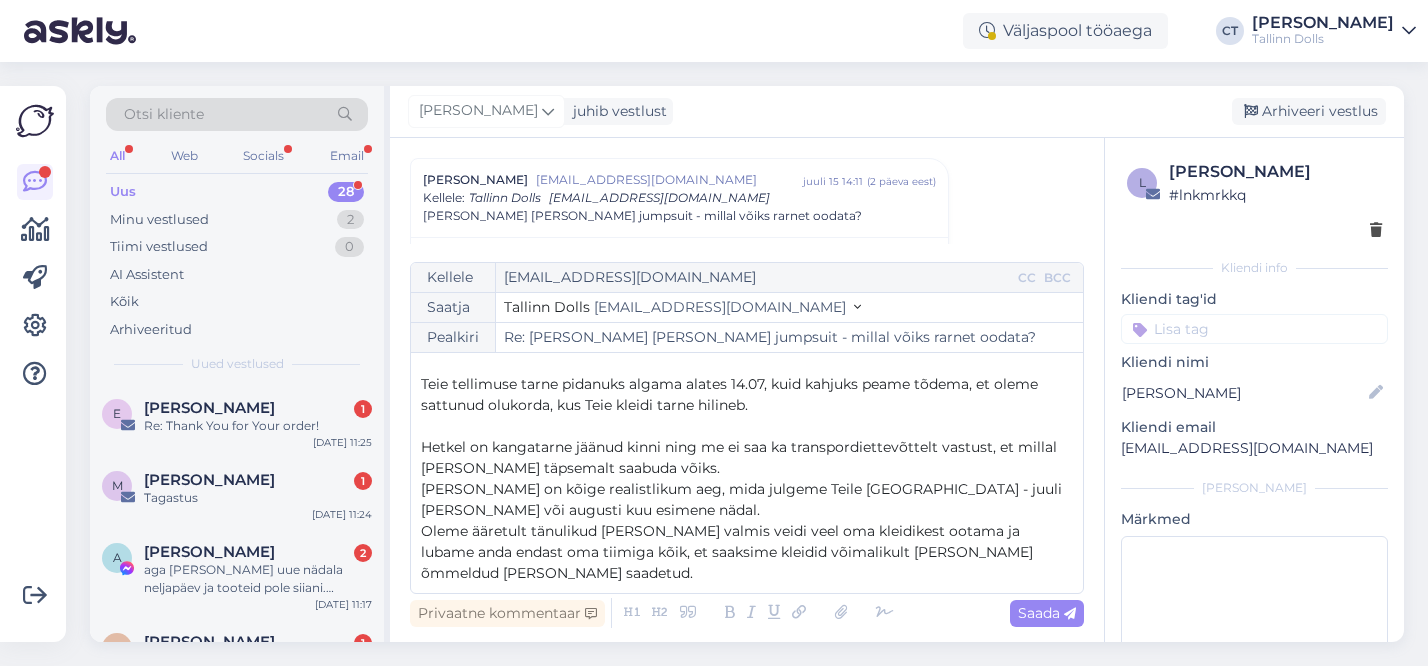 click on "[PERSON_NAME] on kõige realistlikum aeg, mida julgeme Teile [GEOGRAPHIC_DATA] - juuli [PERSON_NAME] või augusti kuu esimene nädal." at bounding box center (747, 500) 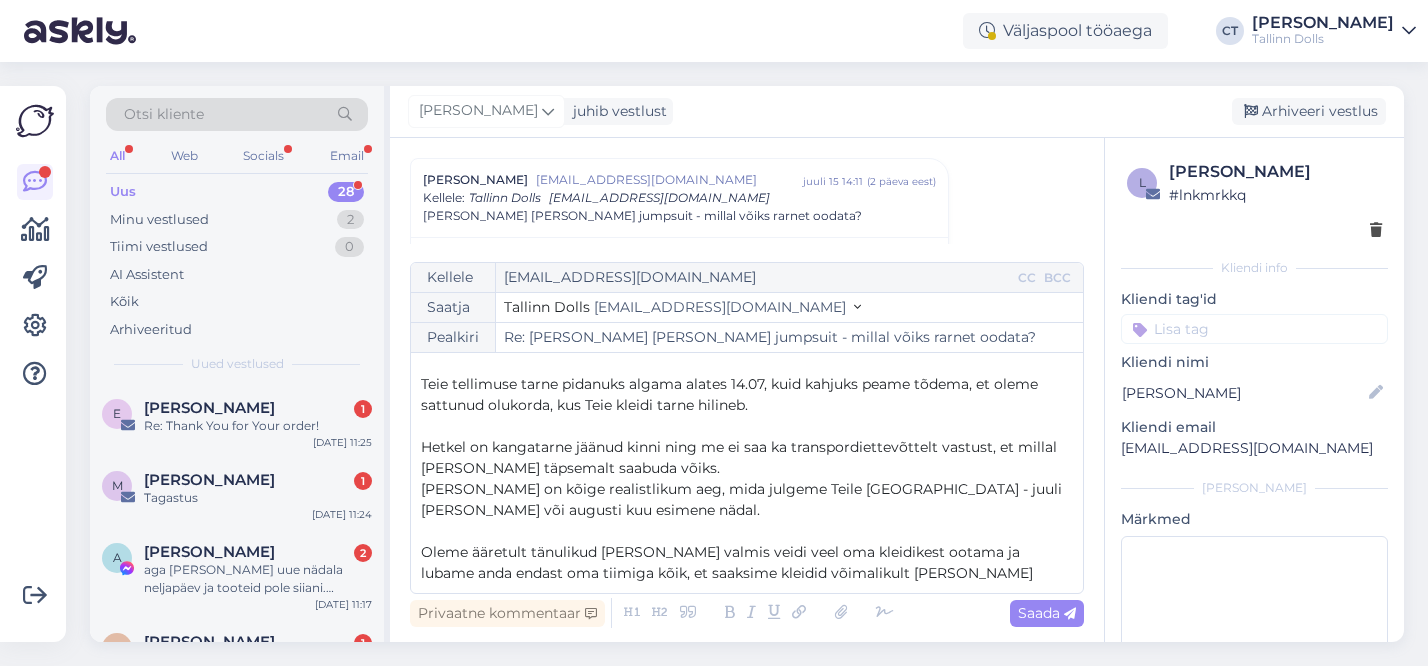 scroll, scrollTop: 242, scrollLeft: 0, axis: vertical 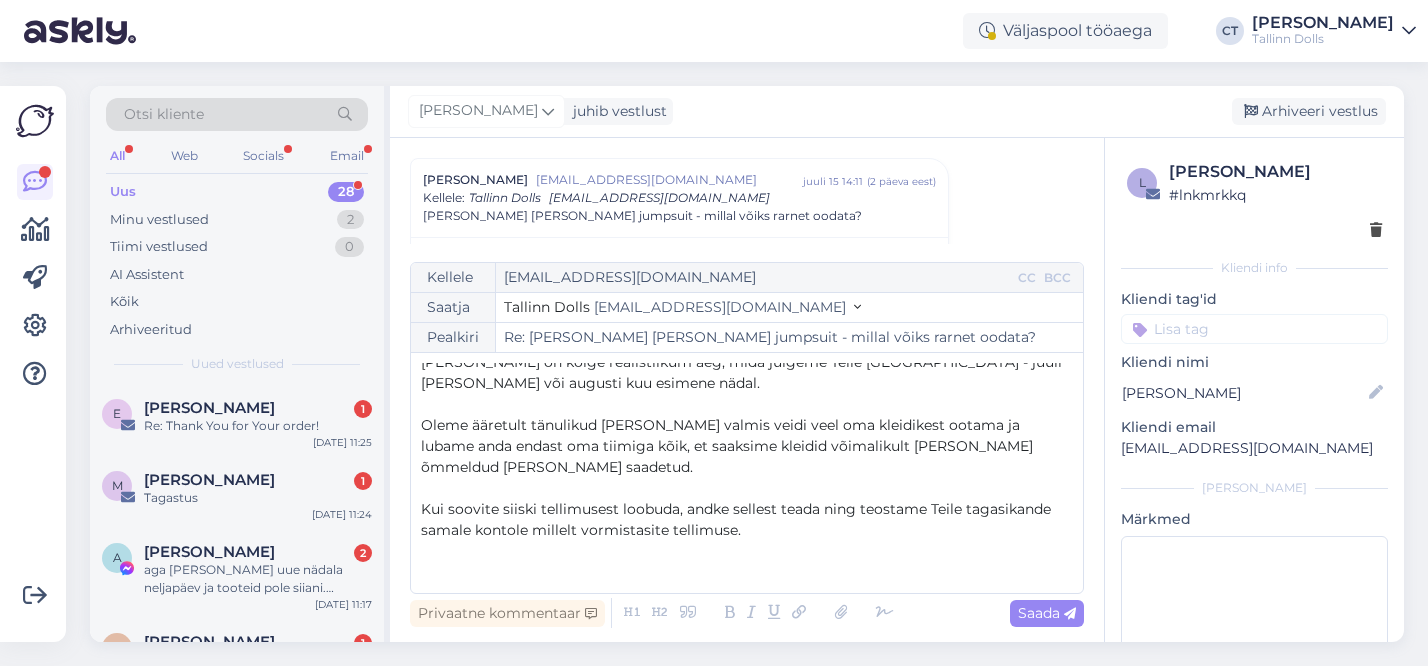 click on "Kui soovite siiski tellimusest loobuda, andke sellest teada ning teostame Teile tagasikande samale kontole millelt vormistasite tellimuse." at bounding box center (747, 520) 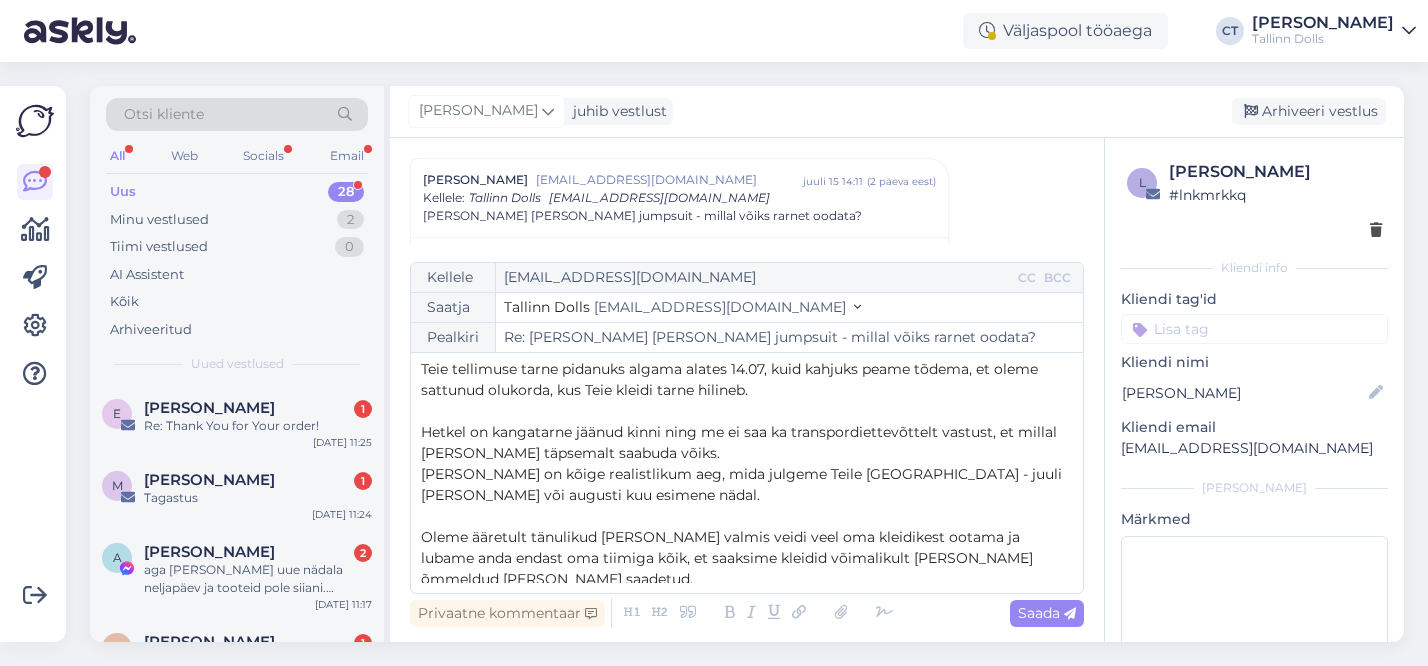 scroll, scrollTop: 0, scrollLeft: 0, axis: both 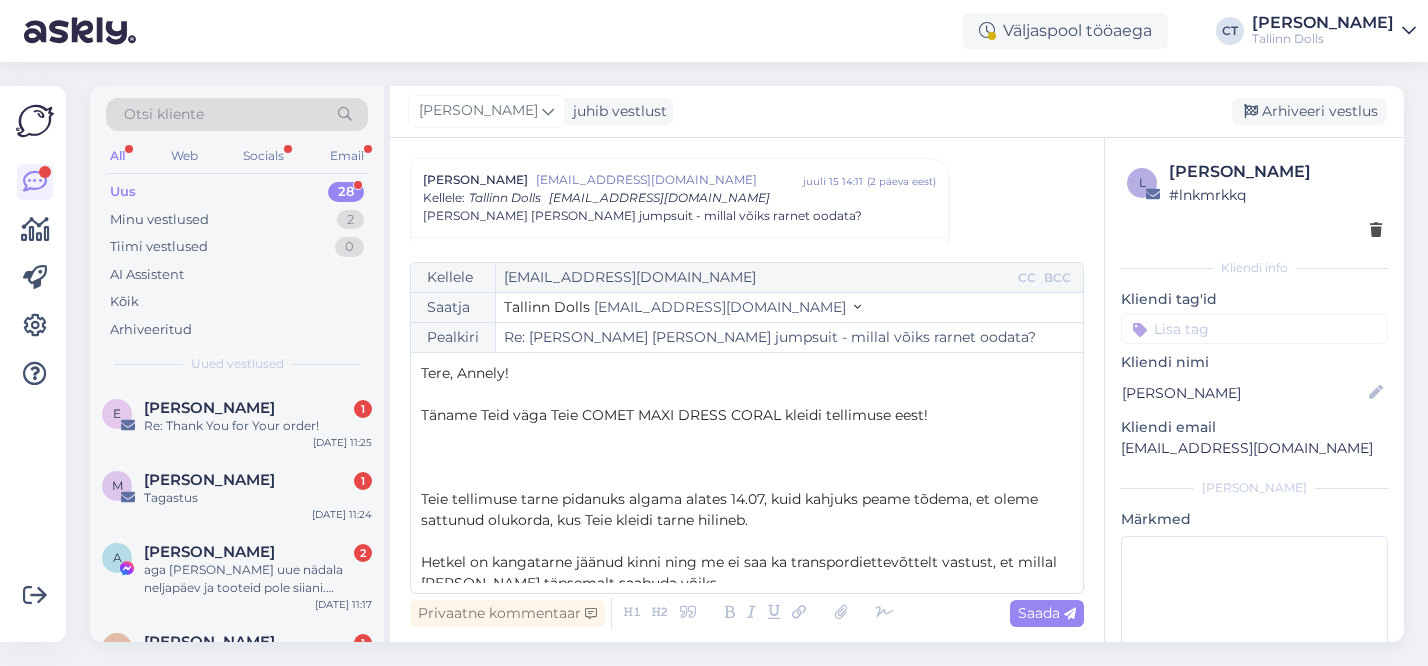 click at bounding box center (747, 457) 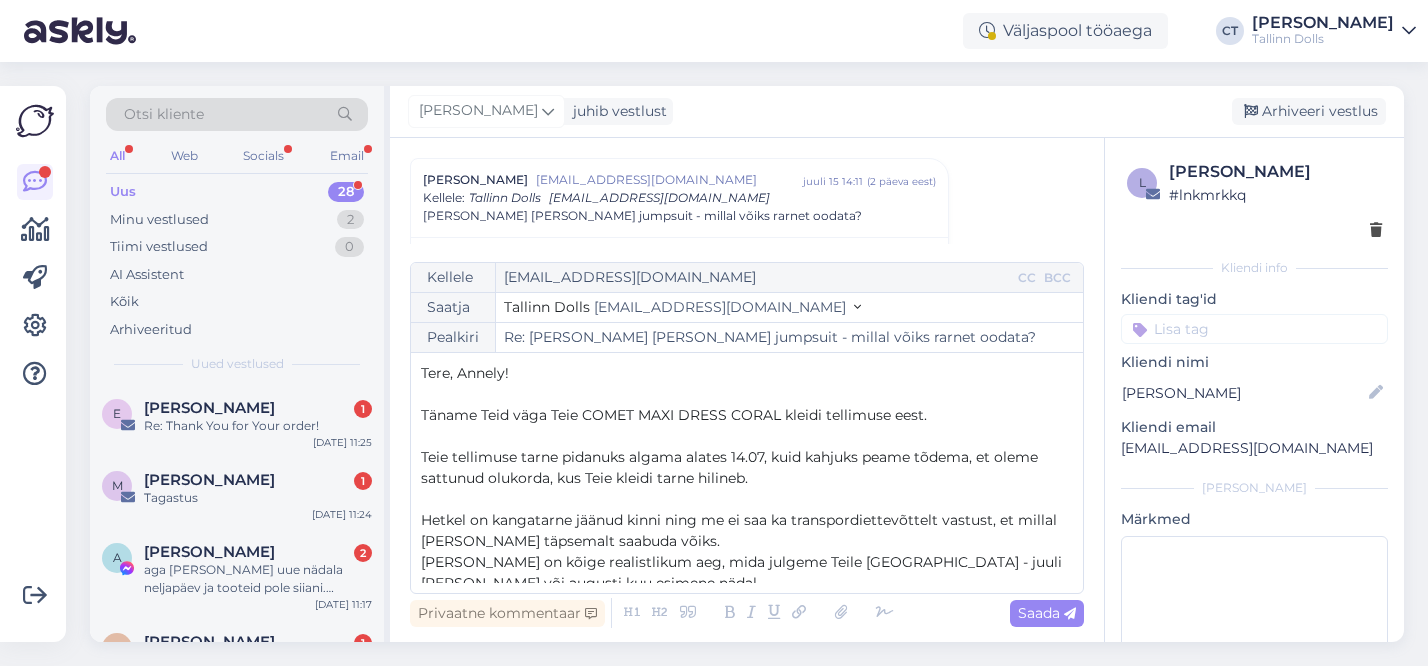 click on "﻿" at bounding box center [747, 394] 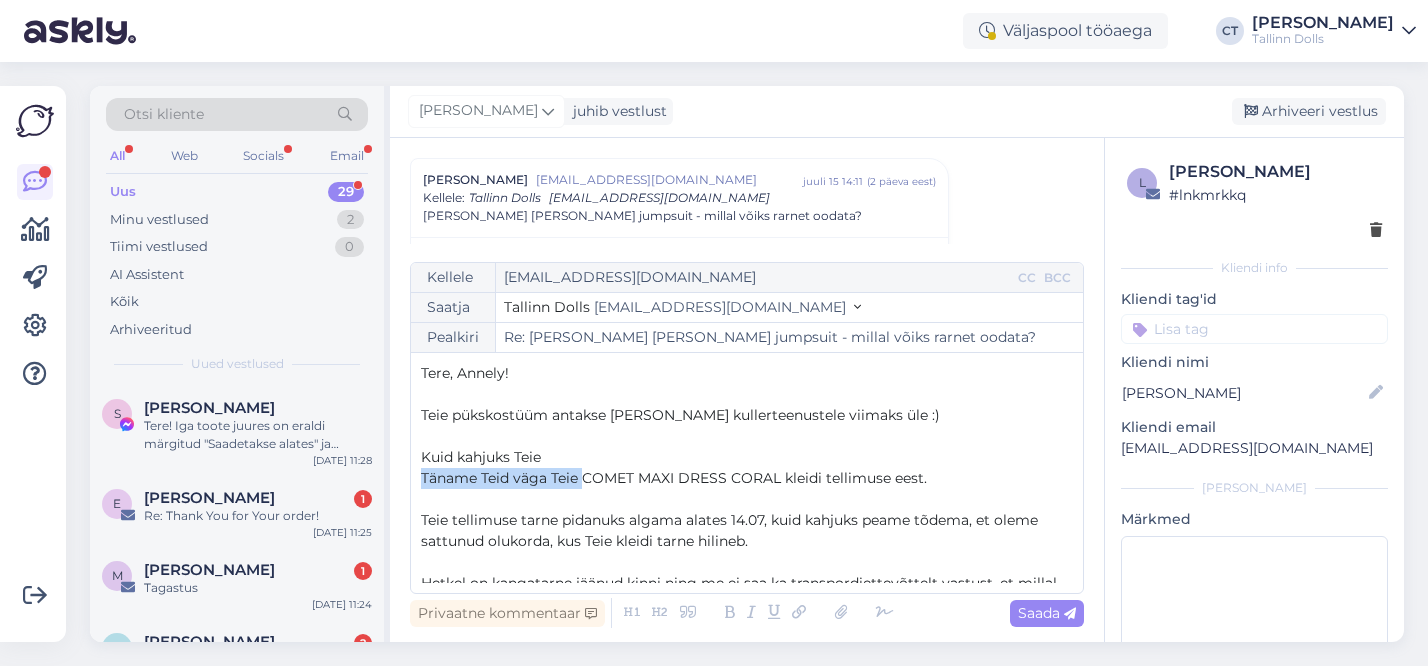 drag, startPoint x: 583, startPoint y: 474, endPoint x: 421, endPoint y: 474, distance: 162 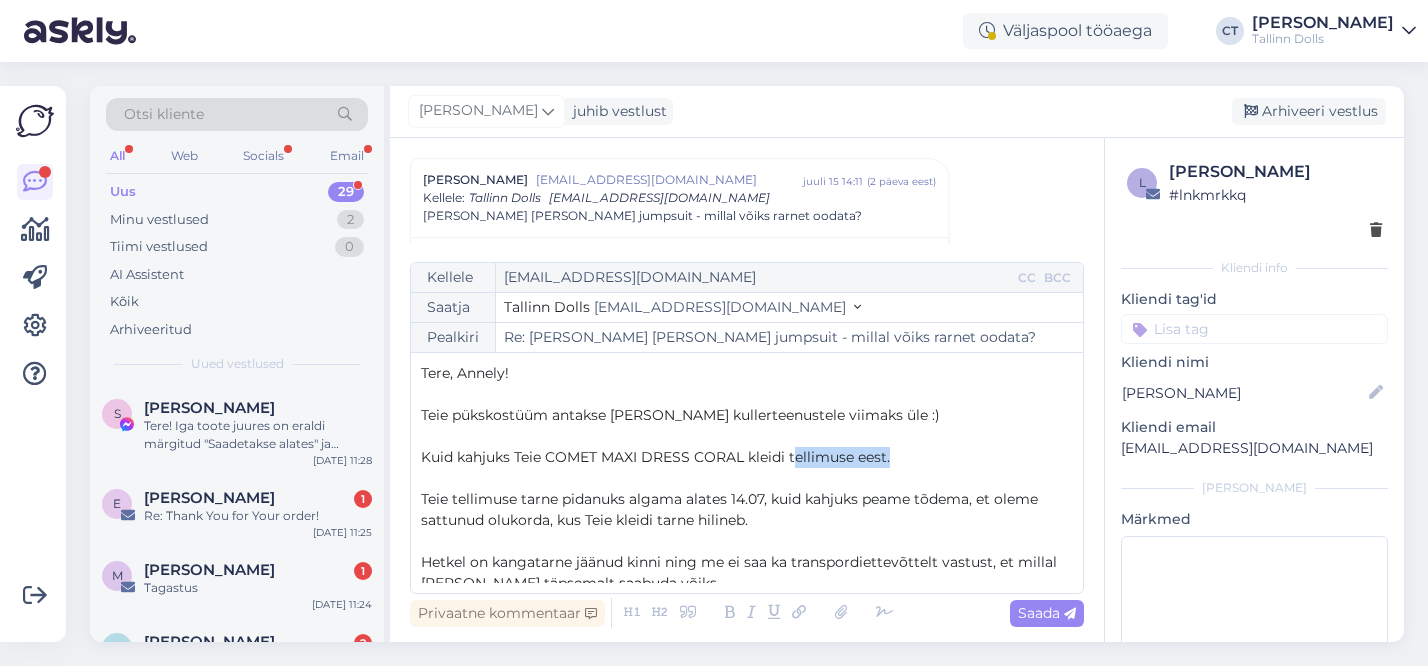 drag, startPoint x: 885, startPoint y: 459, endPoint x: 792, endPoint y: 454, distance: 93.13431 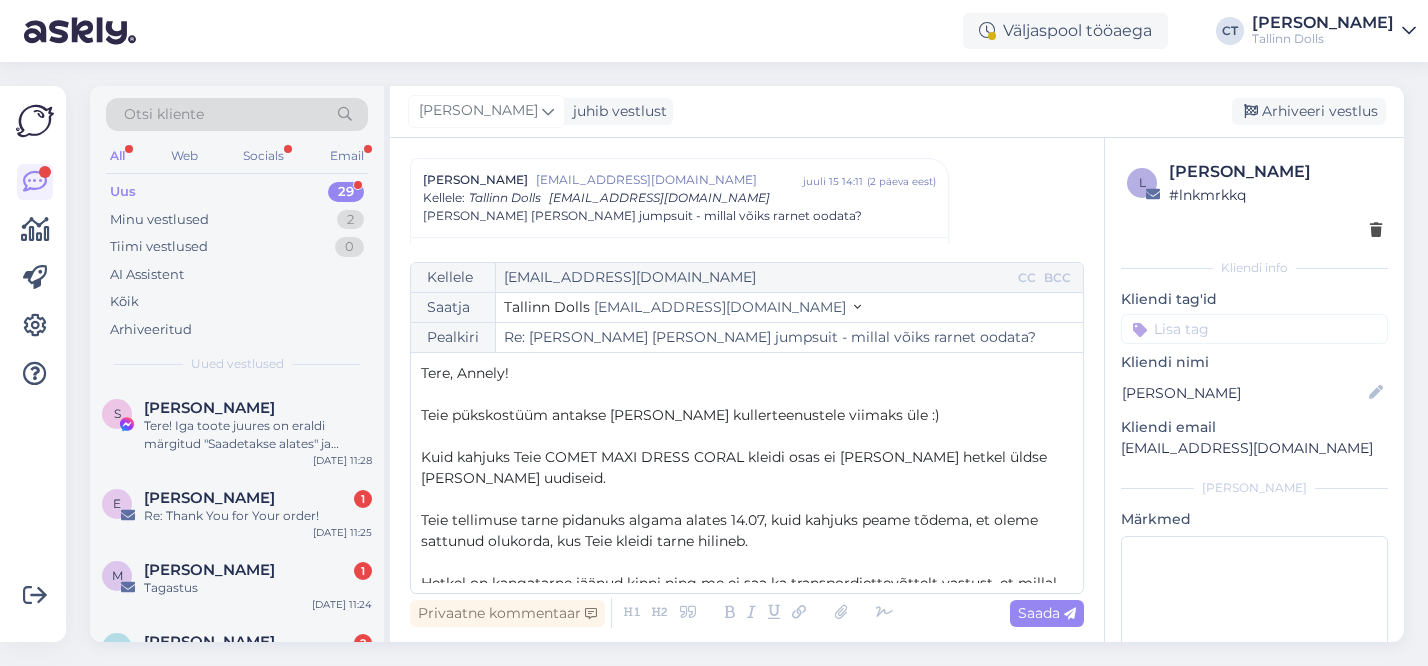 click on "﻿" at bounding box center (747, 499) 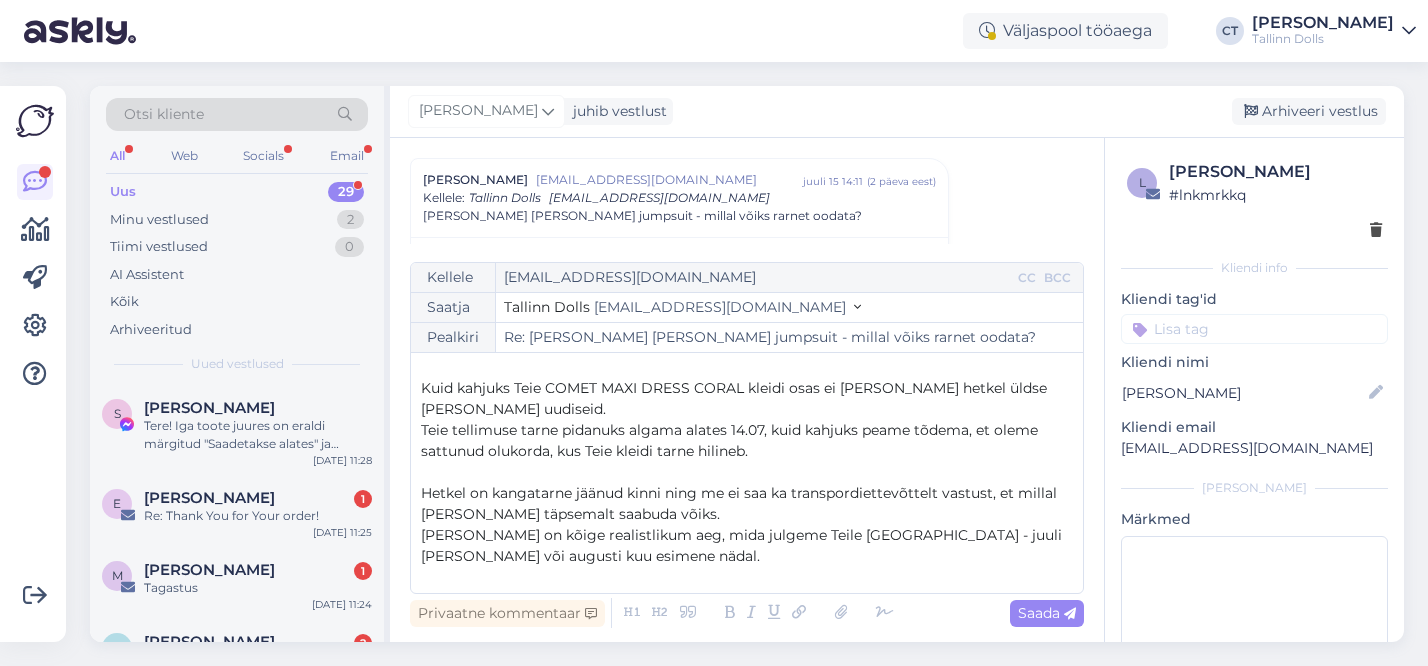 scroll, scrollTop: 73, scrollLeft: 0, axis: vertical 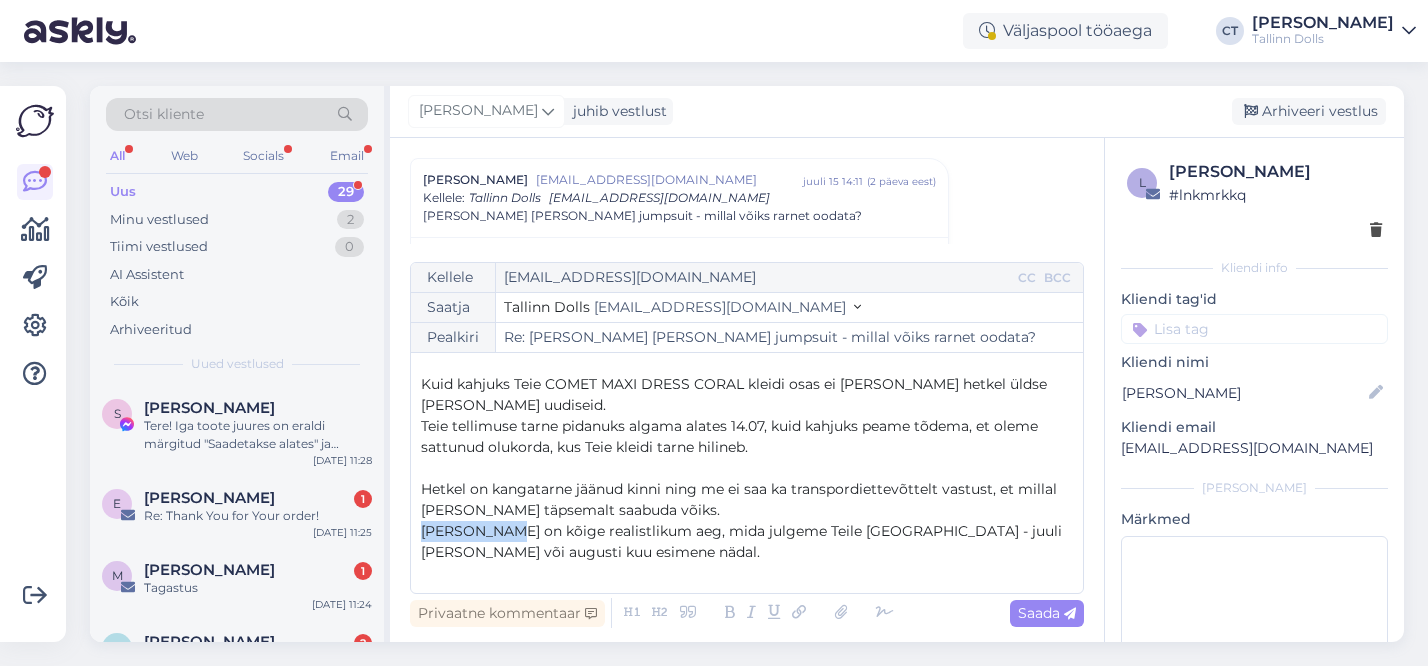 drag, startPoint x: 500, startPoint y: 528, endPoint x: 426, endPoint y: 527, distance: 74.00676 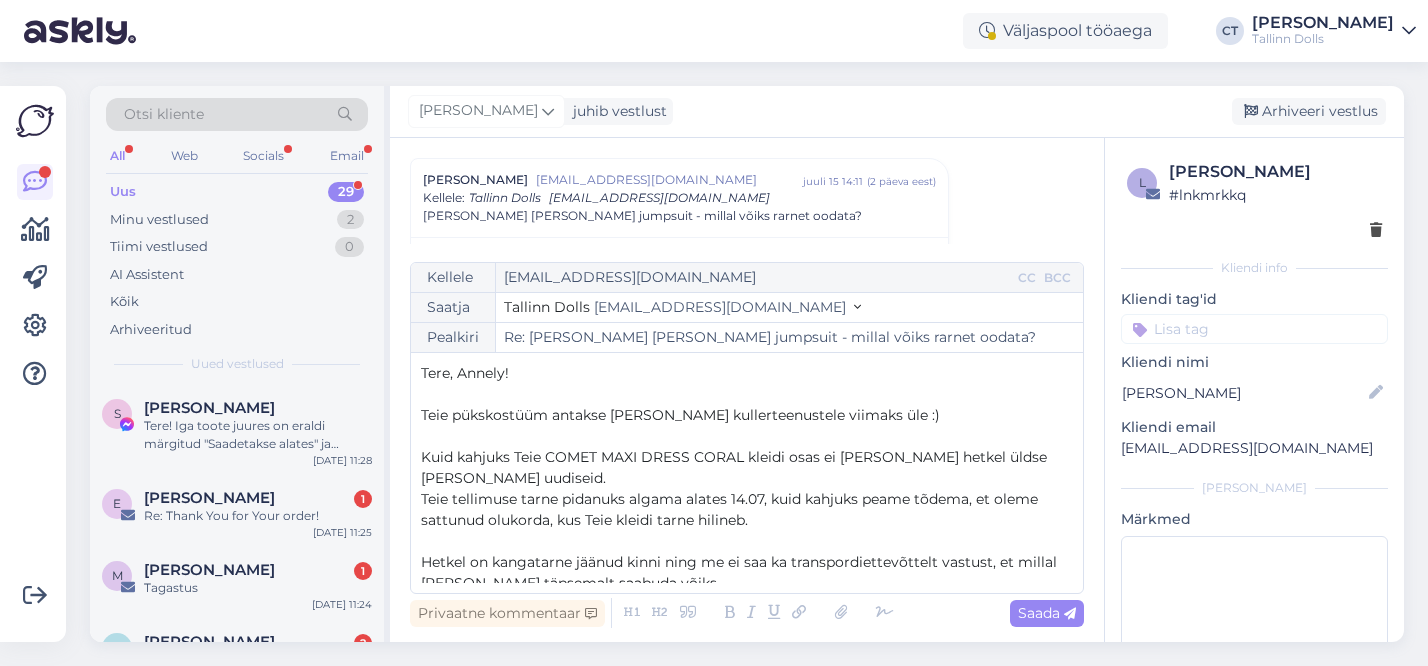 scroll, scrollTop: 305, scrollLeft: 0, axis: vertical 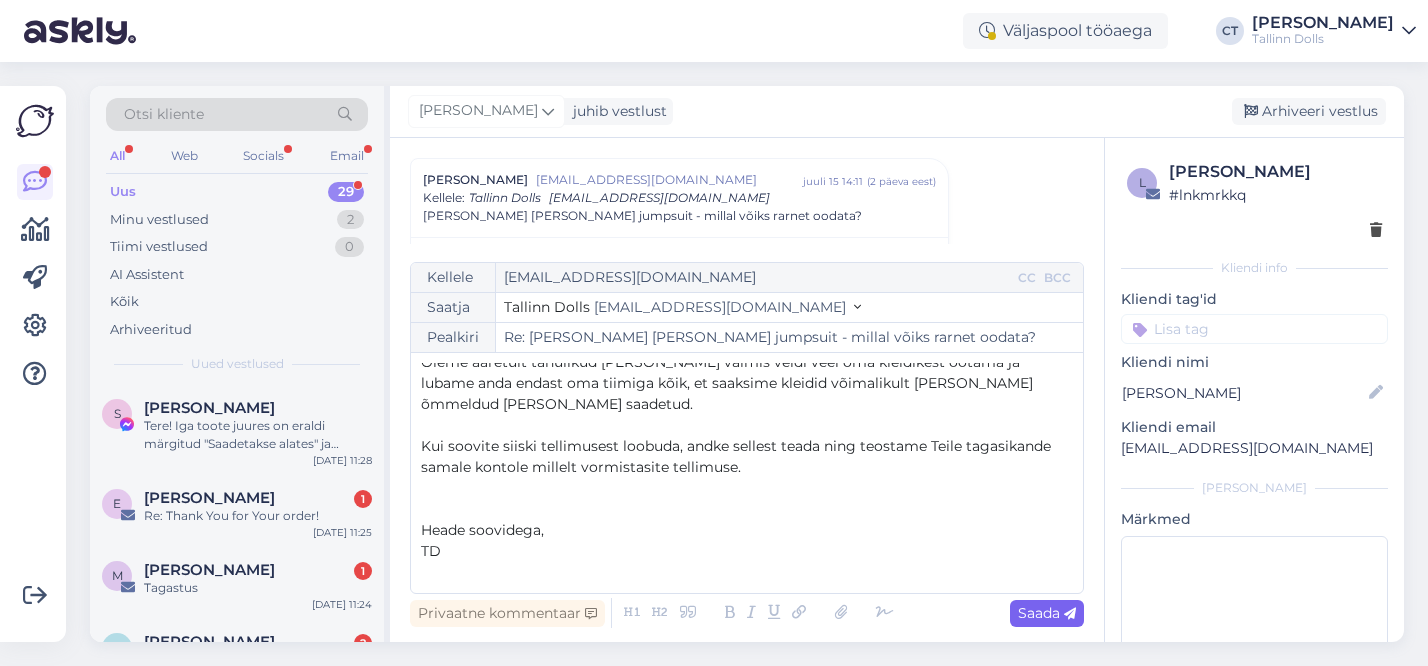click on "Saada" at bounding box center [1047, 613] 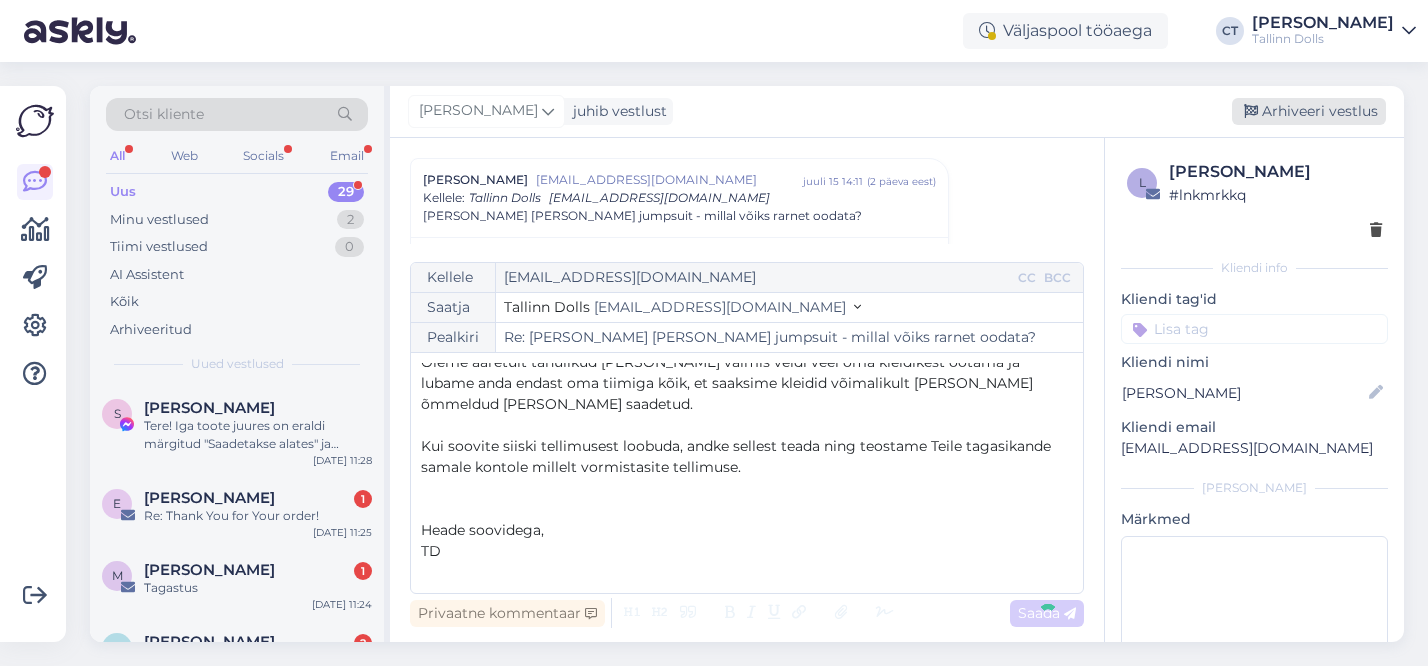 type on "Re: Re: [PERSON_NAME] [PERSON_NAME] jumpsuit - millal võiks rarnet oodata?" 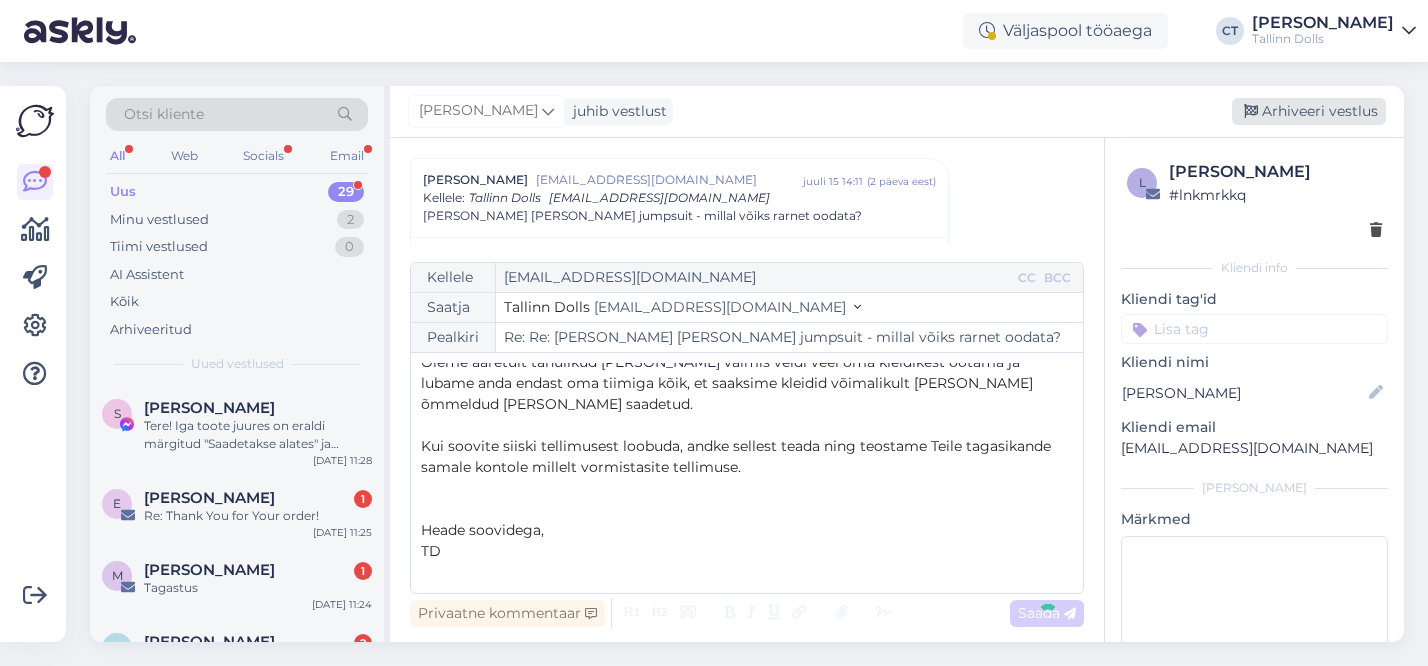 scroll, scrollTop: 962, scrollLeft: 0, axis: vertical 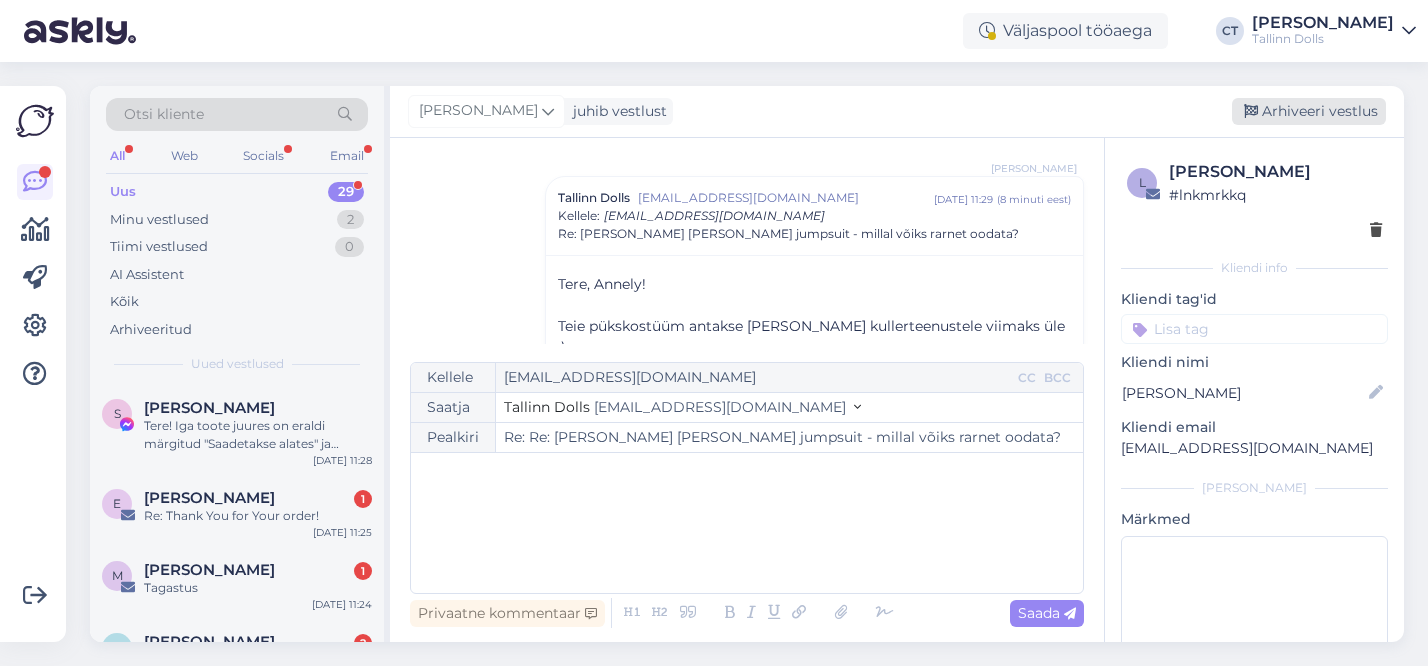 click on "Arhiveeri vestlus" at bounding box center [1309, 111] 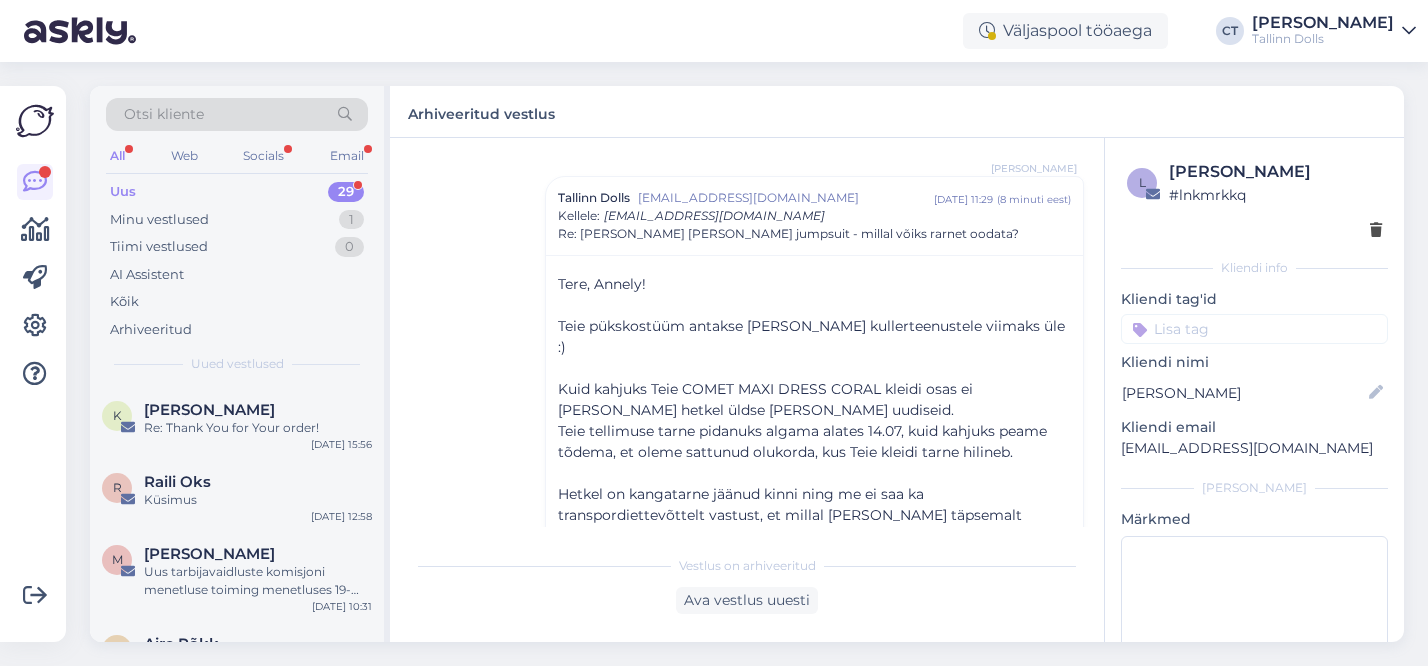 scroll, scrollTop: 2008, scrollLeft: 0, axis: vertical 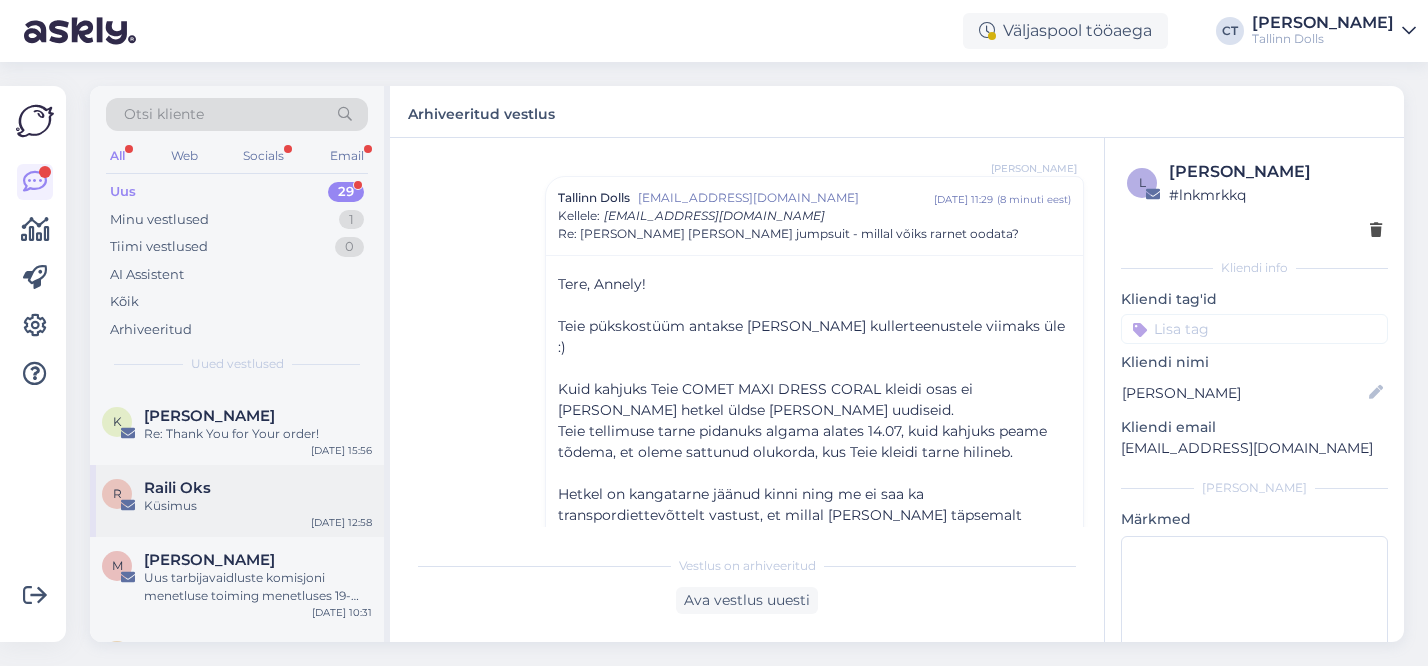 click on "R Raili Oks Küsimus [DATE] 12:58" at bounding box center [237, 501] 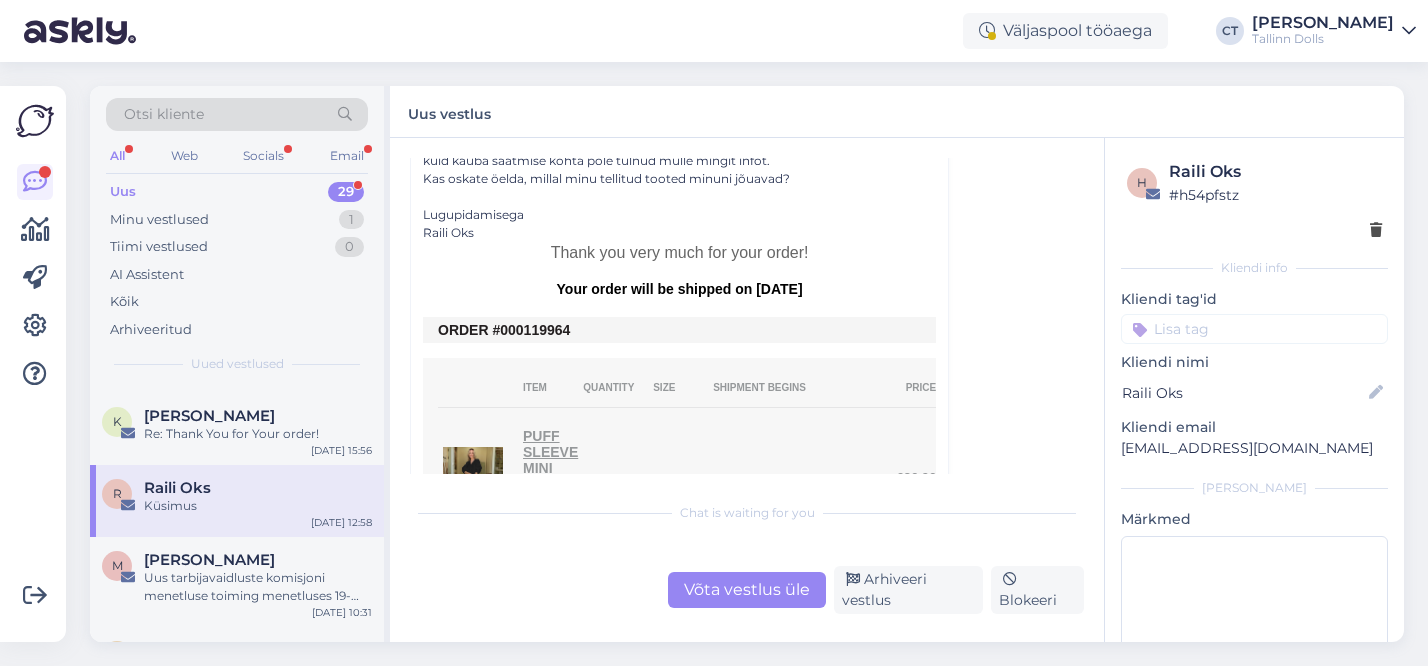 scroll, scrollTop: 522, scrollLeft: 0, axis: vertical 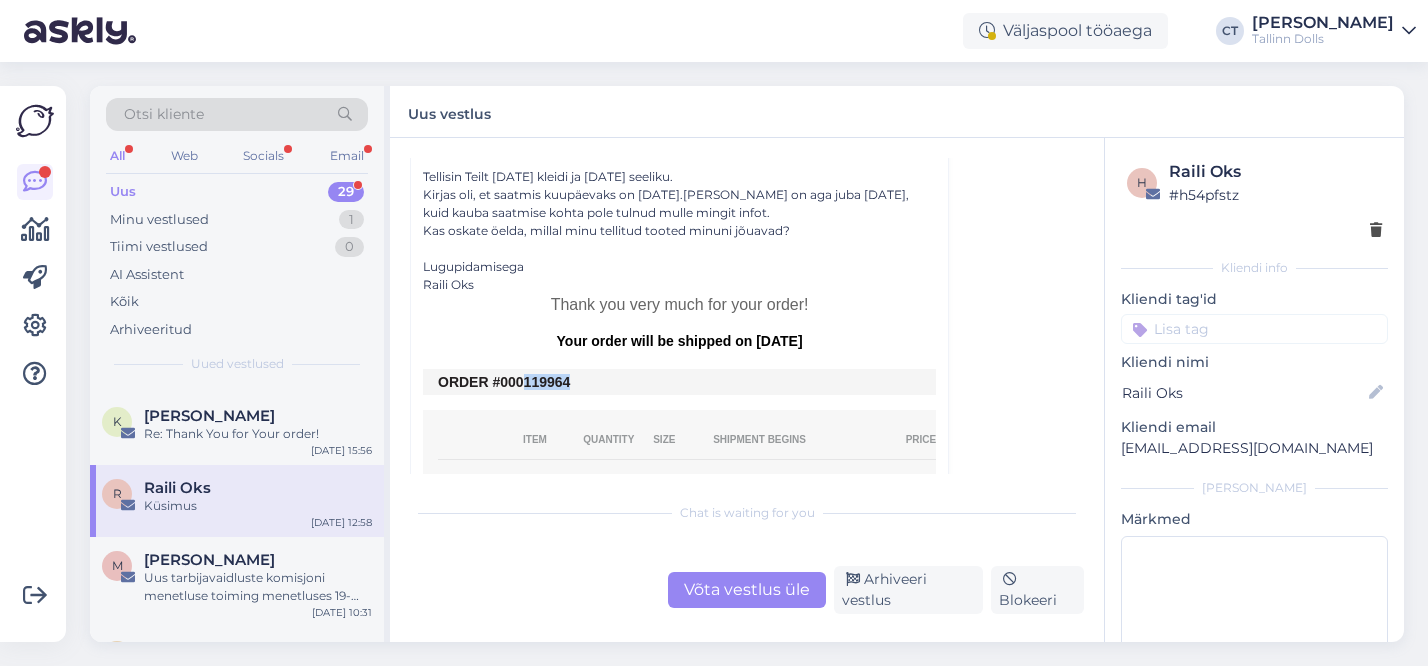 drag, startPoint x: 576, startPoint y: 383, endPoint x: 524, endPoint y: 381, distance: 52.03845 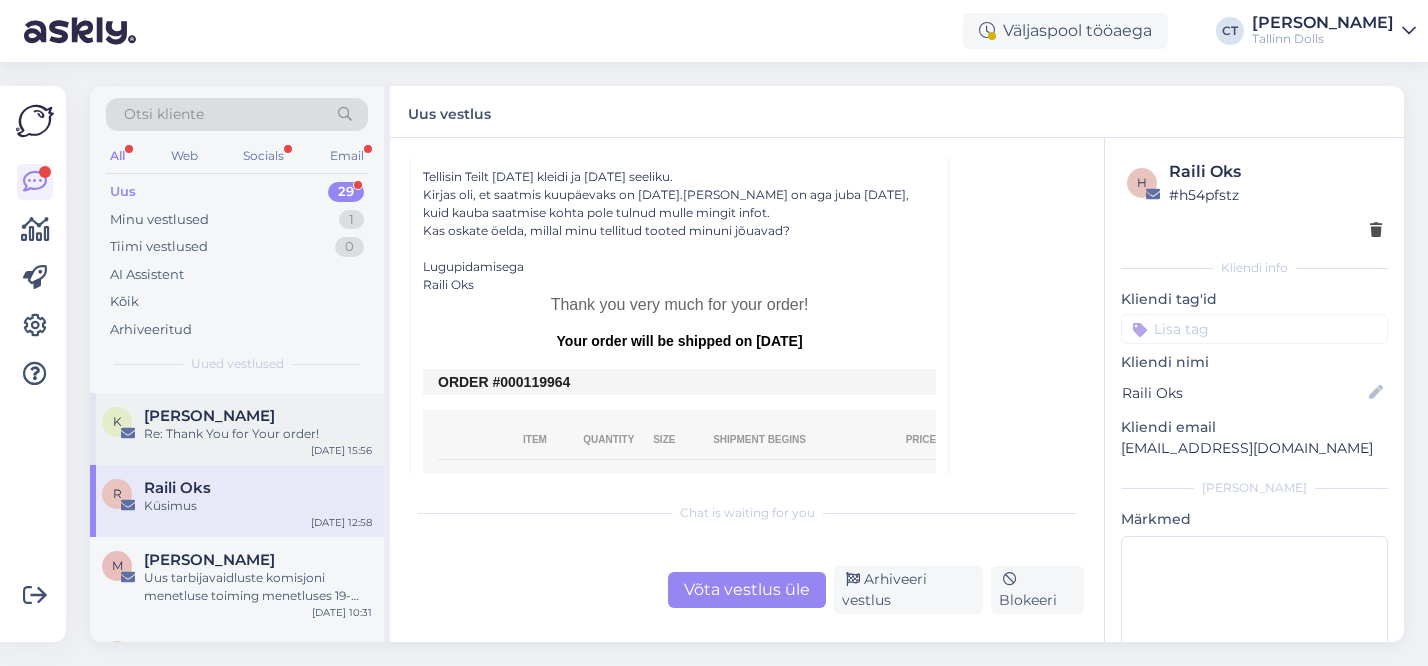 click on "[PERSON_NAME]" at bounding box center [209, 416] 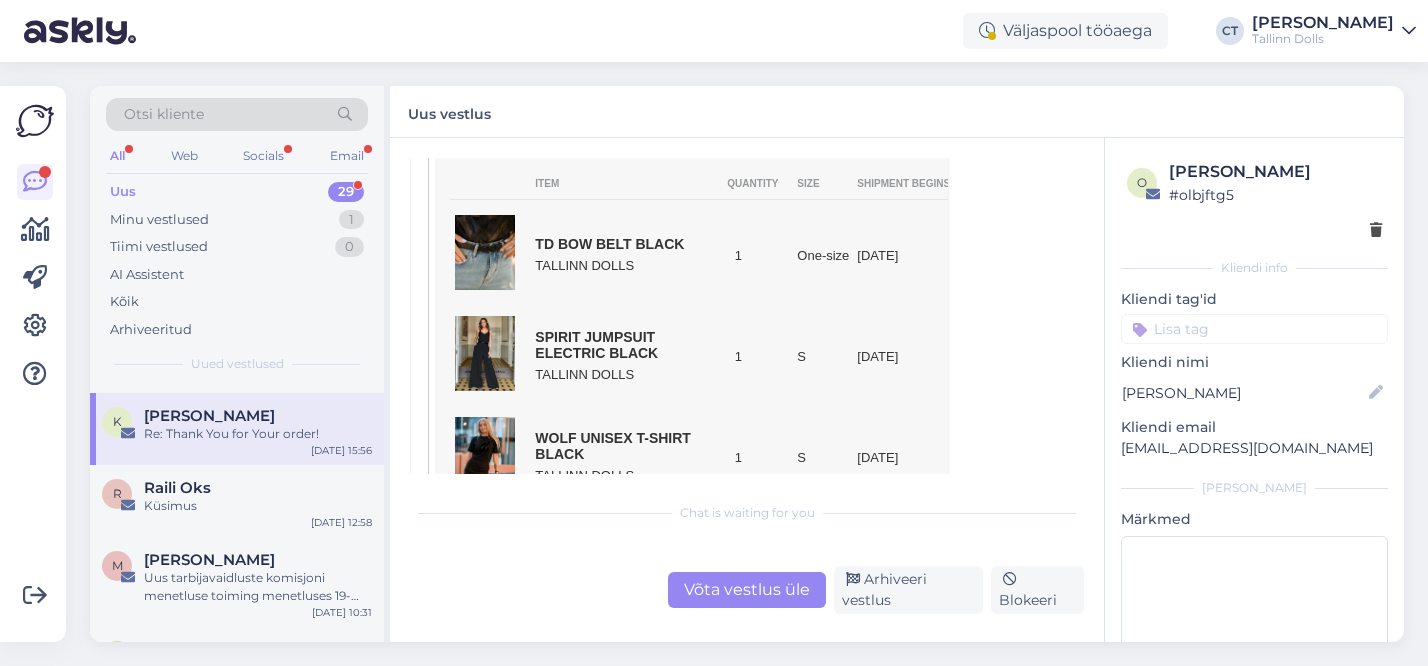 scroll, scrollTop: 491, scrollLeft: 0, axis: vertical 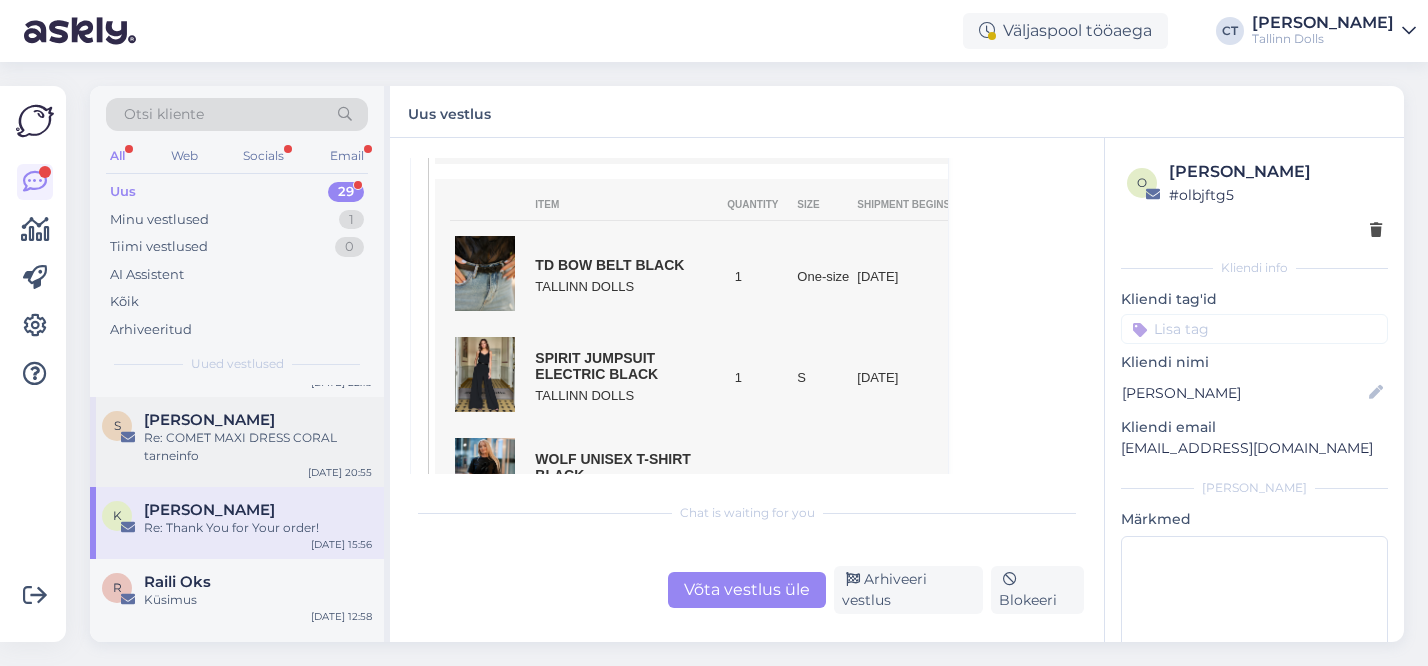 click on "Re: COMET MAXI DRESS CORAL tarneinfo" at bounding box center (258, 447) 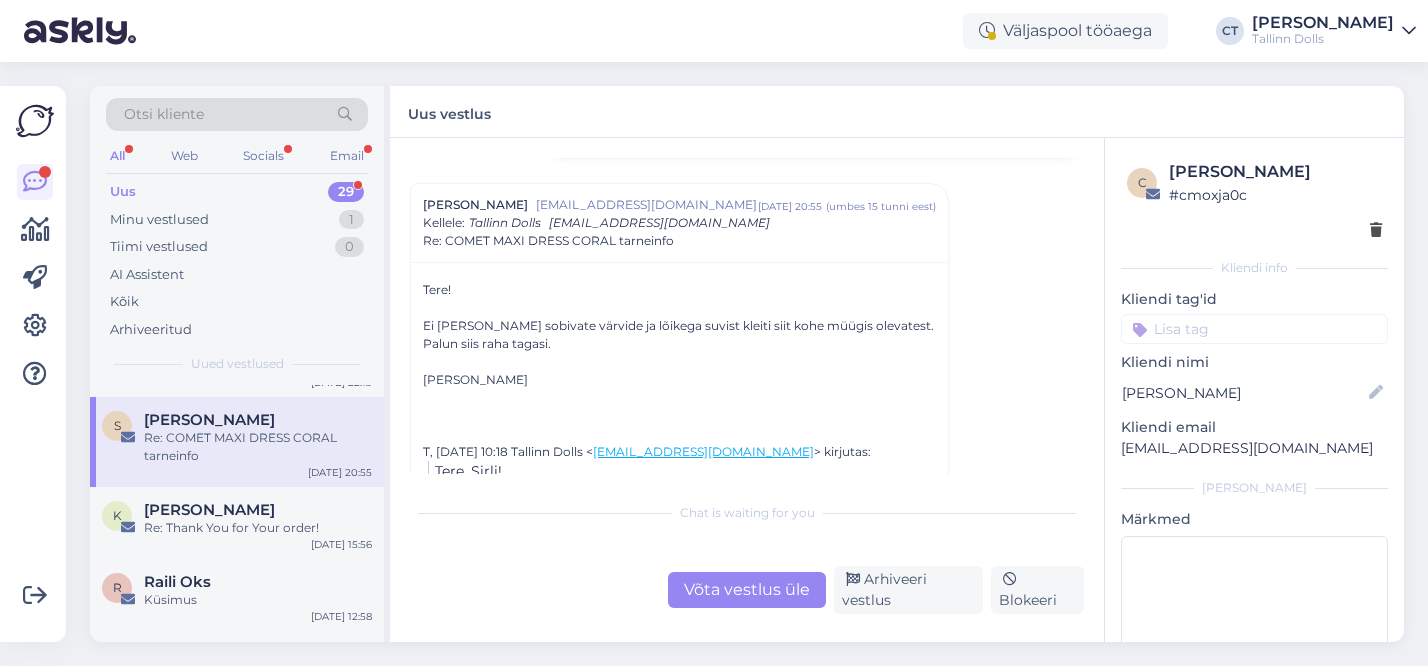 scroll, scrollTop: 900, scrollLeft: 0, axis: vertical 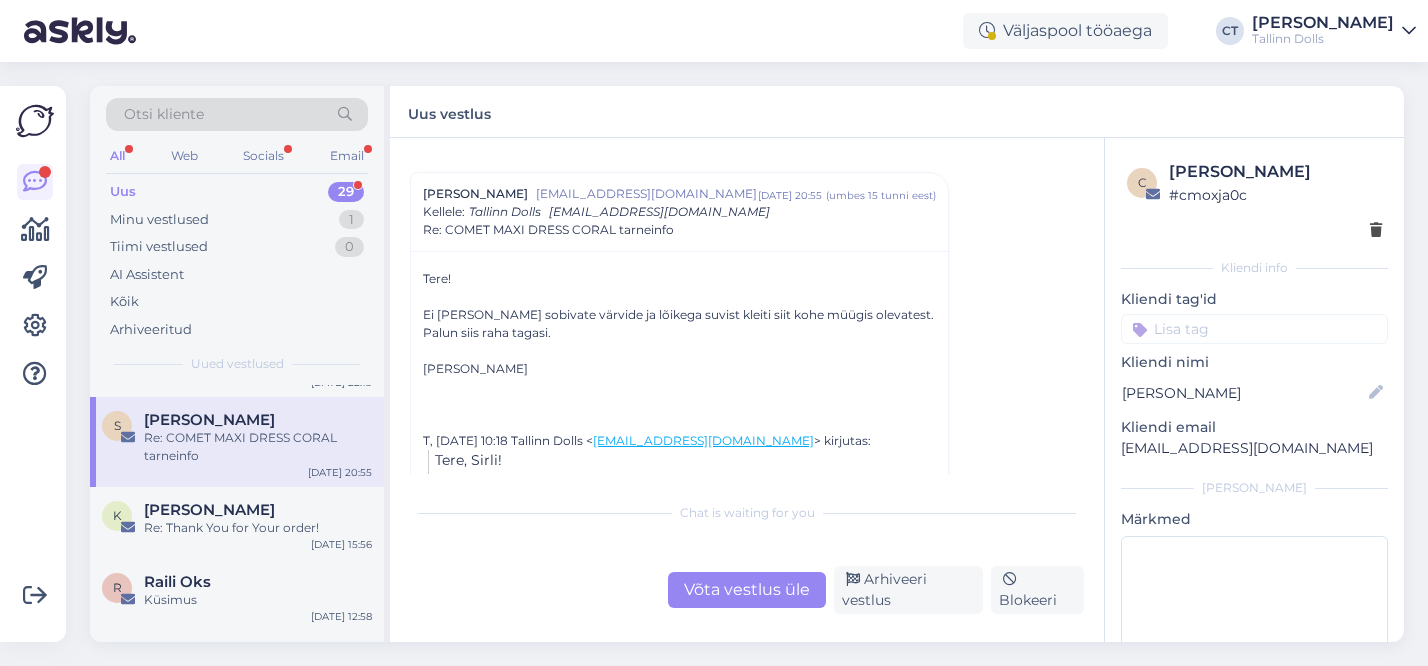 click on "Võta vestlus üle" at bounding box center [747, 590] 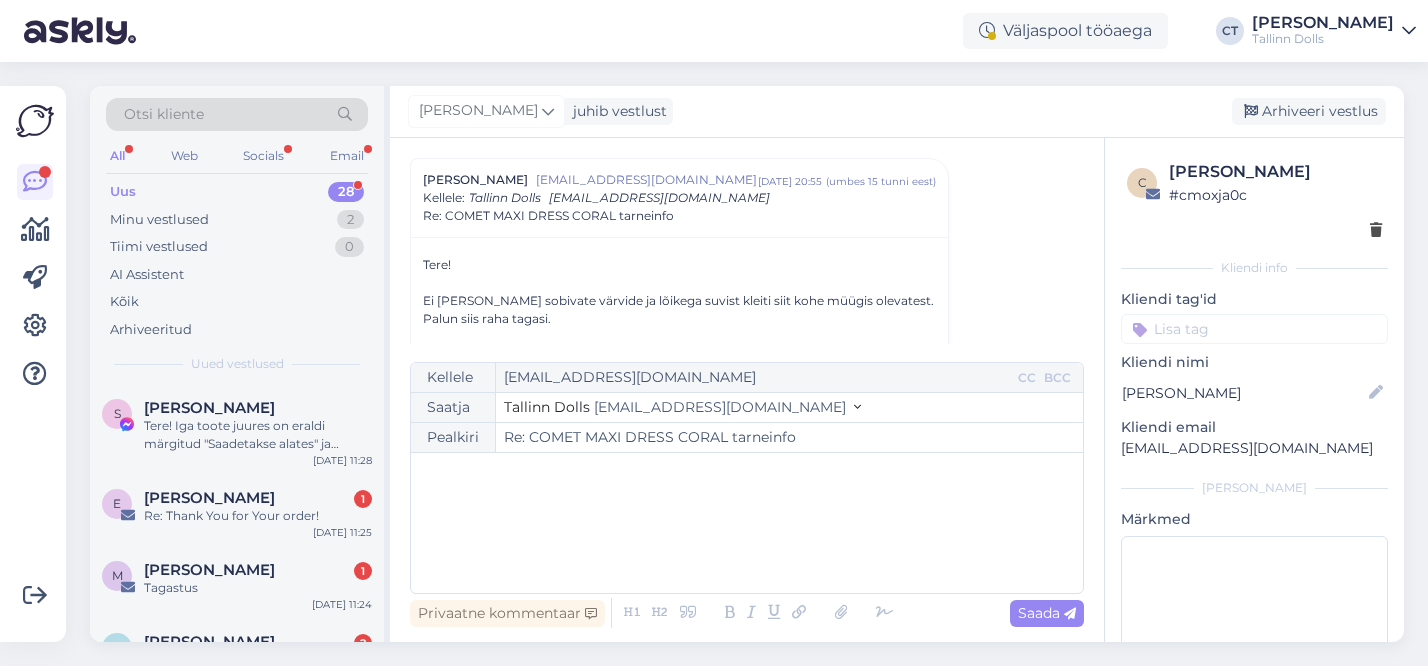 click on "﻿" at bounding box center [747, 523] 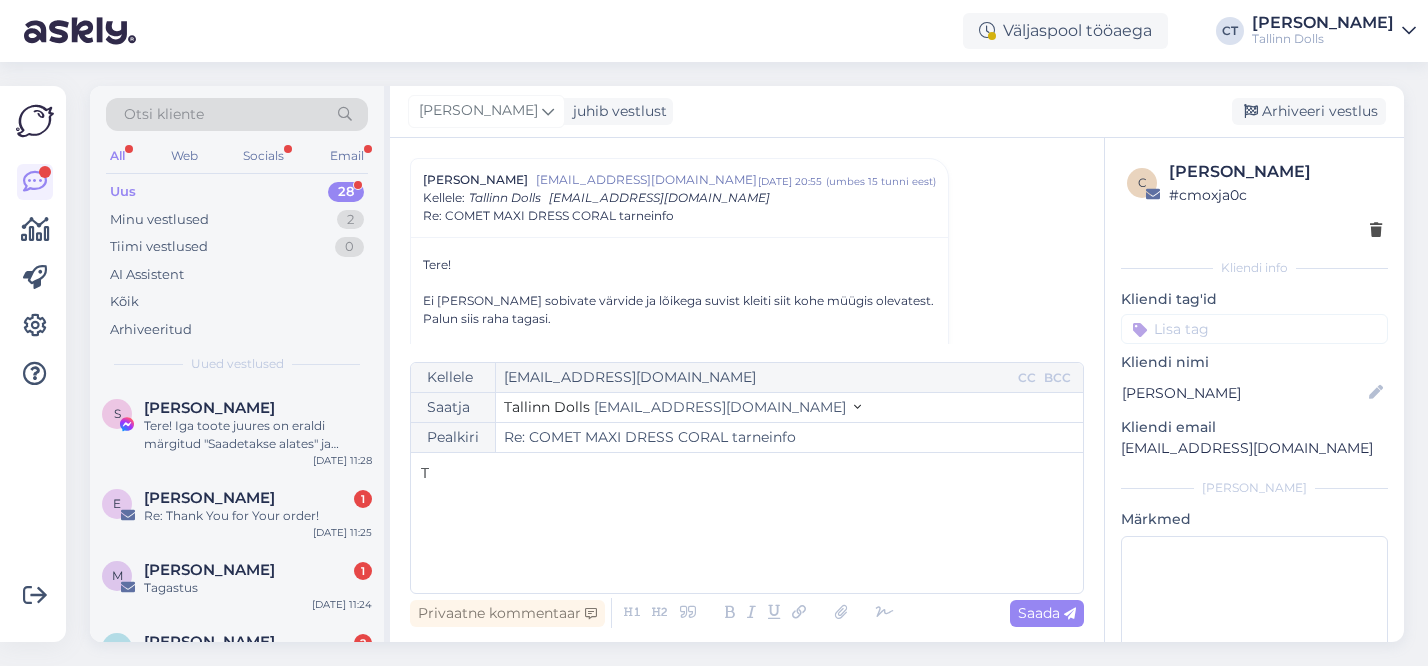 type 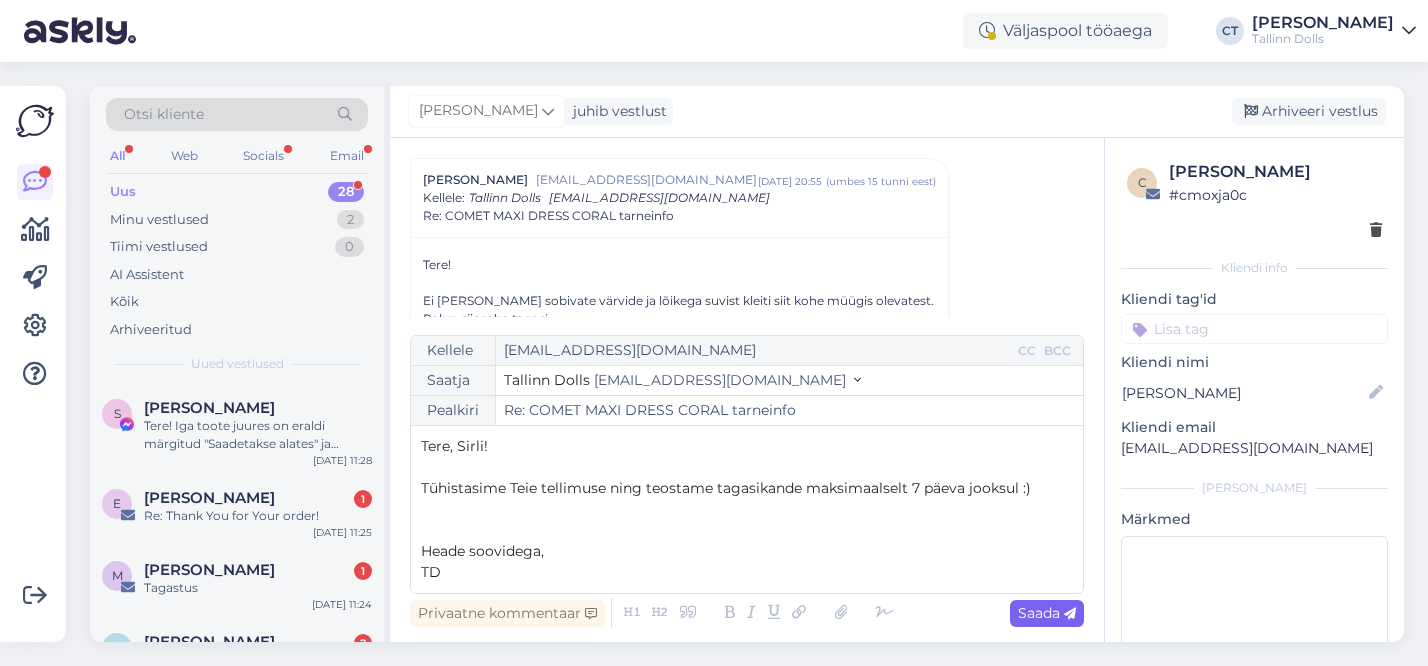 click on "Saada" at bounding box center [1047, 613] 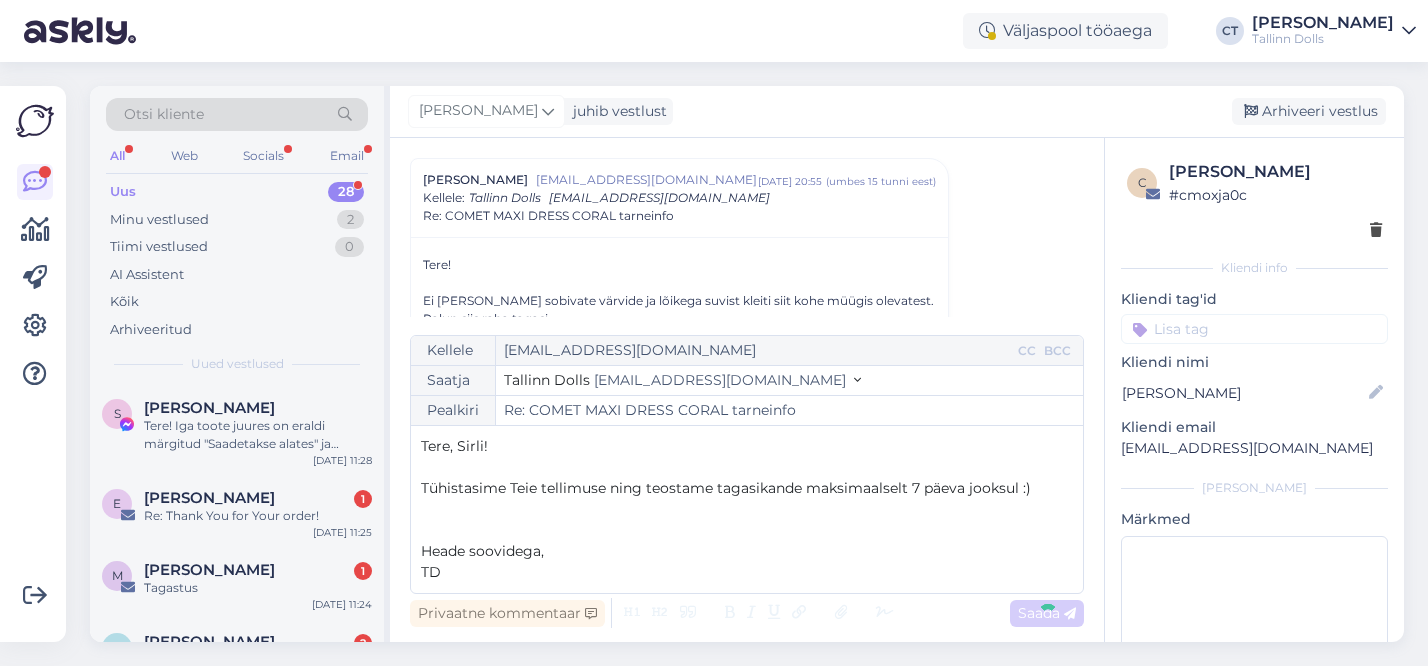 type on "Re: Re: COMET MAXI DRESS CORAL tarneinfo" 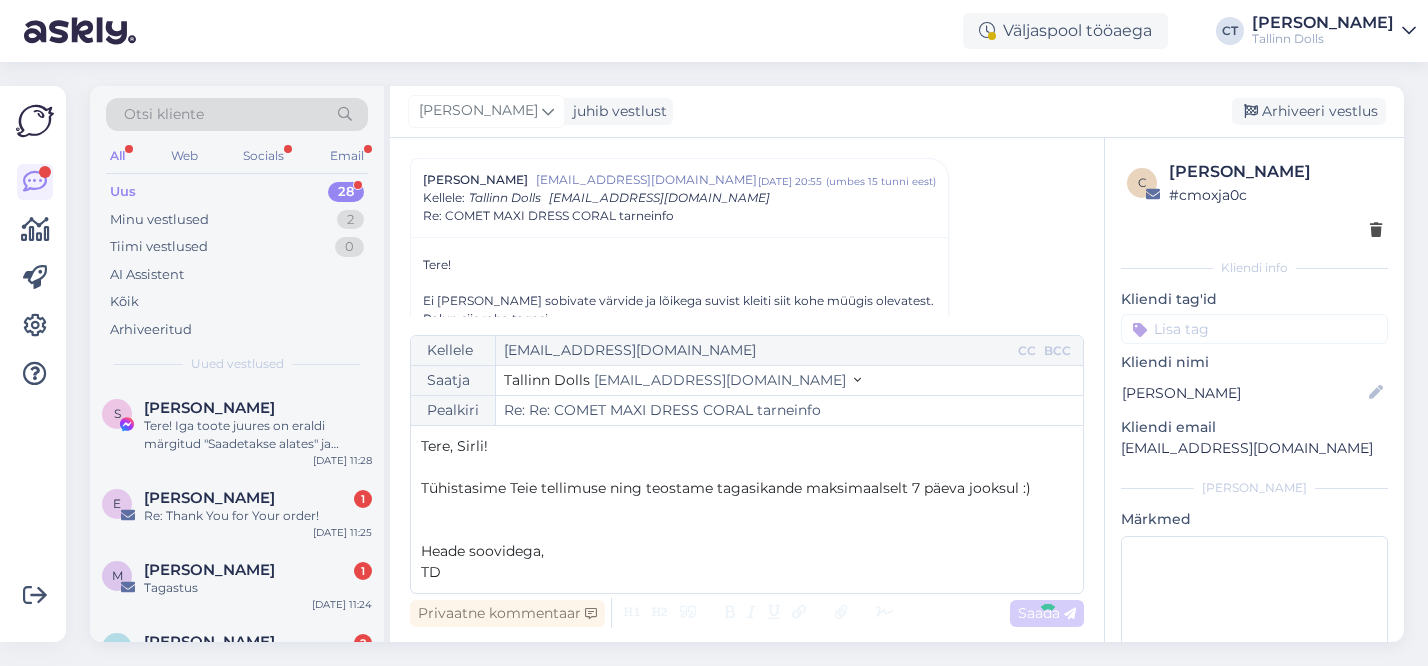 scroll, scrollTop: 1403, scrollLeft: 0, axis: vertical 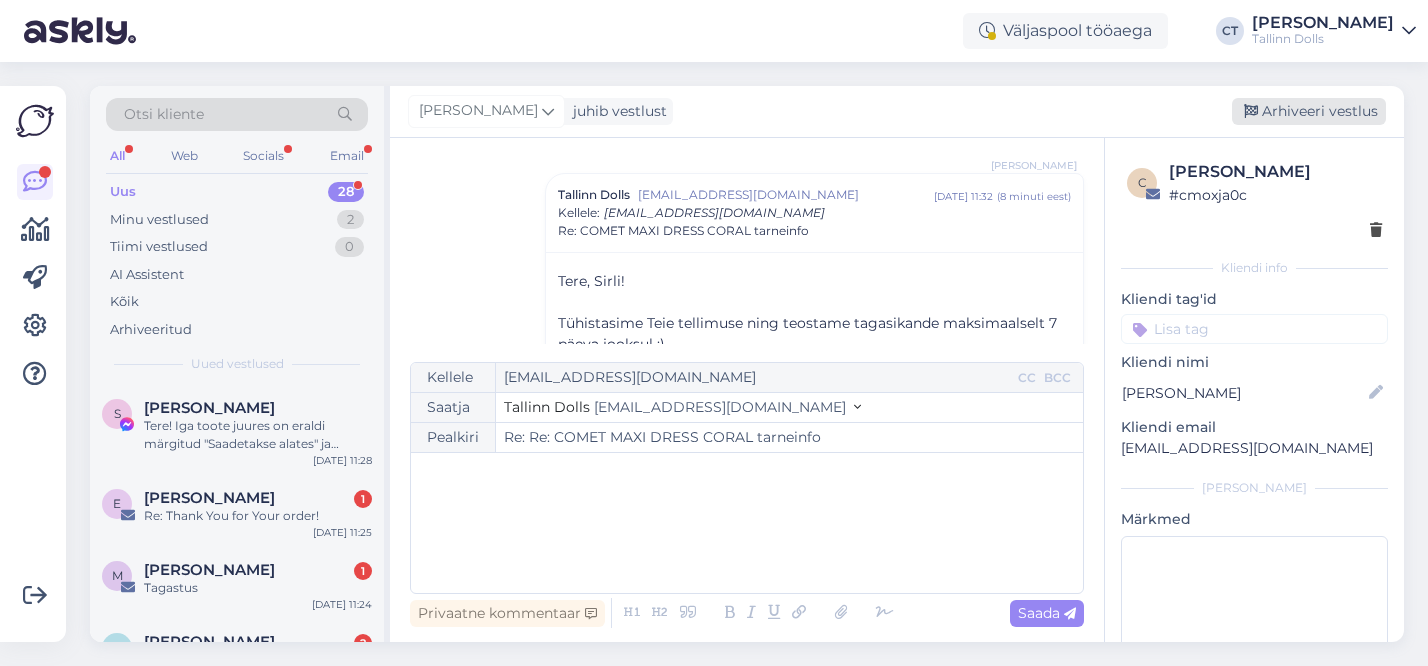 click on "Arhiveeri vestlus" at bounding box center (1309, 111) 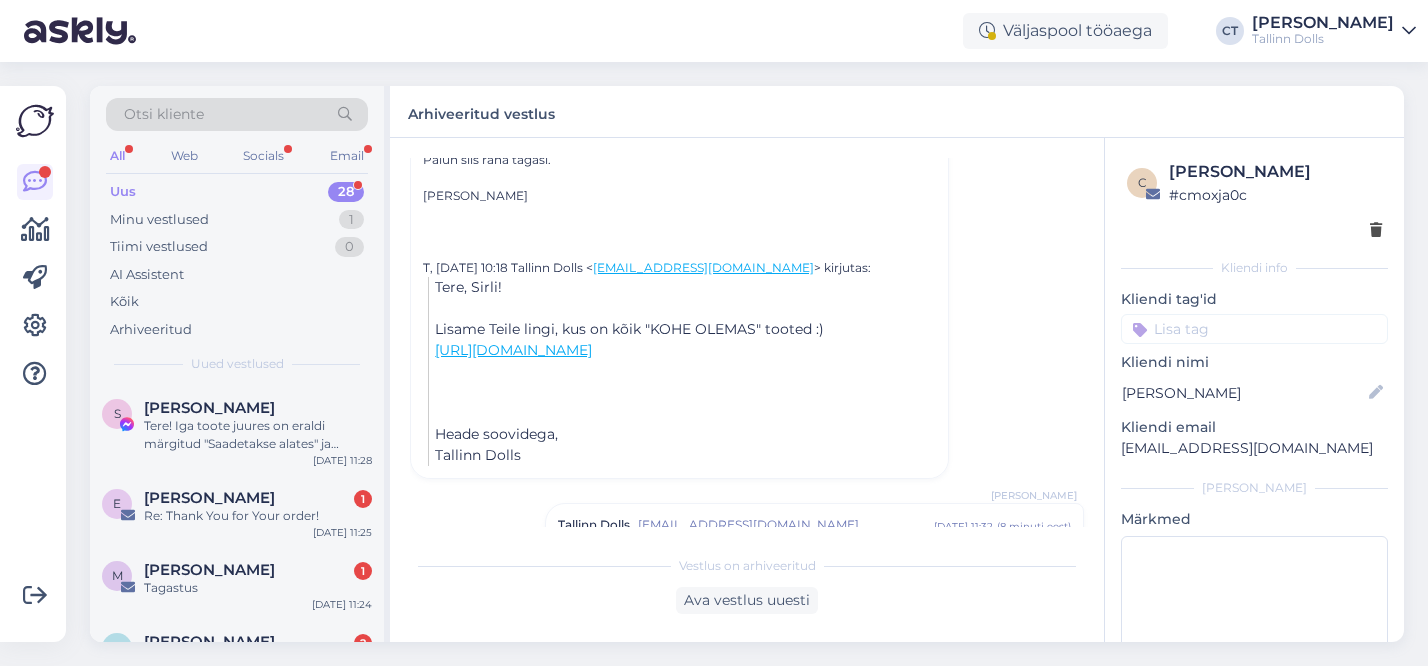 scroll, scrollTop: 1050, scrollLeft: 0, axis: vertical 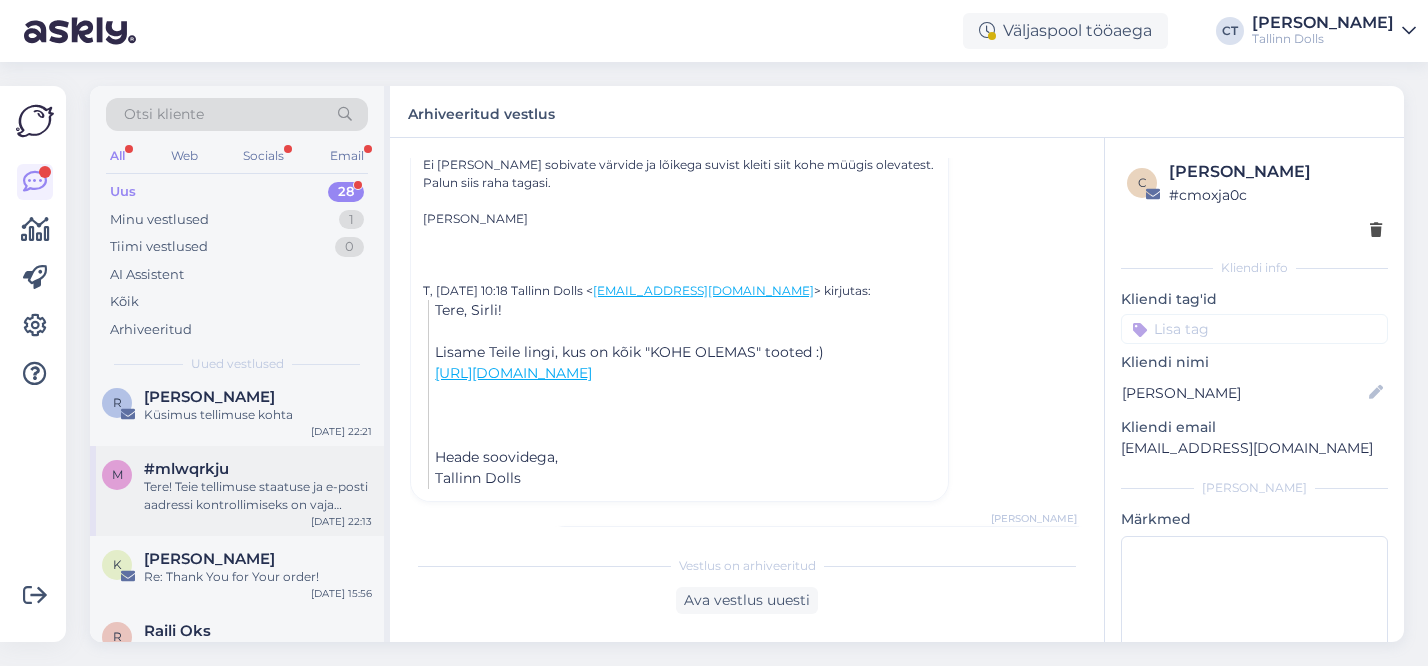click on "Tere!
Teie tellimuse staatuse ja e-posti aadressi kontrollimiseks on vaja ligipääsu süsteemile. [PERSON_NAME] [PERSON_NAME] päringu edasi kolleegile, kes saab Teid selles osas aidata." at bounding box center (258, 496) 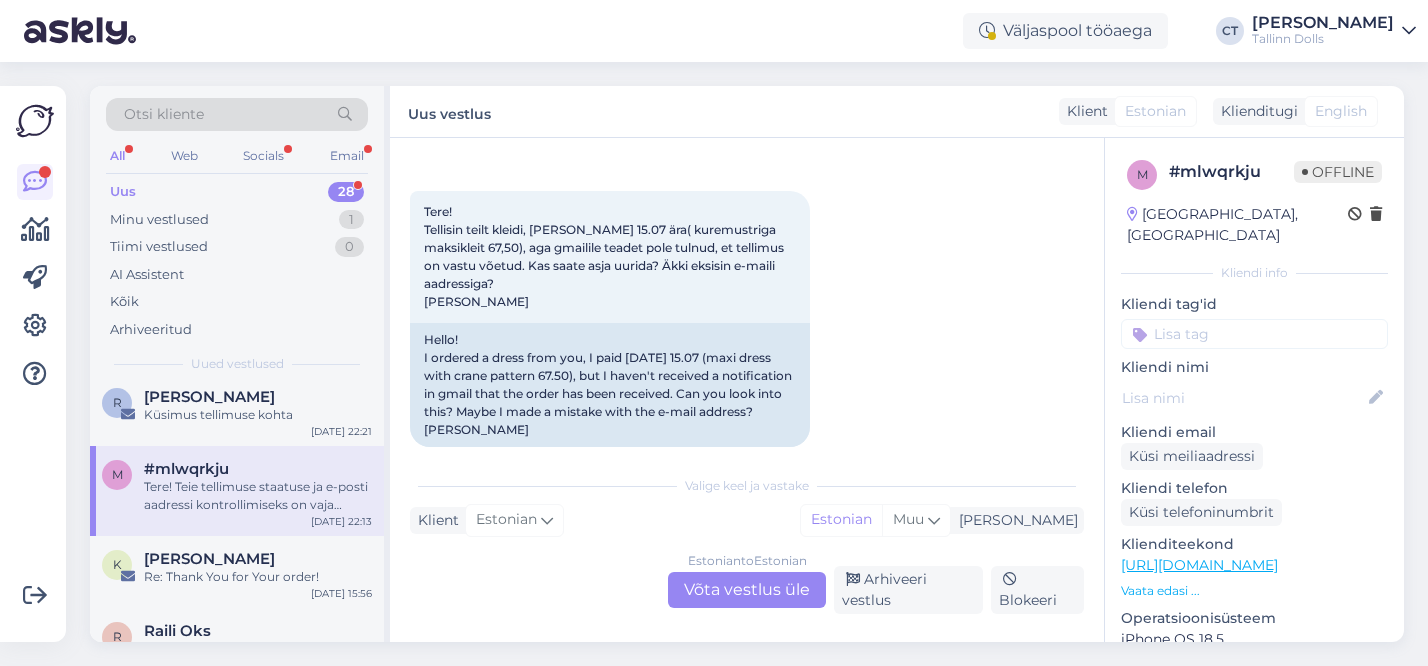 scroll, scrollTop: 70, scrollLeft: 0, axis: vertical 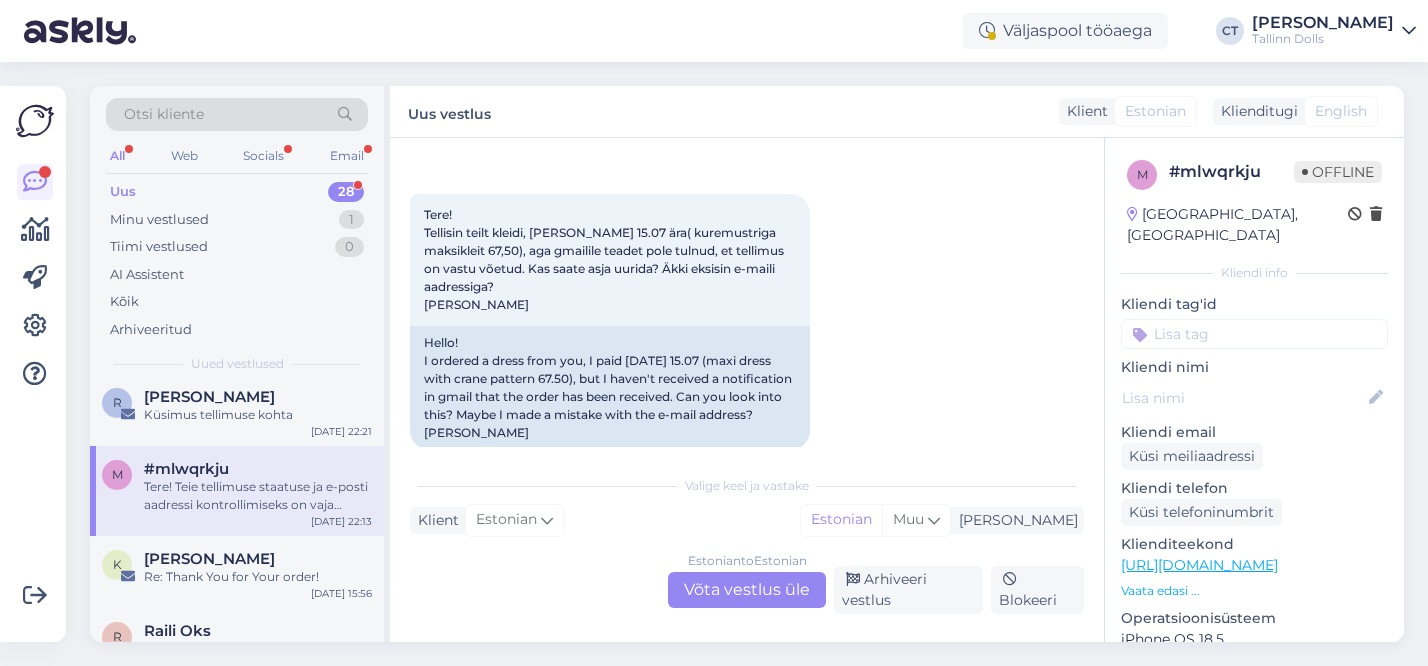 click on "Estonian  to  Estonian Võta vestlus üle" at bounding box center (747, 590) 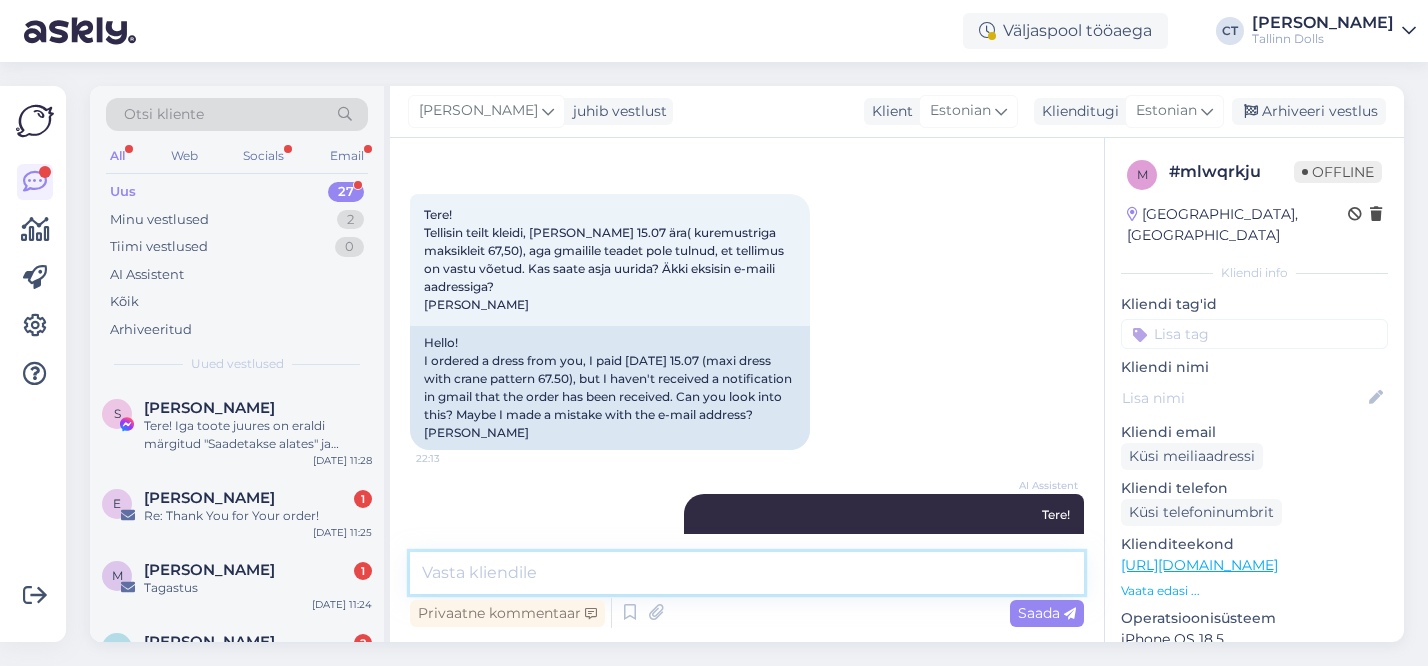 click at bounding box center (747, 573) 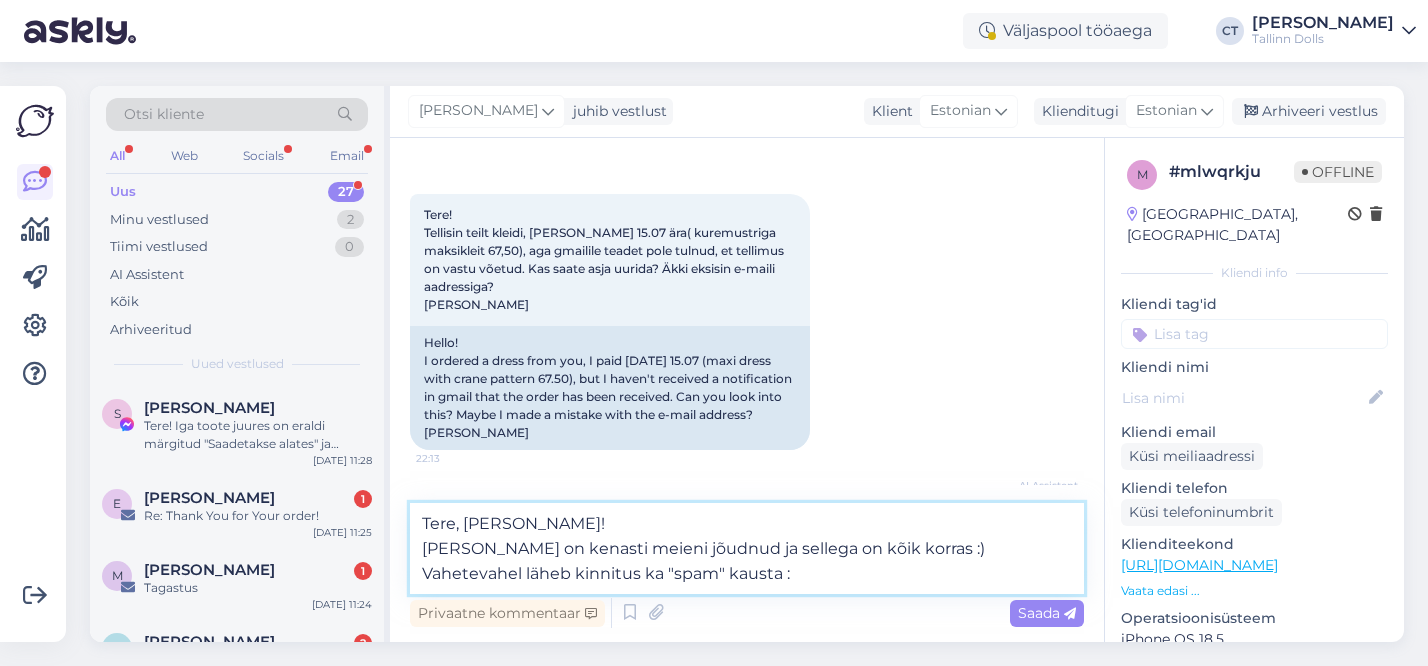 type on "Tere, [PERSON_NAME]!
[PERSON_NAME] on kenasti meieni jõudnud ja sellega on kõik korras :)
Vahetevahel läheb kinnitus ka "spam" kausta :)" 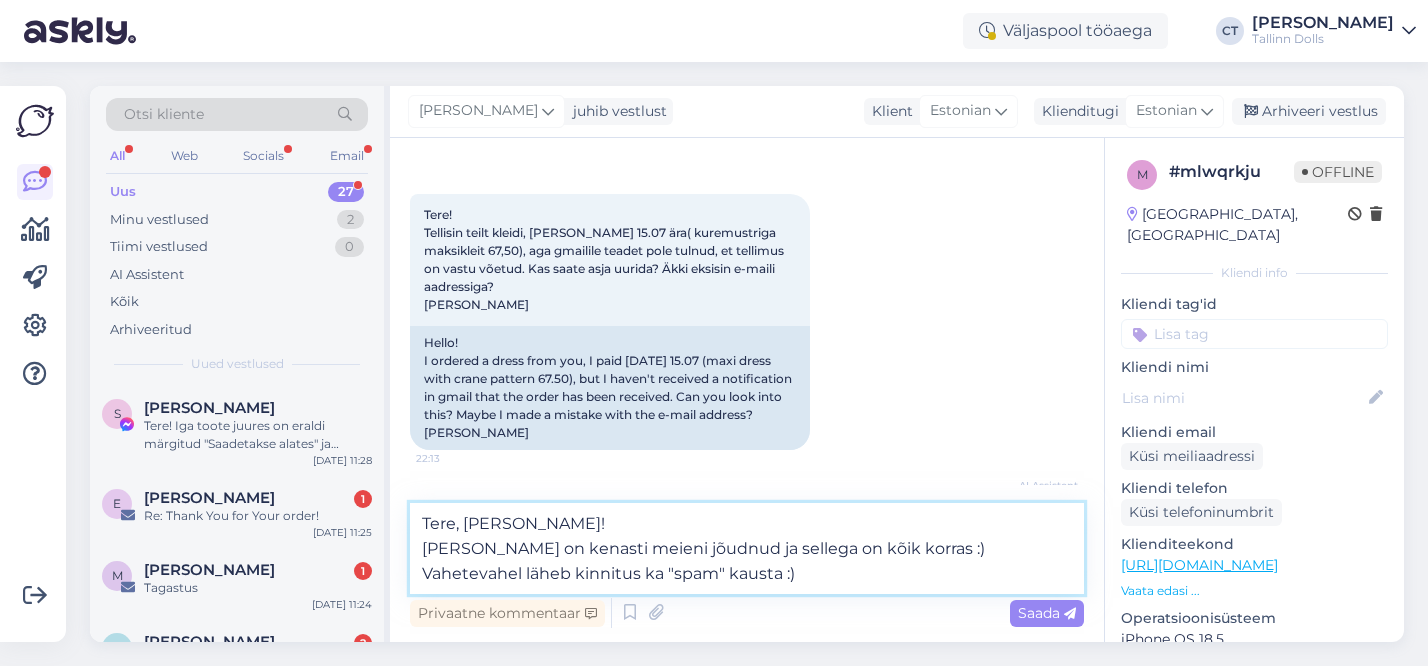 type 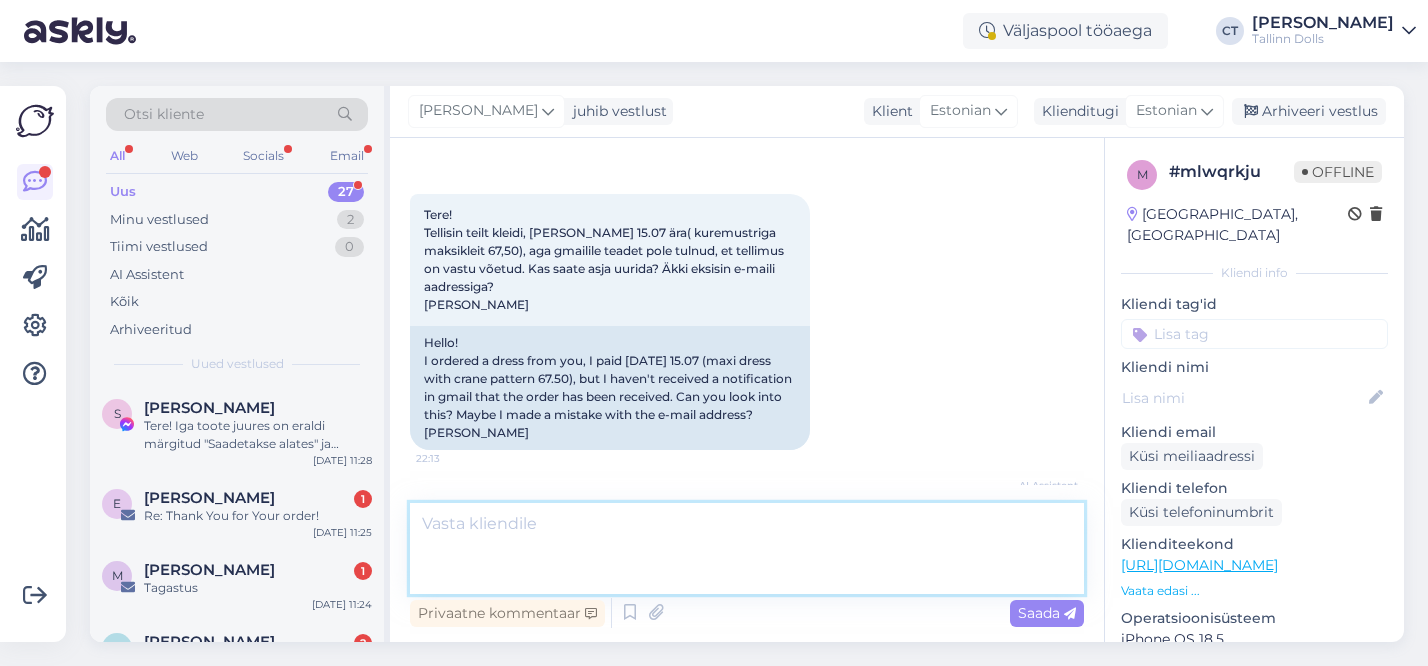 scroll, scrollTop: 348, scrollLeft: 0, axis: vertical 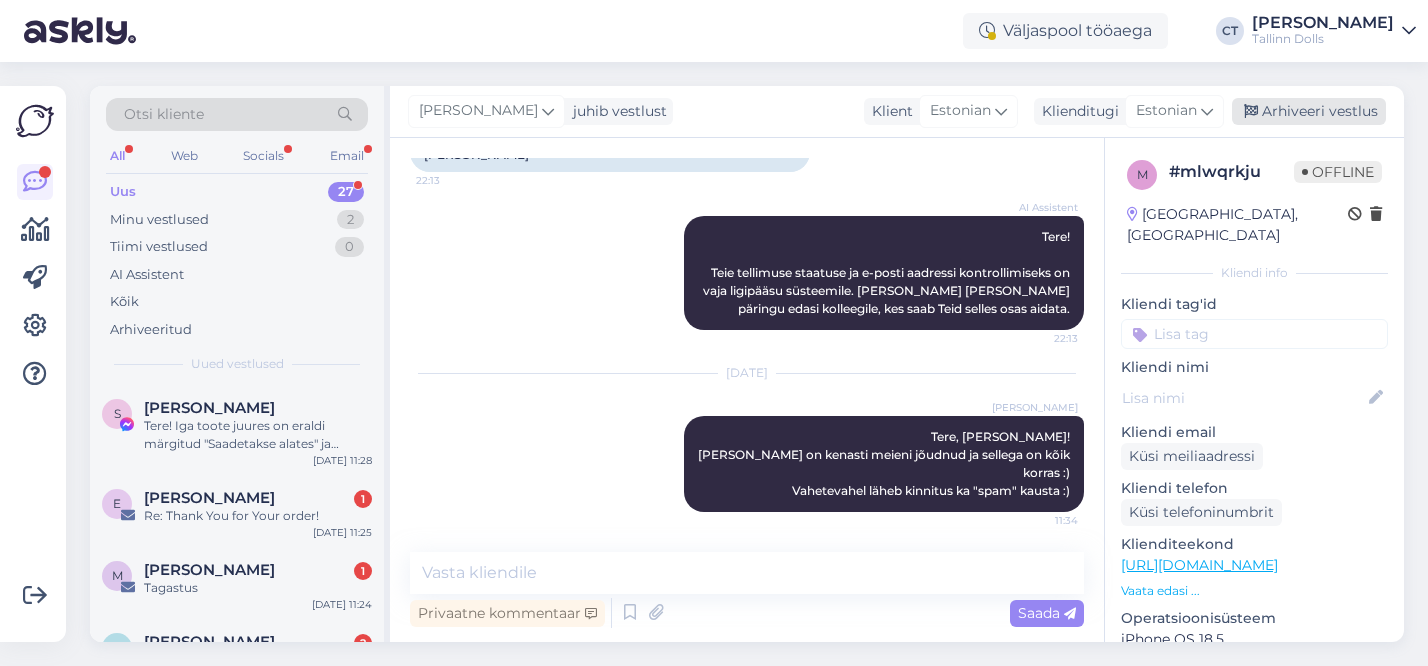 click on "Arhiveeri vestlus" at bounding box center (1309, 111) 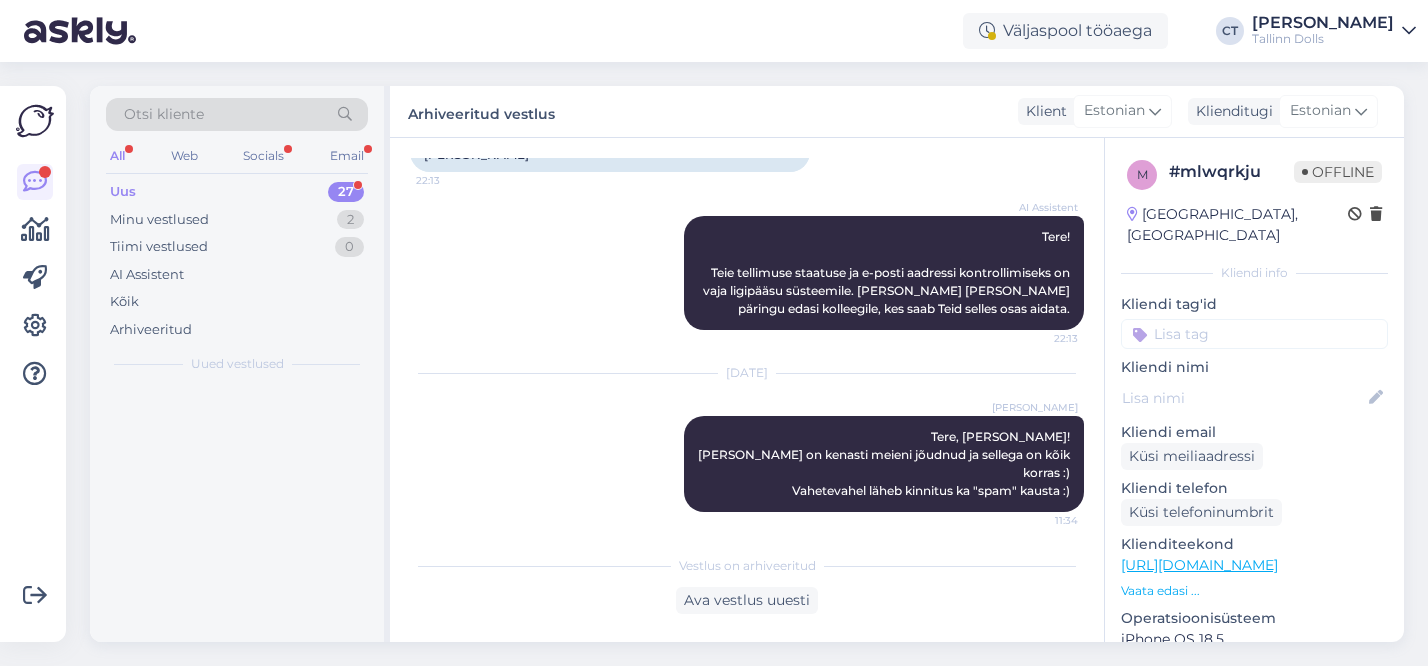 scroll, scrollTop: 355, scrollLeft: 0, axis: vertical 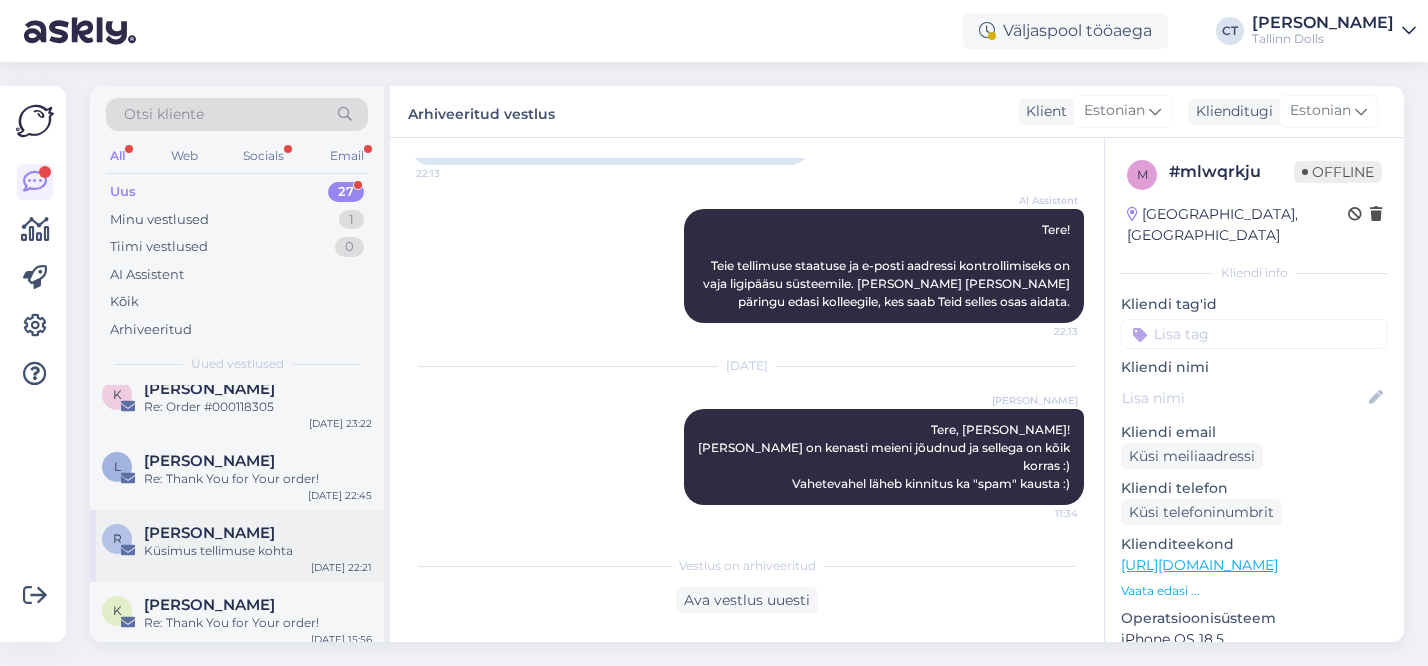click on "[PERSON_NAME]" at bounding box center (209, 533) 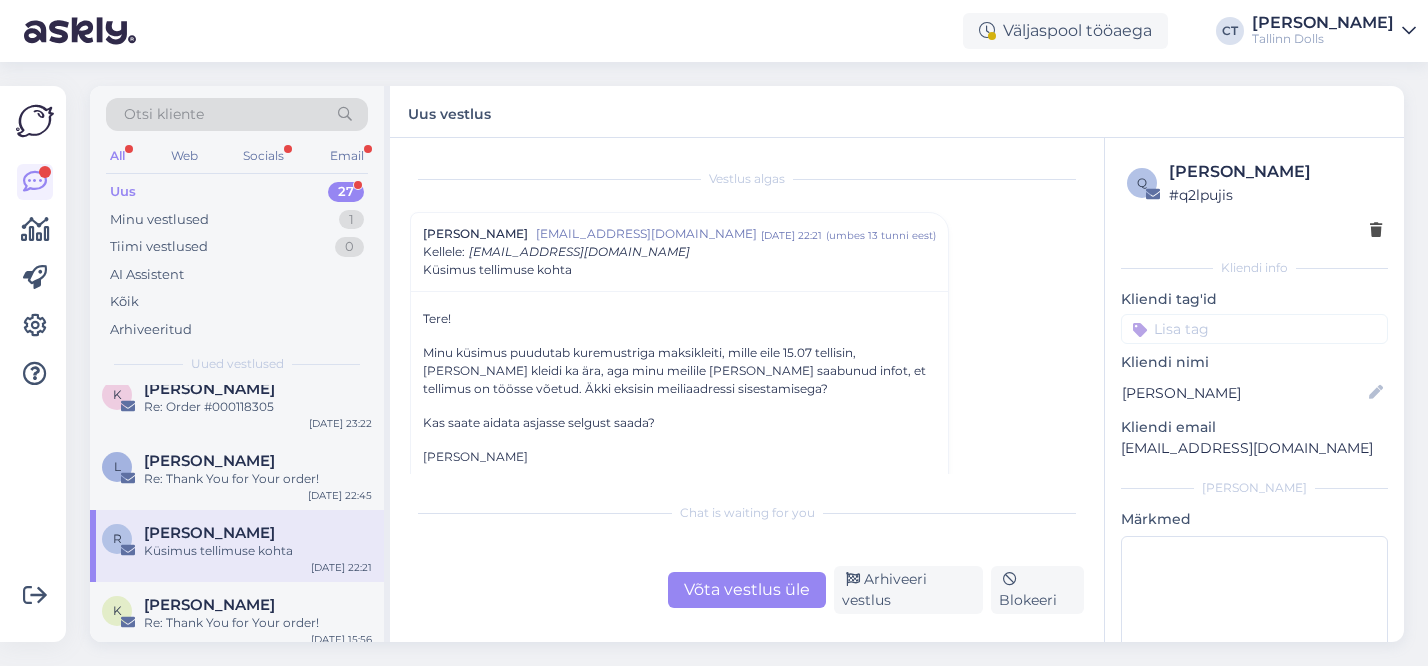 click on "Võta vestlus üle" at bounding box center (747, 590) 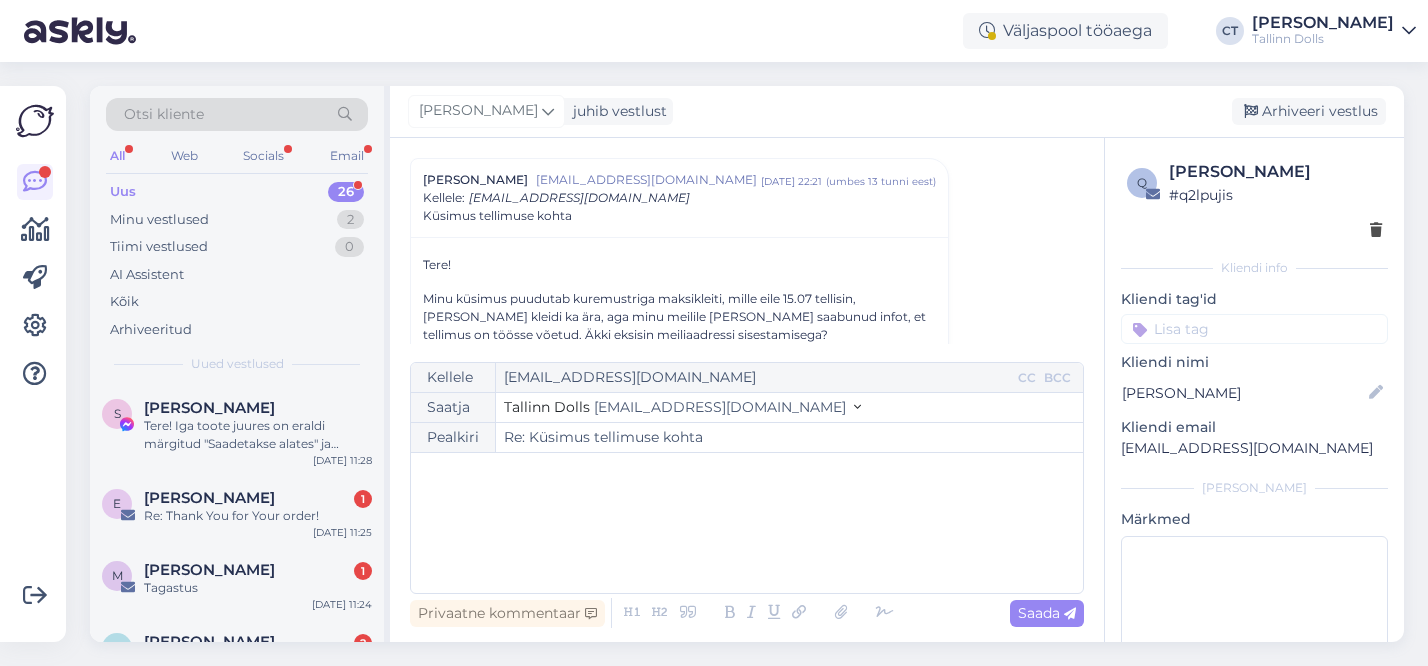 click on "﻿" at bounding box center (747, 523) 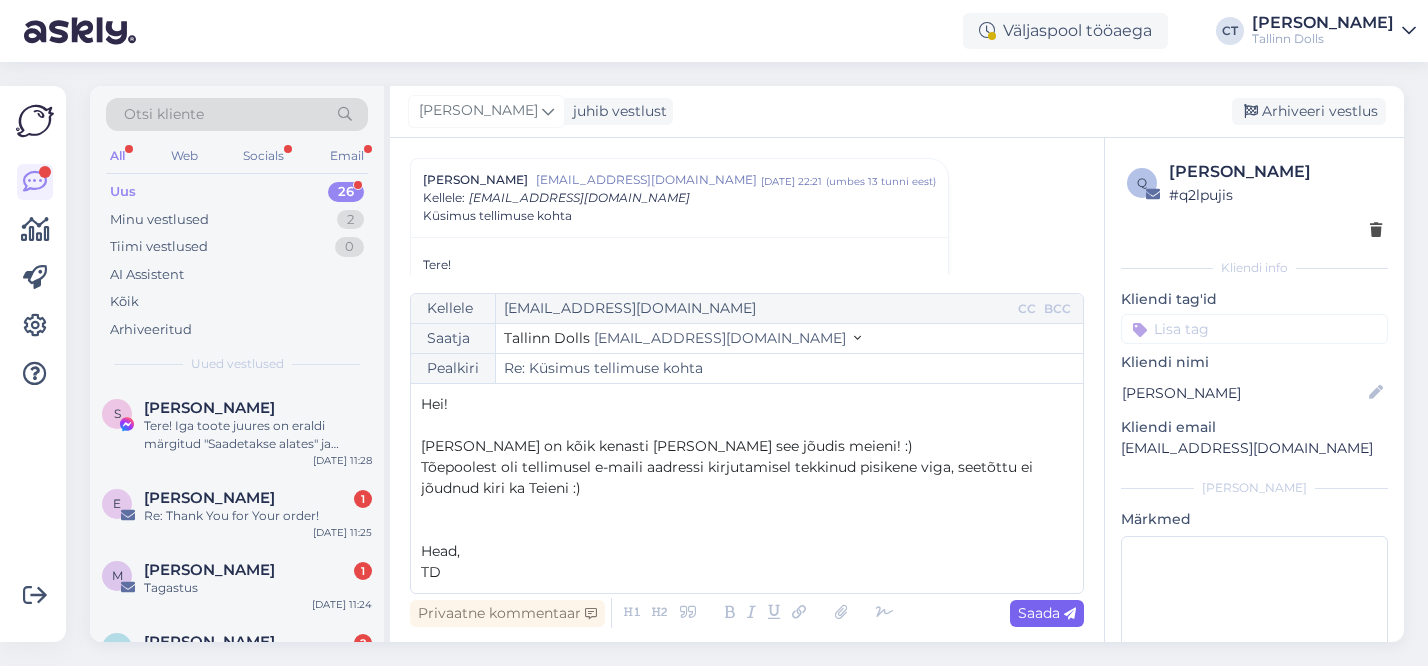 click on "Saada" at bounding box center (1047, 613) 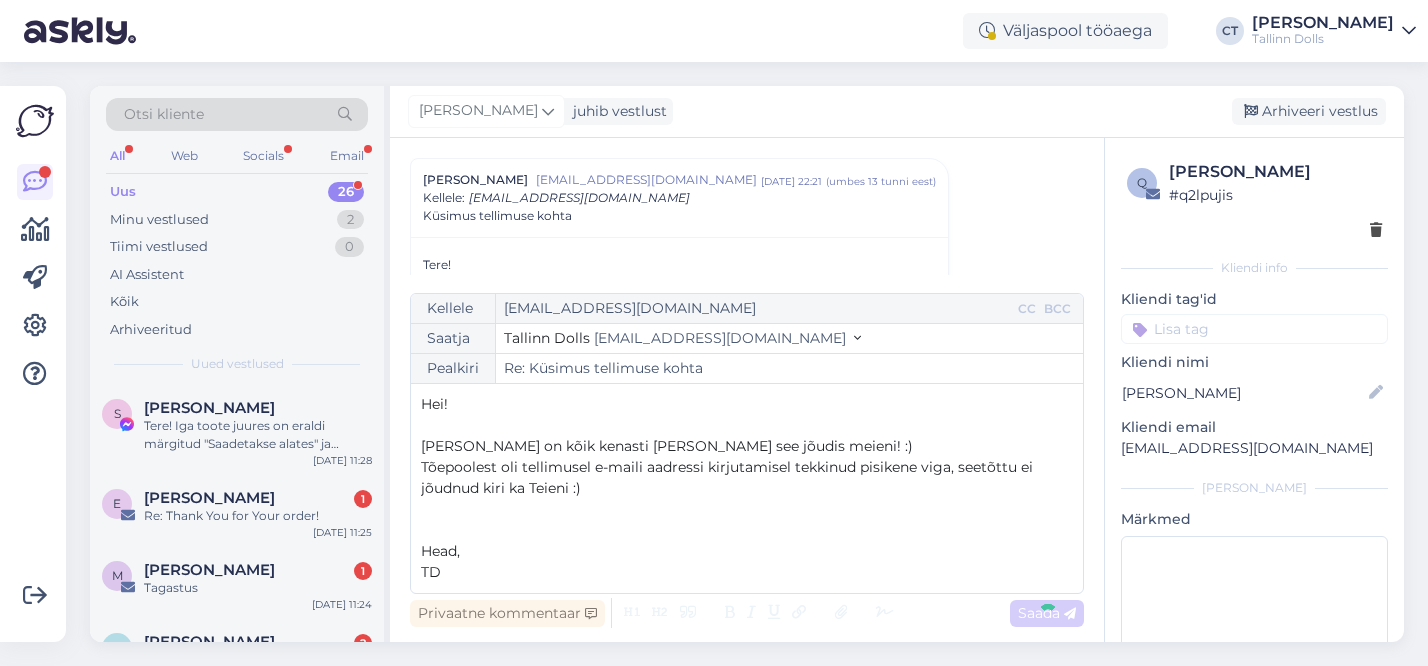 type on "Re: Re: Küsimus tellimuse kohta" 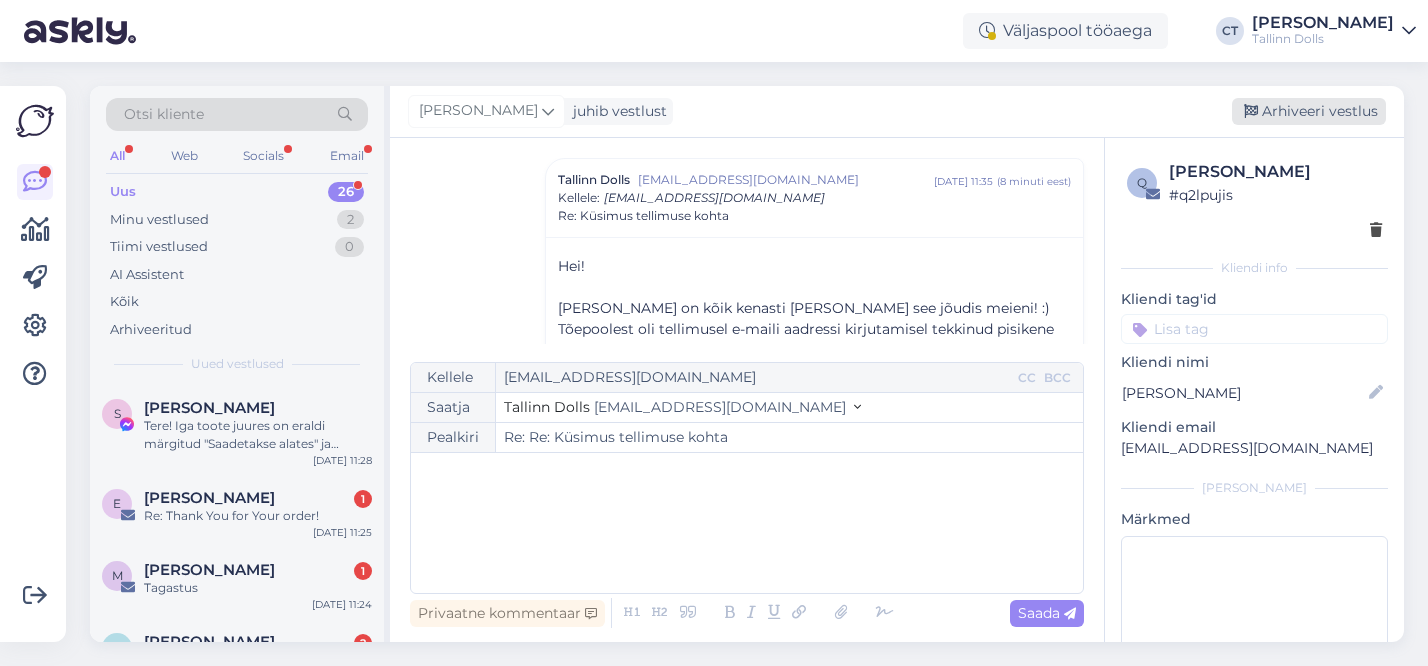 click on "Arhiveeri vestlus" at bounding box center [1309, 111] 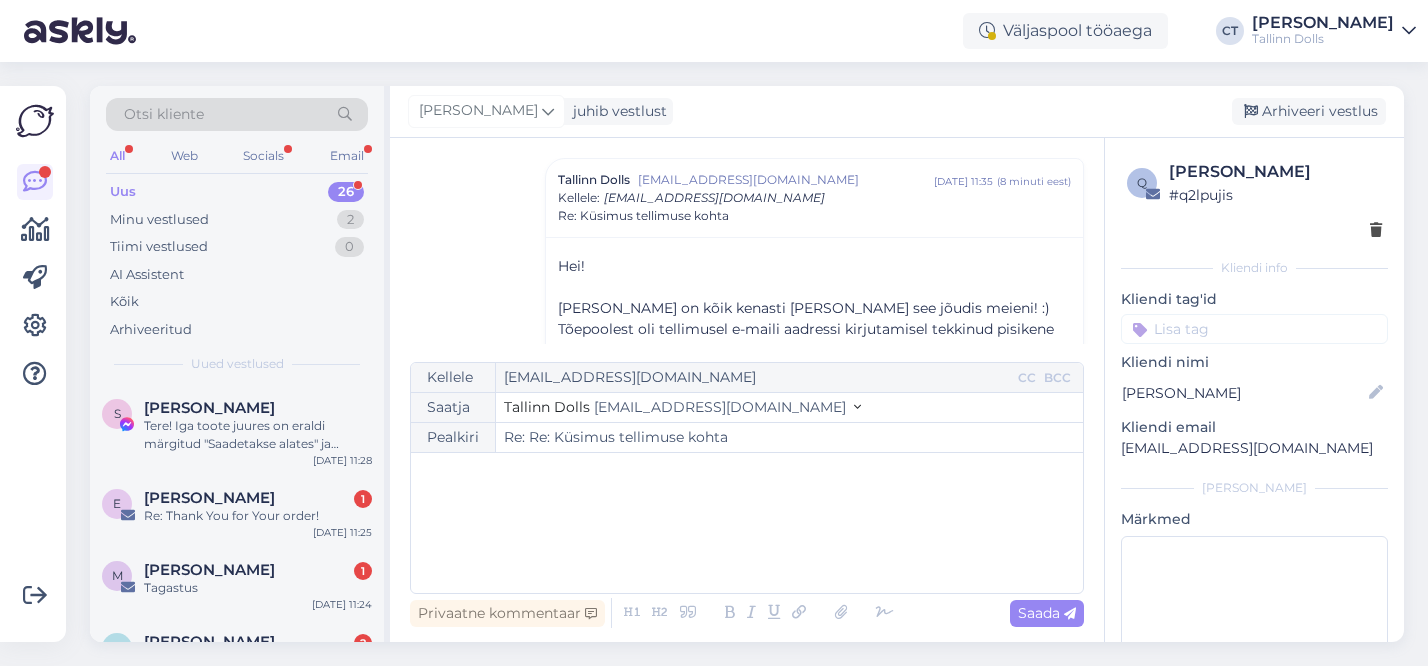 scroll, scrollTop: 338, scrollLeft: 0, axis: vertical 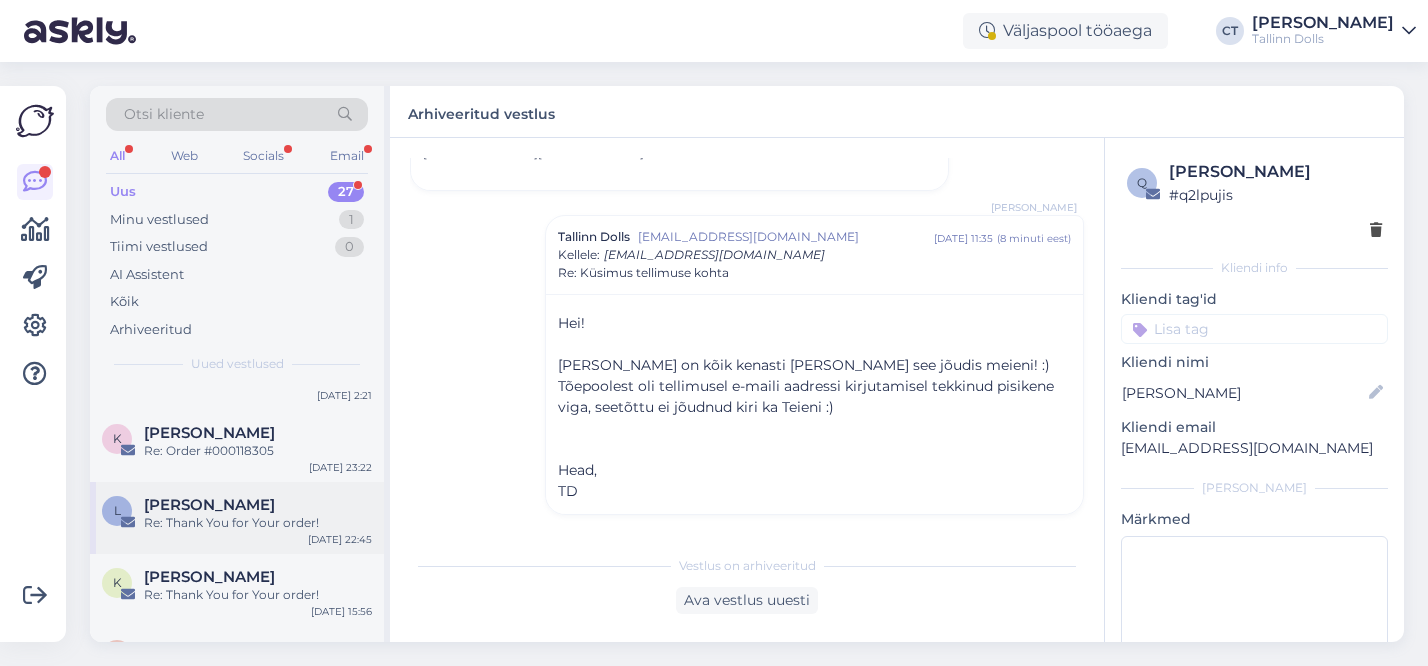 click on "Re: Thank You for Your order!" at bounding box center [258, 523] 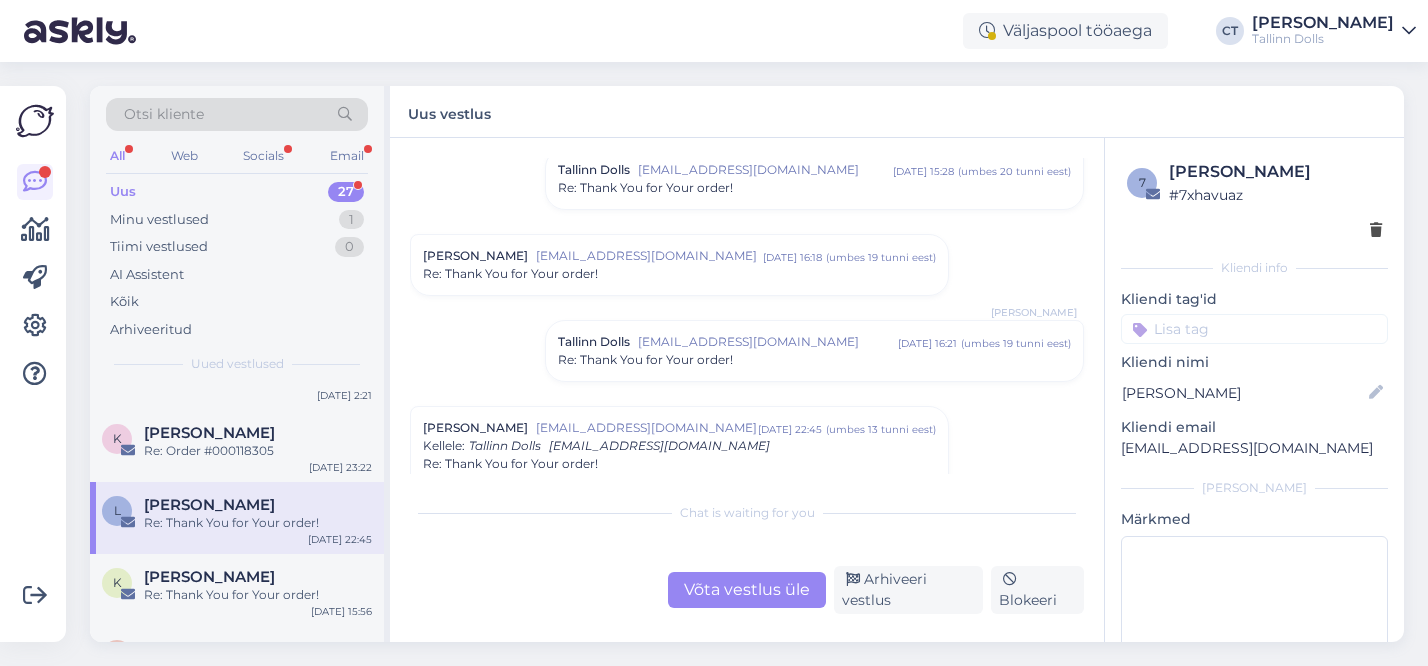 scroll, scrollTop: 793, scrollLeft: 0, axis: vertical 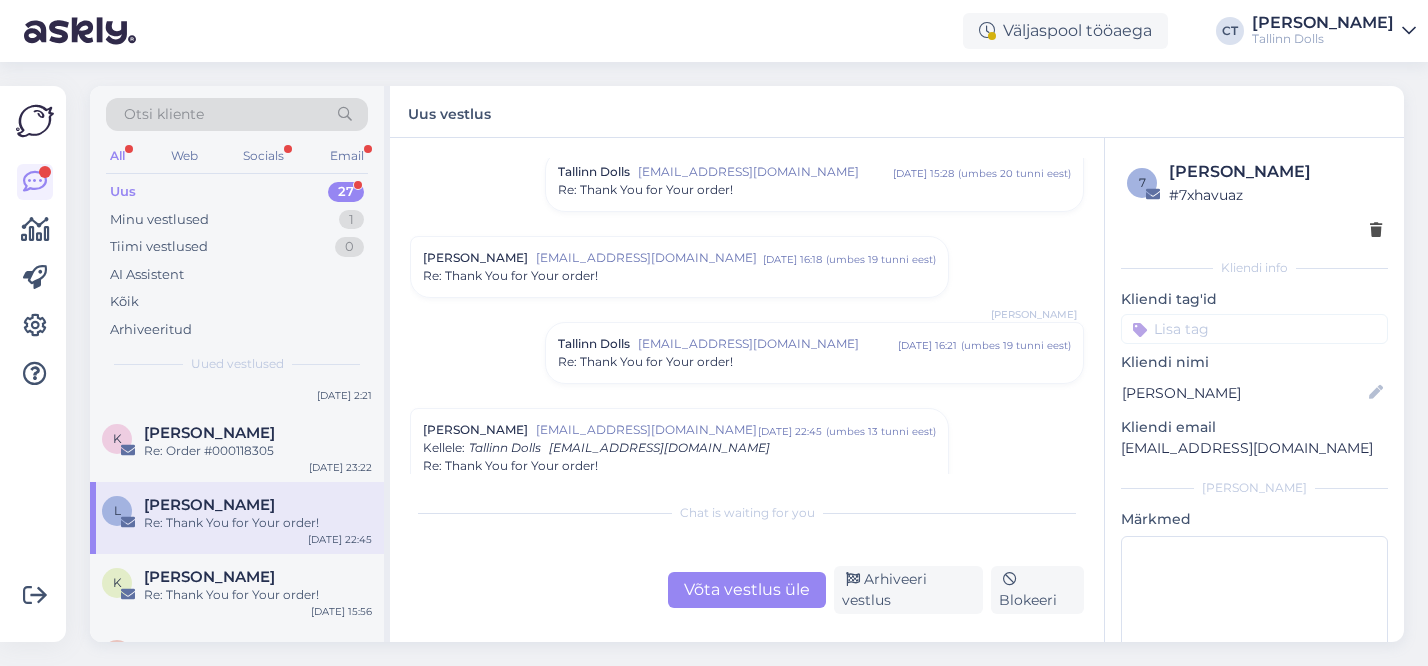 click on "Re: Thank You for Your order!" at bounding box center [679, 276] 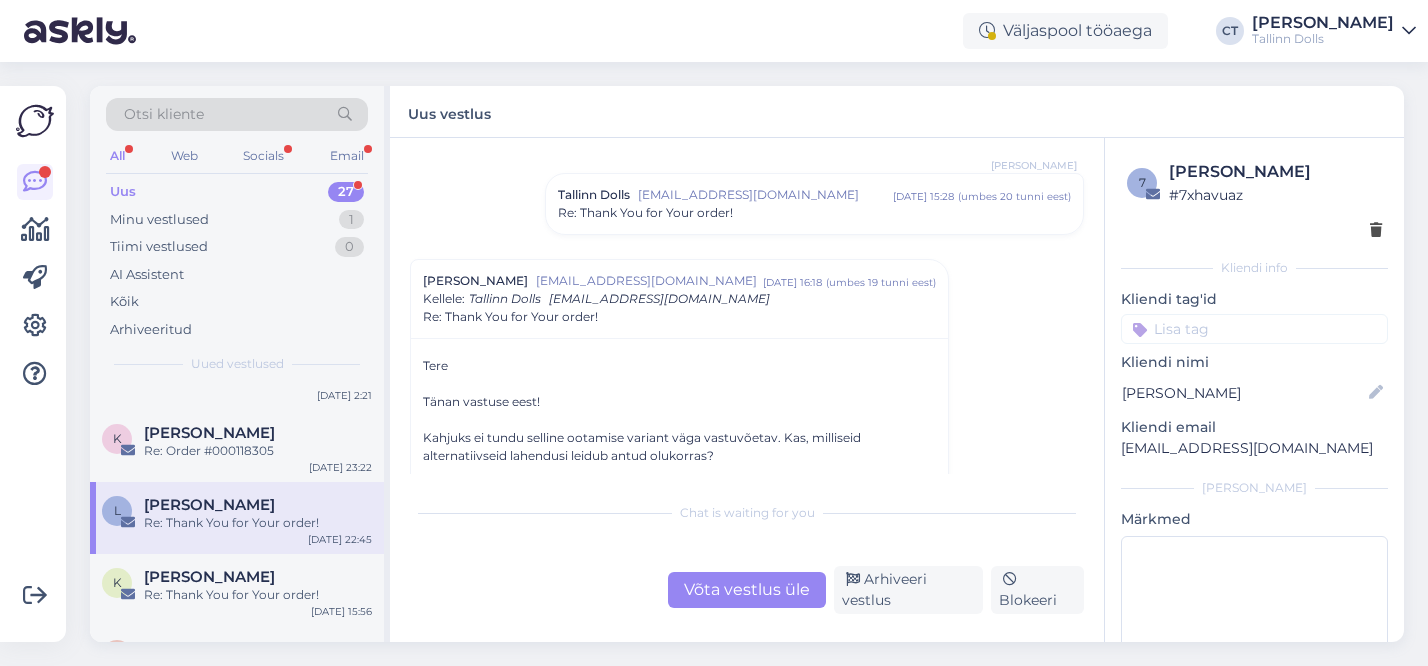 scroll, scrollTop: 743, scrollLeft: 0, axis: vertical 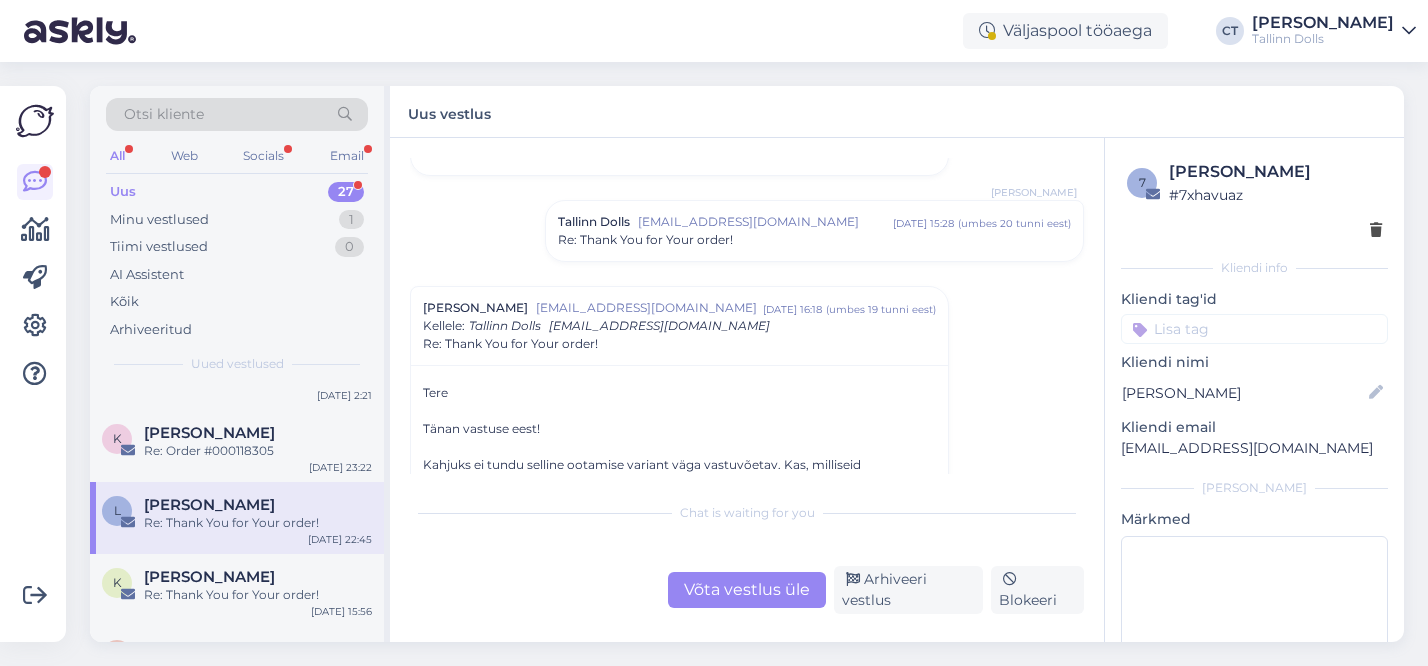 click on "Re: Thank You for Your order!" at bounding box center (814, 240) 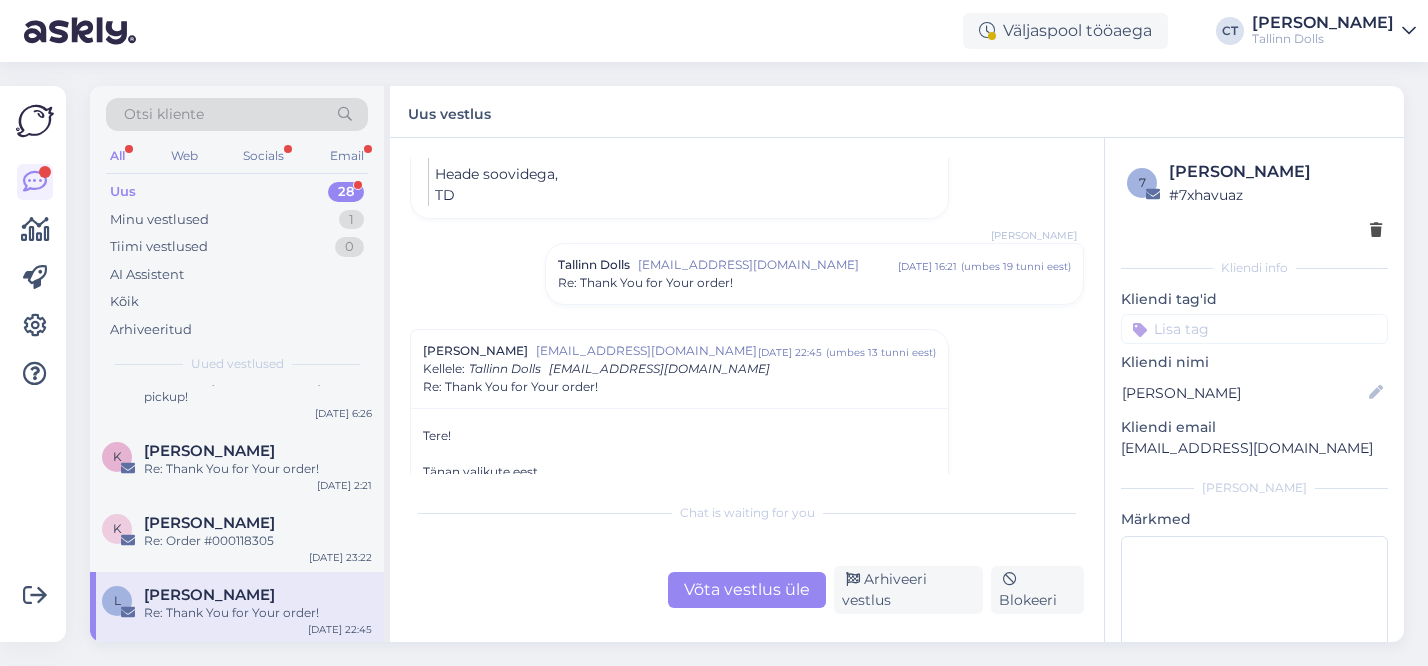 scroll, scrollTop: 1866, scrollLeft: 0, axis: vertical 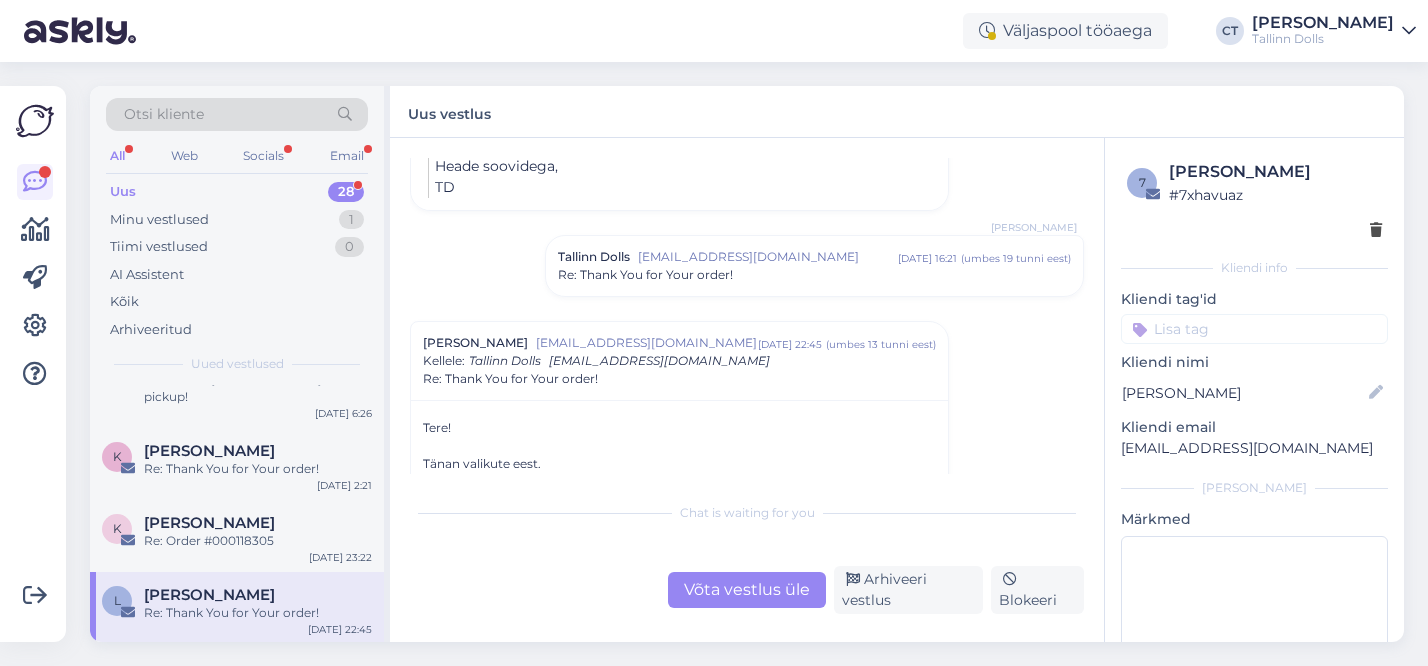 click on "Re: Thank You for Your order!" at bounding box center (645, 275) 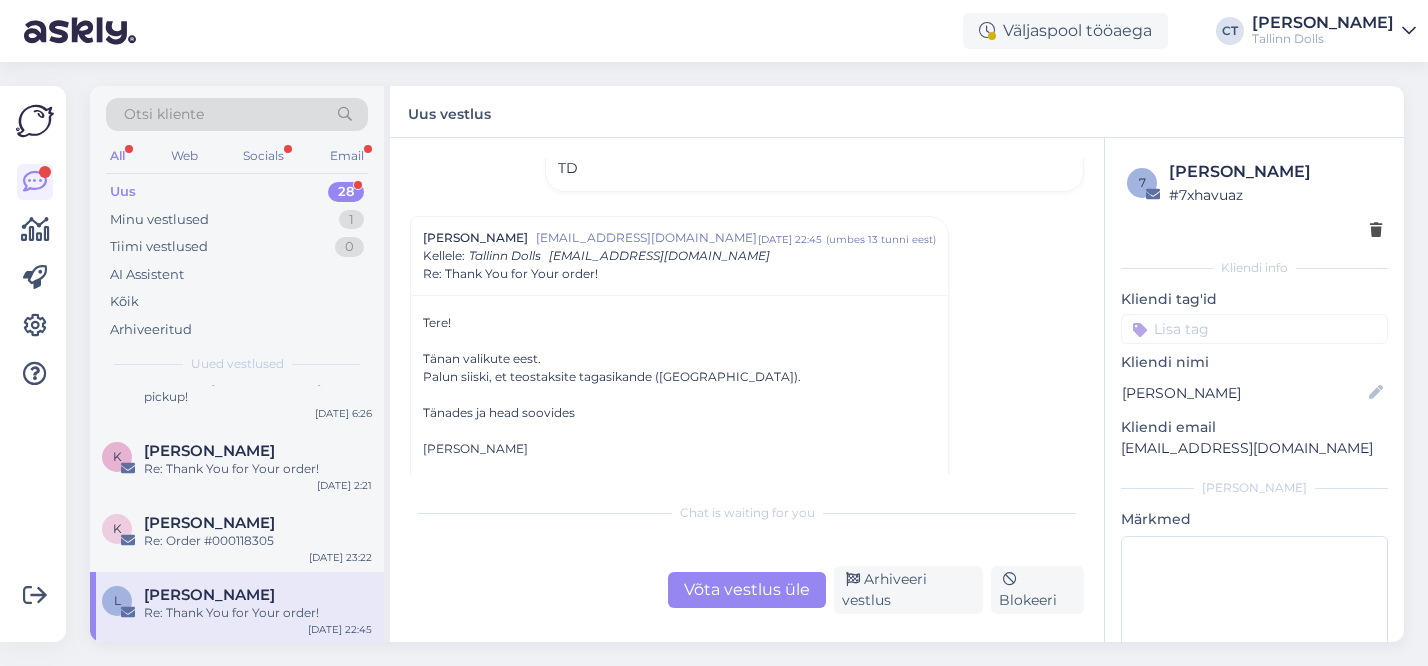 scroll, scrollTop: 2271, scrollLeft: 0, axis: vertical 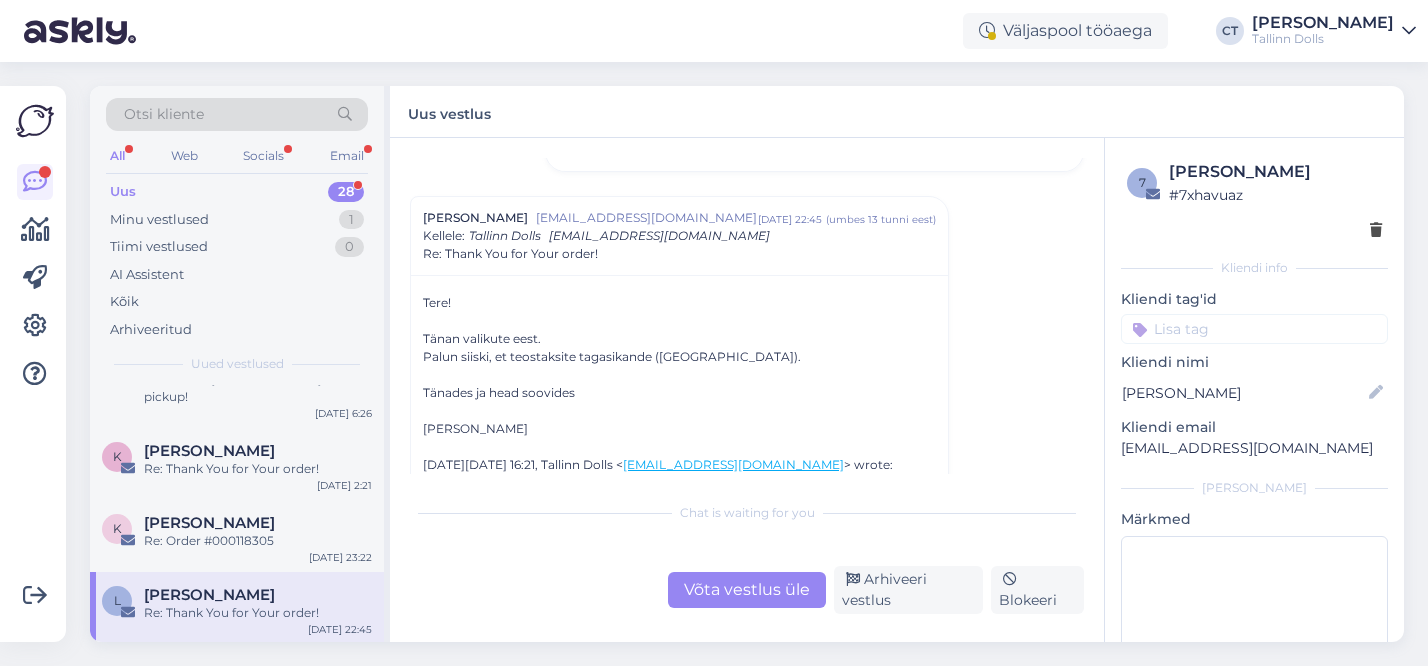 click on "Võta vestlus üle" at bounding box center (747, 590) 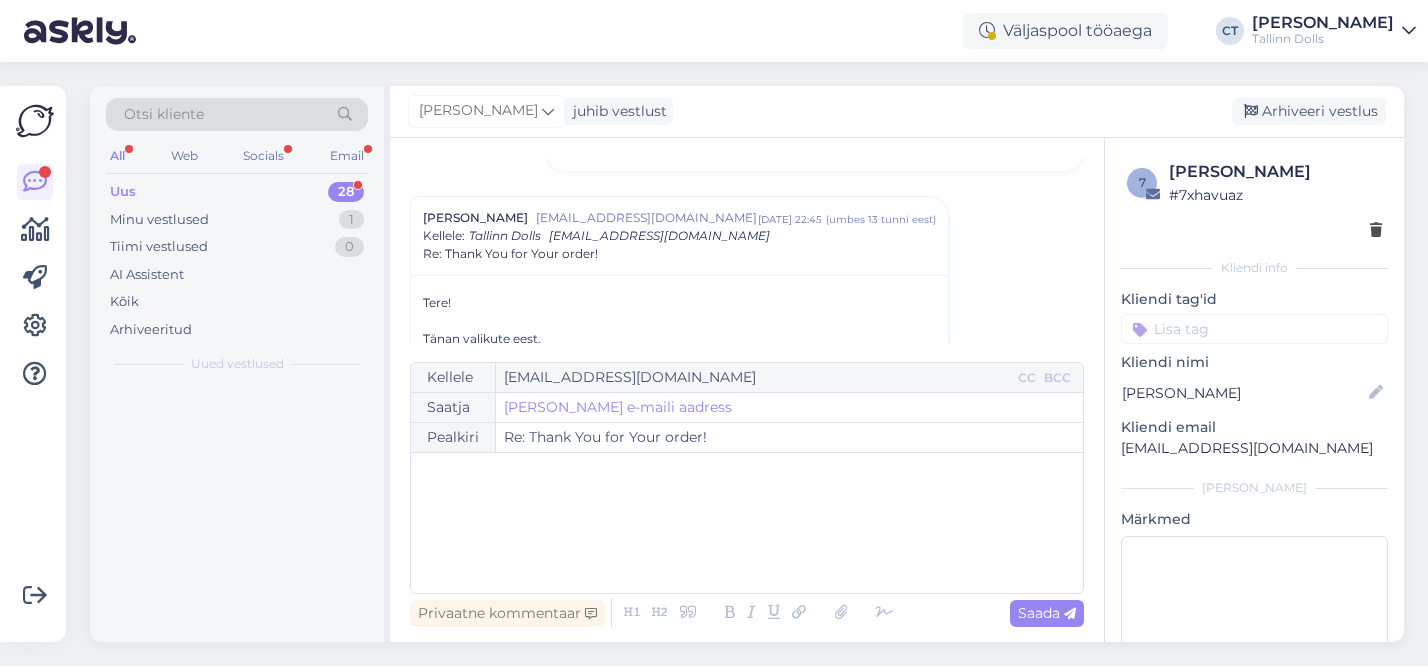 scroll, scrollTop: 2267, scrollLeft: 0, axis: vertical 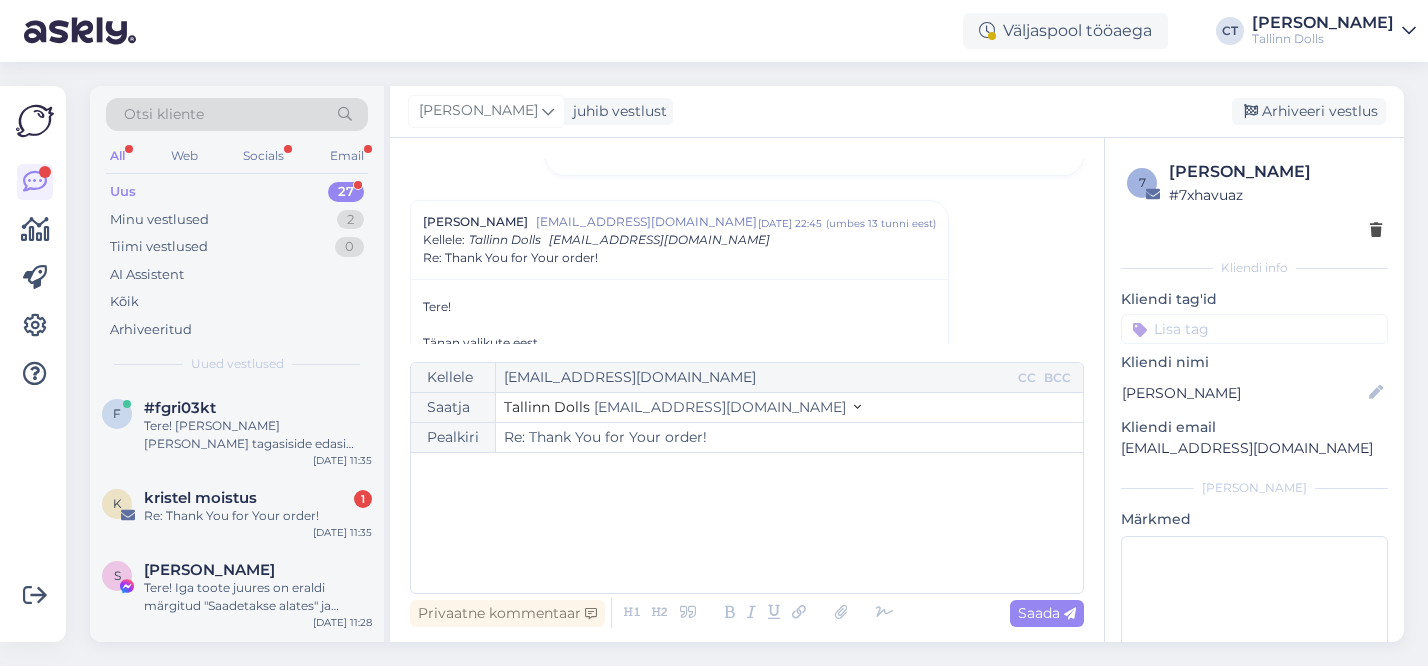click on "﻿" at bounding box center (747, 523) 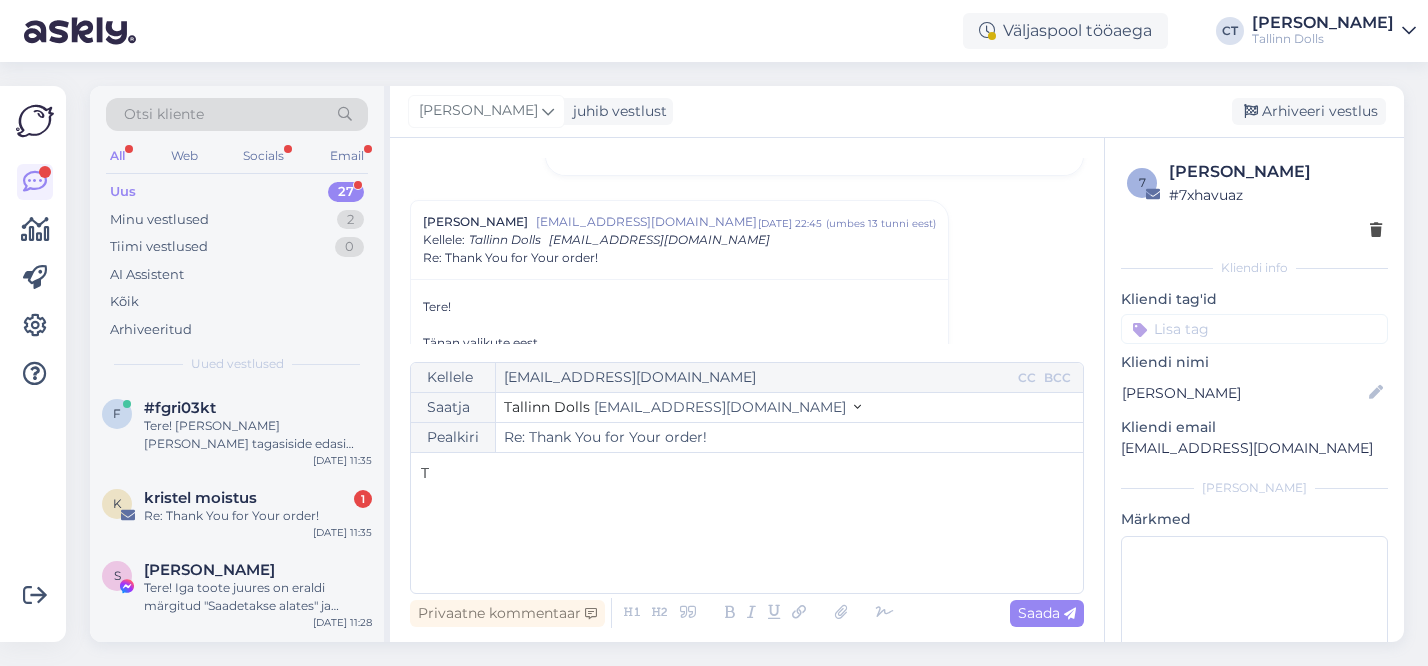 type 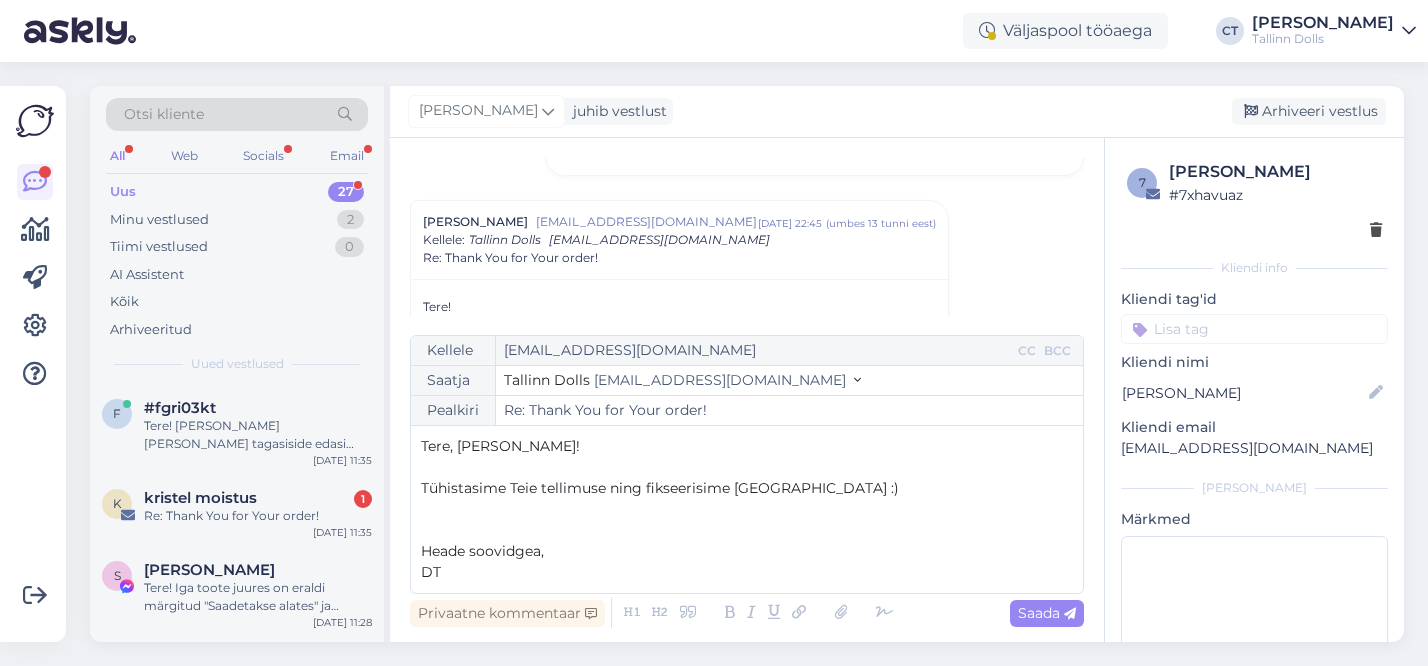 click on "Heade soovidgea," at bounding box center (482, 551) 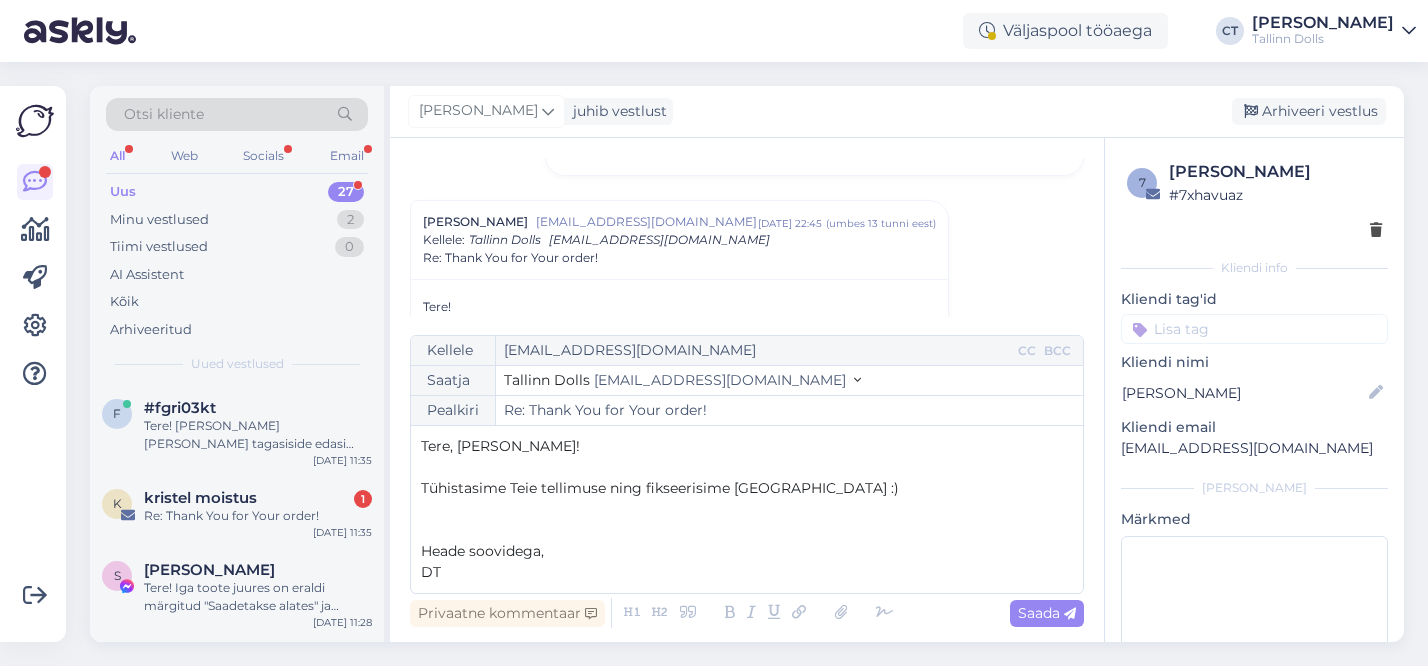 click on "DT" at bounding box center [747, 572] 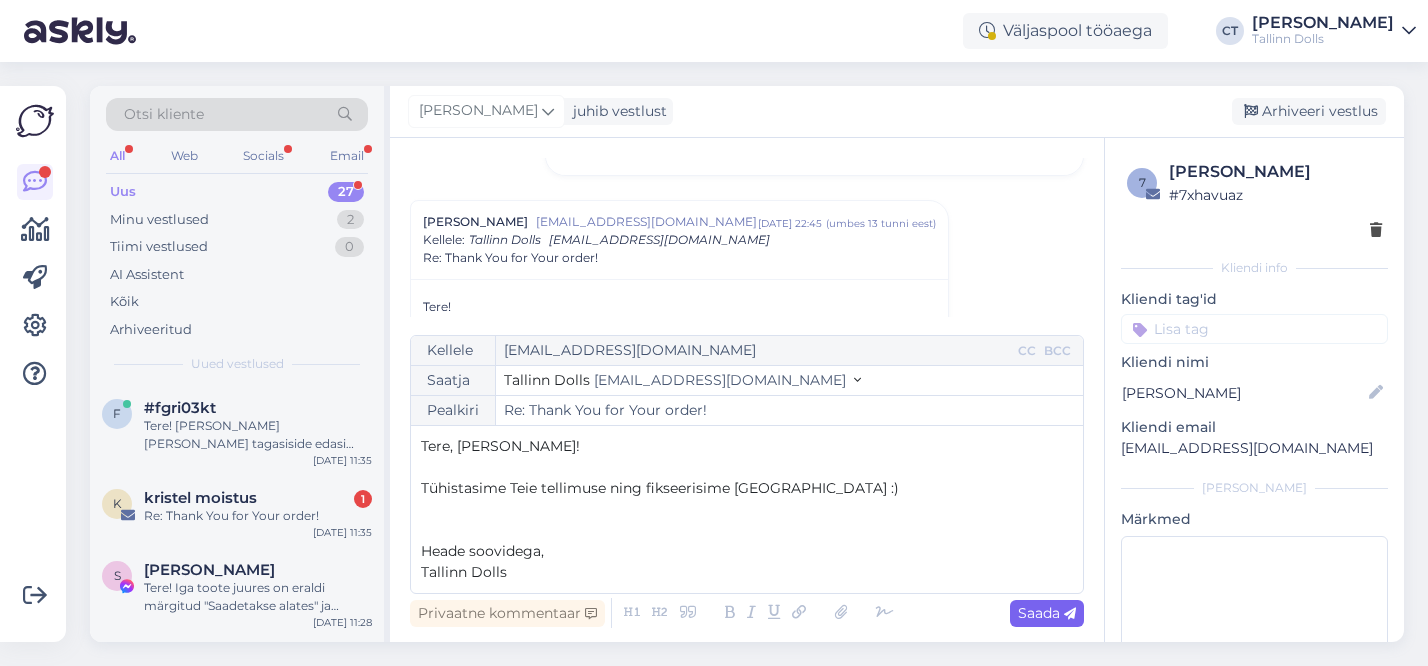 click on "Saada" at bounding box center (1047, 613) 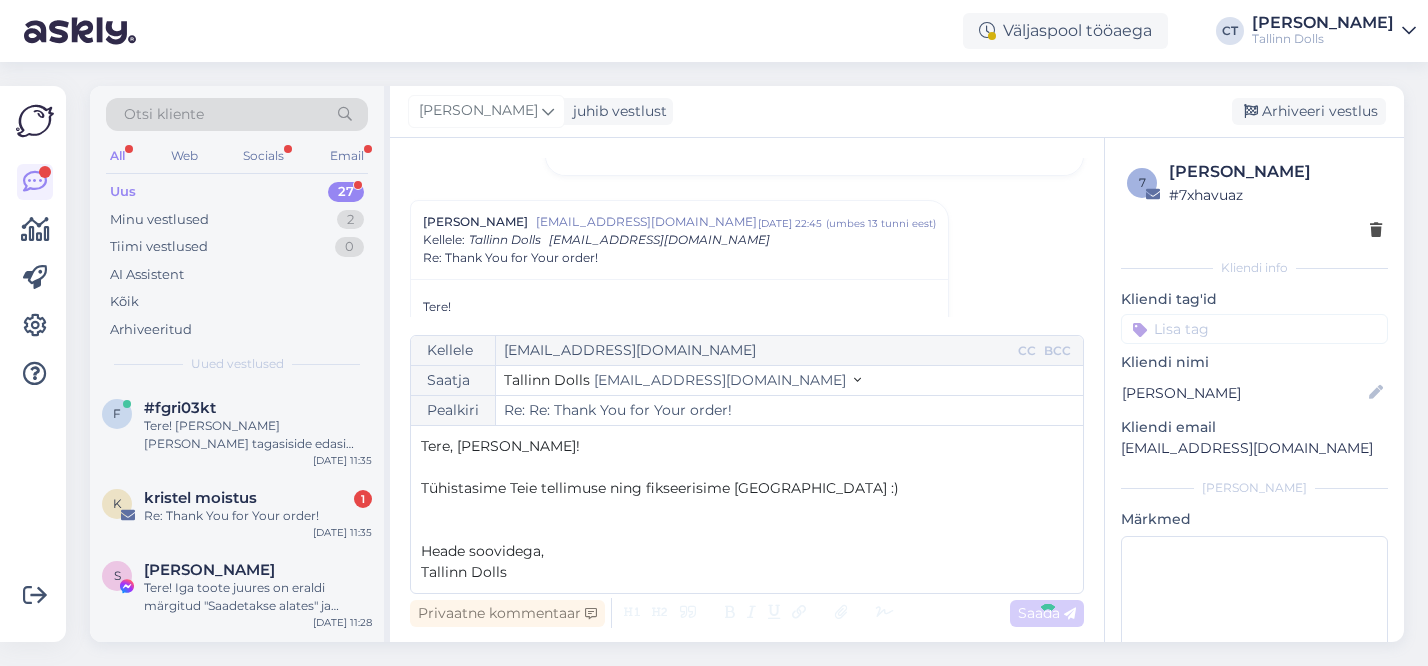 type on "Re: Thank You for Your order!" 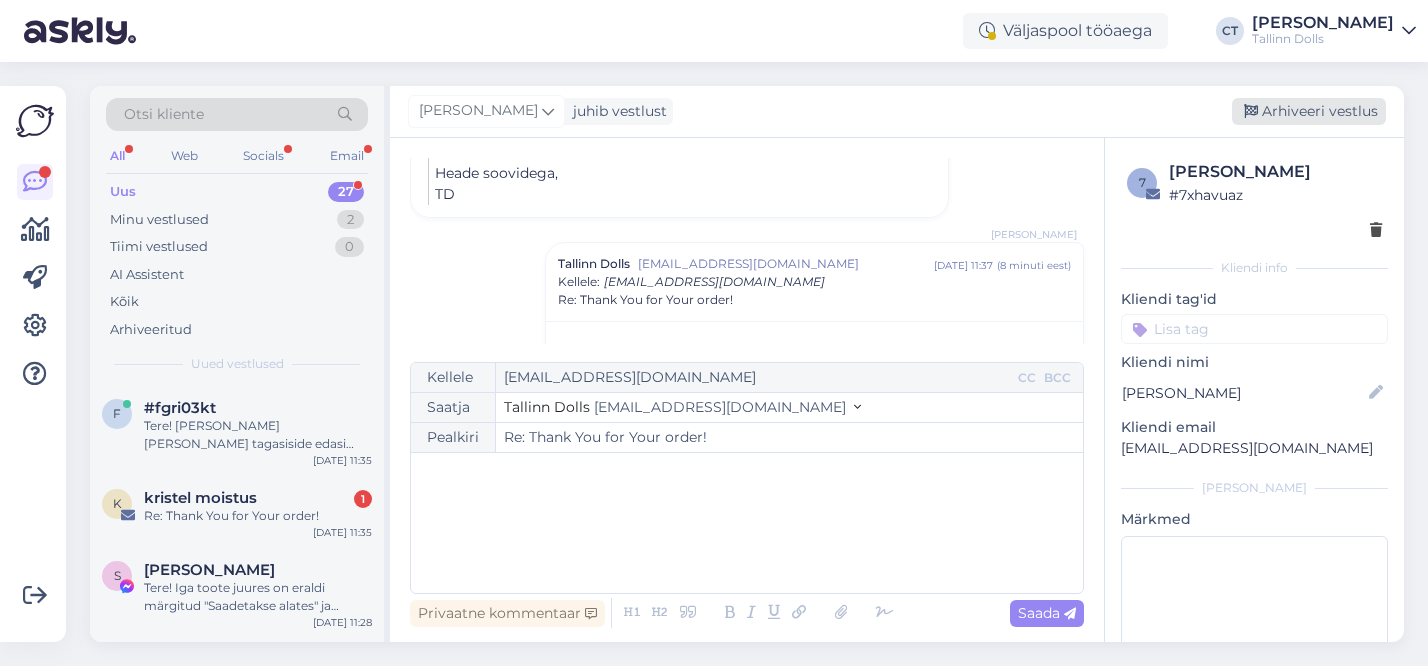 click on "Arhiveeri vestlus" at bounding box center (1309, 111) 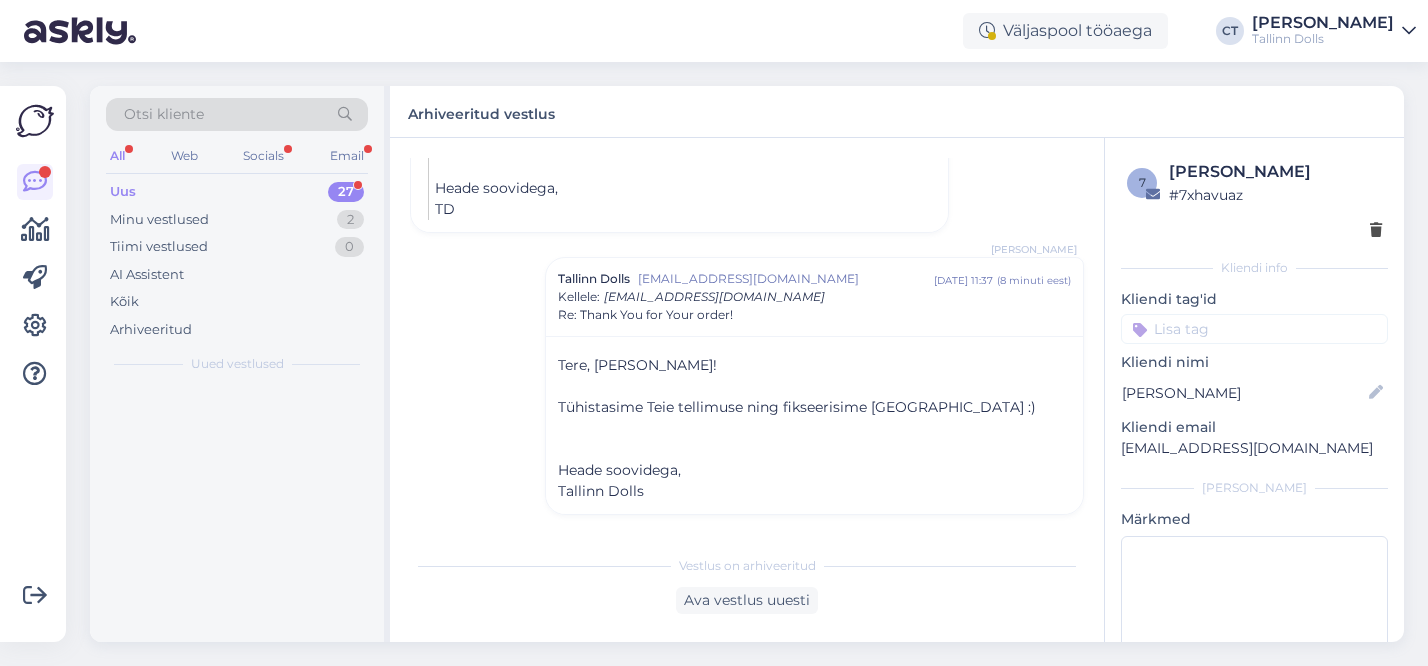 scroll, scrollTop: 2714, scrollLeft: 0, axis: vertical 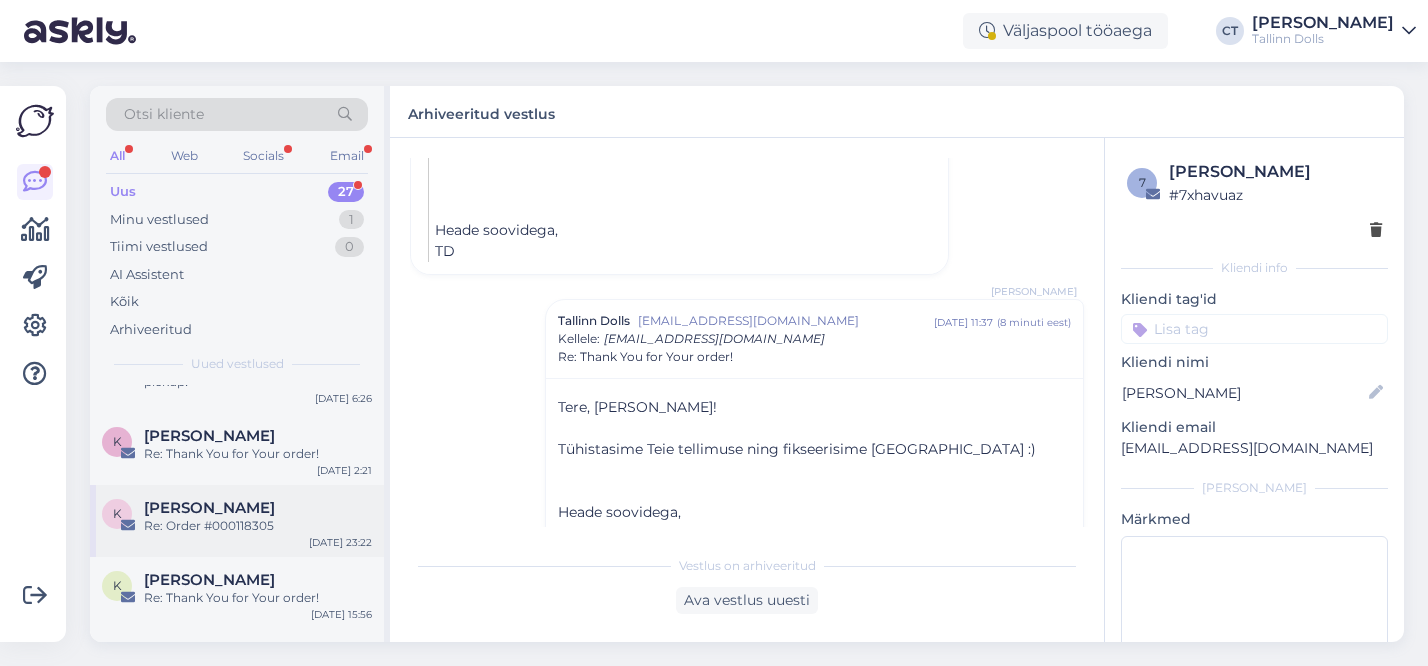 click on "Re: Order #000118305" at bounding box center [258, 526] 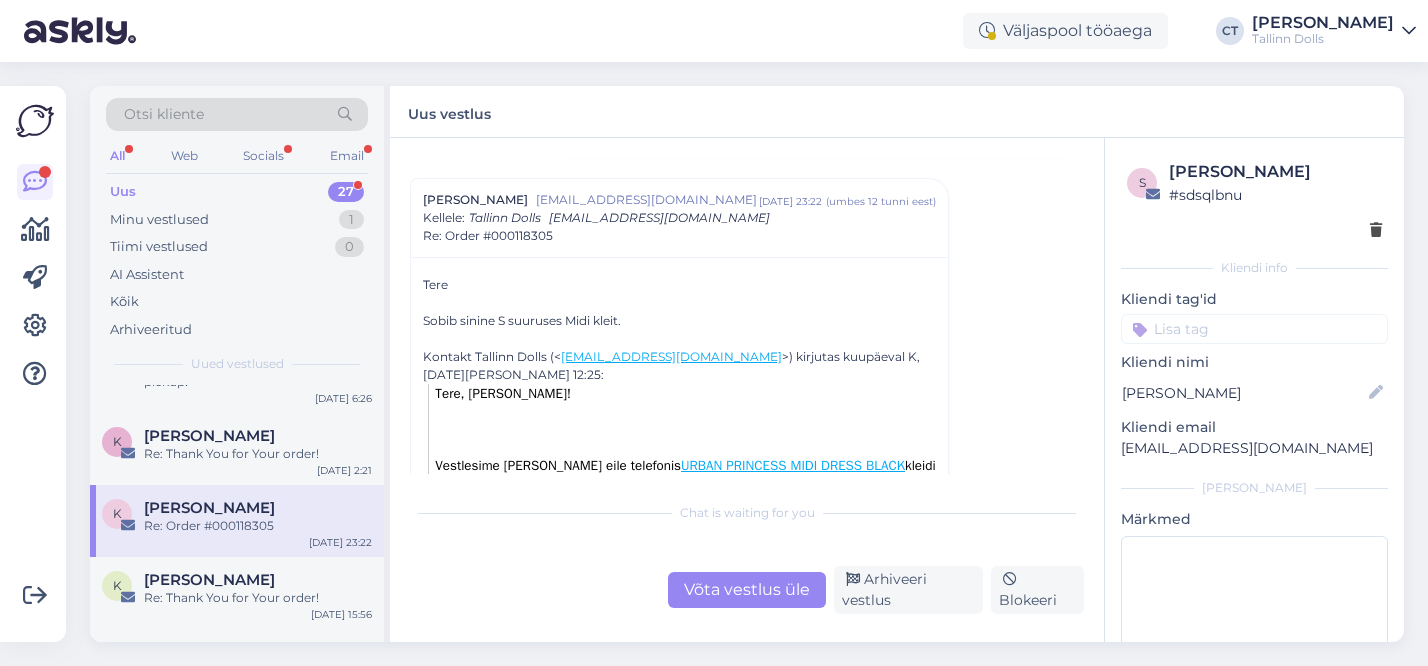 scroll, scrollTop: 724, scrollLeft: 0, axis: vertical 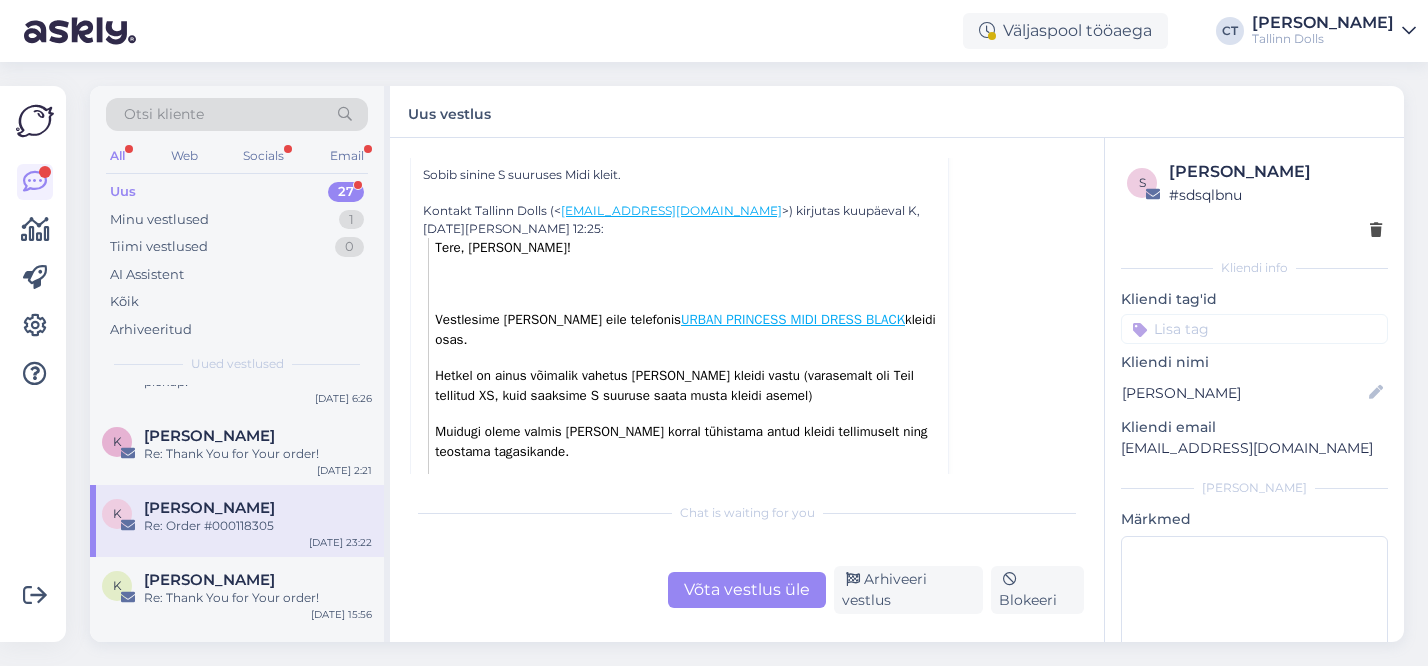 click on "Võta vestlus üle" at bounding box center (747, 590) 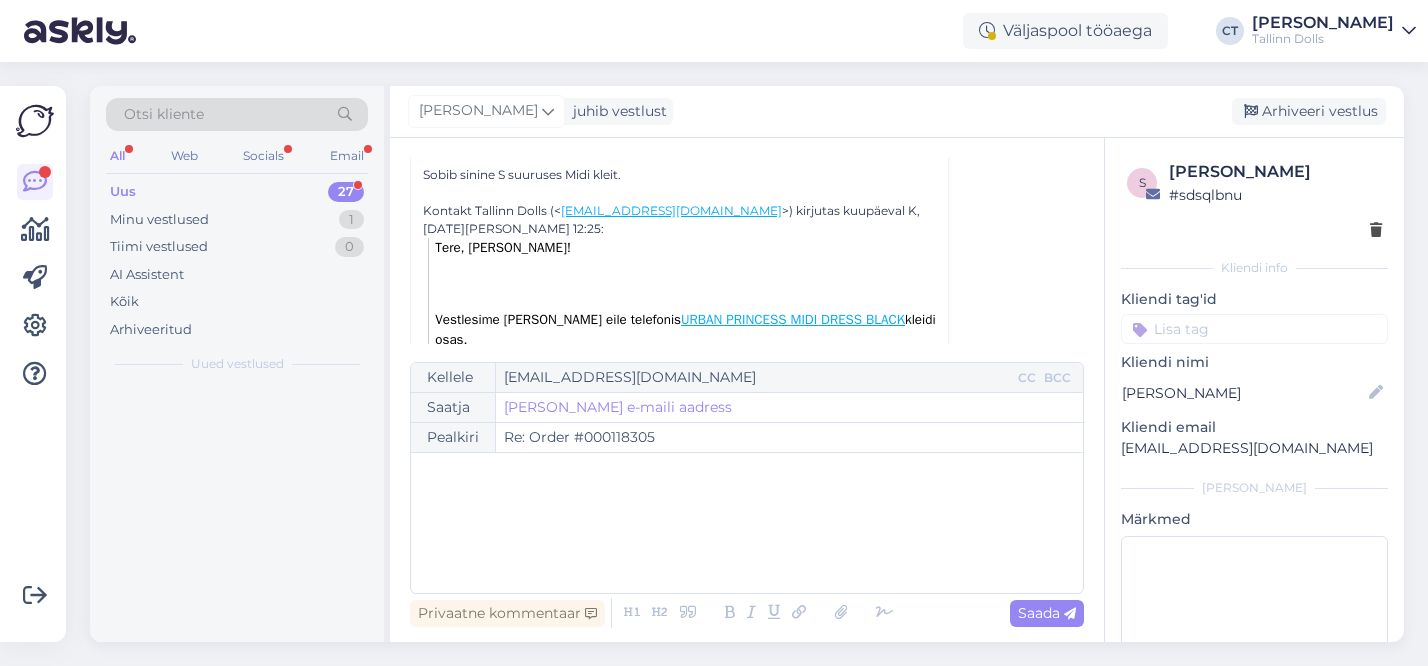 scroll, scrollTop: 742, scrollLeft: 0, axis: vertical 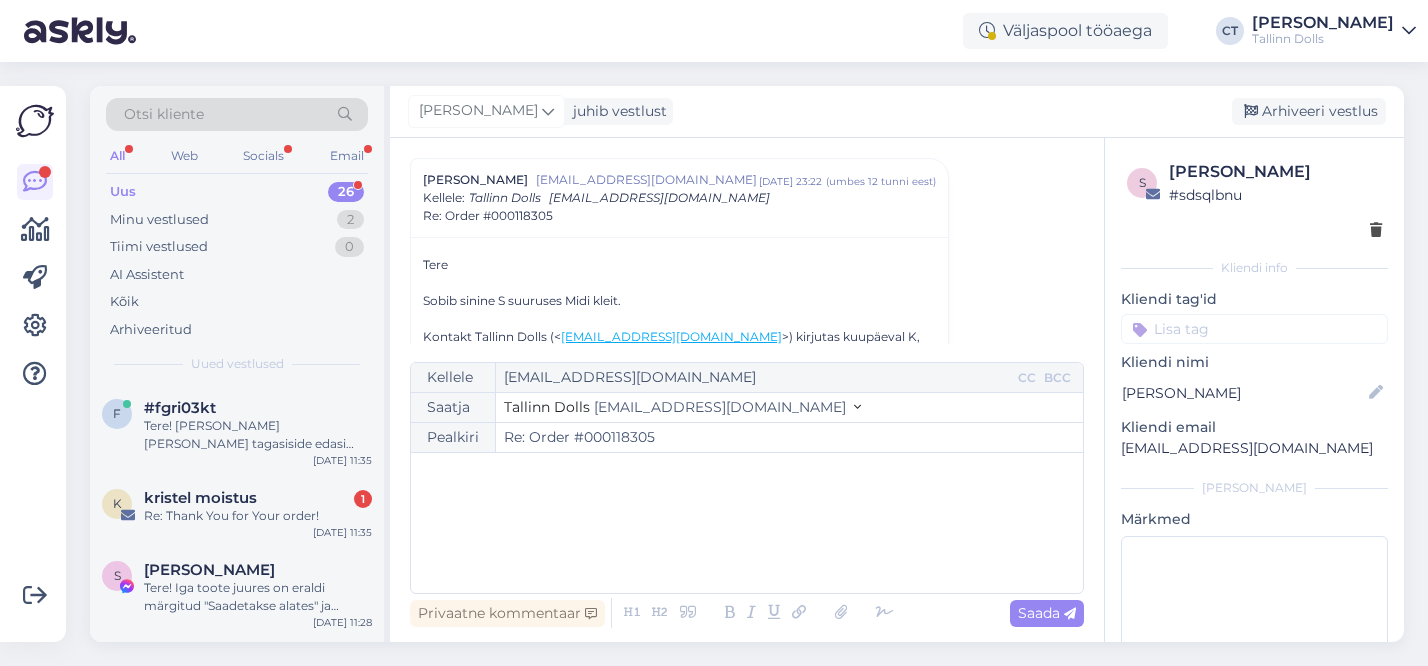 click on "﻿" at bounding box center [747, 523] 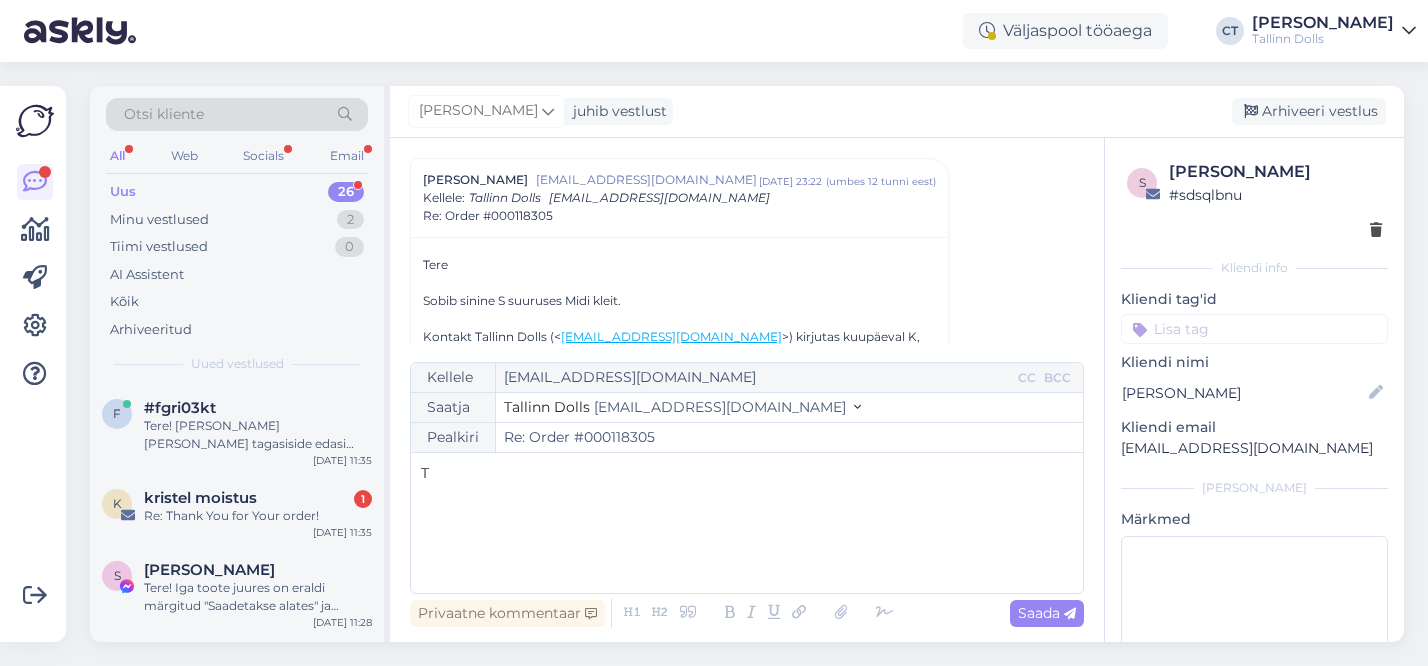 type 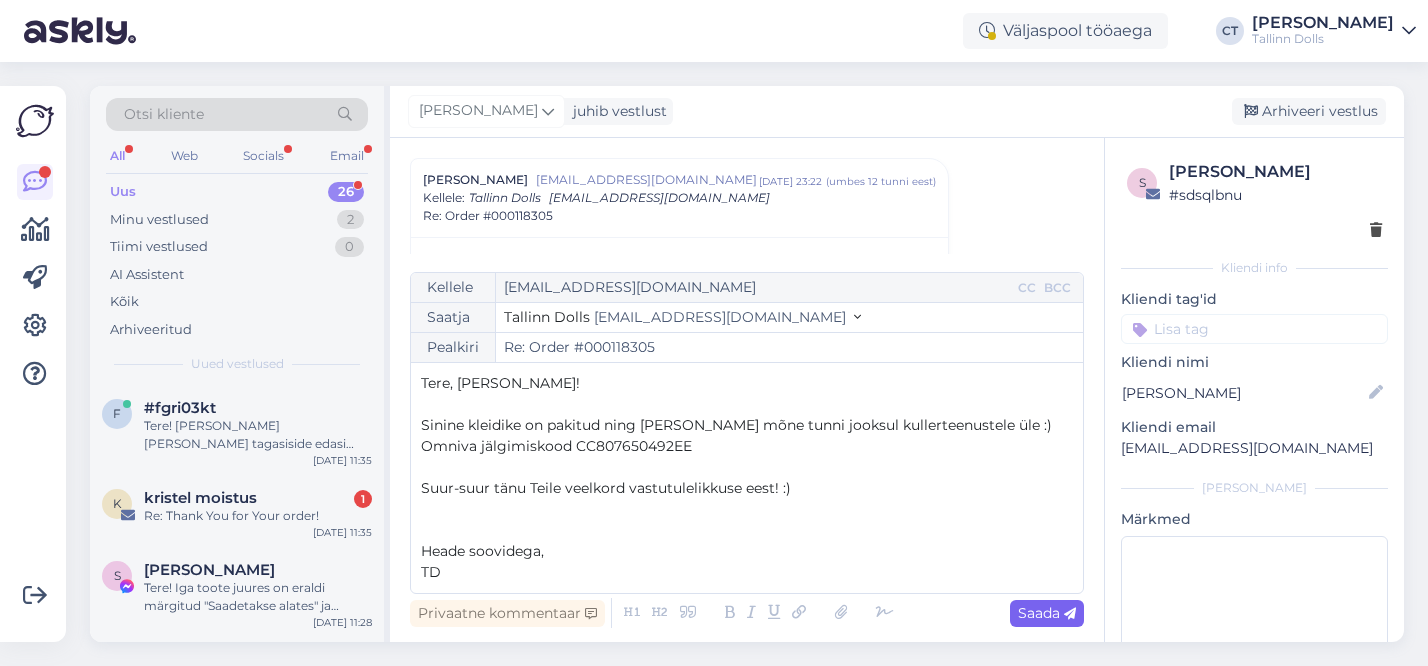 click on "Saada" at bounding box center [1047, 613] 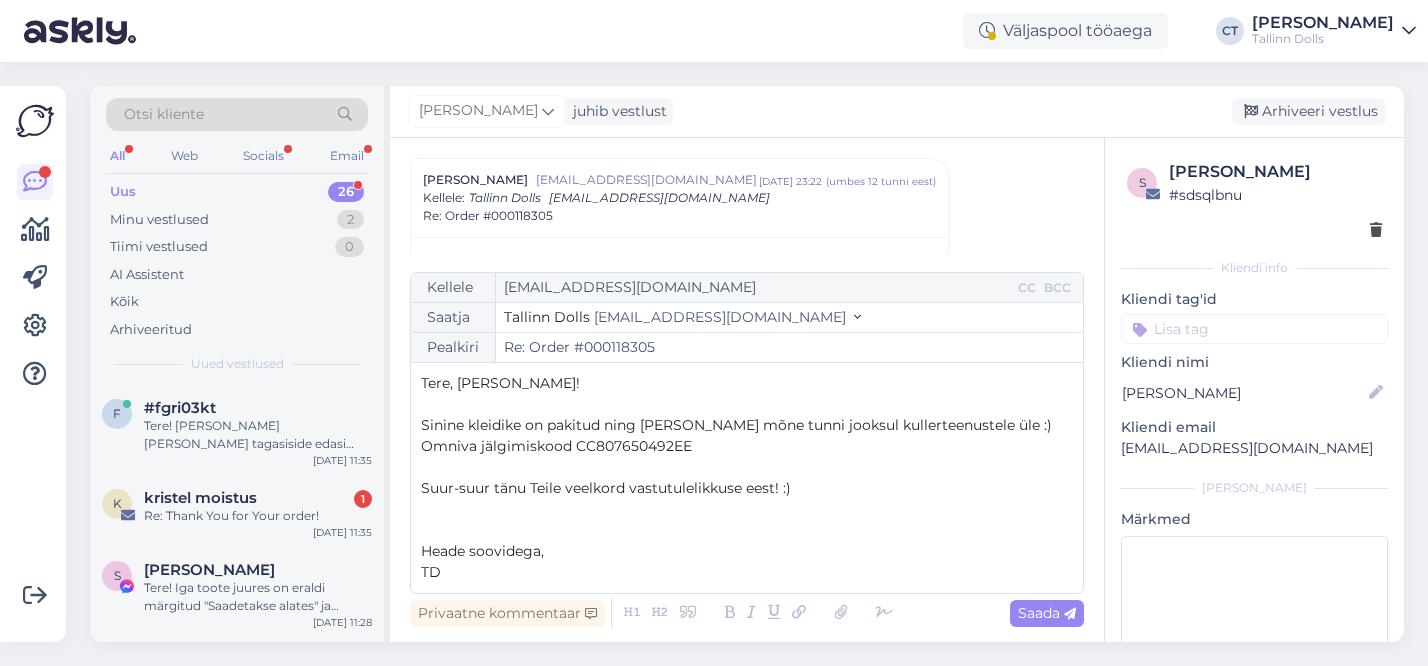 type on "Re: Re: Order #000118305" 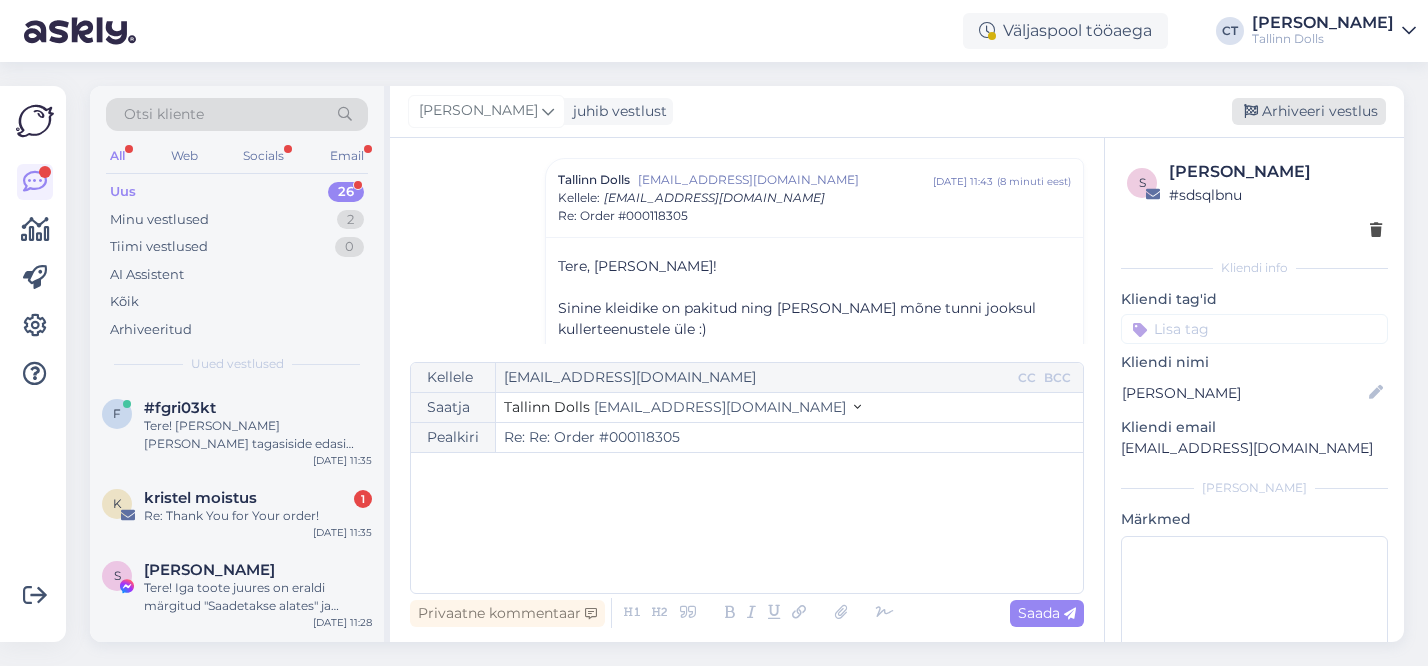 click on "Arhiveeri vestlus" at bounding box center (1309, 111) 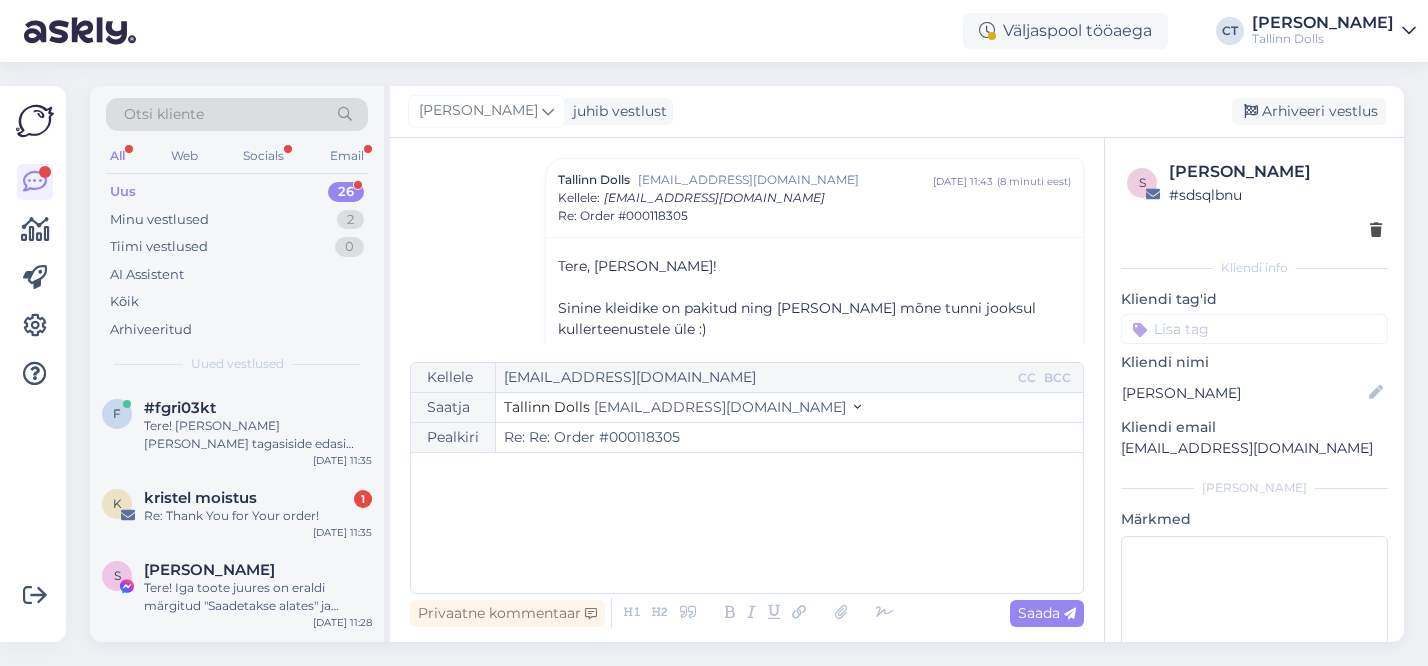 scroll, scrollTop: 1446, scrollLeft: 0, axis: vertical 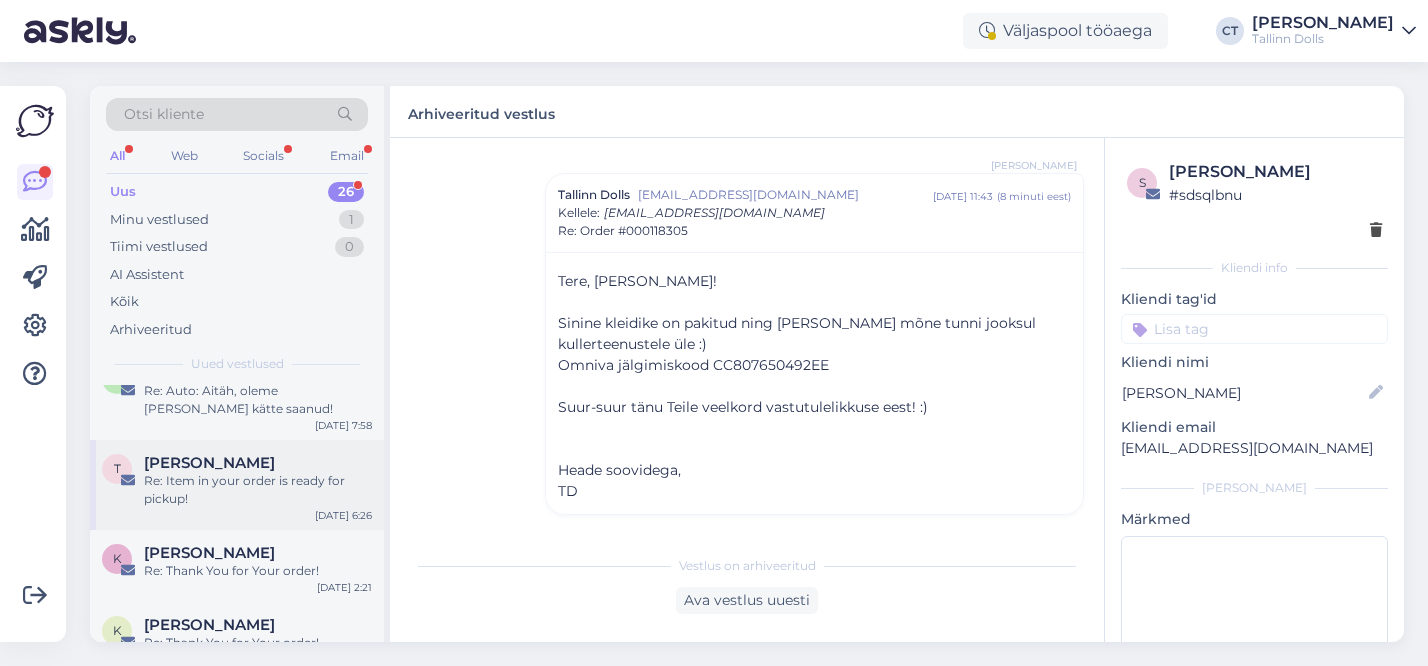 click on "Re: Item in your order is ready for pickup!" at bounding box center [258, 490] 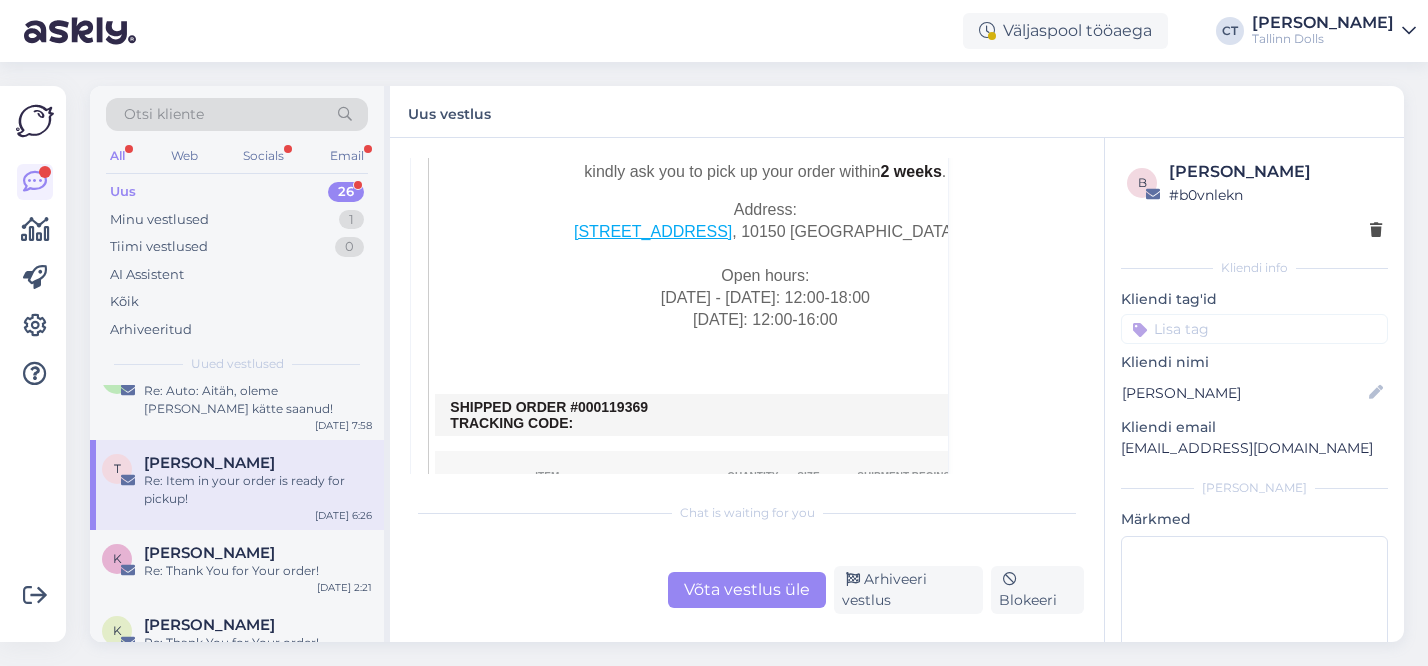 scroll, scrollTop: 532, scrollLeft: 0, axis: vertical 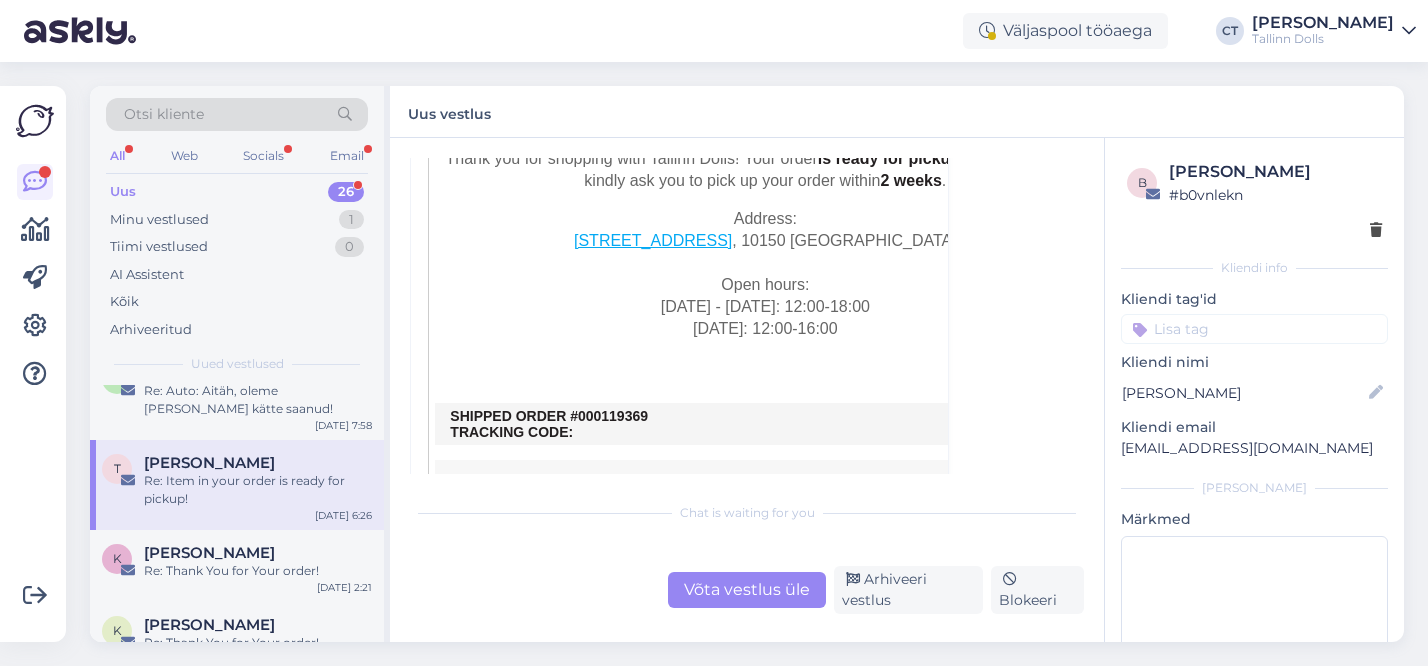 copy on "119369" 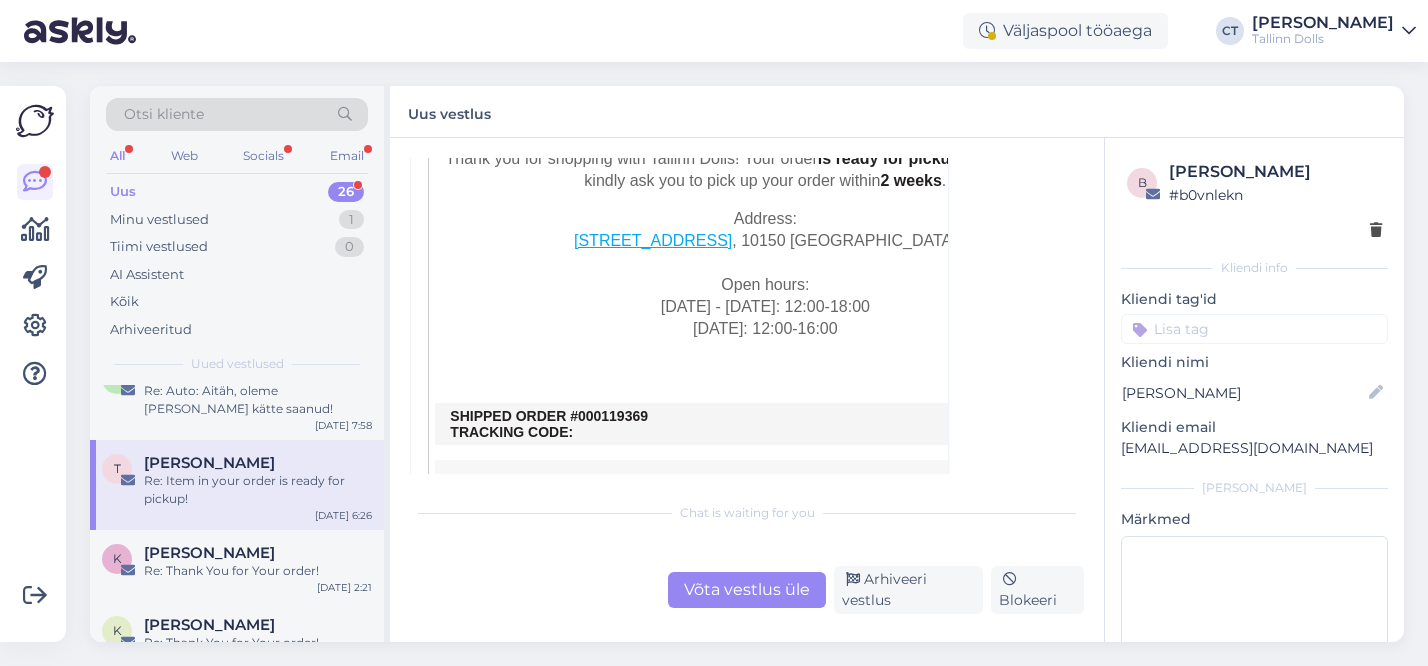 drag, startPoint x: 656, startPoint y: 416, endPoint x: 602, endPoint y: 416, distance: 54 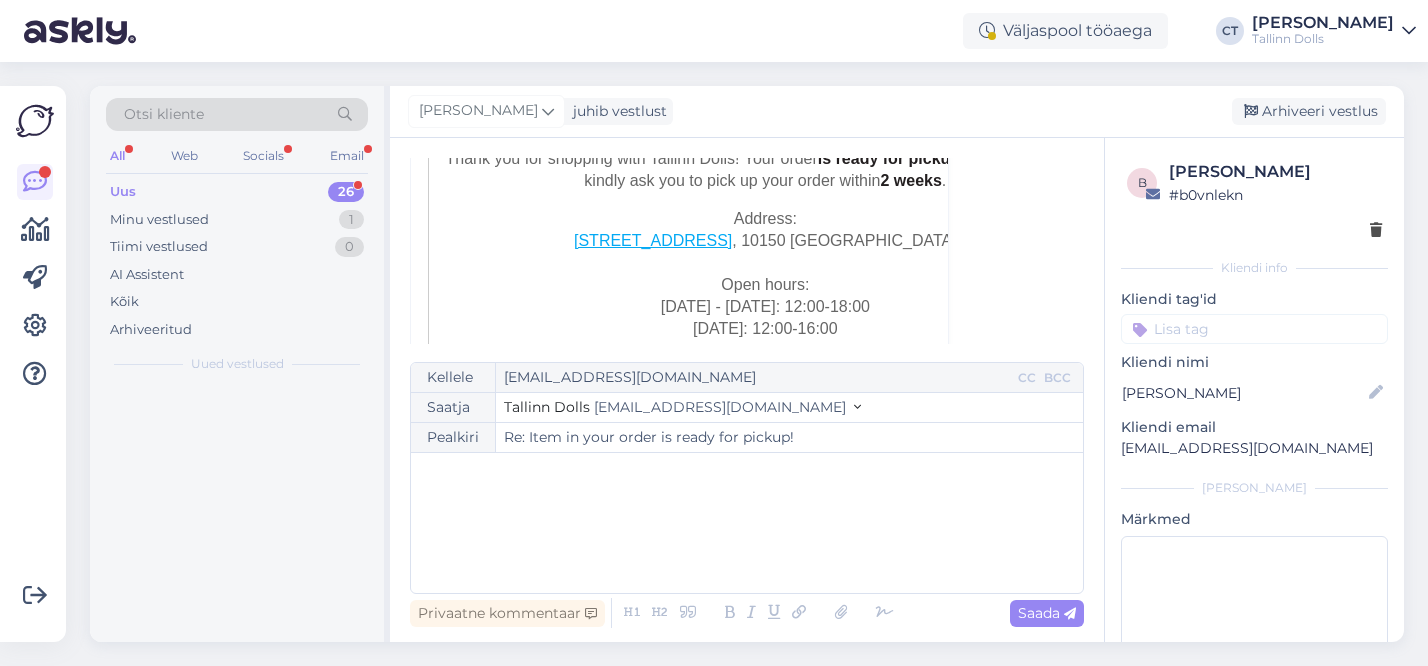 scroll, scrollTop: 54, scrollLeft: 0, axis: vertical 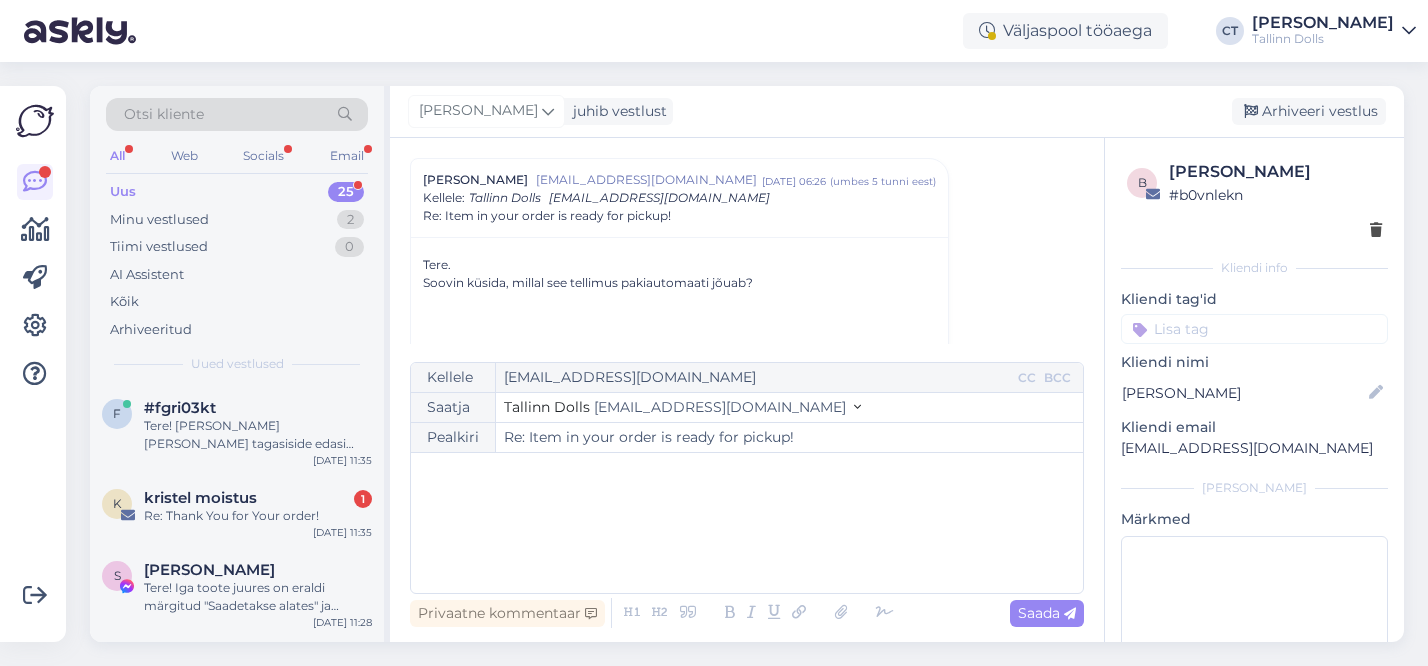 click on "﻿" at bounding box center [747, 523] 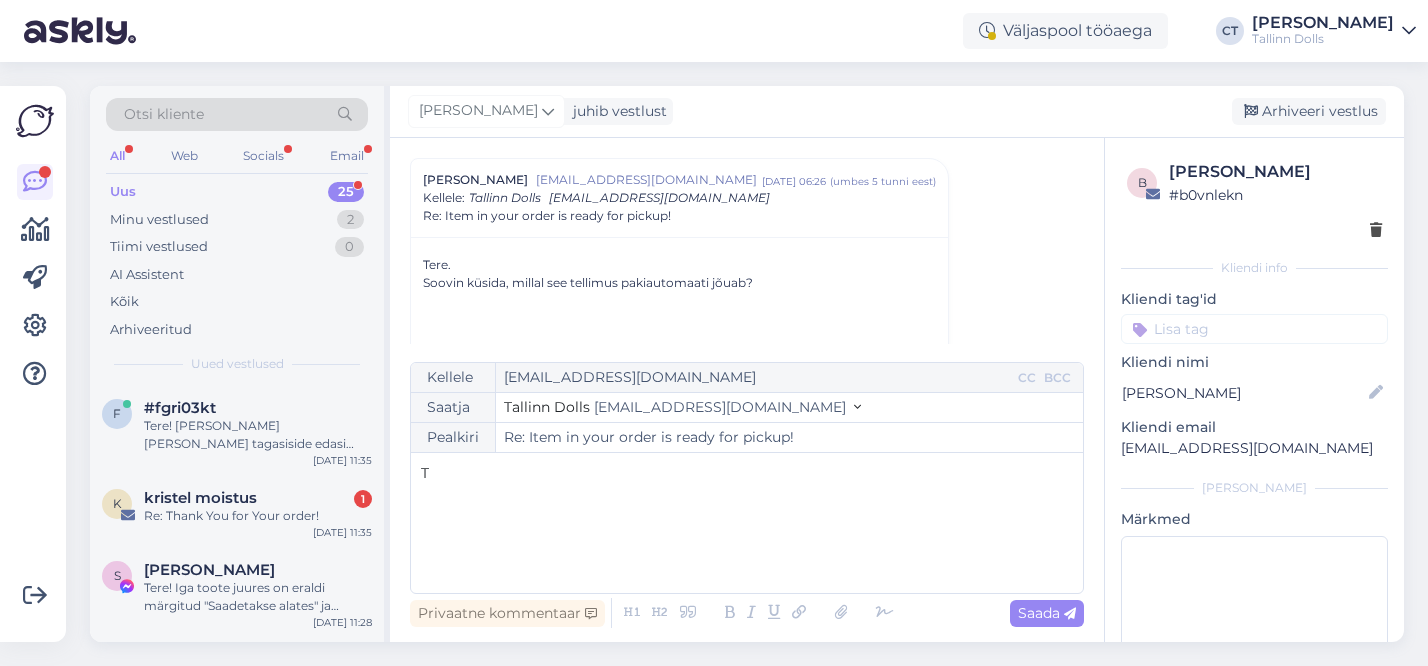 type 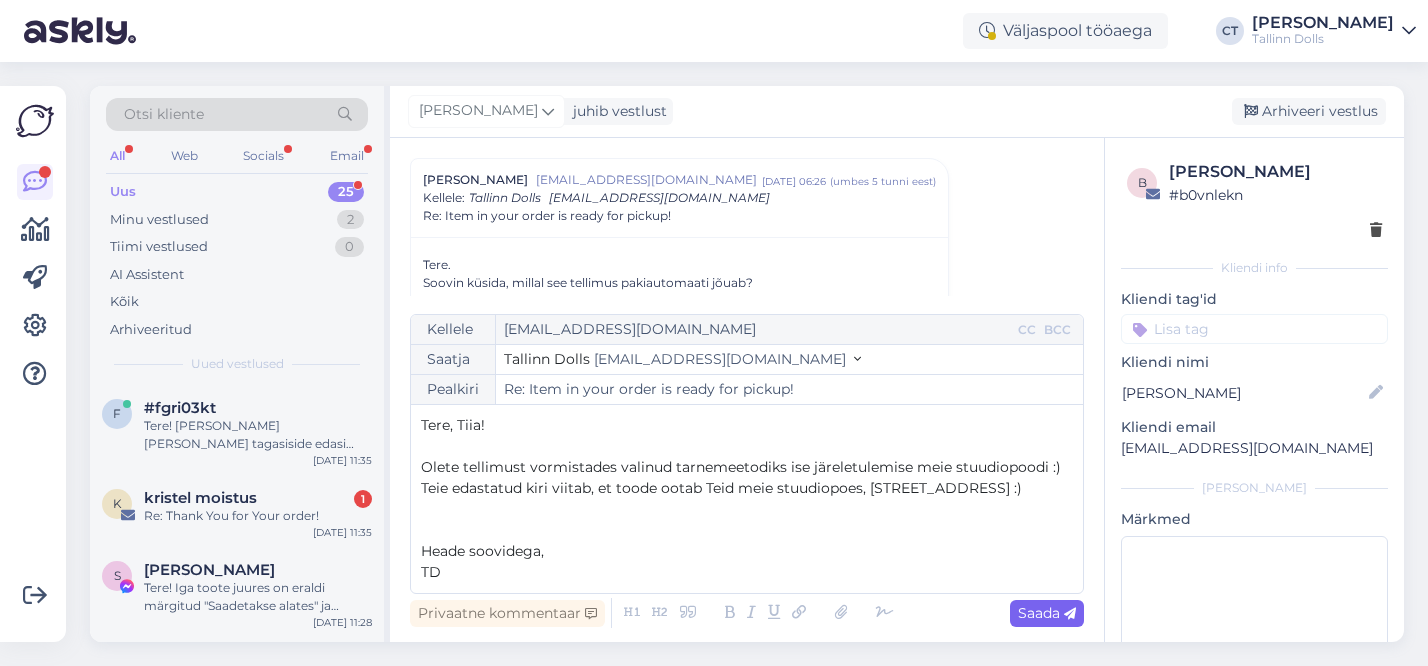 click on "Saada" at bounding box center [1047, 613] 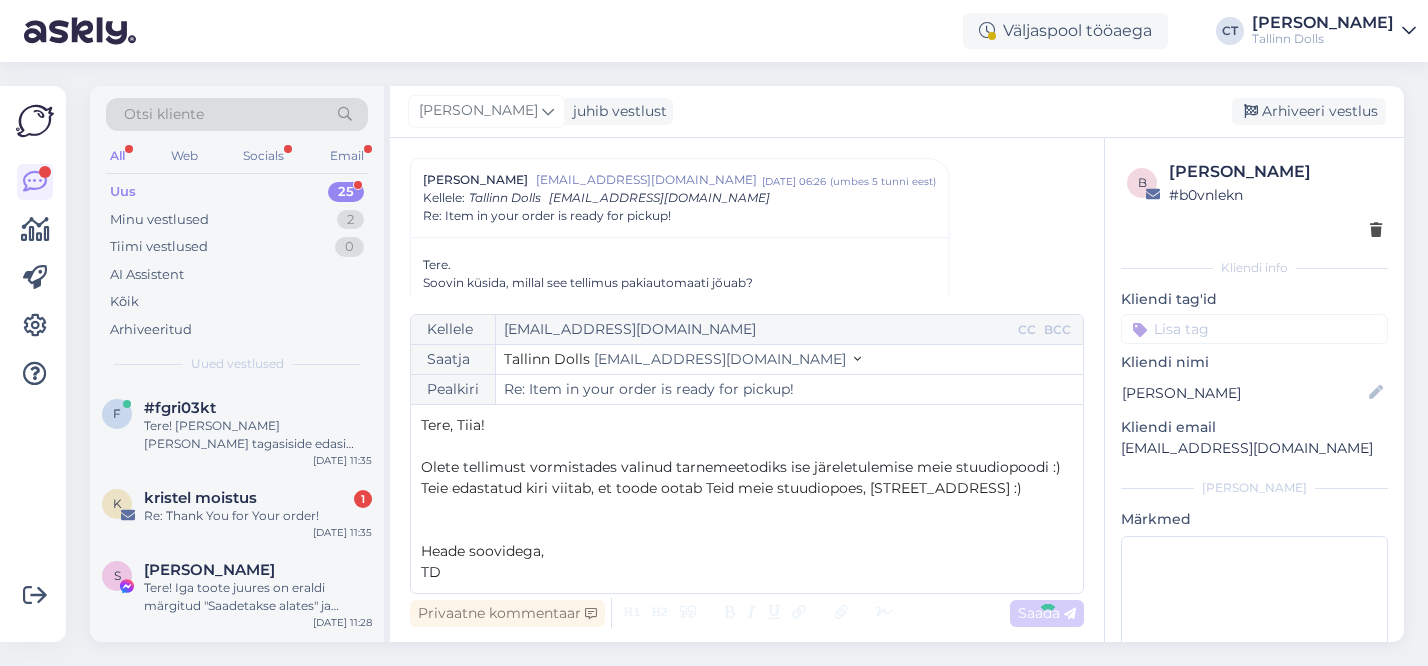 type on "Re: Re: Item in your order is ready for pickup!" 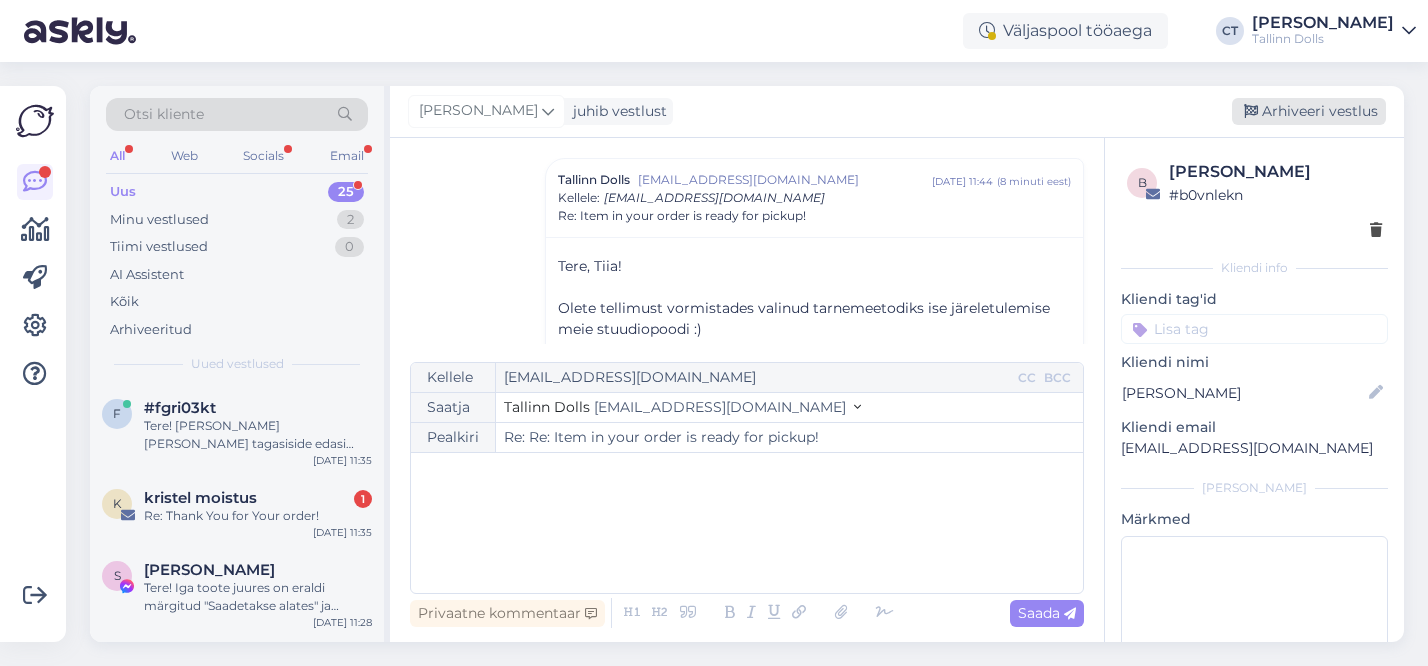 click on "Arhiveeri vestlus" at bounding box center (1309, 111) 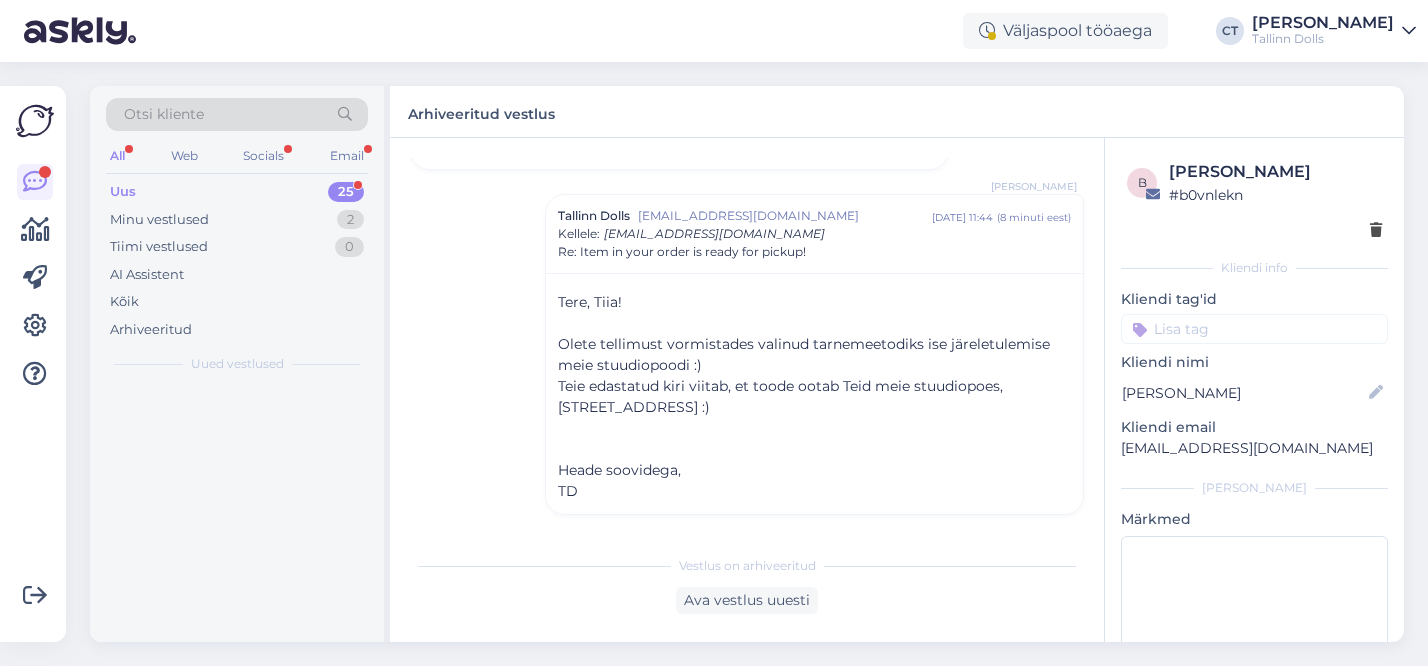 scroll, scrollTop: 1616, scrollLeft: 0, axis: vertical 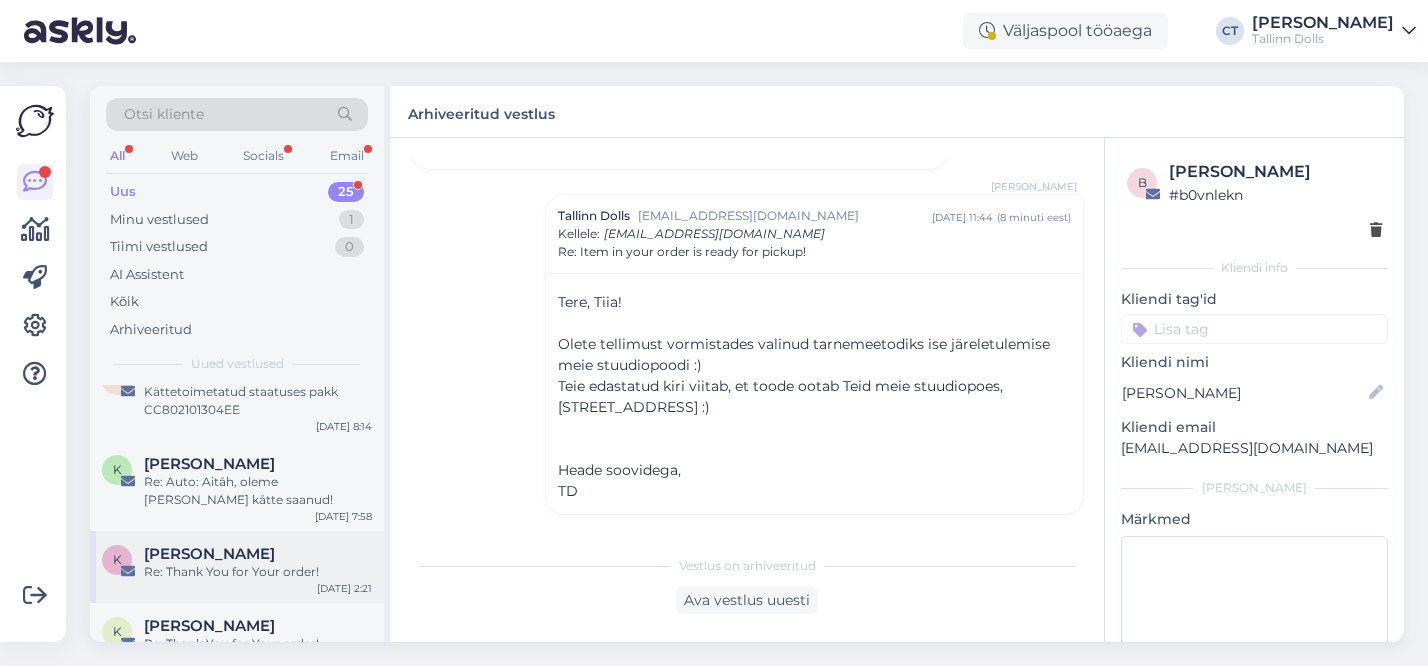click on "Re: Thank You for Your order!" at bounding box center (258, 572) 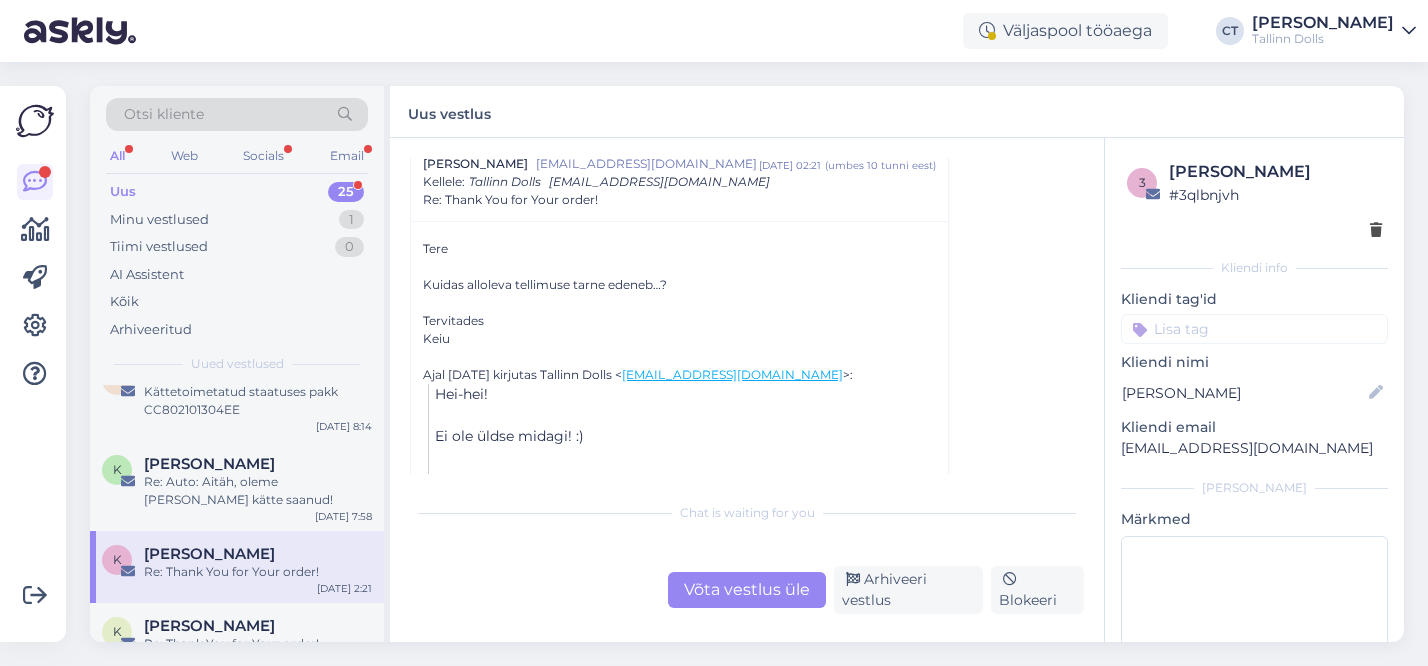scroll, scrollTop: 397, scrollLeft: 0, axis: vertical 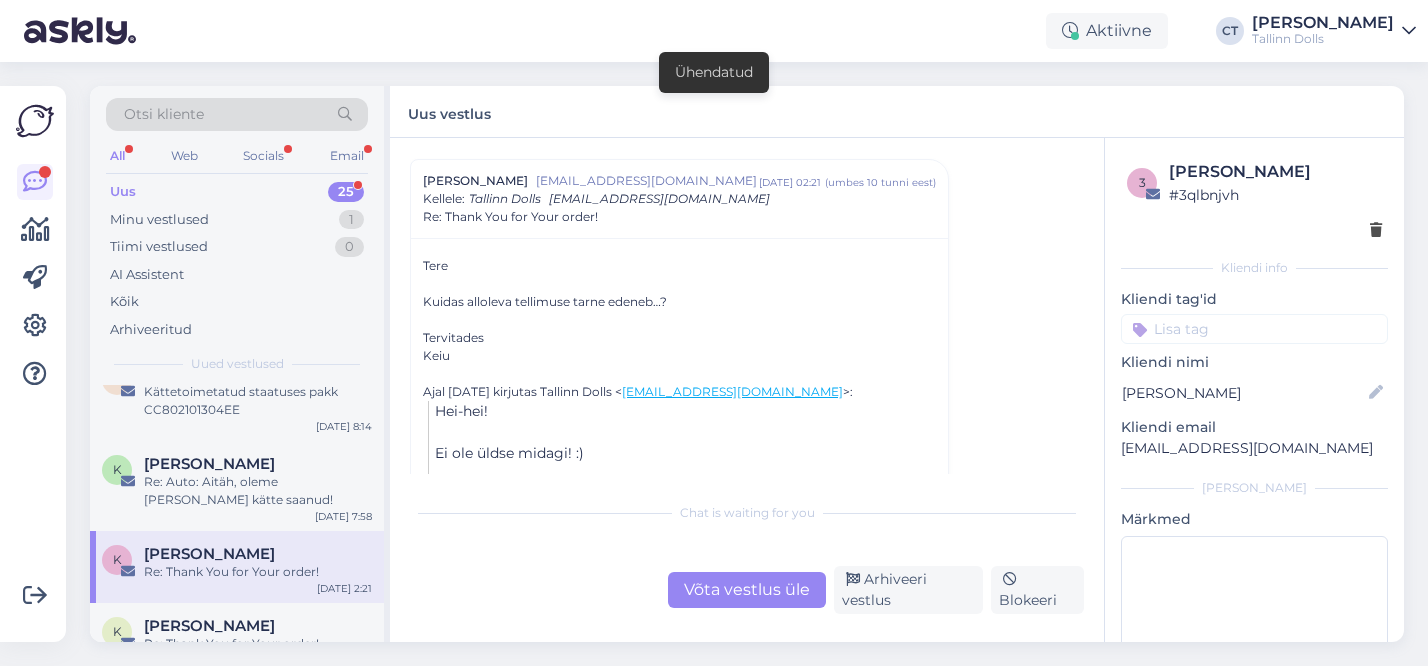 click on "Võta vestlus üle" at bounding box center (747, 590) 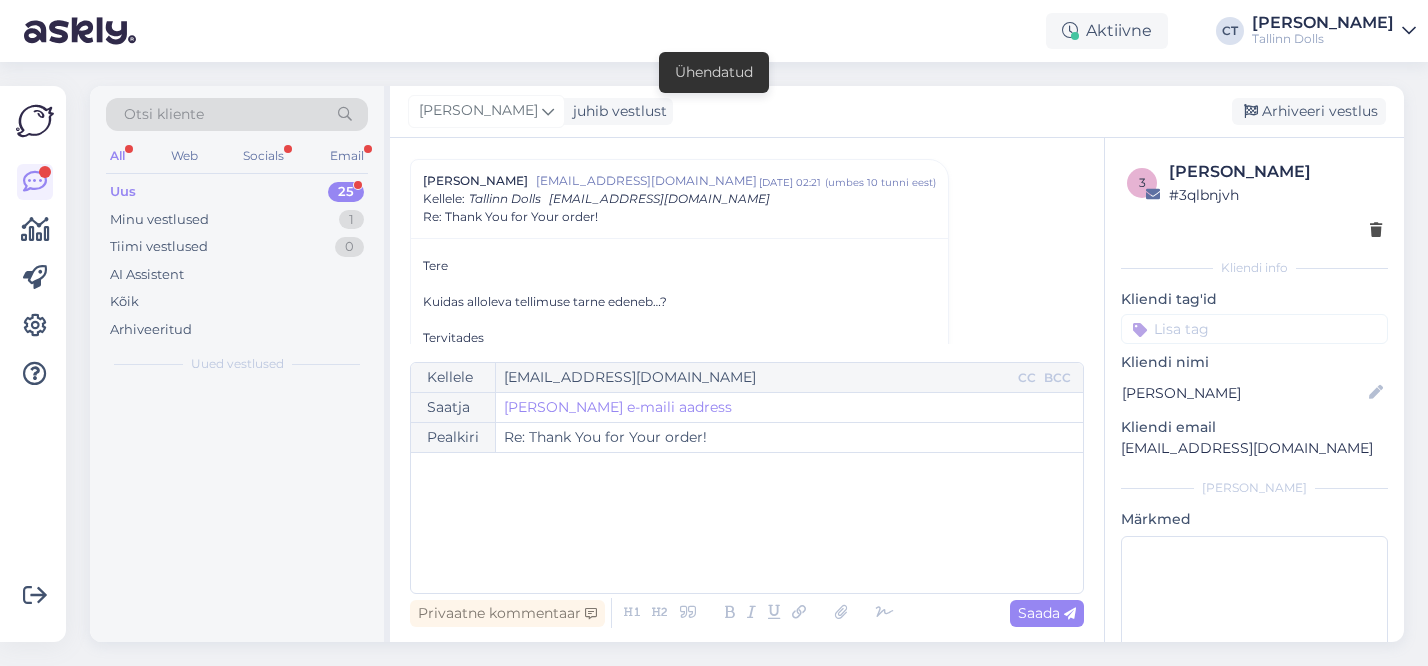 scroll, scrollTop: 398, scrollLeft: 0, axis: vertical 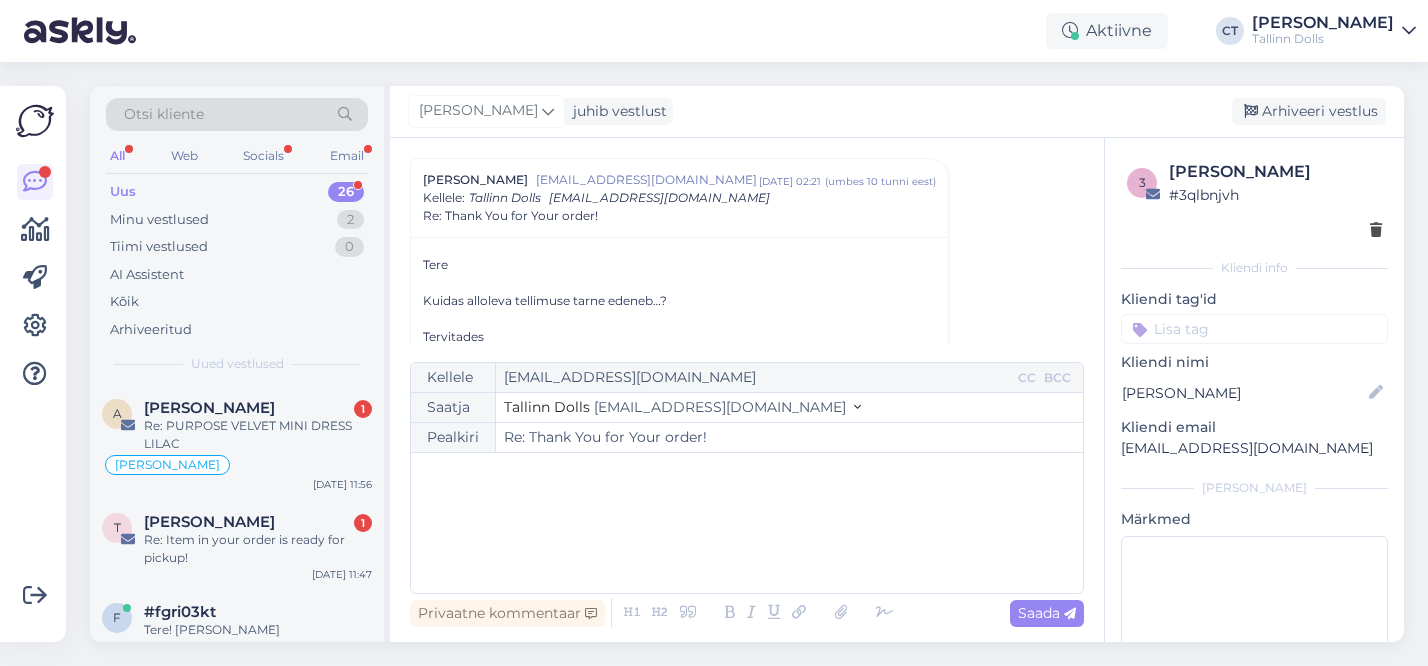 click on "﻿" at bounding box center [747, 523] 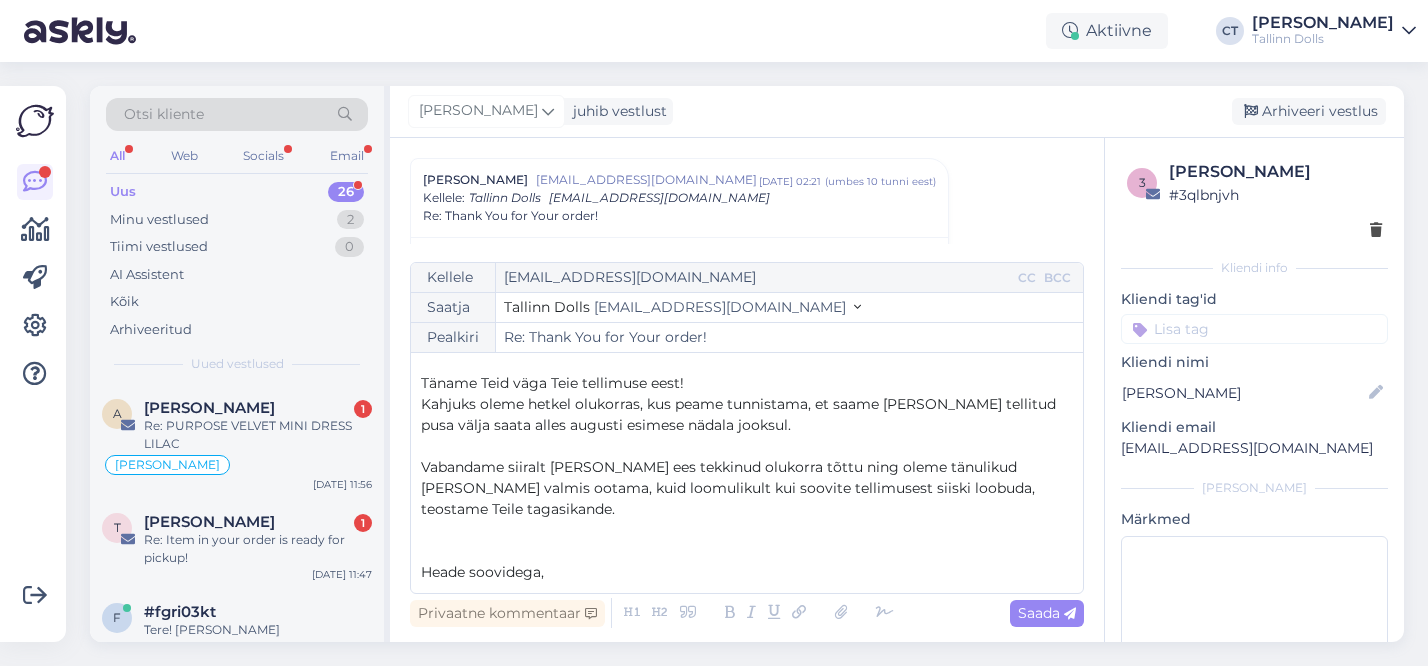 scroll, scrollTop: 0, scrollLeft: 0, axis: both 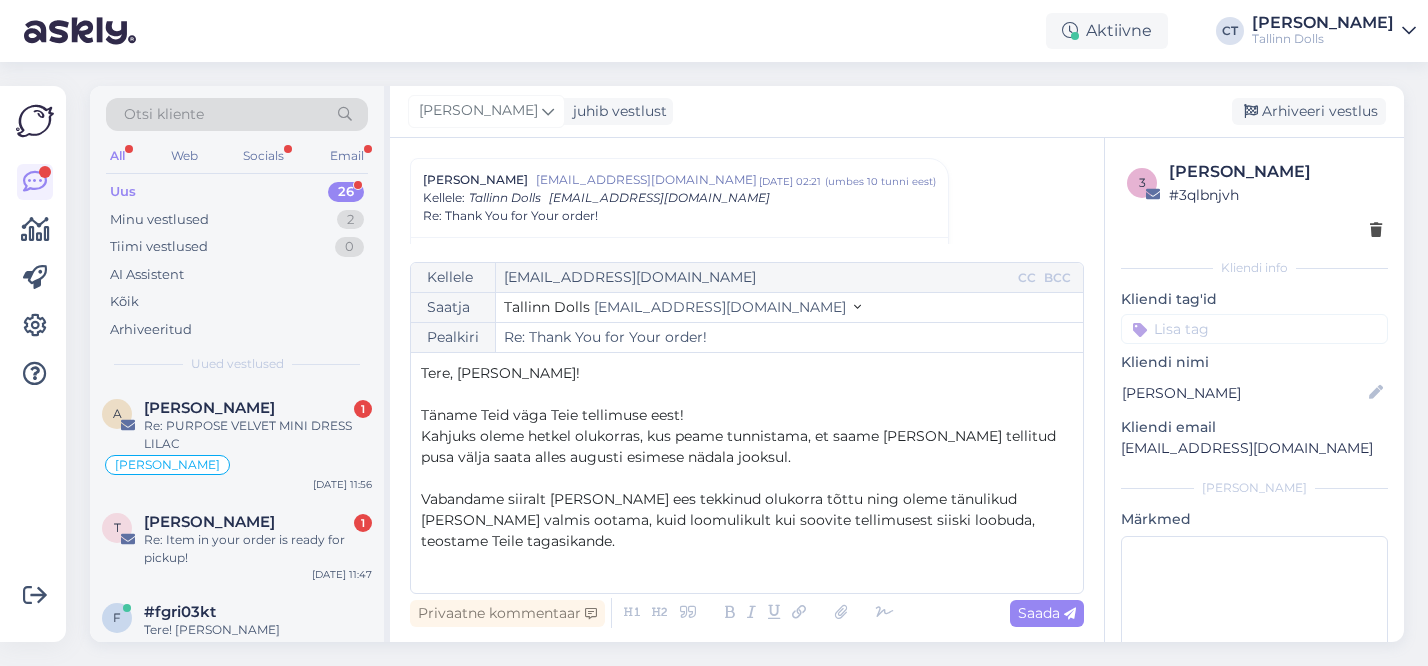 click on "Tere, [PERSON_NAME]!" at bounding box center (500, 373) 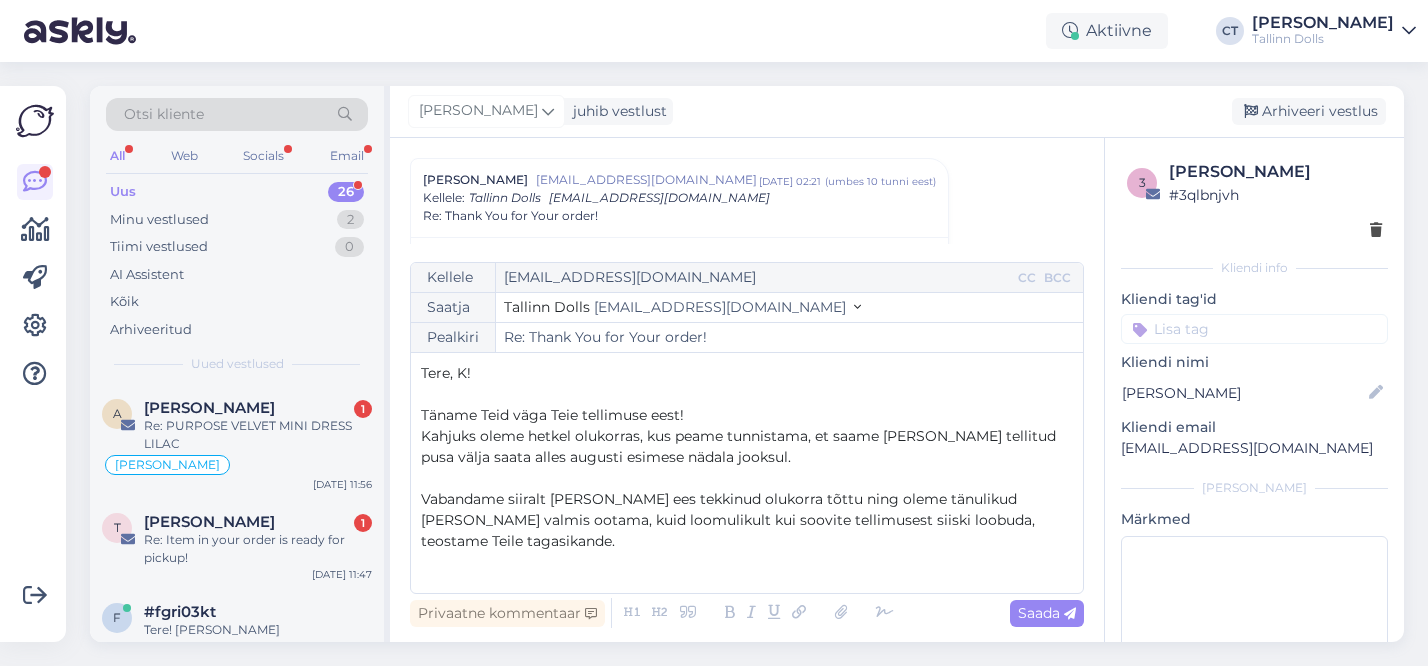 type 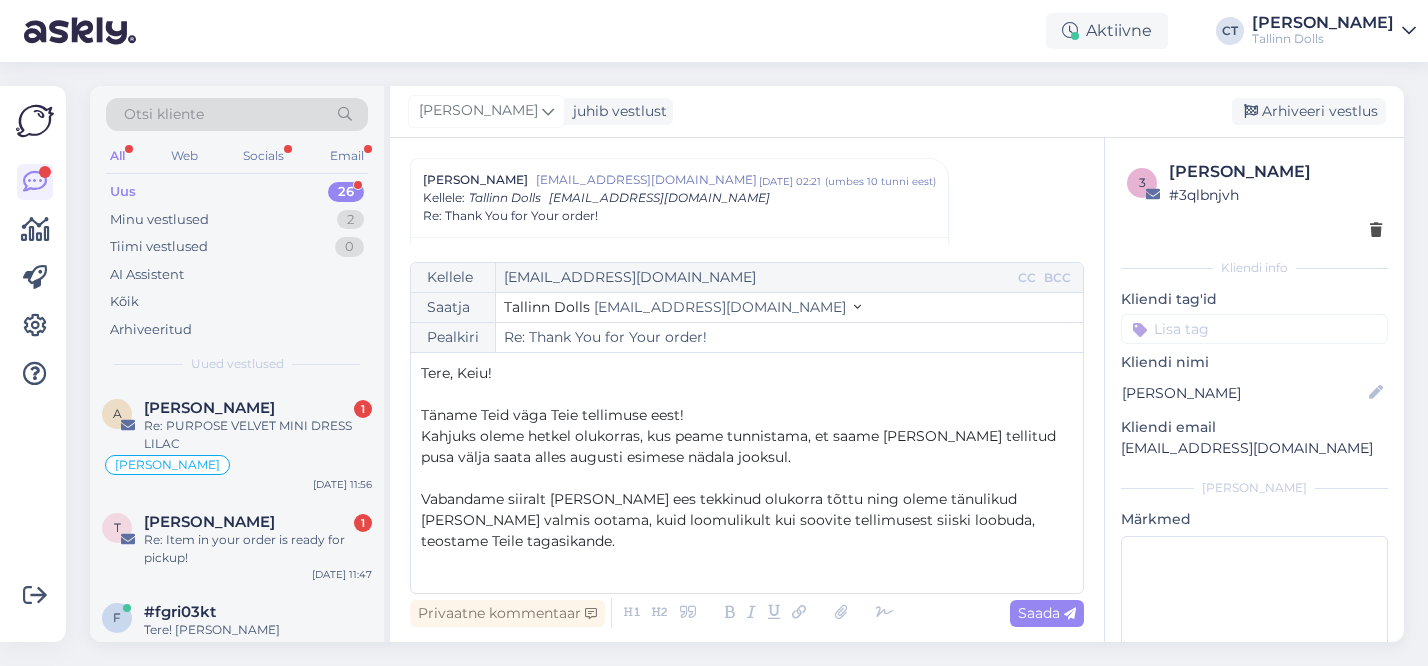 scroll, scrollTop: 32, scrollLeft: 0, axis: vertical 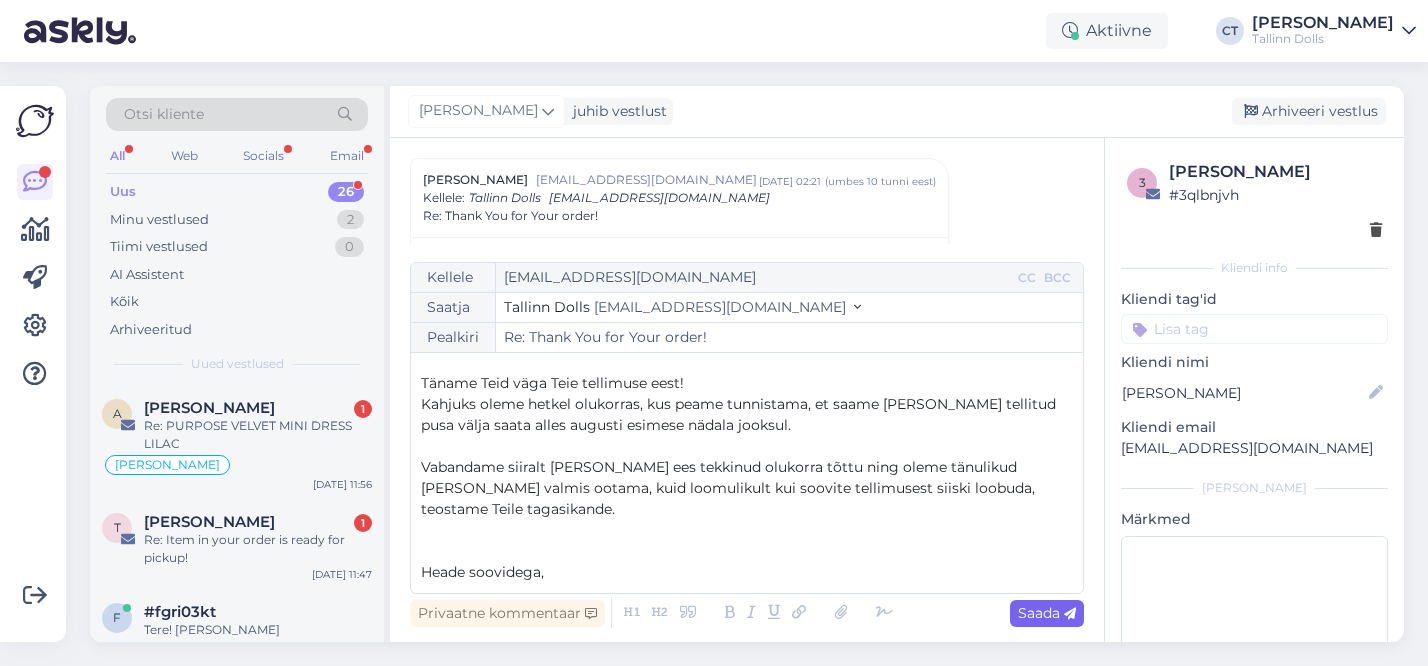 click on "Saada" at bounding box center [1047, 613] 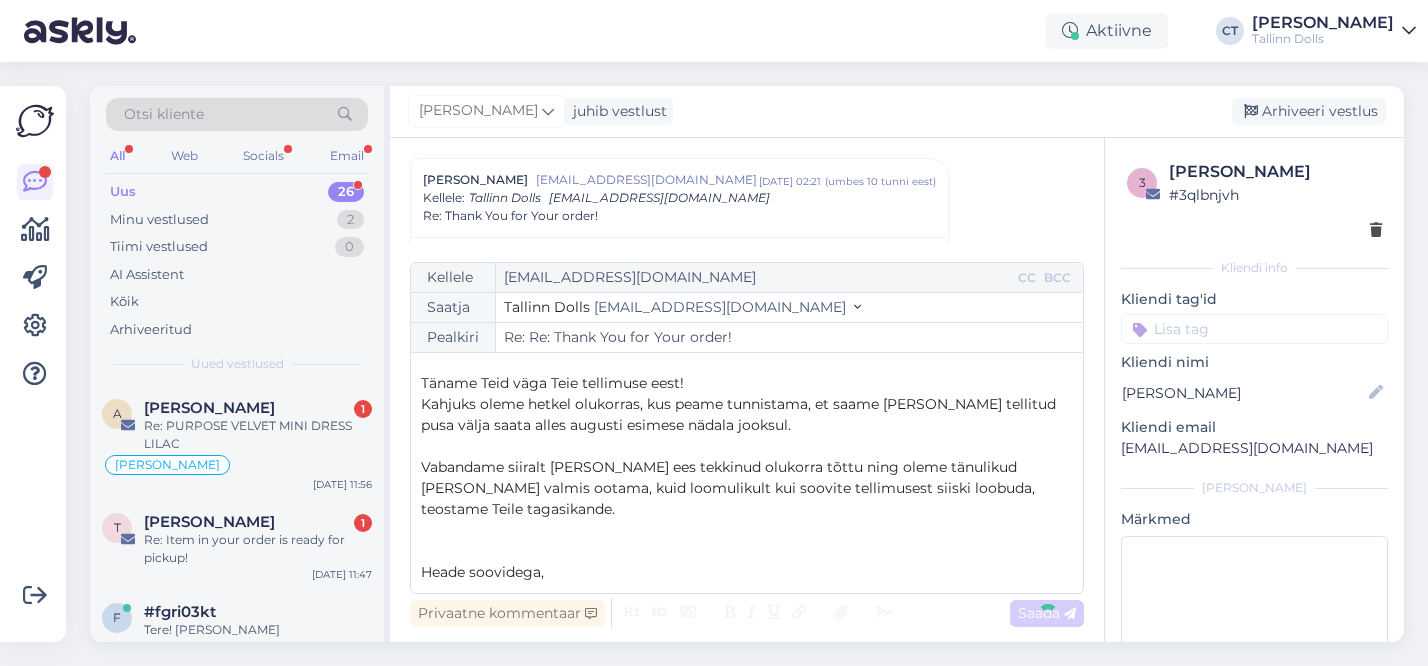 type on "Re: Thank You for Your order!" 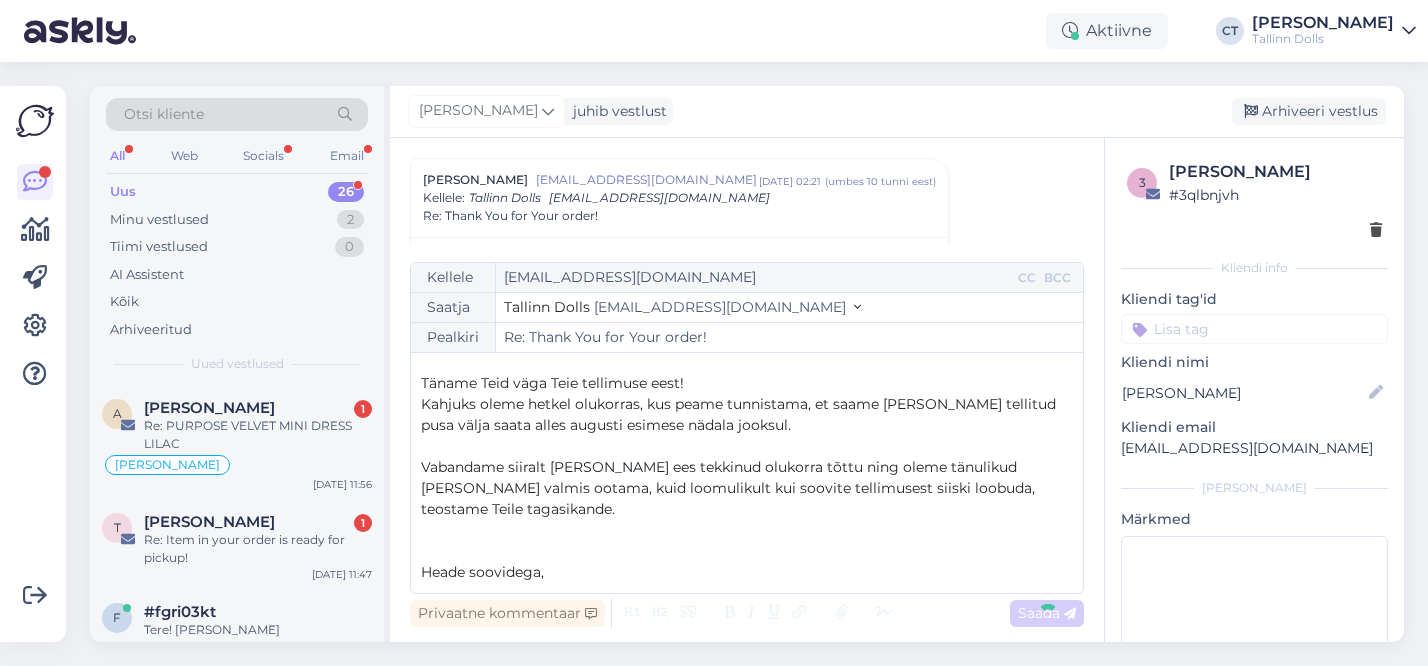 scroll, scrollTop: 0, scrollLeft: 0, axis: both 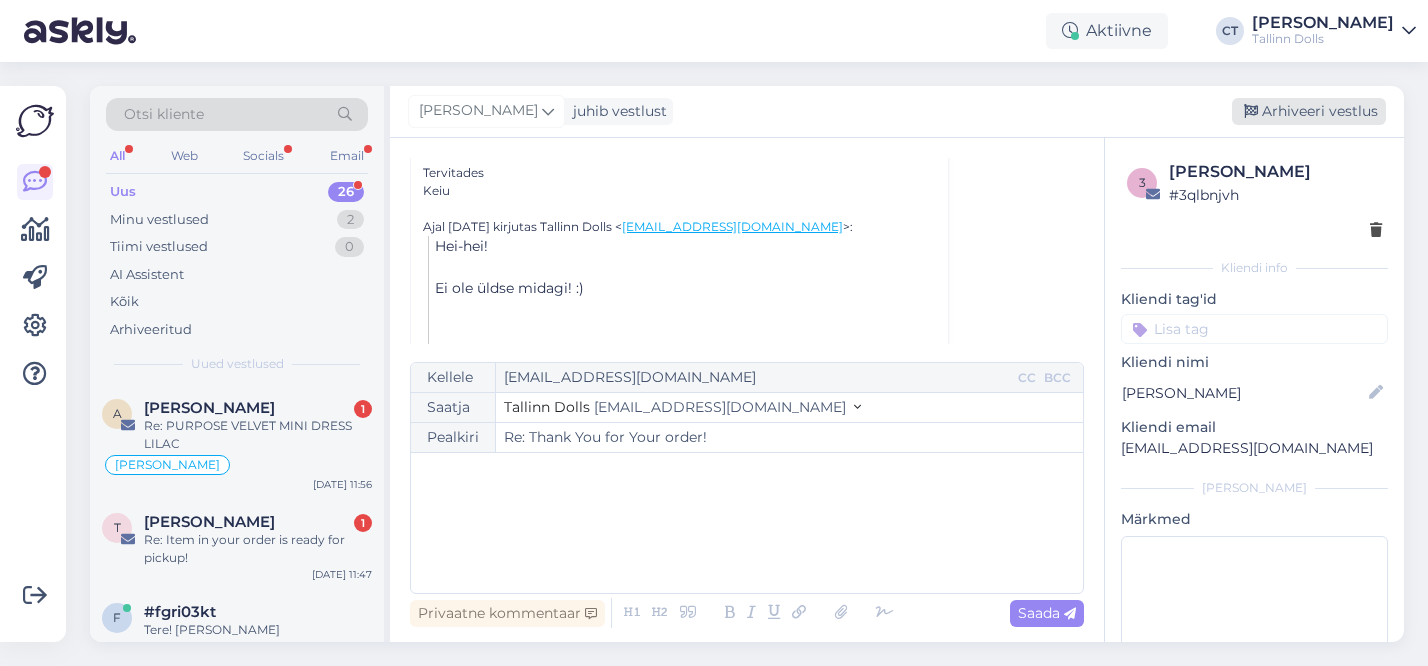 click on "Arhiveeri vestlus" at bounding box center (1309, 111) 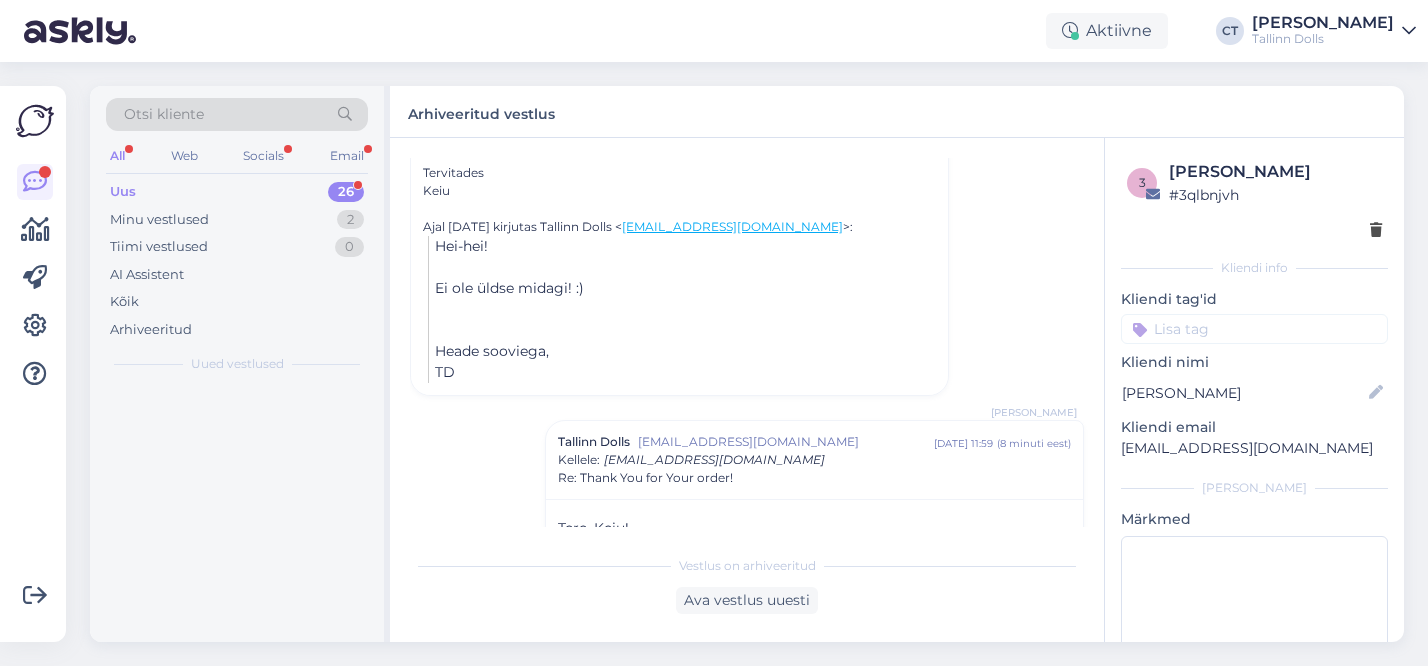 scroll, scrollTop: 824, scrollLeft: 0, axis: vertical 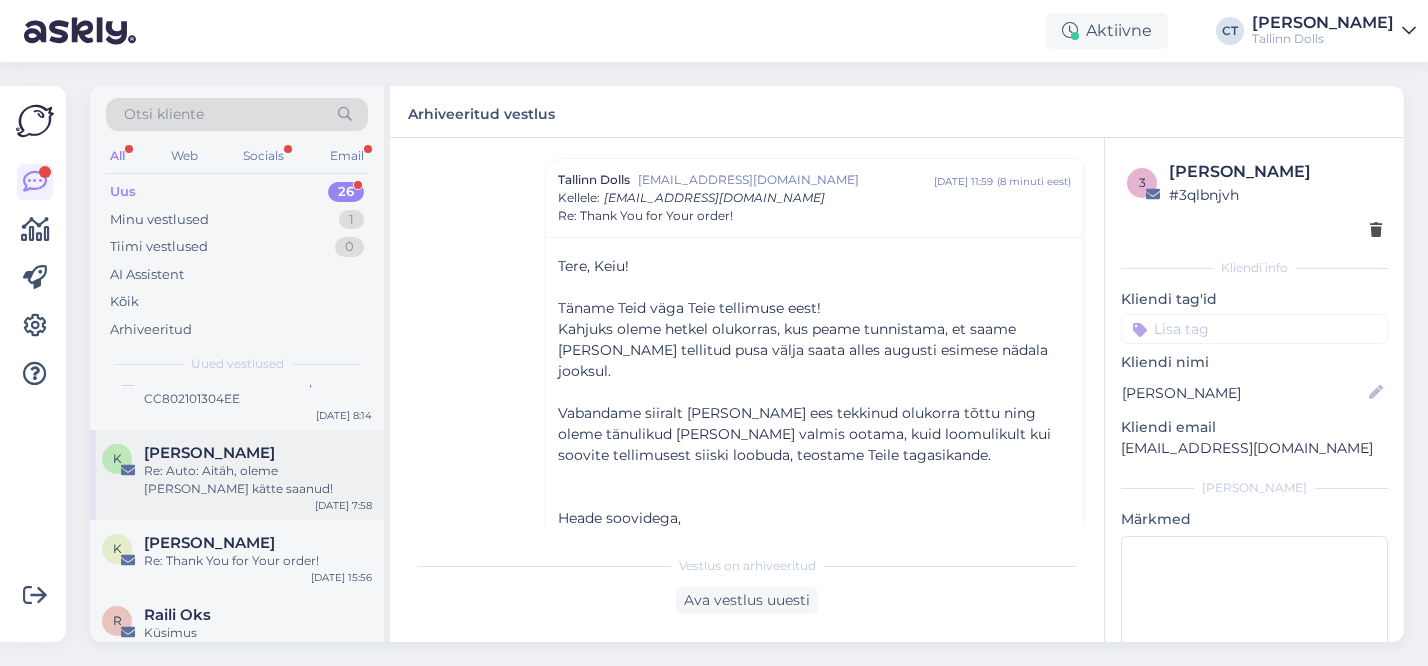 click on "Re: Auto: Aitäh, oleme [PERSON_NAME] kätte saanud!" at bounding box center [258, 480] 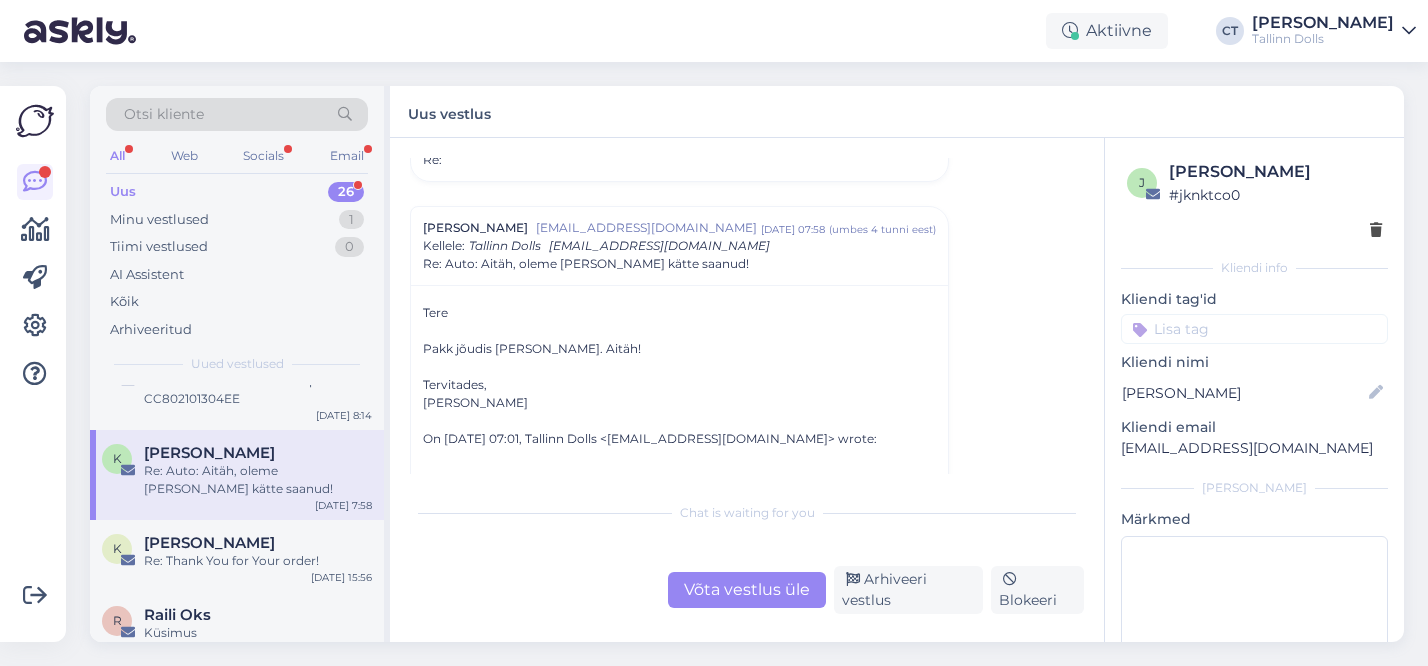 scroll, scrollTop: 219, scrollLeft: 0, axis: vertical 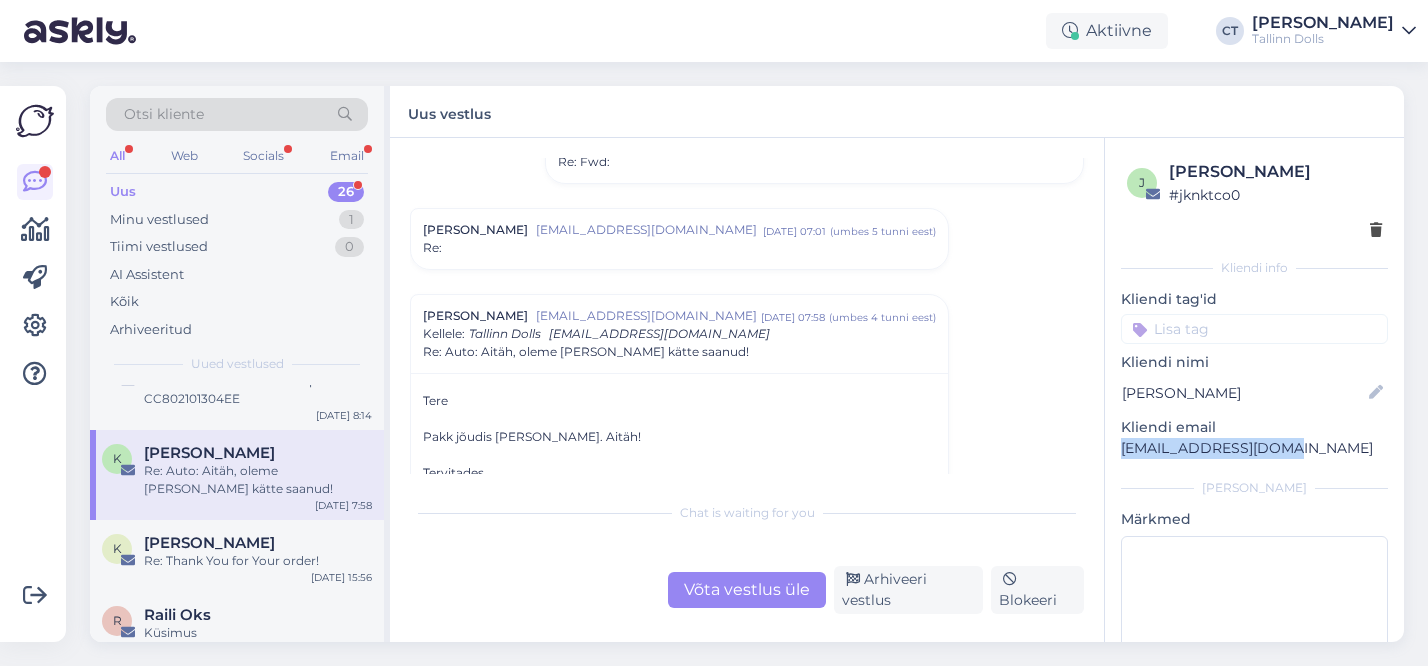 copy on "[EMAIL_ADDRESS][DOMAIN_NAME]" 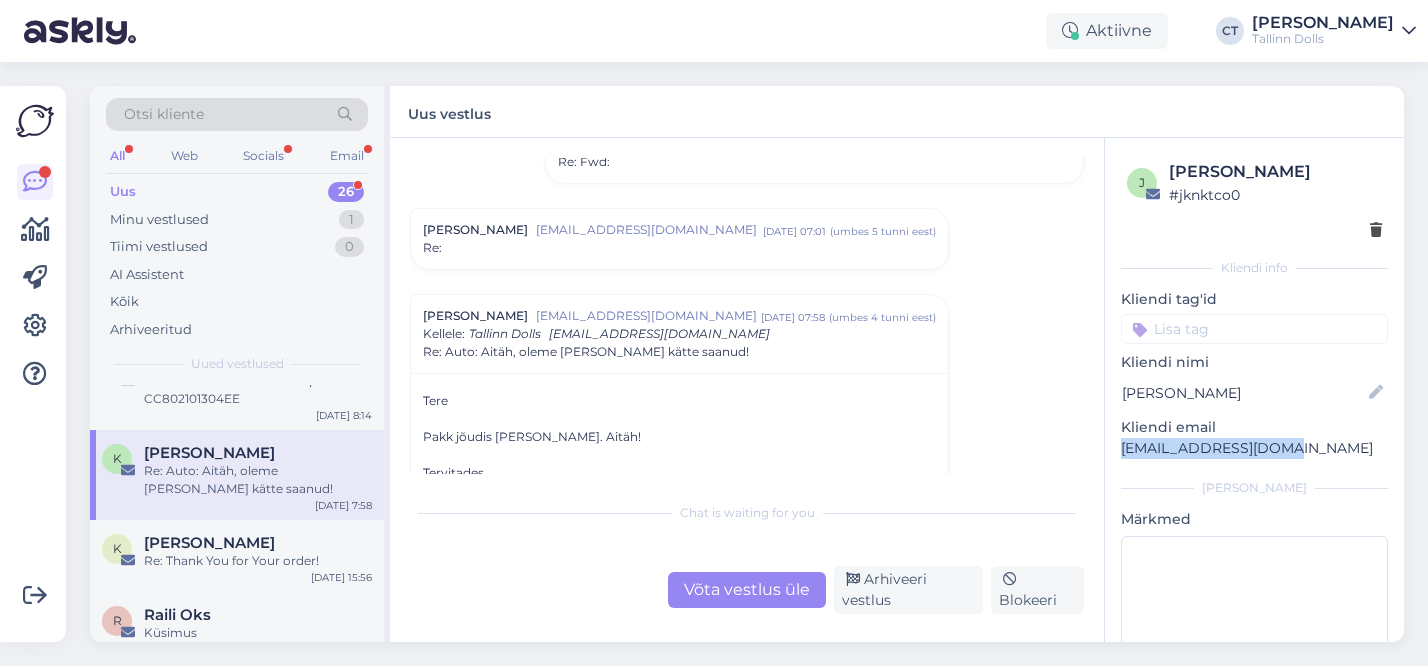 drag, startPoint x: 1274, startPoint y: 450, endPoint x: 1121, endPoint y: 451, distance: 153.00327 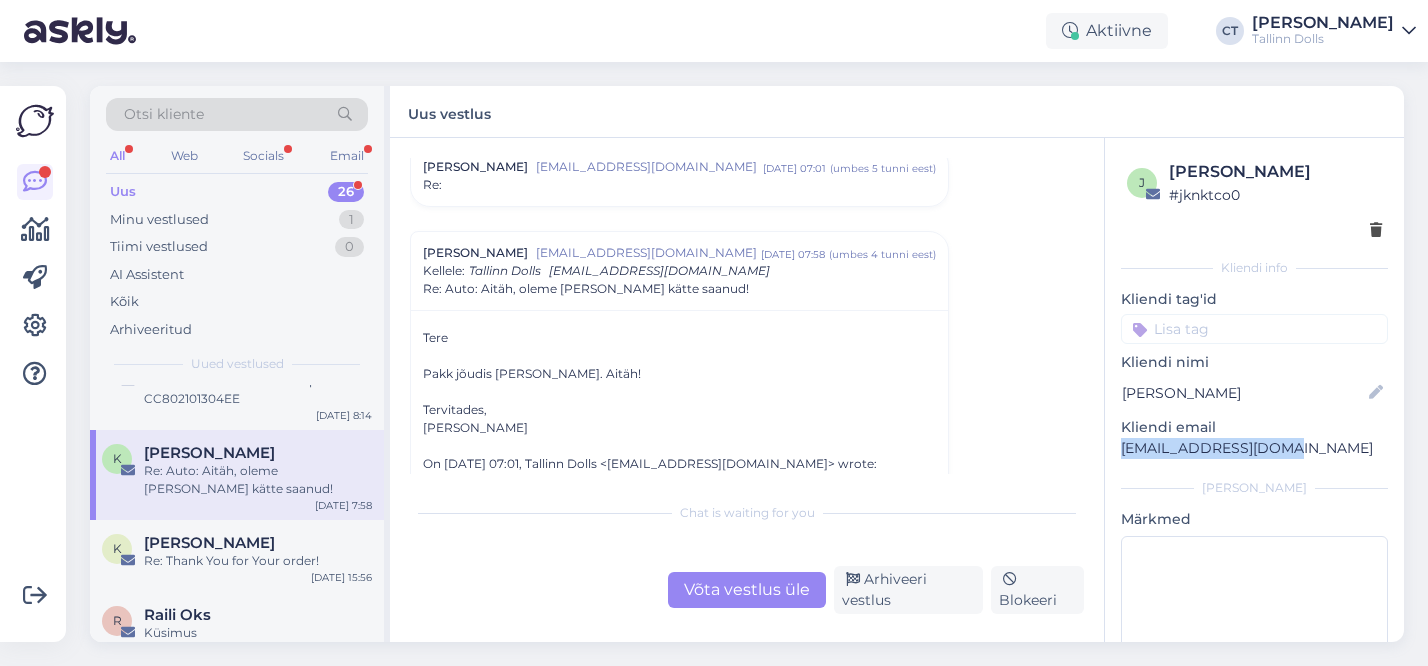scroll, scrollTop: 293, scrollLeft: 0, axis: vertical 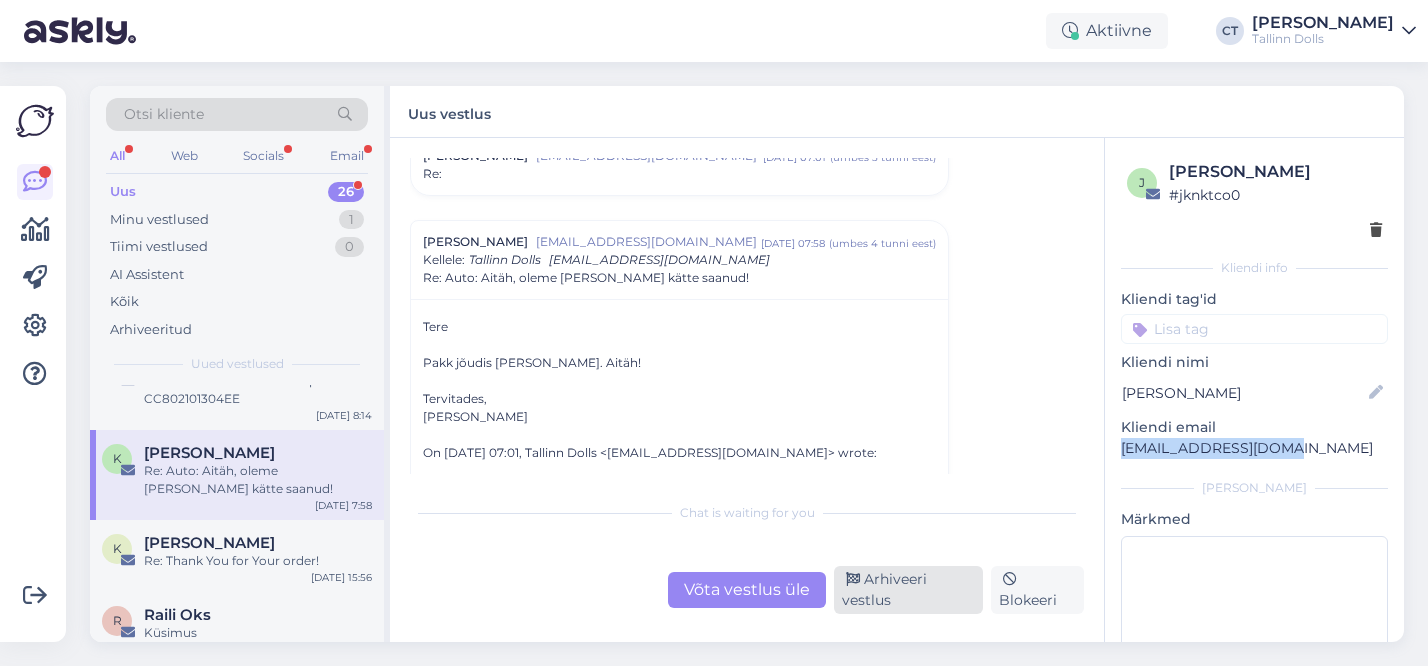 click on "Arhiveeri vestlus" at bounding box center (908, 590) 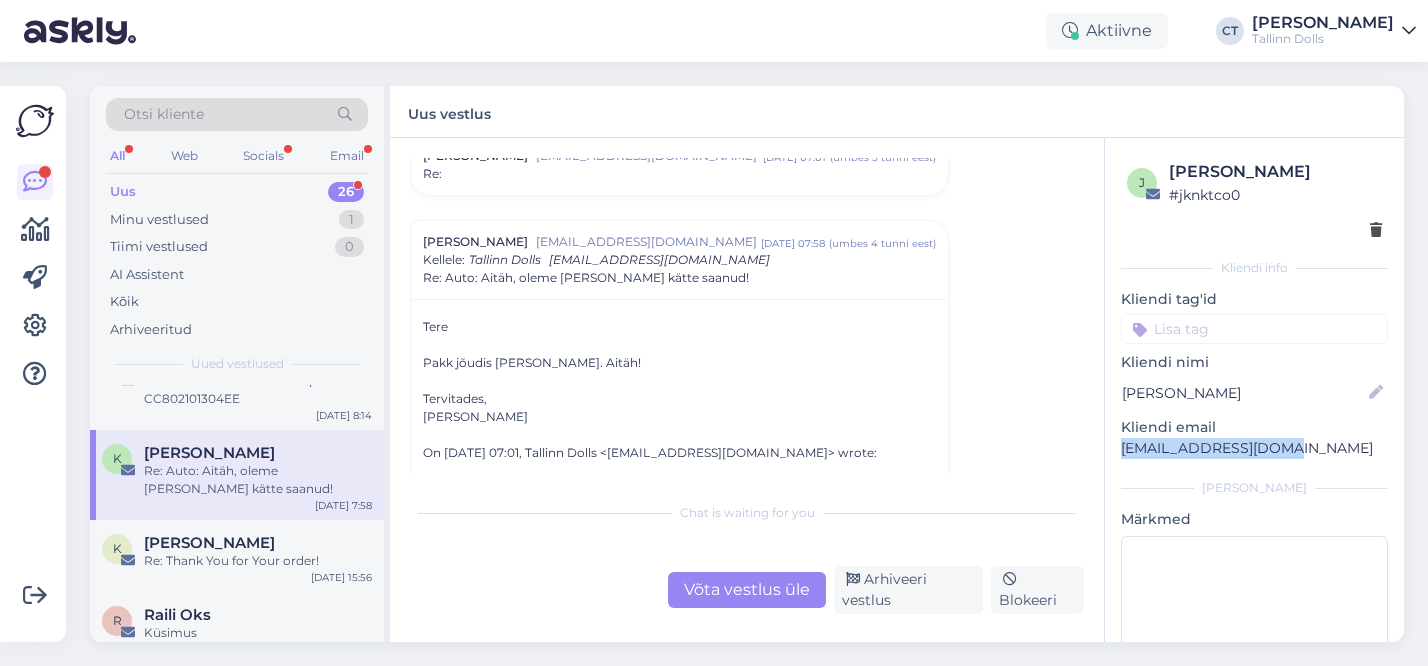 scroll, scrollTop: 355, scrollLeft: 0, axis: vertical 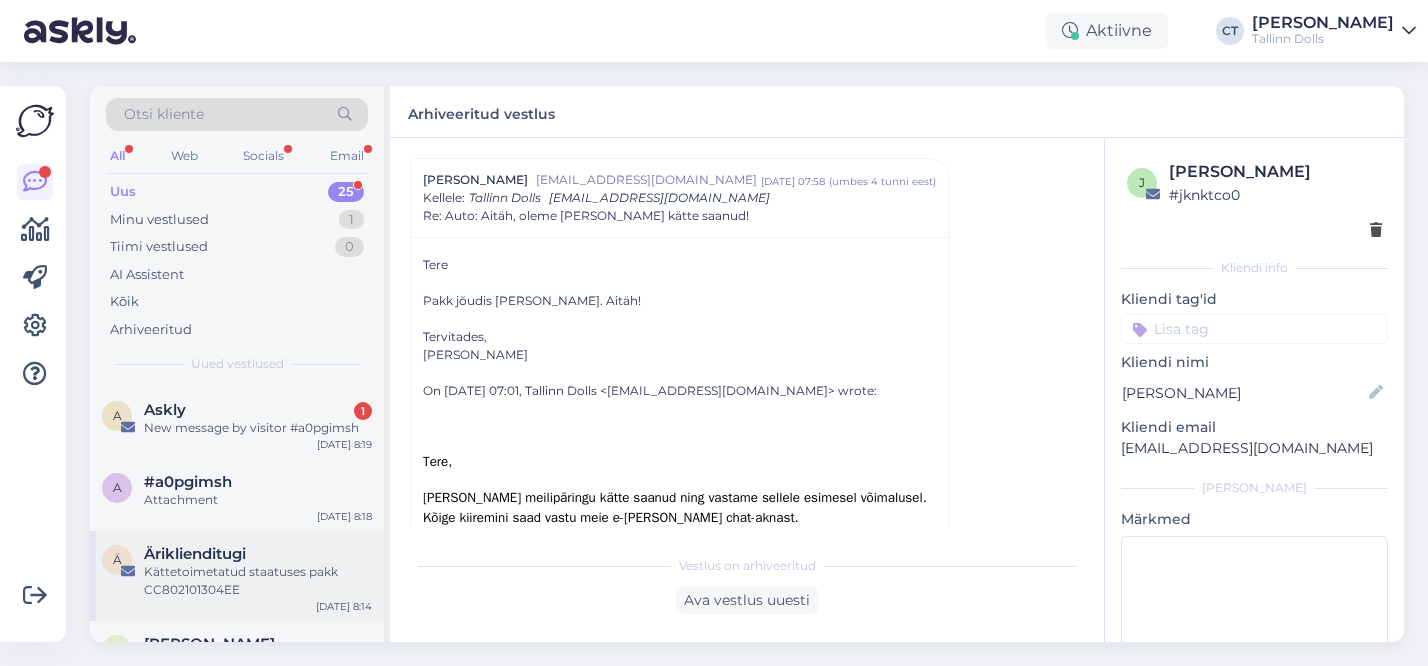 click on "Kättetoimetatud staatuses pakk CC802101304EE" at bounding box center [258, 581] 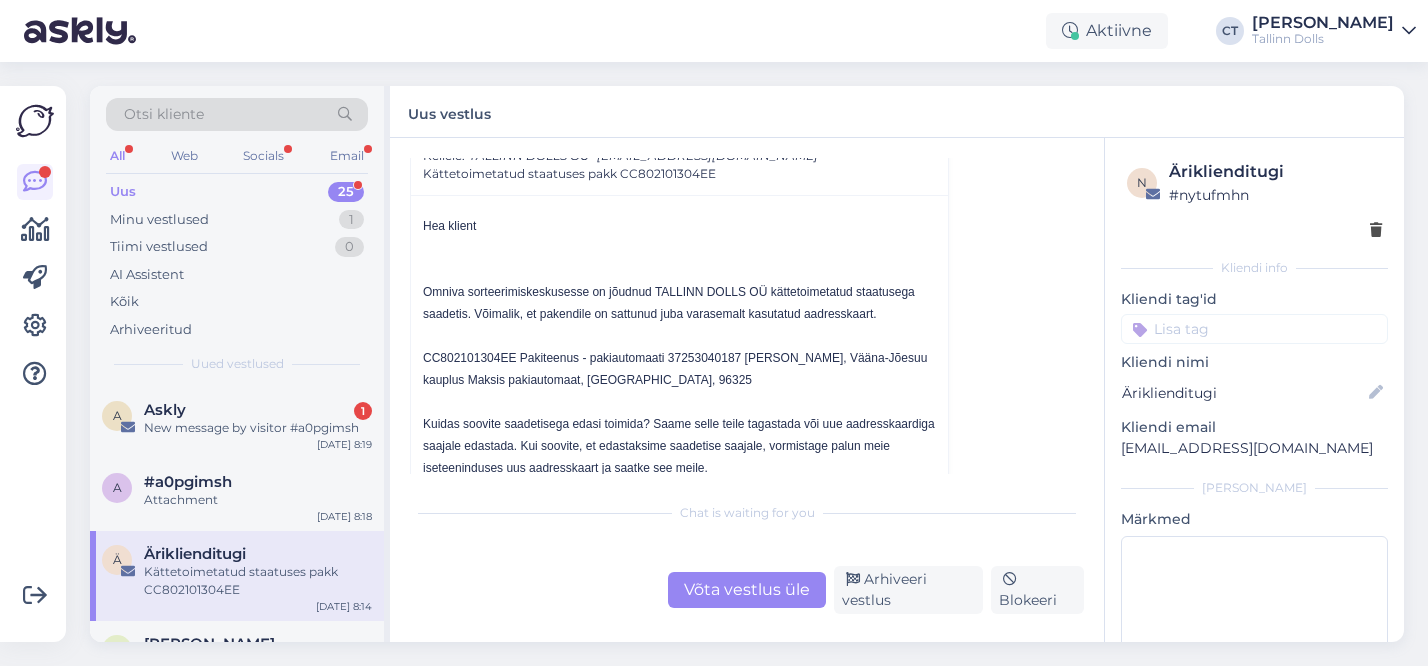 scroll, scrollTop: 5557, scrollLeft: 0, axis: vertical 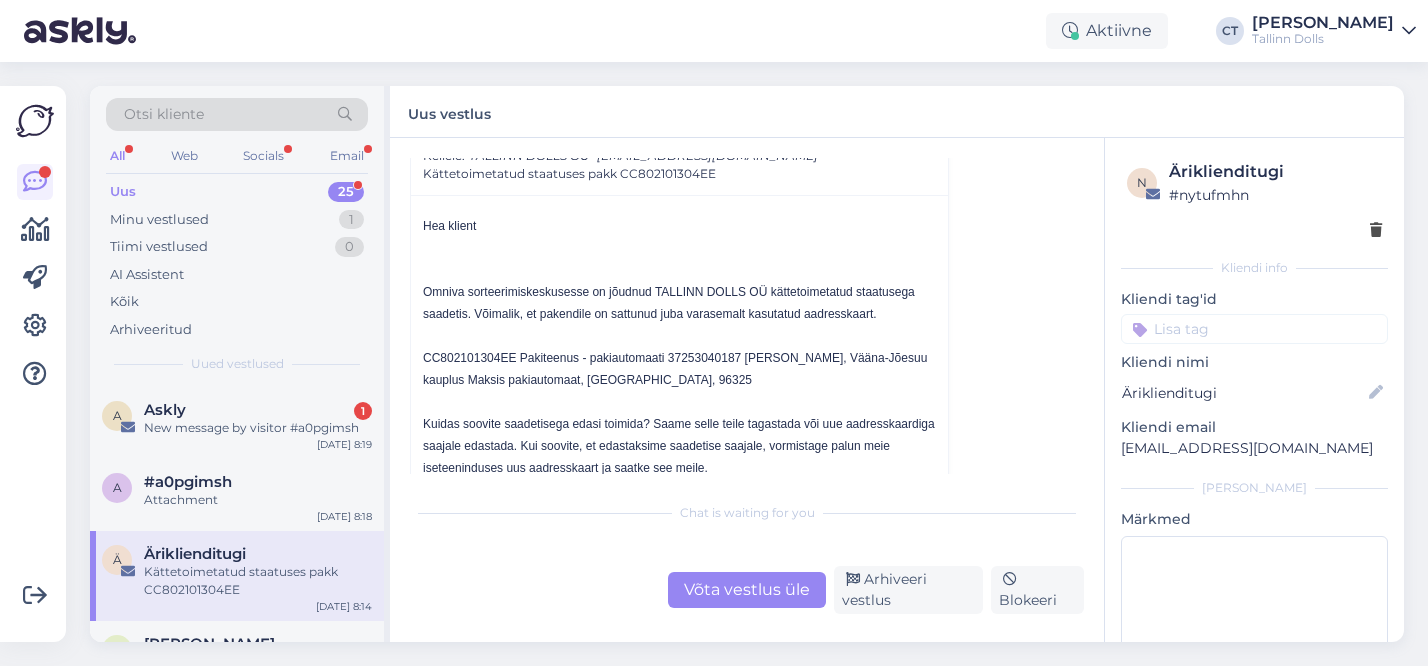 click on "CC802101304EE Pakiteenus - pakiautomaati 37253040187 [PERSON_NAME], Vääna-Jõesuu kauplus Maksis pakiautomaat, [GEOGRAPHIC_DATA], 96325" at bounding box center [675, 369] 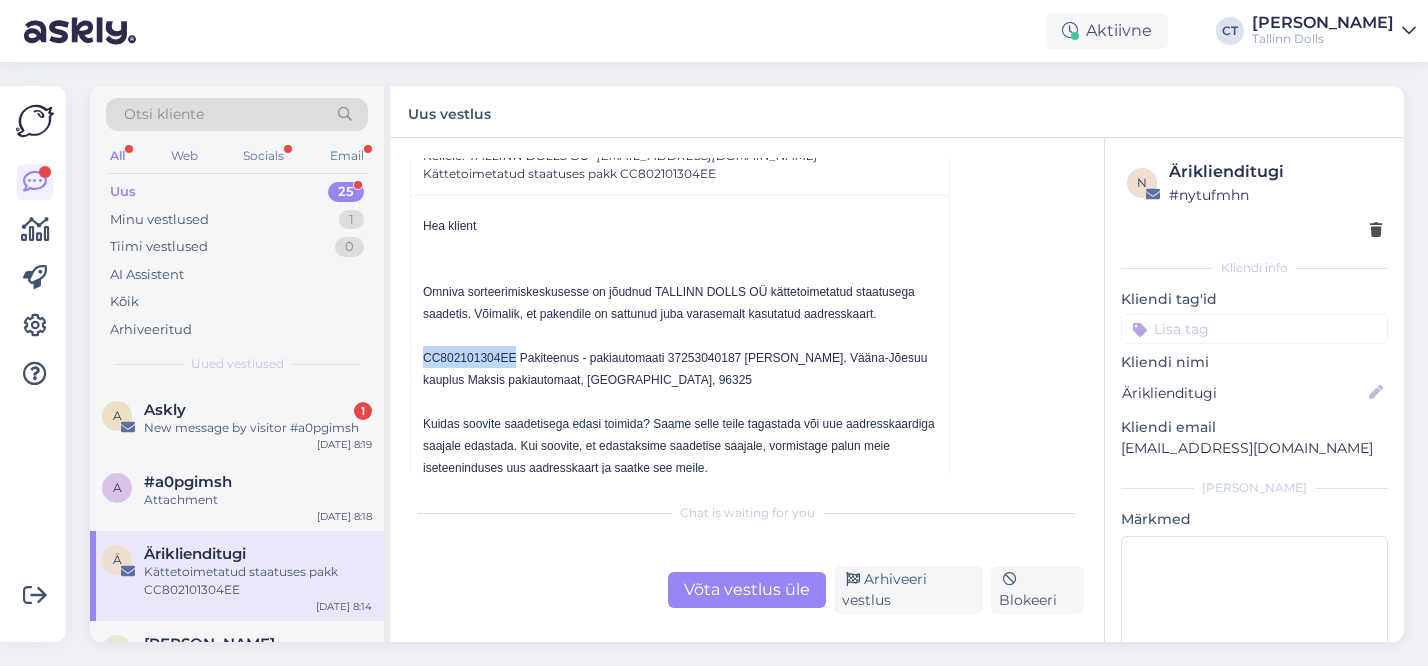 click on "CC802101304EE Pakiteenus - pakiautomaati 37253040187 [PERSON_NAME], Vääna-Jõesuu kauplus Maksis pakiautomaat, [GEOGRAPHIC_DATA], 96325" at bounding box center (675, 369) 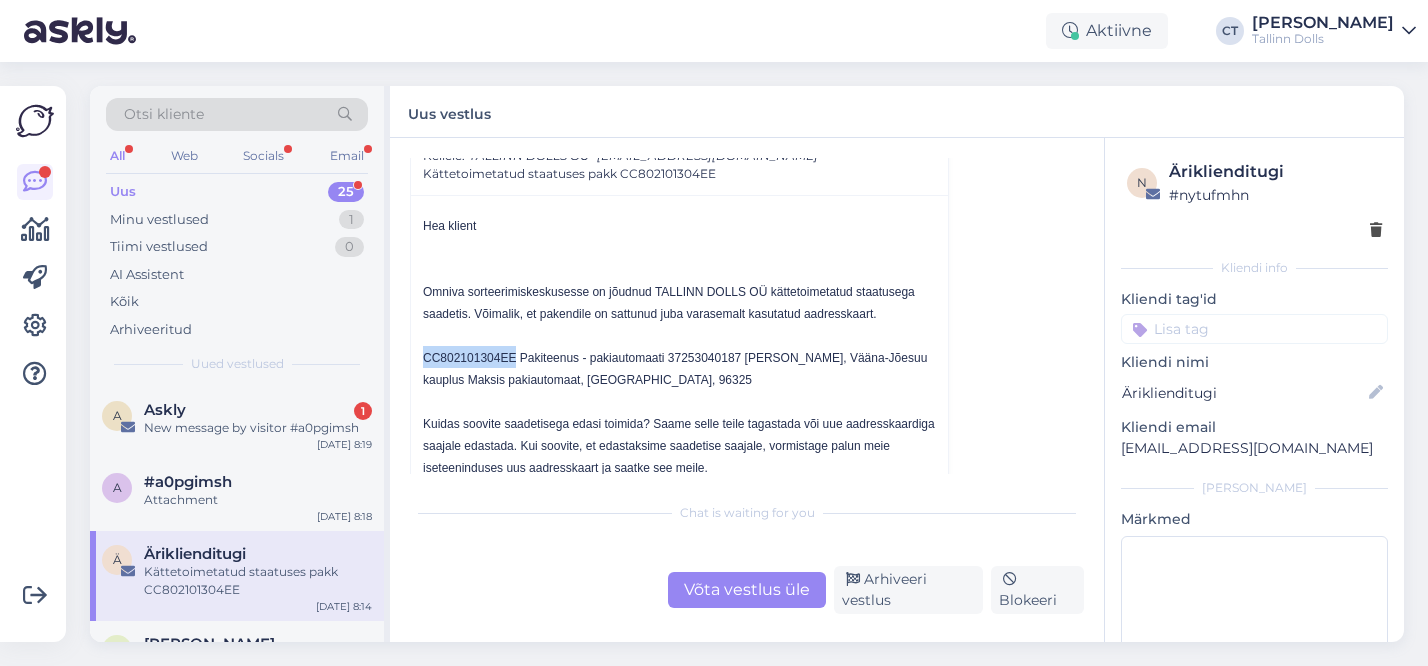 copy on "CC802101304EE" 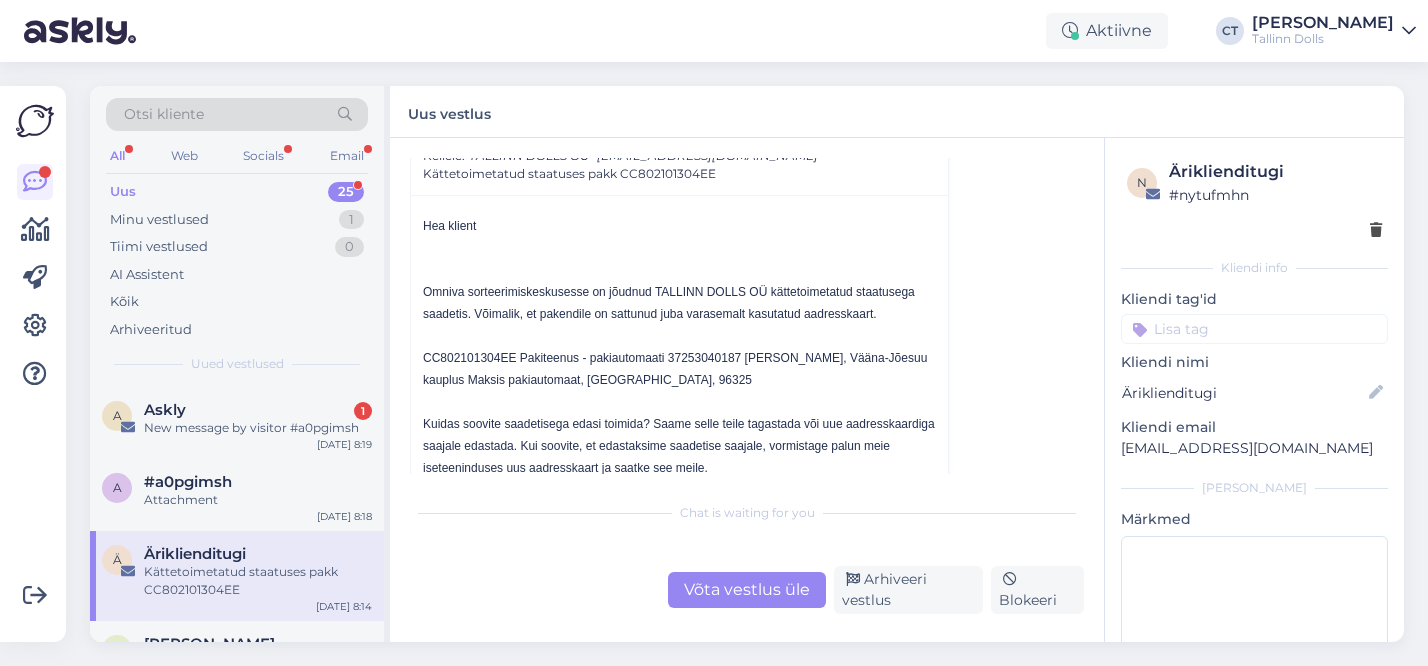 click on "Võta vestlus üle" at bounding box center [747, 590] 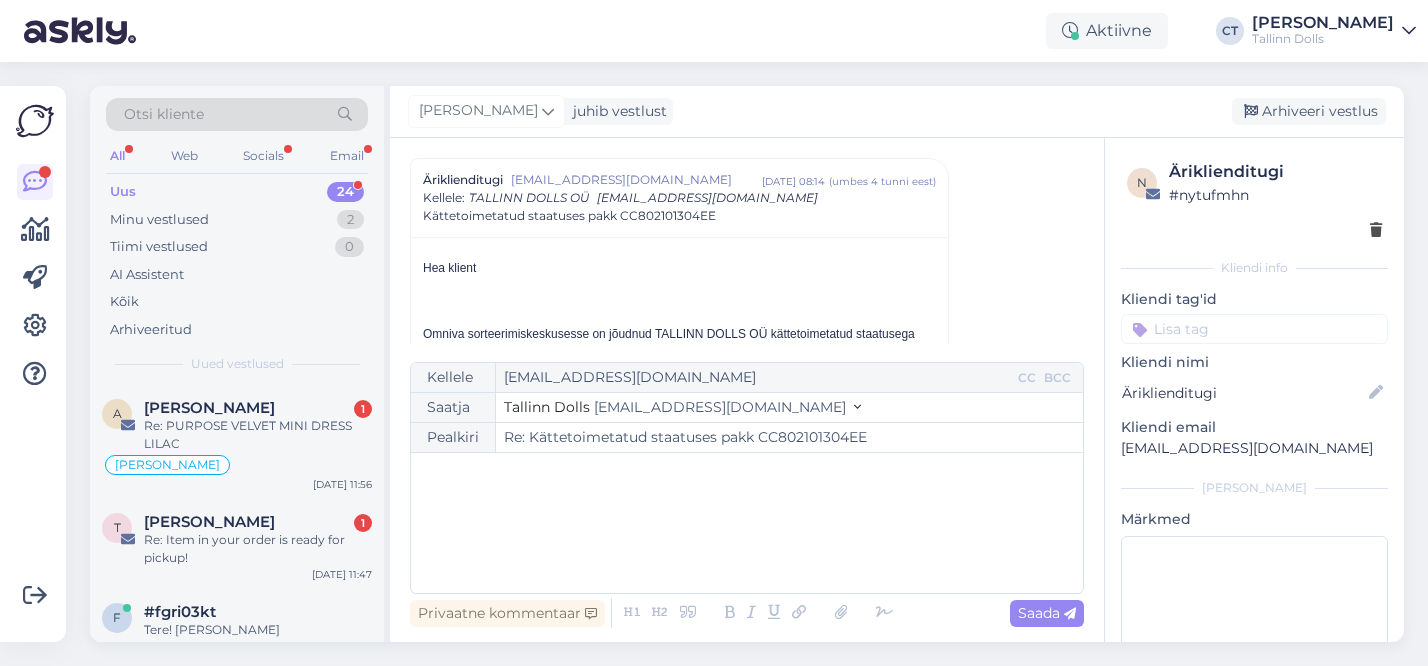 click on "﻿" at bounding box center [747, 523] 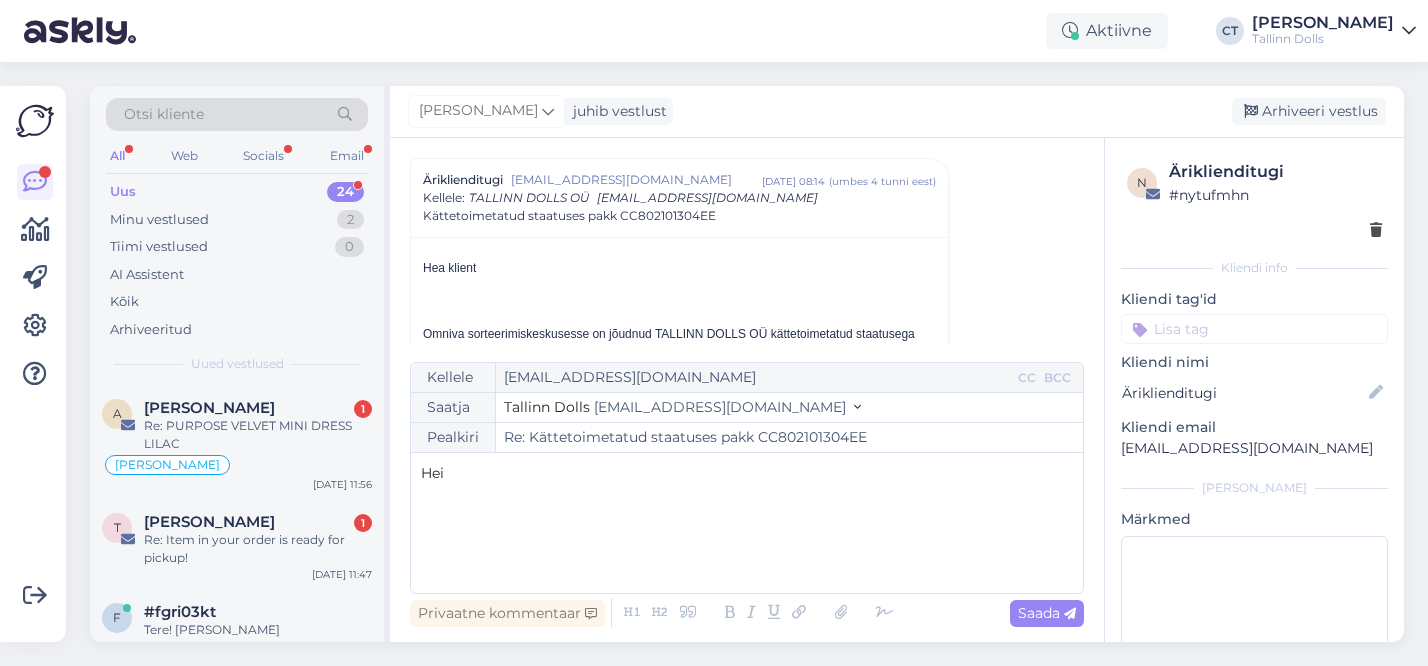 type 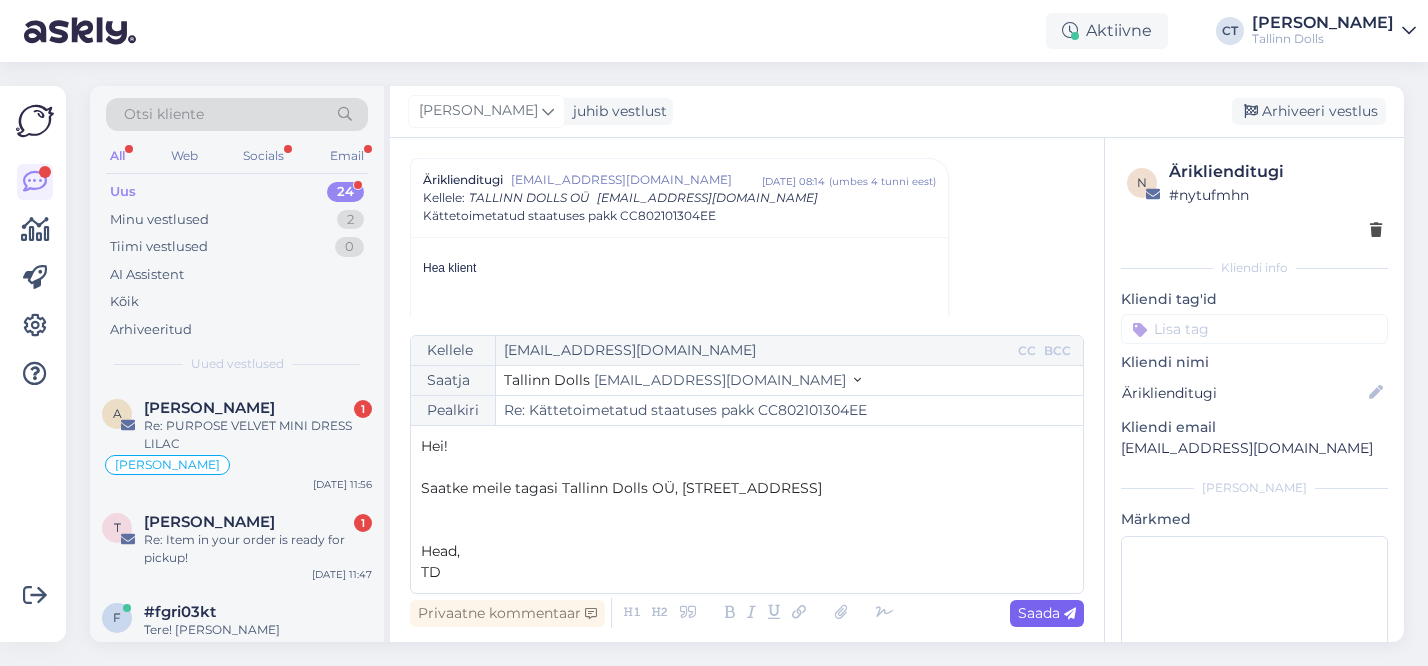 click on "Saada" at bounding box center [1047, 613] 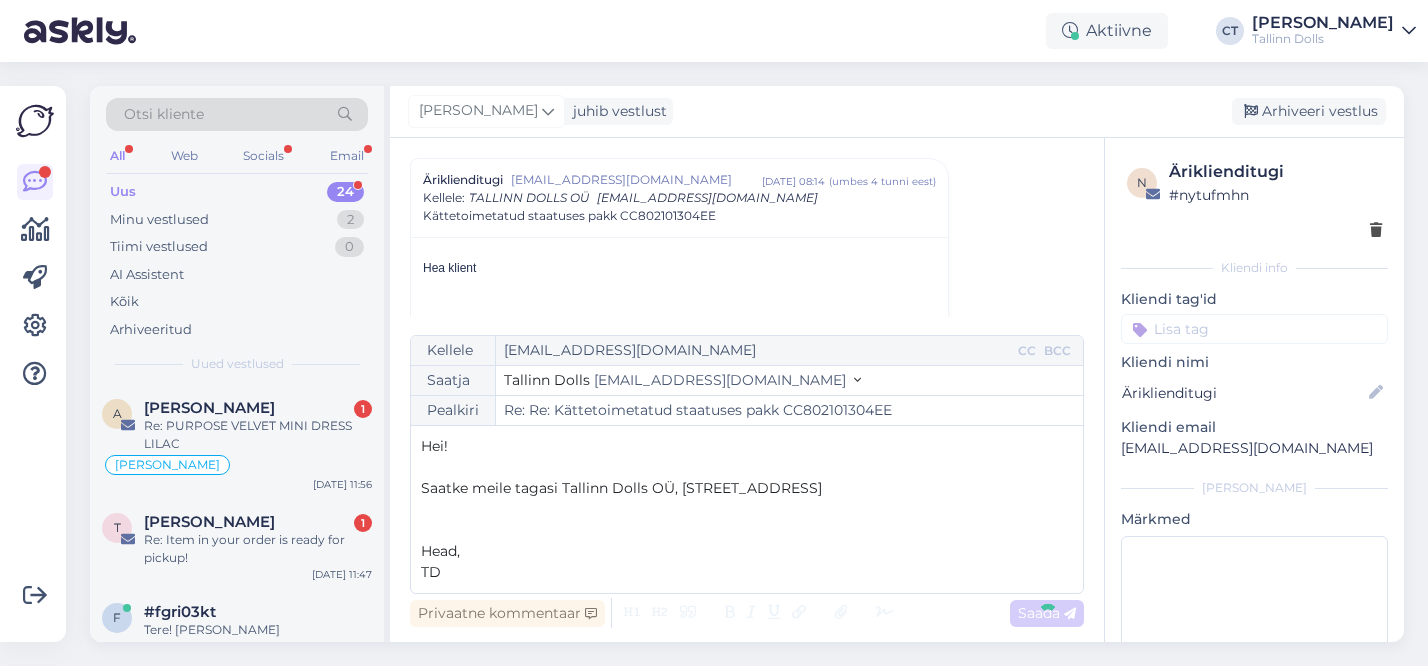 type on "Re: Kättetoimetatud staatuses pakk CC802101304EE" 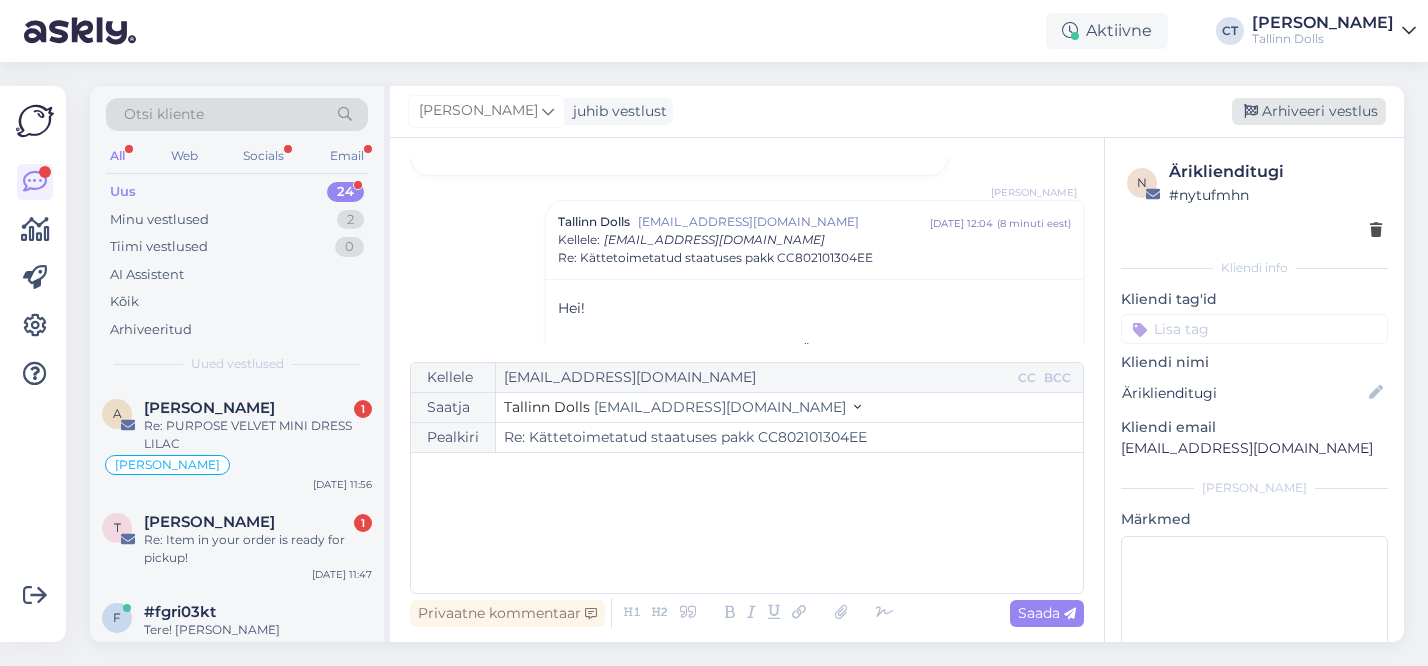 click on "Arhiveeri vestlus" at bounding box center [1309, 111] 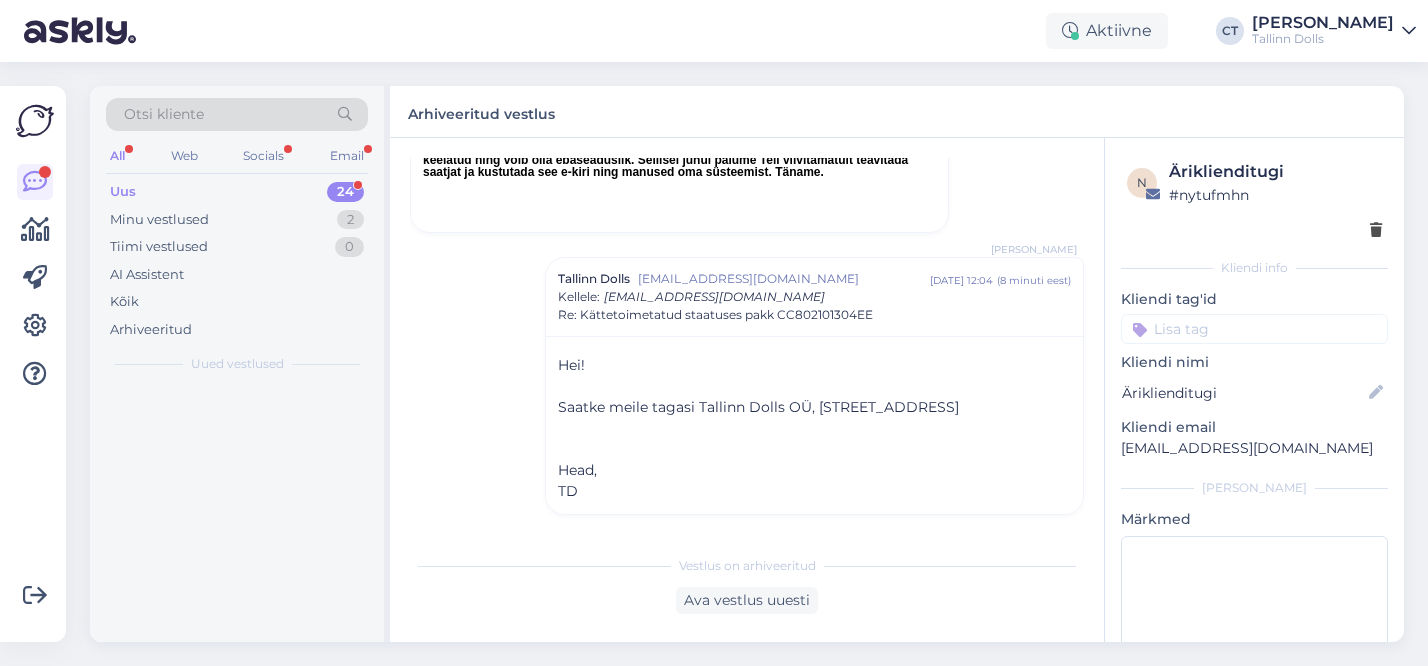 scroll, scrollTop: 6269, scrollLeft: 0, axis: vertical 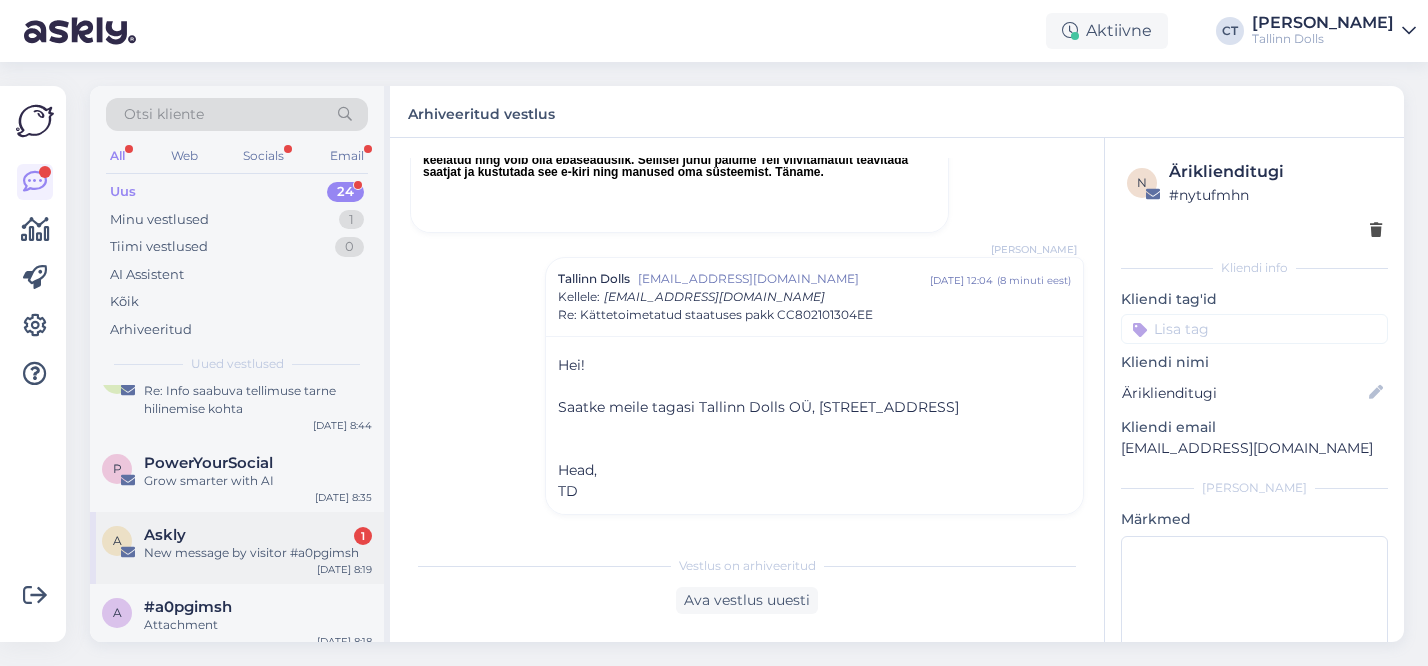 click on "Askly 1" at bounding box center (258, 535) 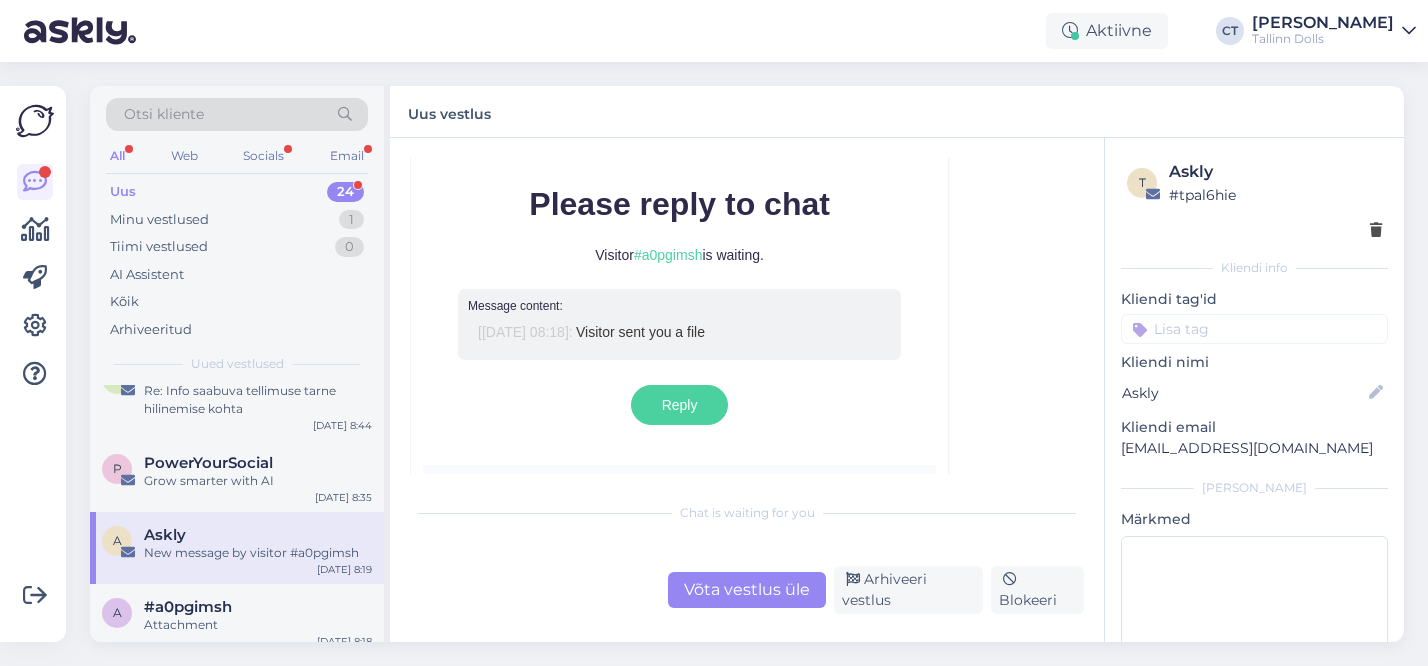 scroll, scrollTop: 8738, scrollLeft: 0, axis: vertical 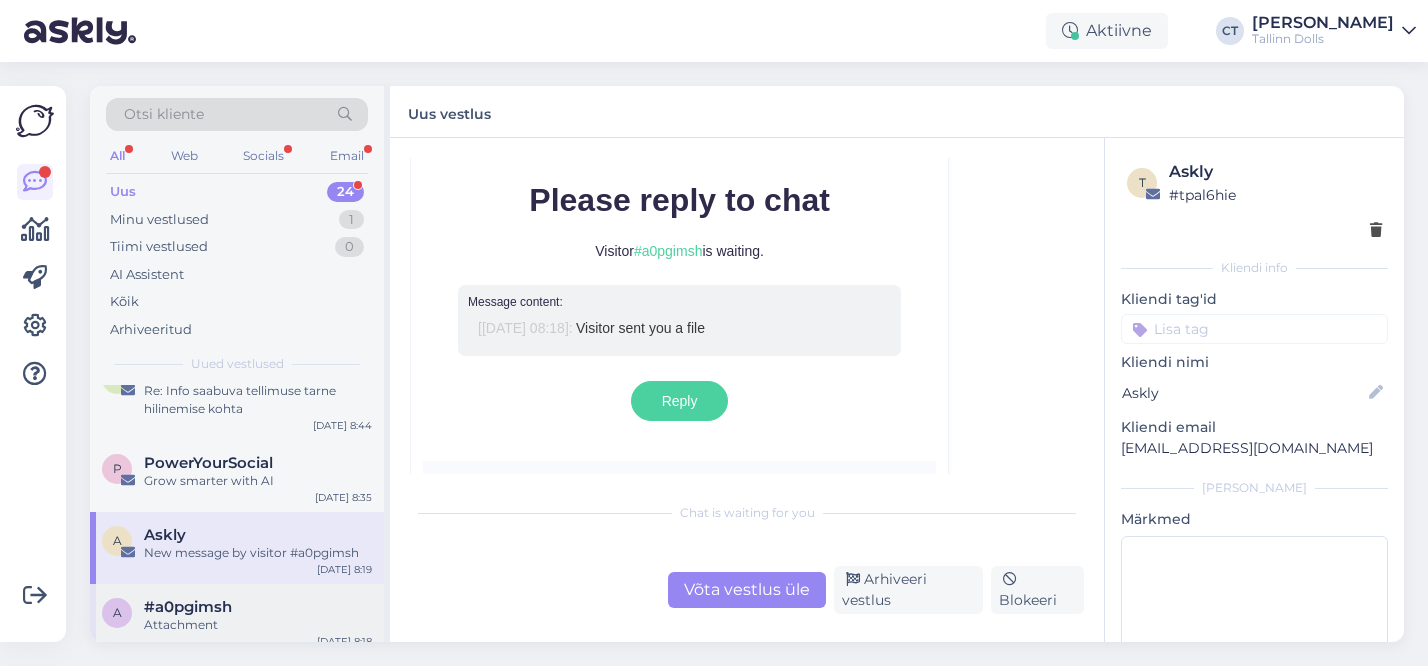 click on "#a0pgimsh" at bounding box center (258, 607) 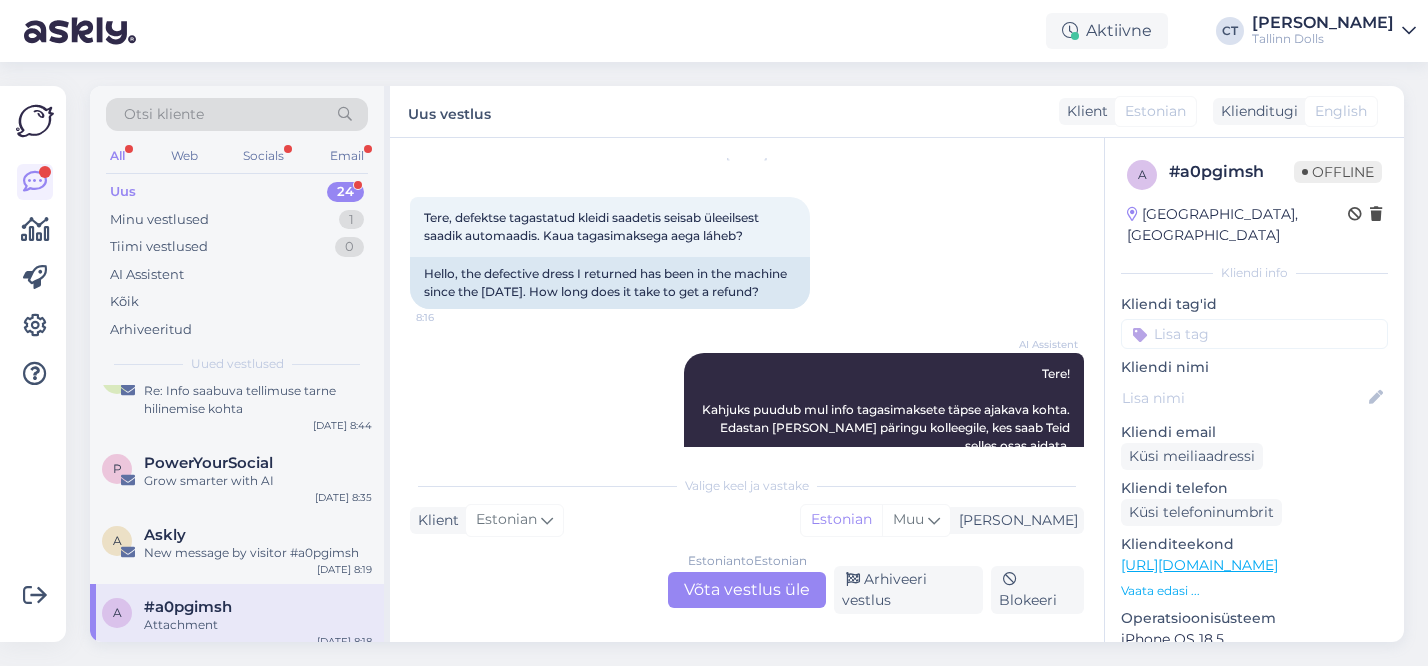 scroll, scrollTop: 56, scrollLeft: 0, axis: vertical 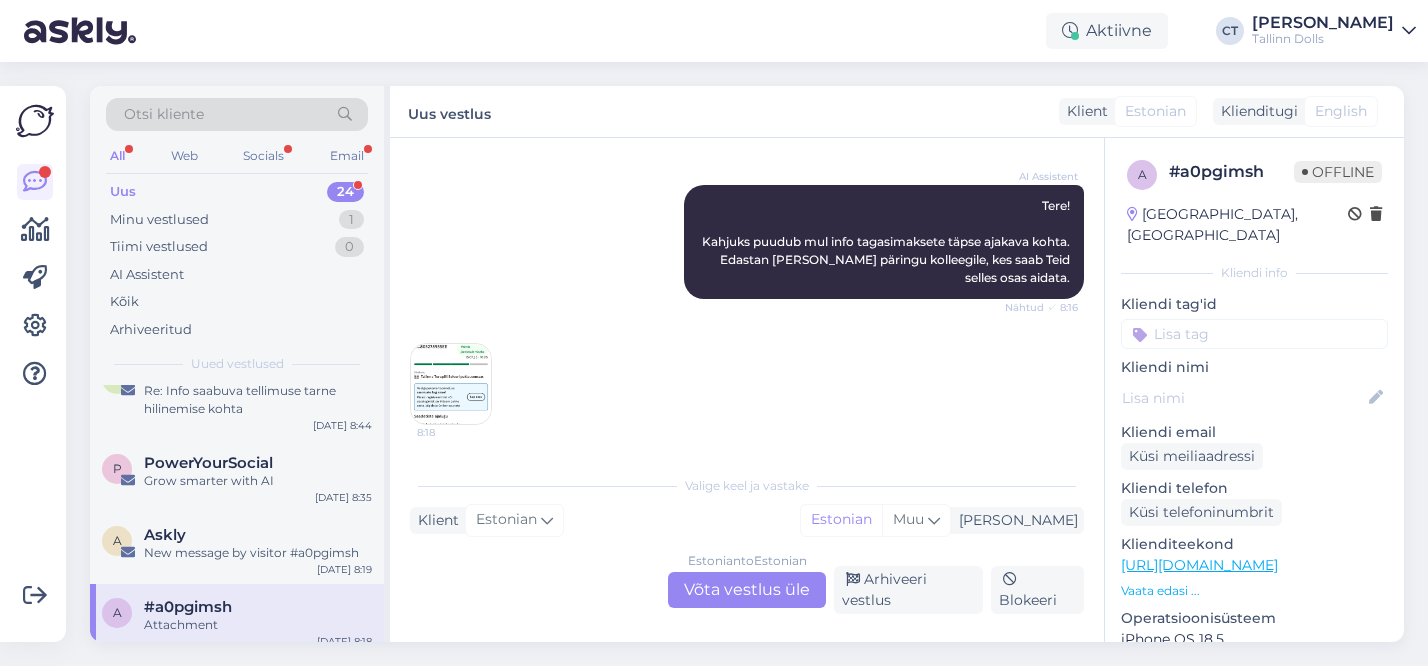 click on "Estonian  to  Estonian Võta vestlus üle" at bounding box center (747, 590) 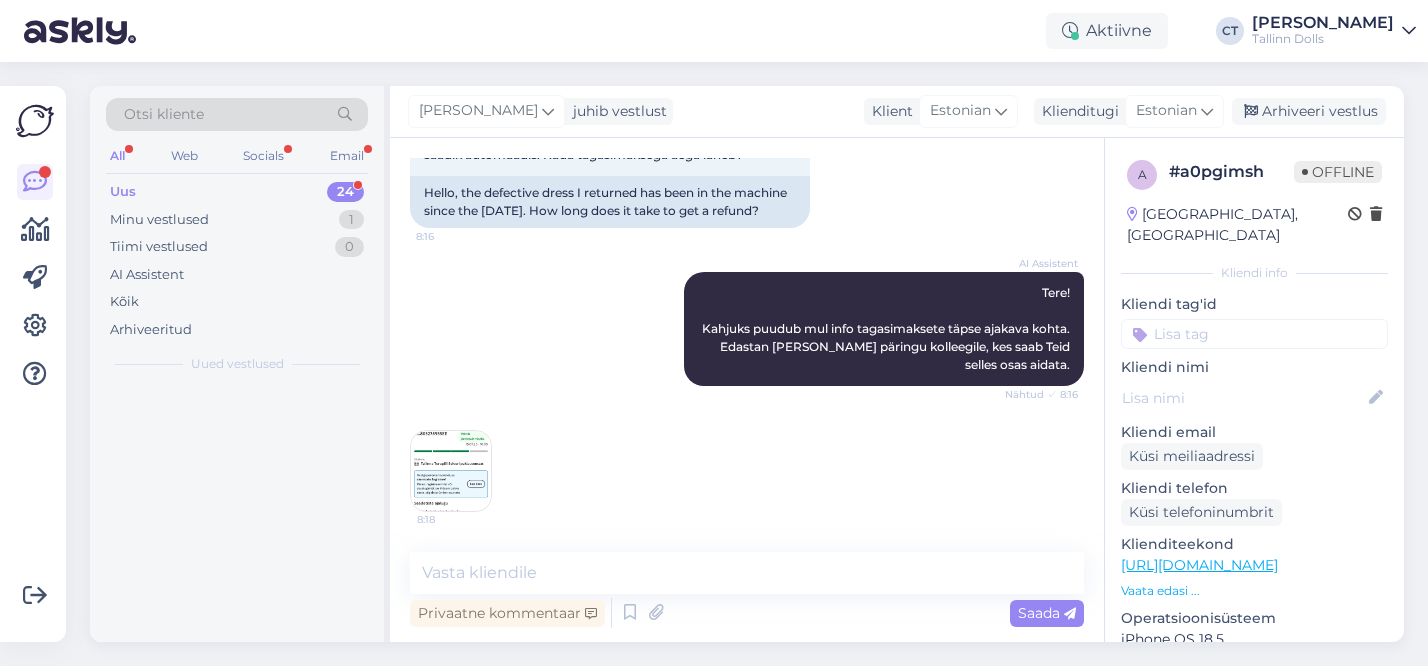 scroll, scrollTop: 166, scrollLeft: 0, axis: vertical 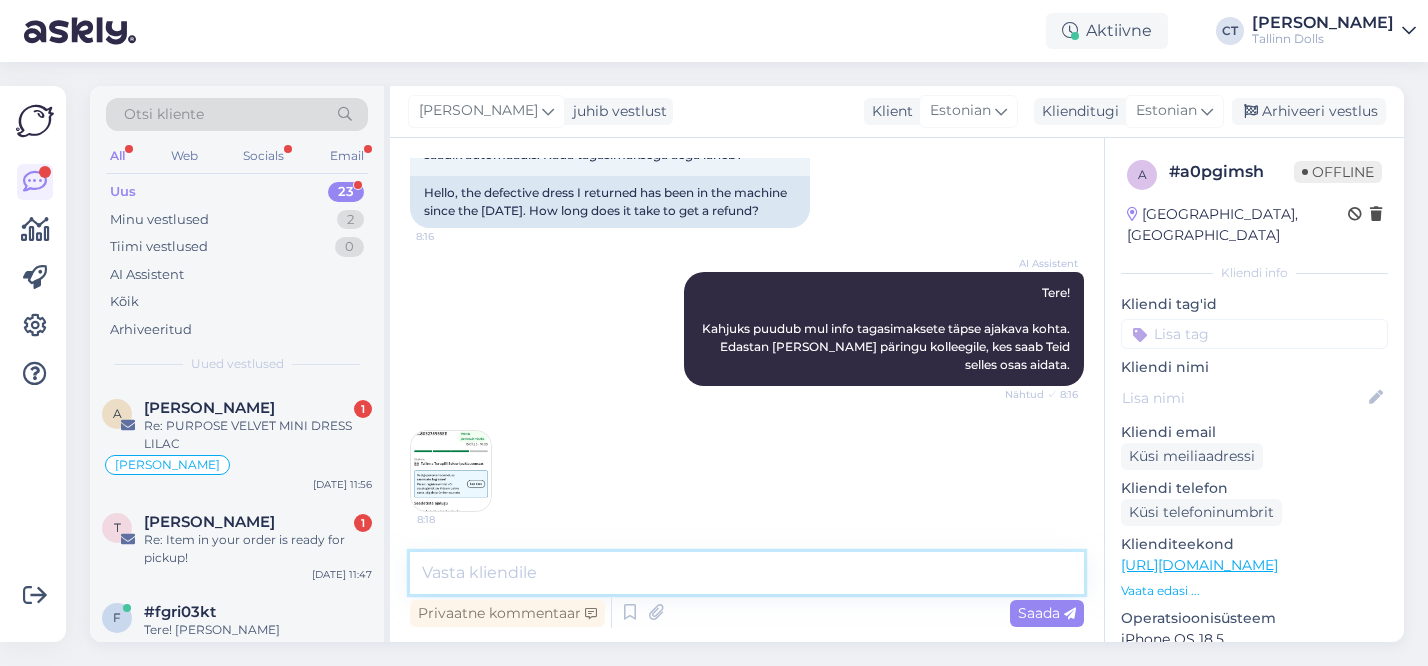 click at bounding box center [747, 573] 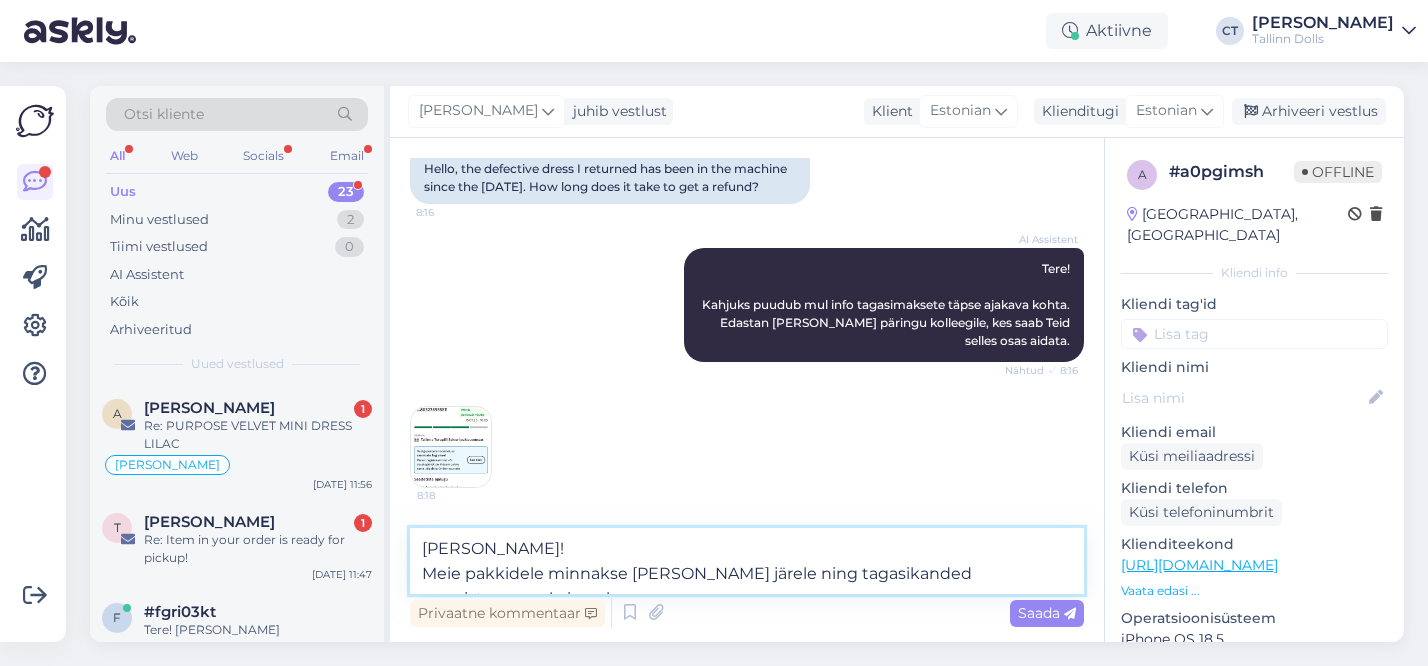 scroll, scrollTop: 215, scrollLeft: 0, axis: vertical 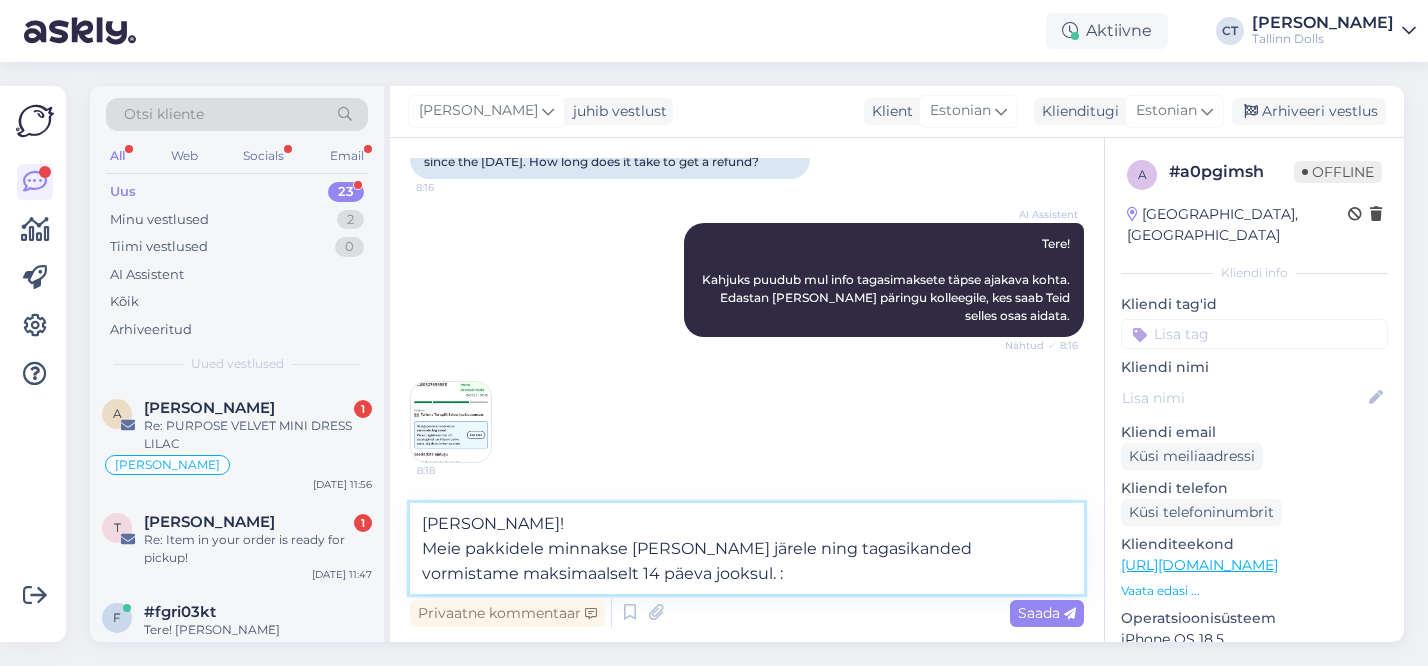 type on "Hei!
Meie pakkidele minnakse [PERSON_NAME] järele ning tagasikanded vormistame maksimaalselt 14 päeva jooksul. :)" 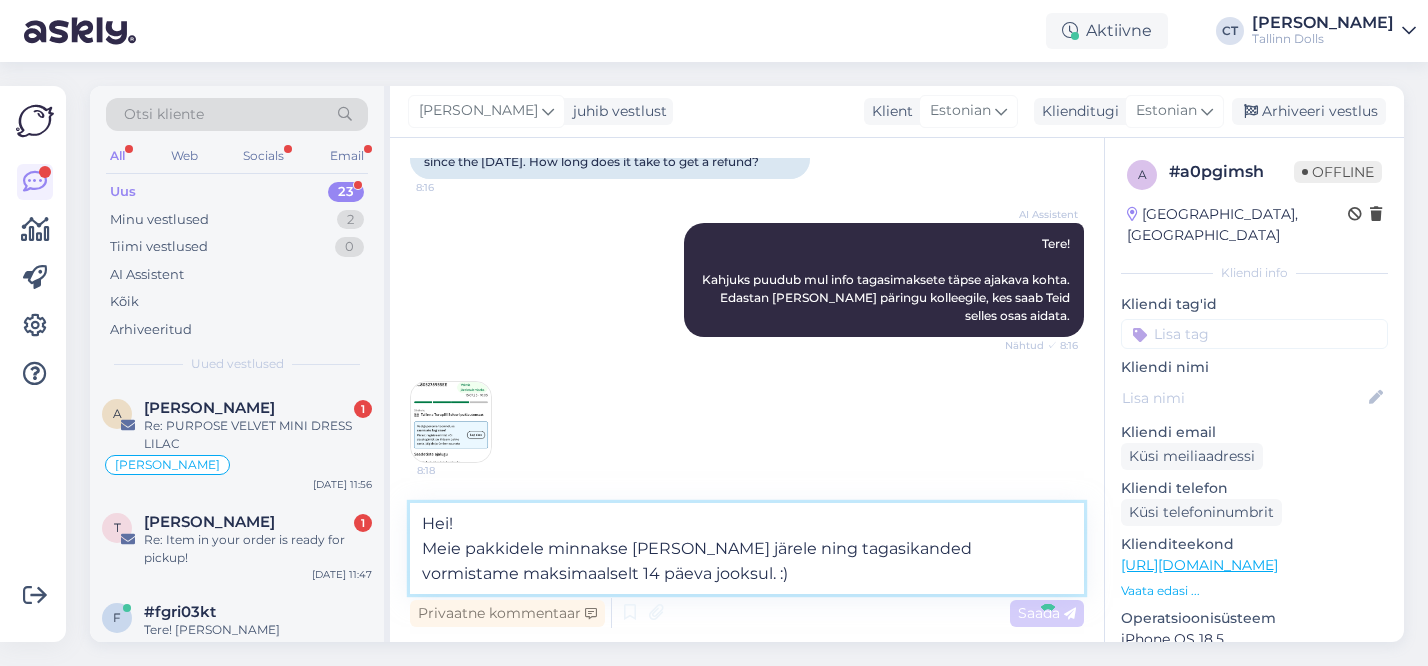 type 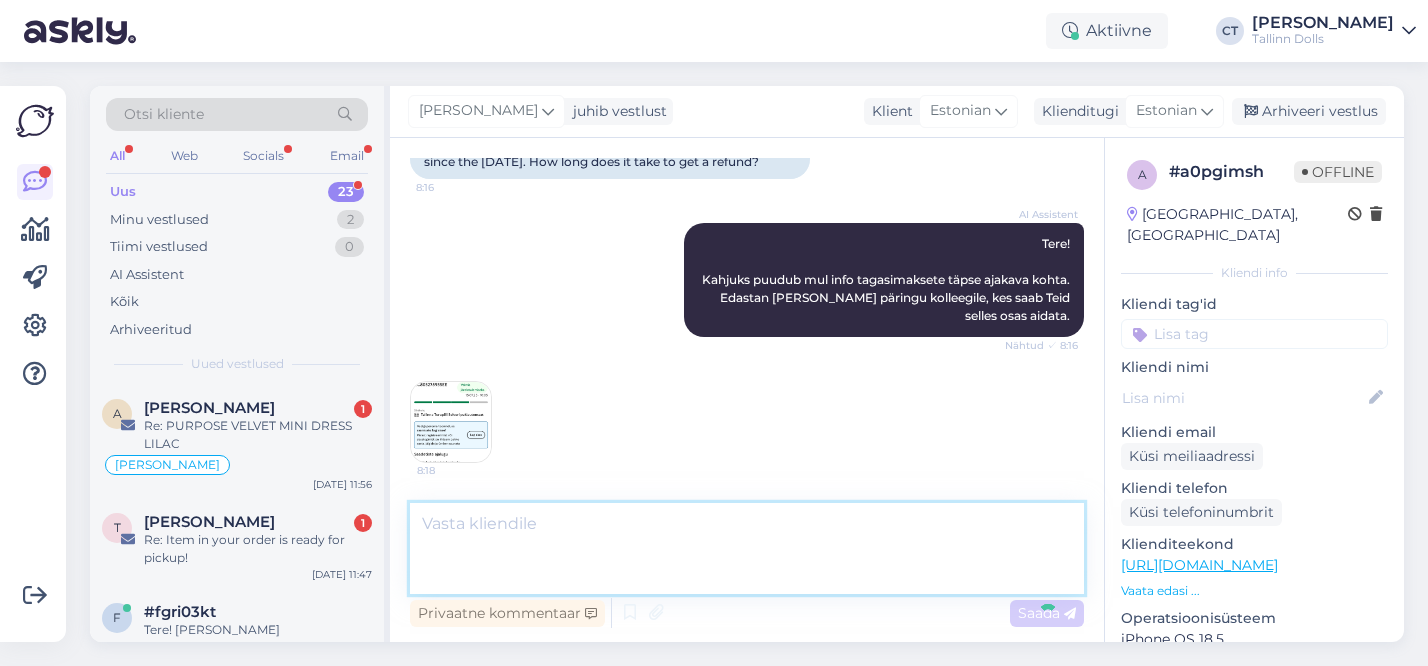 scroll, scrollTop: 288, scrollLeft: 0, axis: vertical 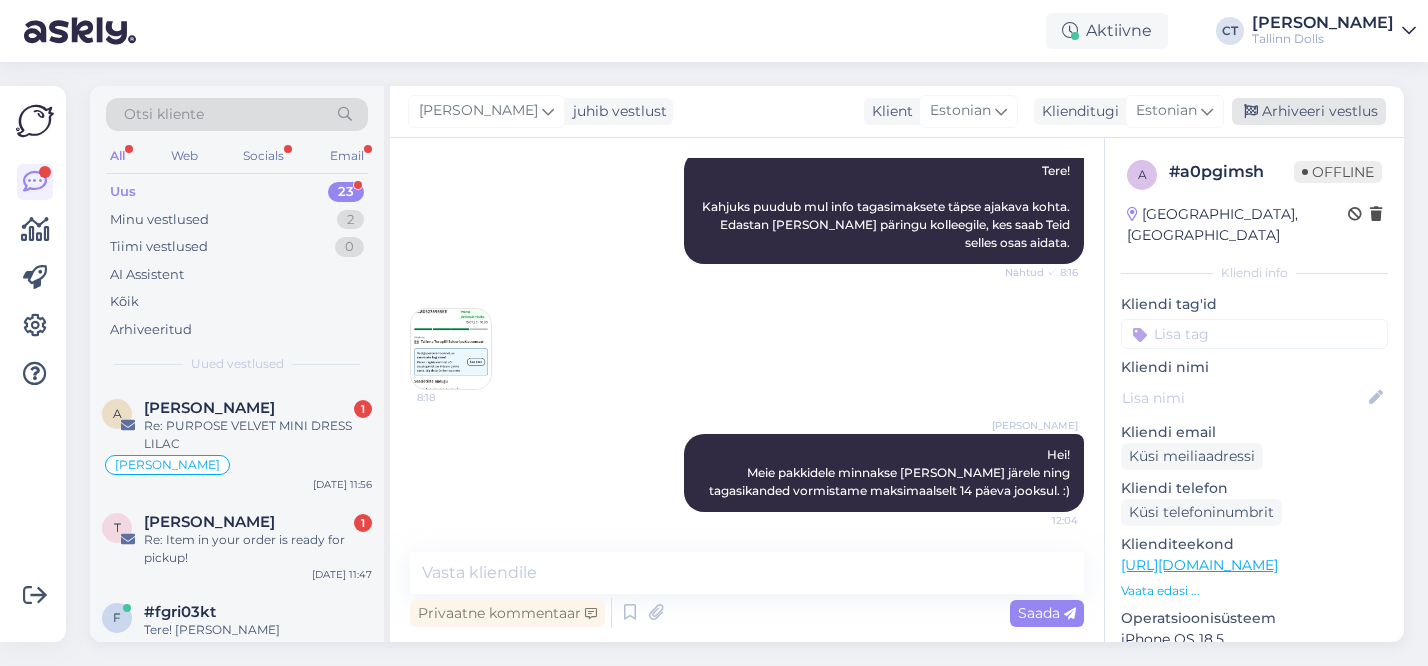click on "Arhiveeri vestlus" at bounding box center [1309, 111] 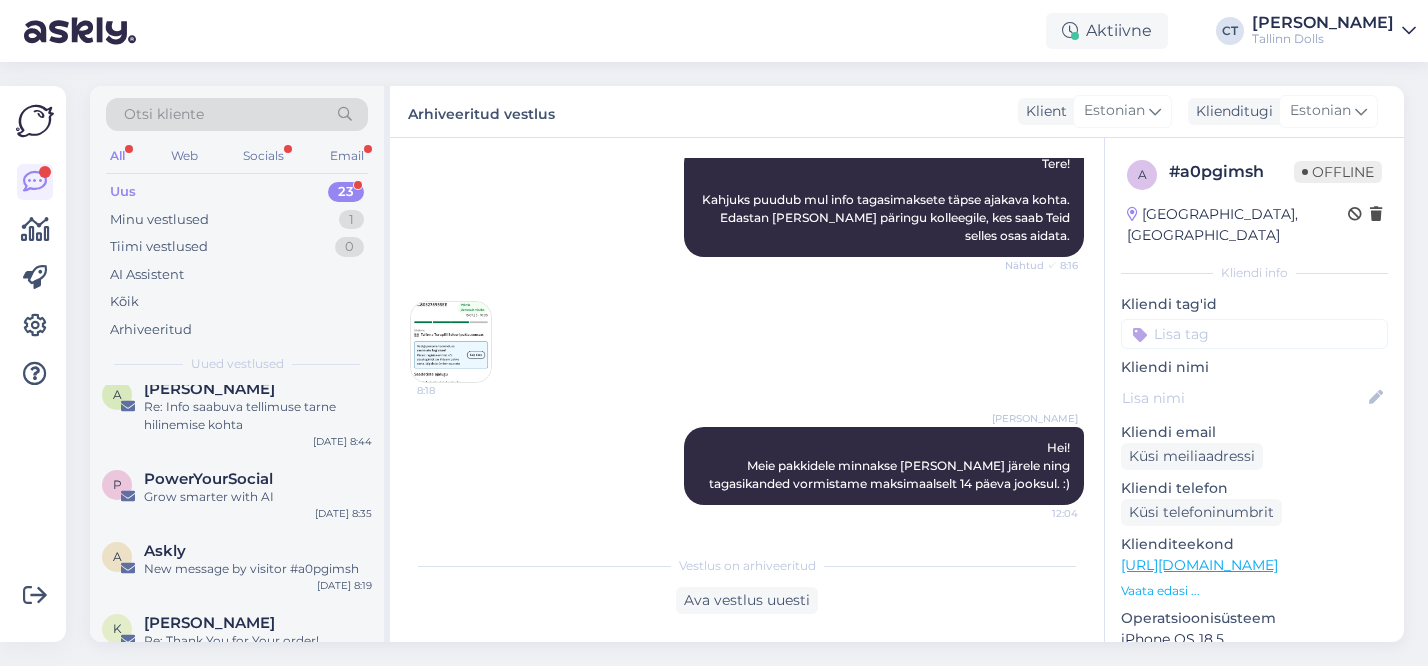 scroll, scrollTop: 1348, scrollLeft: 0, axis: vertical 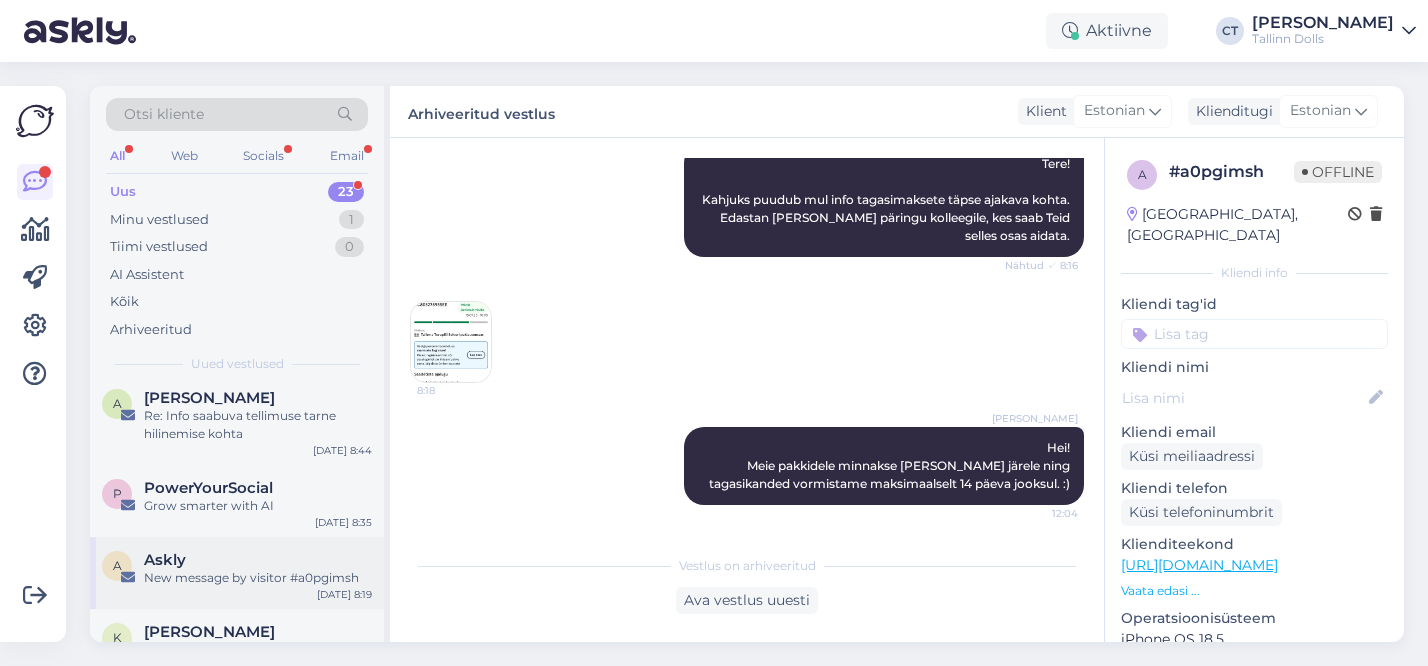 click on "Askly" at bounding box center (258, 560) 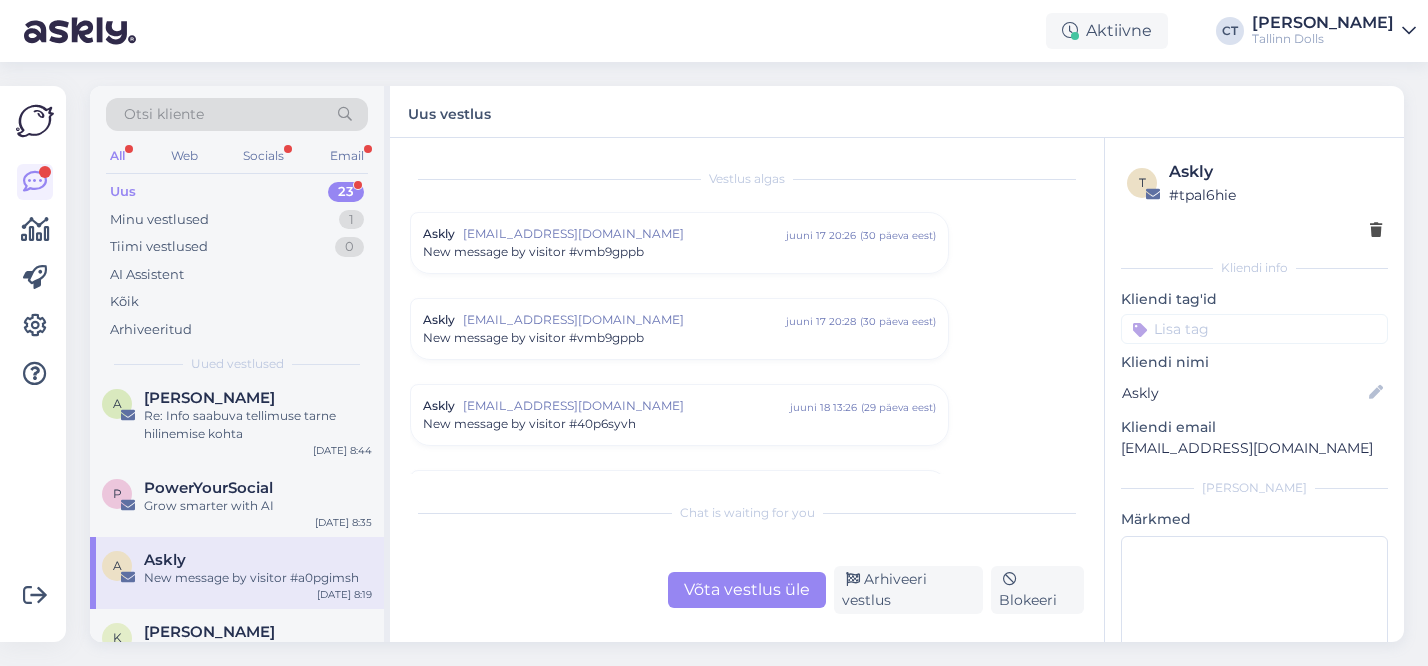 scroll, scrollTop: 8568, scrollLeft: 0, axis: vertical 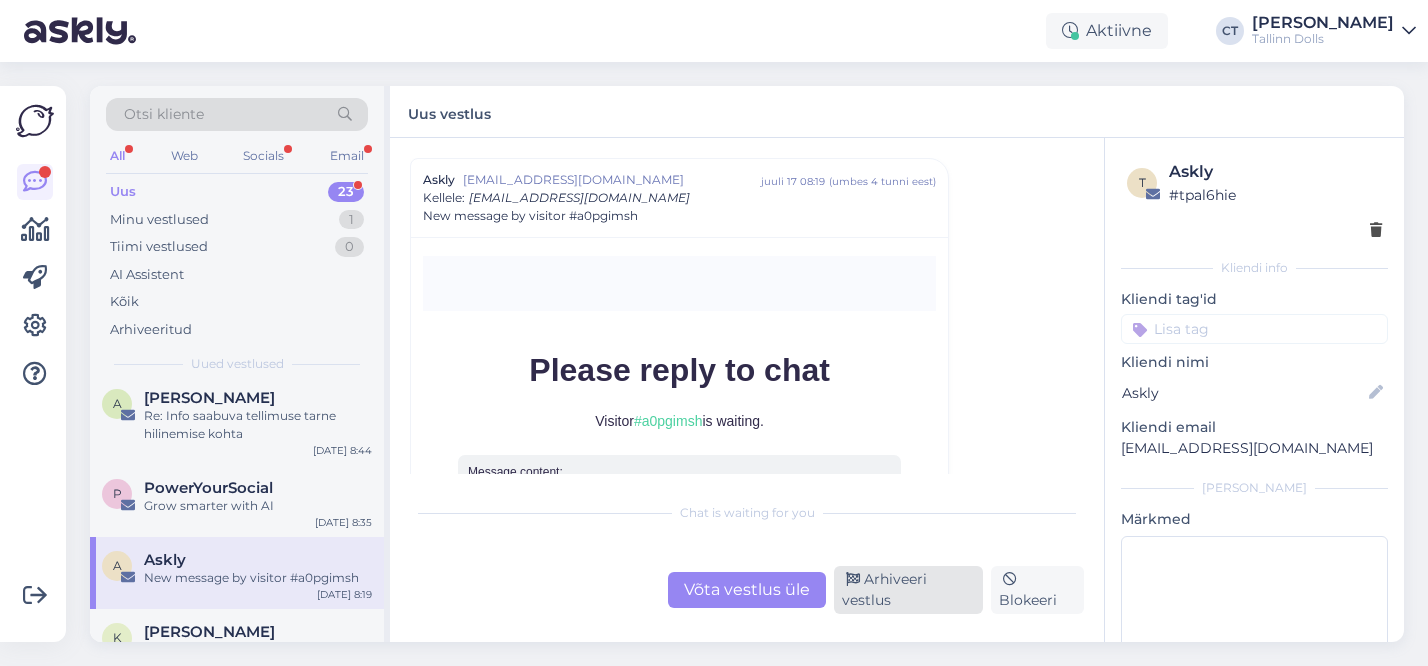 click on "Arhiveeri vestlus" at bounding box center [908, 590] 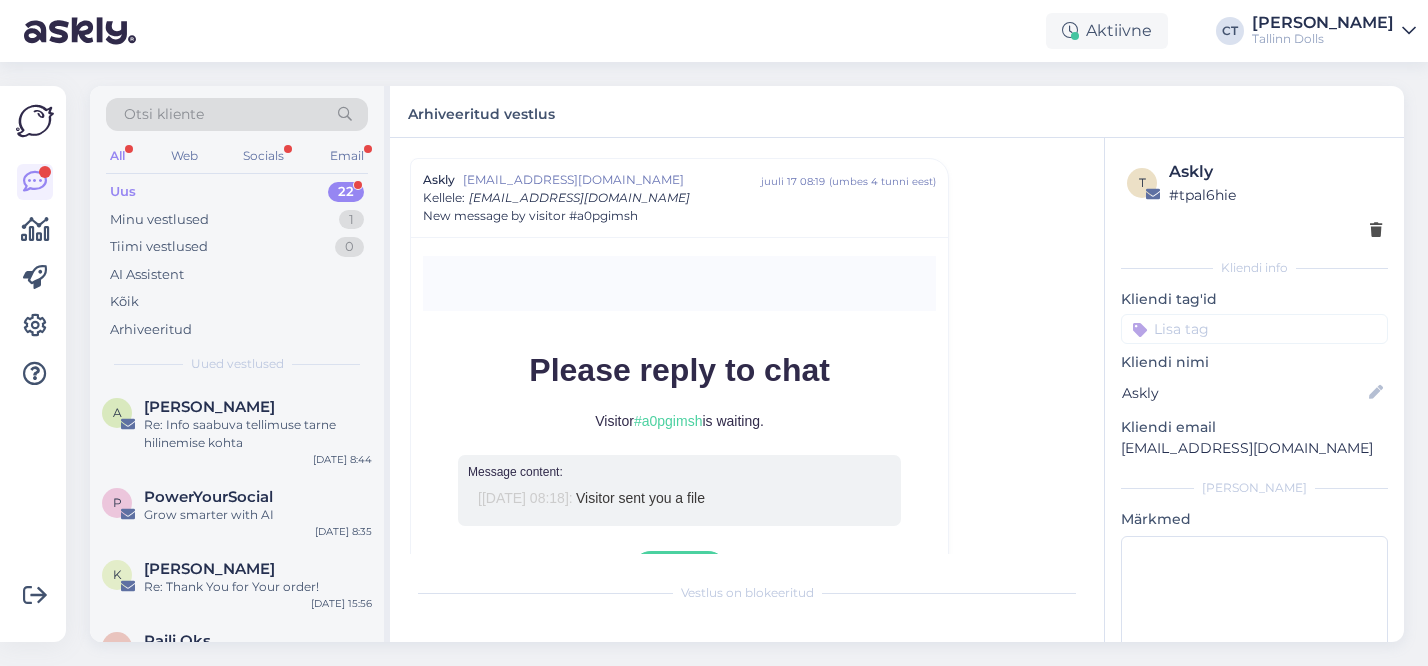 scroll, scrollTop: 1338, scrollLeft: 0, axis: vertical 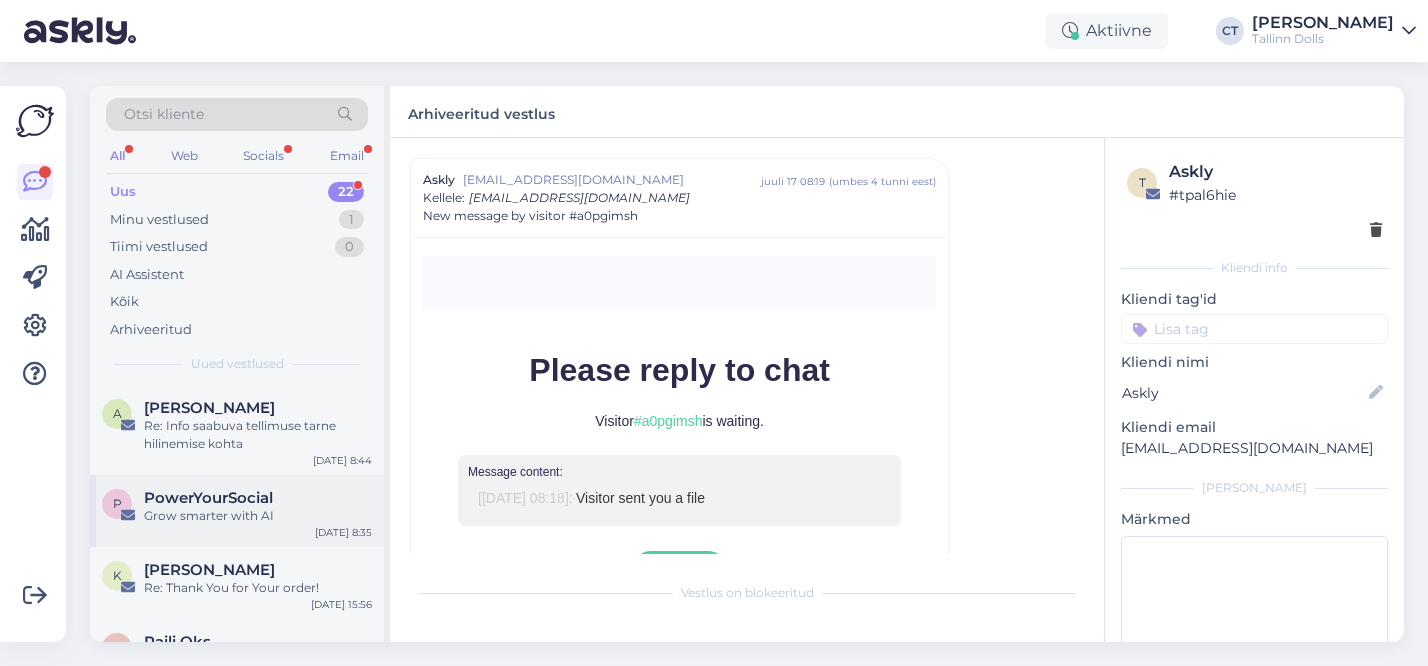click on "Grow smarter with AI" at bounding box center [258, 516] 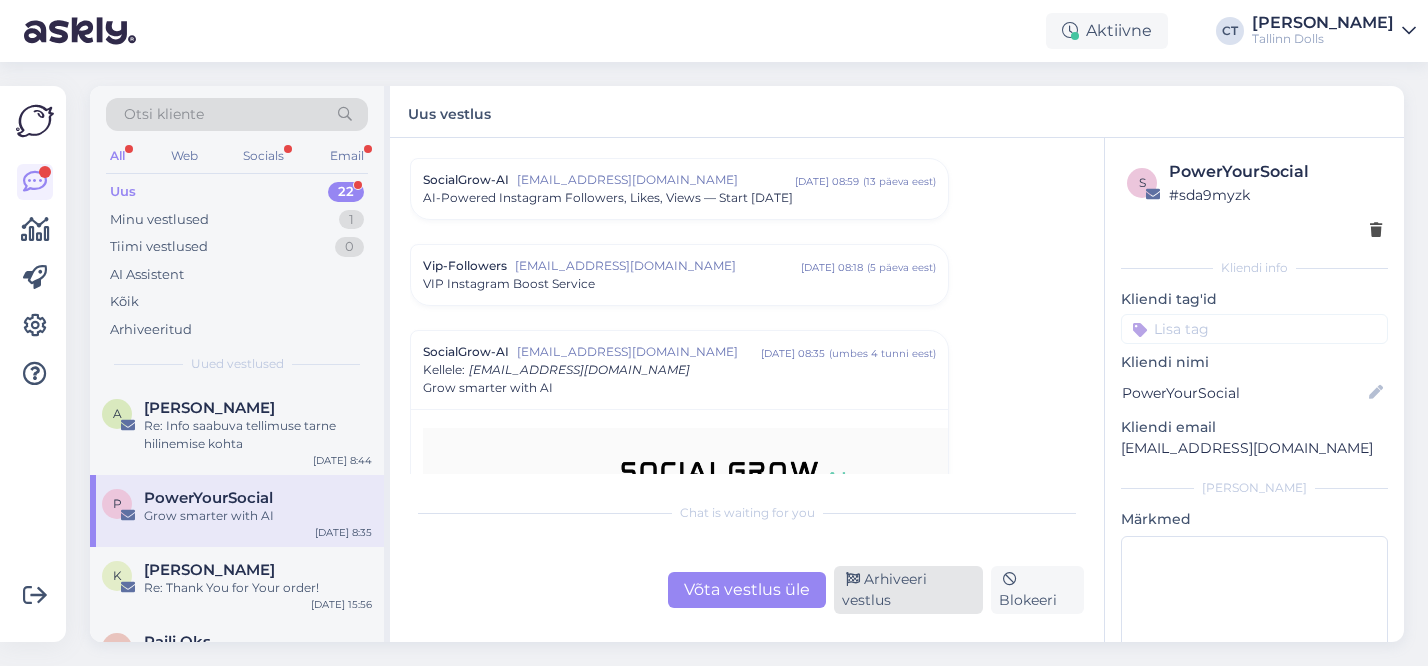 click on "Arhiveeri vestlus" at bounding box center [908, 590] 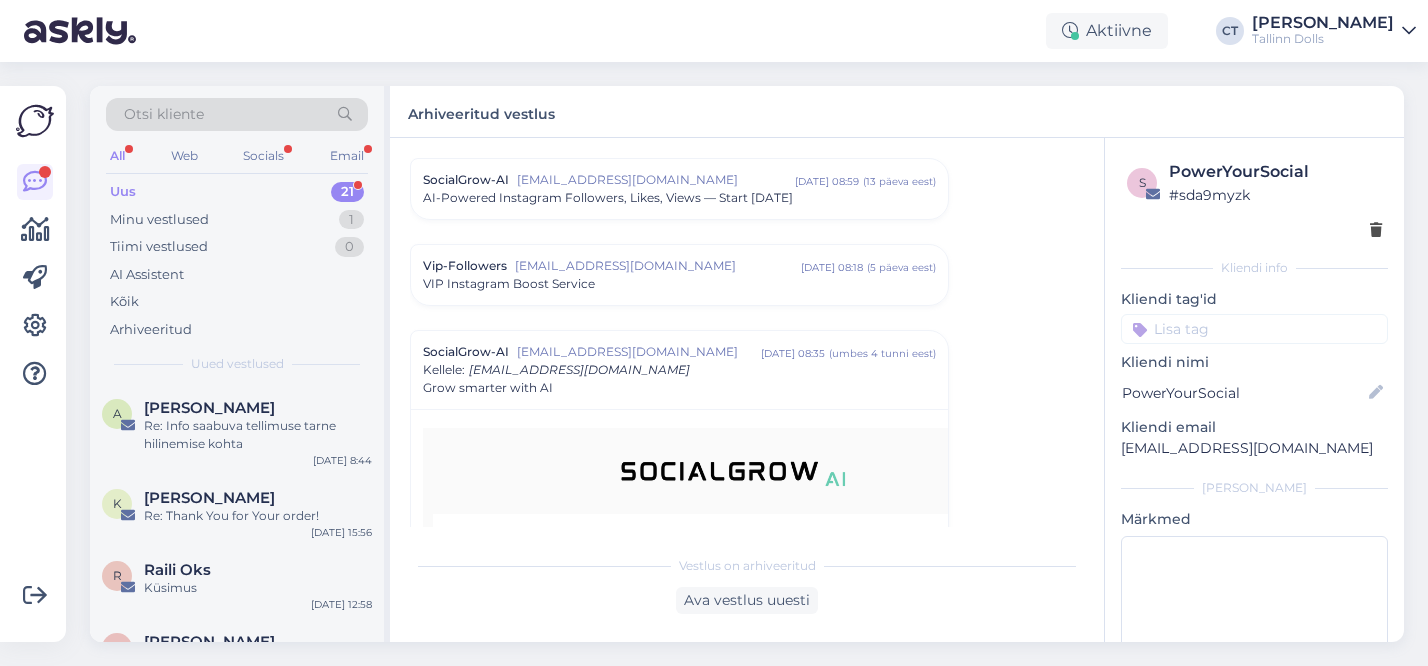 scroll, scrollTop: 1516, scrollLeft: 0, axis: vertical 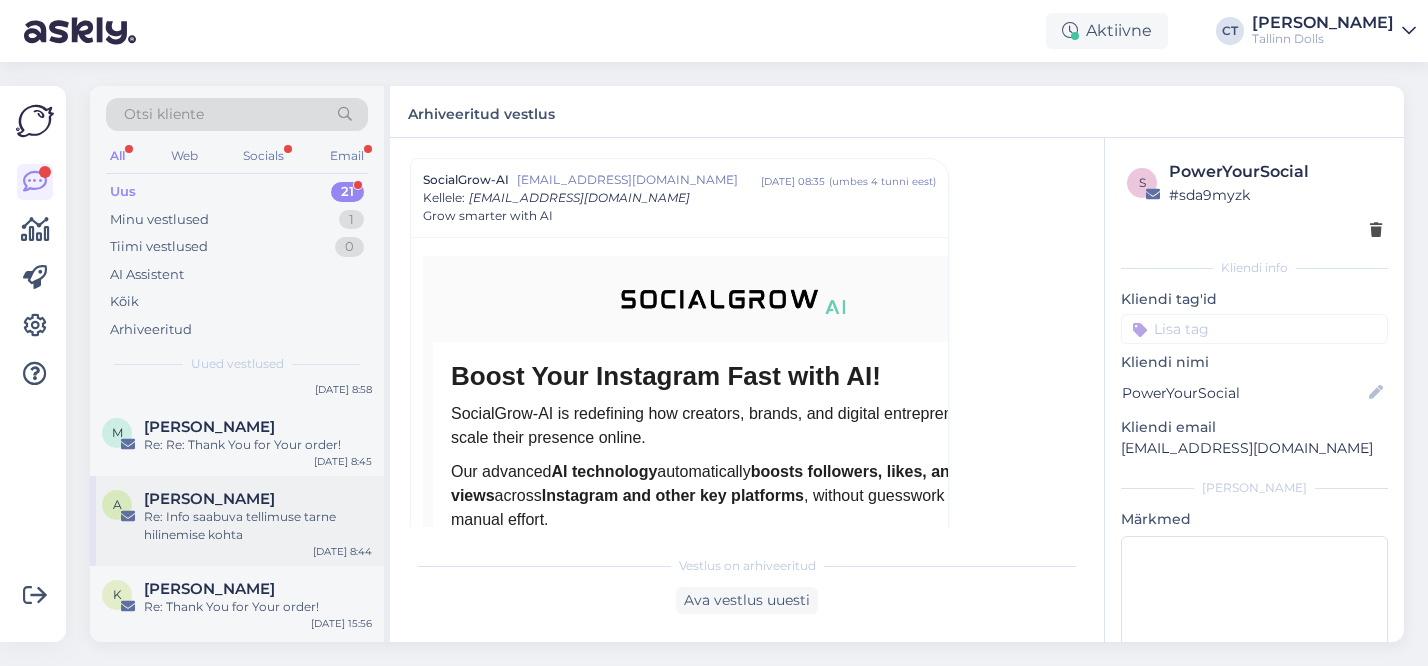 click on "Re: Info saabuva tellimuse tarne hilinemise kohta" at bounding box center [258, 526] 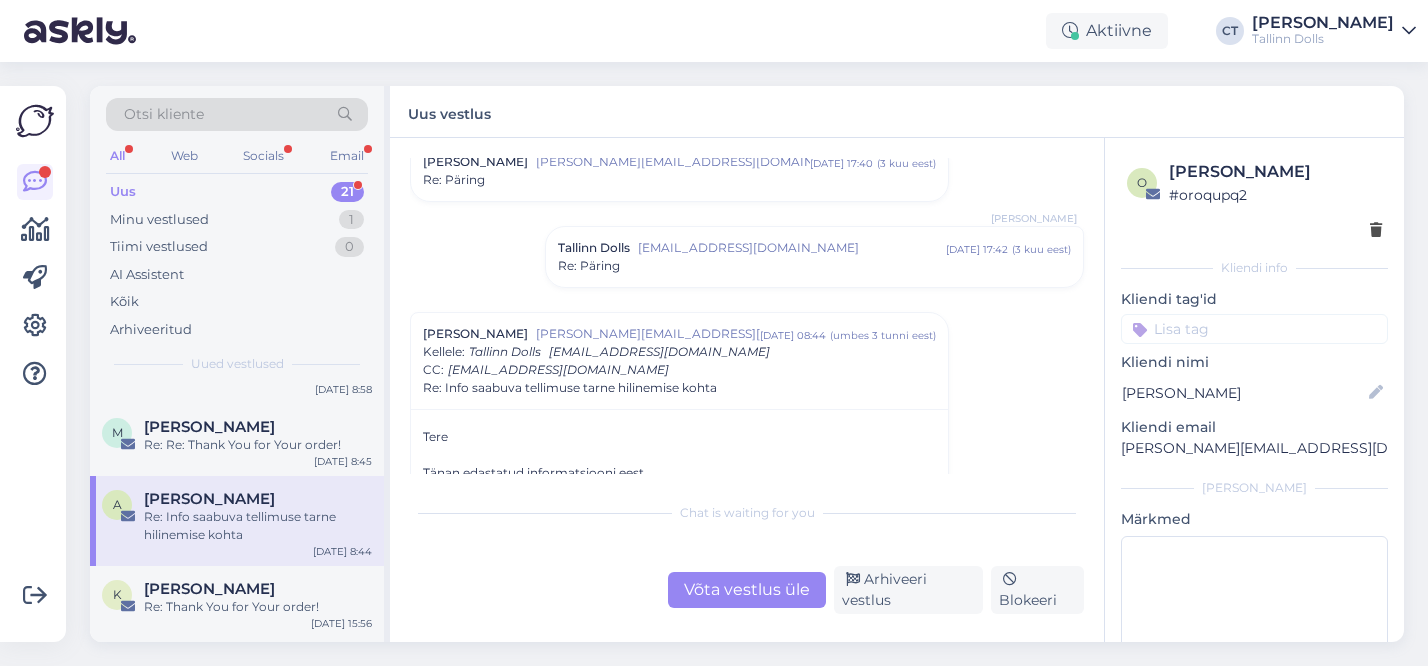 scroll, scrollTop: 235, scrollLeft: 0, axis: vertical 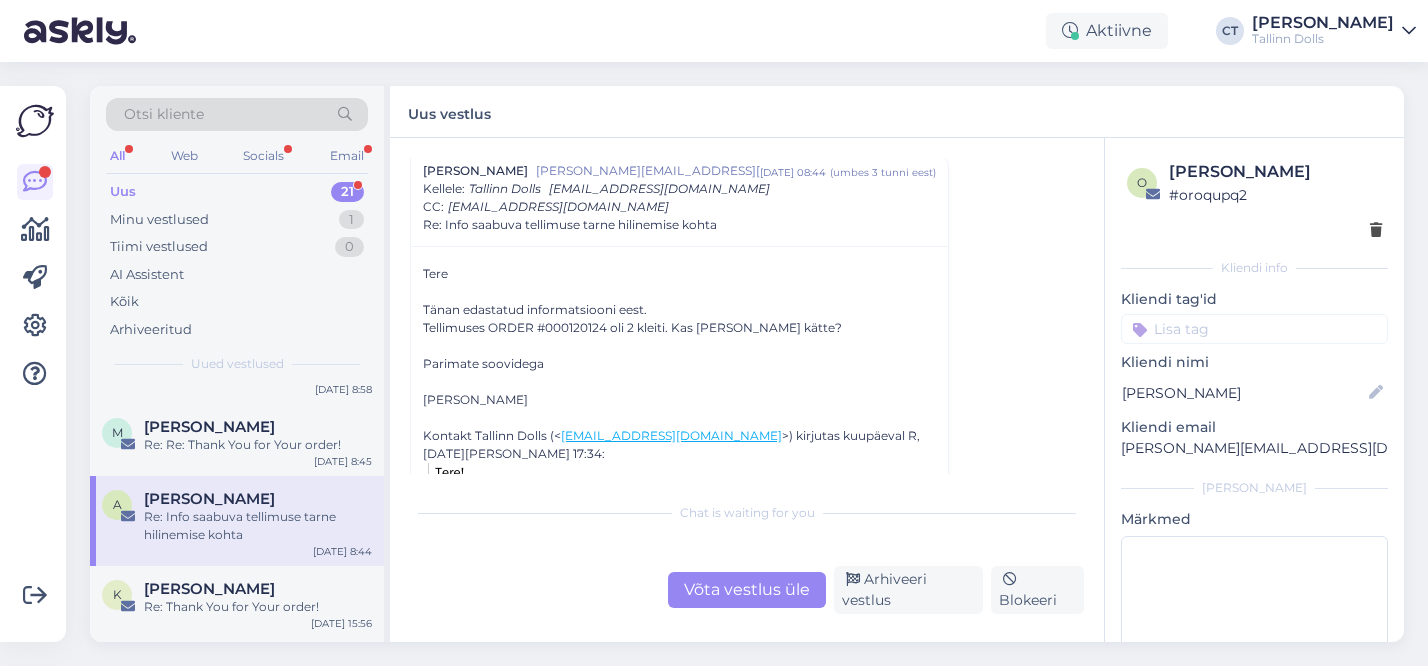 click on "Tellimuses 	ORDER #000120124 oli 2 kleiti. Kas [PERSON_NAME] kätte?" at bounding box center (679, 328) 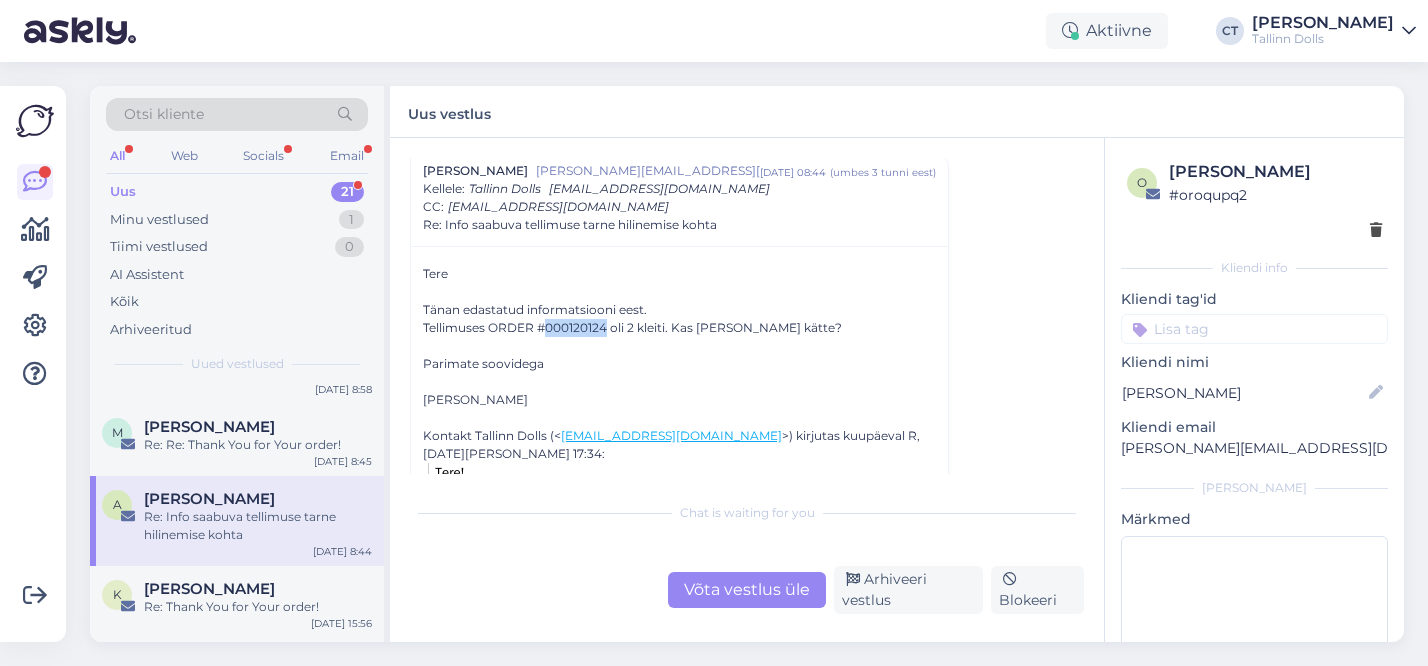click on "Tellimuses 	ORDER #000120124 oli 2 kleiti. Kas [PERSON_NAME] kätte?" at bounding box center [679, 328] 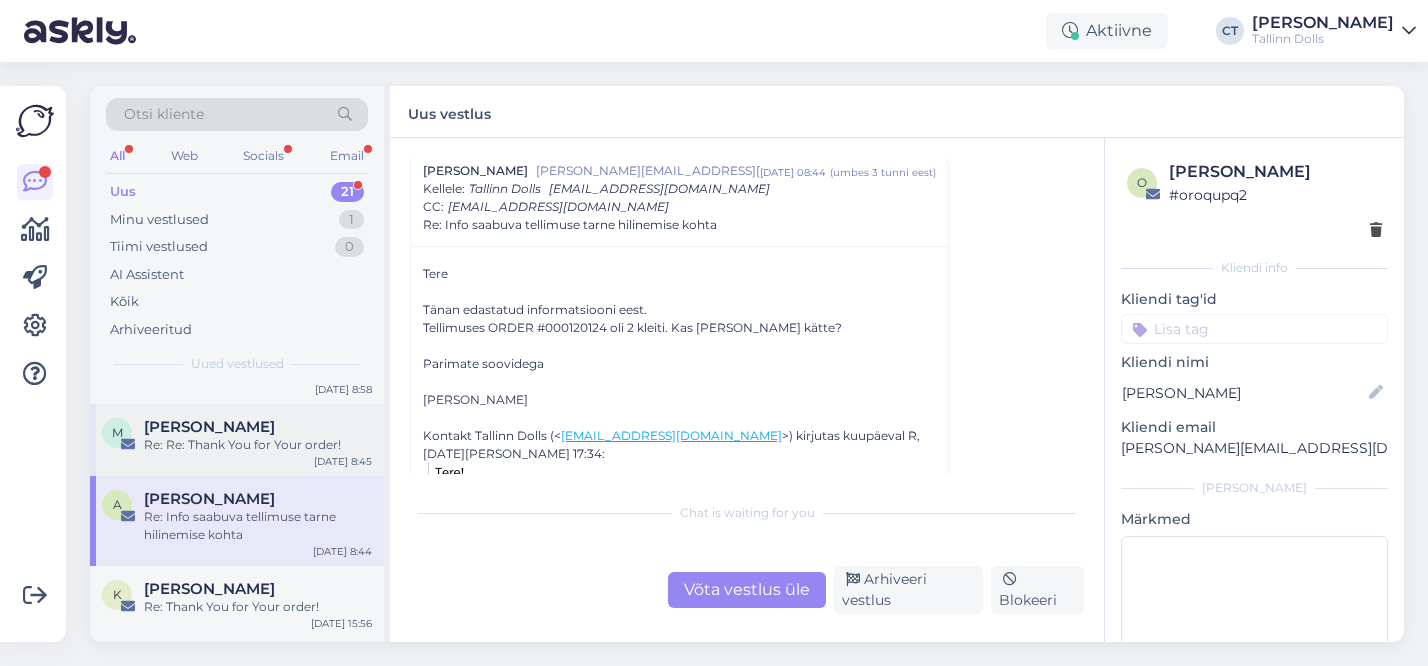 click on "Re: Re: Thank You for Your order!" at bounding box center (258, 445) 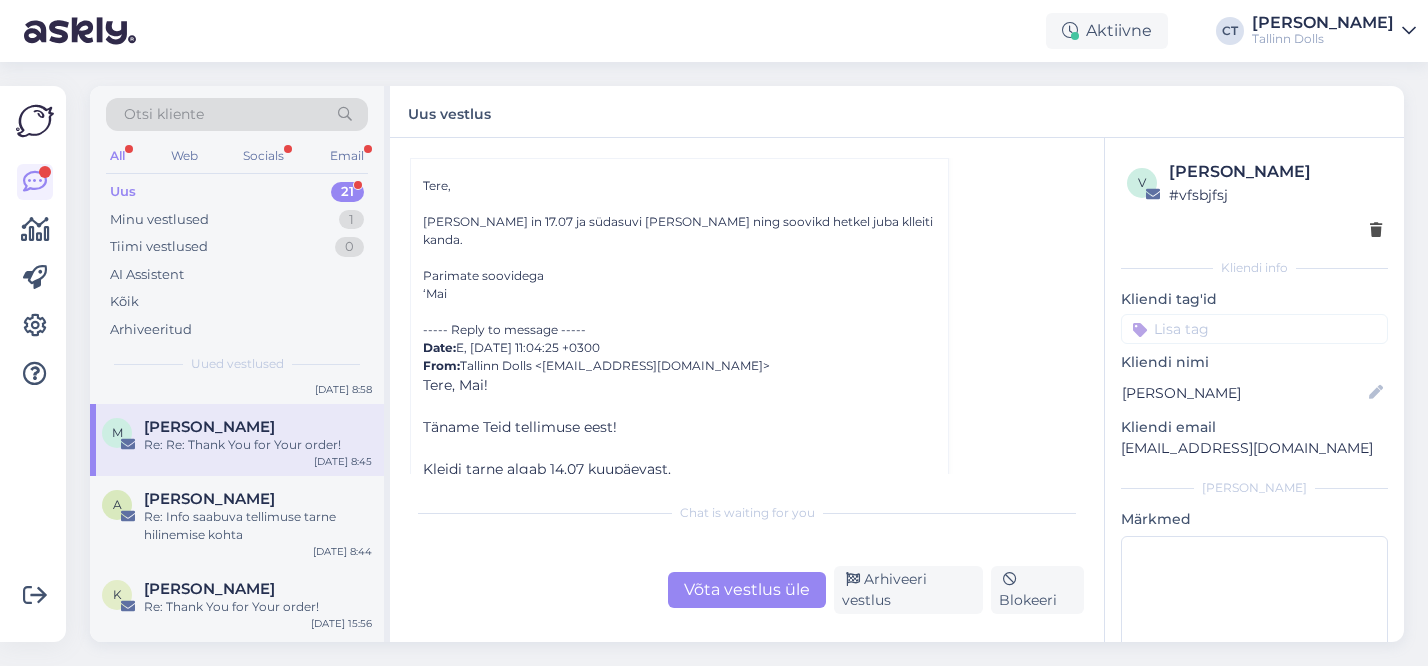 scroll, scrollTop: 456, scrollLeft: 0, axis: vertical 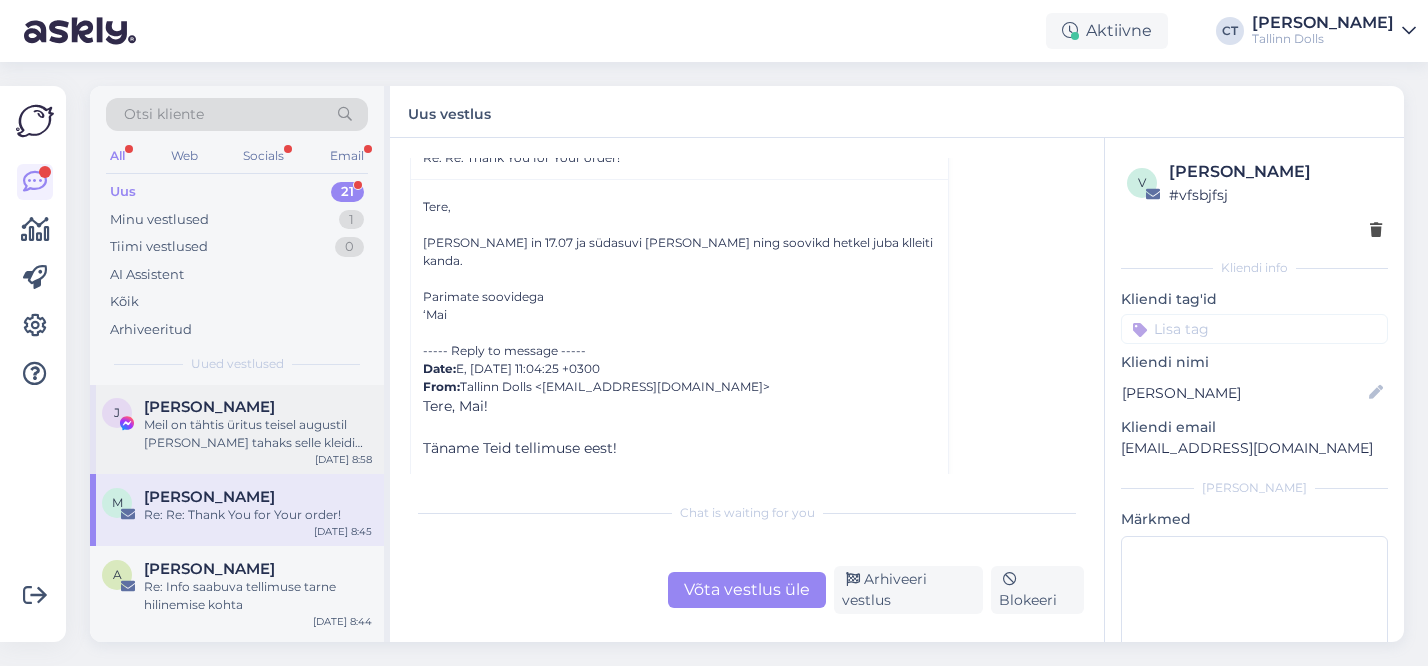 click on "Meil on tähtis üritus teisel augustil [PERSON_NAME] tahaks selle kleidi selga panna 🤗" at bounding box center (258, 434) 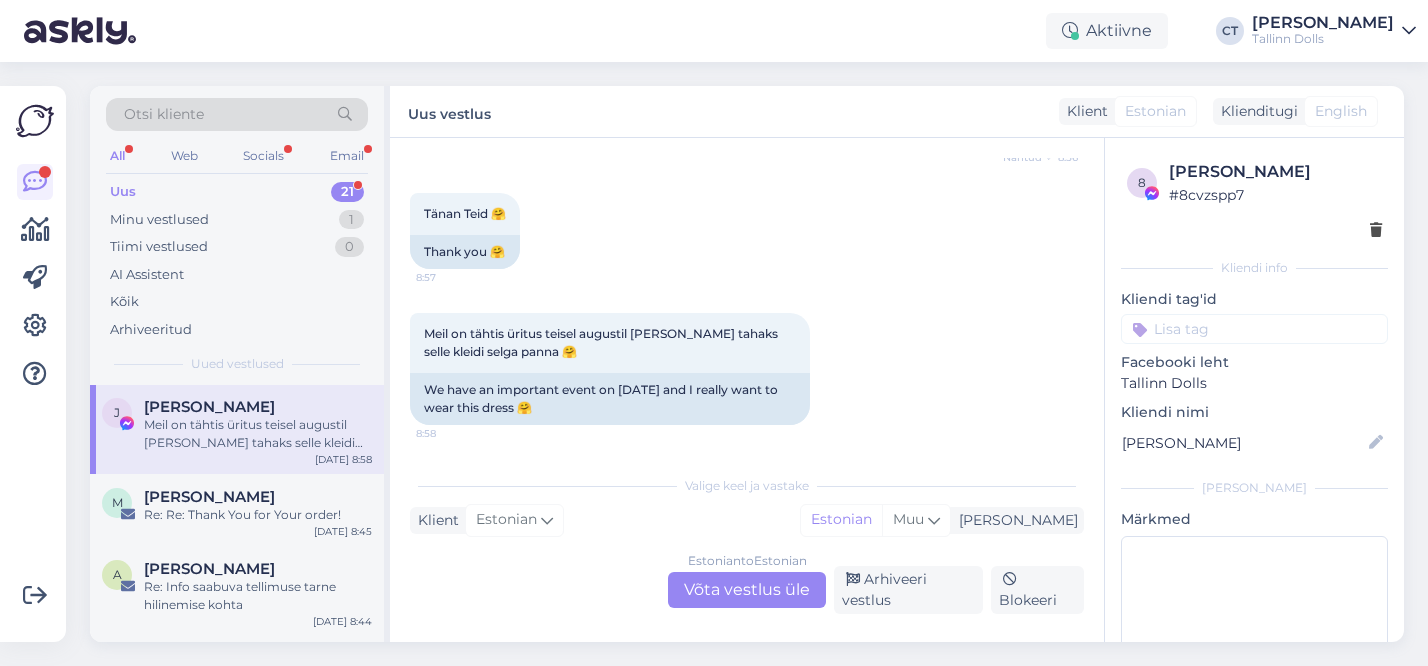 click on "Estonian  to  Estonian Võta vestlus üle" at bounding box center [747, 590] 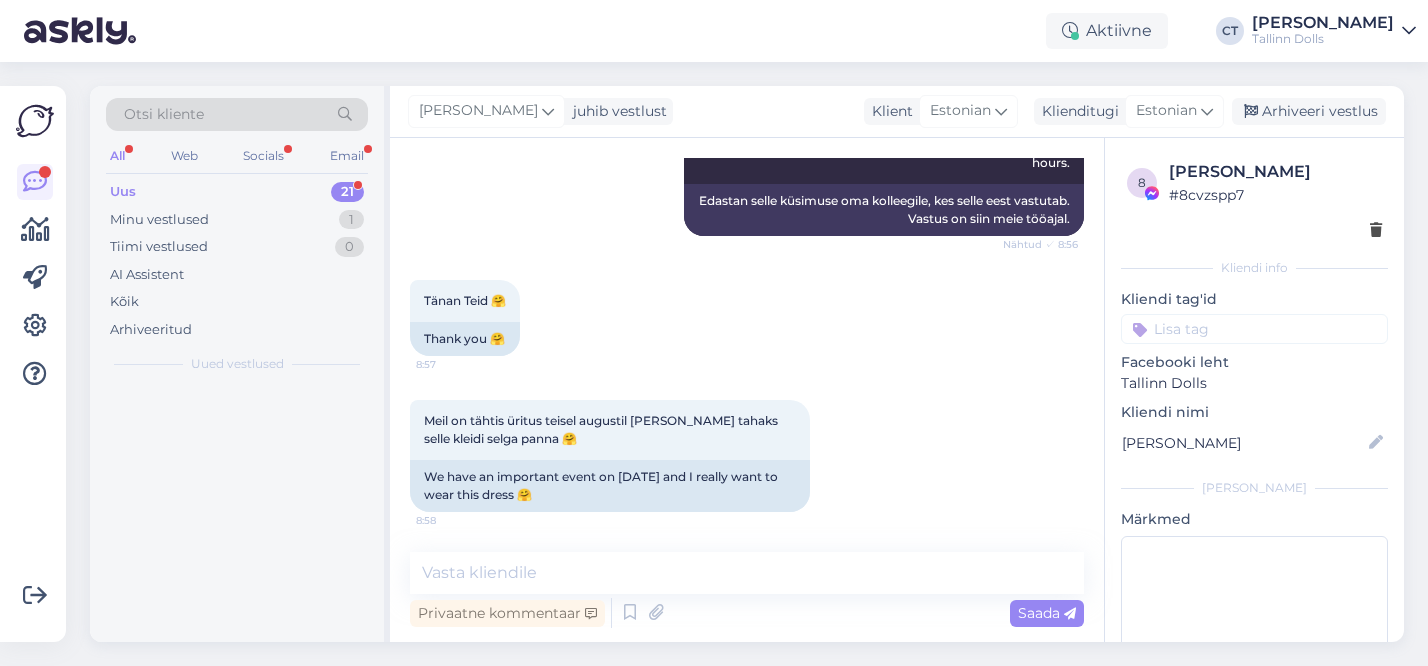 scroll, scrollTop: 540, scrollLeft: 0, axis: vertical 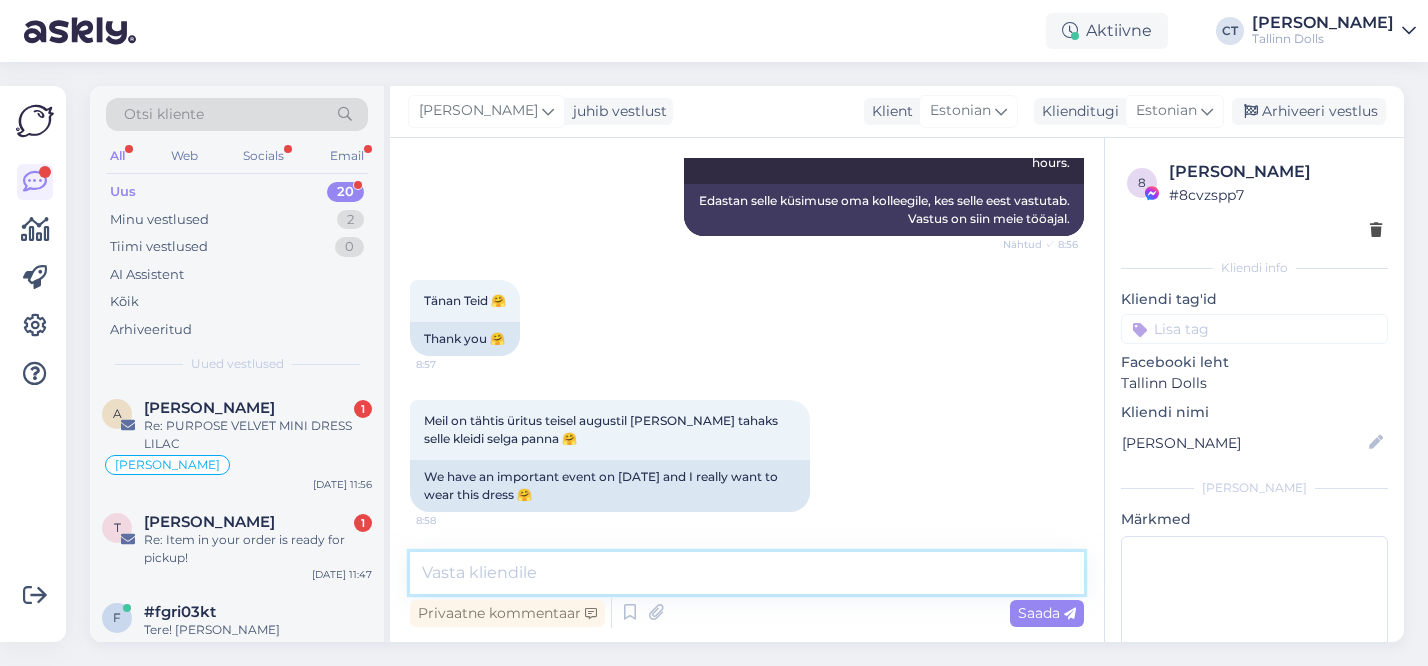 click at bounding box center (747, 573) 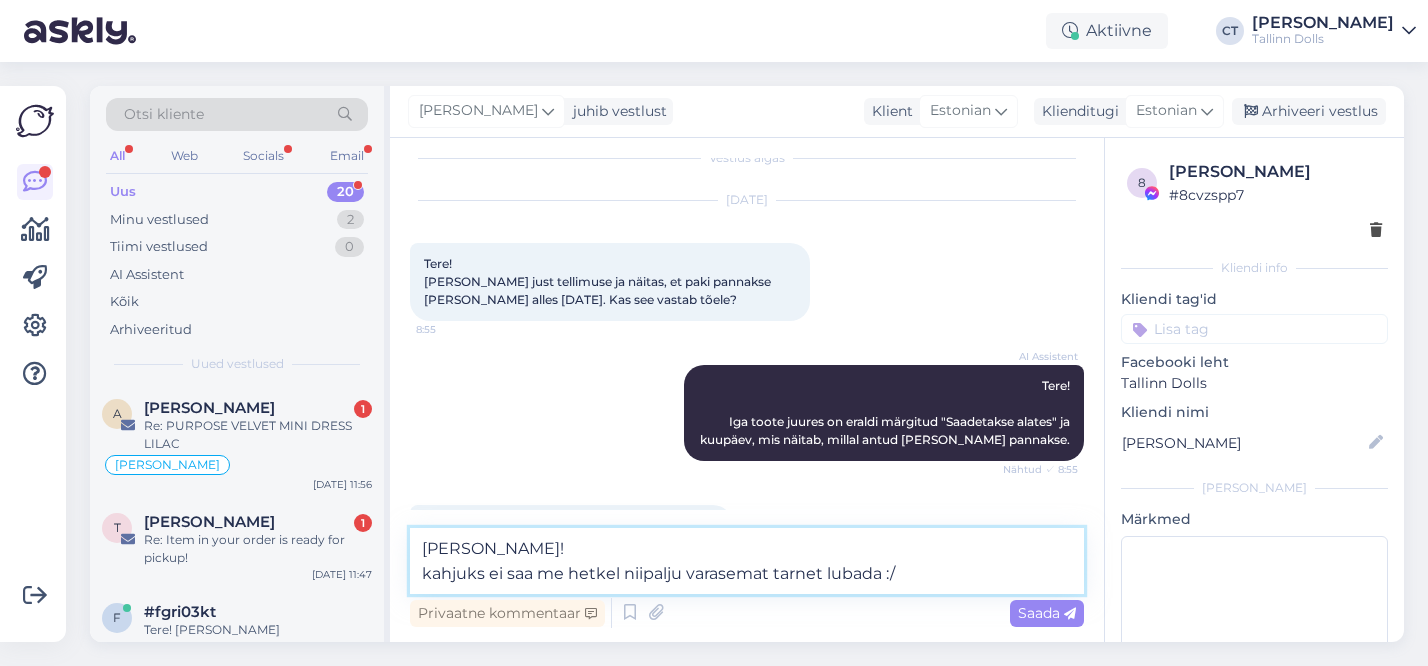 scroll, scrollTop: 564, scrollLeft: 0, axis: vertical 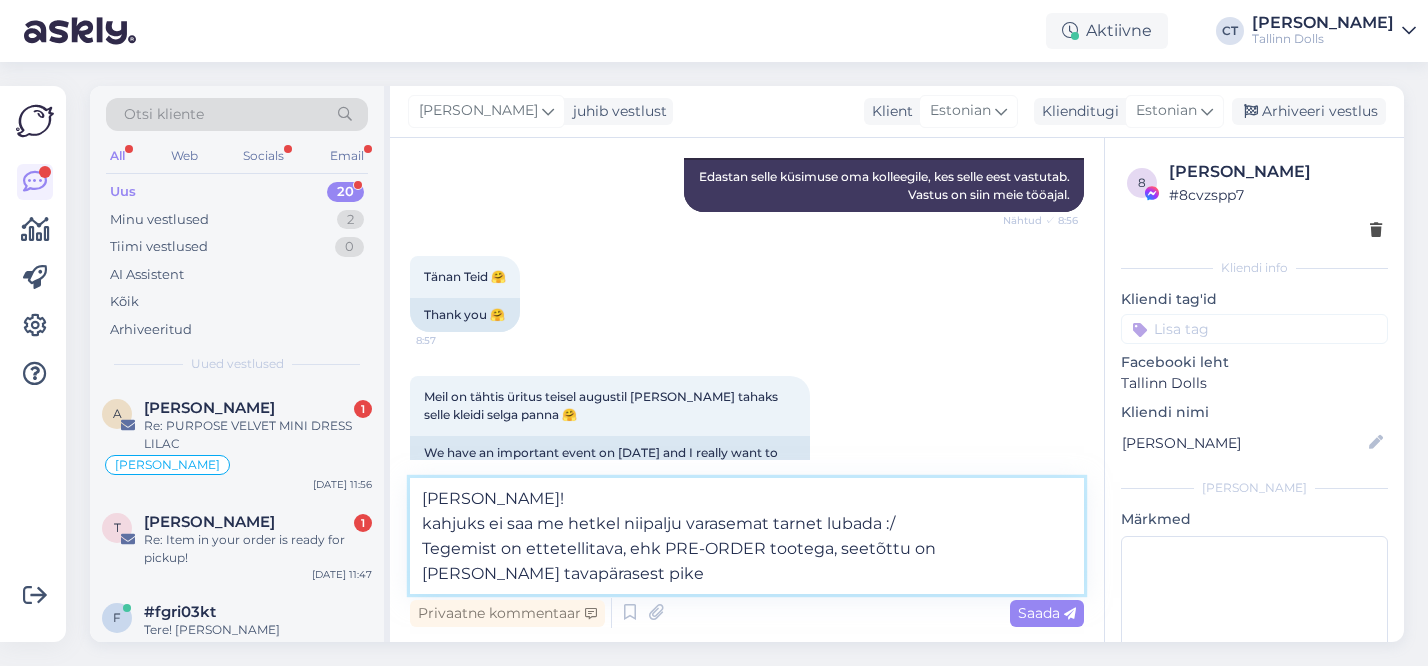 type on "[PERSON_NAME]!
kahjuks ei saa me hetkel niipalju varasemat tarnet lubada :/
Tegemist on ettetellitava, ehk PRE-ORDER tootega, seetõttu on [PERSON_NAME] tavapärasest pikem" 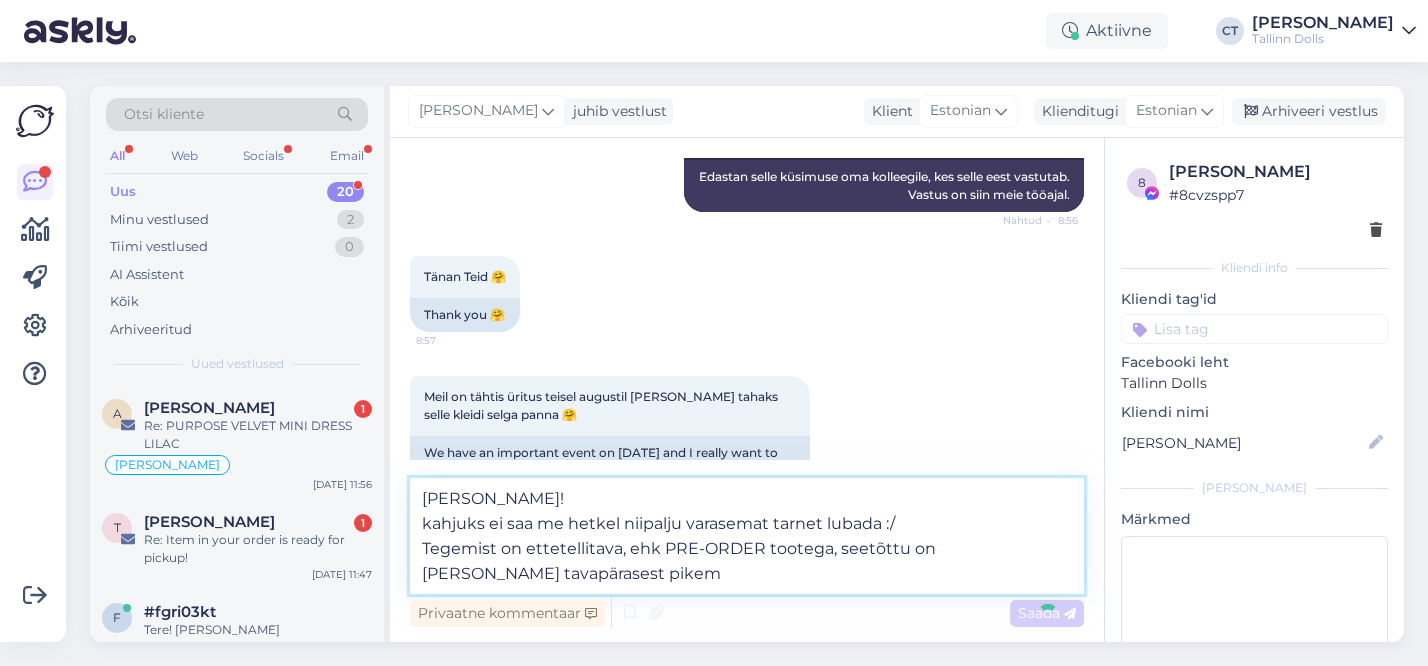 type 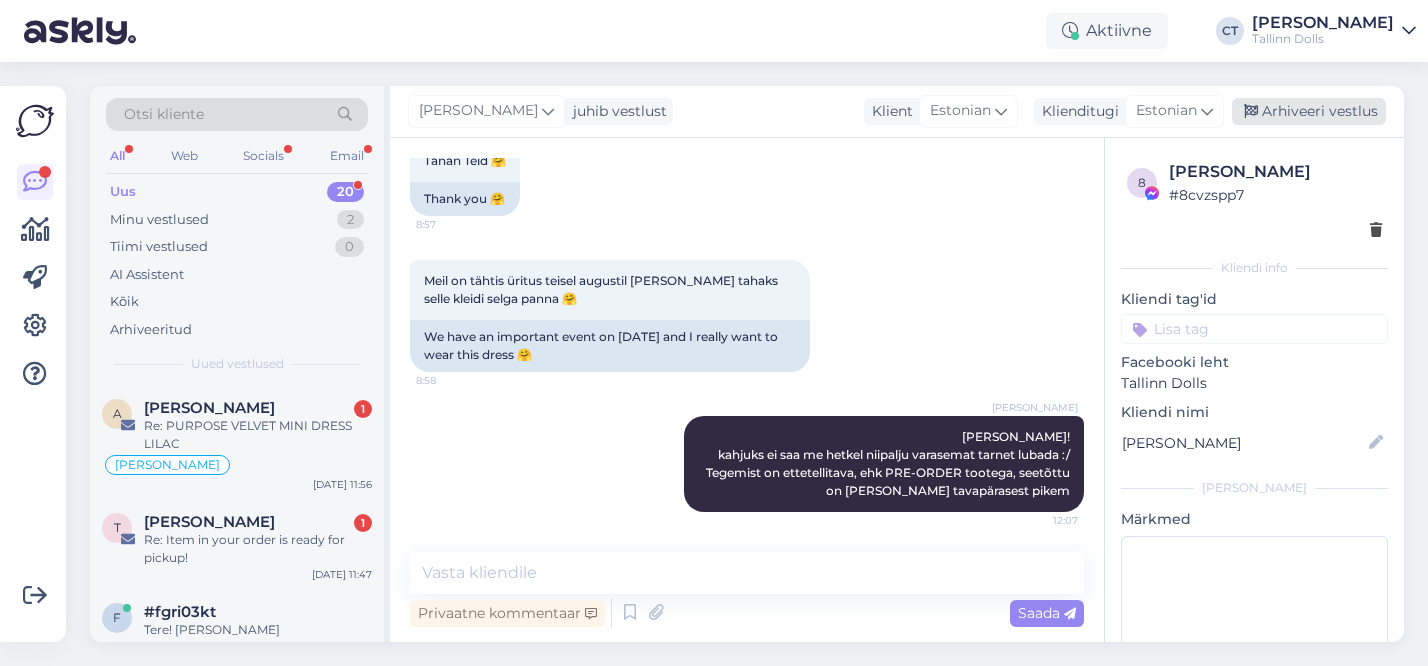 click on "Arhiveeri vestlus" at bounding box center [1309, 111] 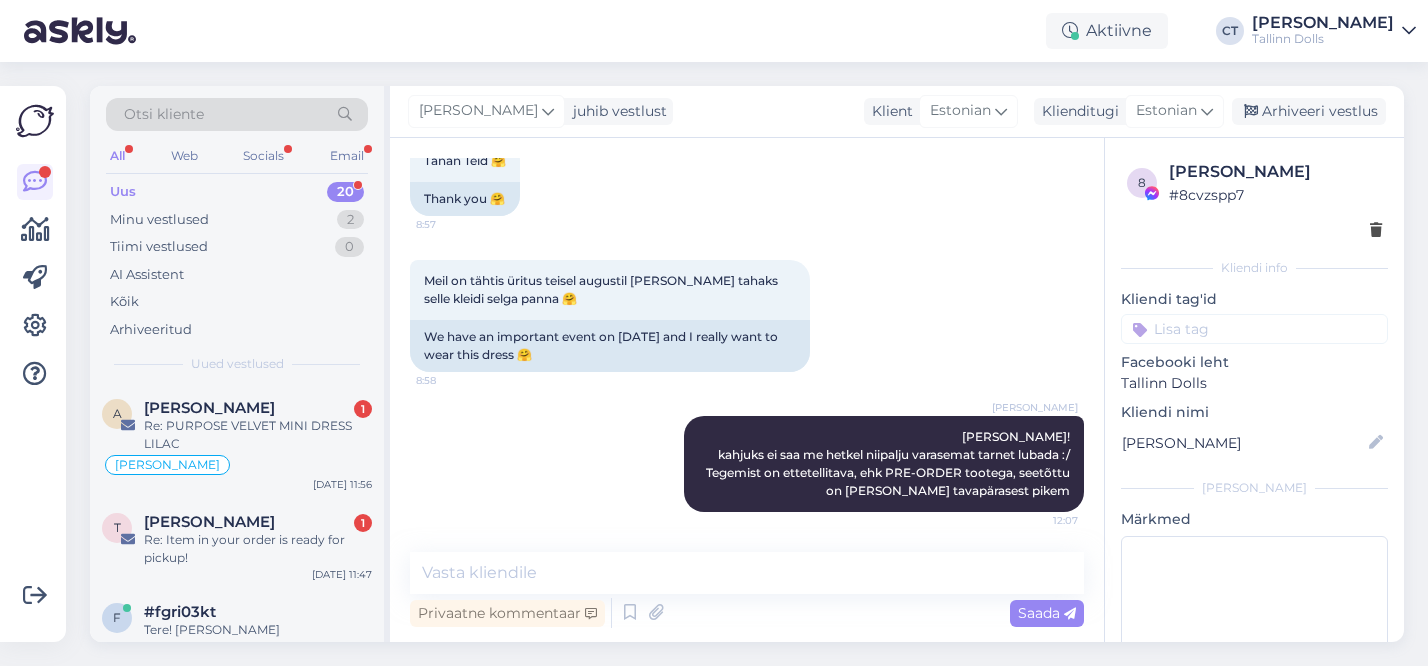 scroll, scrollTop: 687, scrollLeft: 0, axis: vertical 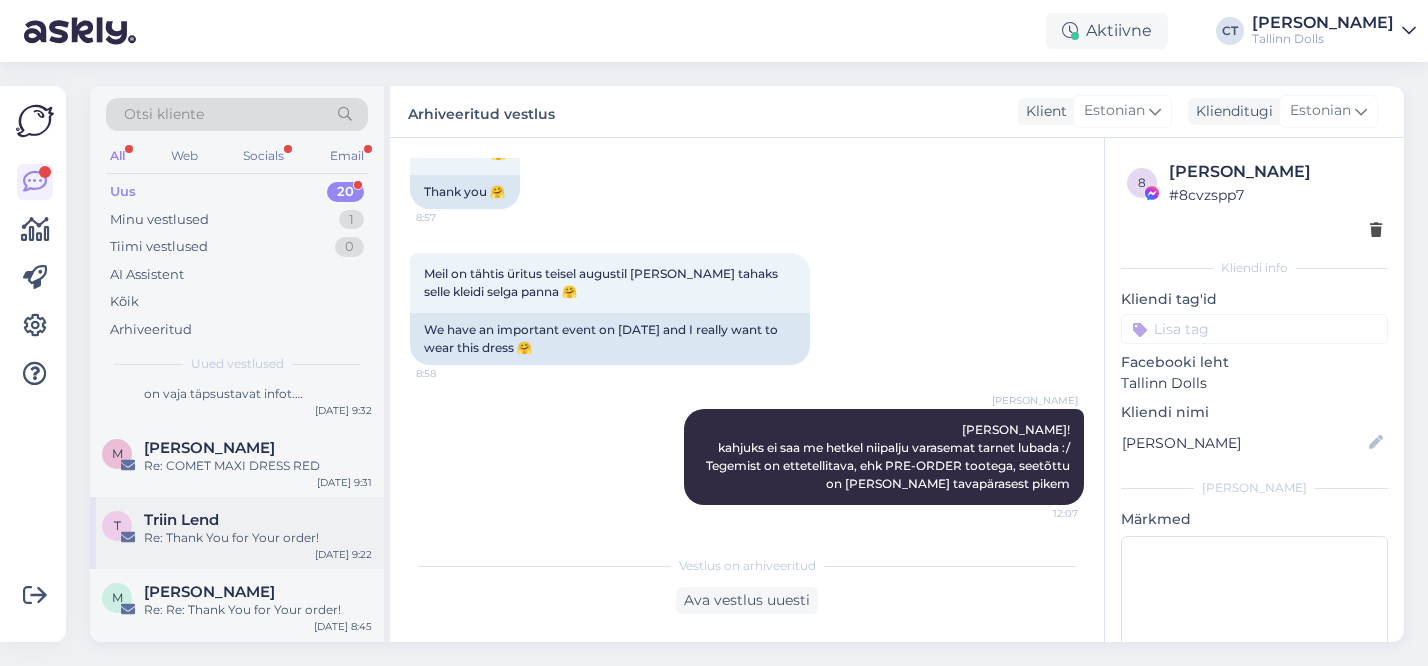 click on "Re: Thank You for Your order!" at bounding box center (258, 538) 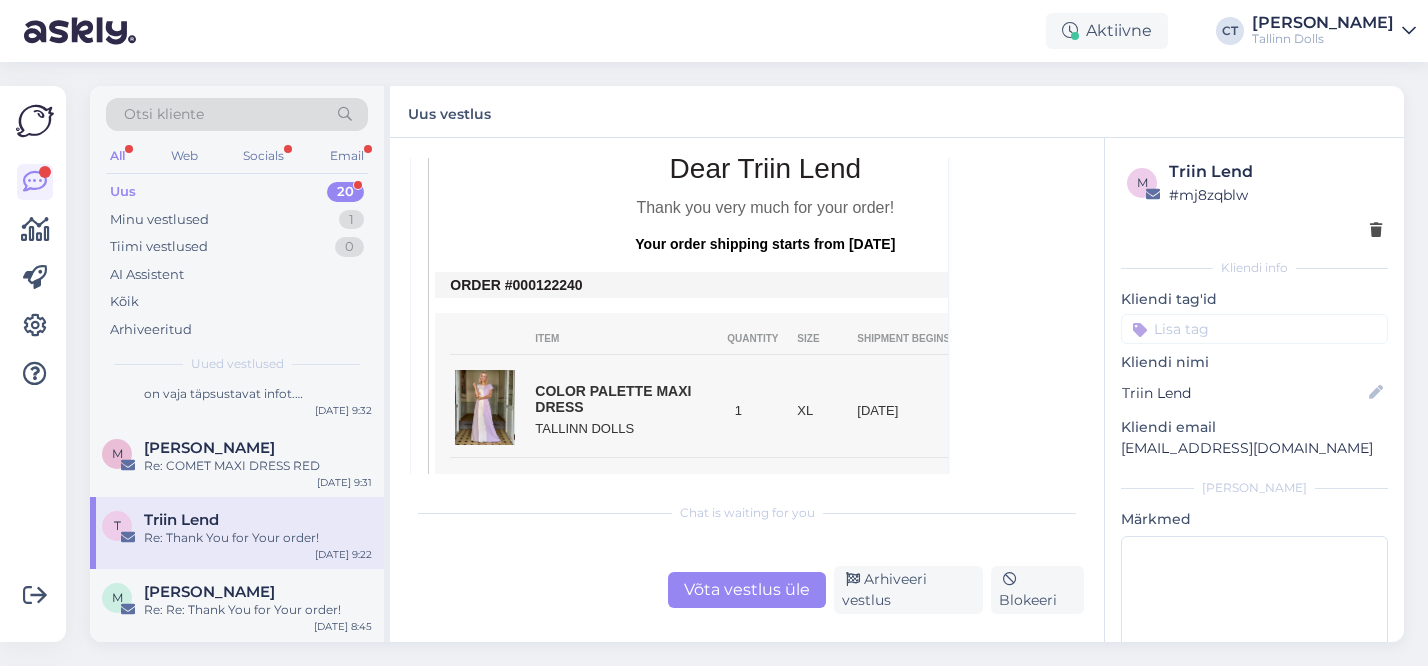 scroll, scrollTop: 514, scrollLeft: 0, axis: vertical 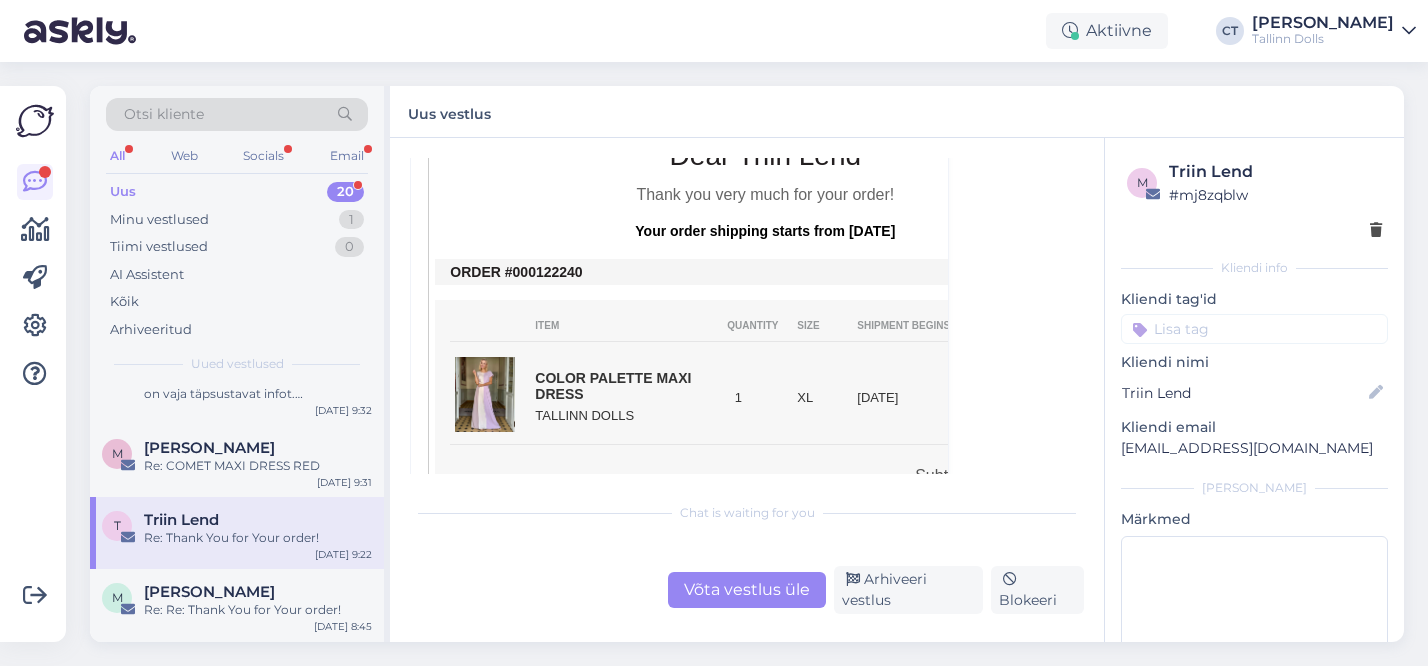 copy on "122240" 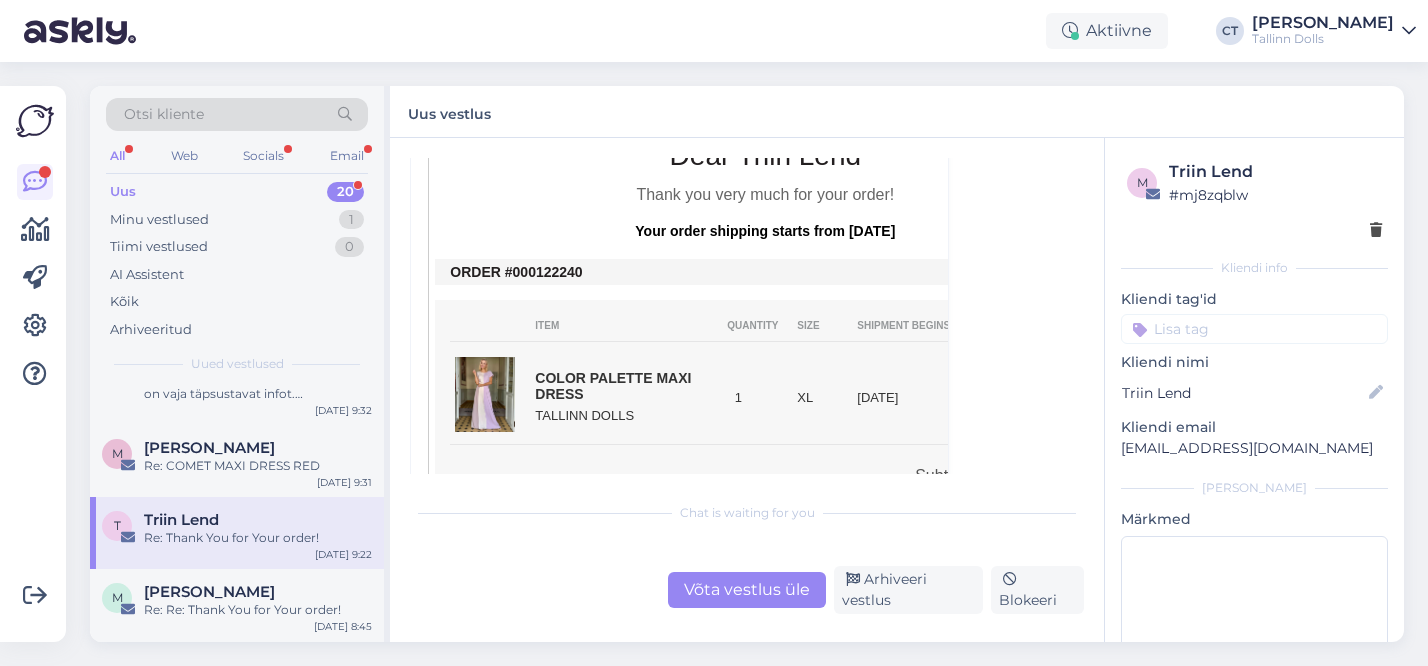 drag, startPoint x: 590, startPoint y: 256, endPoint x: 538, endPoint y: 256, distance: 52 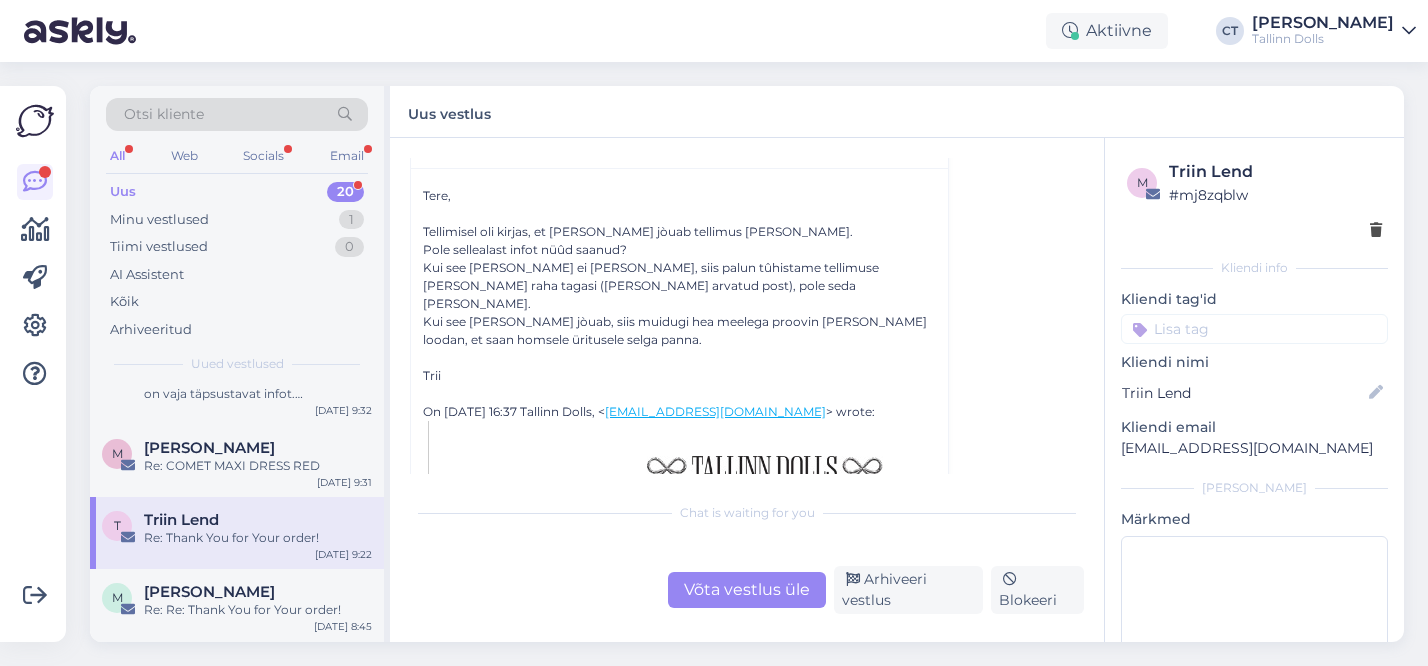 scroll, scrollTop: 120, scrollLeft: 0, axis: vertical 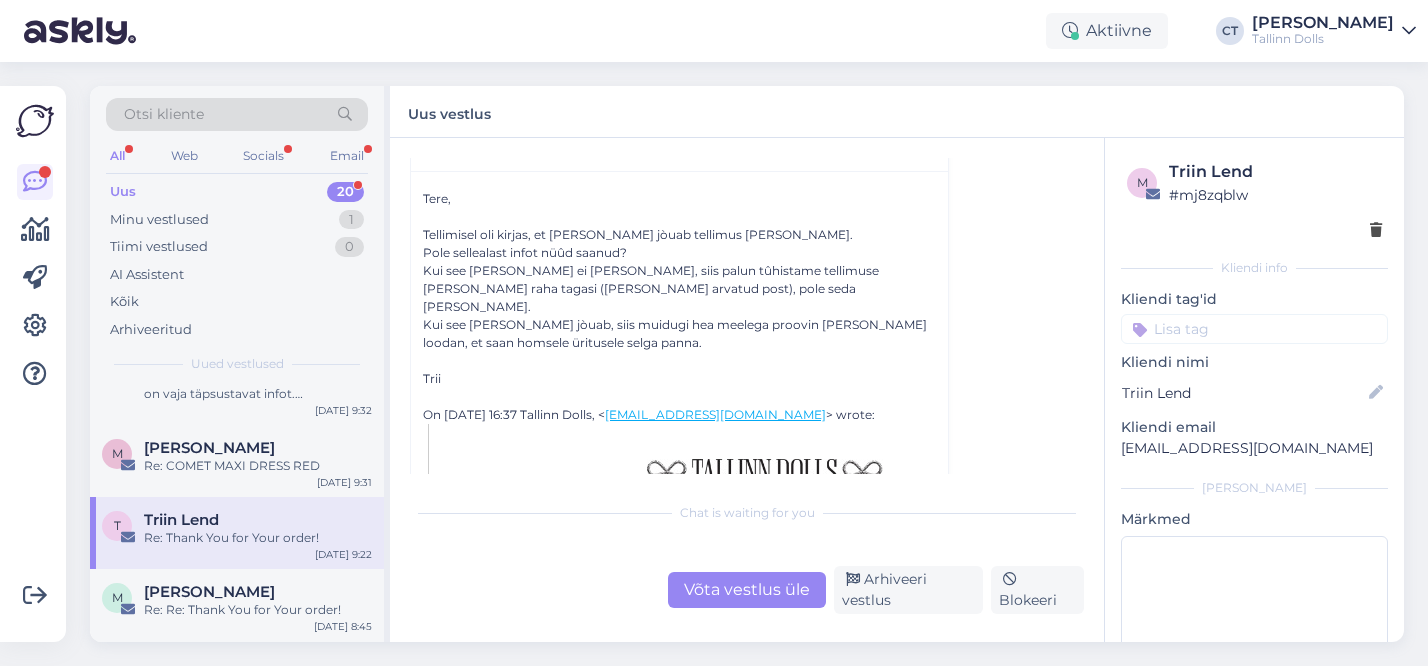click on "Võta vestlus üle" at bounding box center [747, 590] 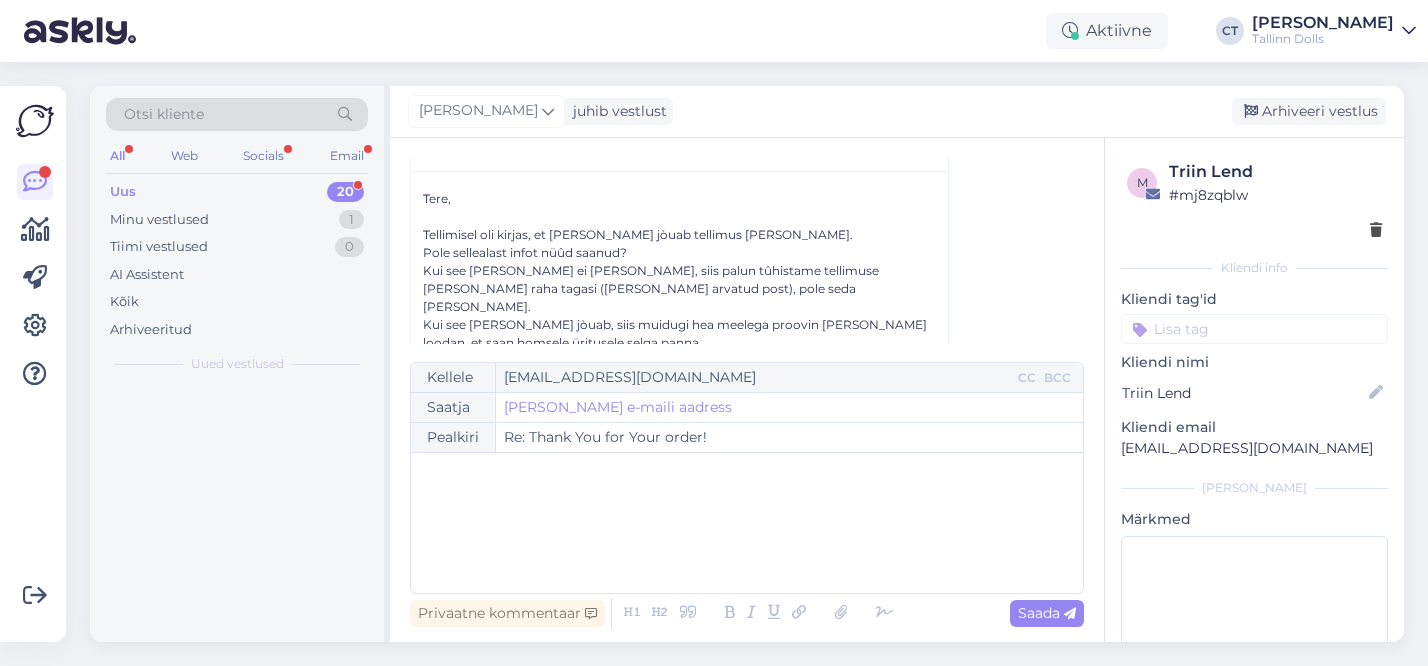 scroll, scrollTop: 54, scrollLeft: 0, axis: vertical 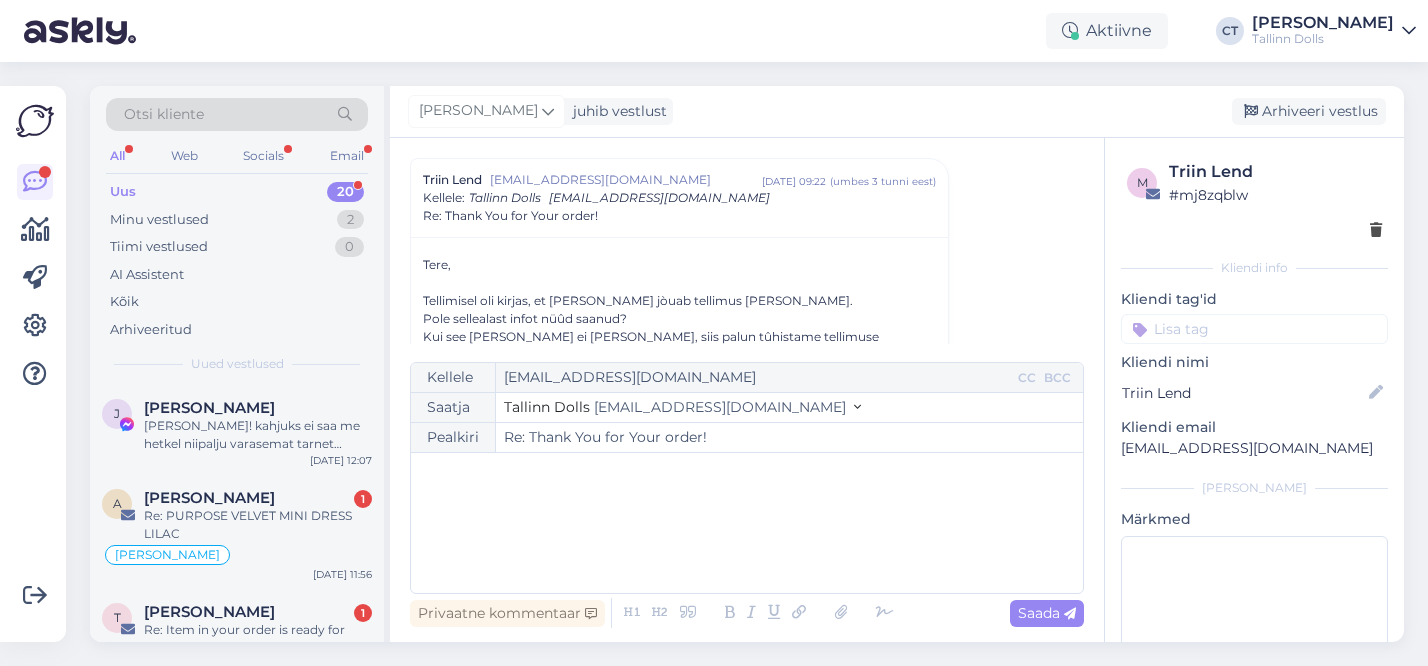 click on "﻿" at bounding box center (747, 523) 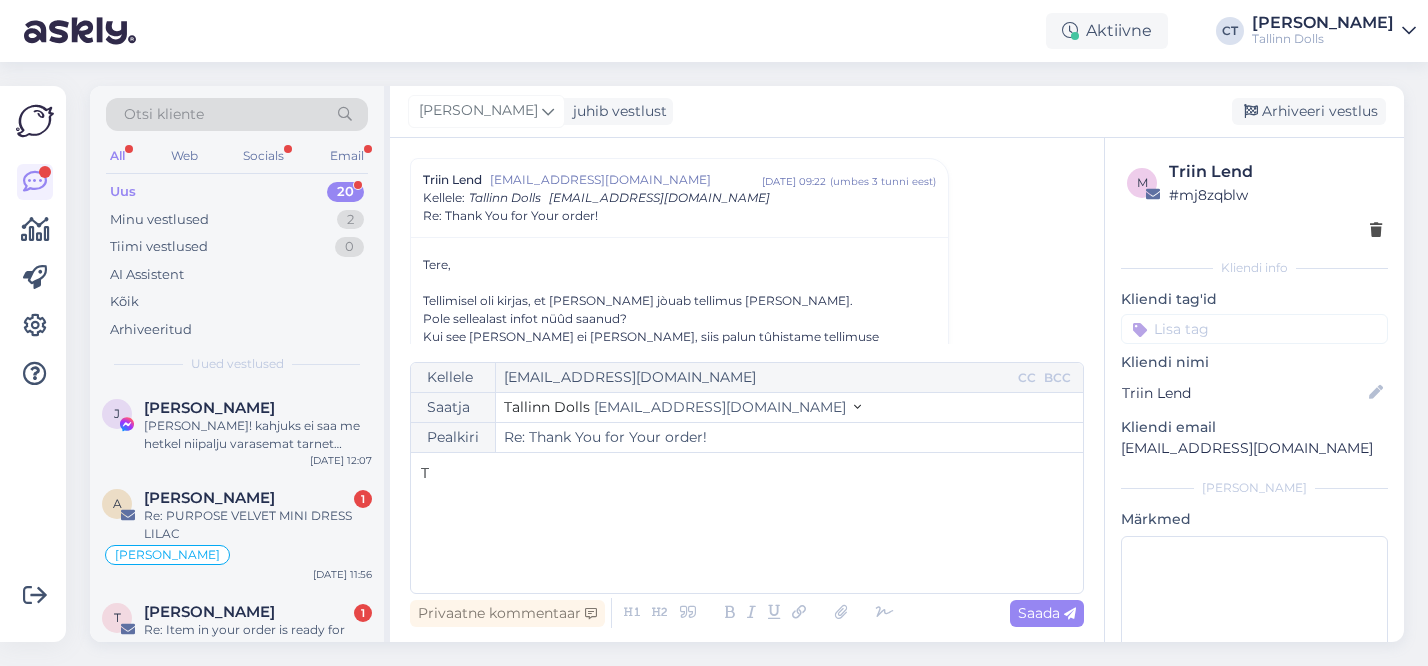 type 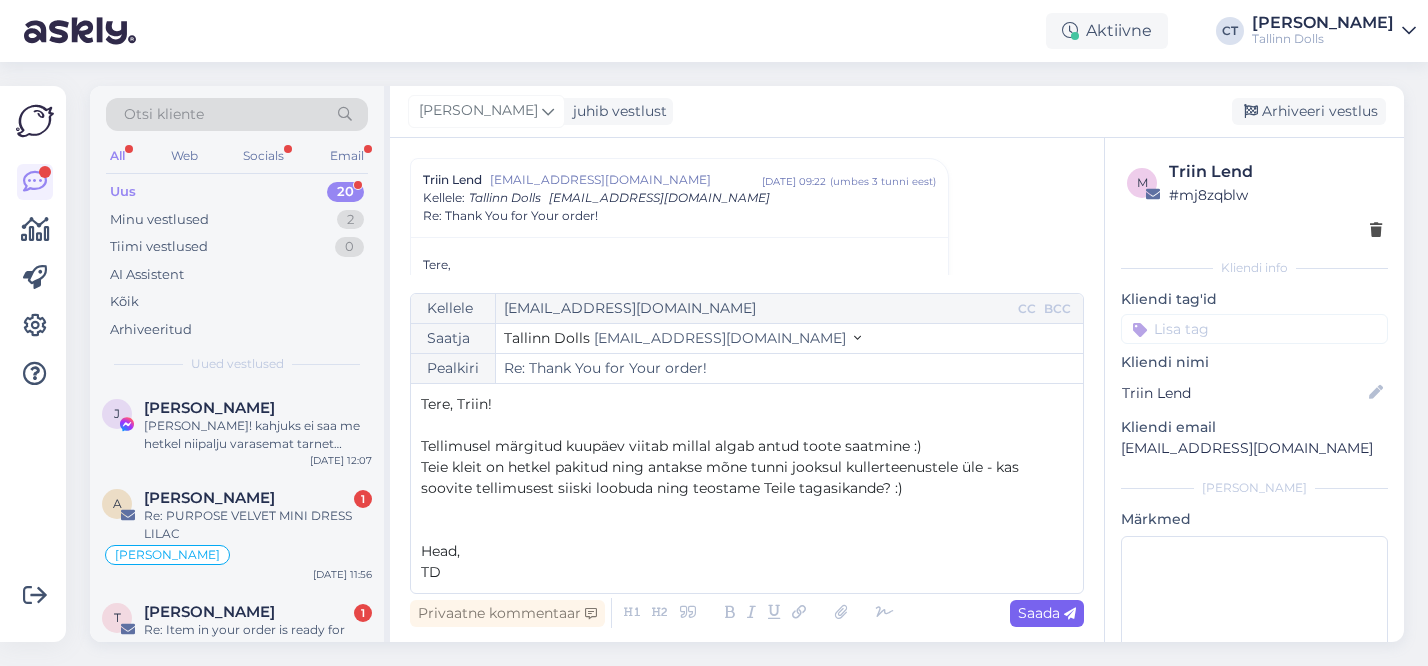 click on "Saada" at bounding box center (1047, 613) 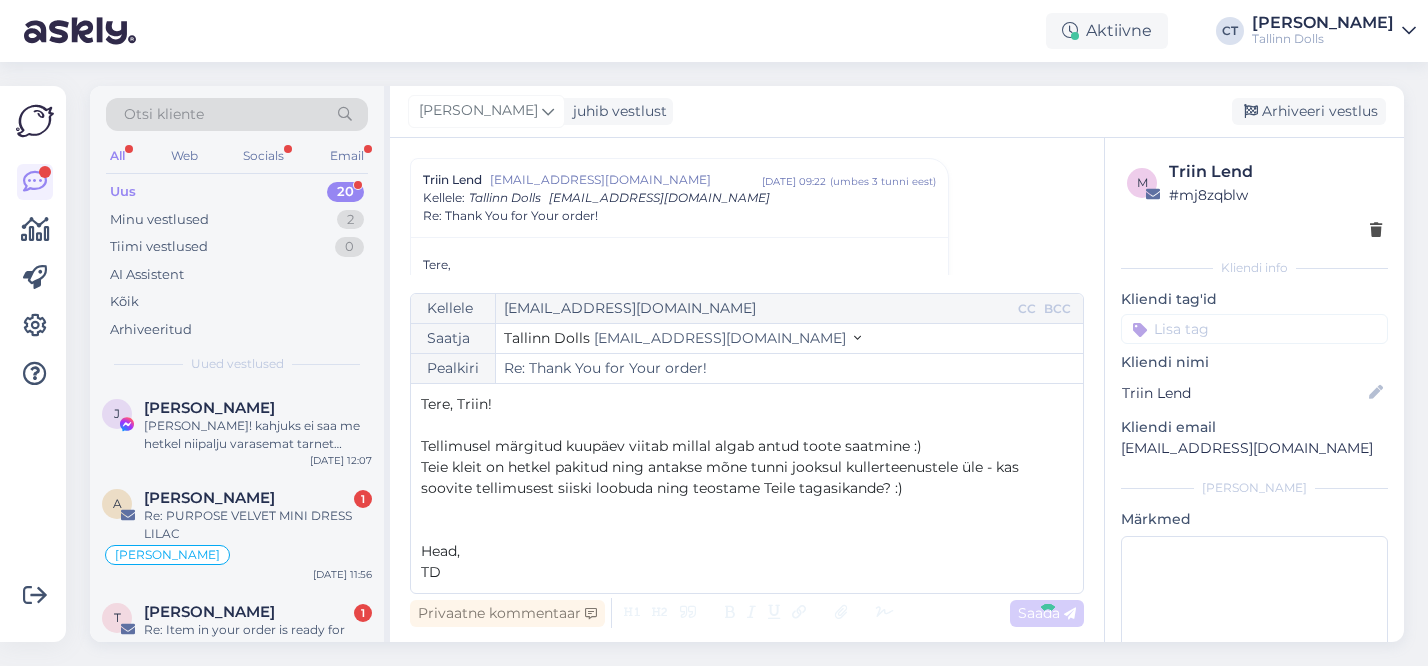 type on "Re: Thank You for Your order!" 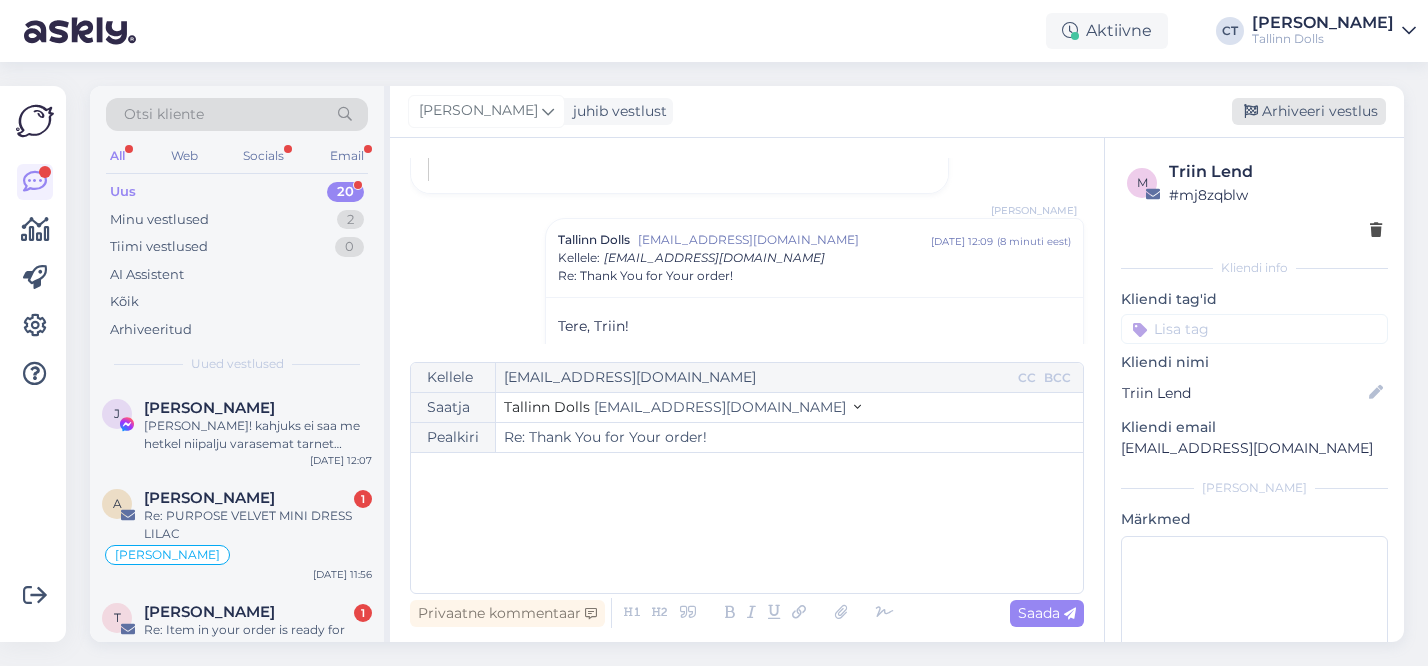 click on "Arhiveeri vestlus" at bounding box center (1309, 111) 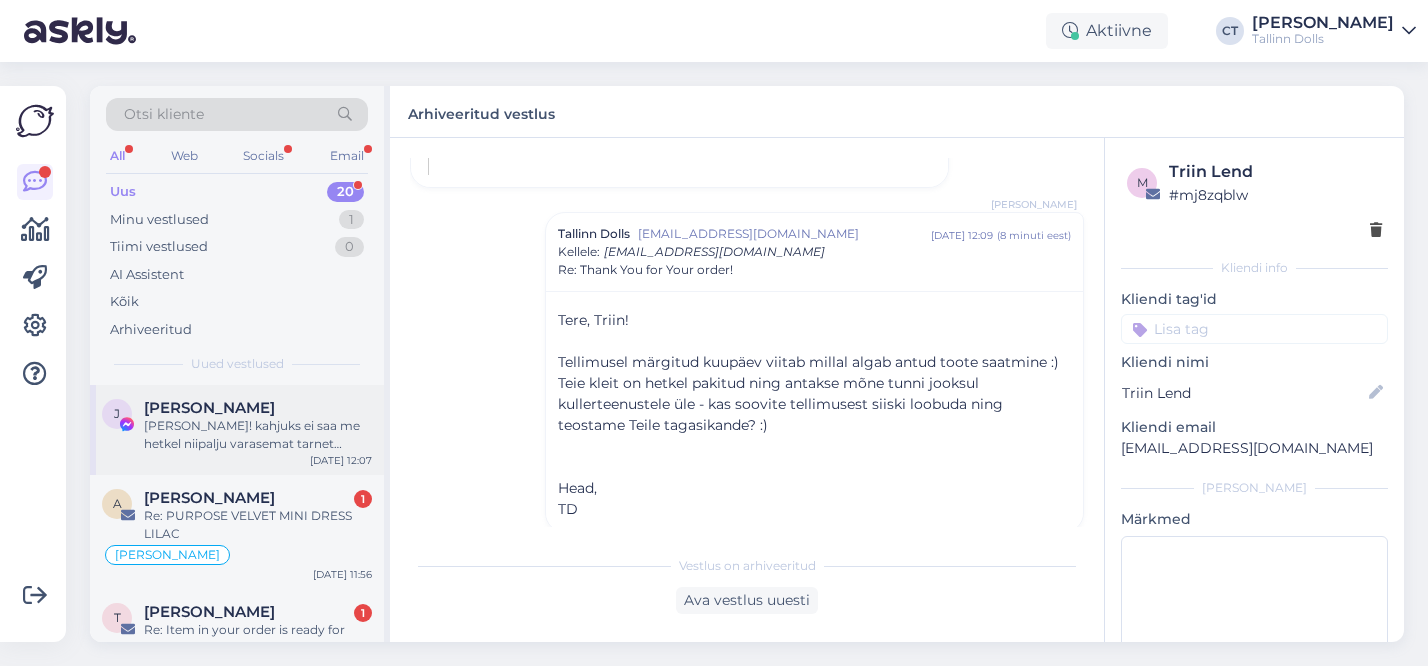 click on "[PERSON_NAME]" at bounding box center [258, 408] 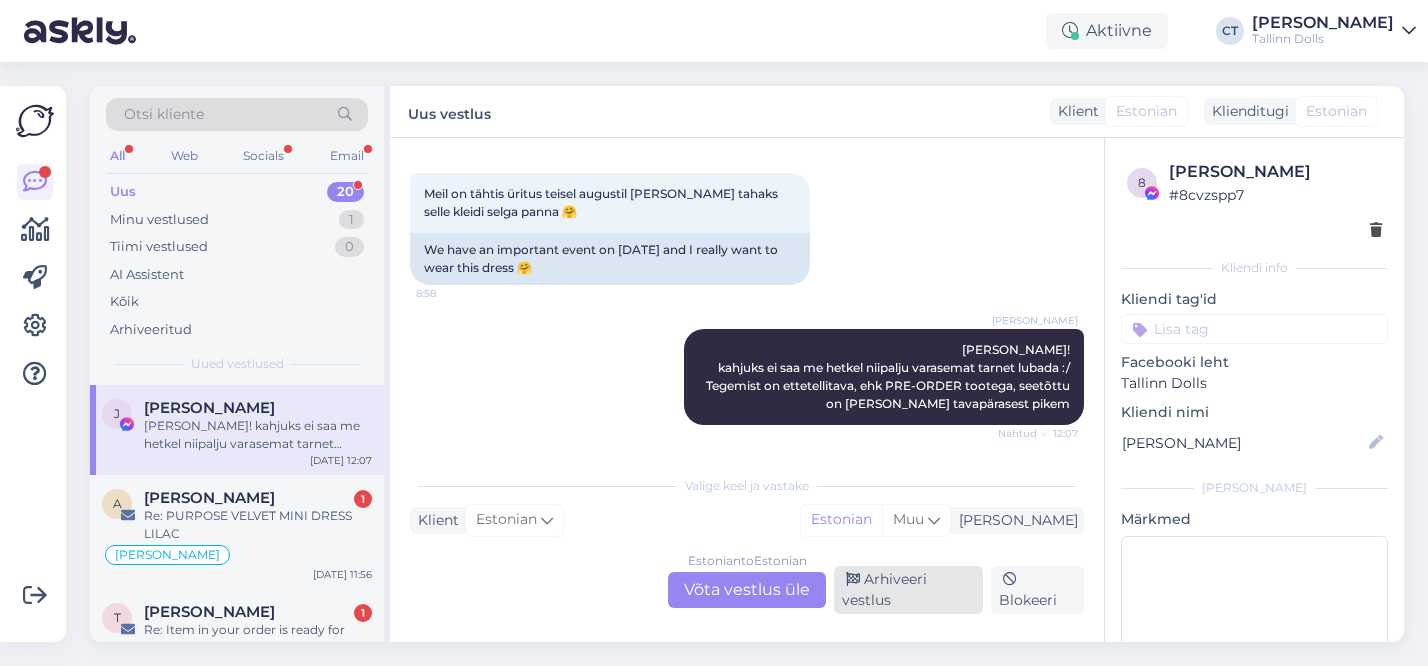 click on "Arhiveeri vestlus" at bounding box center [908, 590] 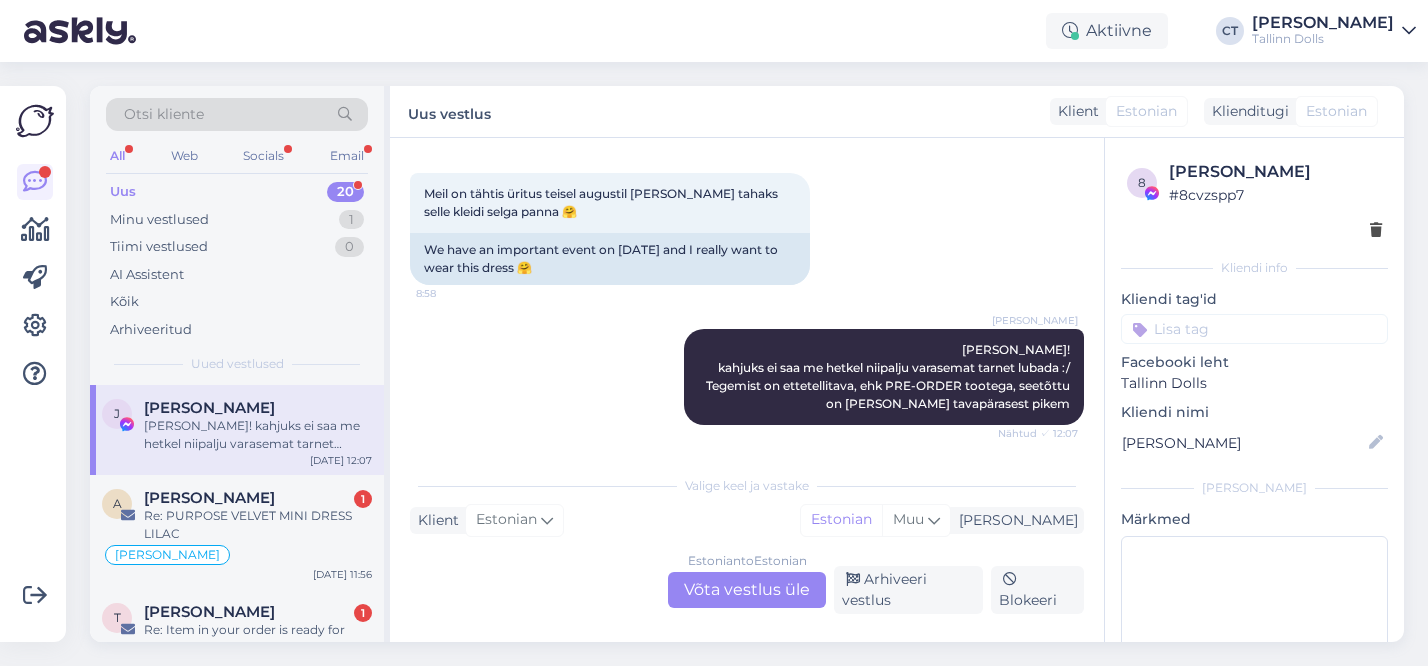 scroll, scrollTop: 687, scrollLeft: 0, axis: vertical 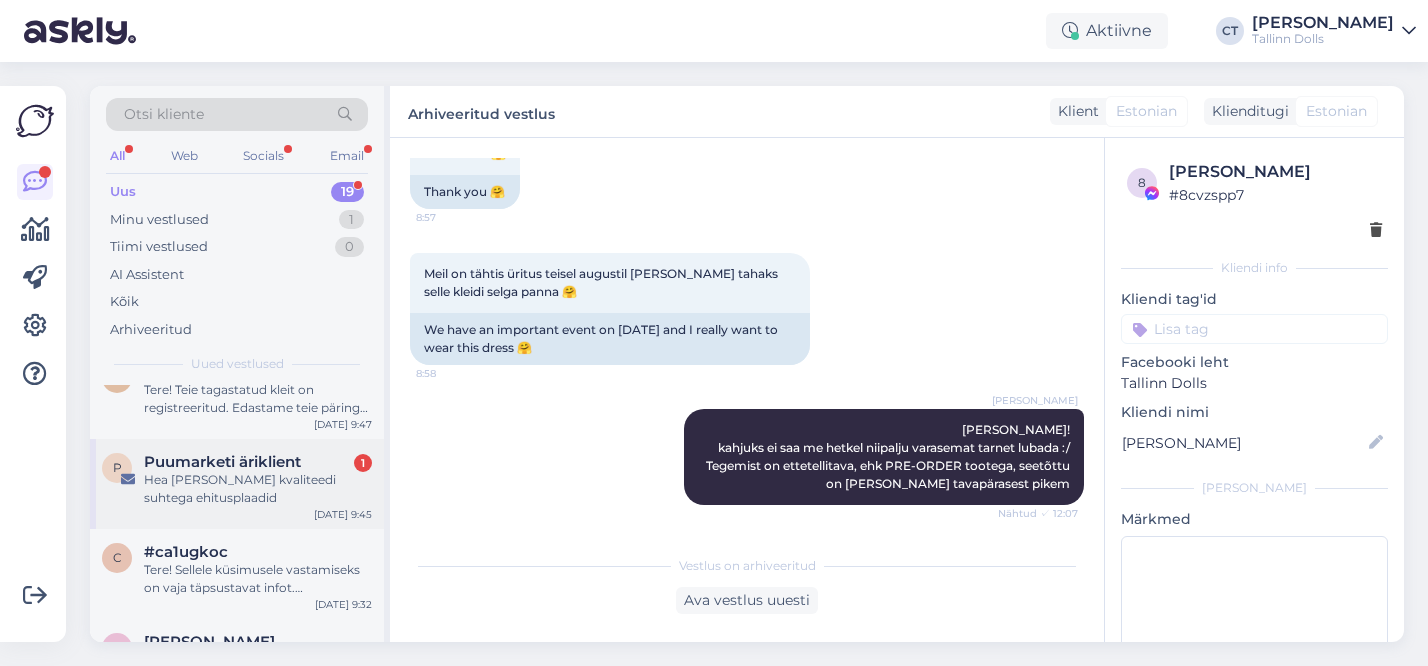 click on "Hea [PERSON_NAME] kvaliteedi suhtega ehitusplaadid" at bounding box center (258, 489) 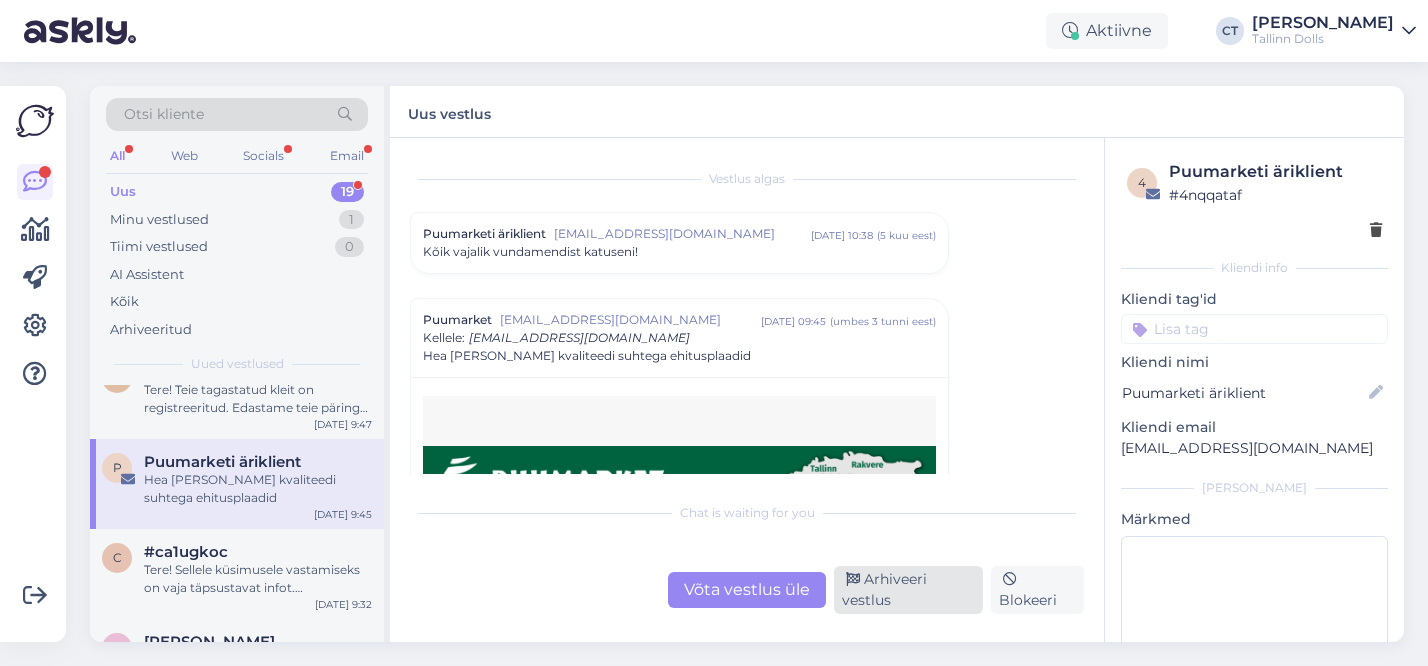 click on "Arhiveeri vestlus" at bounding box center (908, 590) 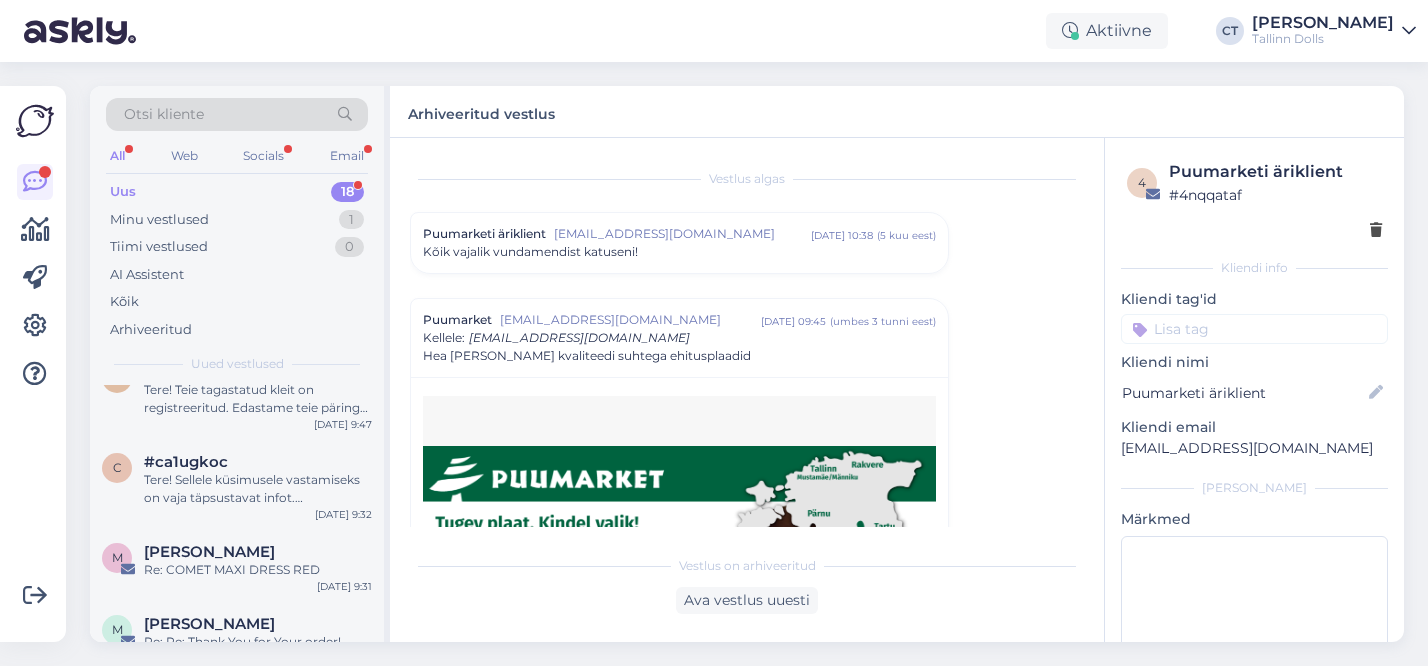scroll, scrollTop: 140, scrollLeft: 0, axis: vertical 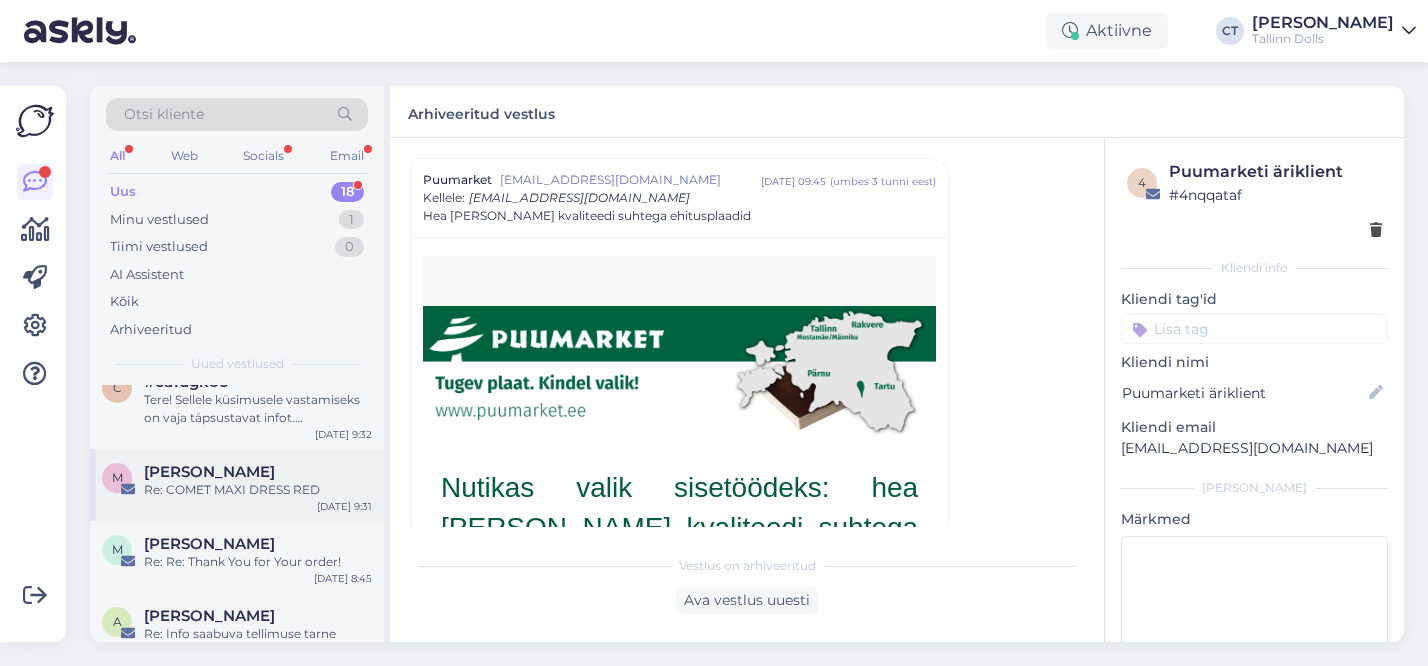 click on "Re: COMET MAXI DRESS RED" at bounding box center (258, 490) 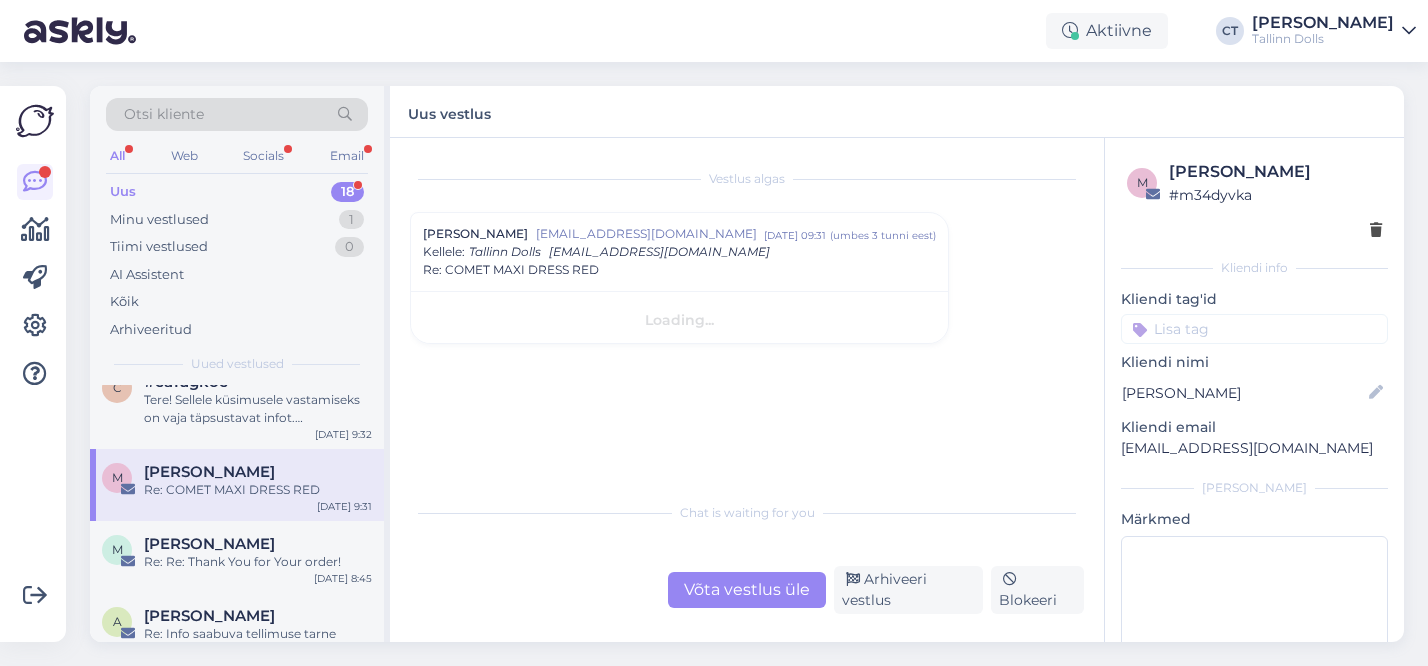 scroll, scrollTop: 0, scrollLeft: 0, axis: both 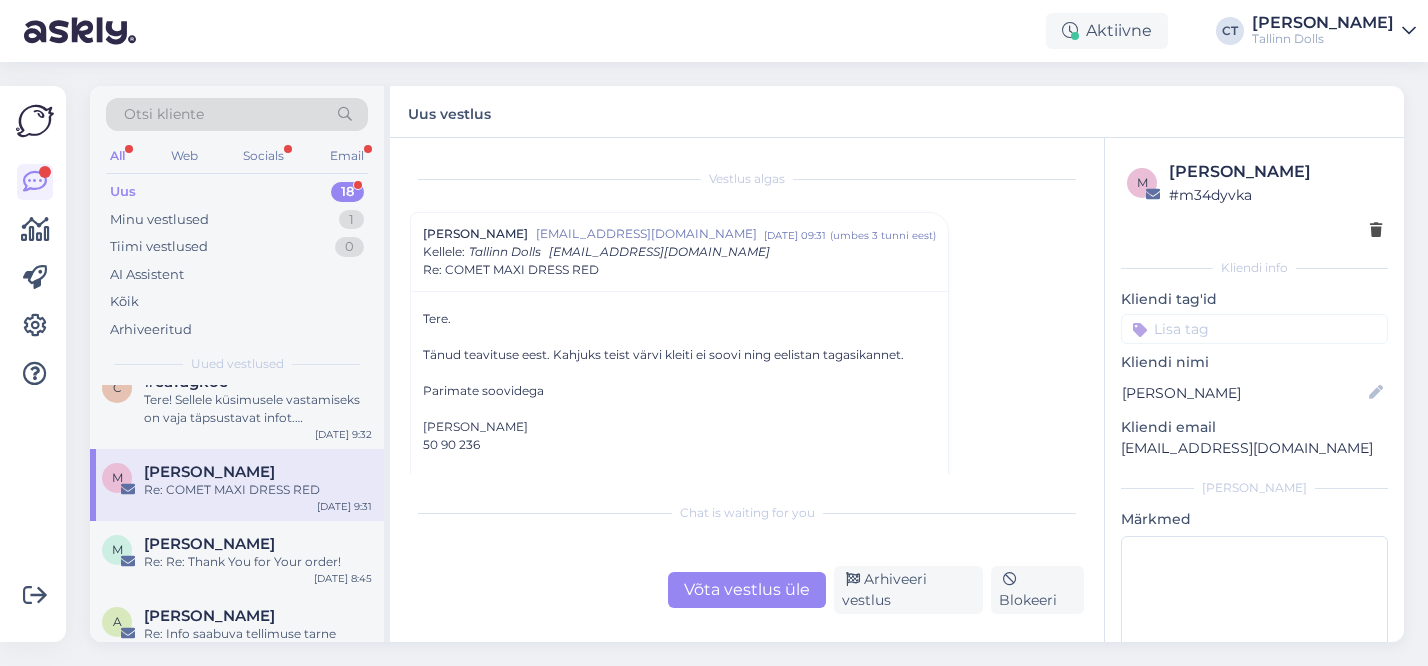 click on "Võta vestlus üle" at bounding box center [747, 590] 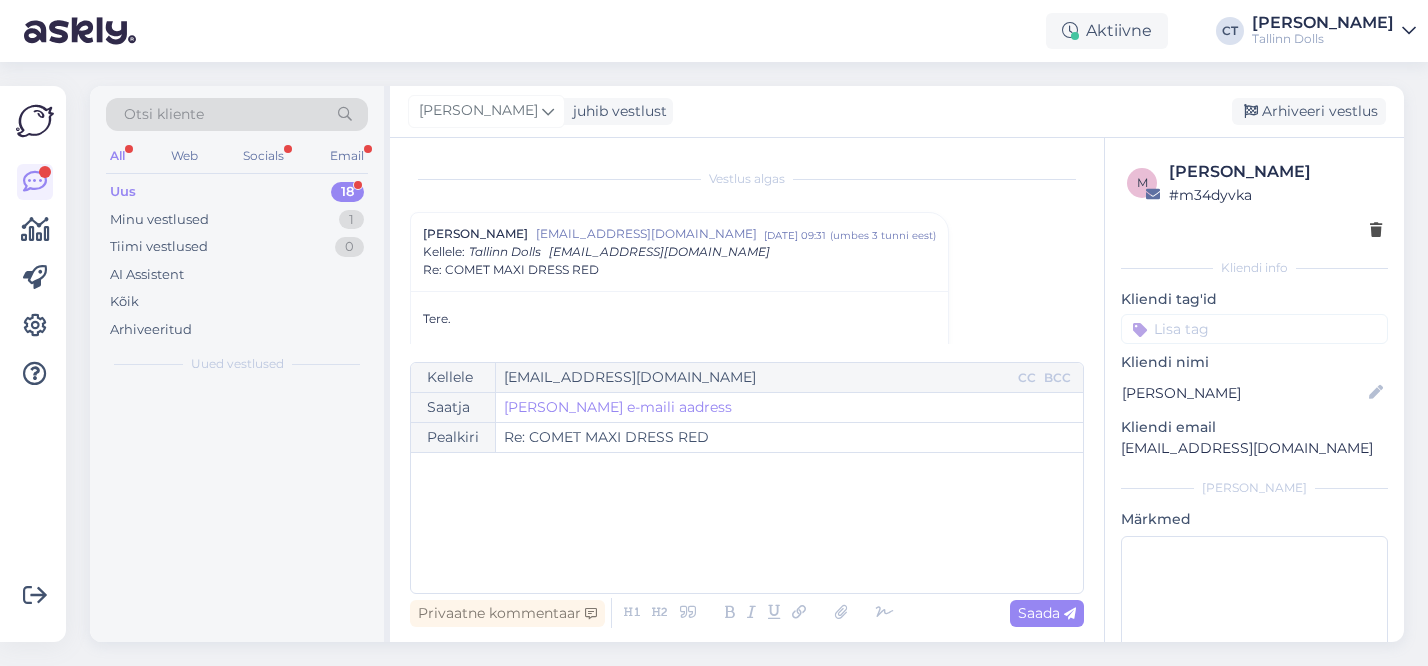 scroll, scrollTop: 54, scrollLeft: 0, axis: vertical 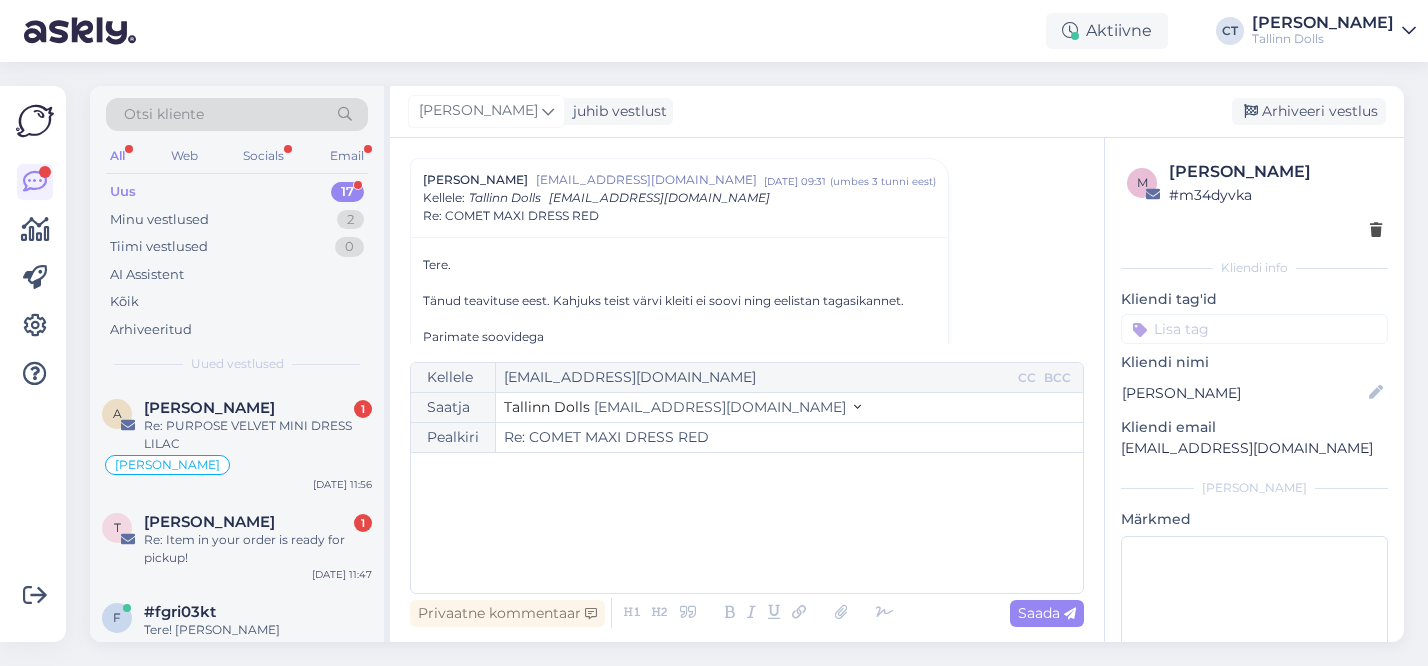 click on "﻿" at bounding box center (747, 523) 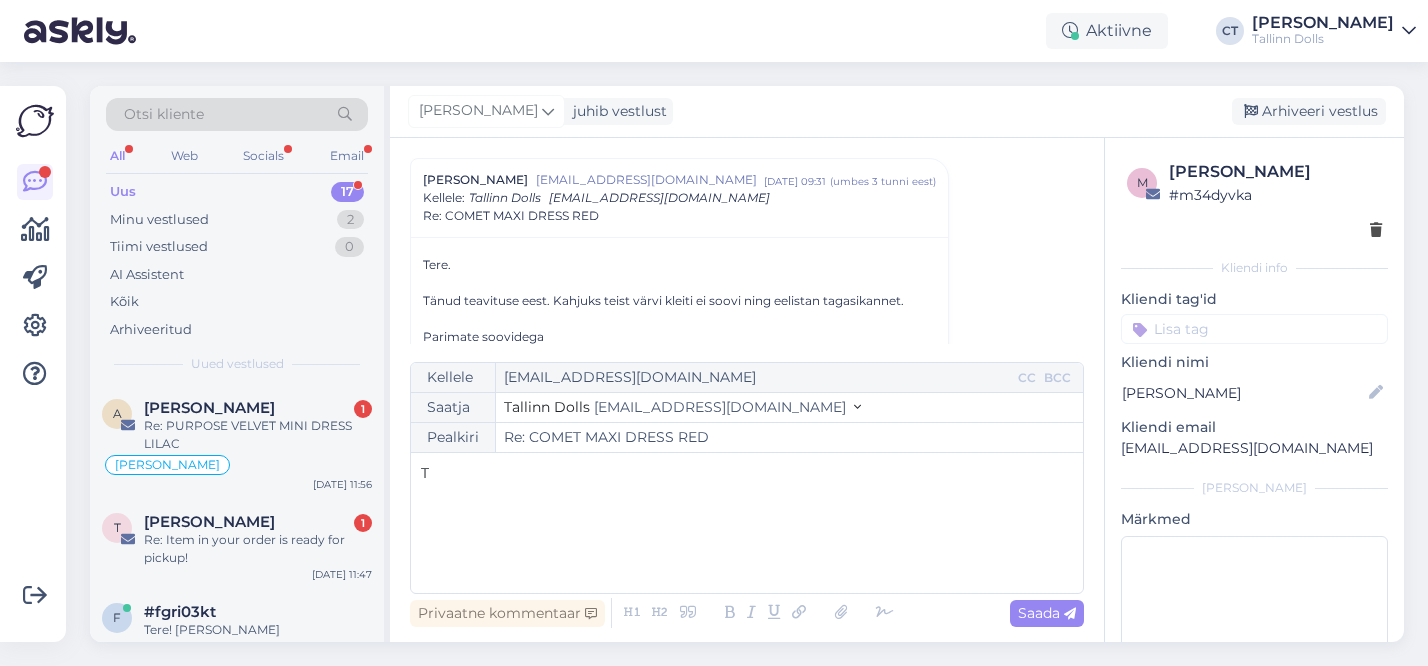 type 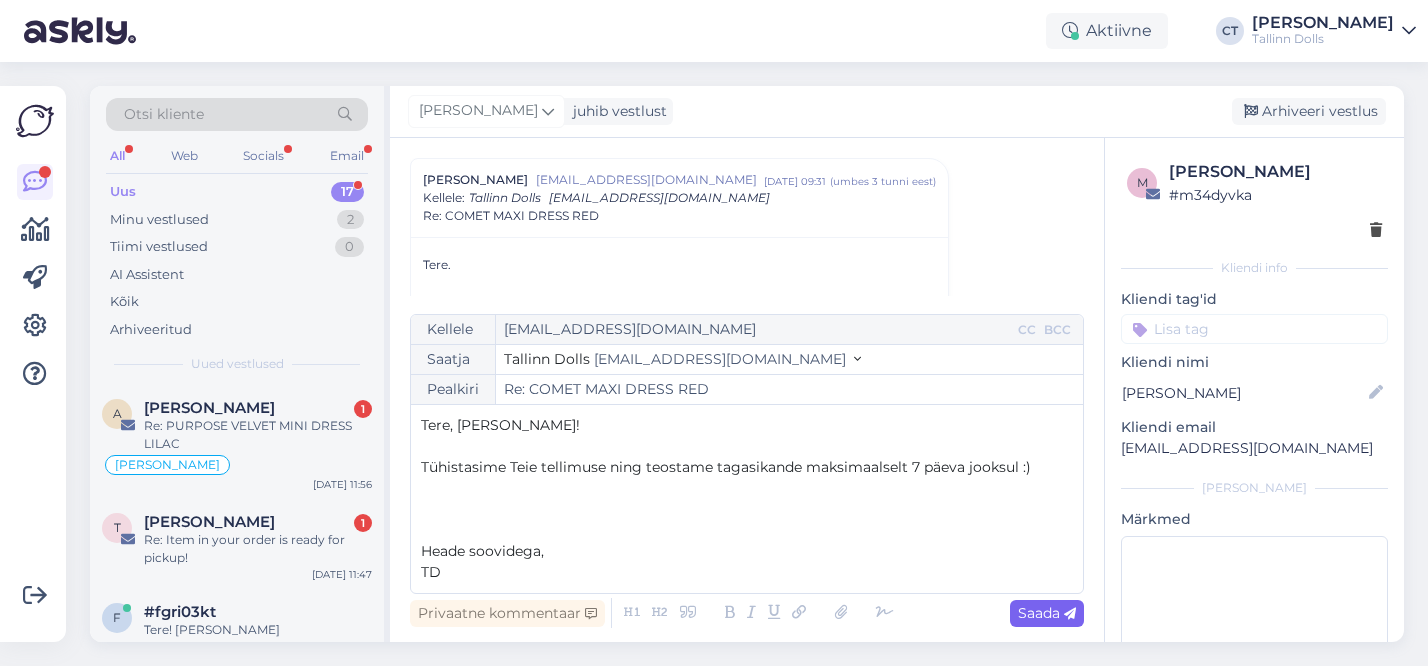 click on "Saada" at bounding box center (1047, 613) 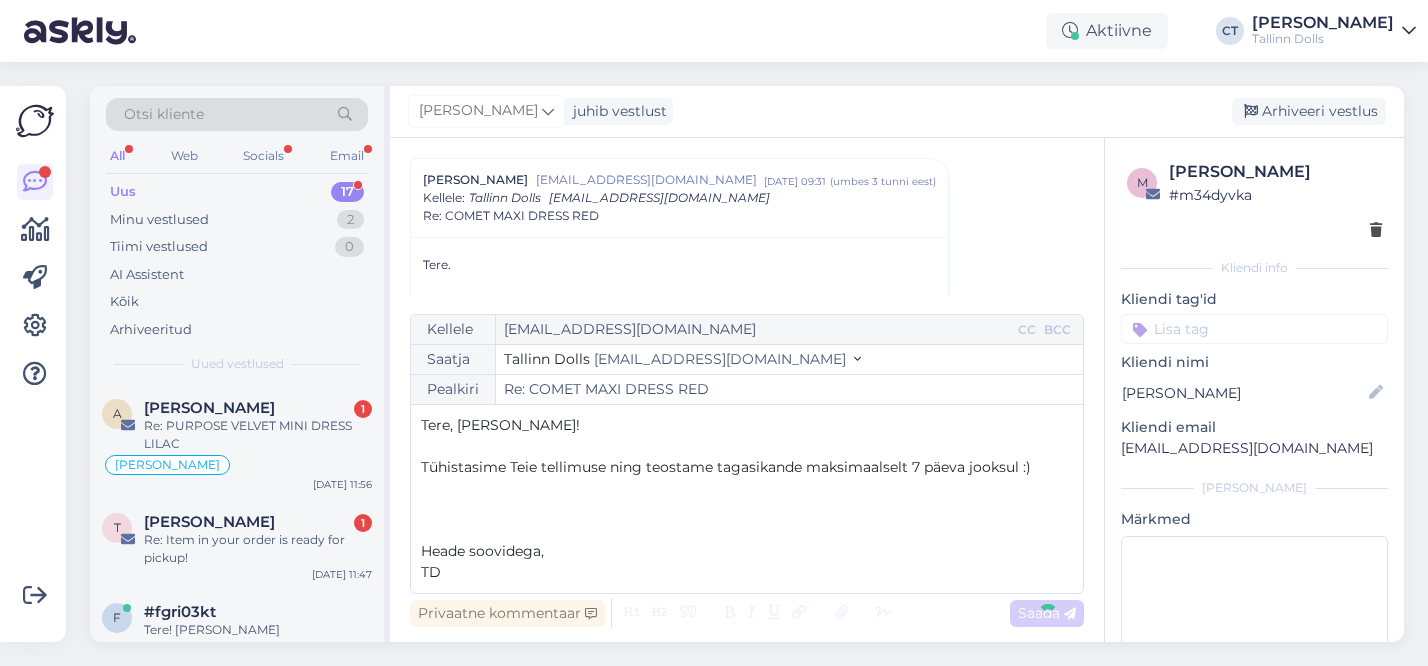 type on "Re: Re: COMET MAXI DRESS RED" 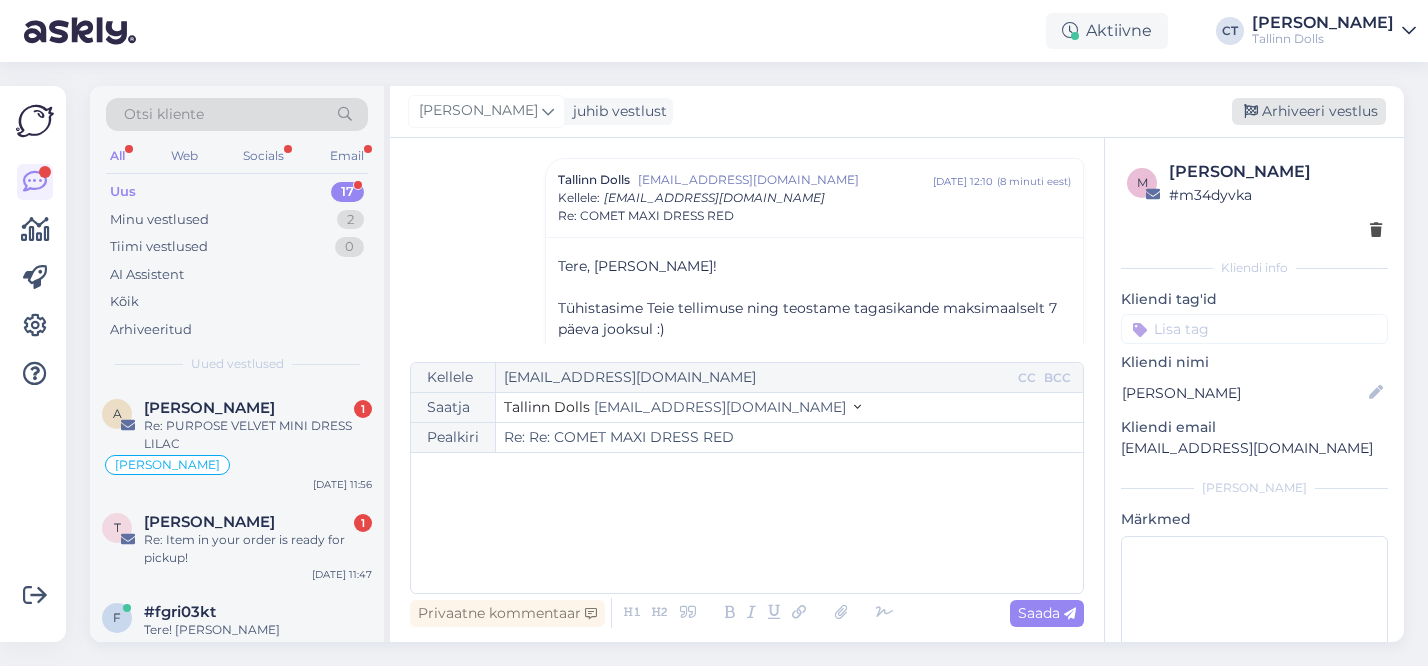 click on "Arhiveeri vestlus" at bounding box center (1309, 111) 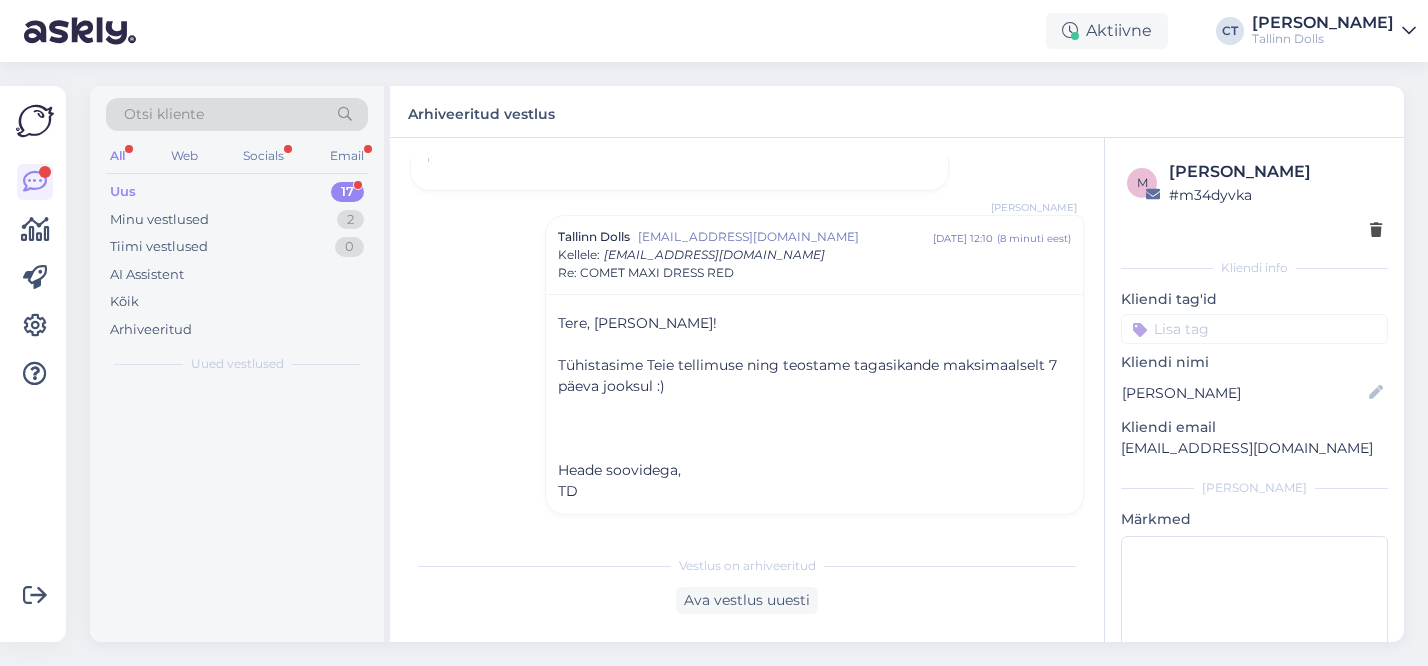 scroll, scrollTop: 878, scrollLeft: 0, axis: vertical 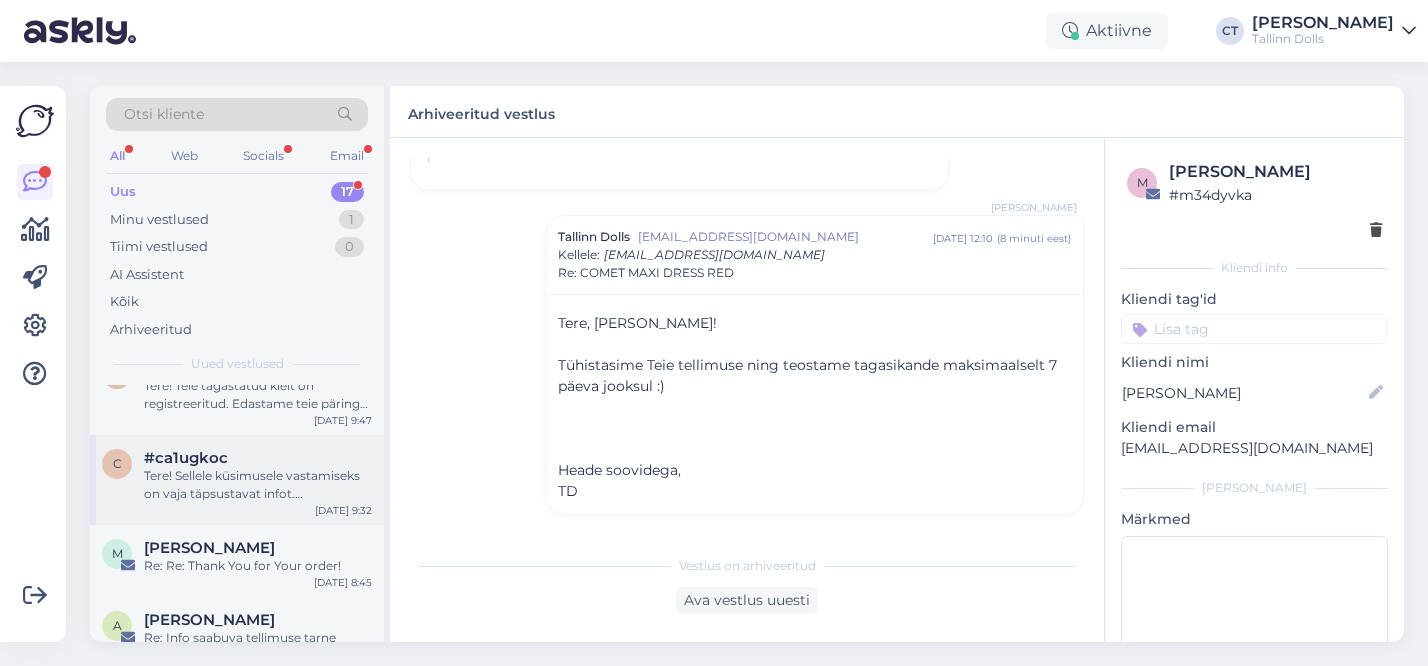click on "Tere!
Sellele küsimusele vastamiseks on vaja täpsustavat infot. [PERSON_NAME] [PERSON_NAME] küsimuse edasi kolleegile, kes saab teid aidata." at bounding box center (258, 485) 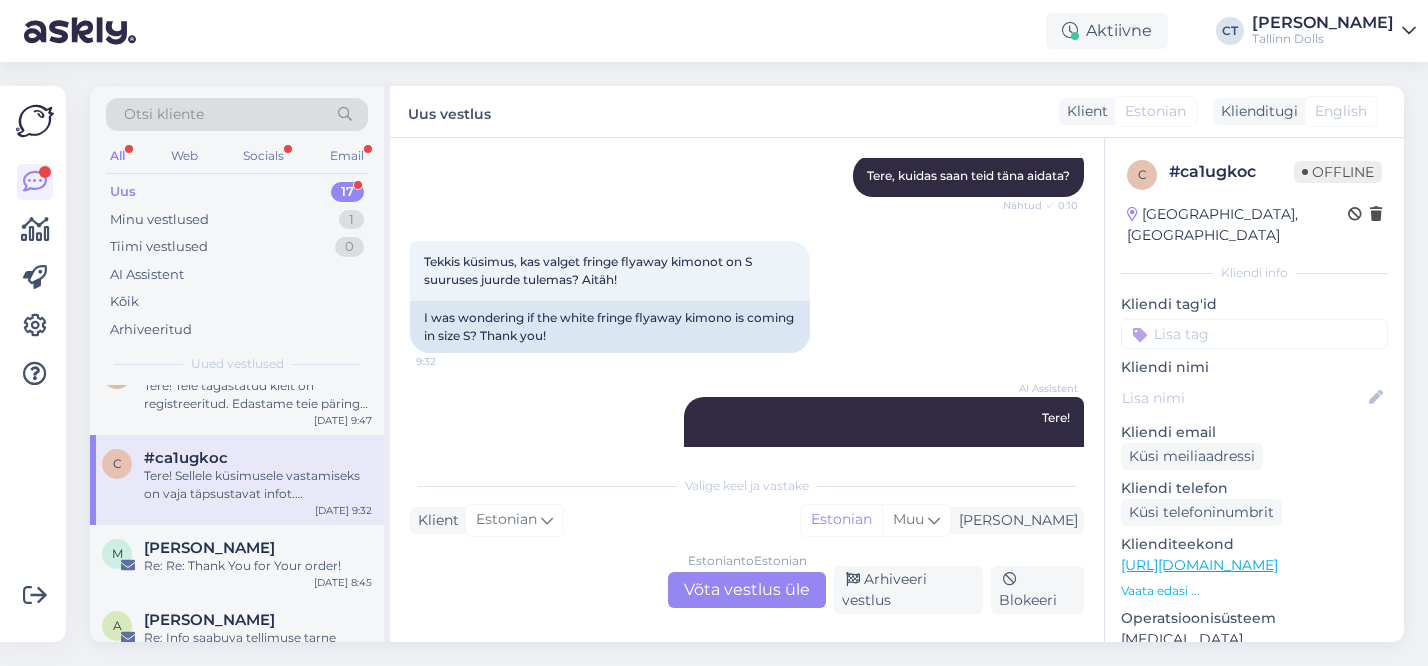 scroll, scrollTop: 222, scrollLeft: 0, axis: vertical 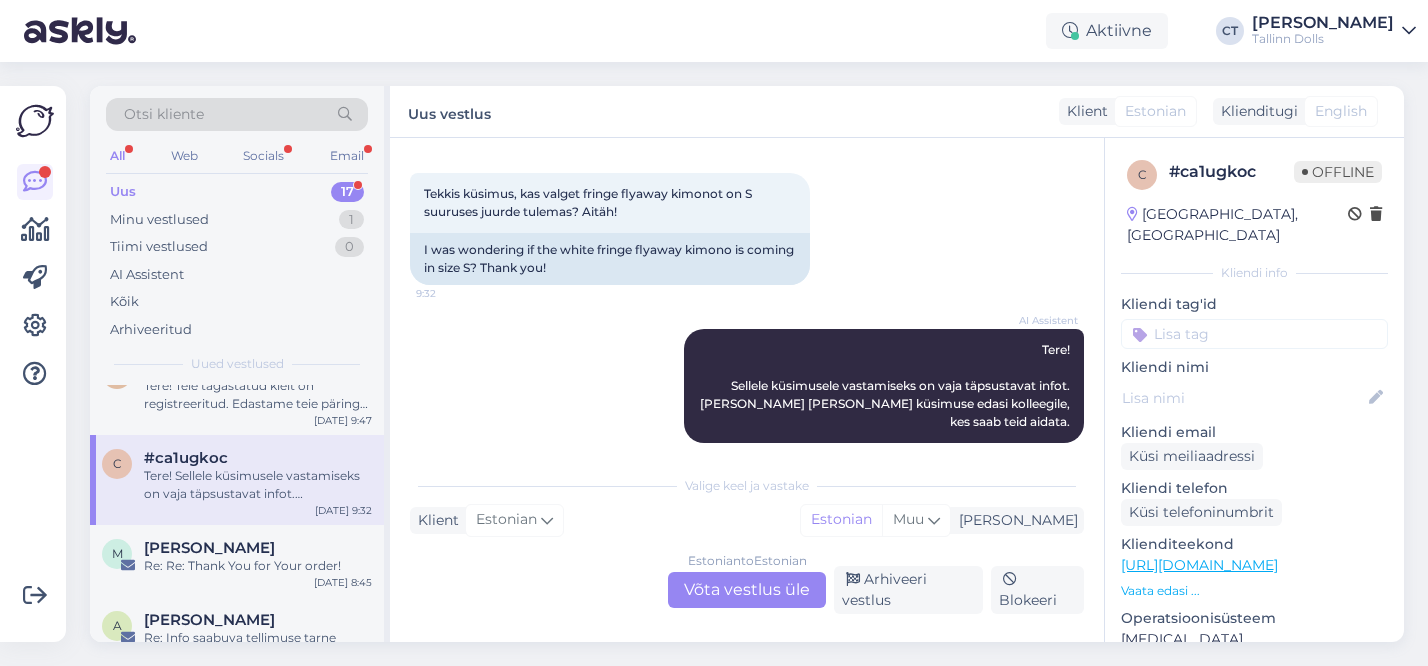 click on "Estonian  to  Estonian Võta vestlus üle" at bounding box center [747, 590] 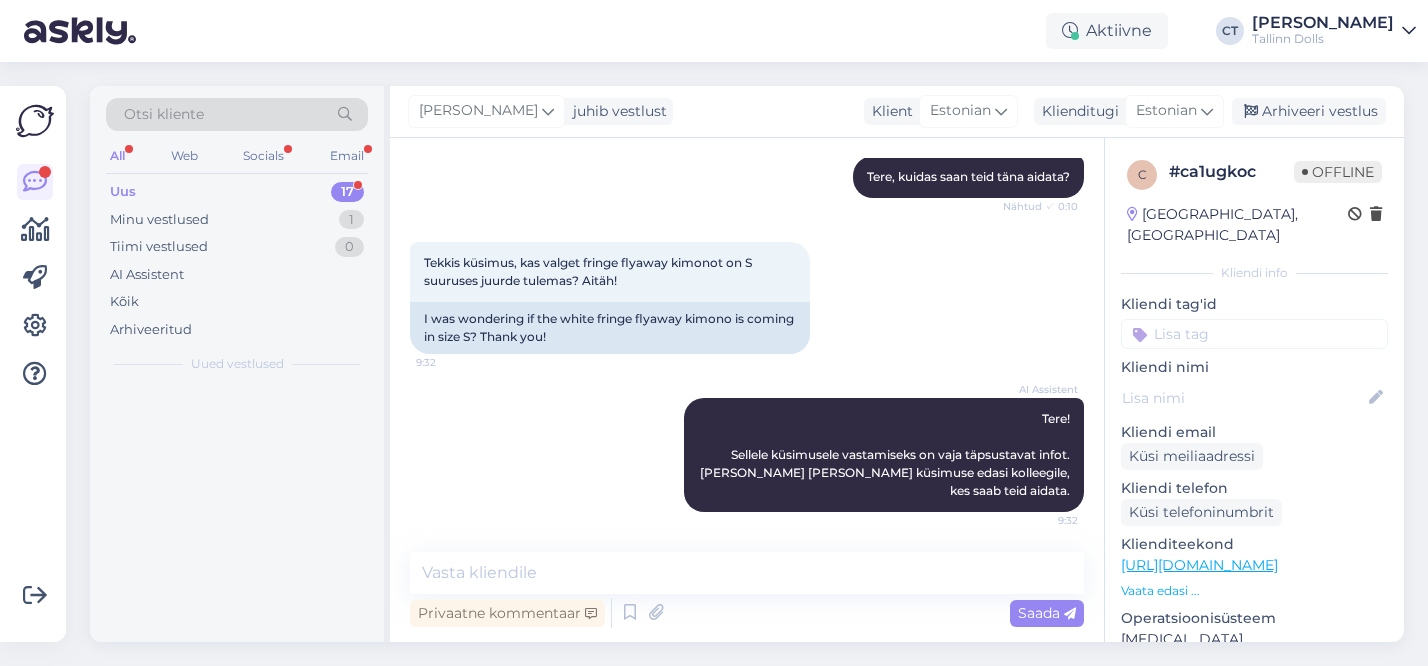 scroll, scrollTop: 210, scrollLeft: 0, axis: vertical 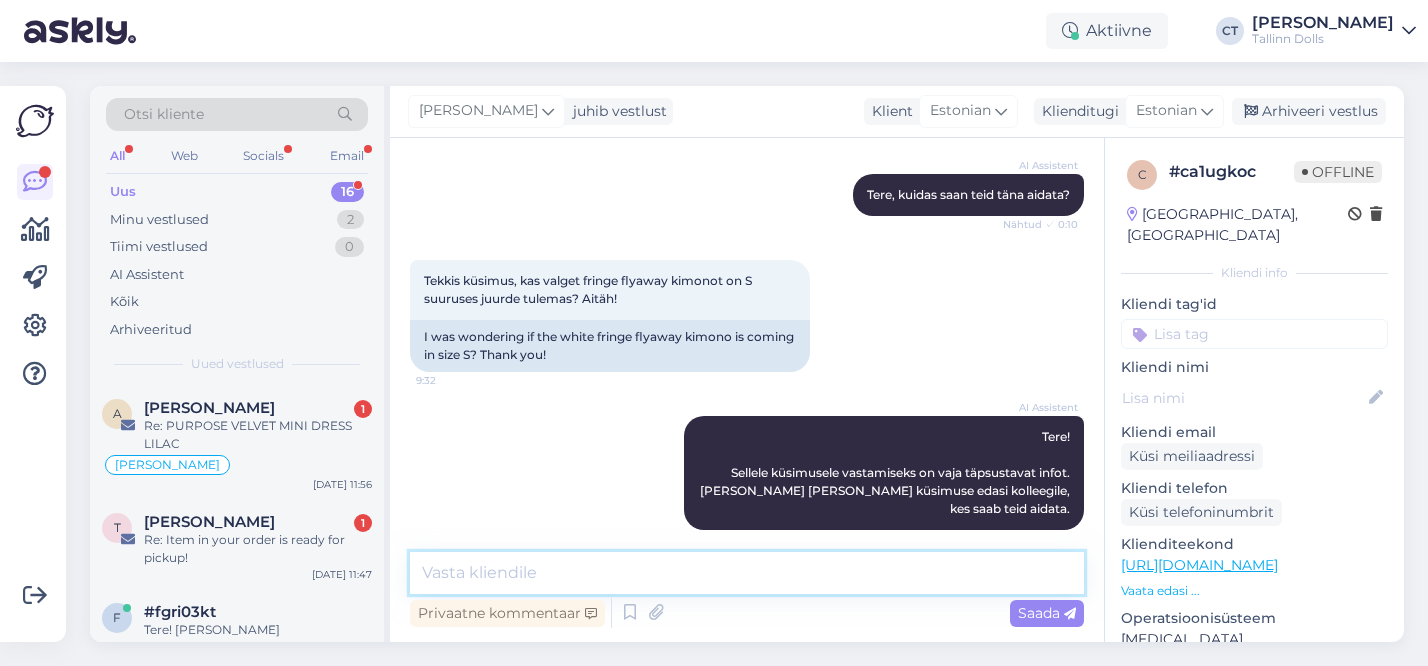 click at bounding box center (747, 573) 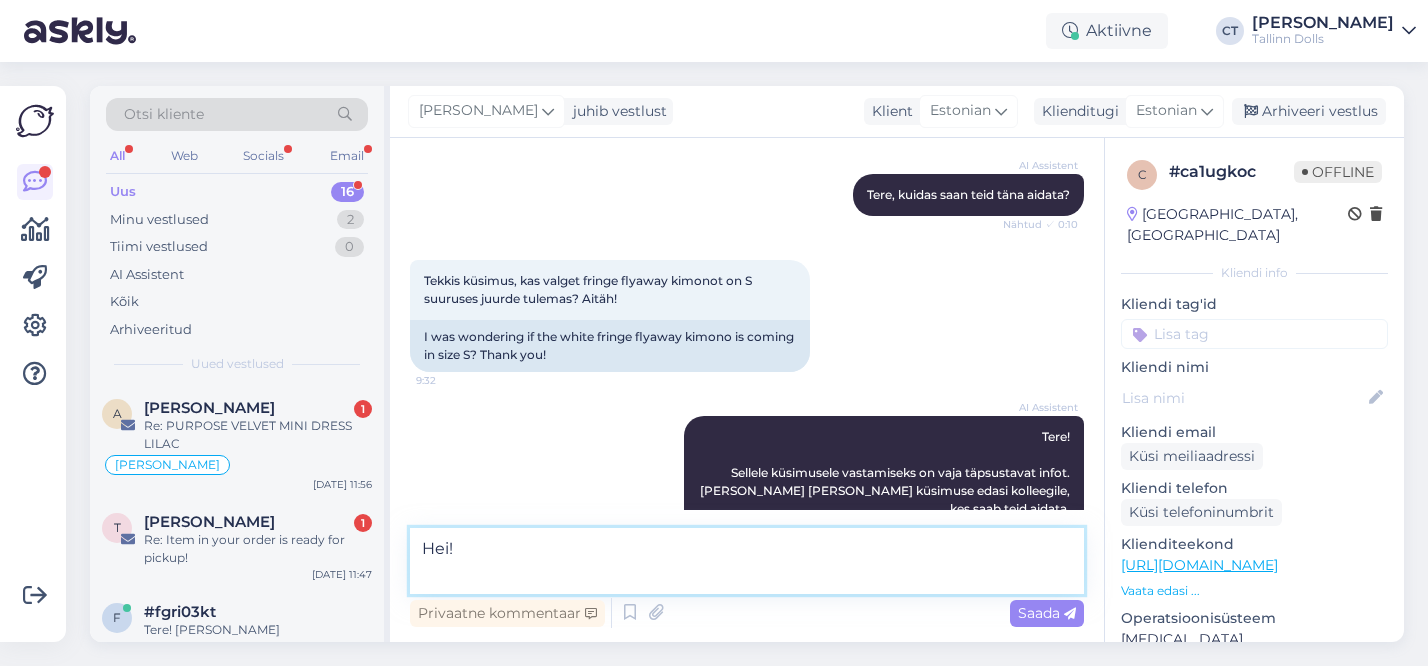 scroll, scrollTop: 234, scrollLeft: 0, axis: vertical 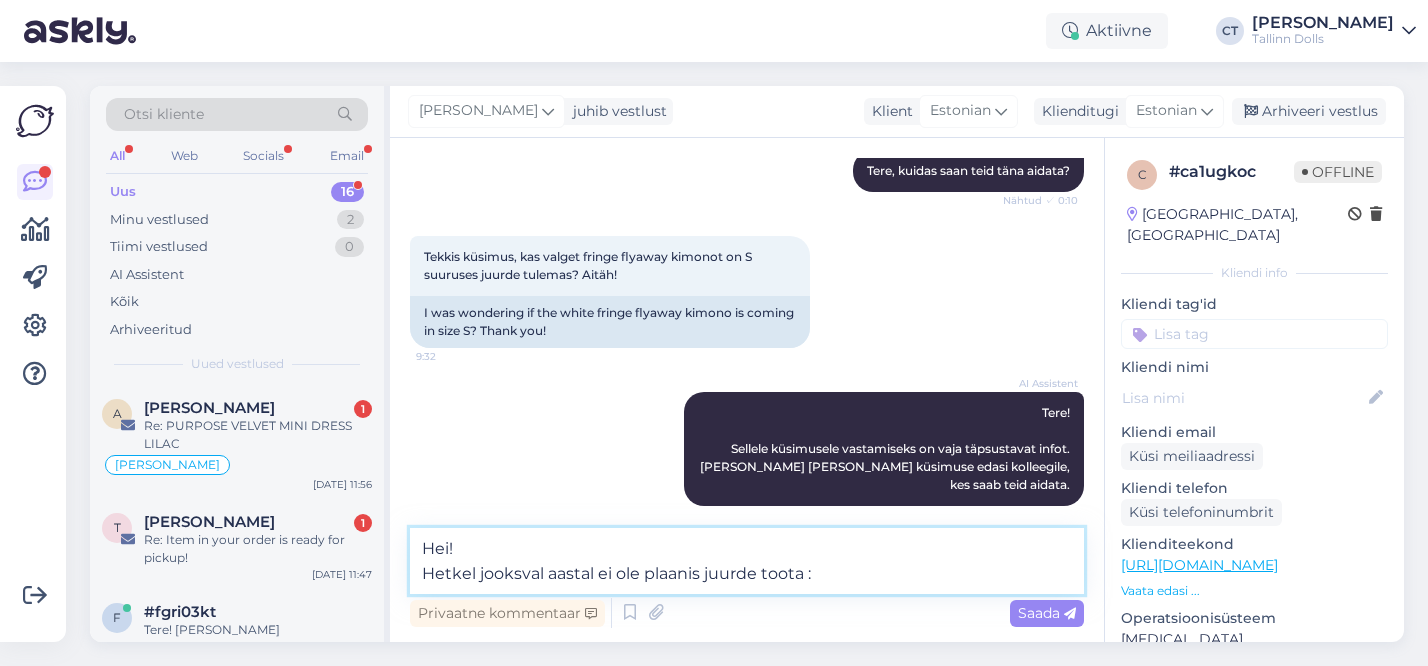type on "Hei!
Hetkel jooksval aastal ei ole plaanis juurde toota :/" 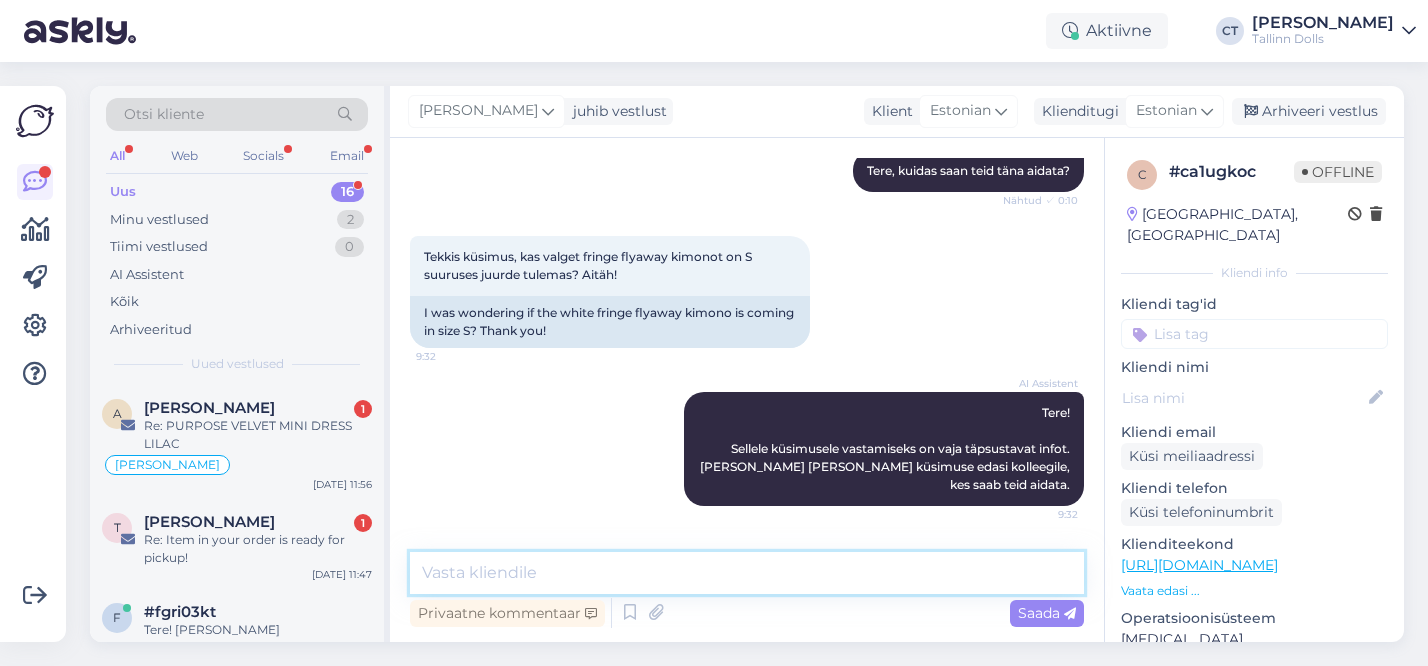 scroll, scrollTop: 314, scrollLeft: 0, axis: vertical 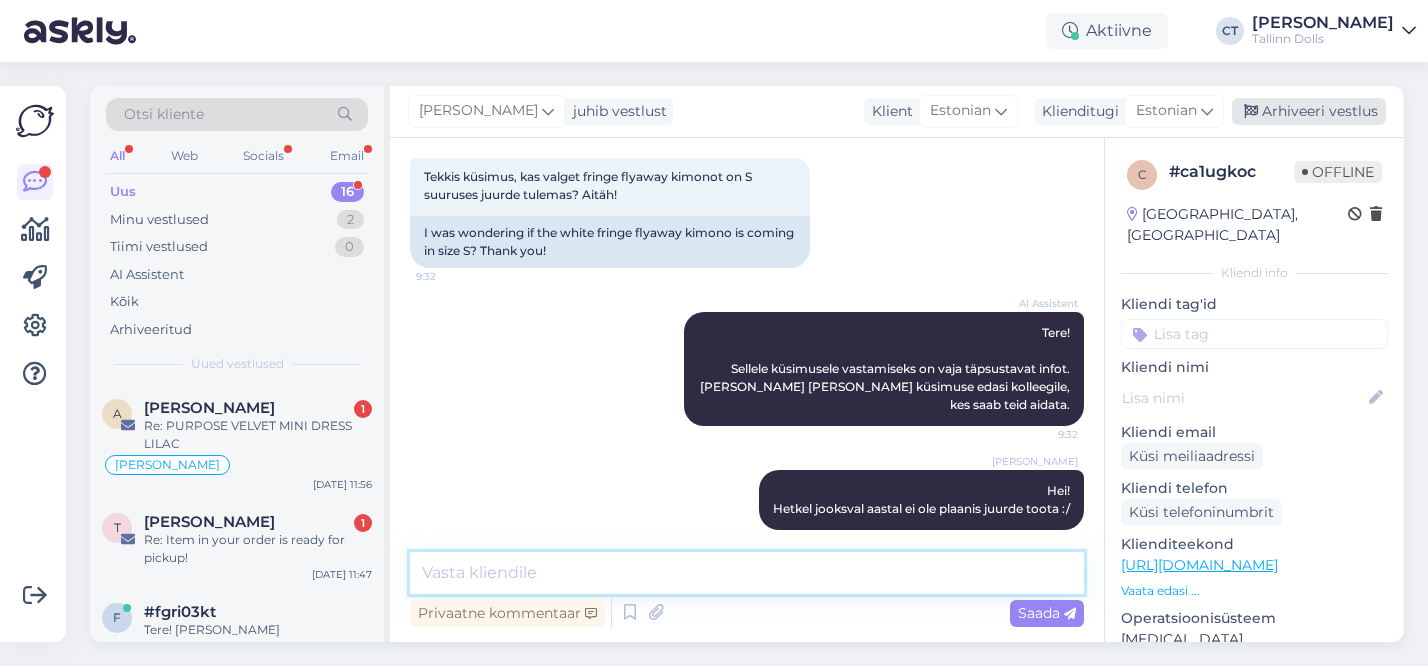 type 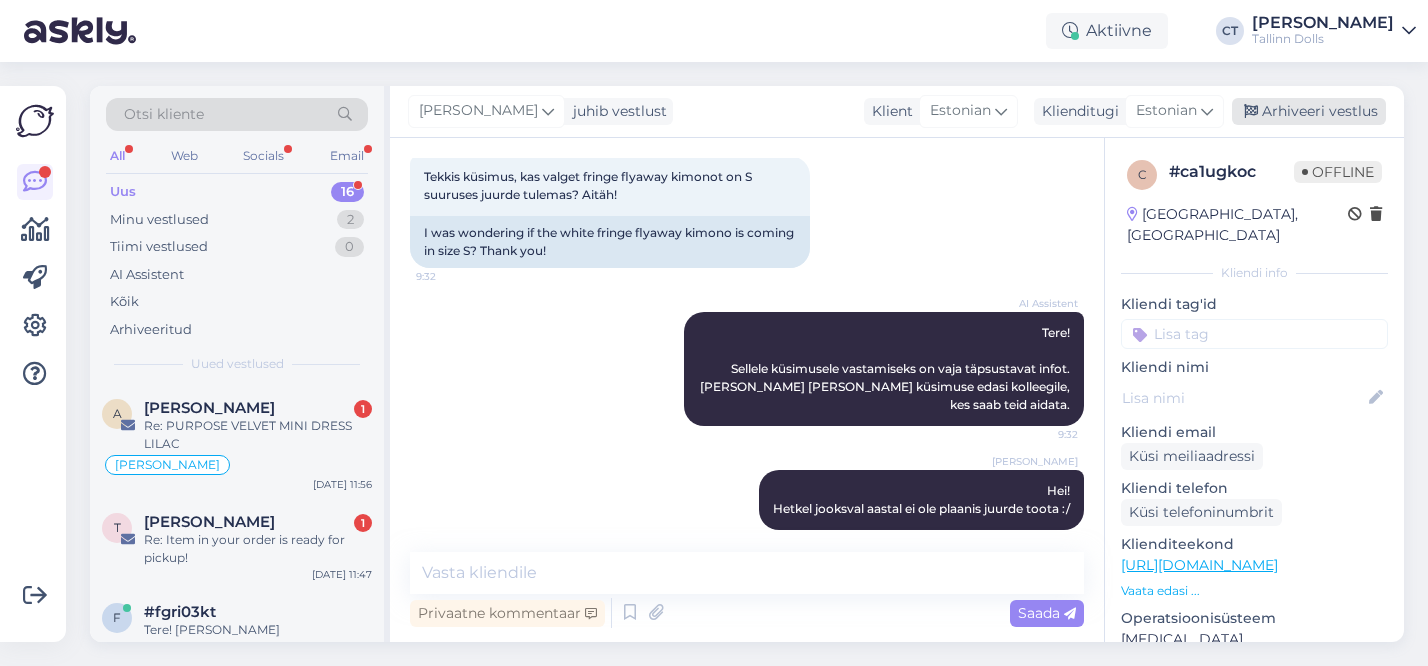click on "Arhiveeri vestlus" at bounding box center (1309, 111) 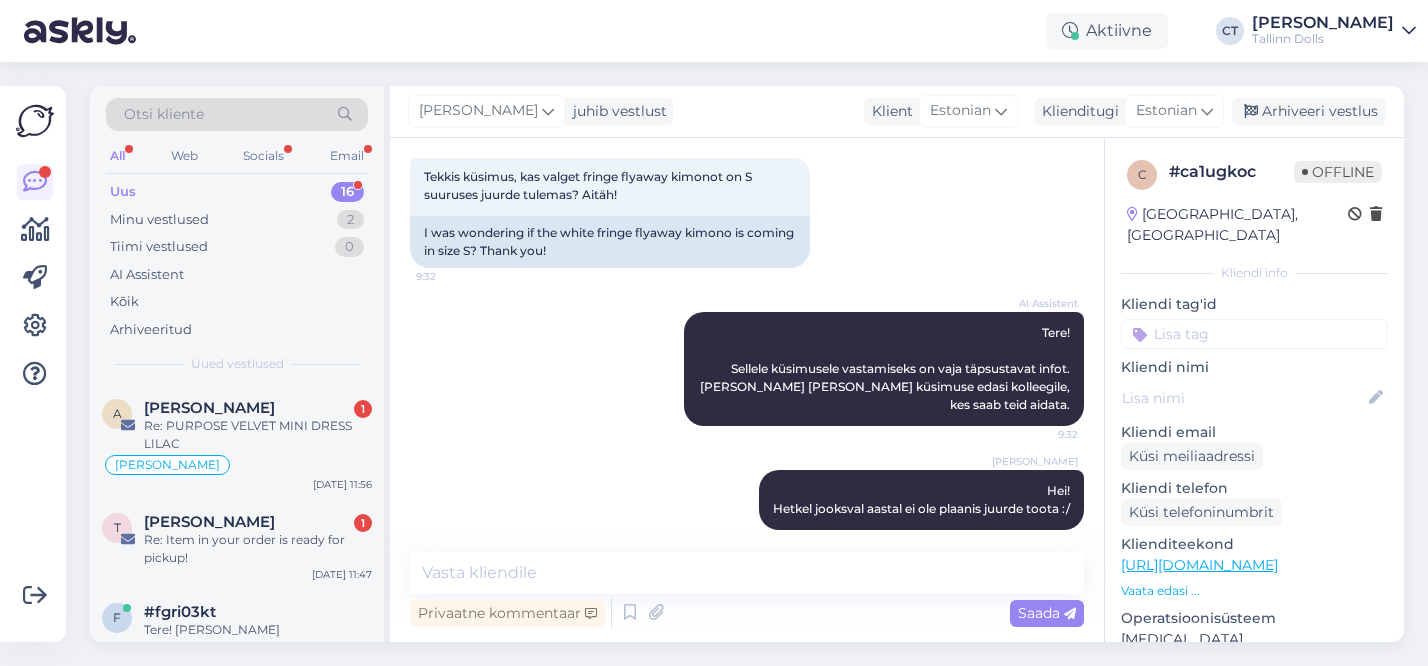 scroll, scrollTop: 321, scrollLeft: 0, axis: vertical 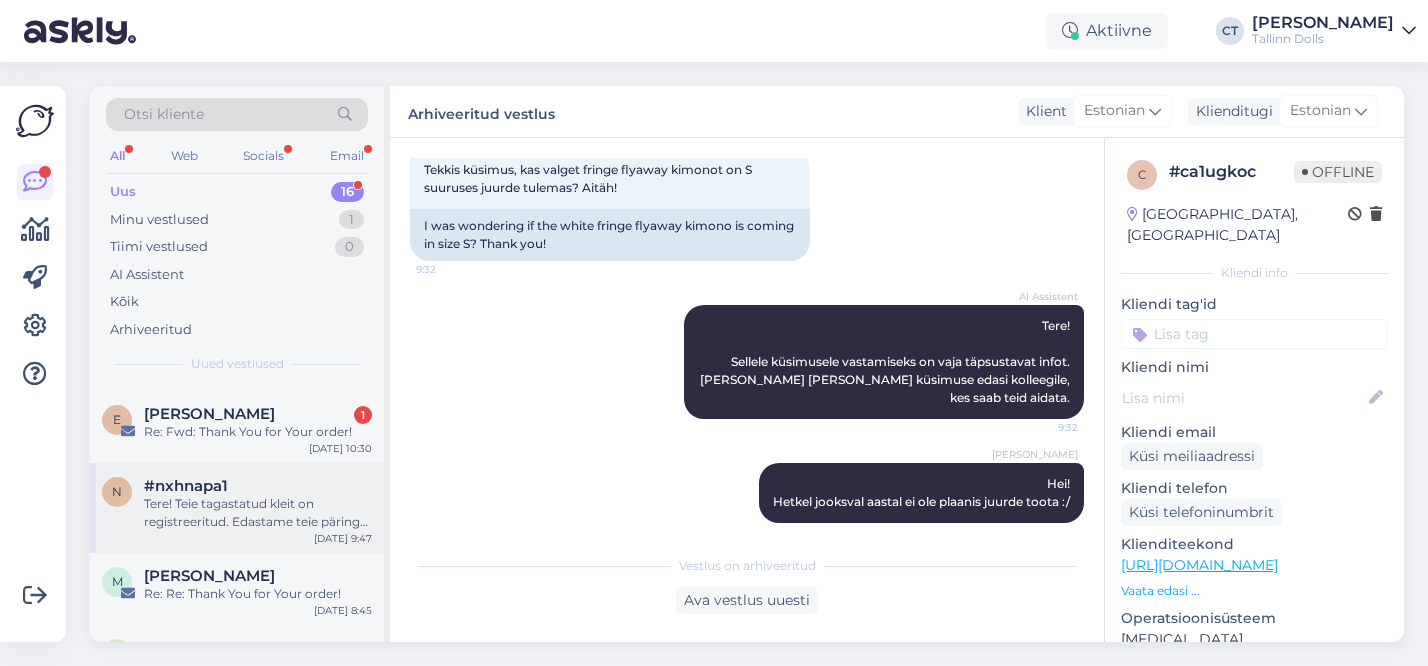 click on "Tere!
Teie tagastatud kleit on registreeritud. Edastame teie päringu kolleegile, kes saab täpsustada paki väljavõtmise aega." at bounding box center (258, 513) 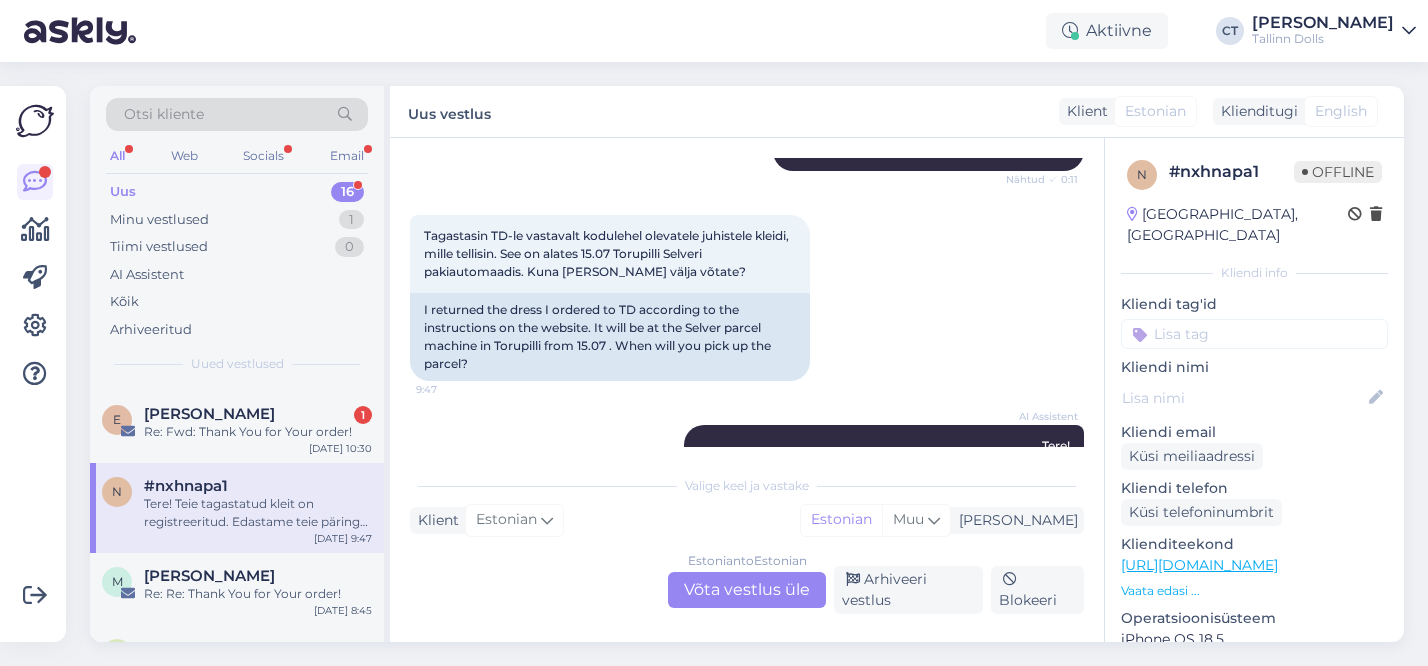 scroll, scrollTop: 232, scrollLeft: 0, axis: vertical 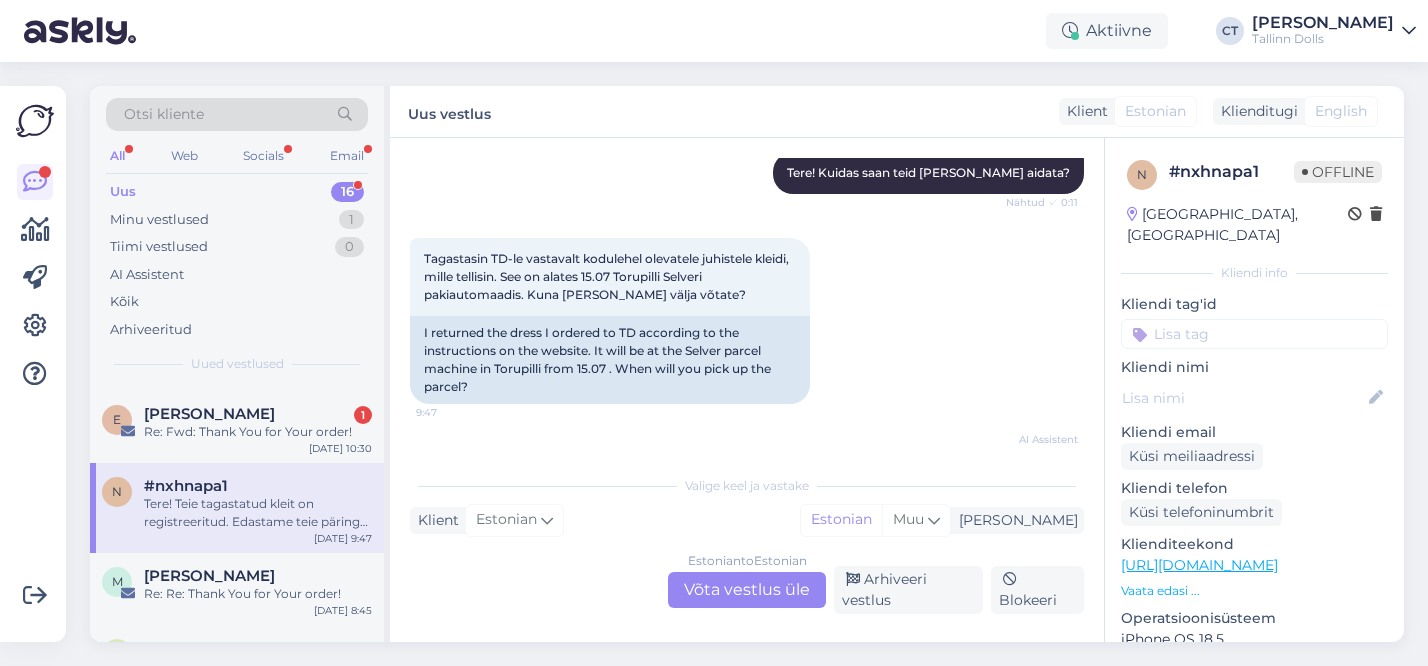 click on "Estonian  to  Estonian Võta vestlus üle" at bounding box center [747, 590] 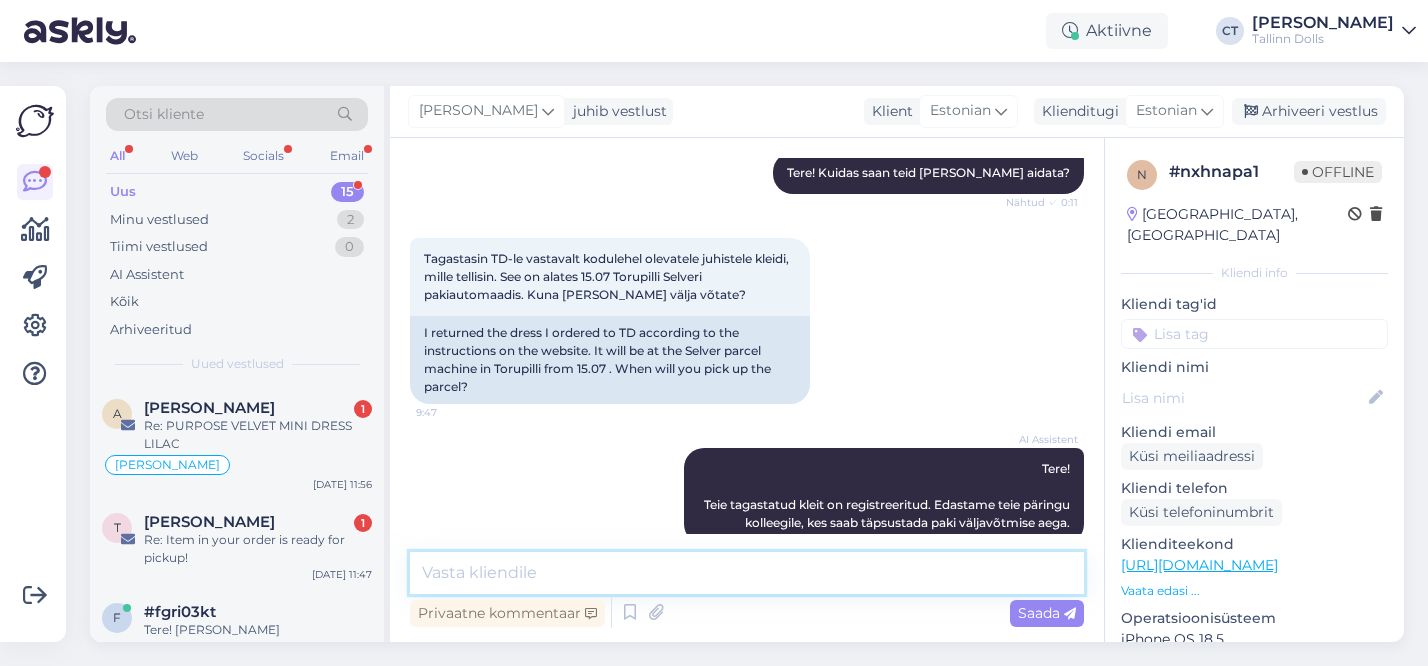 click at bounding box center (747, 573) 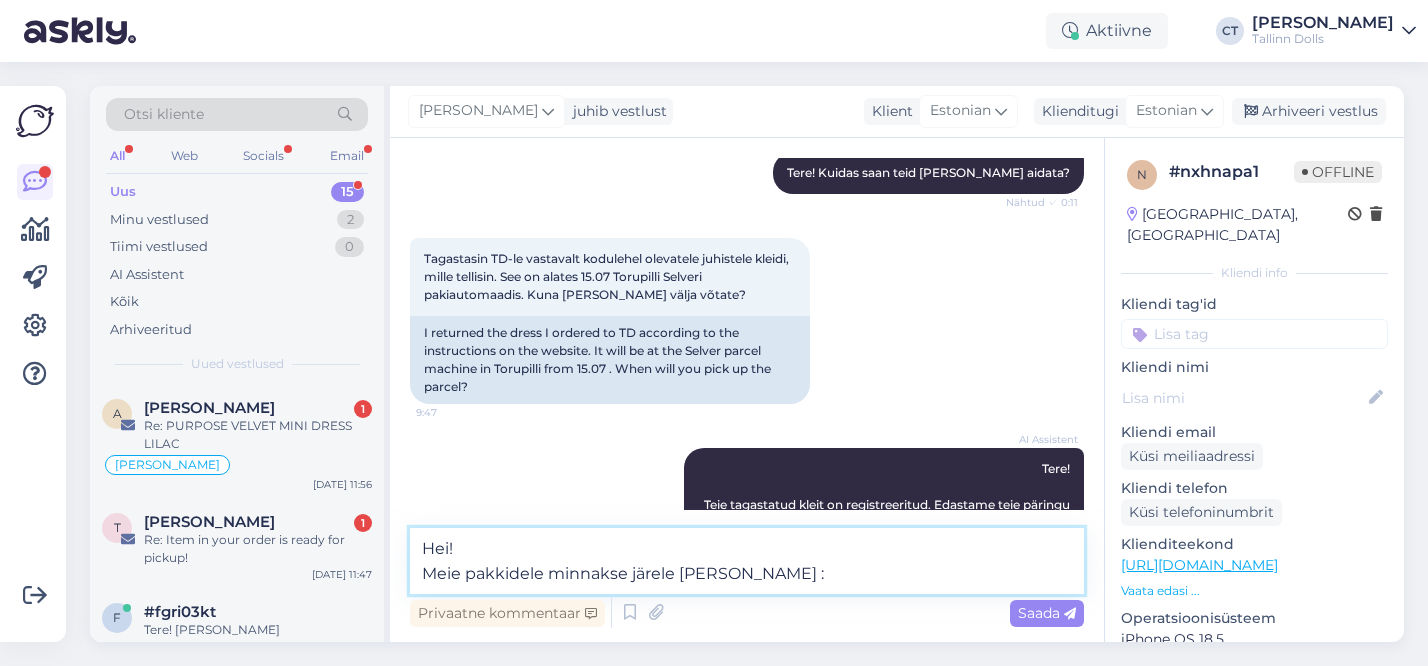 type on "Hei!
Meie pakkidele minnakse järele [PERSON_NAME] :)" 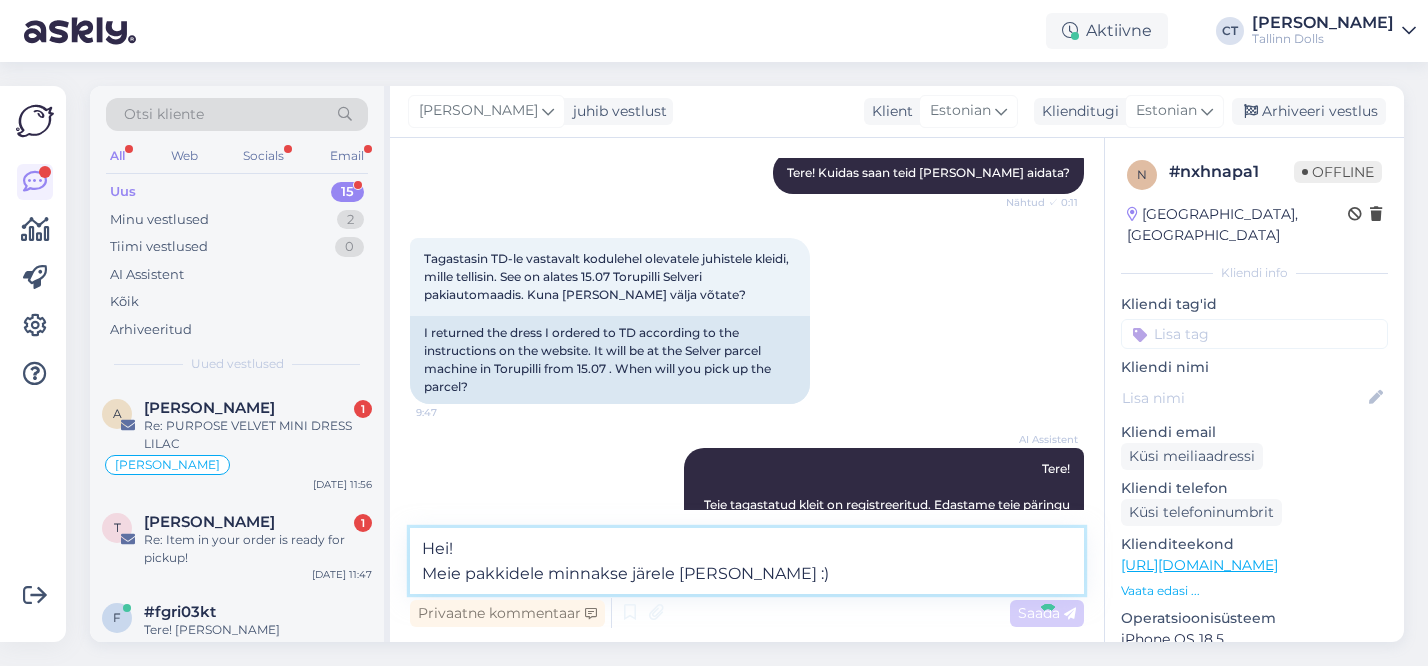 type 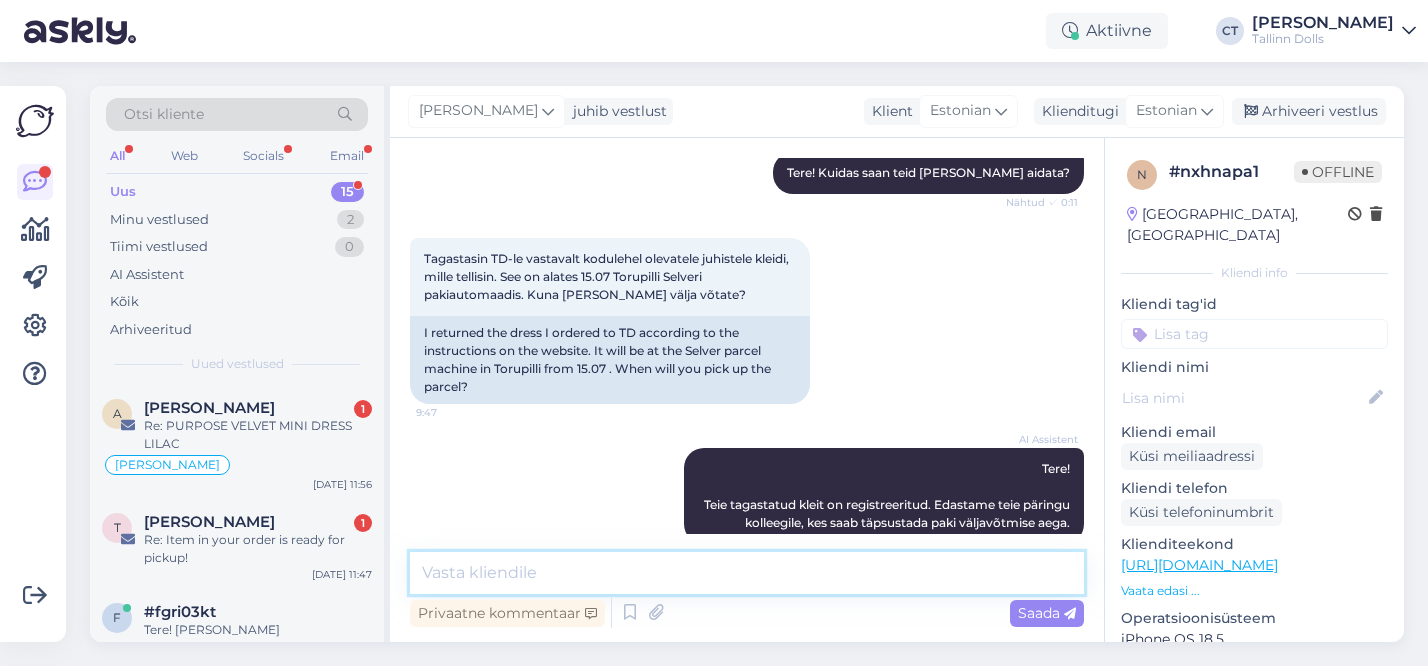 scroll, scrollTop: 386, scrollLeft: 0, axis: vertical 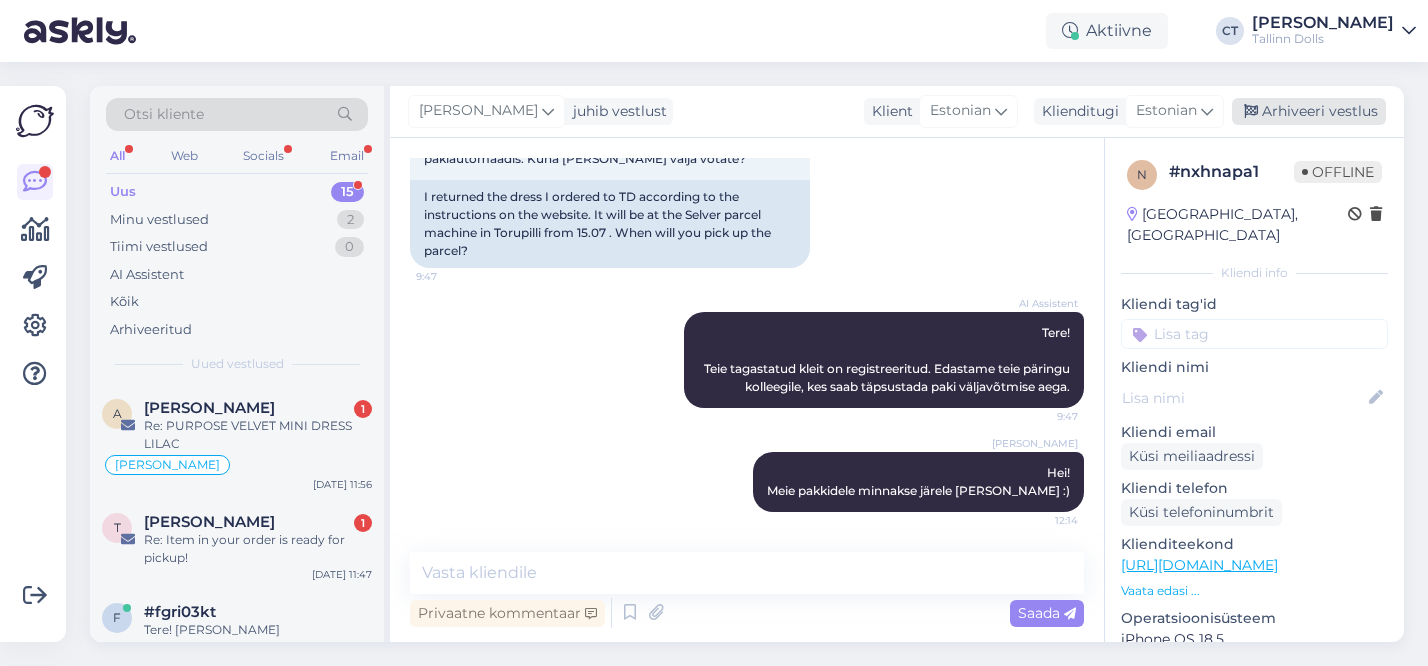 click on "Arhiveeri vestlus" at bounding box center (1309, 111) 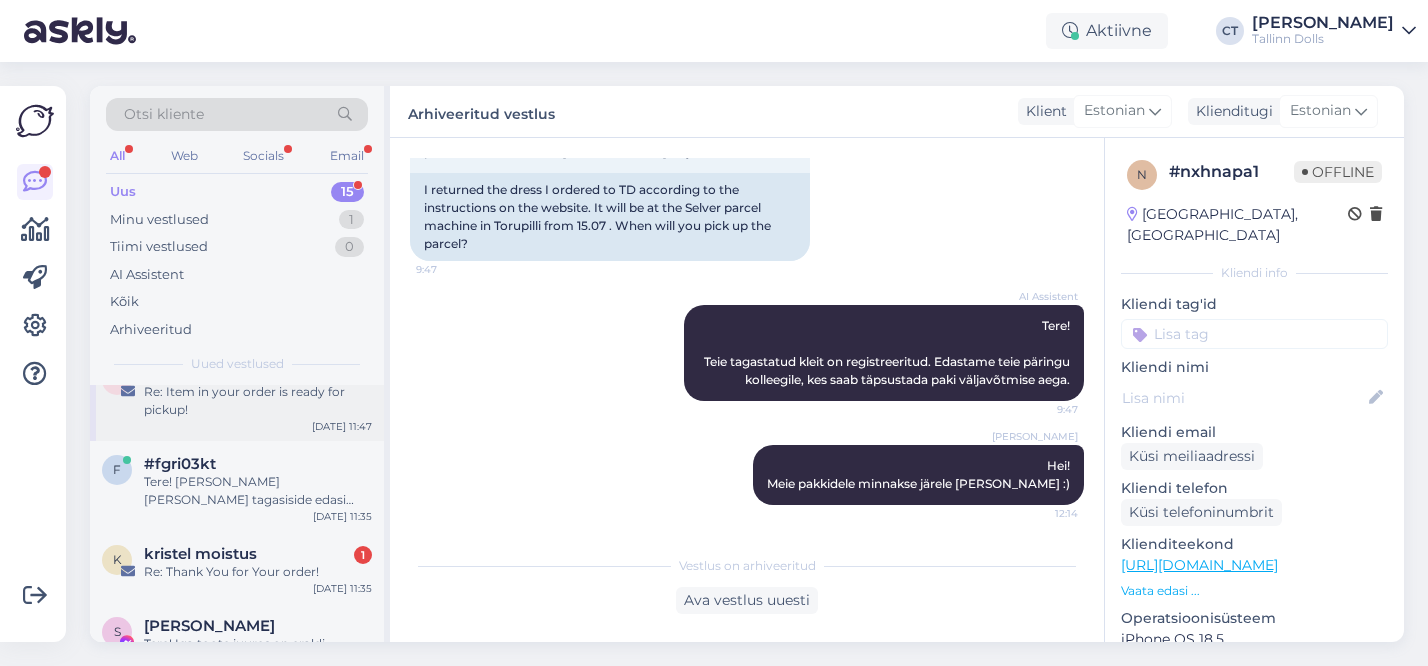 scroll, scrollTop: 154, scrollLeft: 0, axis: vertical 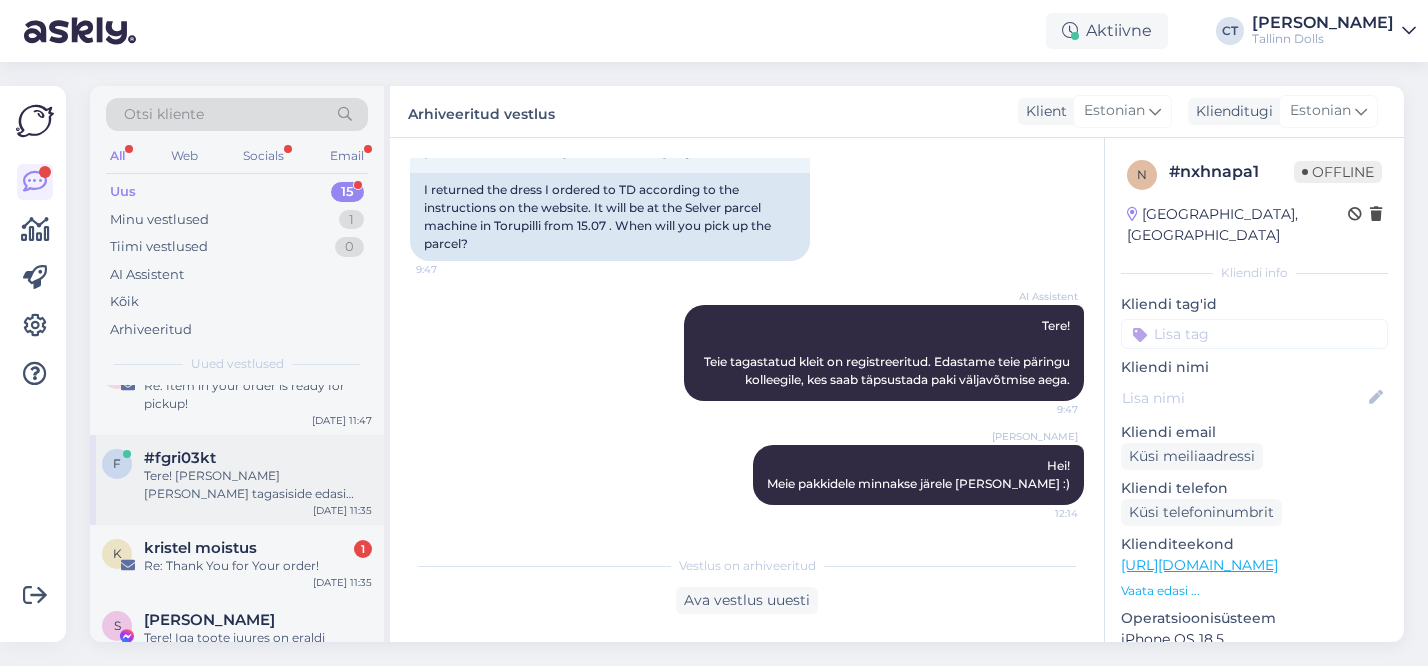 click on "#fgri03kt" at bounding box center [258, 458] 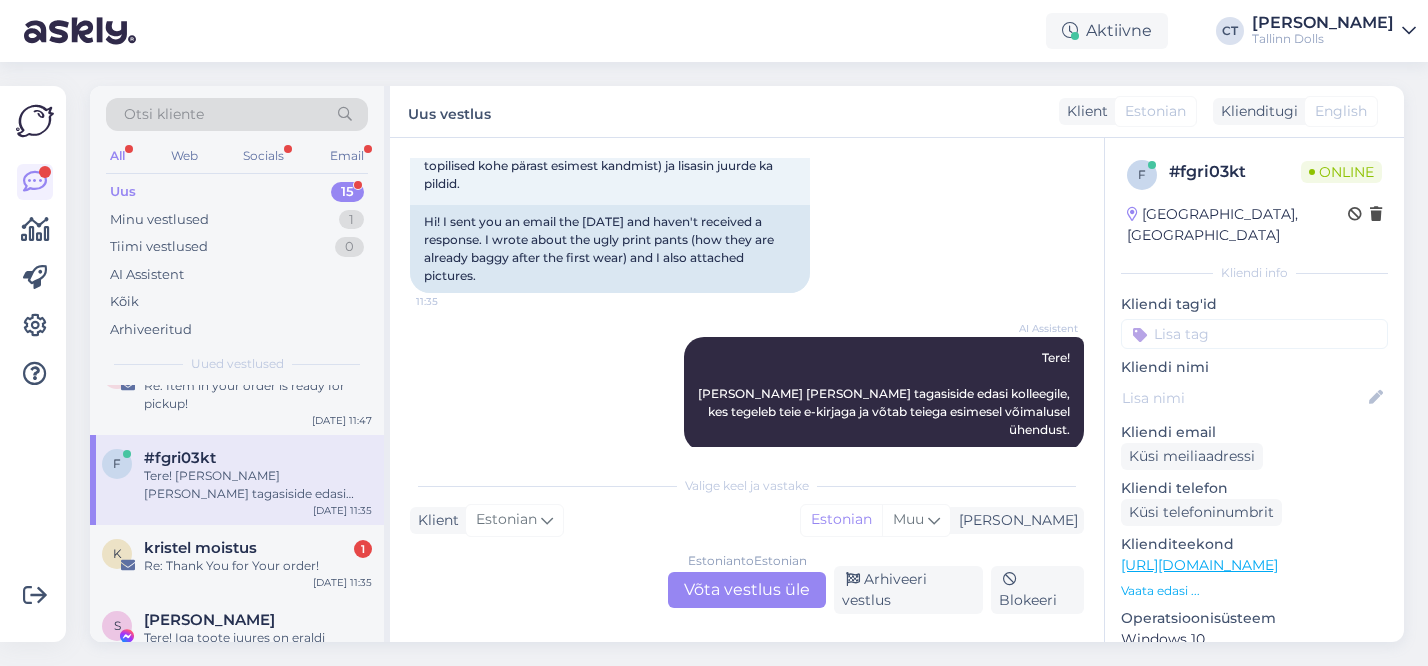 scroll, scrollTop: 163, scrollLeft: 0, axis: vertical 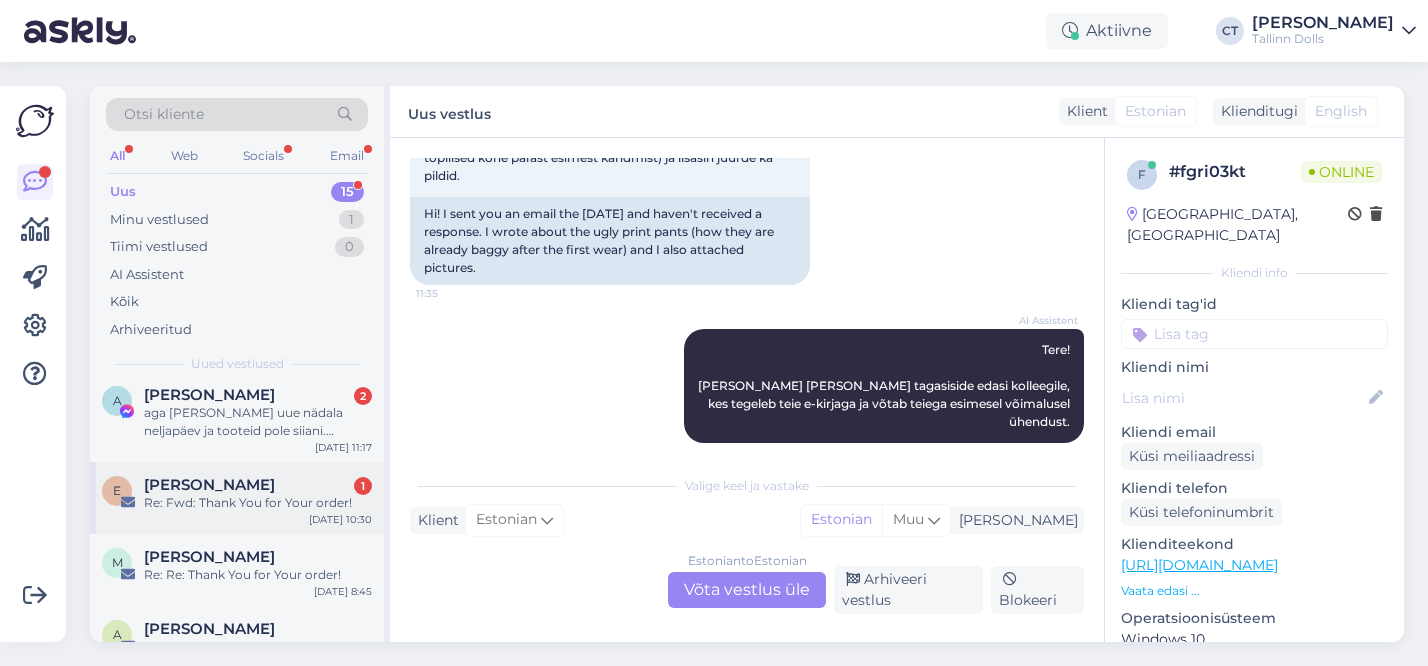 click on "Re: Fwd: Thank You for Your order!" at bounding box center (258, 503) 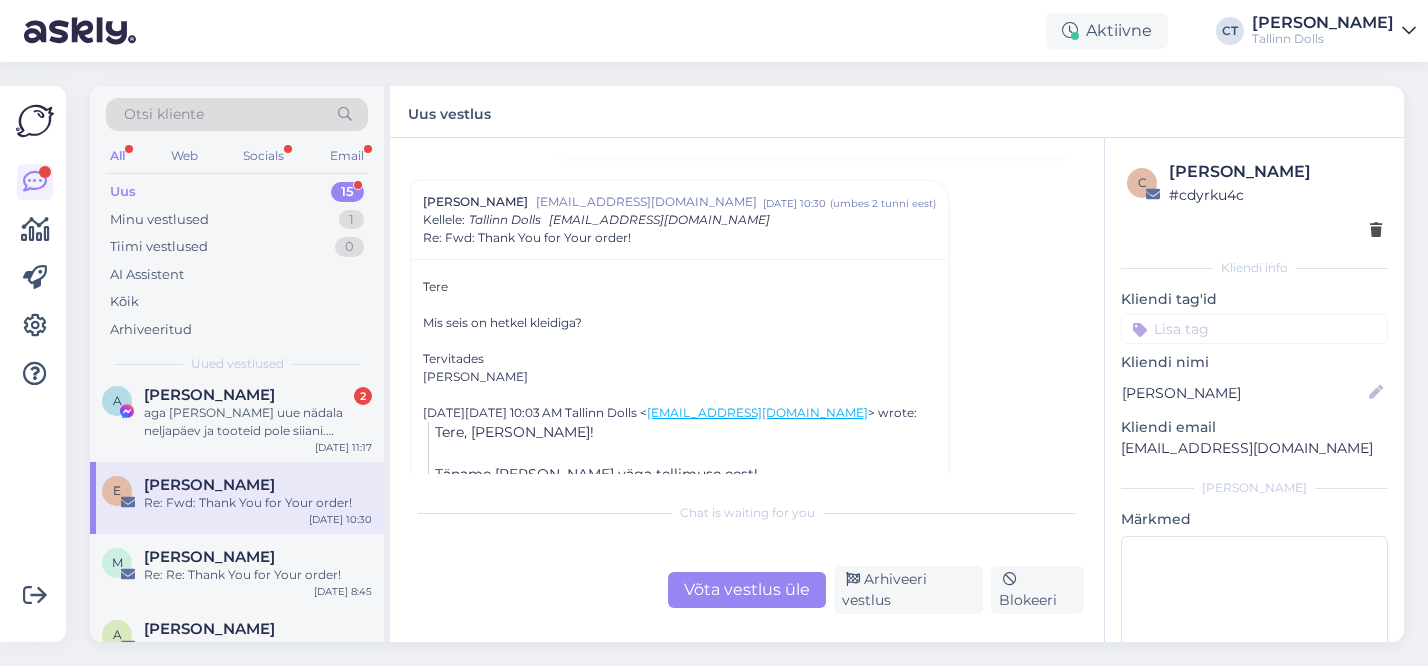 scroll, scrollTop: 452, scrollLeft: 0, axis: vertical 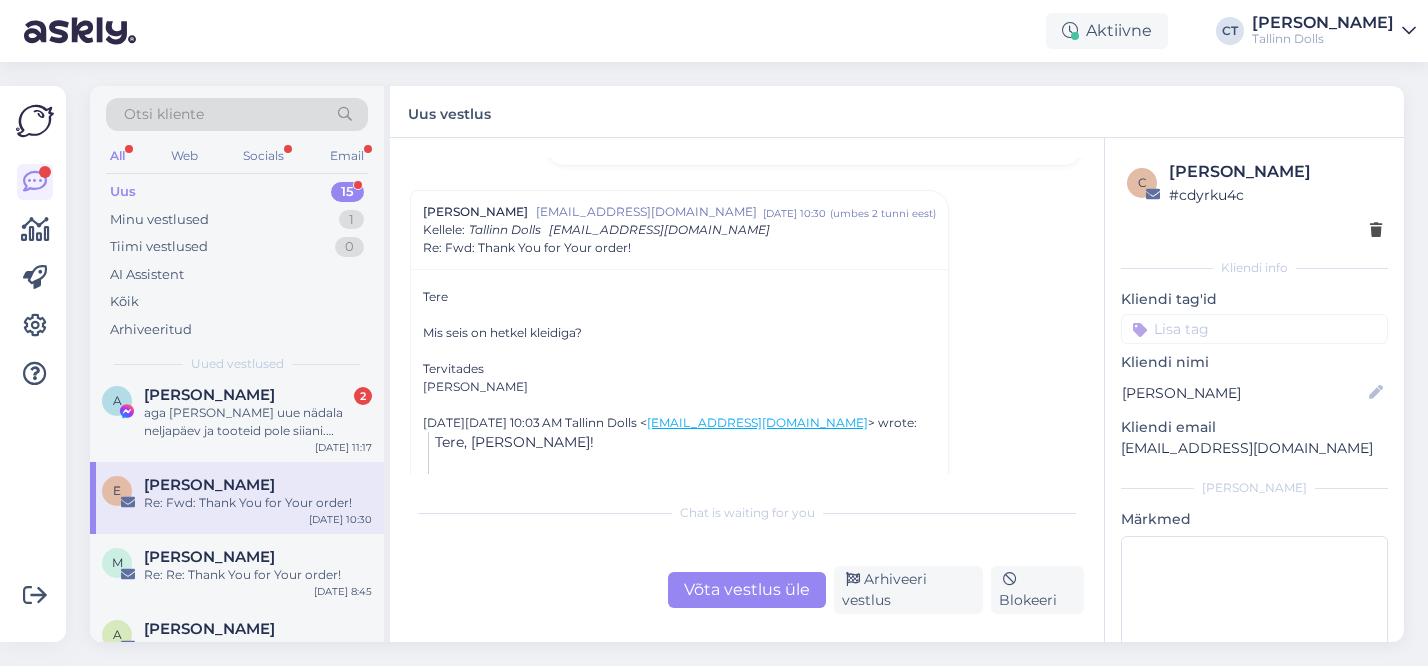 copy on "Roosipõld" 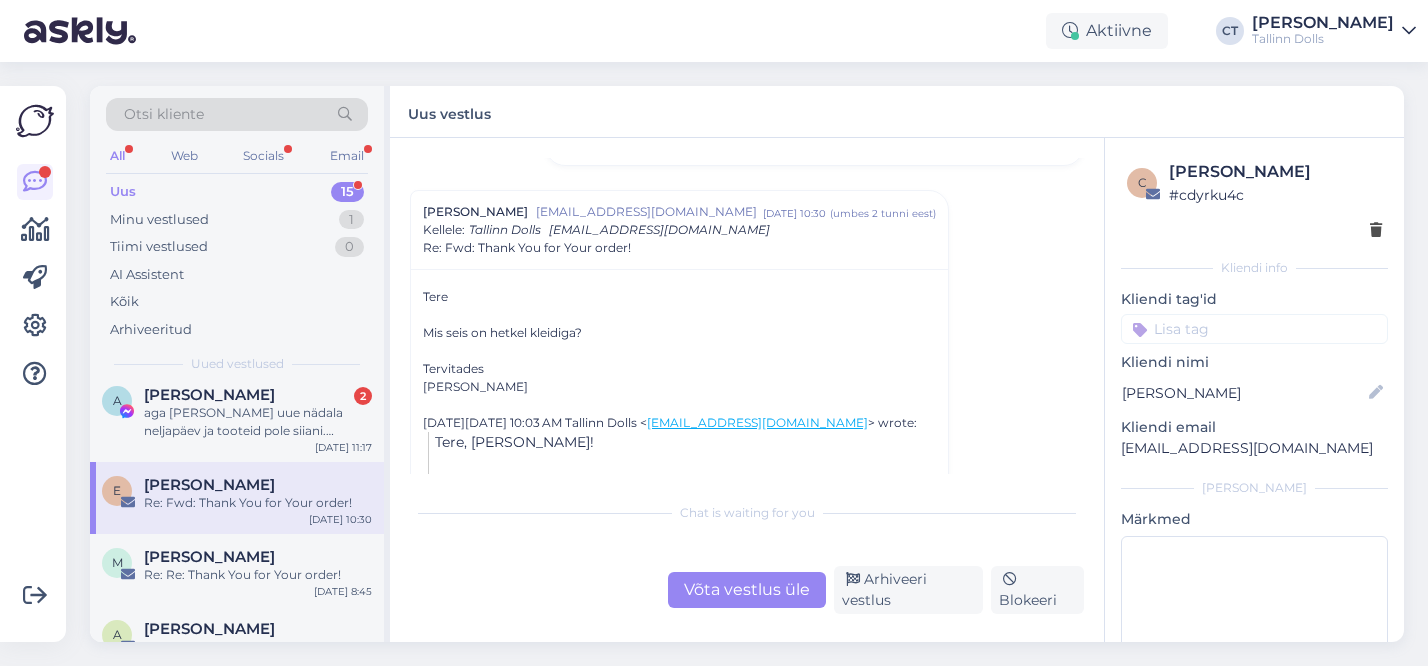 drag, startPoint x: 1312, startPoint y: 175, endPoint x: 1238, endPoint y: 174, distance: 74.00676 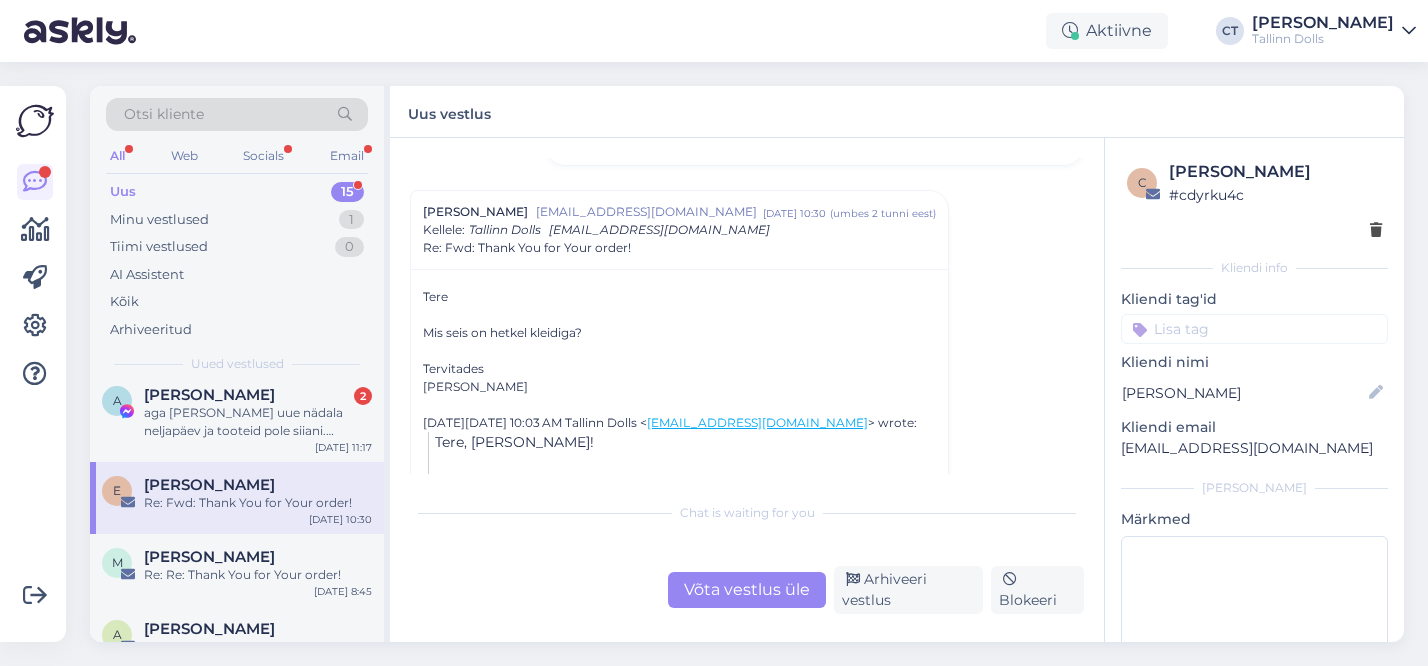 scroll, scrollTop: 666, scrollLeft: 0, axis: vertical 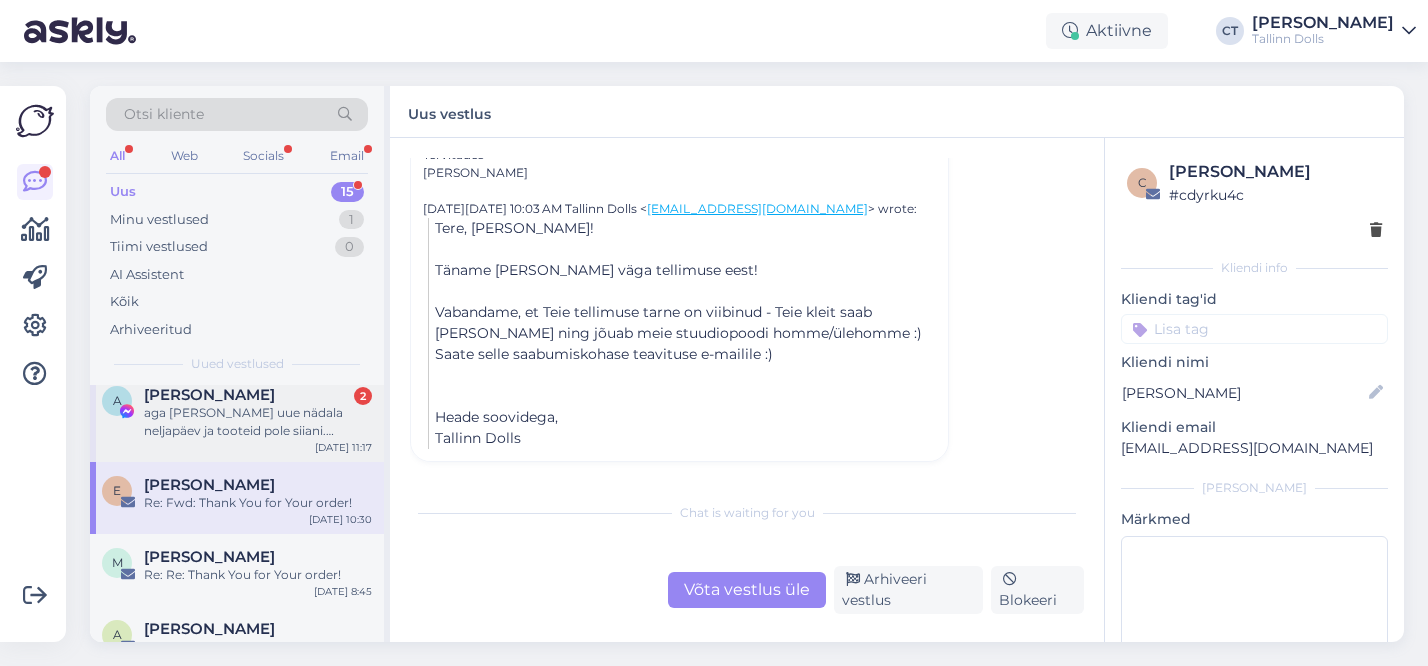 click on "aga [PERSON_NAME] uue nädala neljapäev ja tooteid pole siiani. [PERSON_NAME] ka teid ei saa, et saaks infot küsida" at bounding box center (258, 422) 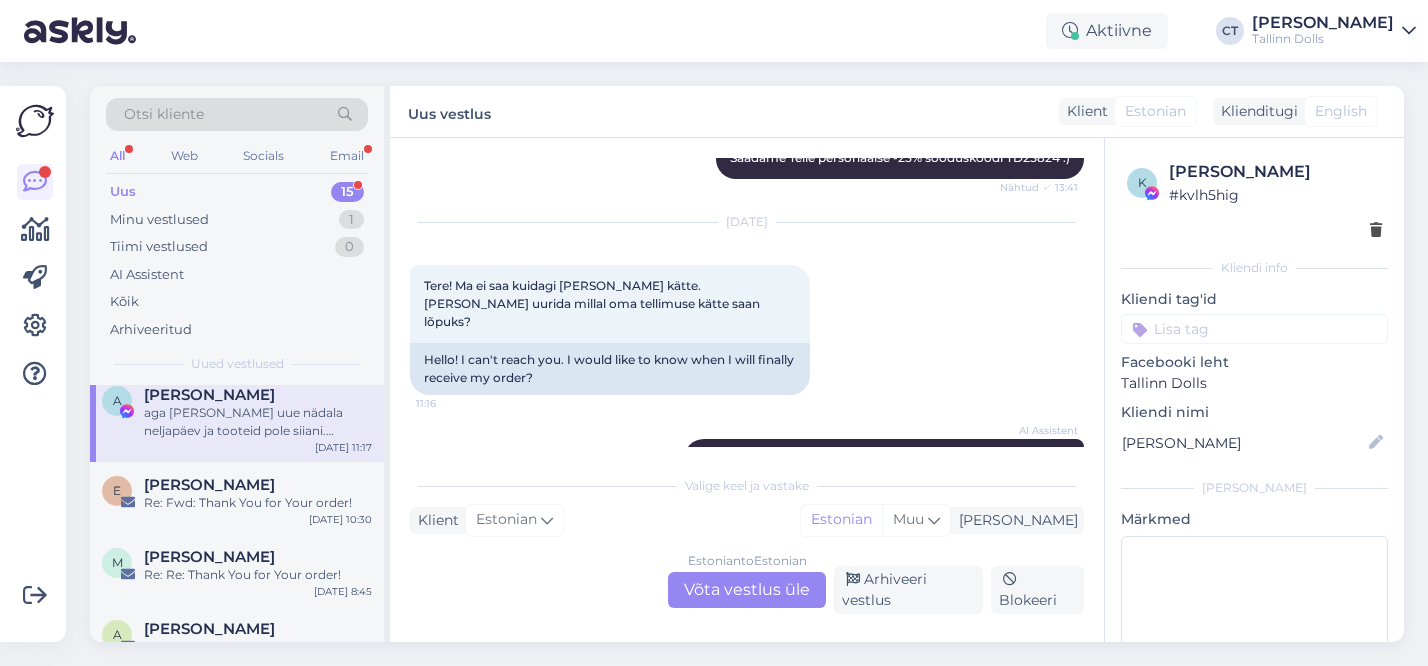 scroll, scrollTop: 1198, scrollLeft: 0, axis: vertical 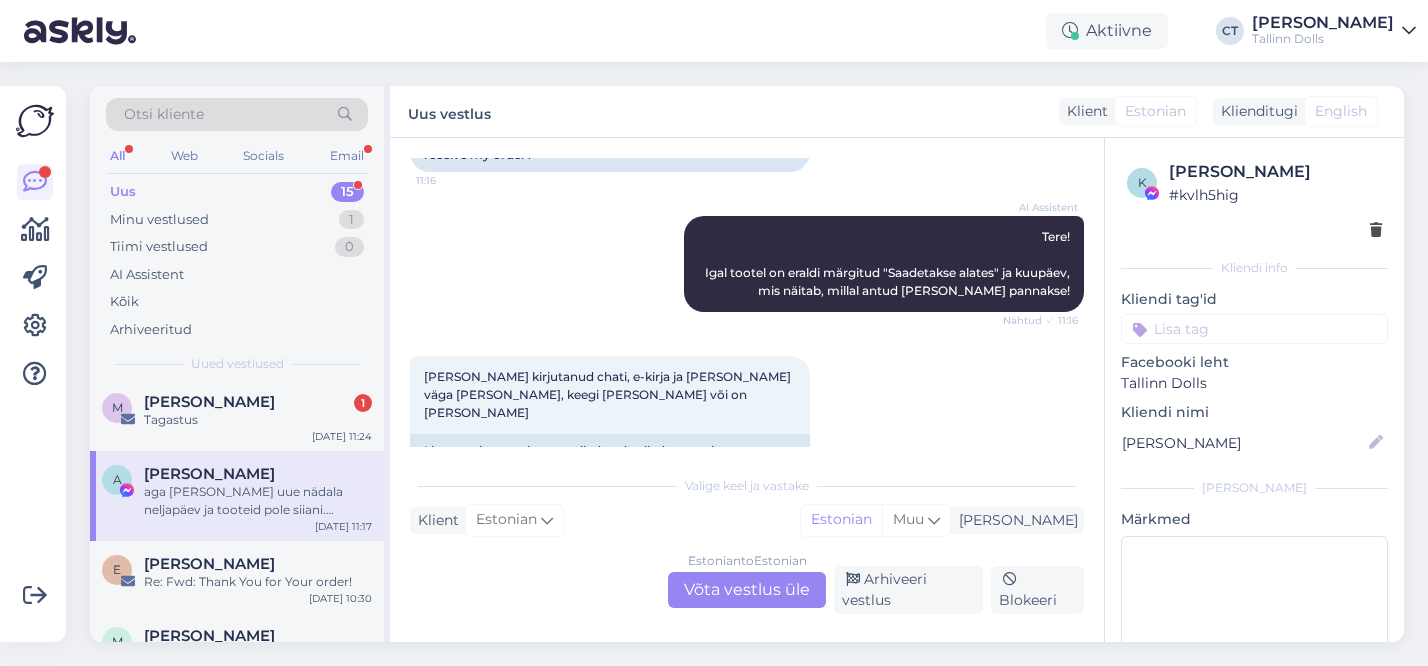 click on "Otsi kliente" at bounding box center [164, 114] 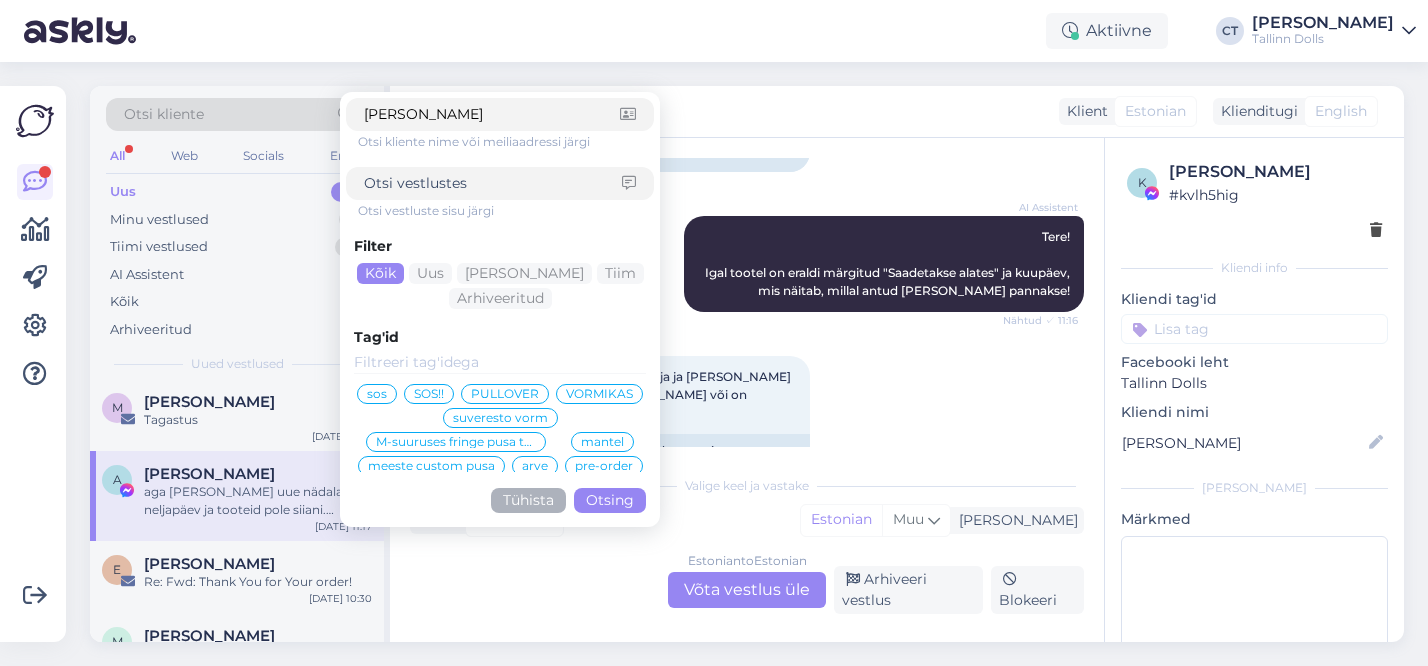 type on "tiisler" 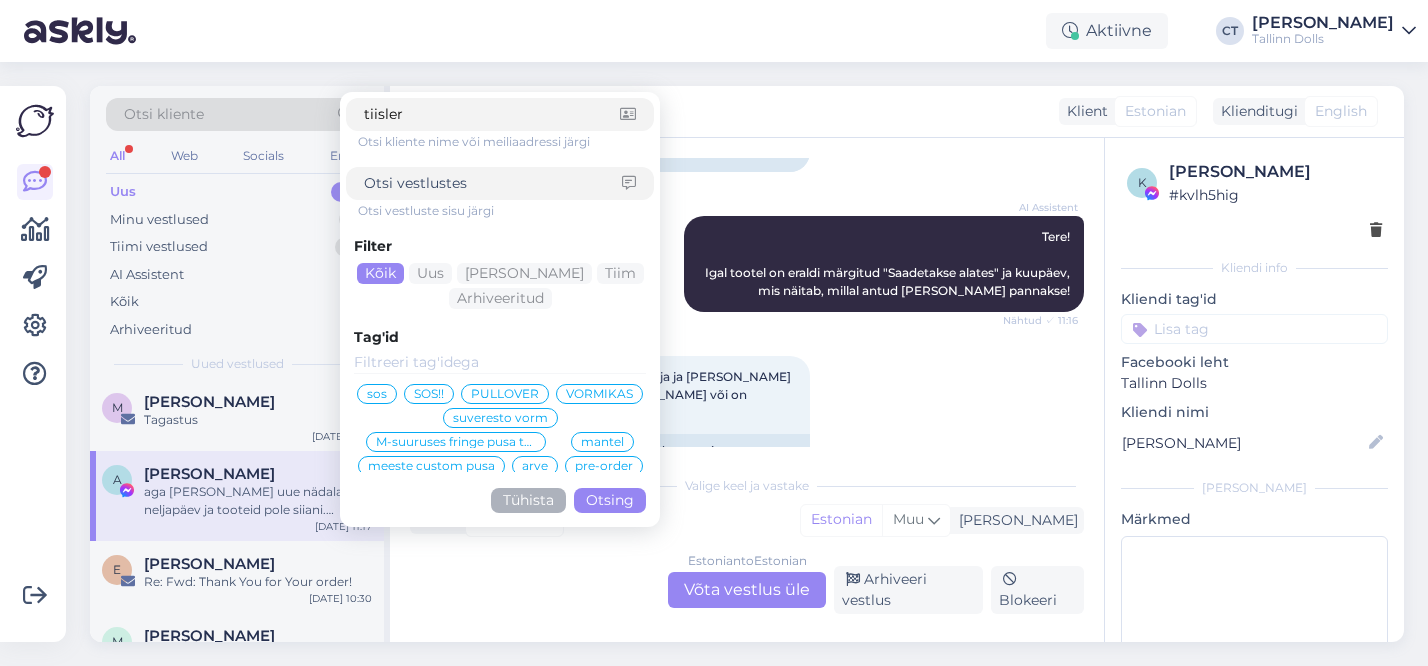 click on "Otsing" at bounding box center (610, 500) 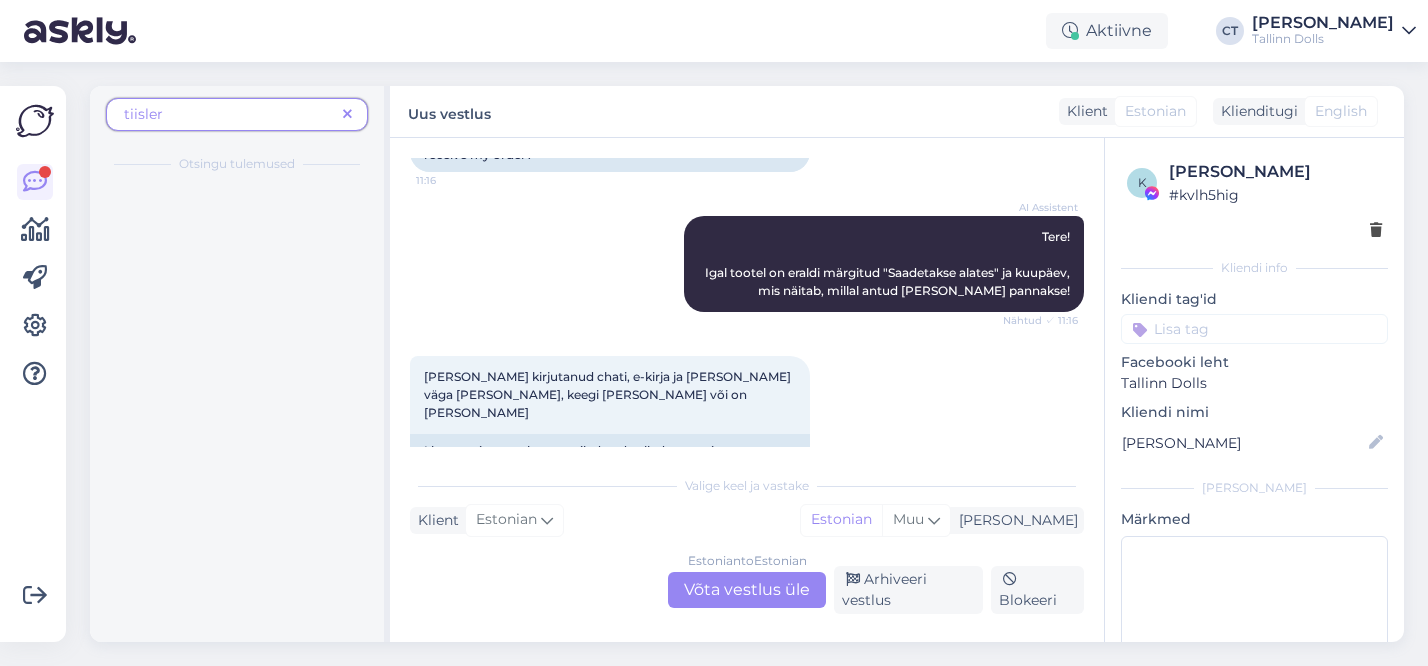 scroll, scrollTop: 0, scrollLeft: 0, axis: both 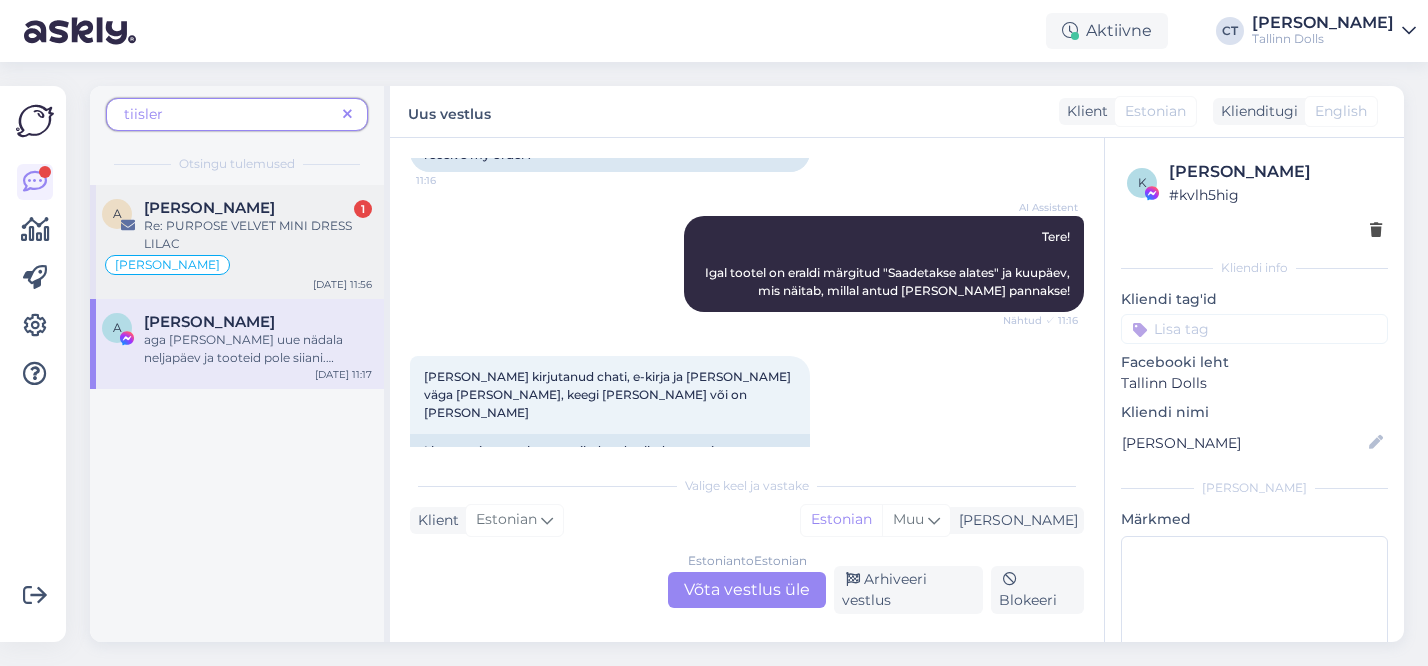 click on "Re: PURPOSE VELVET MINI DRESS LILAC" at bounding box center (258, 235) 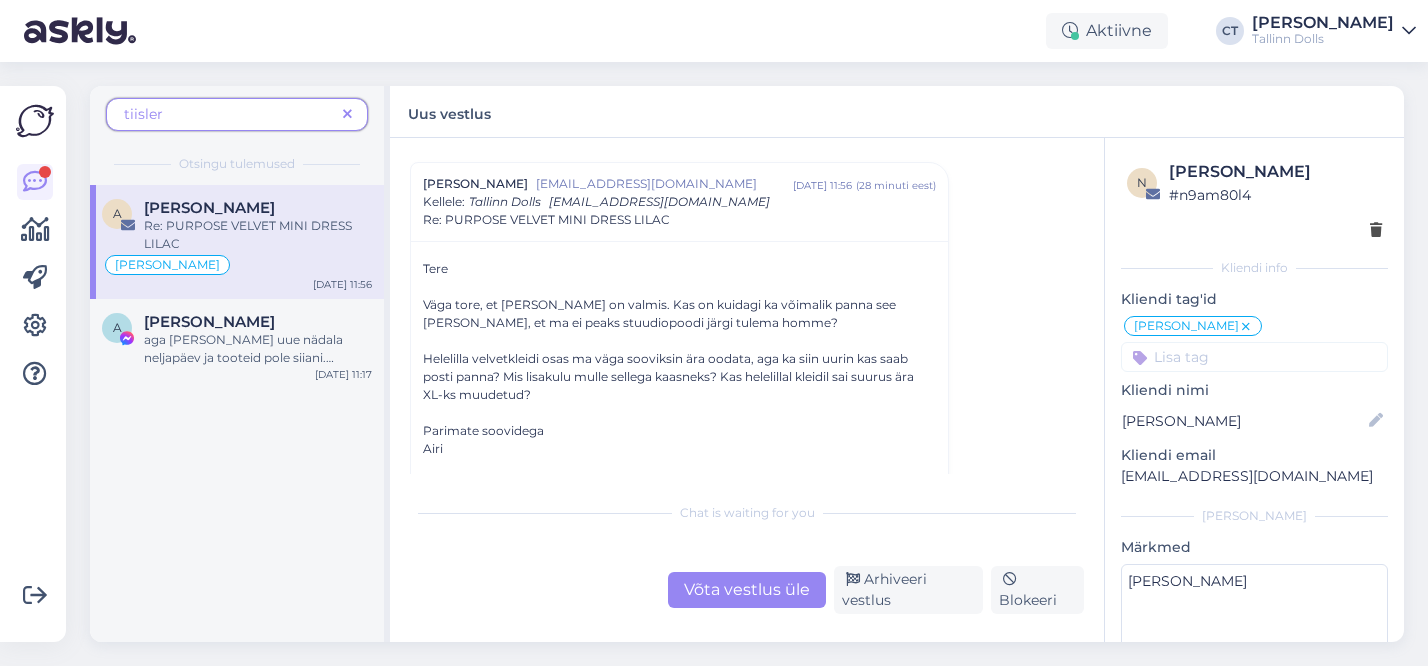 scroll, scrollTop: 1593, scrollLeft: 0, axis: vertical 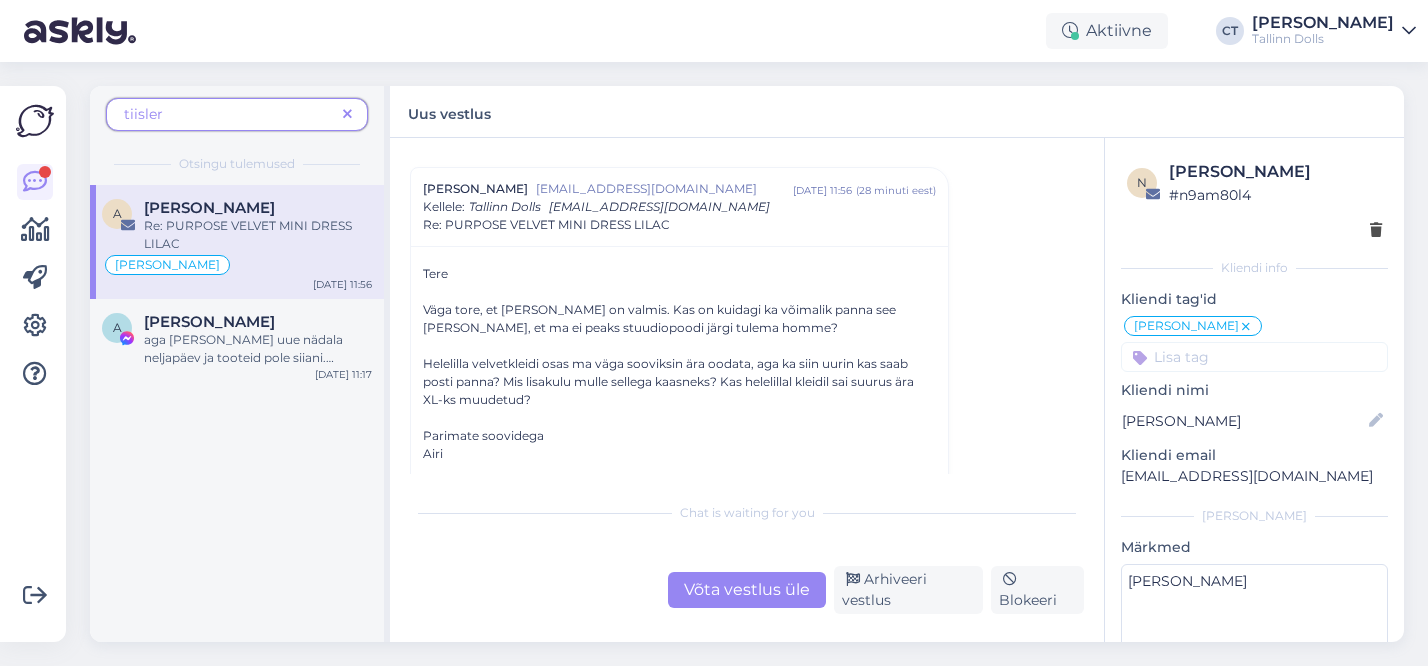 click at bounding box center (347, 115) 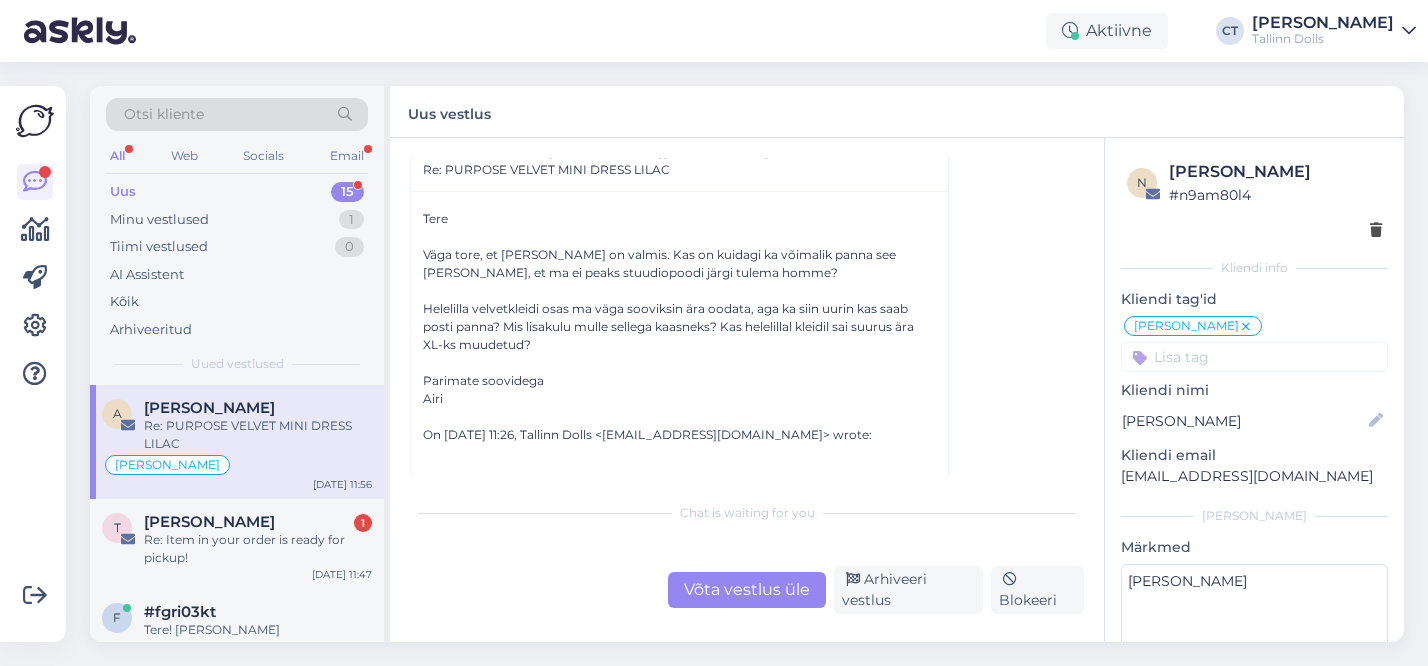 scroll, scrollTop: 1653, scrollLeft: 0, axis: vertical 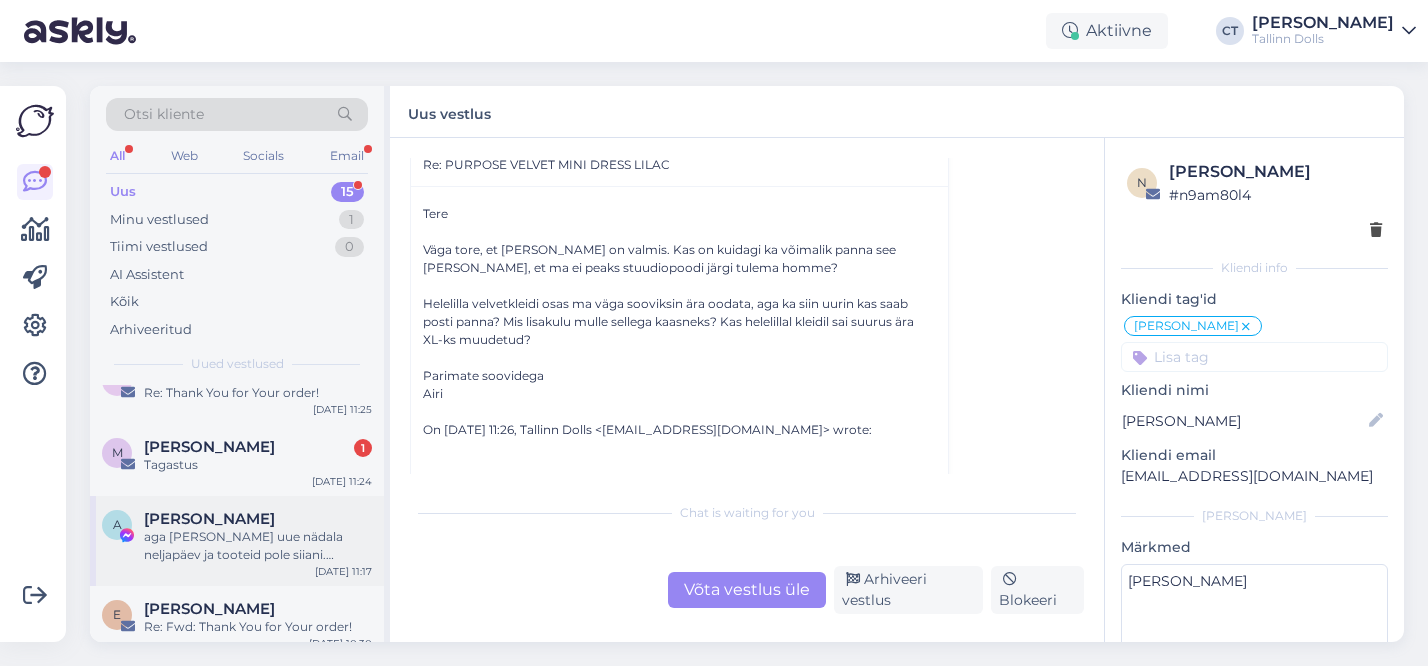 click on "aga [PERSON_NAME] uue nädala neljapäev ja tooteid pole siiani. [PERSON_NAME] ka teid ei saa, et saaks infot küsida" at bounding box center (258, 546) 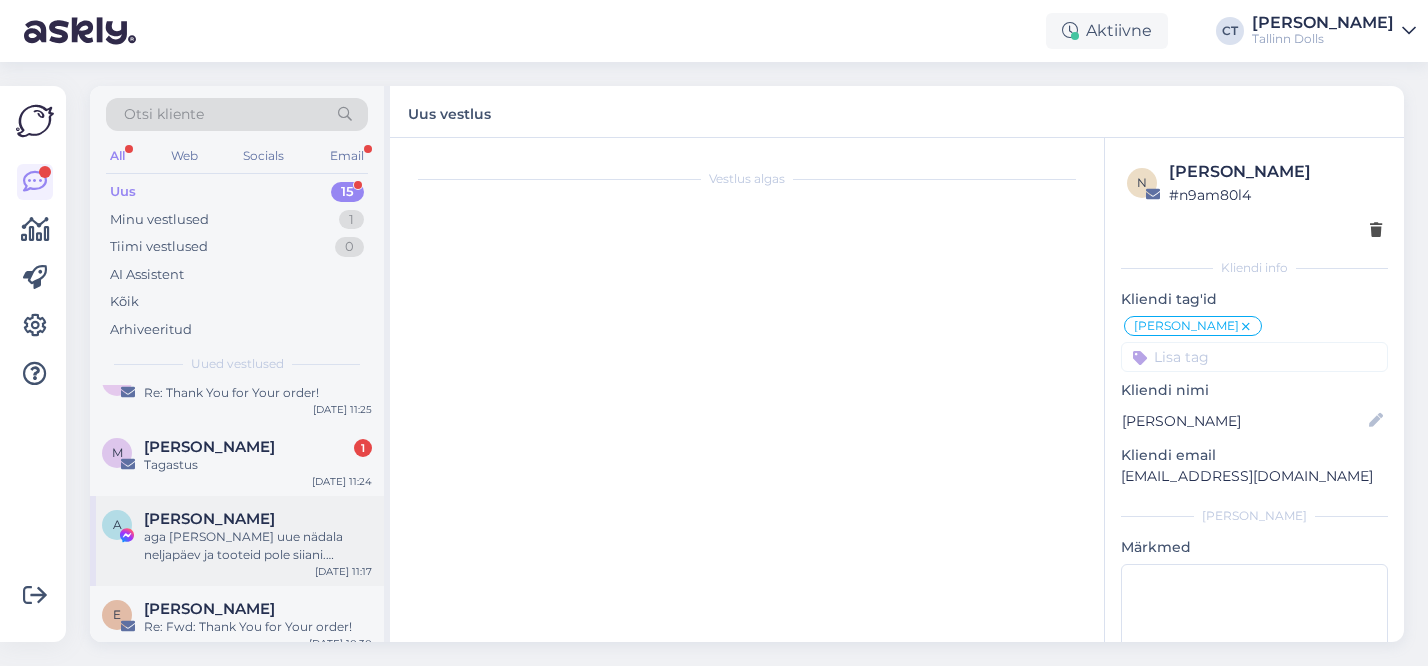 scroll, scrollTop: 1916, scrollLeft: 0, axis: vertical 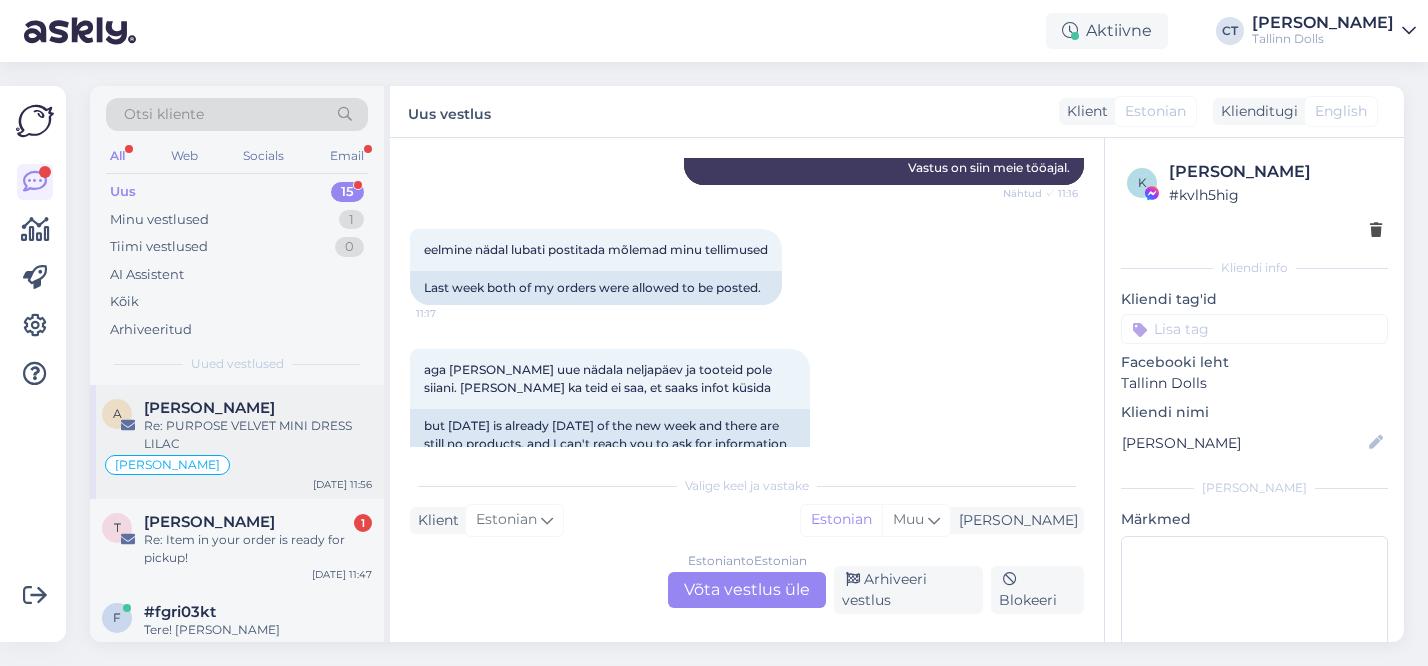 click on "Re: PURPOSE VELVET MINI DRESS LILAC" at bounding box center [258, 435] 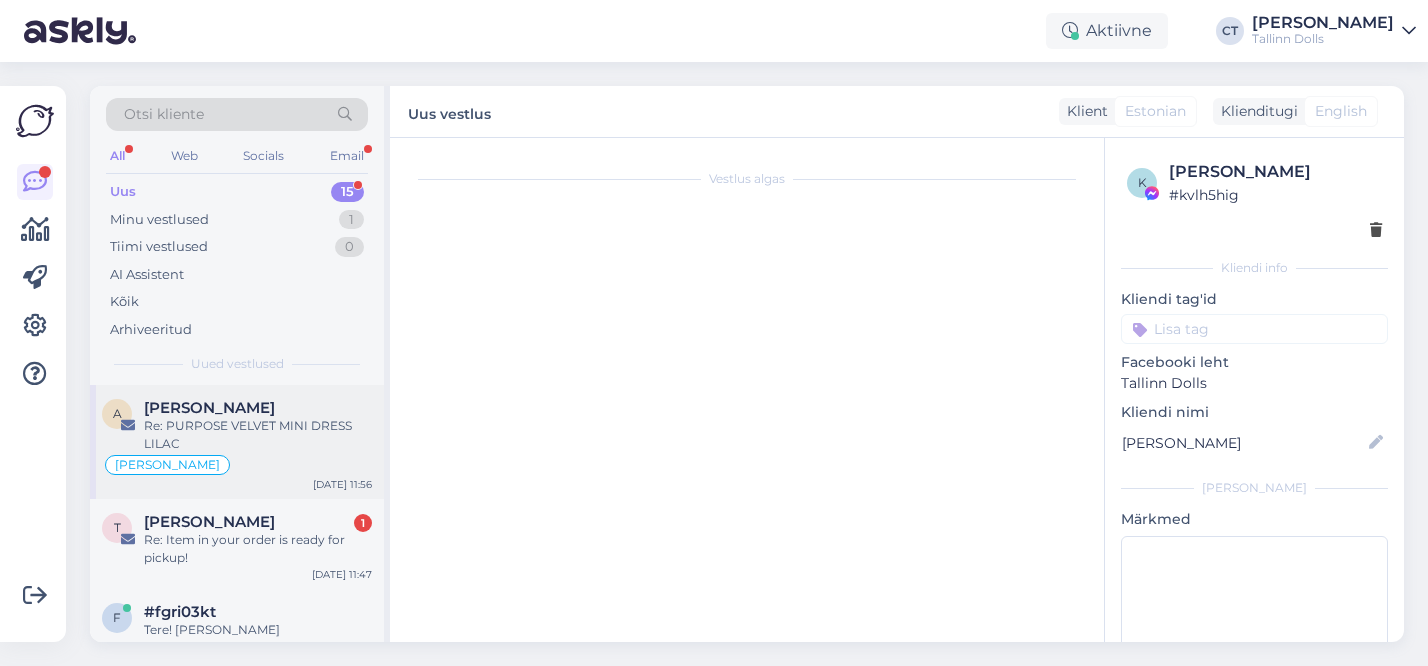 type on "[PERSON_NAME]" 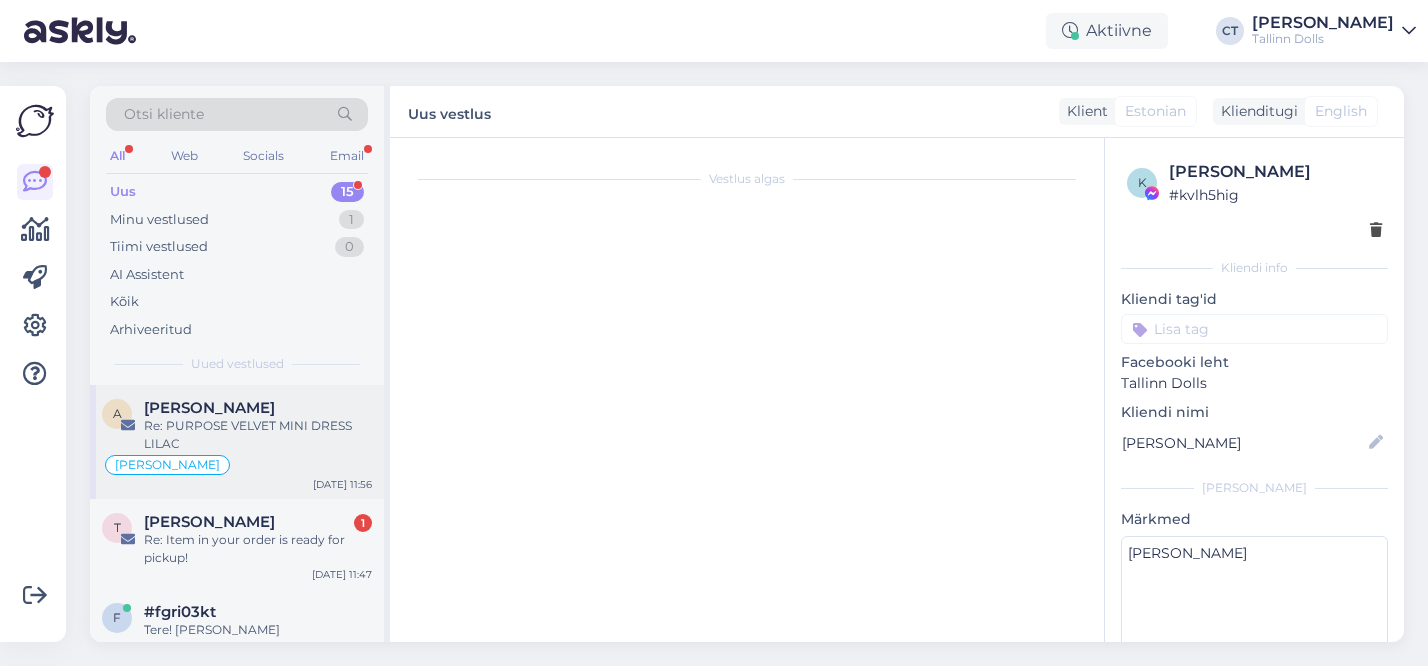 scroll, scrollTop: 1602, scrollLeft: 0, axis: vertical 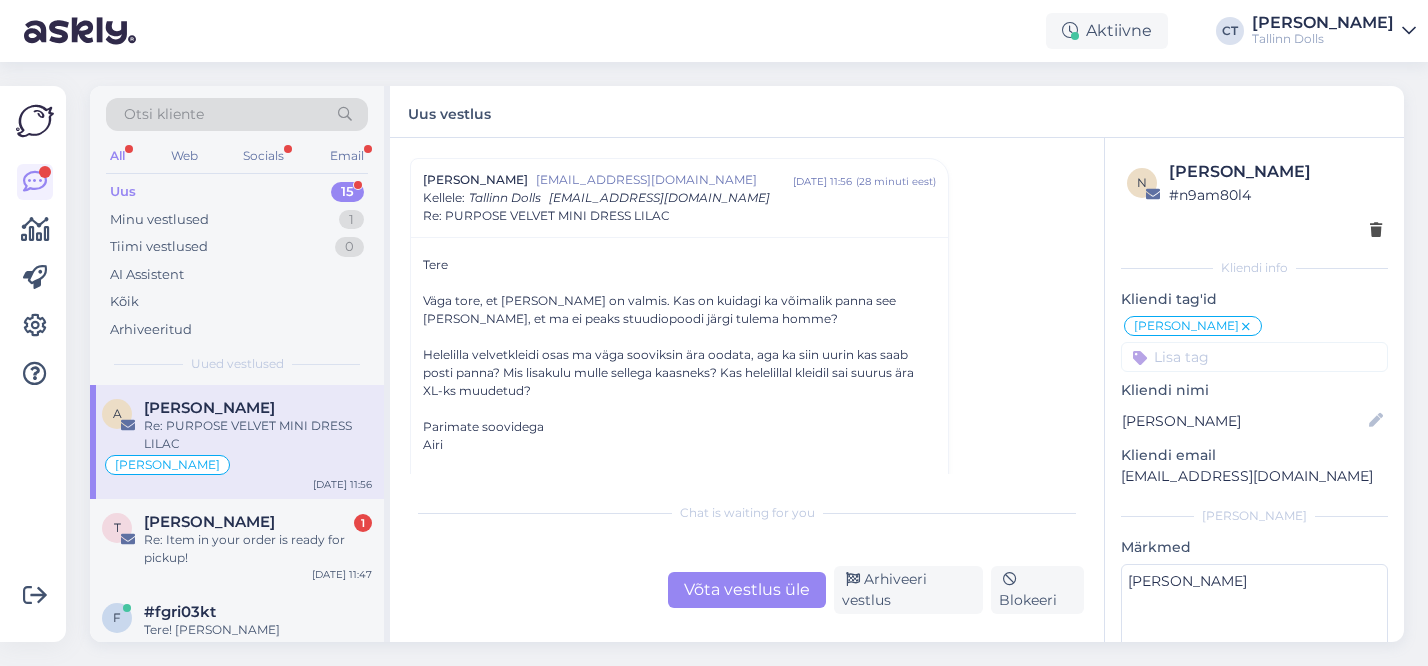 click on "Võta vestlus üle" at bounding box center [747, 590] 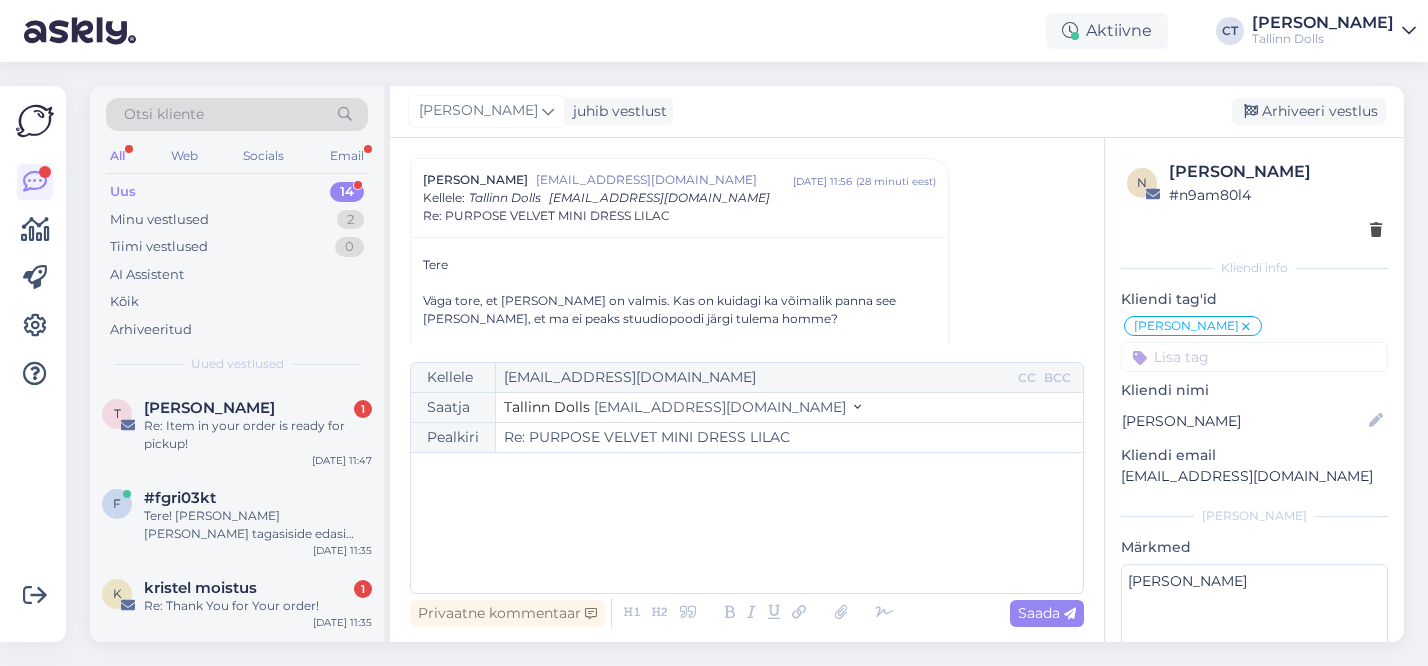 click on "﻿" at bounding box center (747, 523) 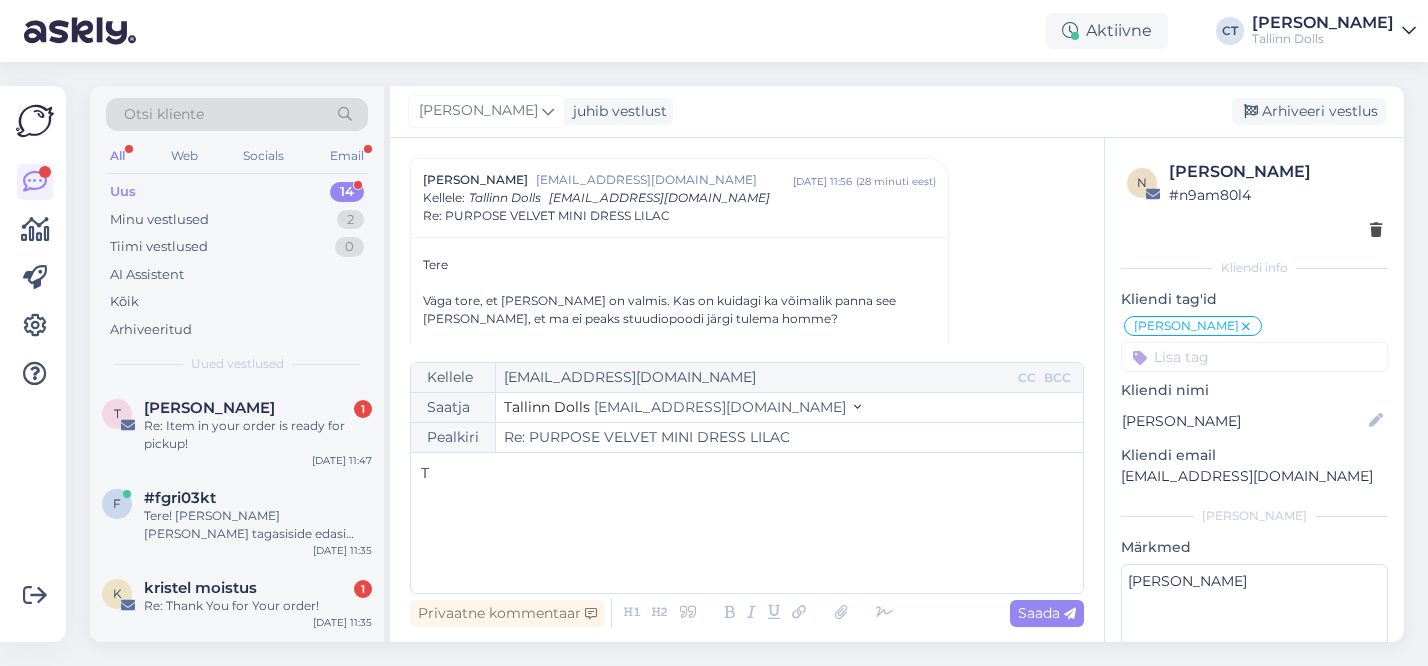 type 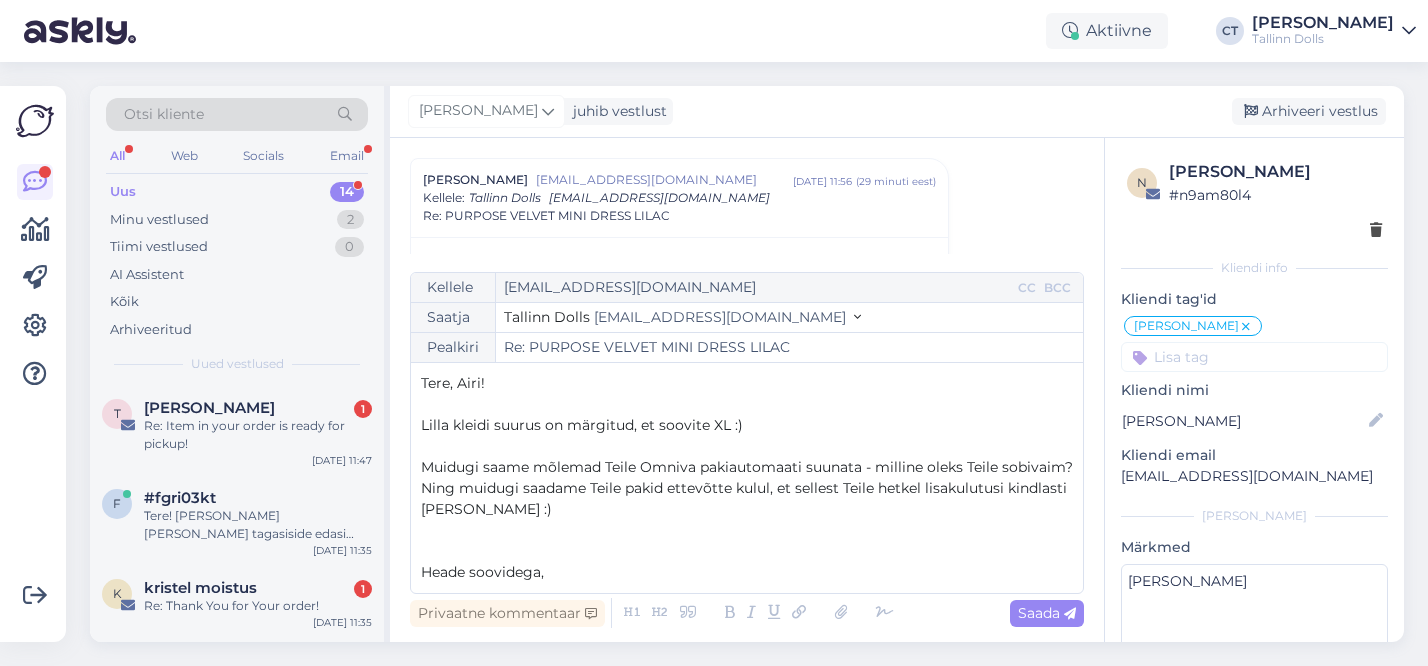 scroll, scrollTop: 32, scrollLeft: 0, axis: vertical 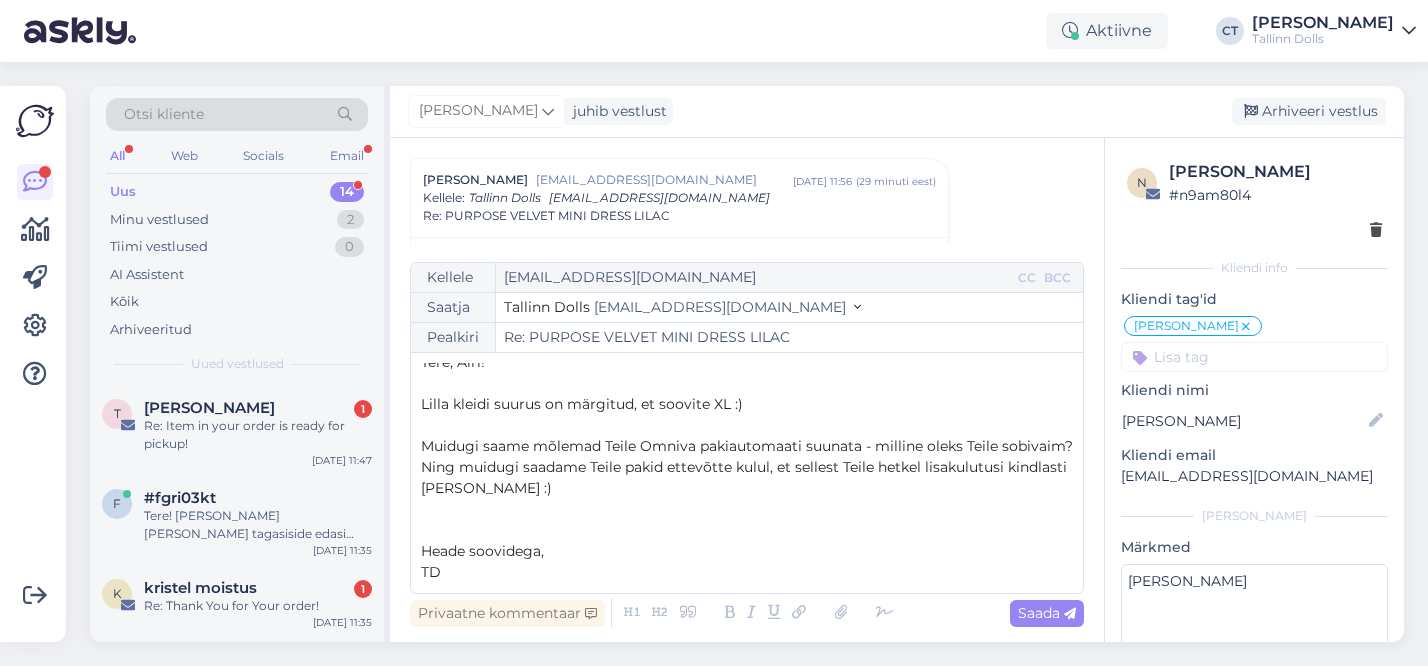 click on "﻿" at bounding box center (747, 509) 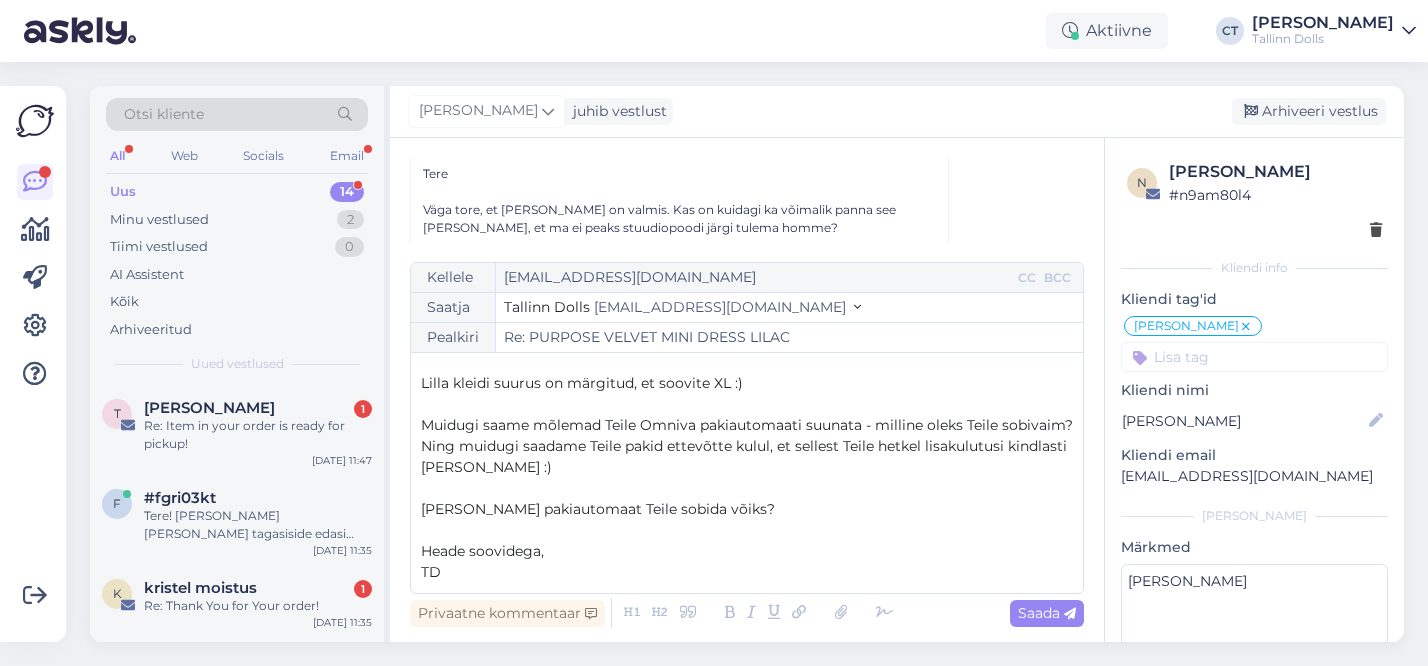 scroll, scrollTop: 1719, scrollLeft: 0, axis: vertical 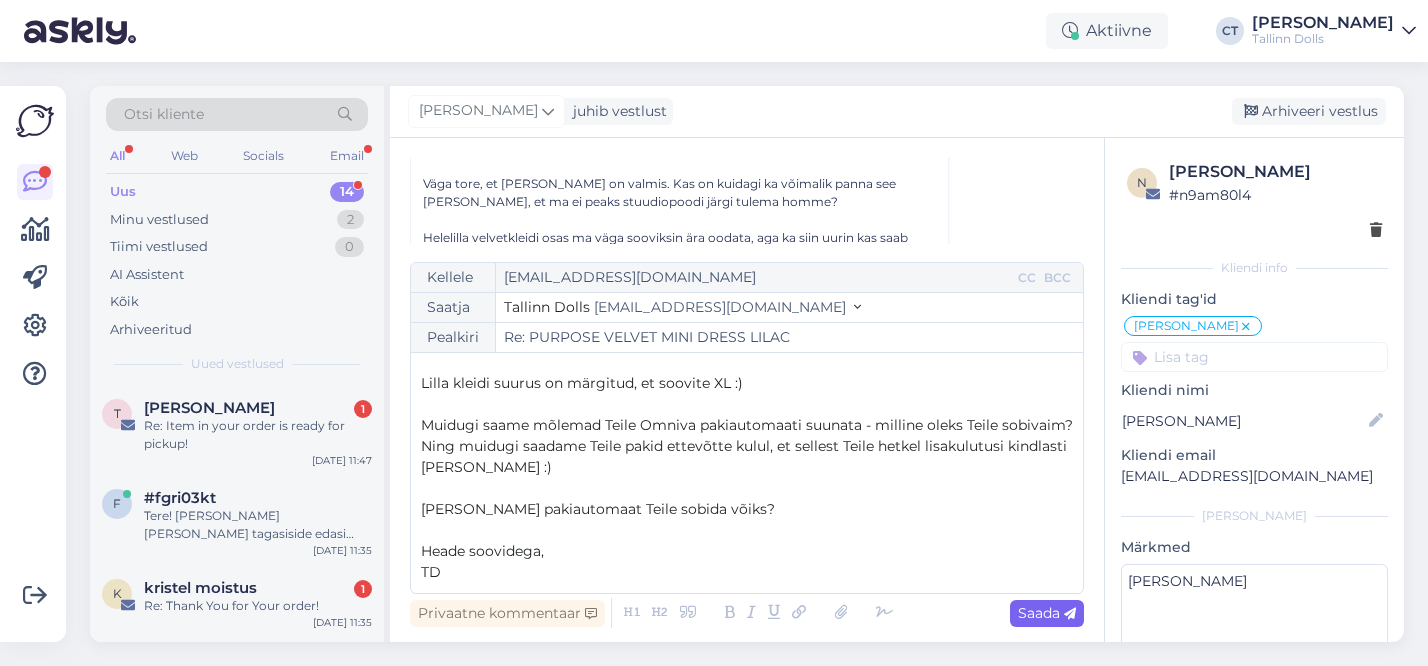 click at bounding box center (1070, 614) 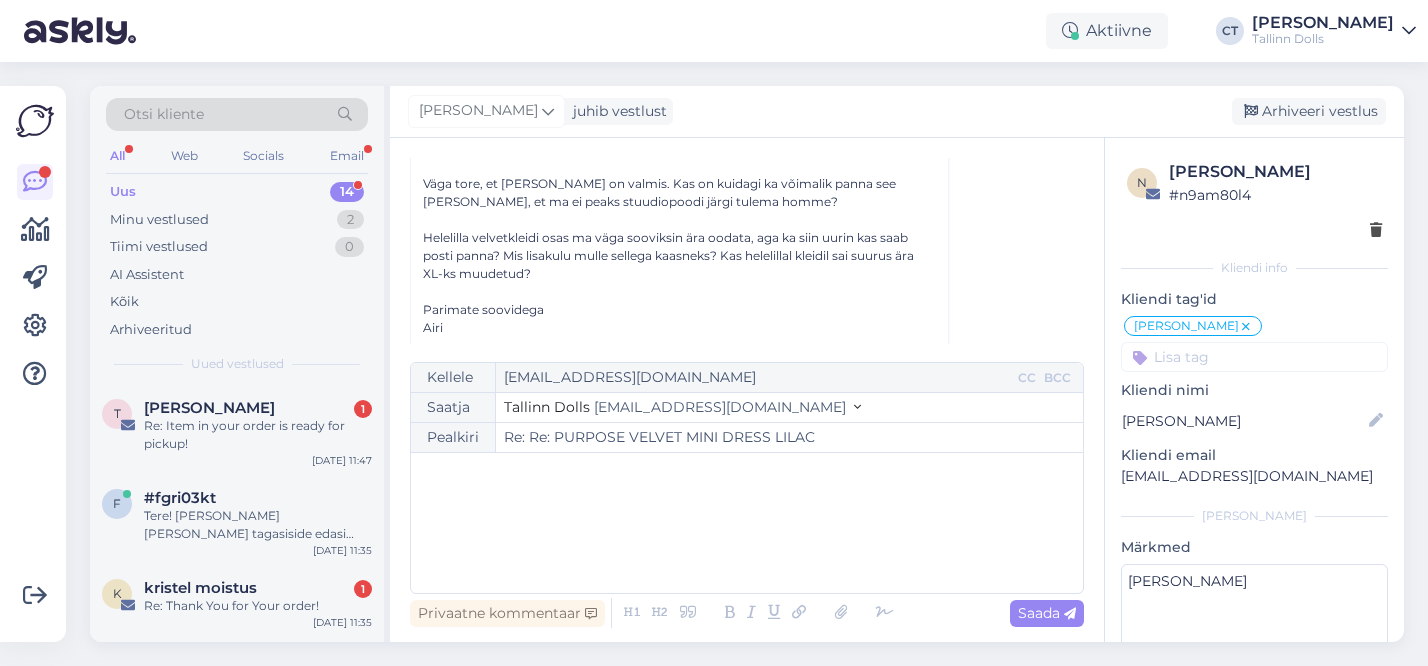 type on "Re: PURPOSE VELVET MINI DRESS LILAC" 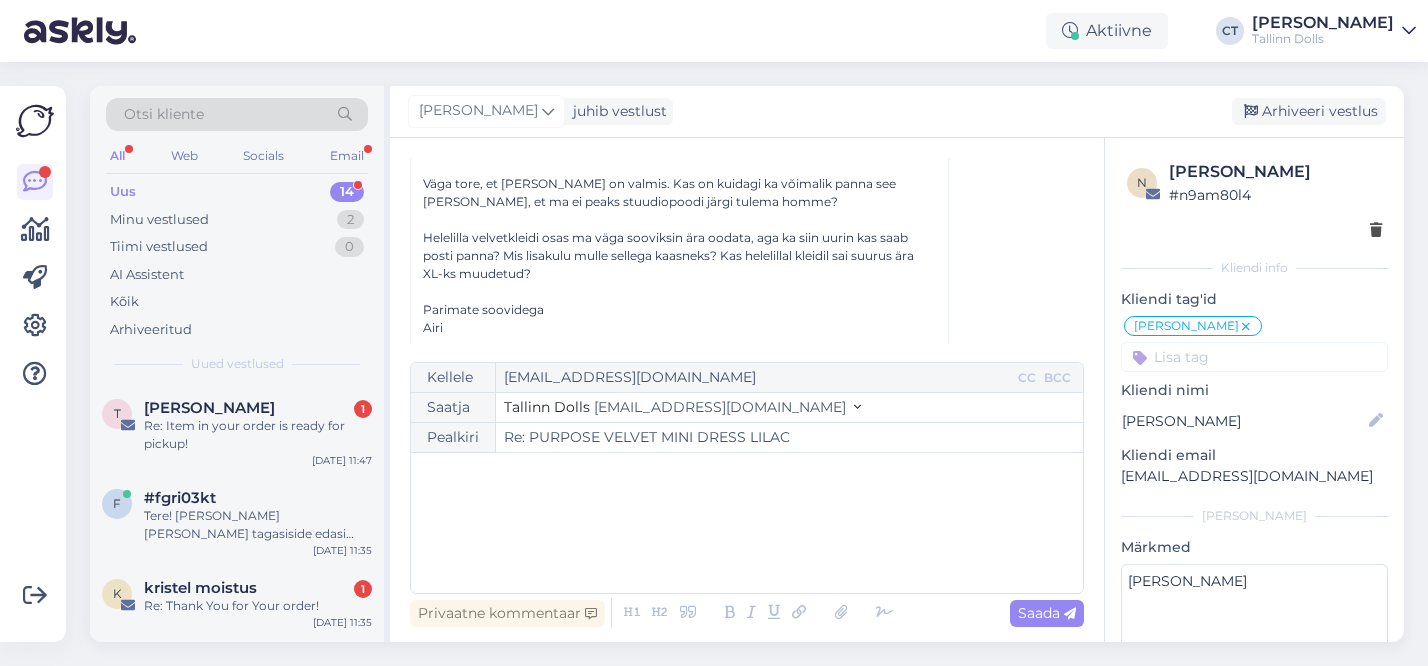 scroll, scrollTop: 0, scrollLeft: 0, axis: both 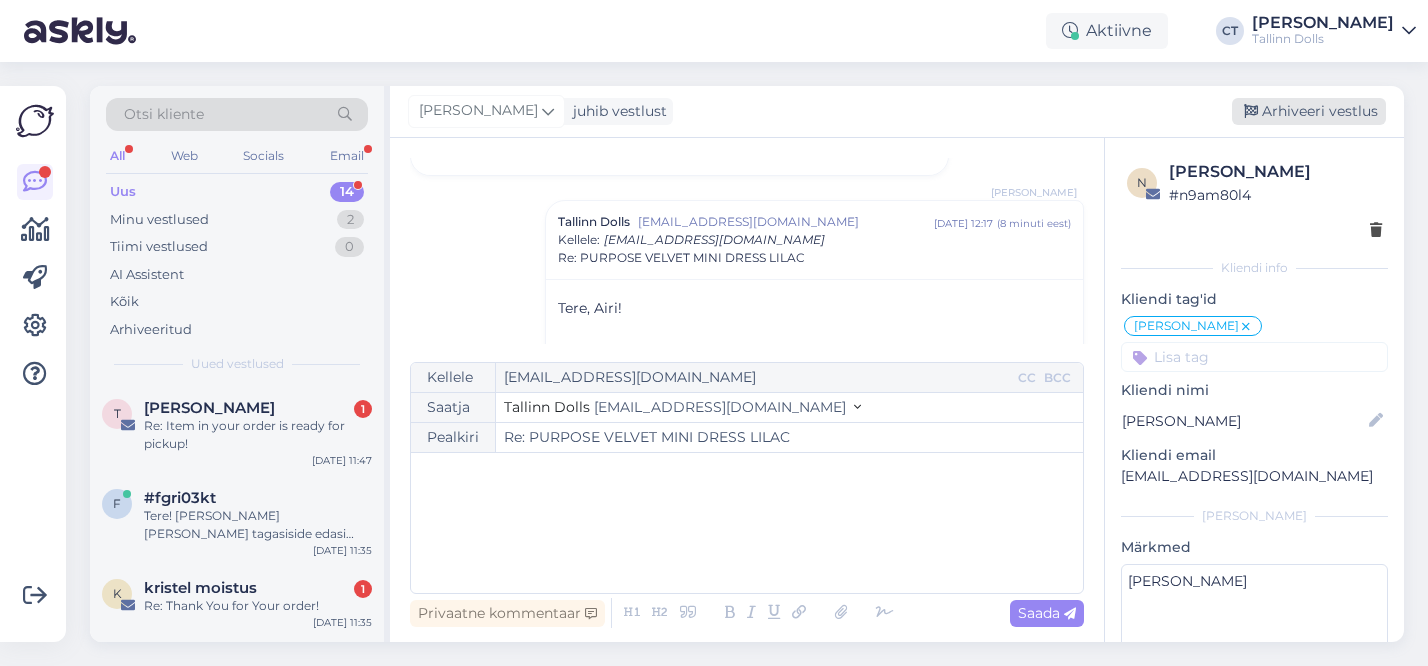 click on "Arhiveeri vestlus" at bounding box center (1309, 111) 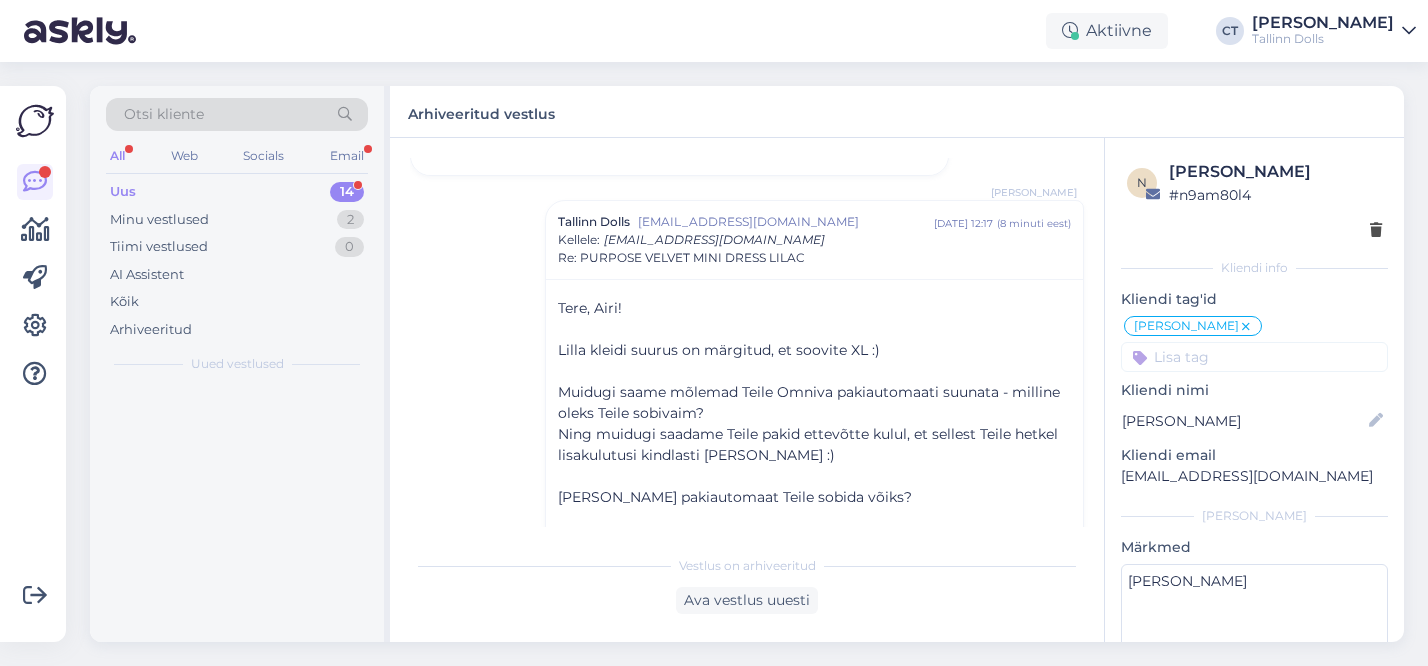 scroll, scrollTop: 2312, scrollLeft: 0, axis: vertical 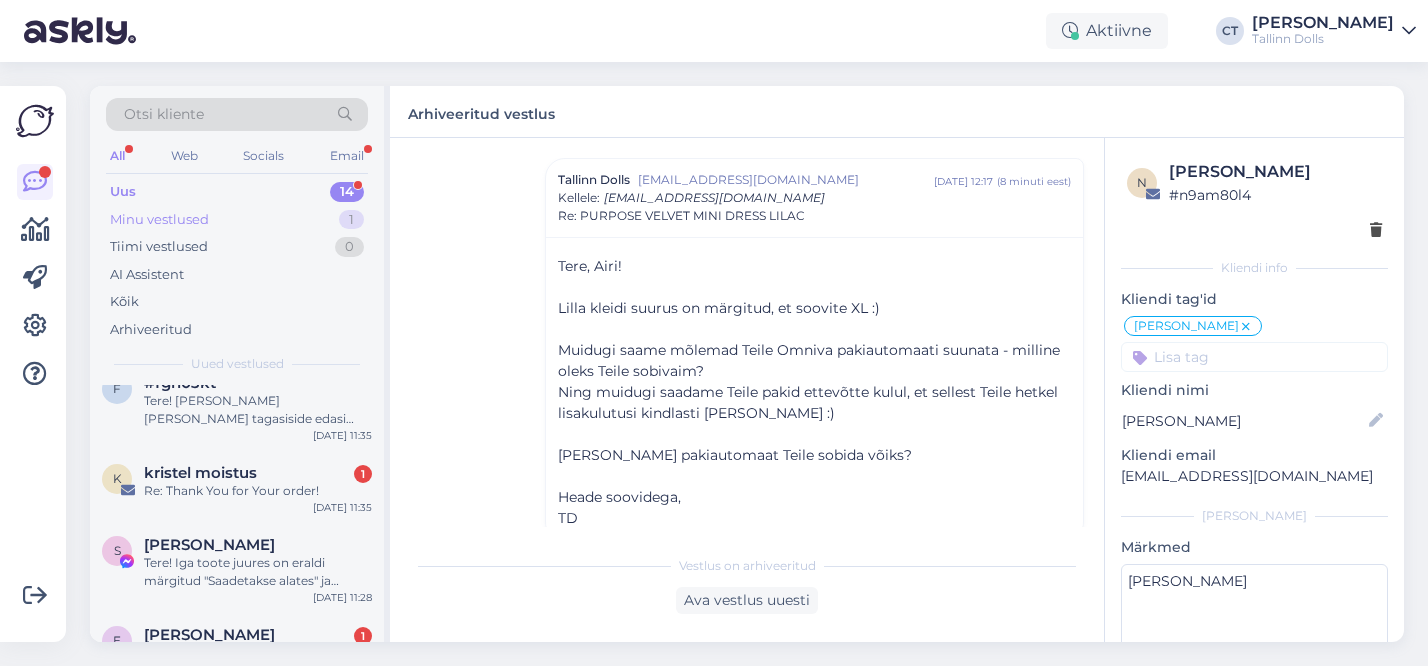 click on "Minu vestlused 1" at bounding box center (237, 220) 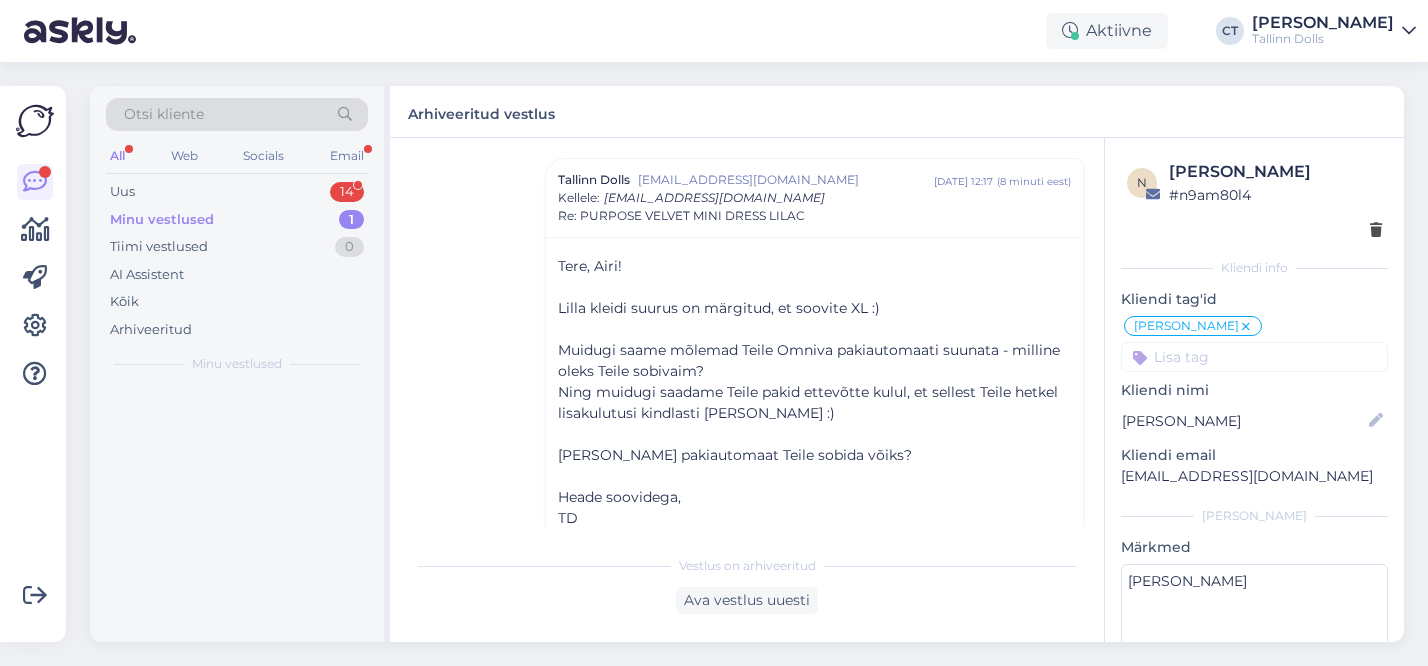 scroll, scrollTop: 0, scrollLeft: 0, axis: both 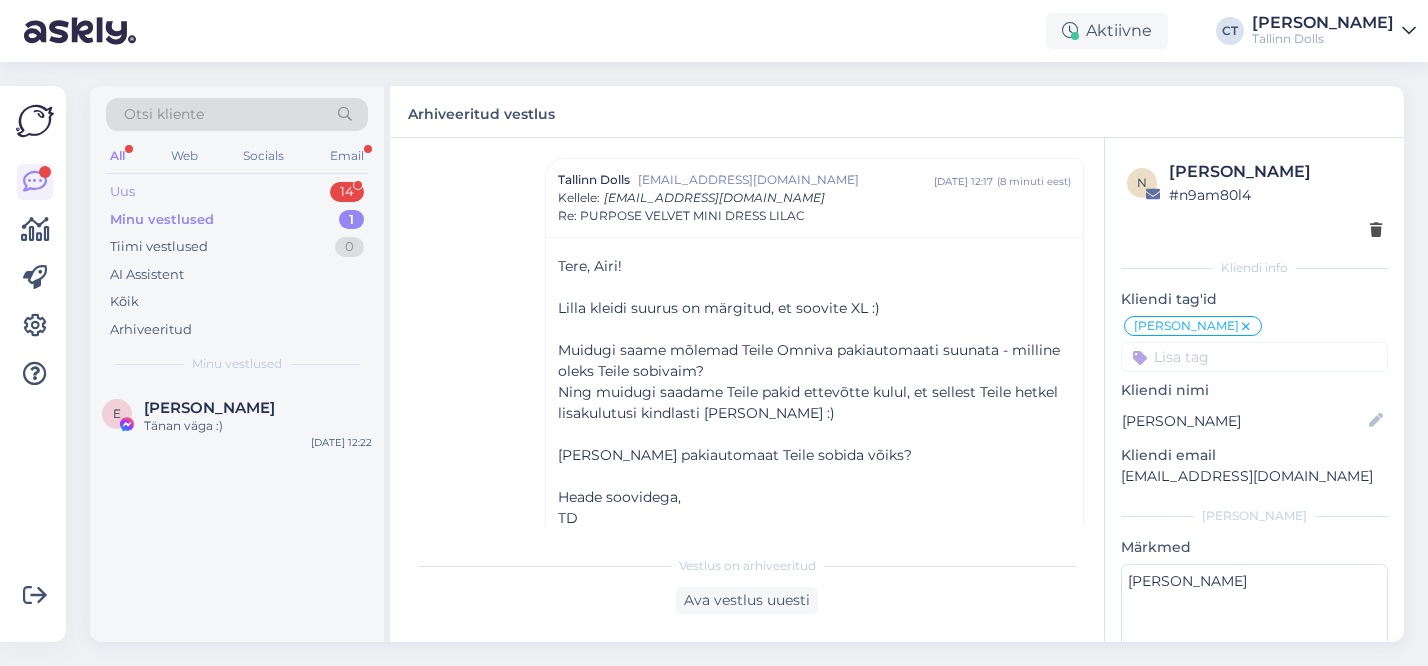 click on "Uus 14" at bounding box center [237, 192] 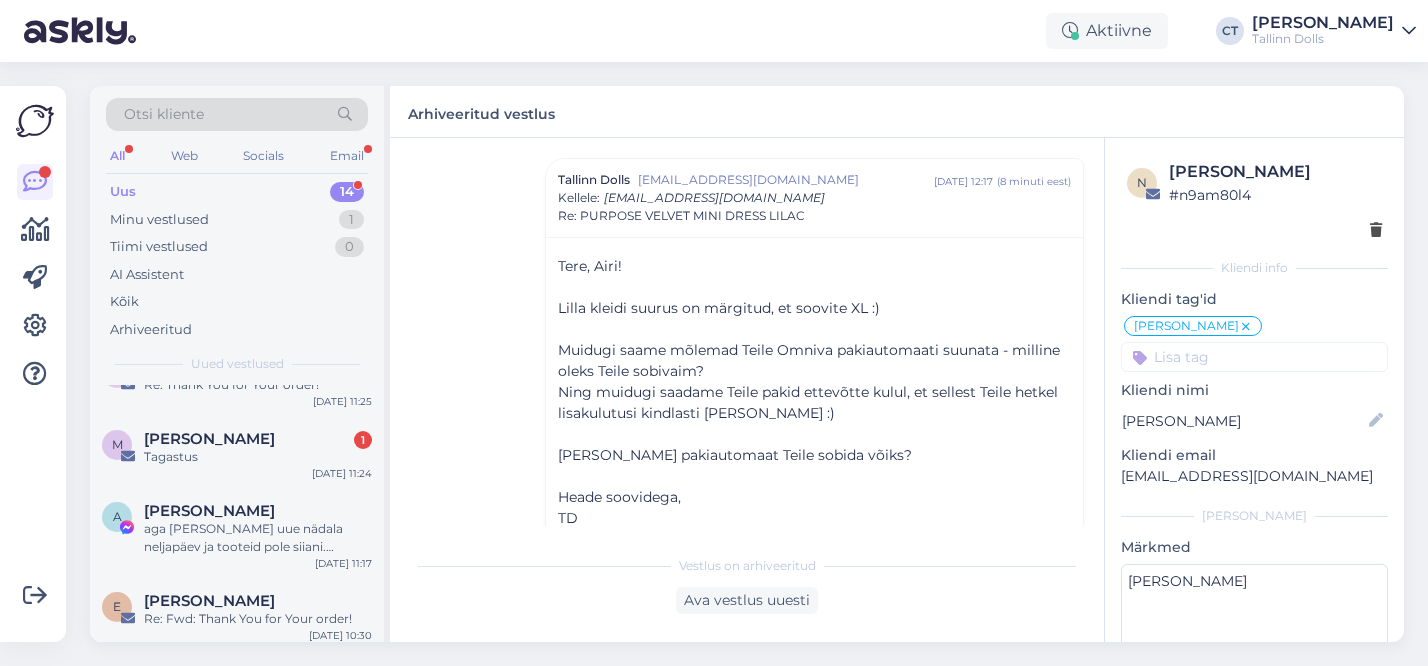 scroll, scrollTop: 408, scrollLeft: 0, axis: vertical 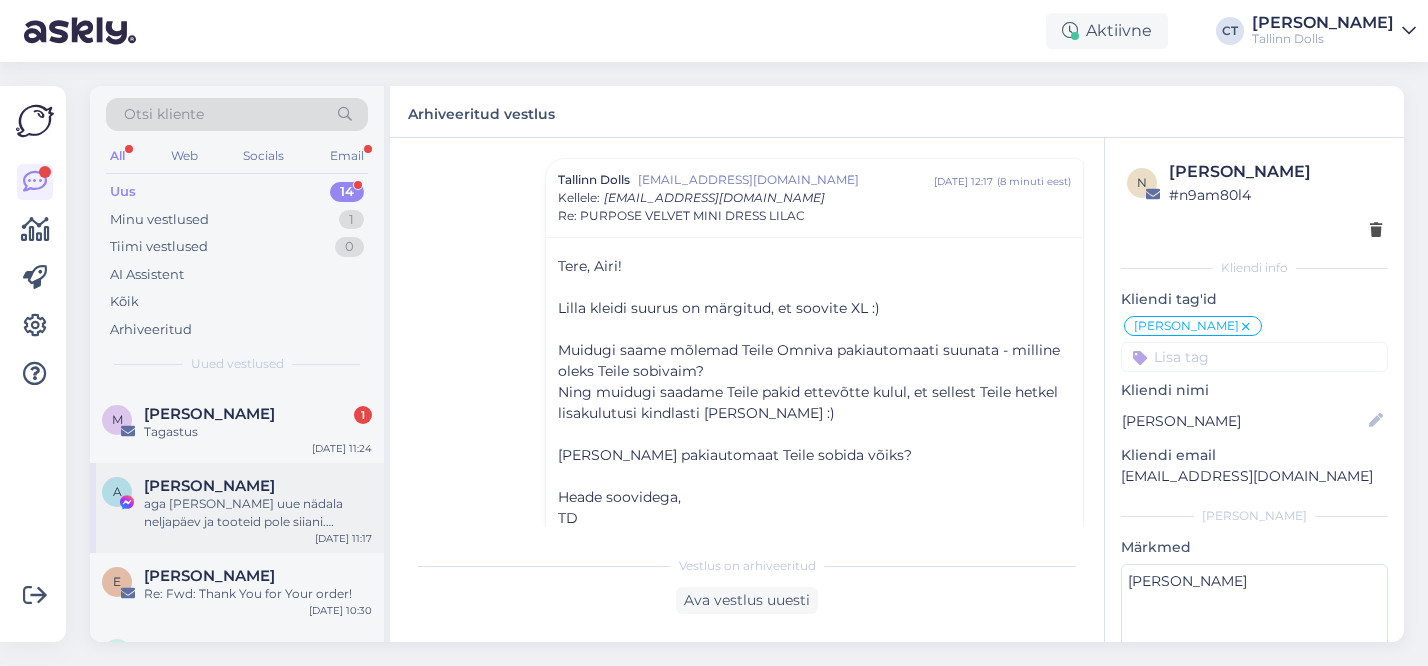 click on "aga [PERSON_NAME] uue nädala neljapäev ja tooteid pole siiani. [PERSON_NAME] ka teid ei saa, et saaks infot küsida" at bounding box center [258, 513] 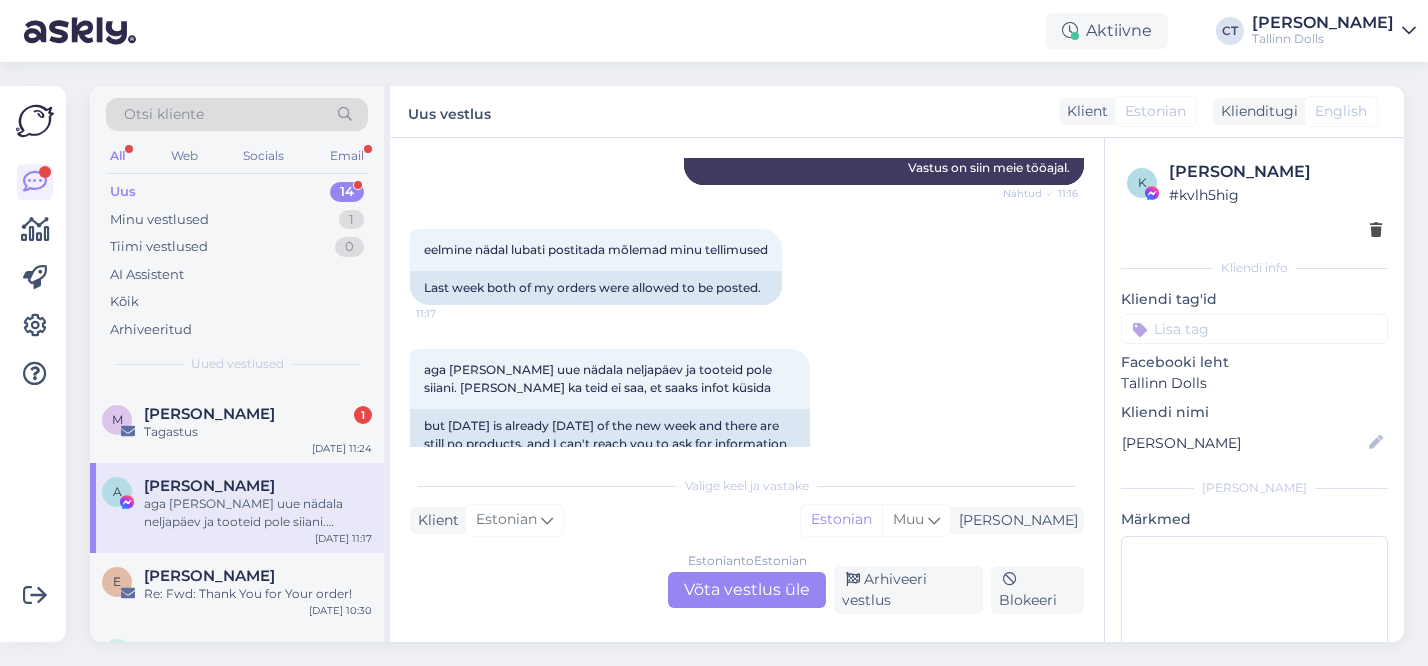 click on "Estonian  to  Estonian Võta vestlus üle" at bounding box center [747, 590] 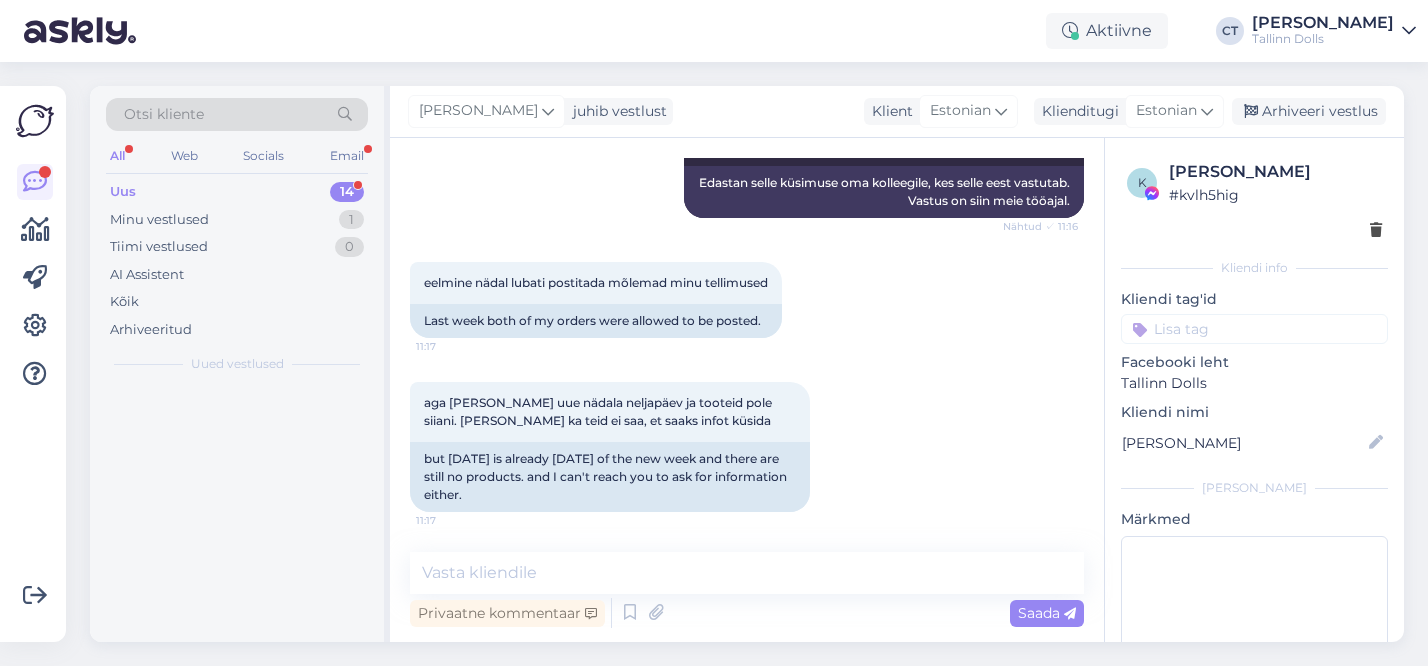 scroll, scrollTop: 1829, scrollLeft: 0, axis: vertical 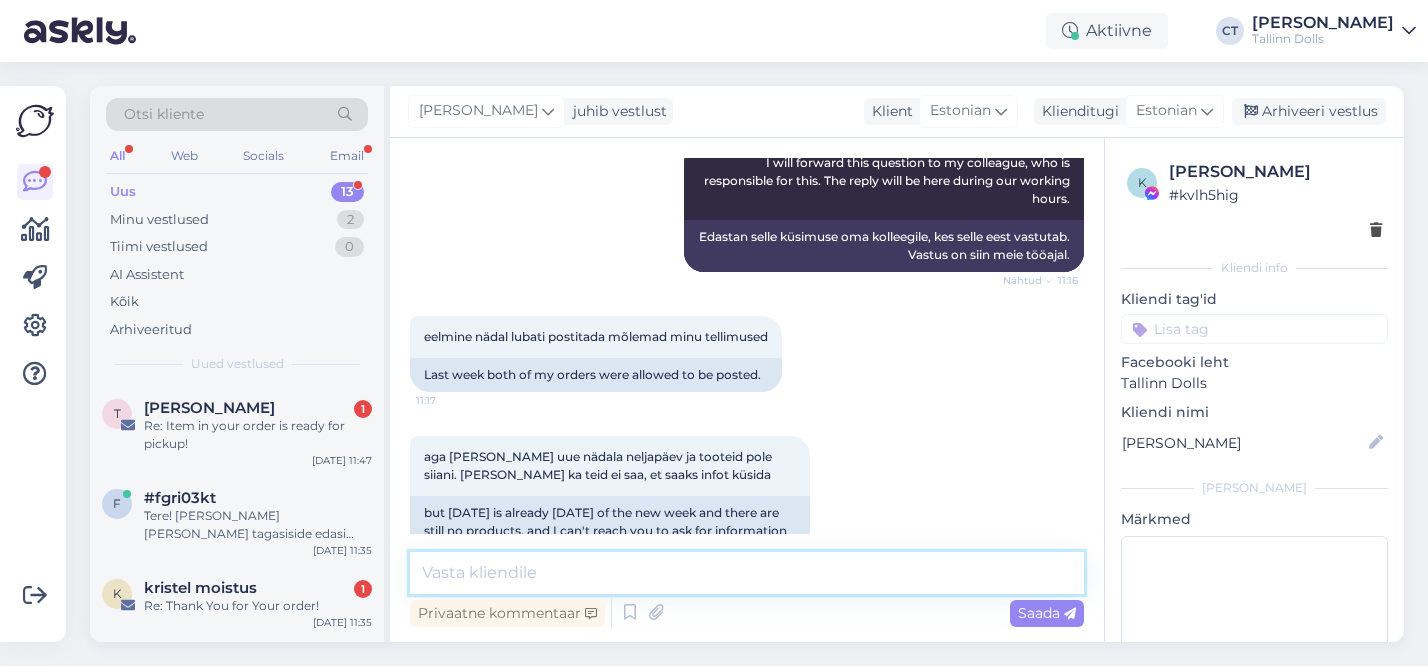 click at bounding box center (747, 573) 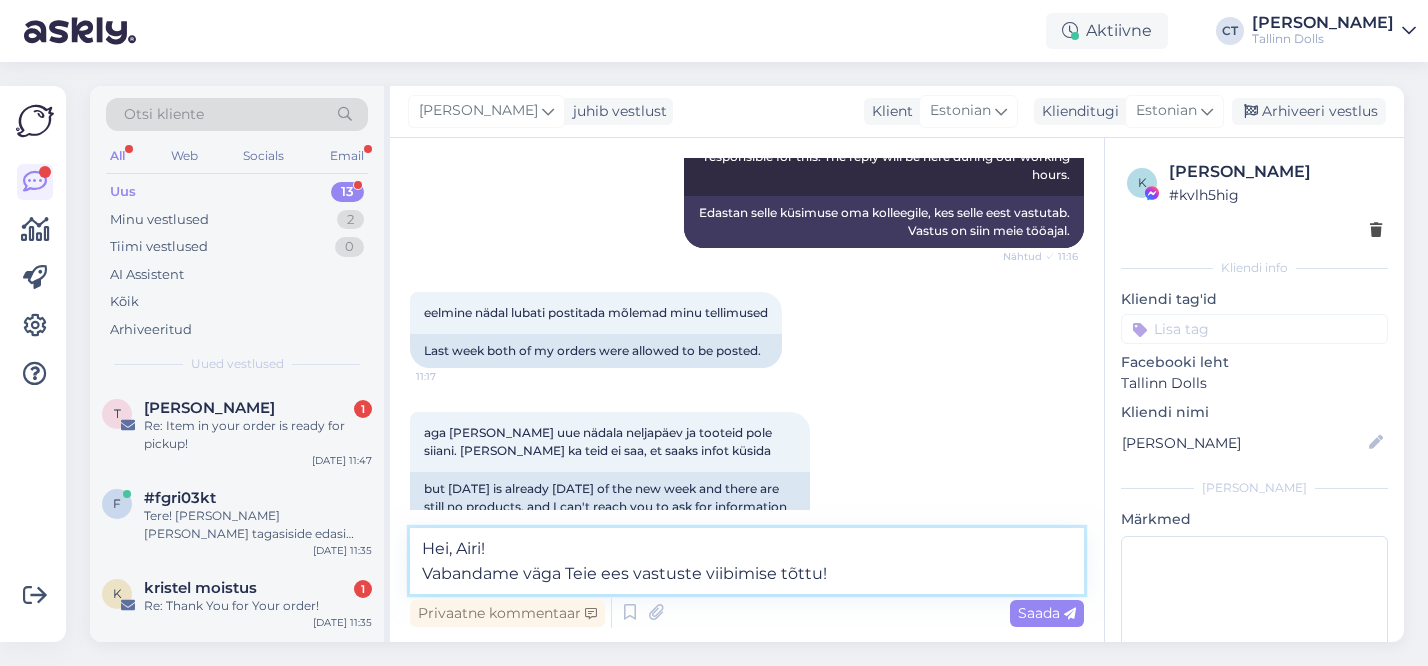 scroll, scrollTop: 1878, scrollLeft: 0, axis: vertical 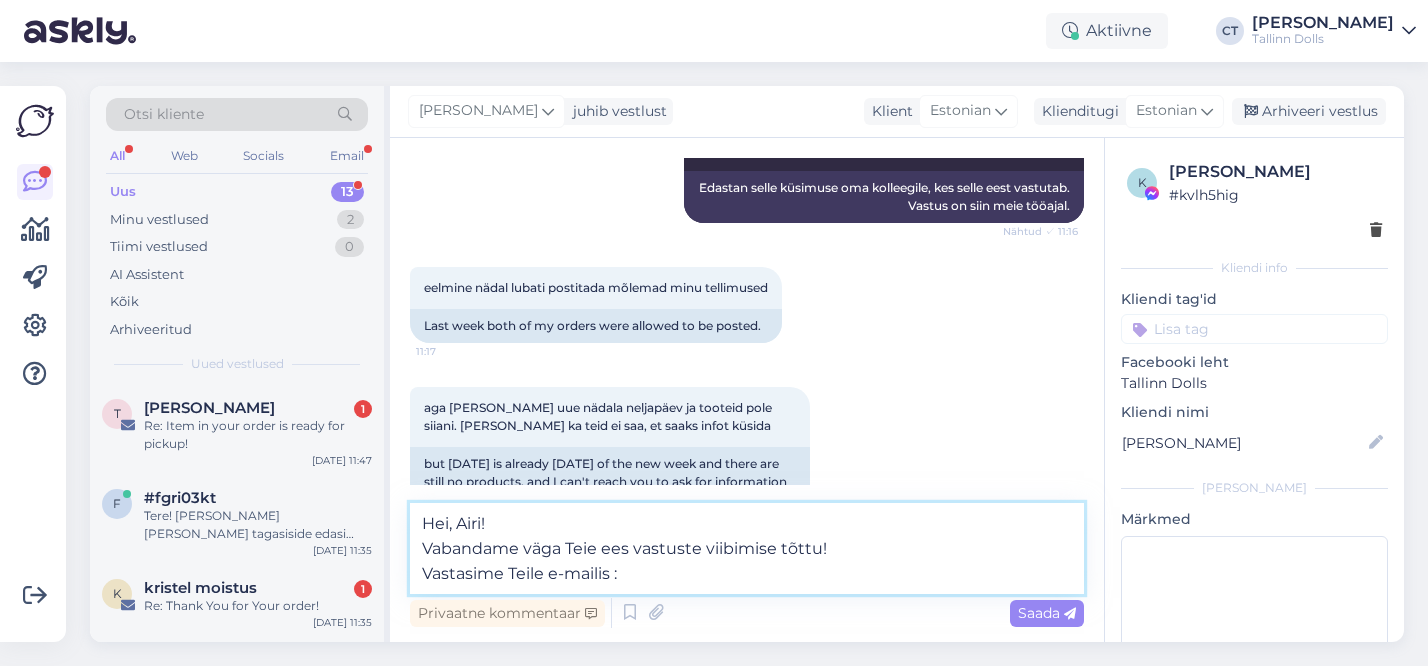 type on "Hei, Airi!
Vabandame väga Teie ees vastuste viibimise tõttu!
Vastasime Teile e-mailis :)" 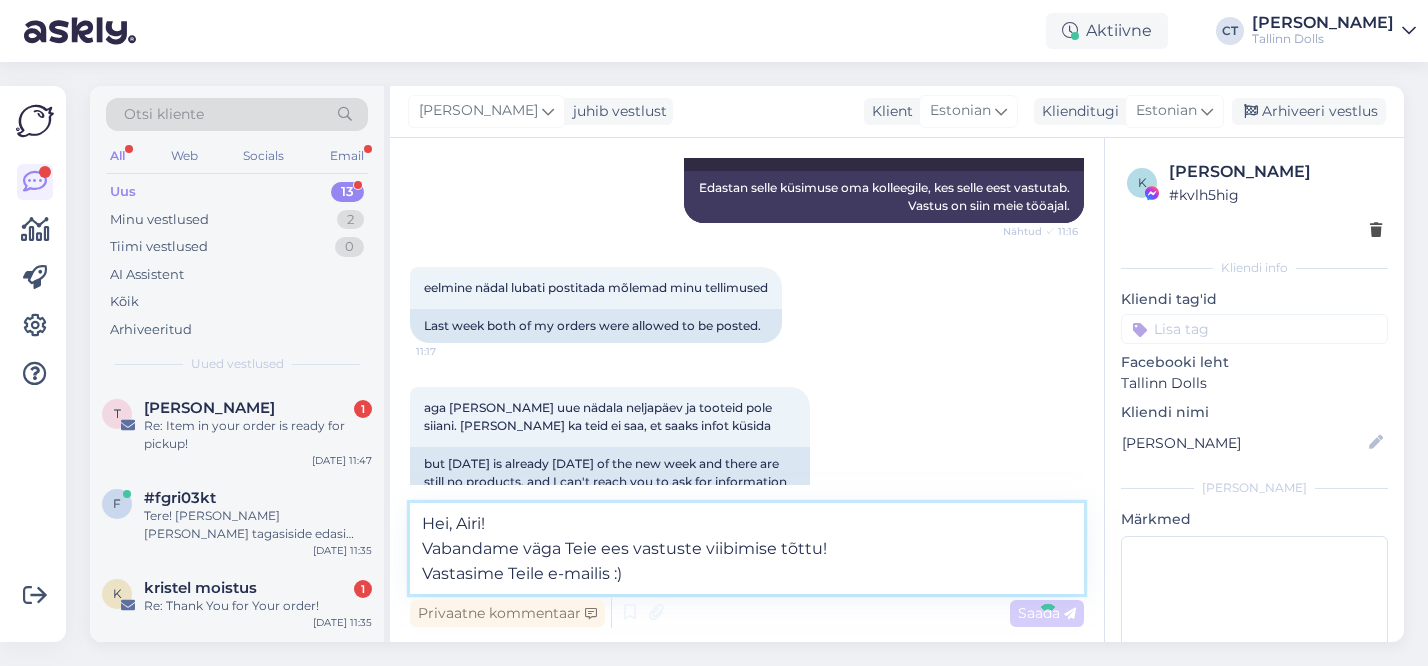 type 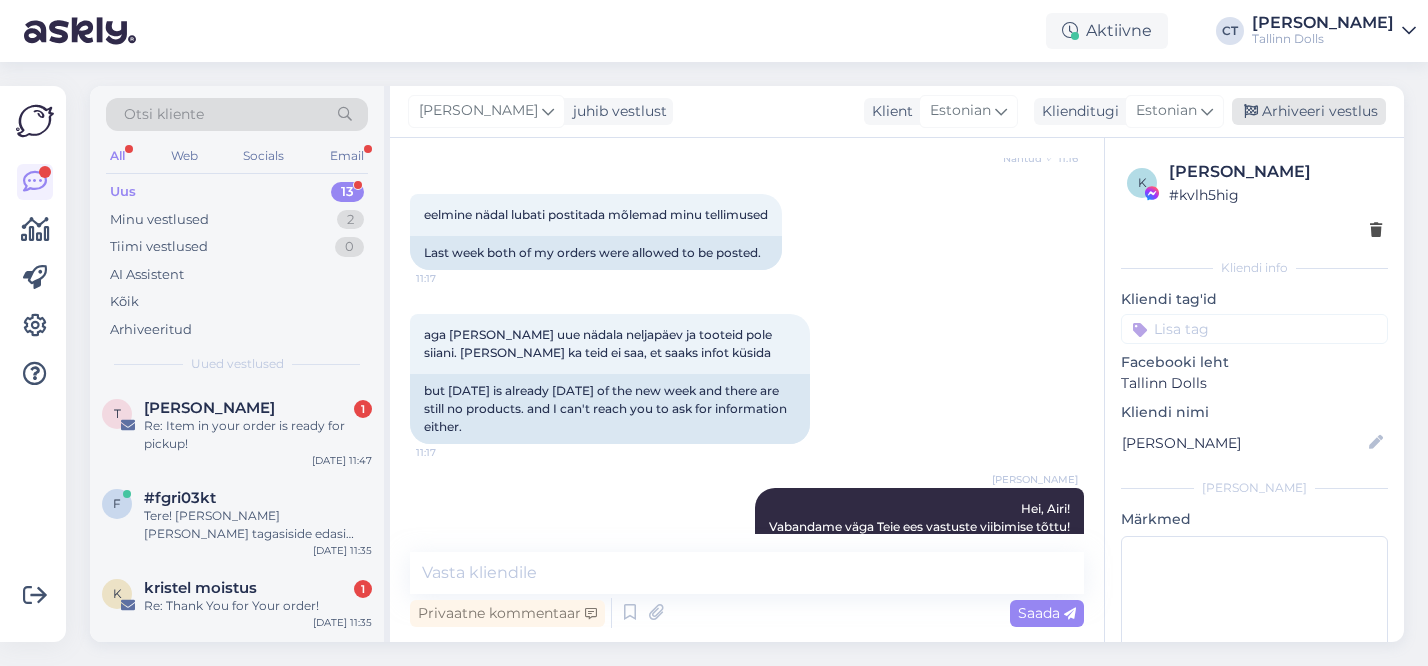 click on "Arhiveeri vestlus" at bounding box center [1309, 111] 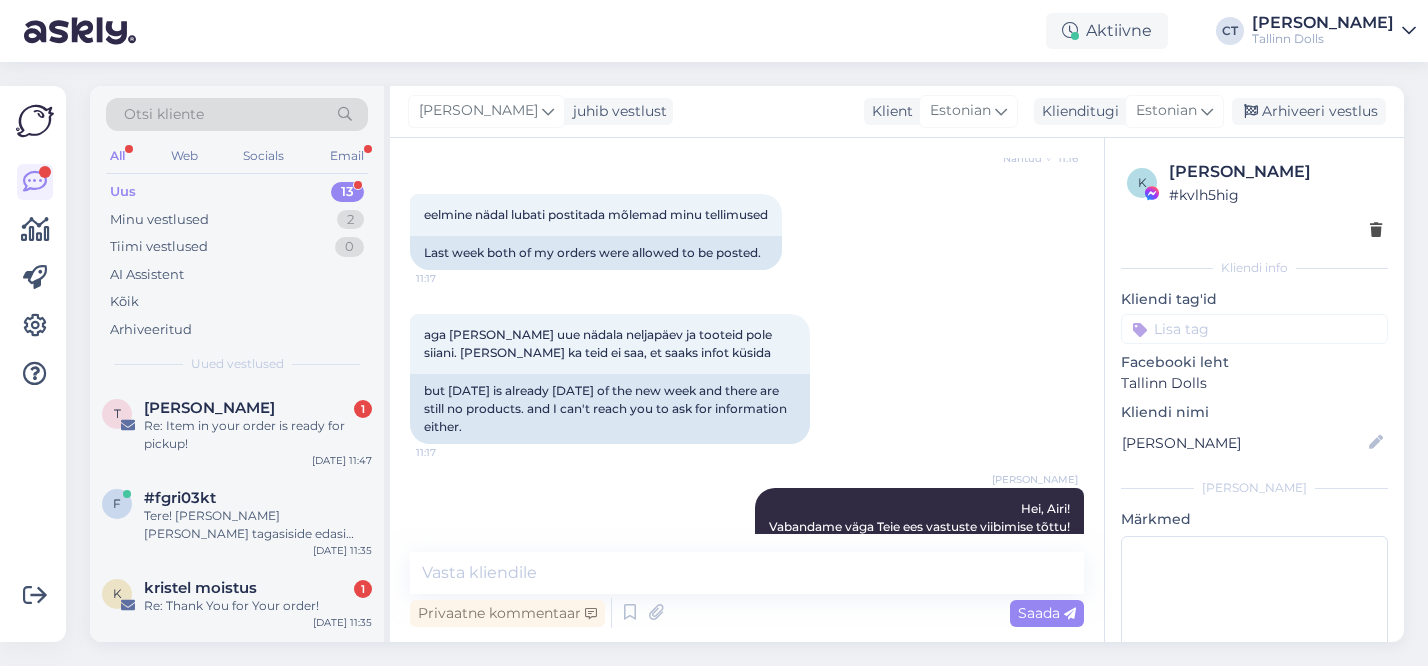 scroll, scrollTop: 1958, scrollLeft: 0, axis: vertical 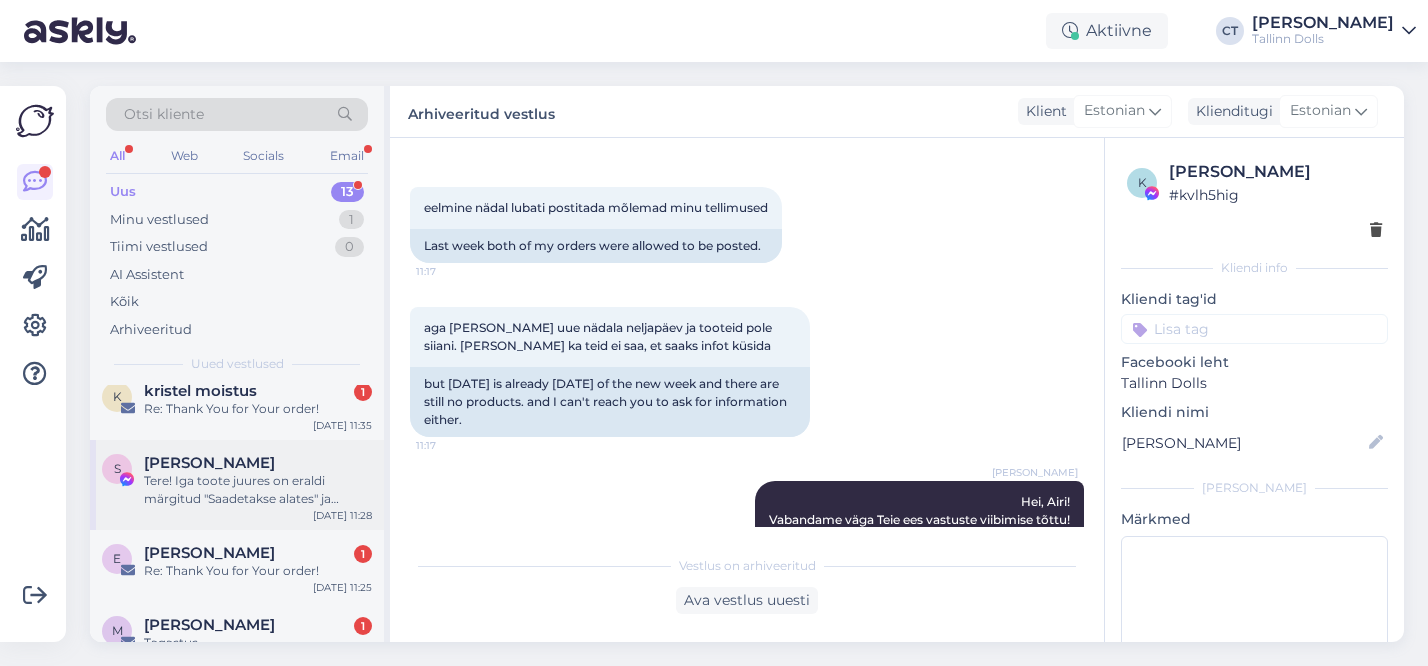 click on "Tere!
Iga toote juures on eraldi märgitud "Saadetakse alates" ja kuupäev, mis näitab, millal antud toode posti pannakse. Teie tellimuse staatuse täpsustamiseks edastan Teie päringu kolleegile, kes saab tellimuse numbri 000119613 alusel saadetise olekut kontrollida." at bounding box center (258, 490) 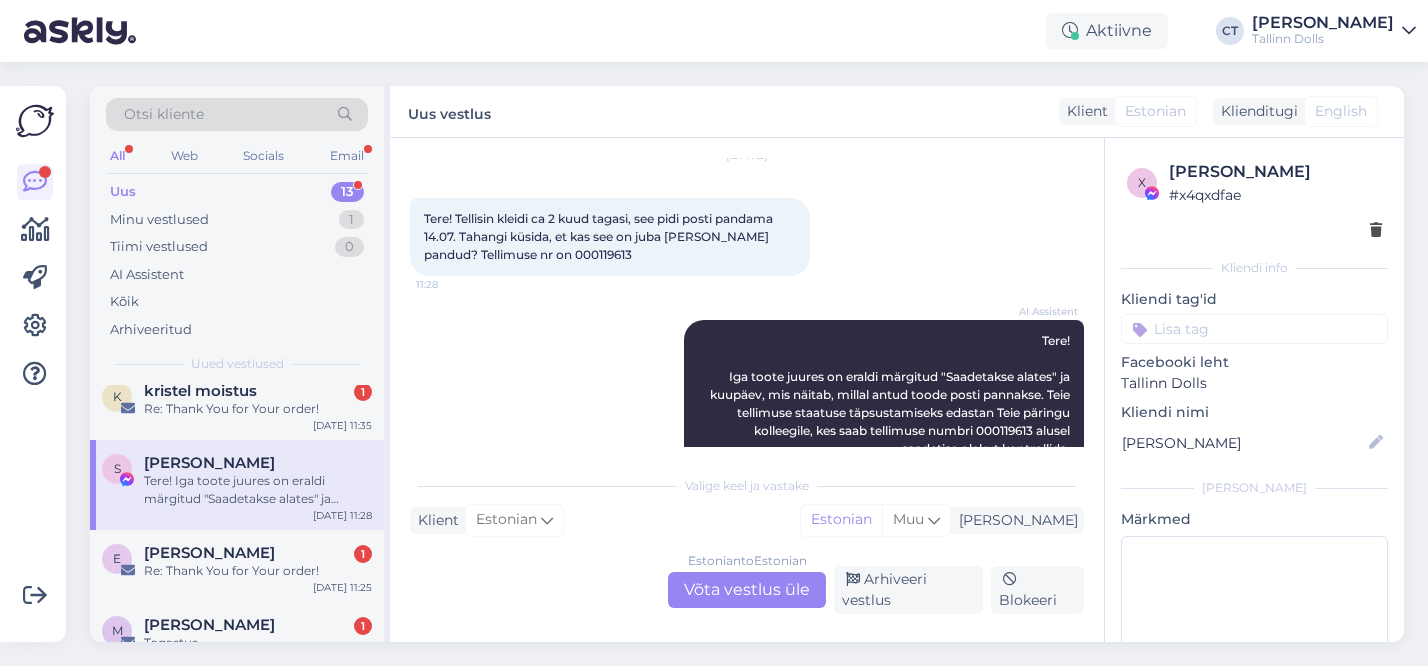 scroll, scrollTop: 111, scrollLeft: 0, axis: vertical 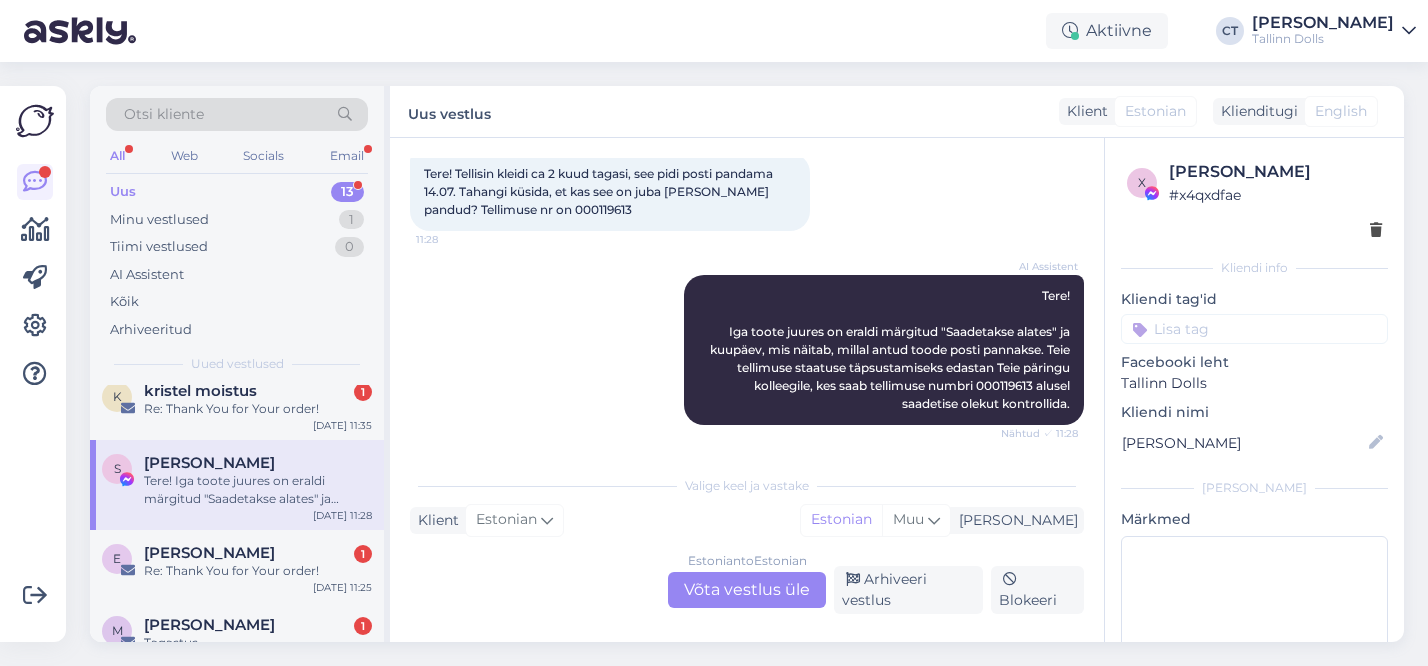 click on "Tere! Tellisin kleidi ca 2 kuud tagasi, see pidi posti pandama 14.07. Tahangi küsida, et kas see on juba [PERSON_NAME] pandud? Tellimuse nr on 000119613" at bounding box center (600, 191) 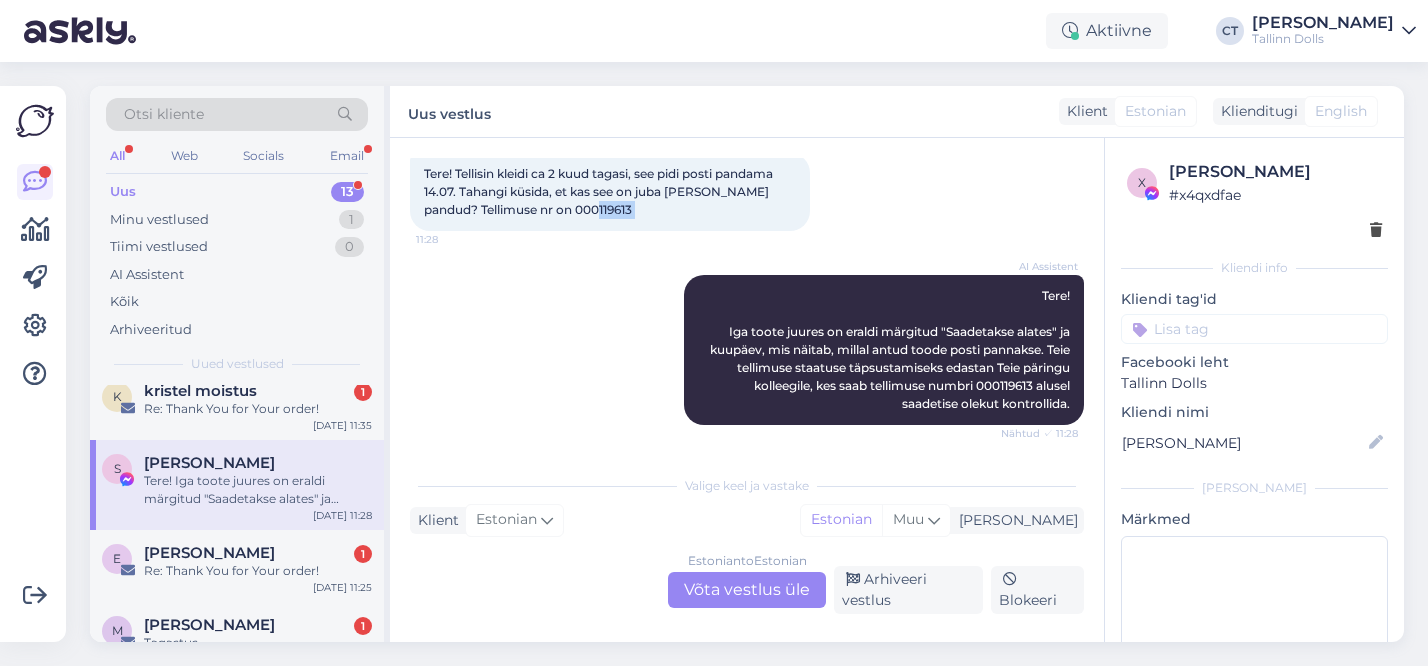 click on "Tere! Tellisin kleidi ca 2 kuud tagasi, see pidi posti pandama 14.07. Tahangi küsida, et kas see on juba [PERSON_NAME] pandud? Tellimuse nr on 000119613" at bounding box center (600, 191) 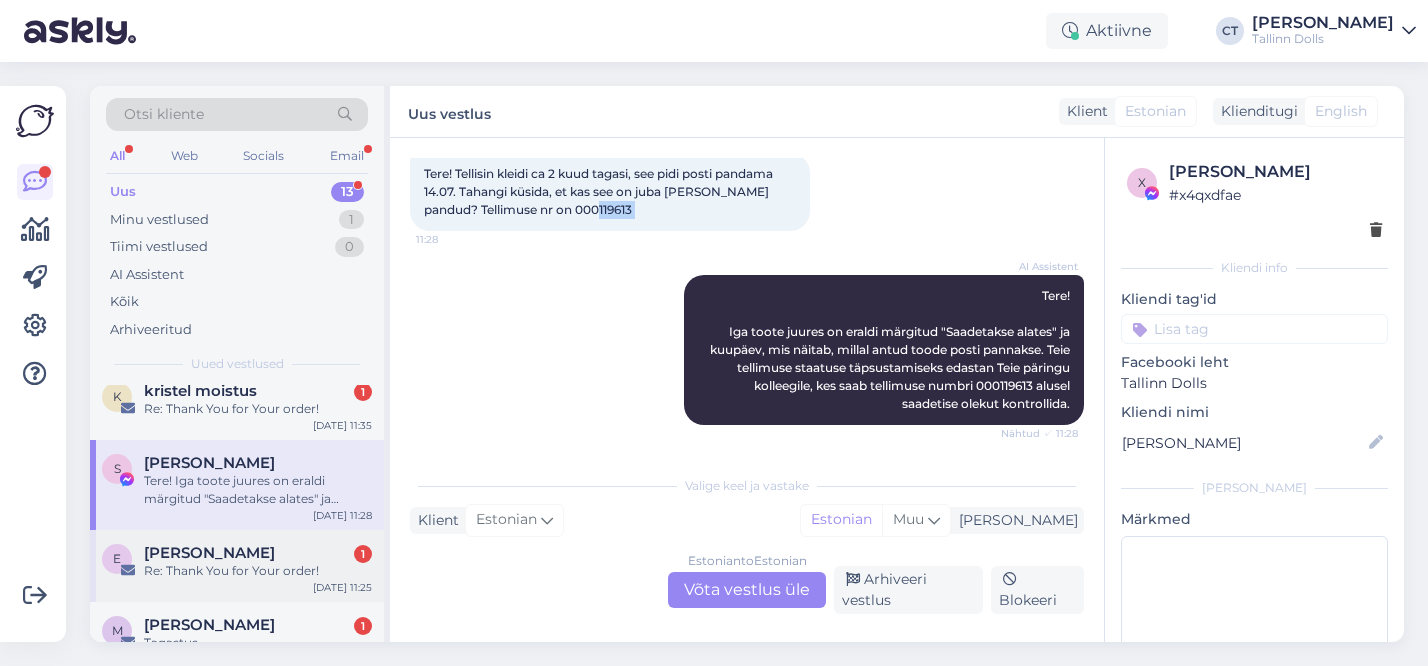 scroll, scrollTop: 308, scrollLeft: 0, axis: vertical 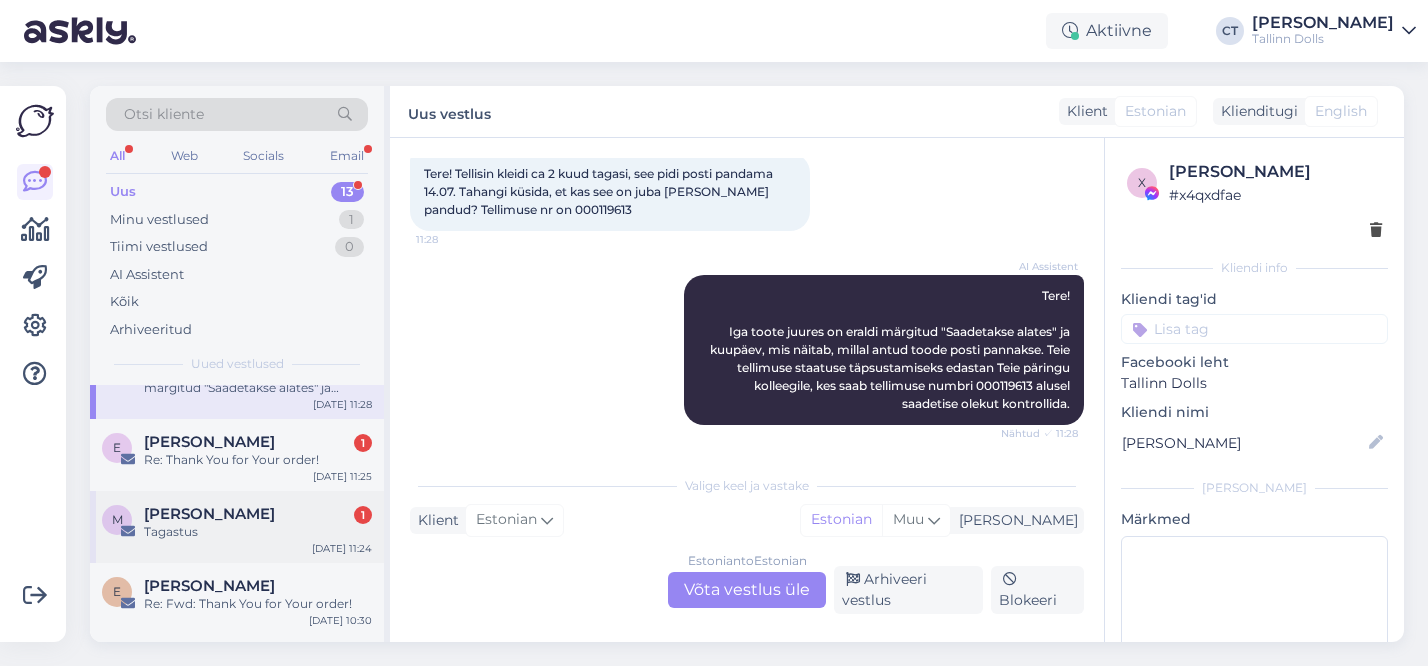 click on "Tagastus" at bounding box center (258, 532) 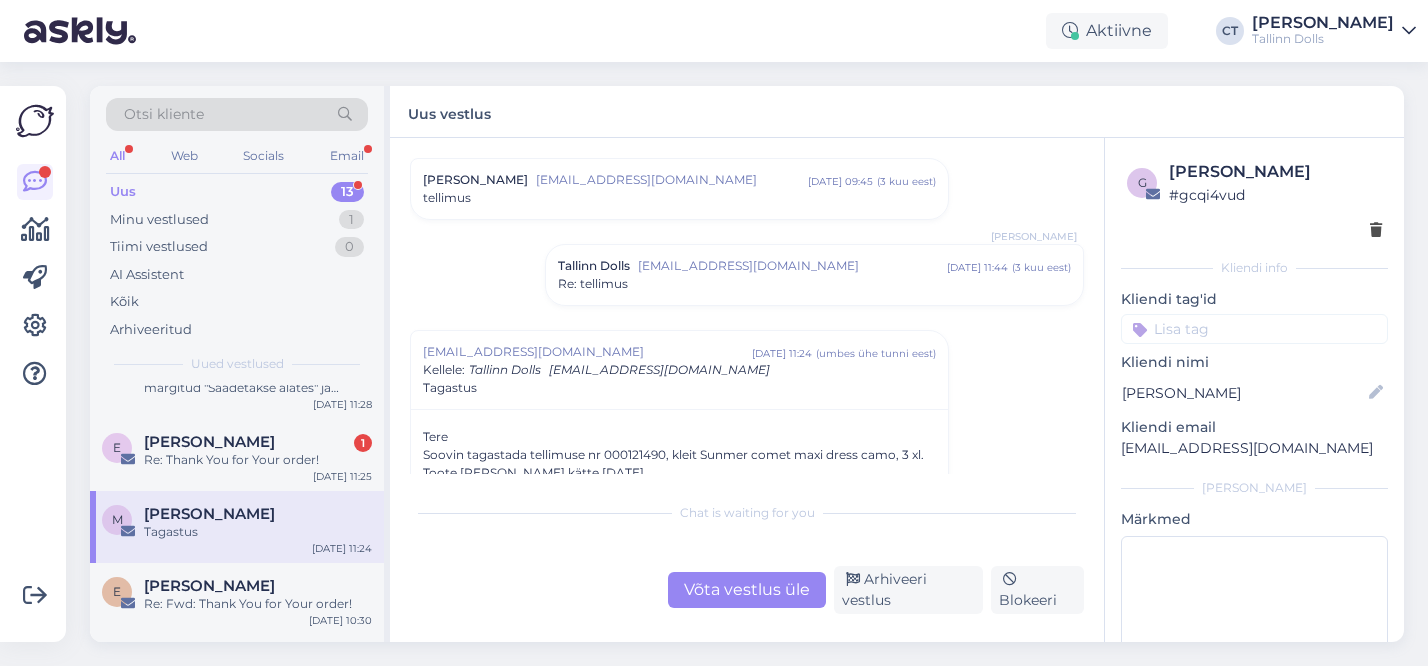 scroll, scrollTop: 159, scrollLeft: 0, axis: vertical 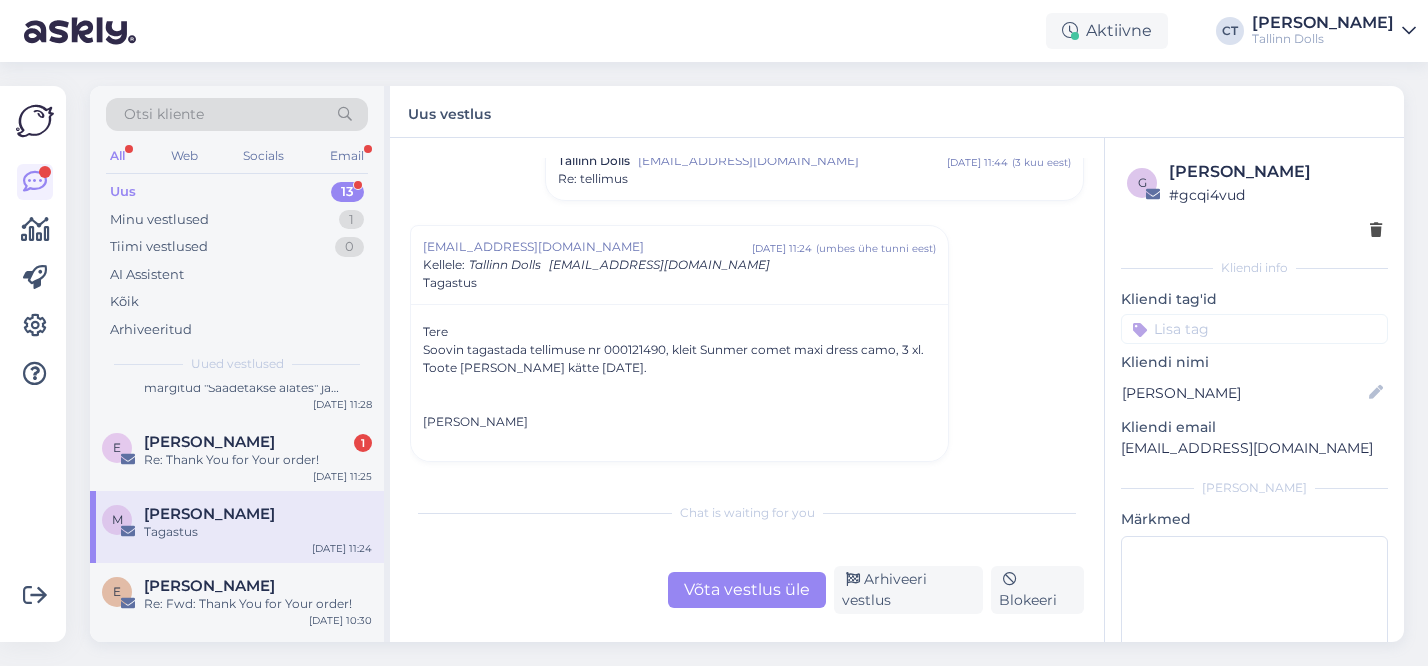 click on "Võta vestlus üle" at bounding box center [747, 590] 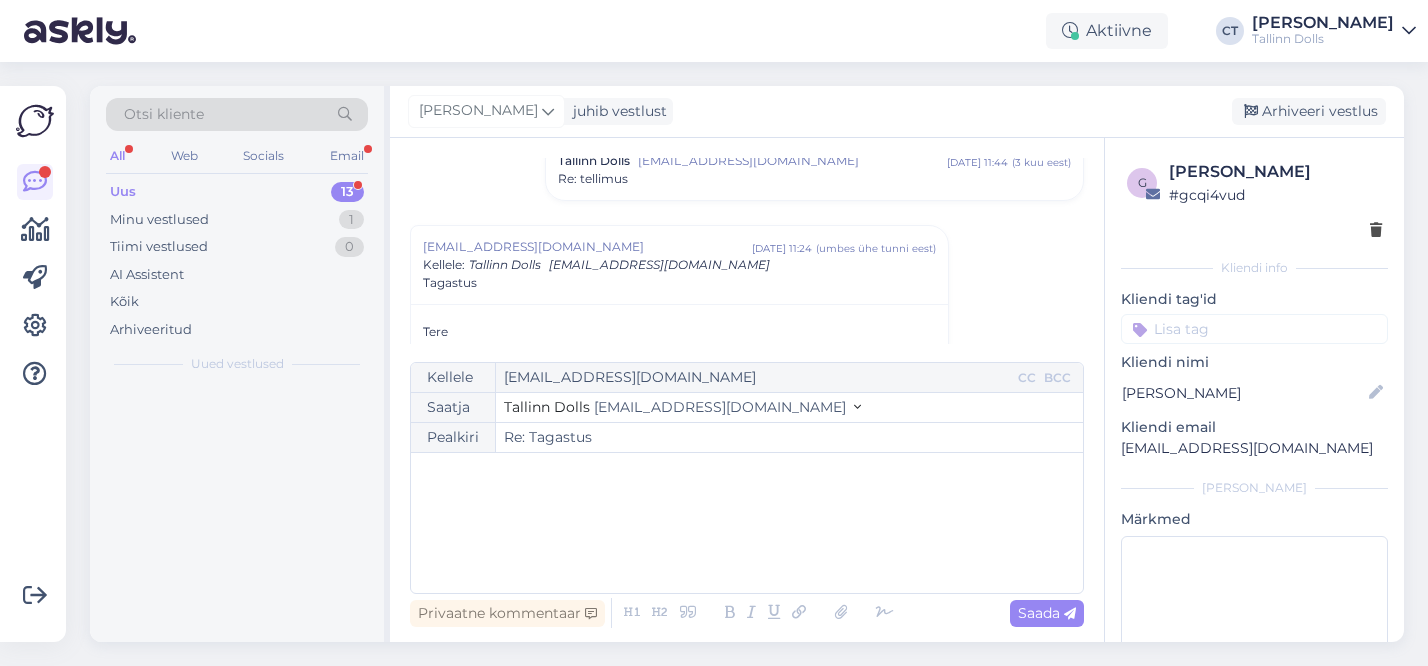 scroll, scrollTop: 226, scrollLeft: 0, axis: vertical 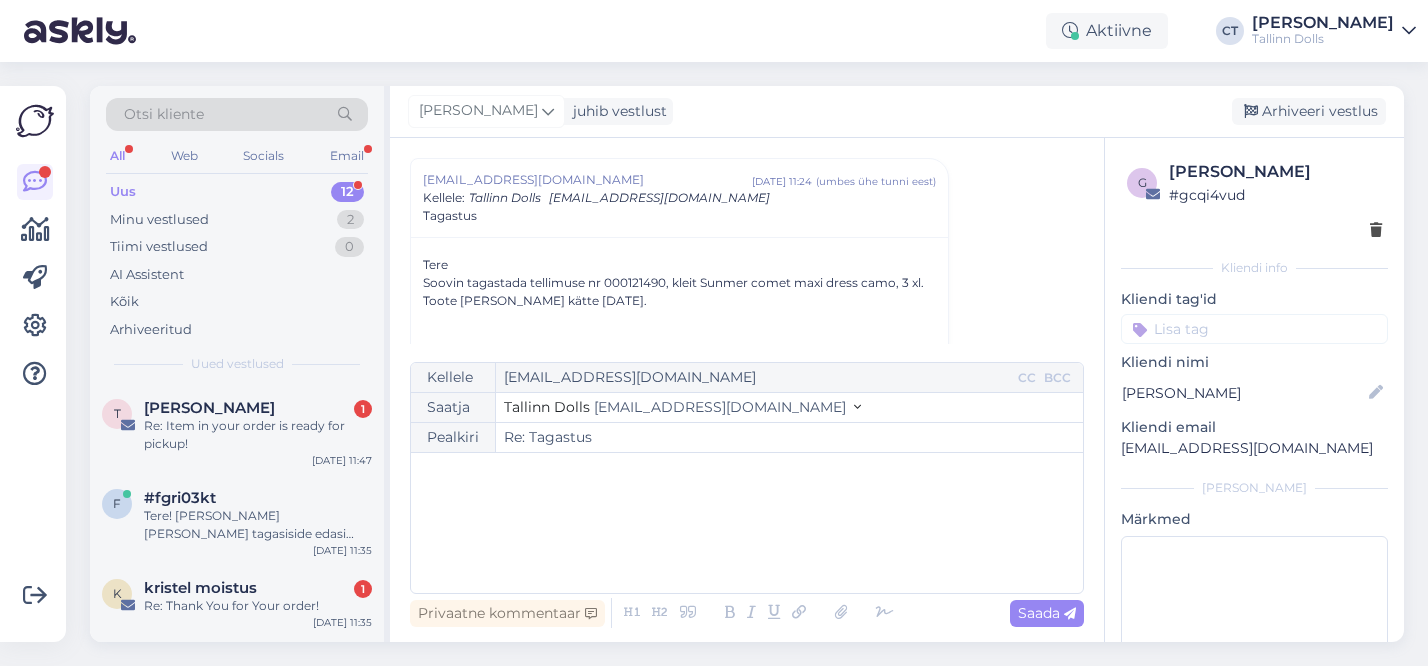 click on "﻿" at bounding box center [747, 523] 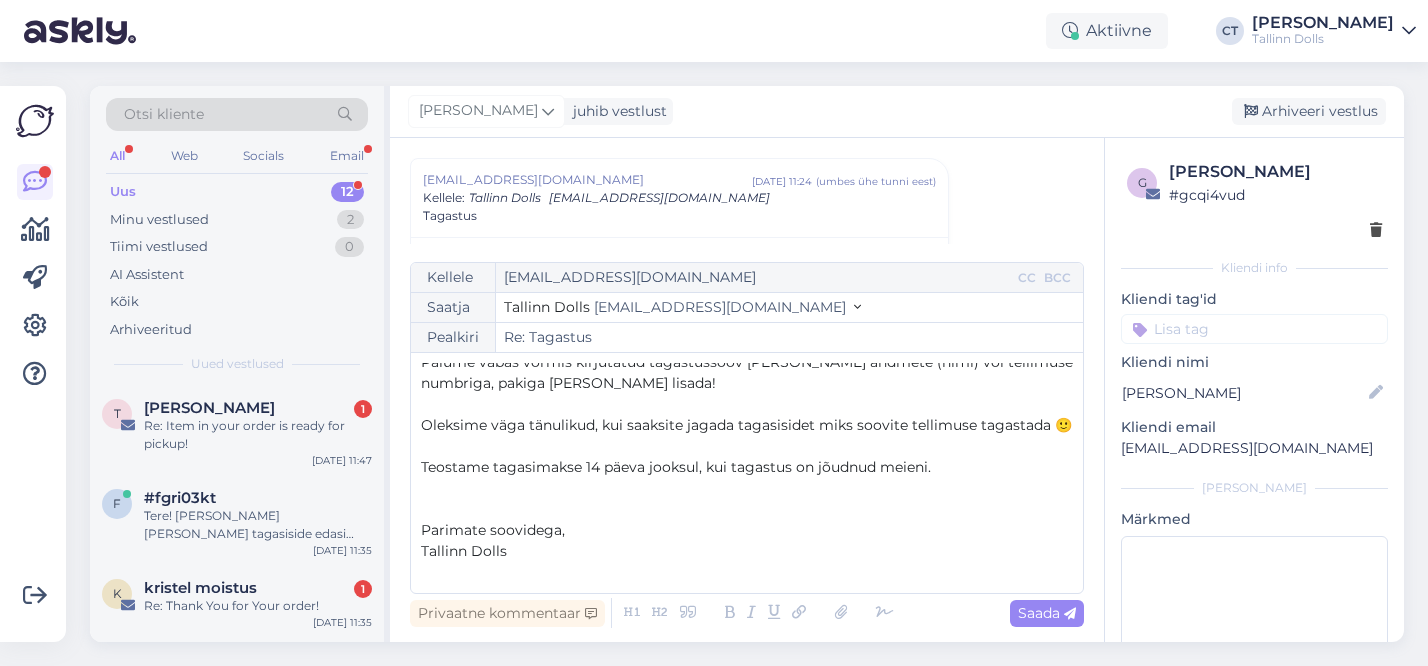 scroll, scrollTop: 0, scrollLeft: 0, axis: both 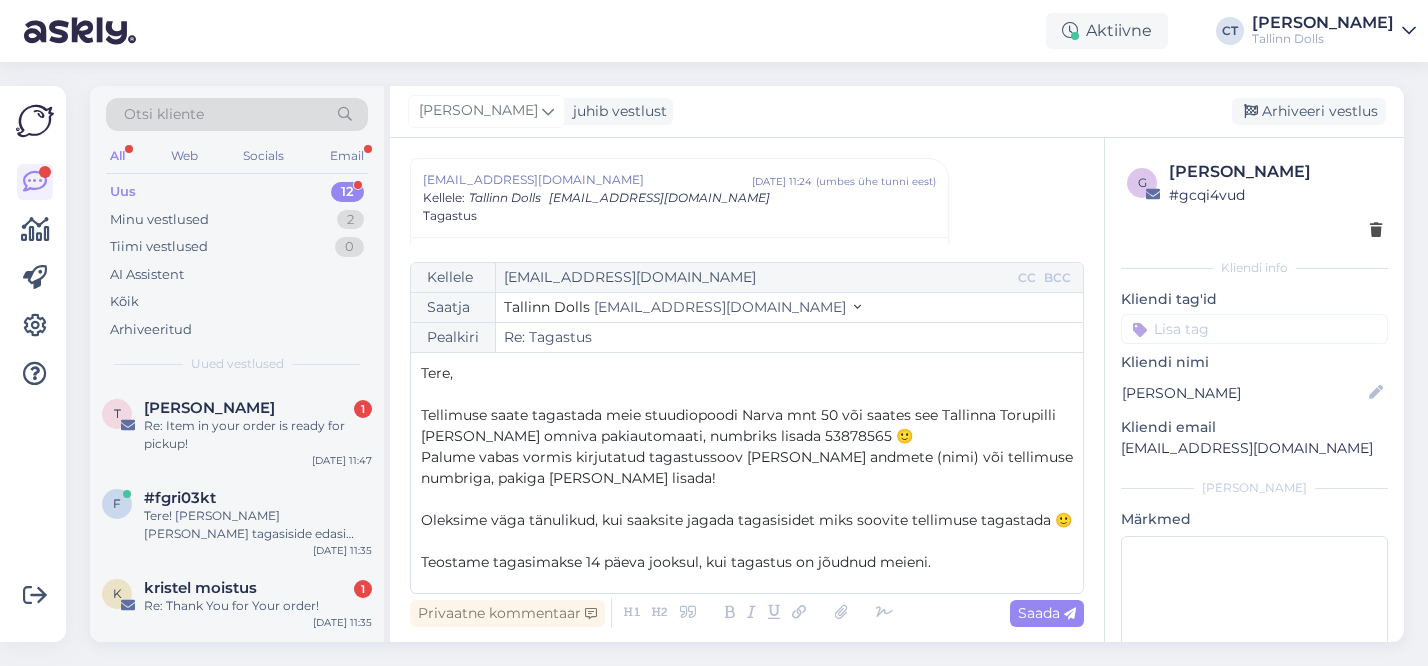 click on "Tere," at bounding box center (747, 373) 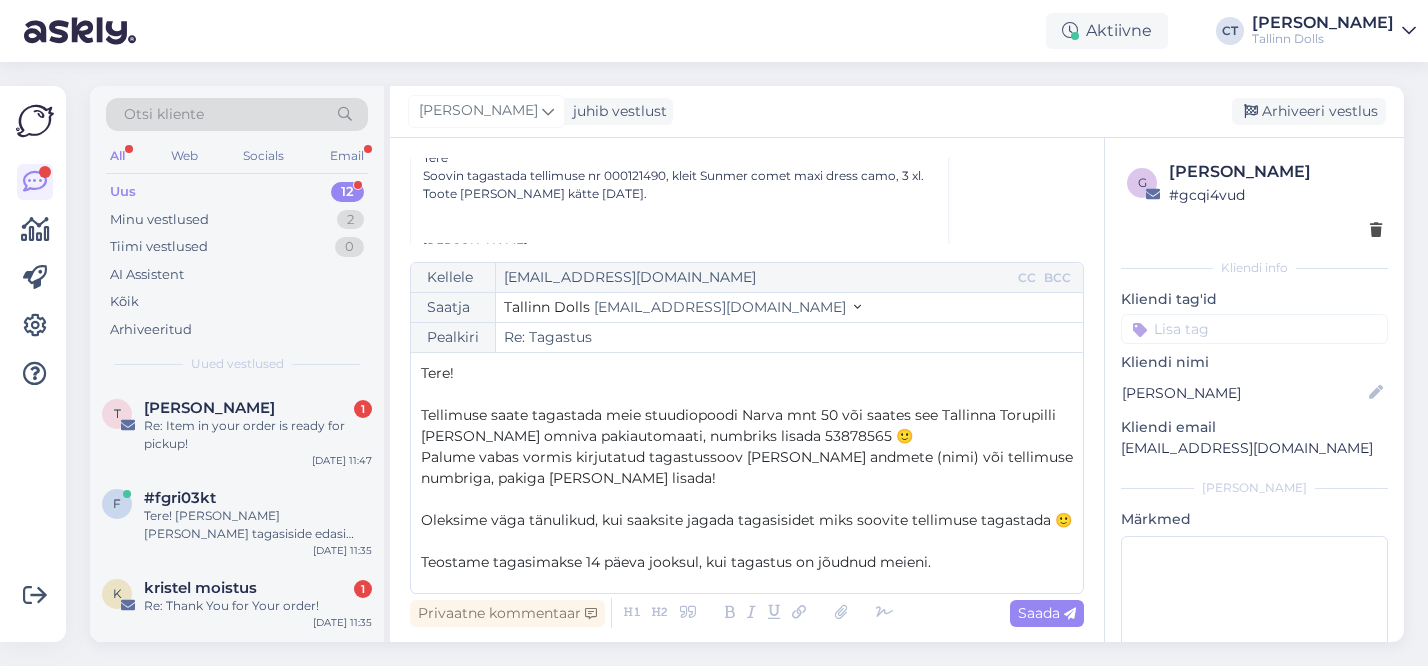scroll, scrollTop: 337, scrollLeft: 0, axis: vertical 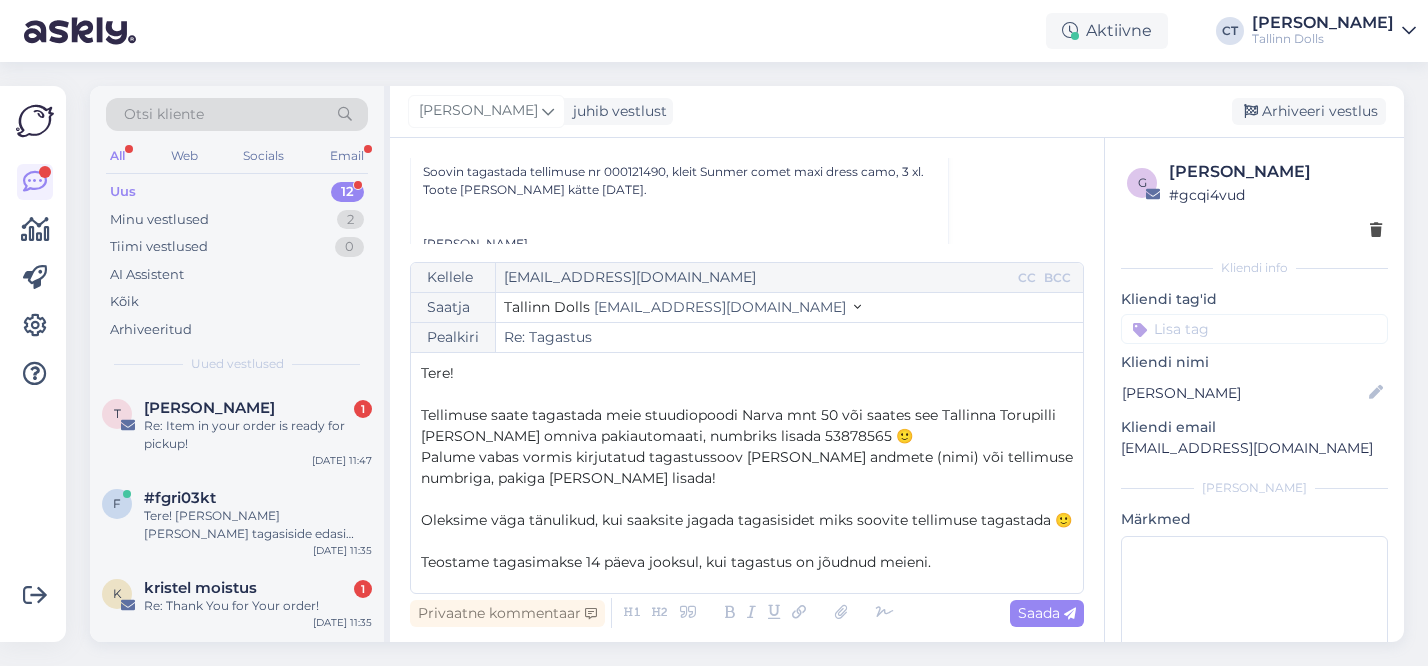 click on "Oleksime väga tänulikud, kui saaksite jagada tagasisidet miks soovite tellimuse tagastada 🙂" at bounding box center [746, 520] 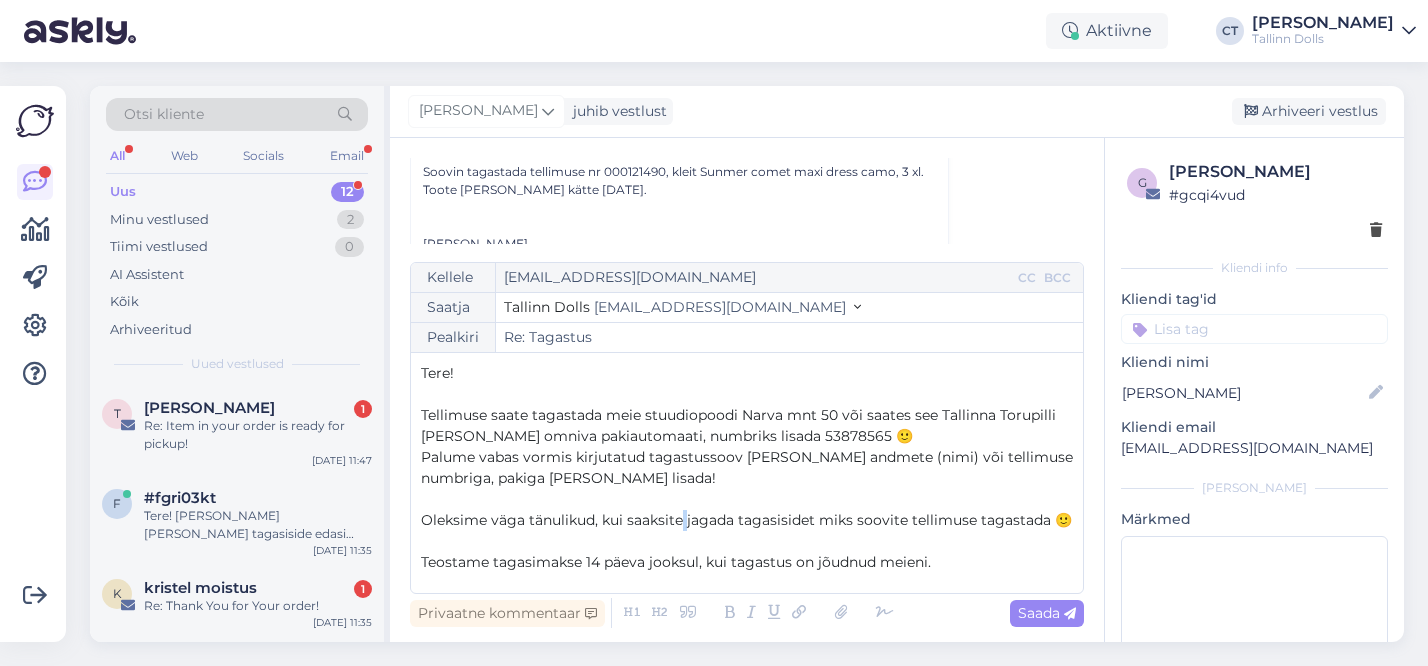 click on "Oleksime väga tänulikud, kui saaksite jagada tagasisidet miks soovite tellimuse tagastada 🙂" at bounding box center [746, 520] 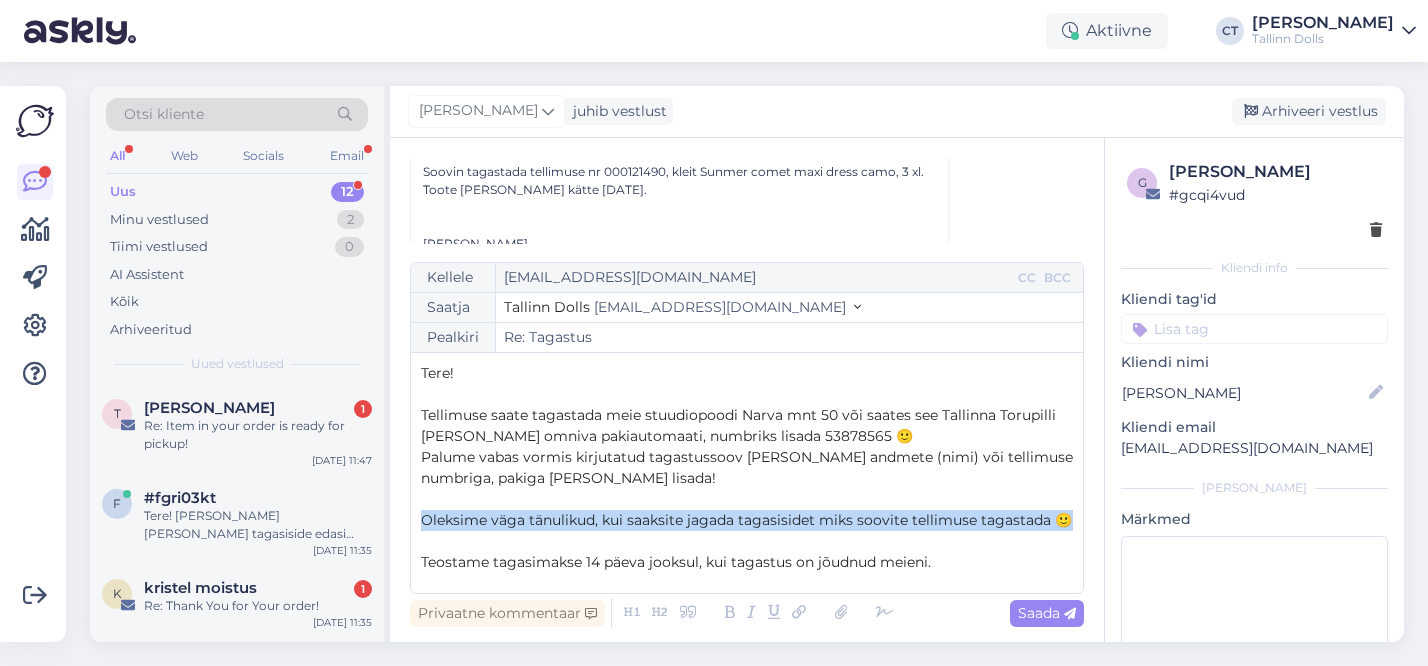 click on "Oleksime väga tänulikud, kui saaksite jagada tagasisidet miks soovite tellimuse tagastada 🙂" at bounding box center [746, 520] 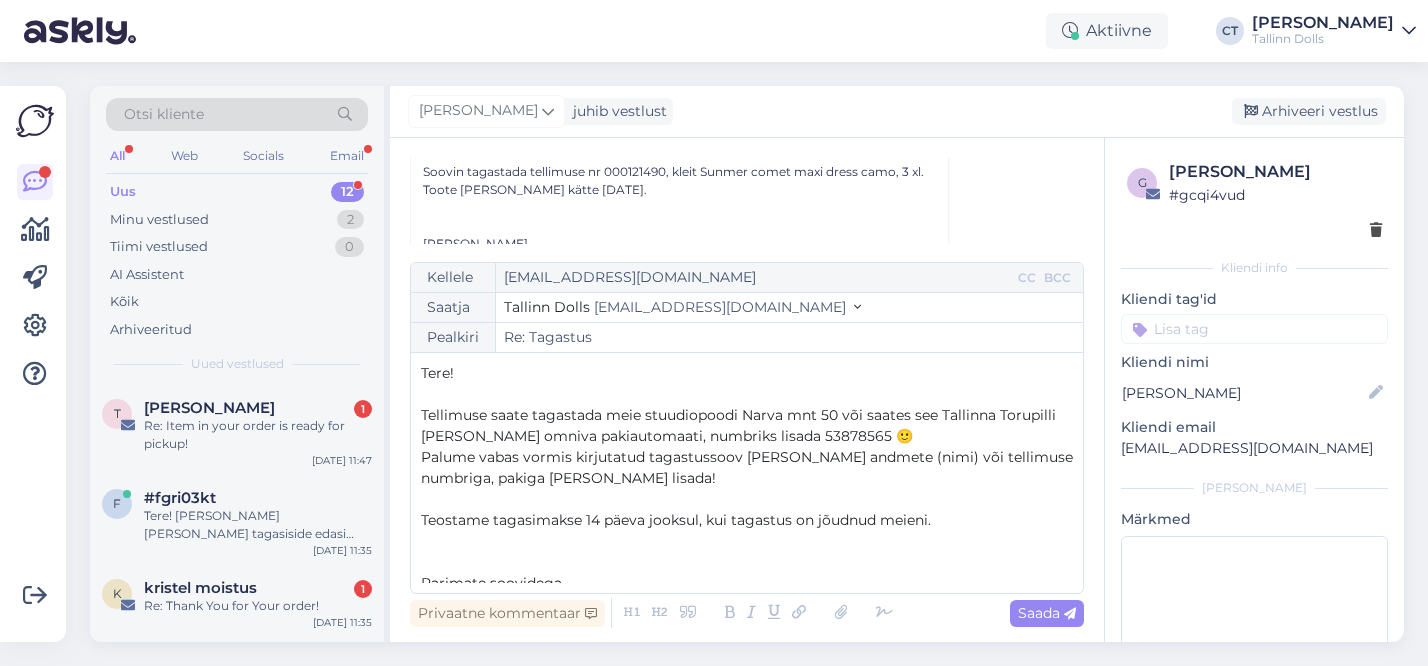 scroll, scrollTop: 389, scrollLeft: 0, axis: vertical 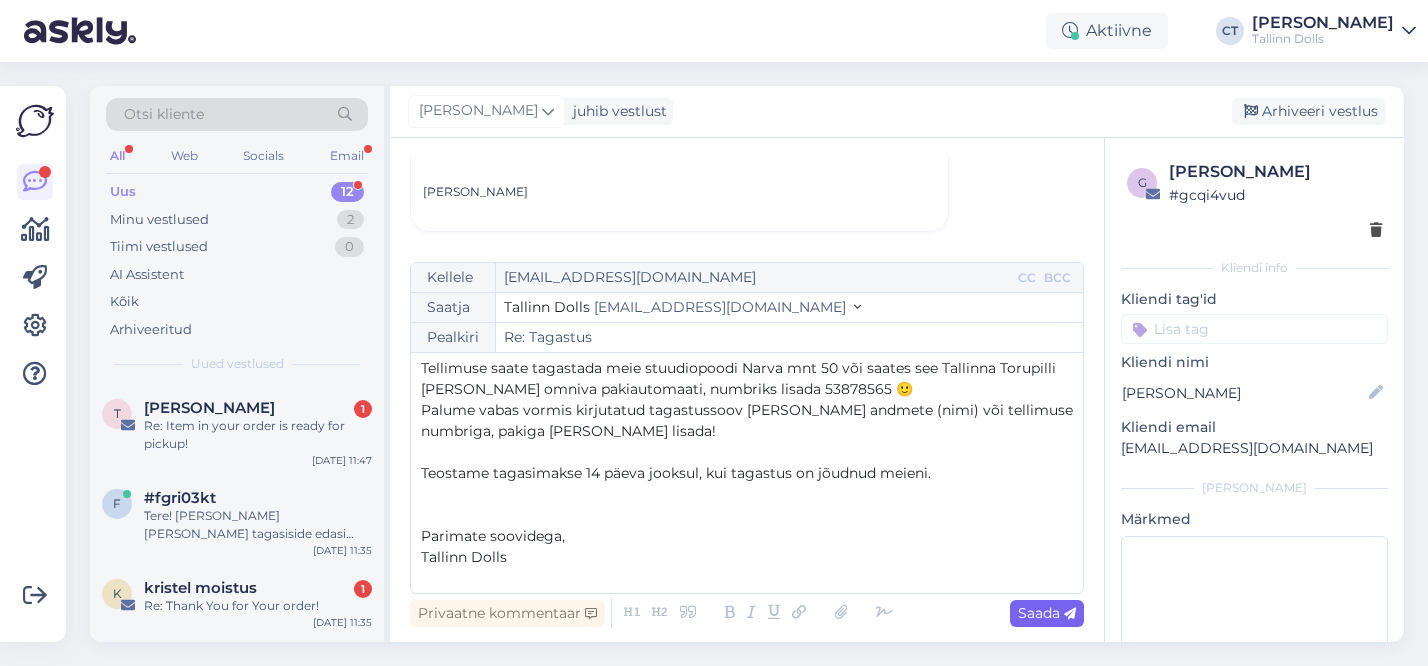 click on "Saada" at bounding box center [1047, 613] 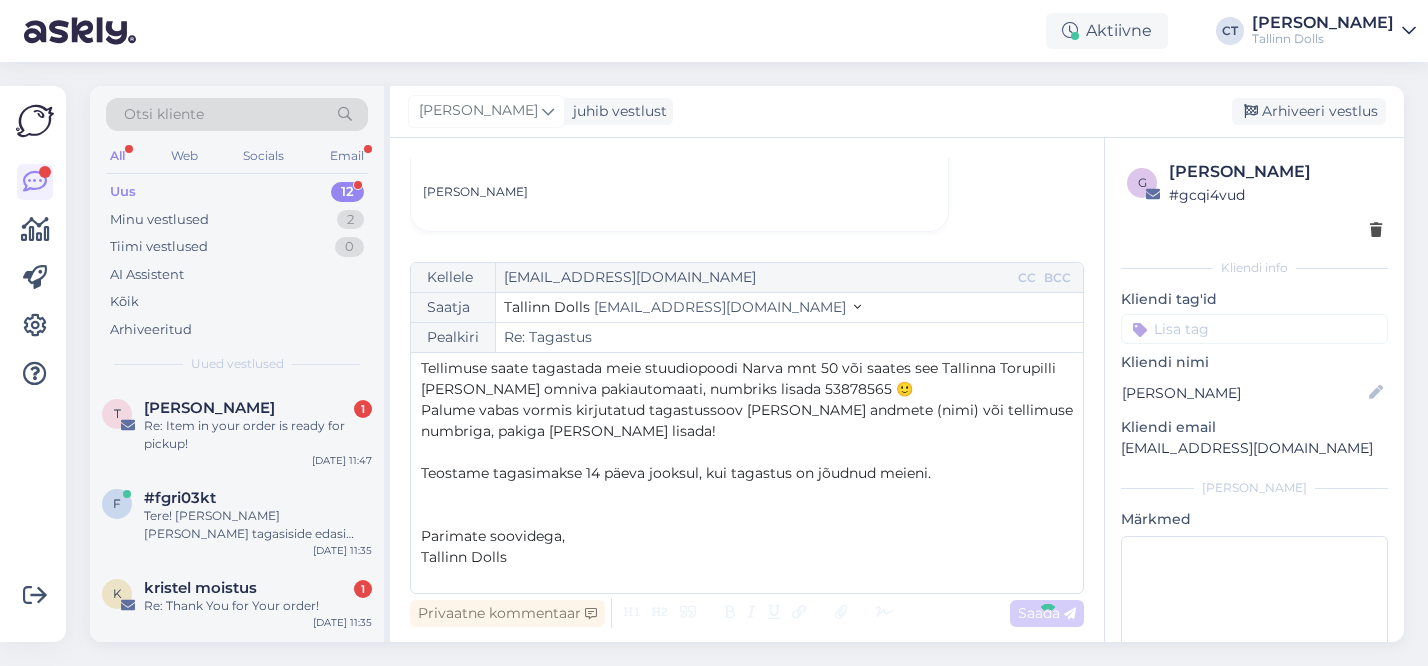 type on "Re: Re: Tagastus" 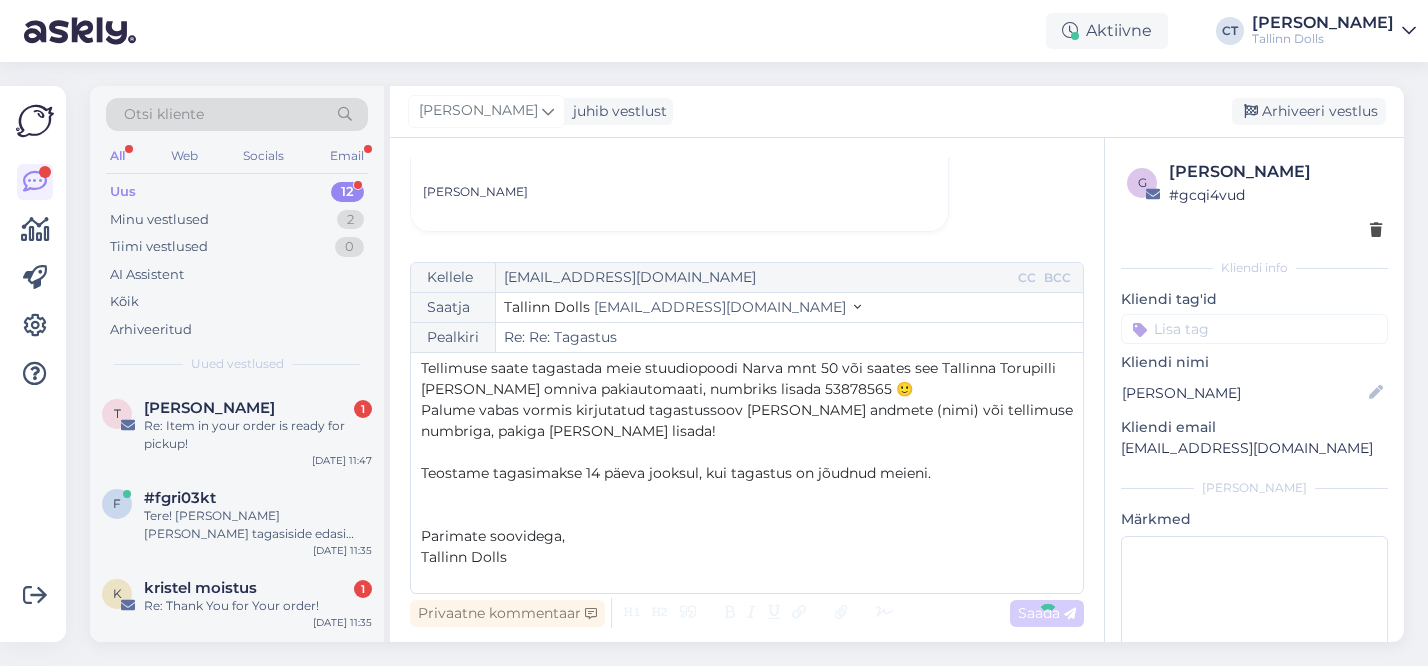 scroll, scrollTop: 487, scrollLeft: 0, axis: vertical 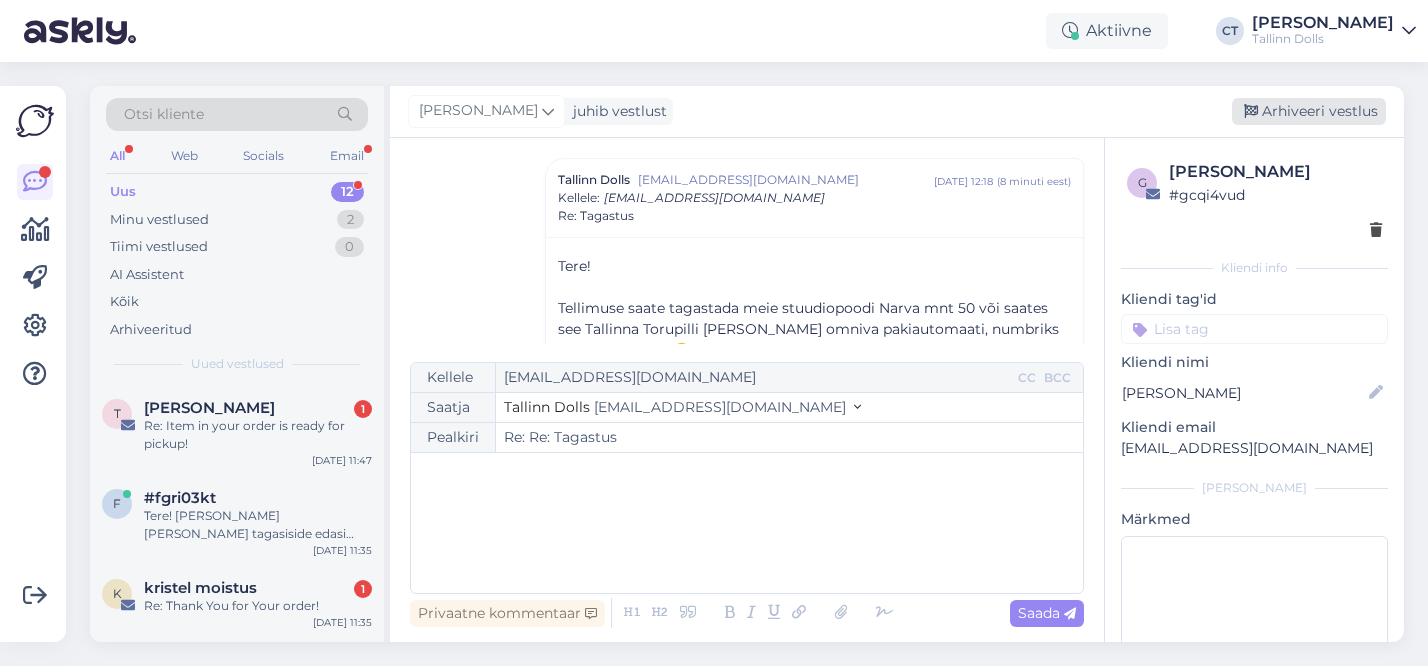 click on "Arhiveeri vestlus" at bounding box center [1309, 111] 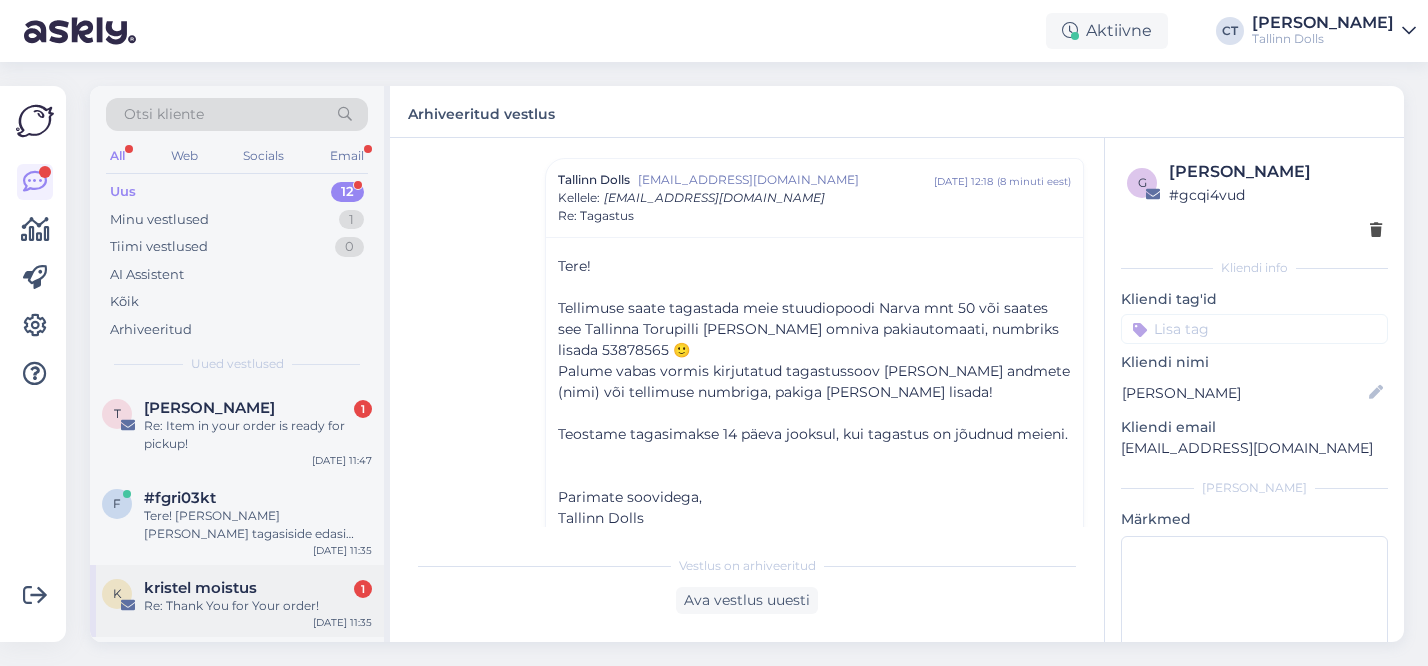 click on "kristel moistus 1" at bounding box center [258, 588] 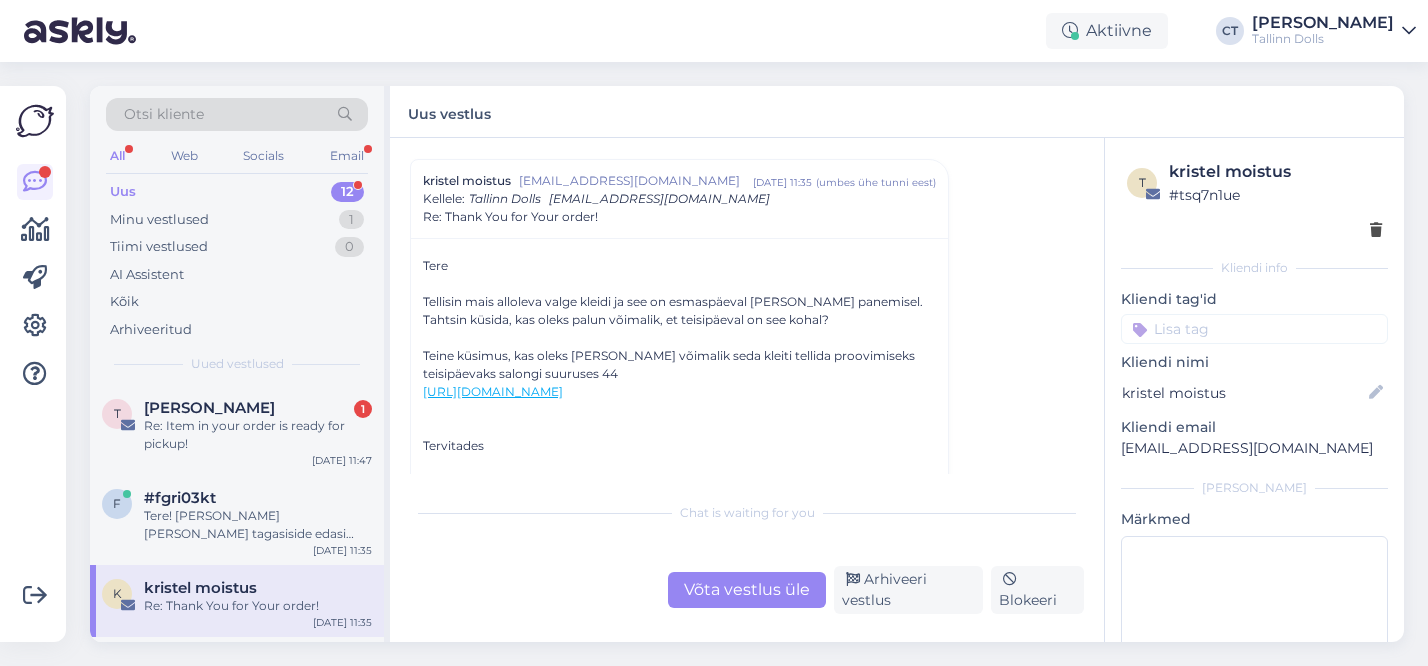 scroll, scrollTop: 4368, scrollLeft: 0, axis: vertical 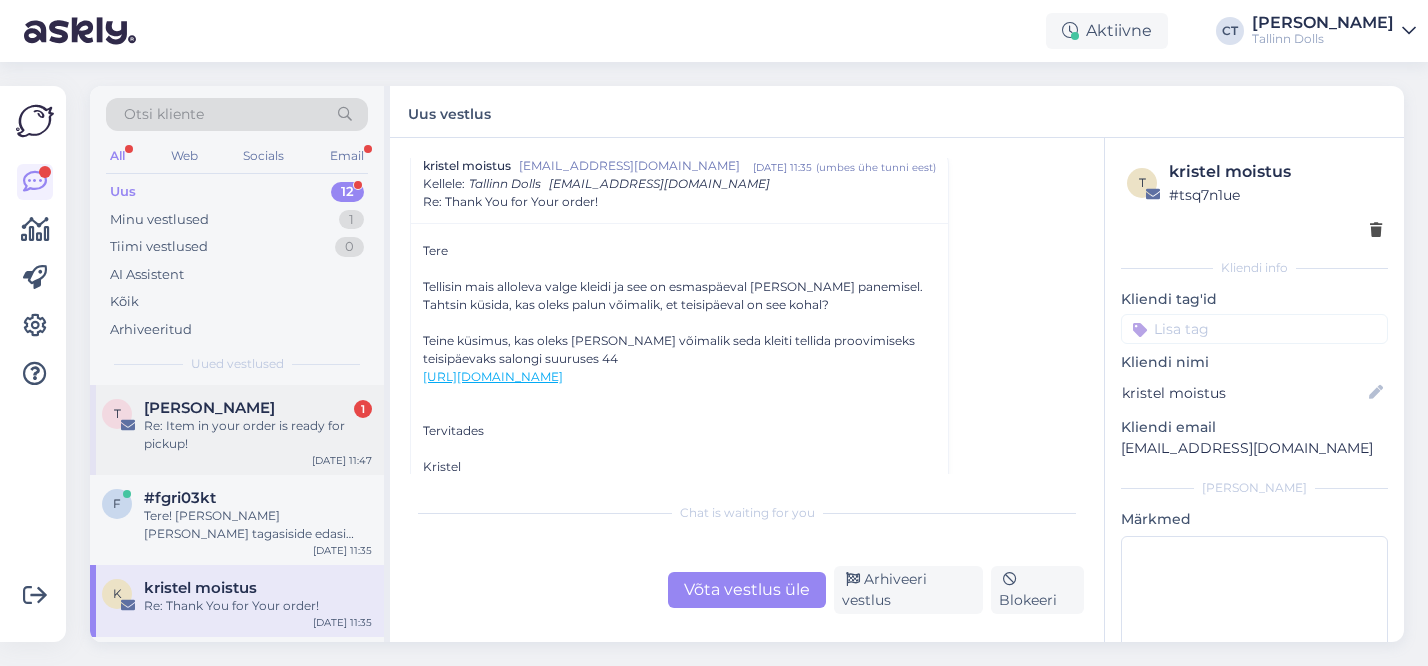 click on "Re: Item in your order is ready for pickup!" at bounding box center [258, 435] 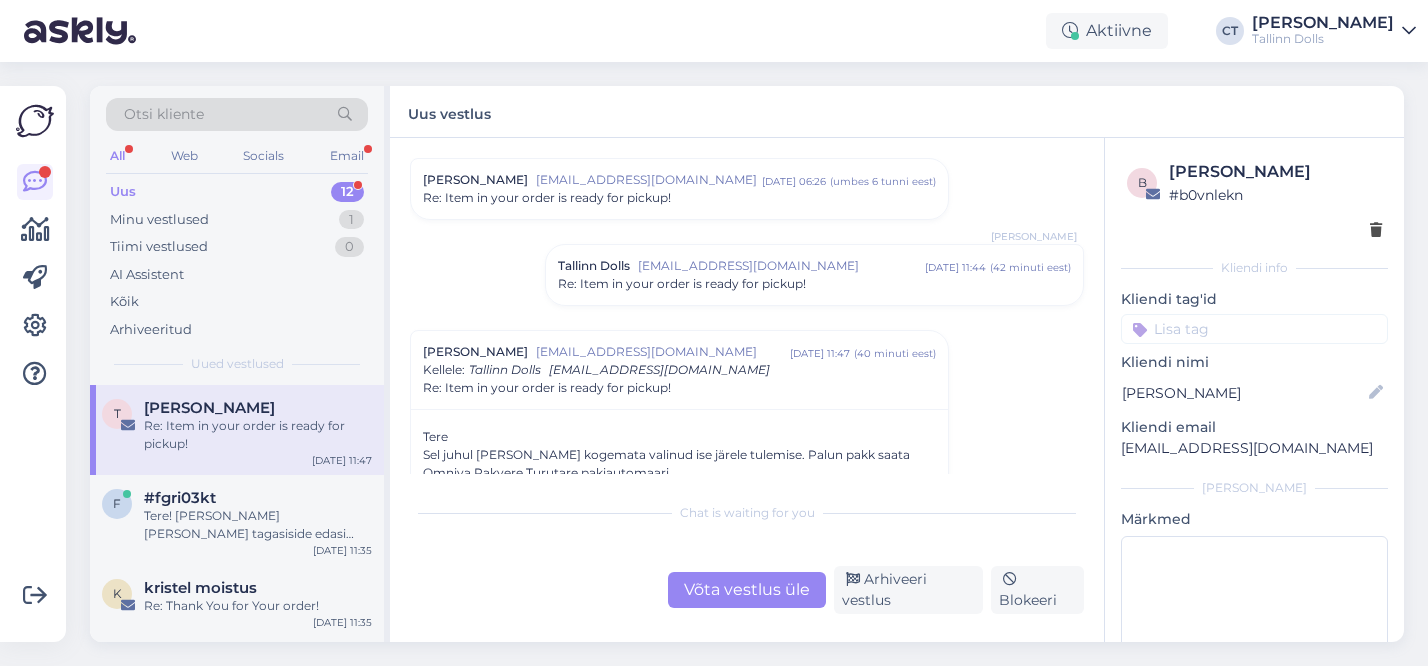 scroll, scrollTop: 196, scrollLeft: 0, axis: vertical 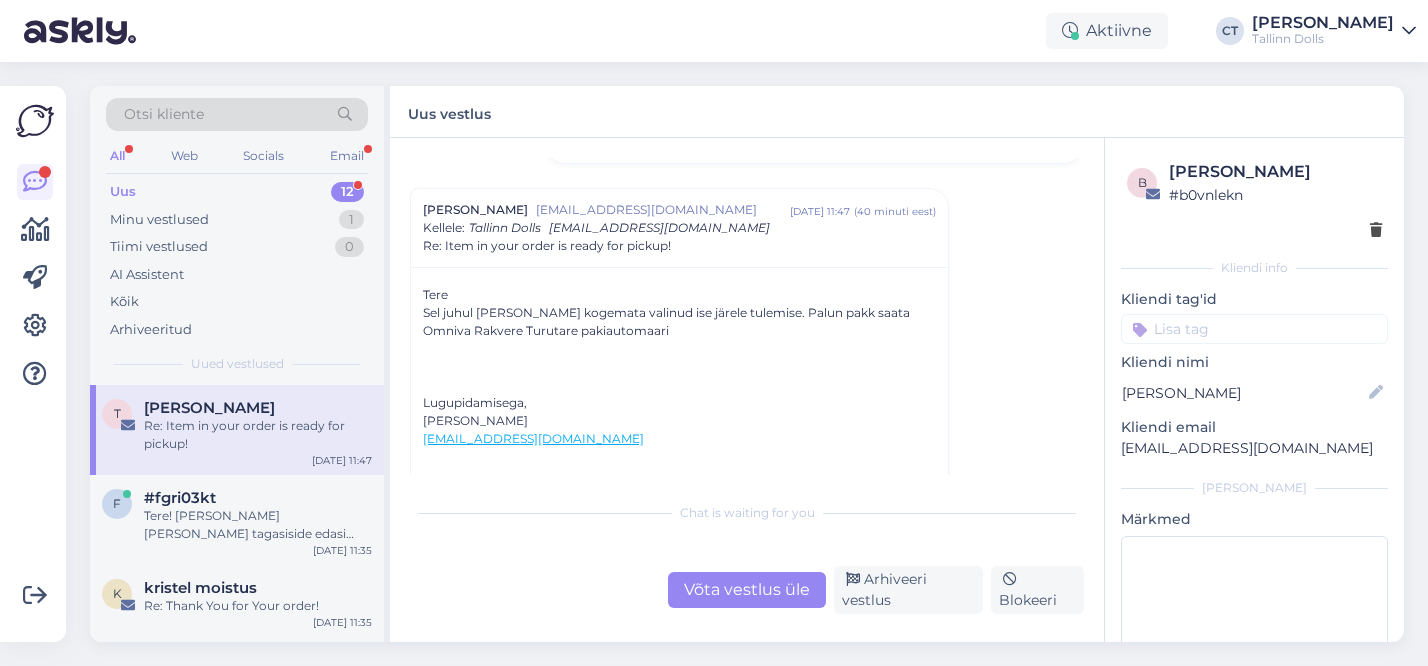 click on "Uus 12" at bounding box center (237, 192) 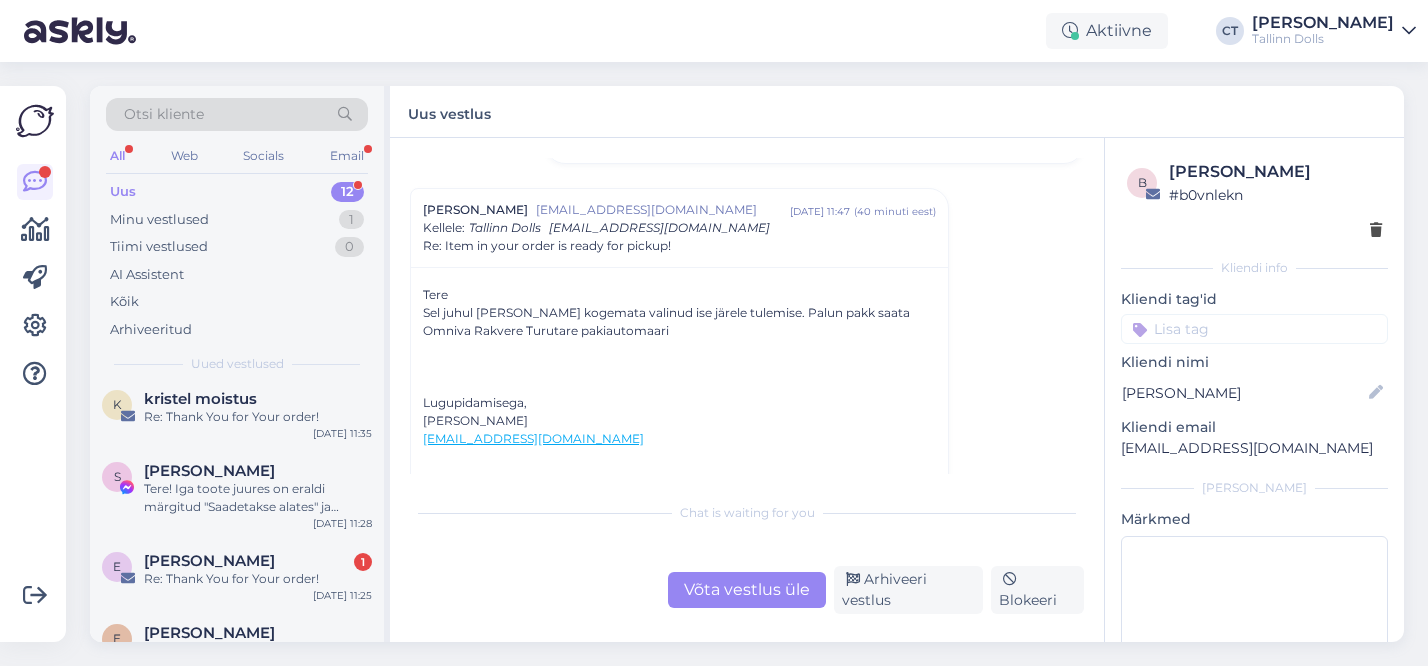 scroll, scrollTop: 240, scrollLeft: 0, axis: vertical 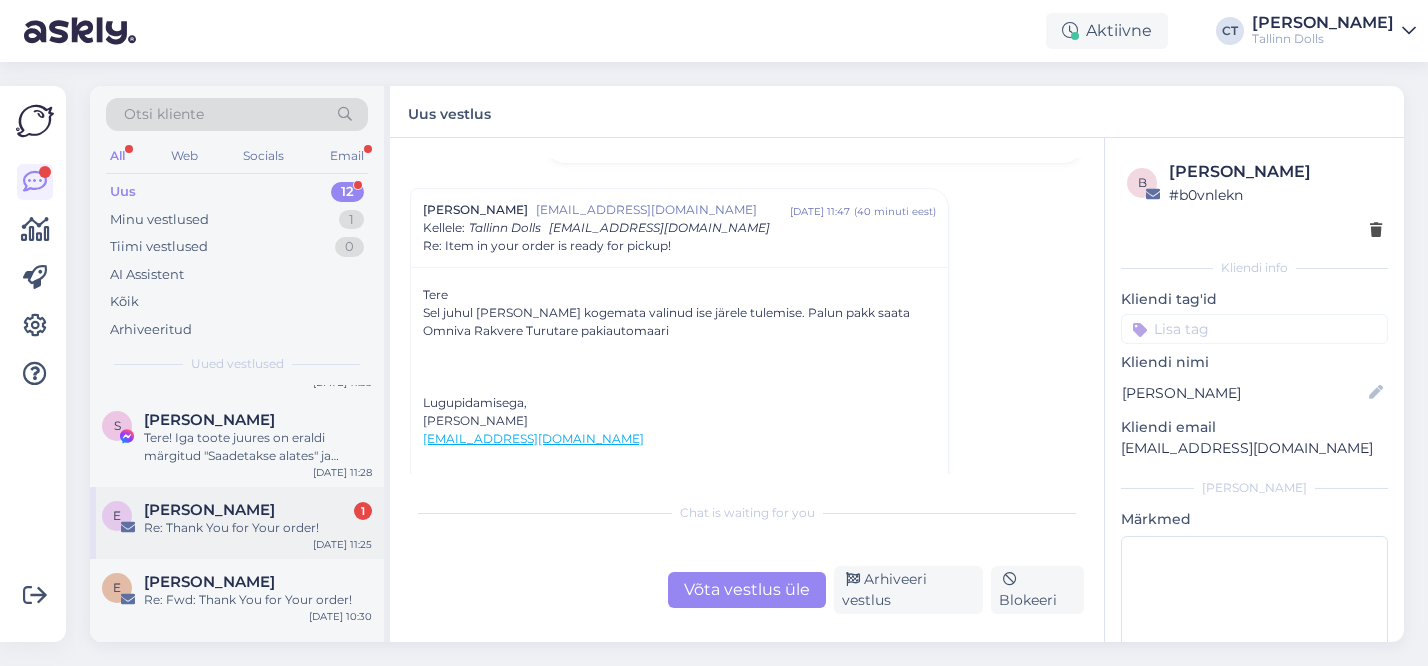 click on "E [PERSON_NAME] 1 Re: Thank You for Your order! [DATE] 11:25" at bounding box center [237, 523] 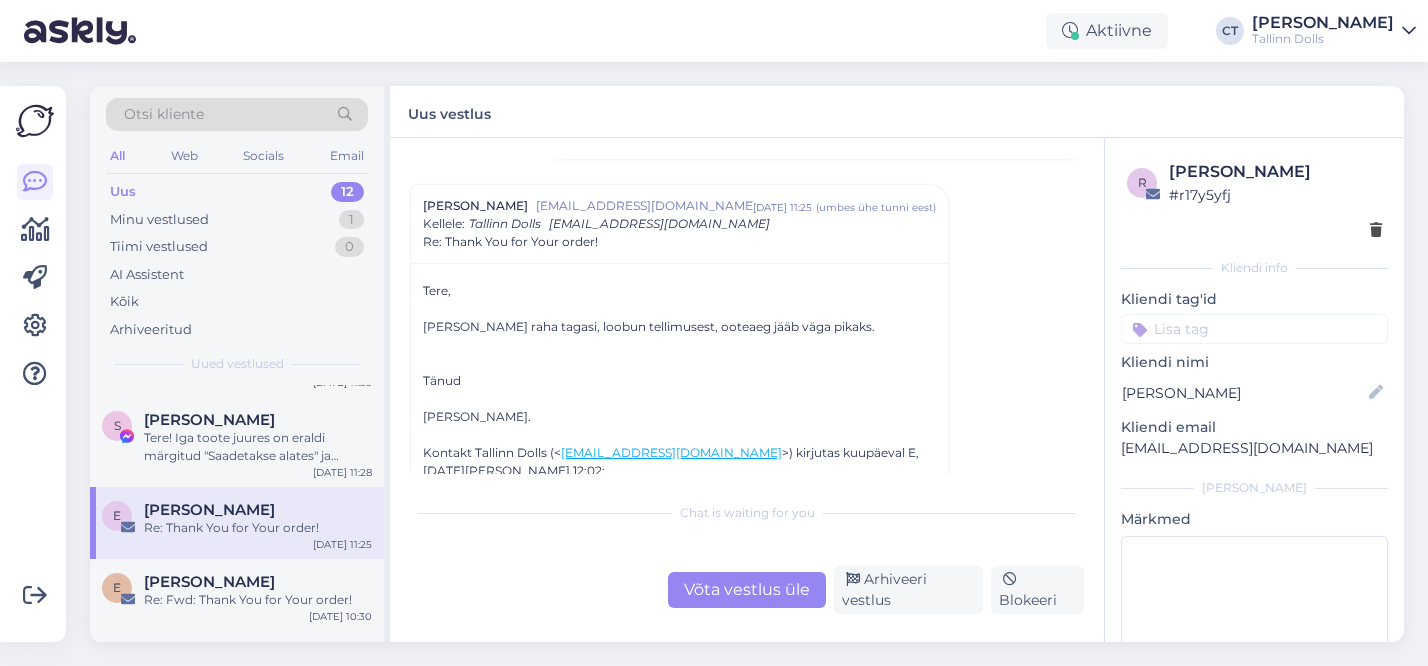 scroll, scrollTop: 245, scrollLeft: 0, axis: vertical 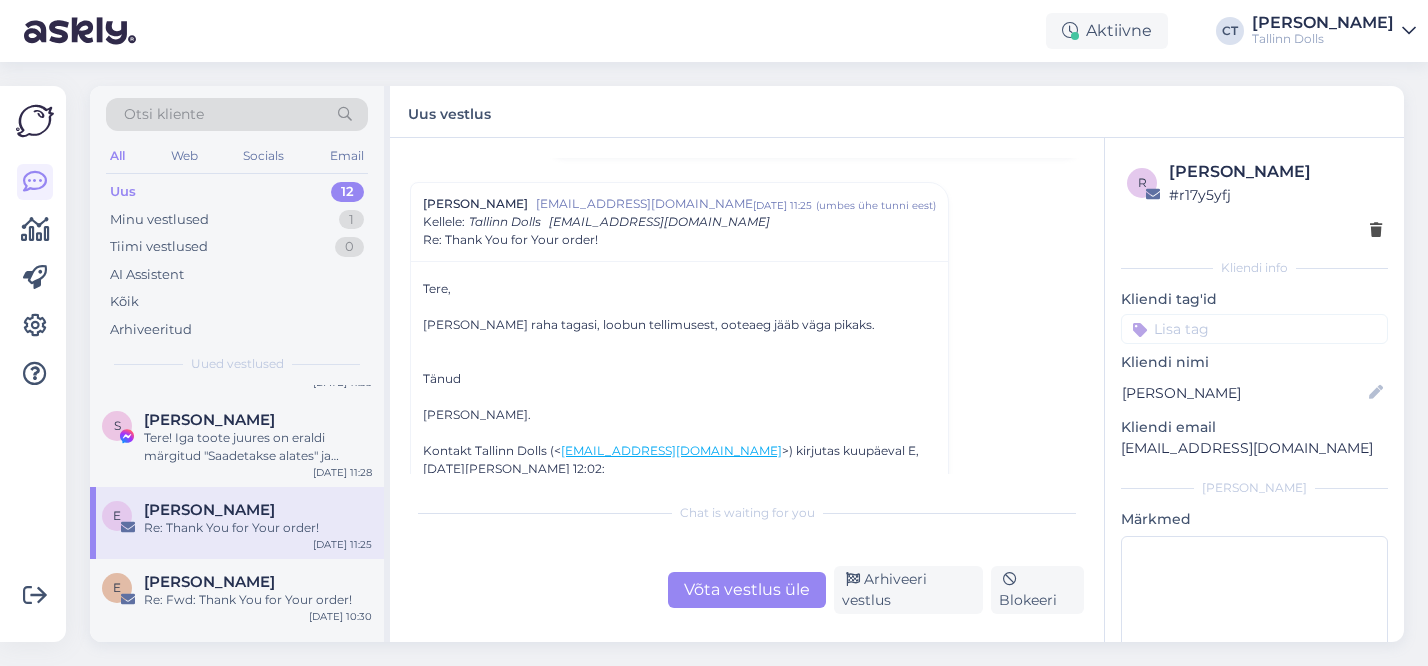click on "[PERSON_NAME]." at bounding box center [679, 415] 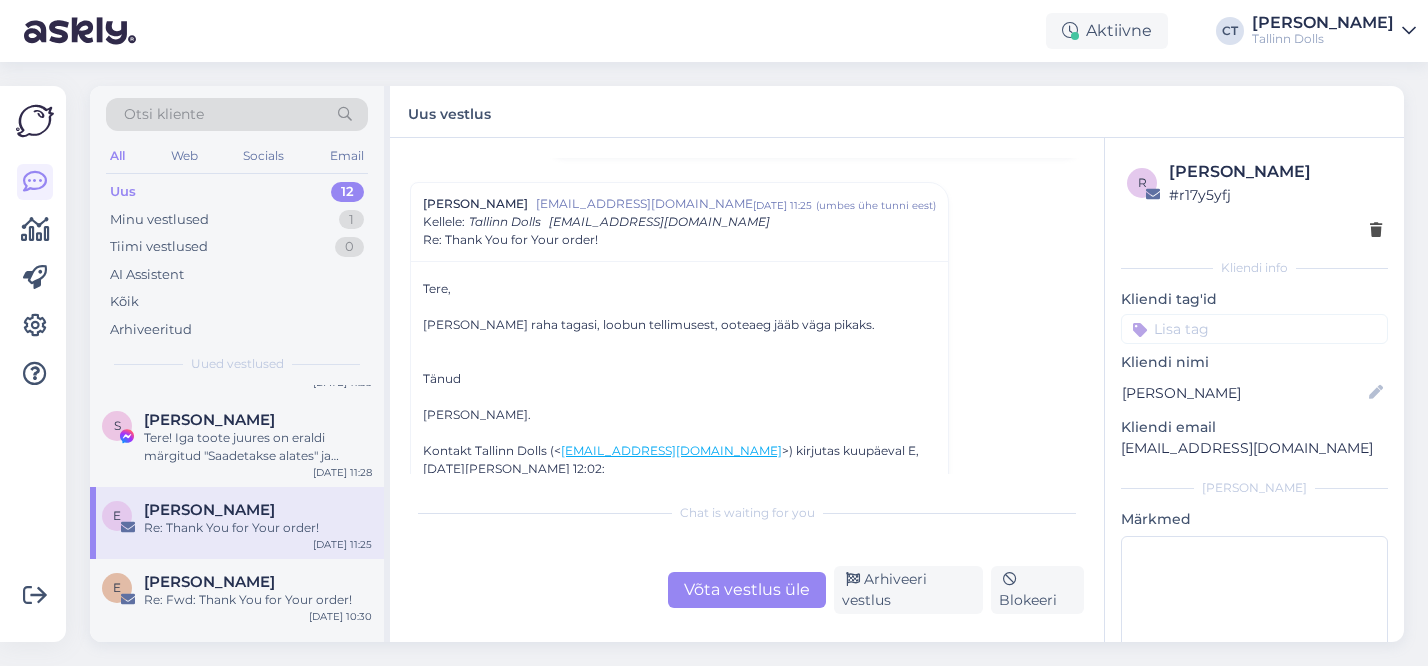 click on "[PERSON_NAME]." at bounding box center [679, 415] 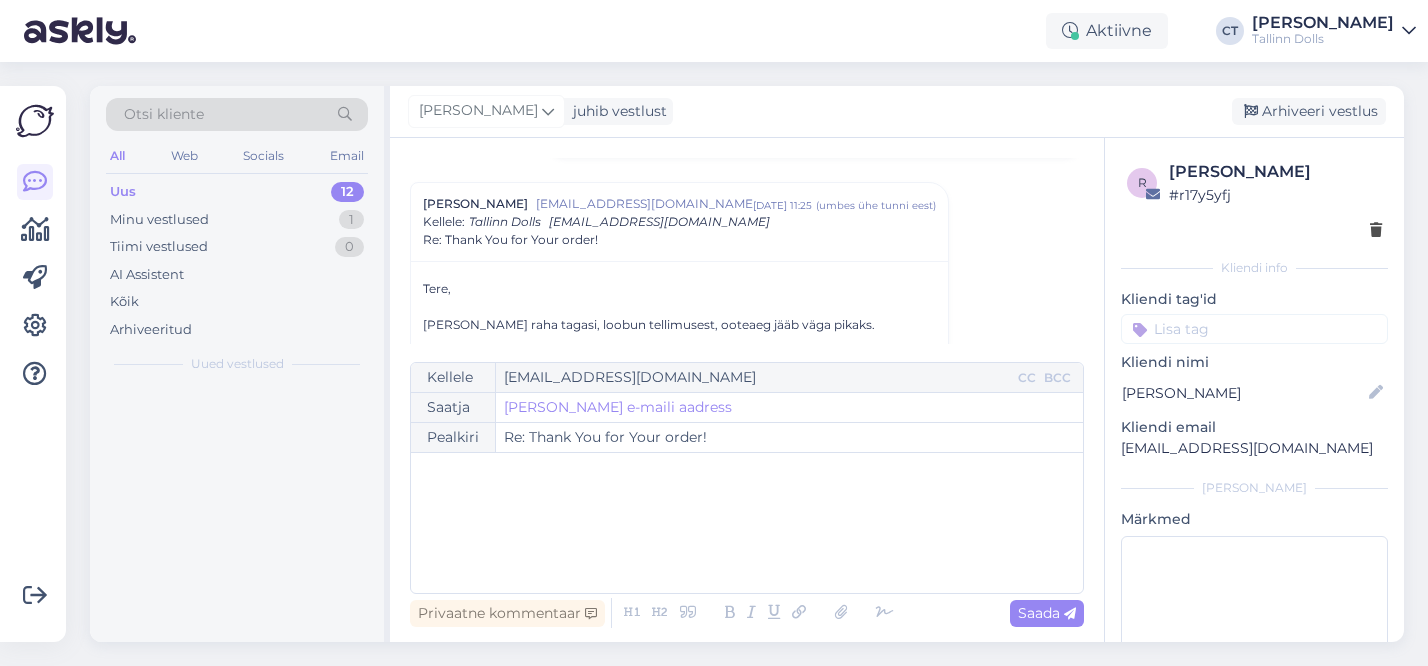 scroll, scrollTop: 269, scrollLeft: 0, axis: vertical 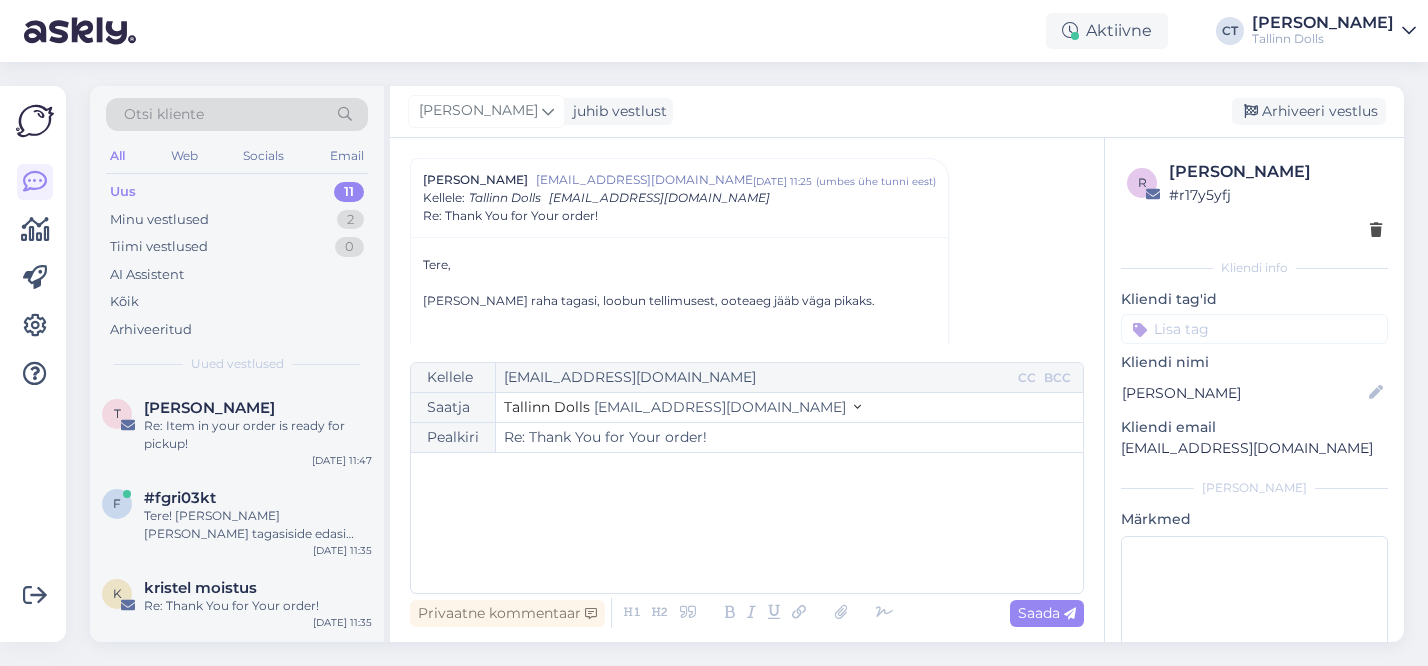 click on "﻿" at bounding box center [747, 523] 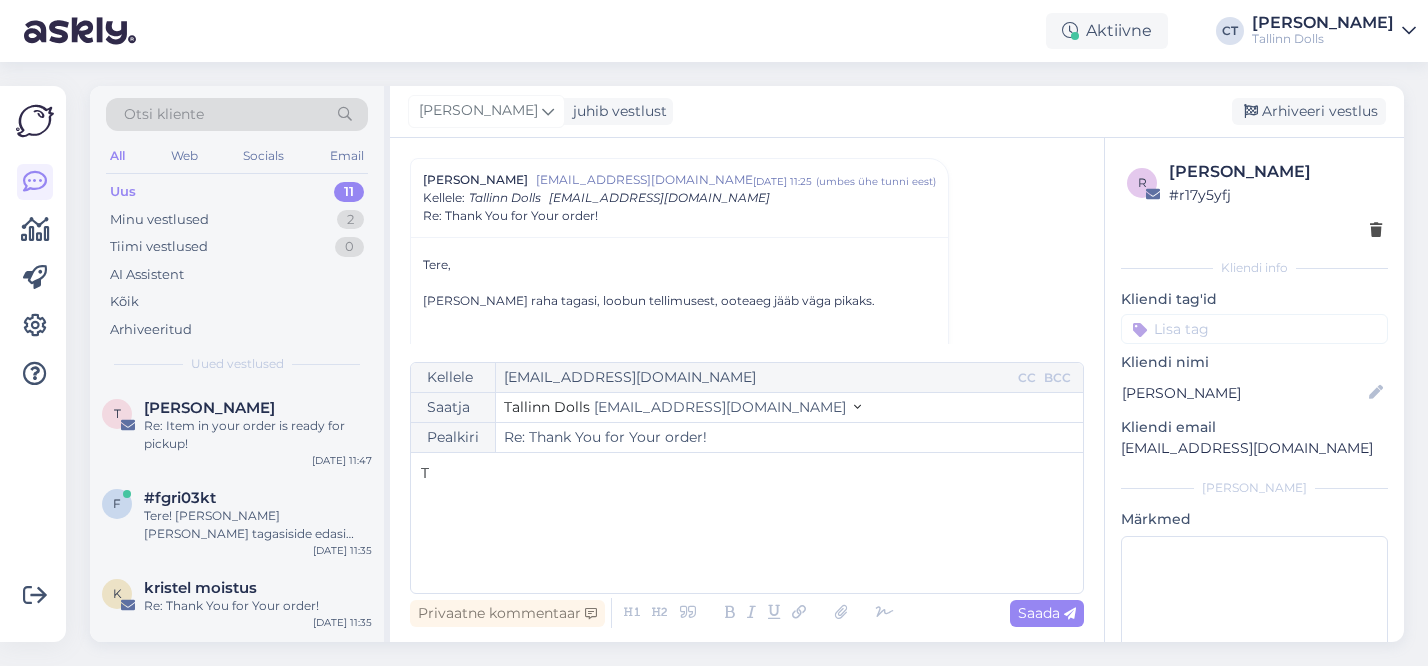 type 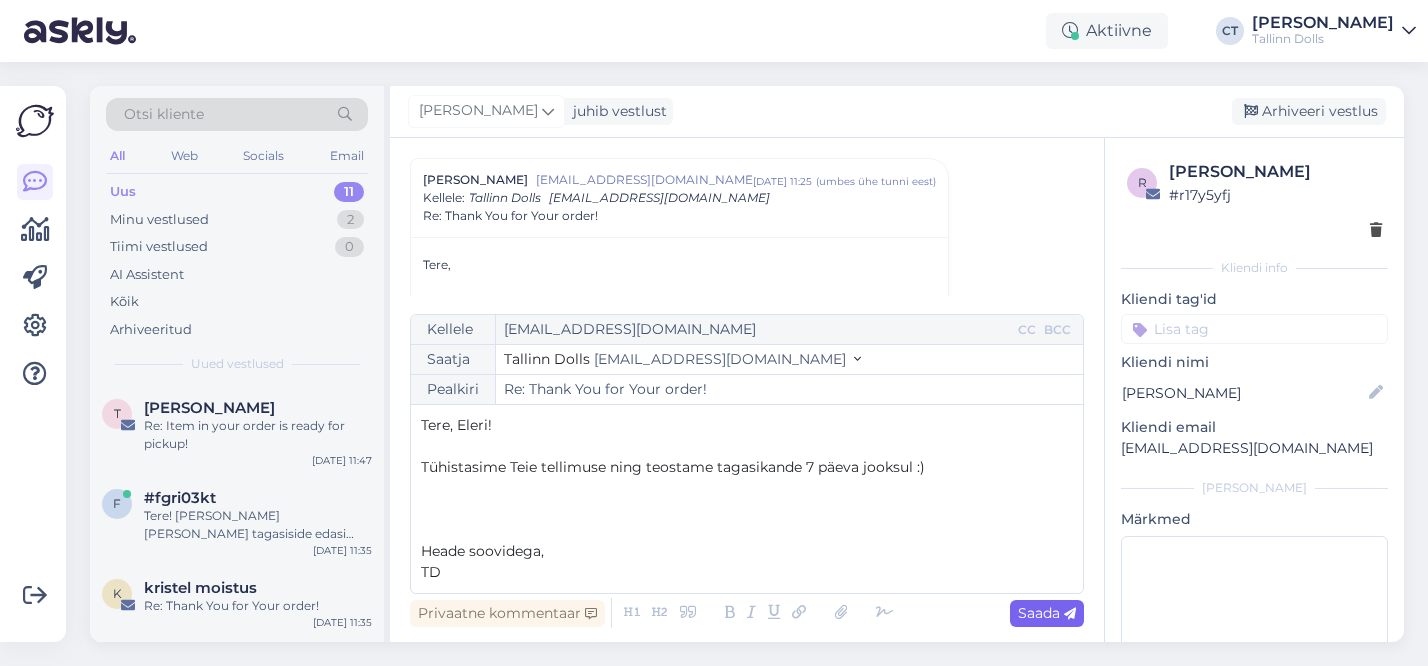 click on "Saada" at bounding box center (1047, 613) 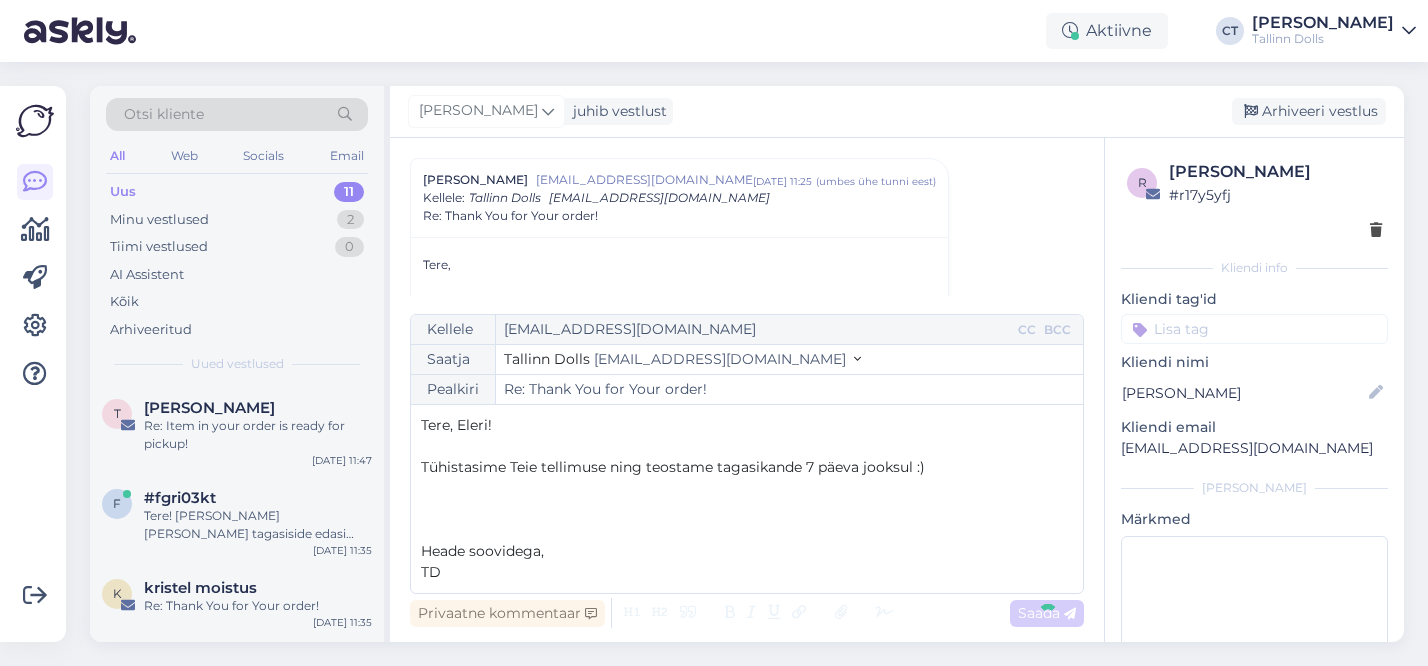 type on "Re: Re: Thank You for Your order!" 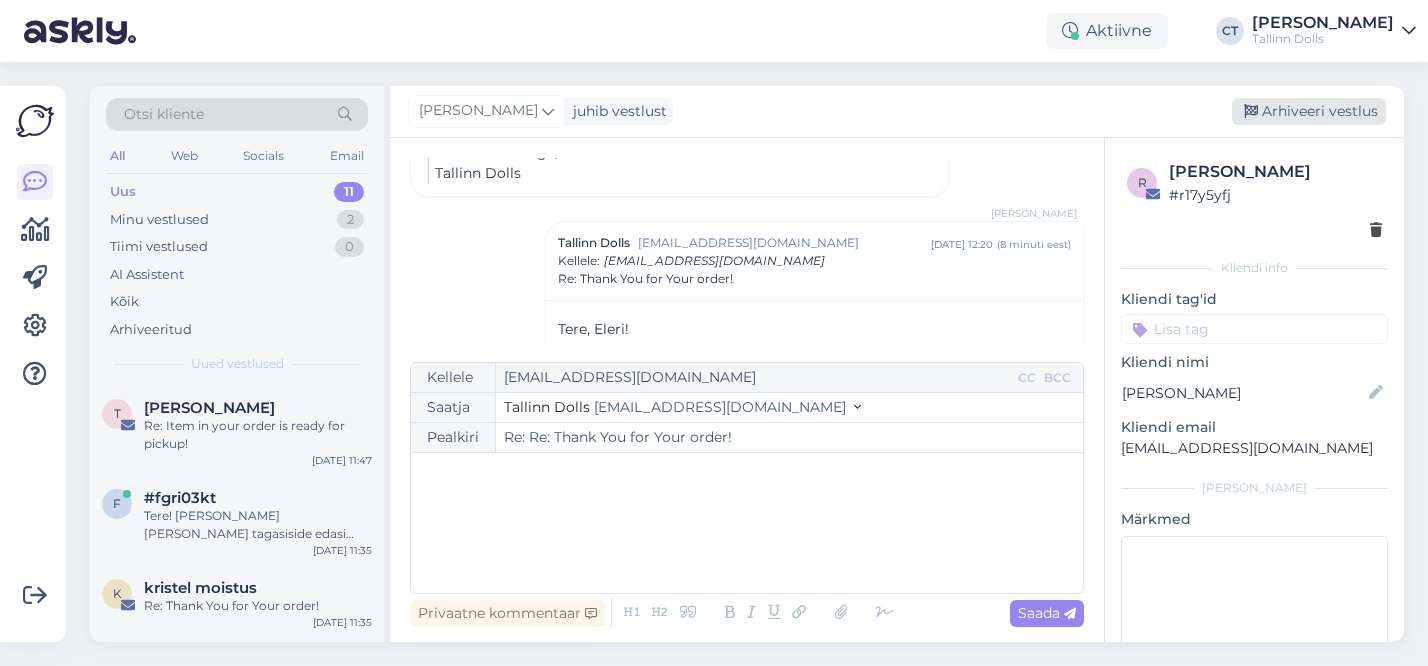 click on "Arhiveeri vestlus" at bounding box center [1309, 111] 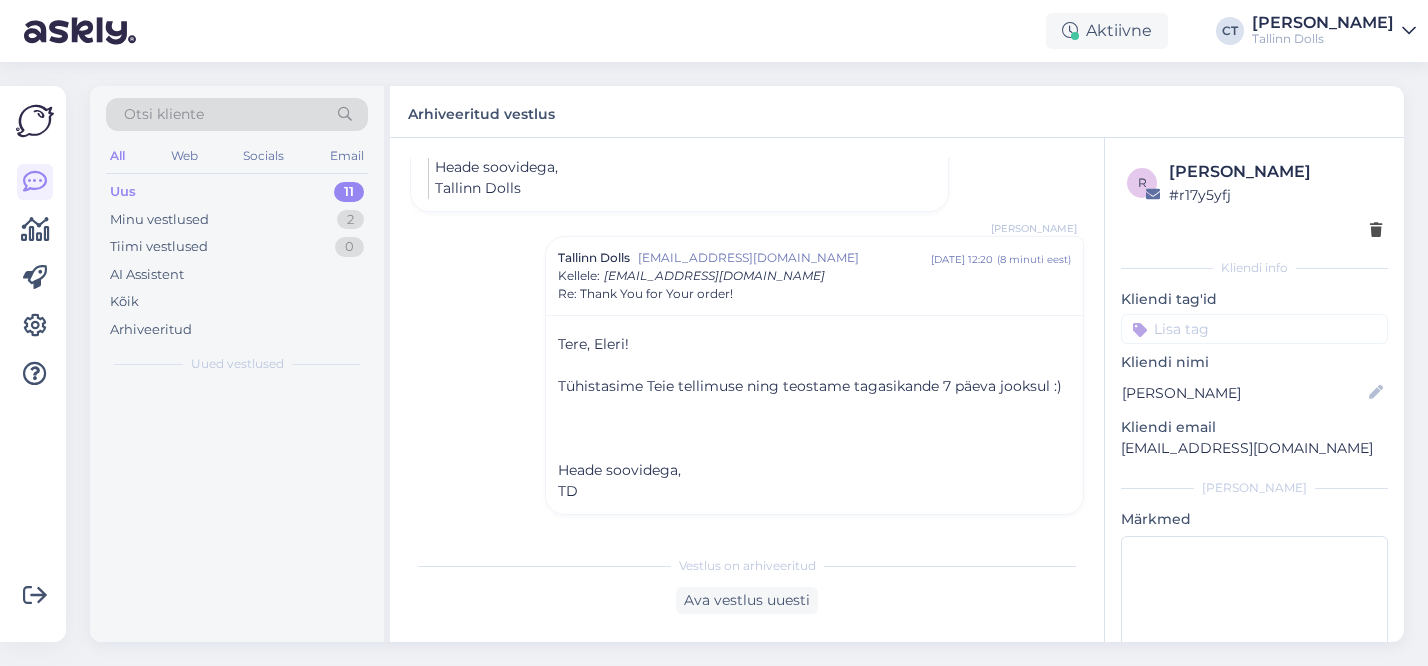 scroll, scrollTop: 1049, scrollLeft: 0, axis: vertical 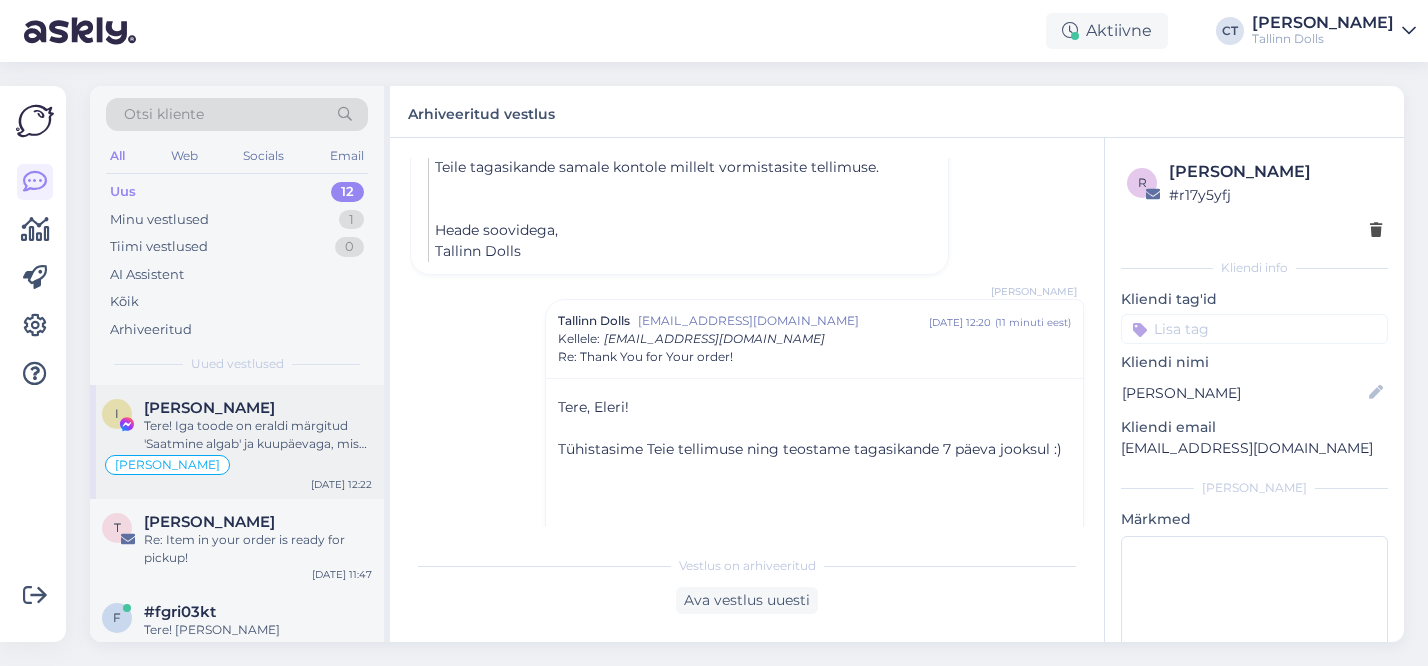 click on "Tere!
Iga toode on eraldi märgitud 'Saatmine algab' ja kuupäevaga, mis näitab, millal antud toode saadetakse! Teie tellimuse täpsete üksikasjade osas teavitan ma kolleegi, kes aitab teid edasi." at bounding box center (258, 435) 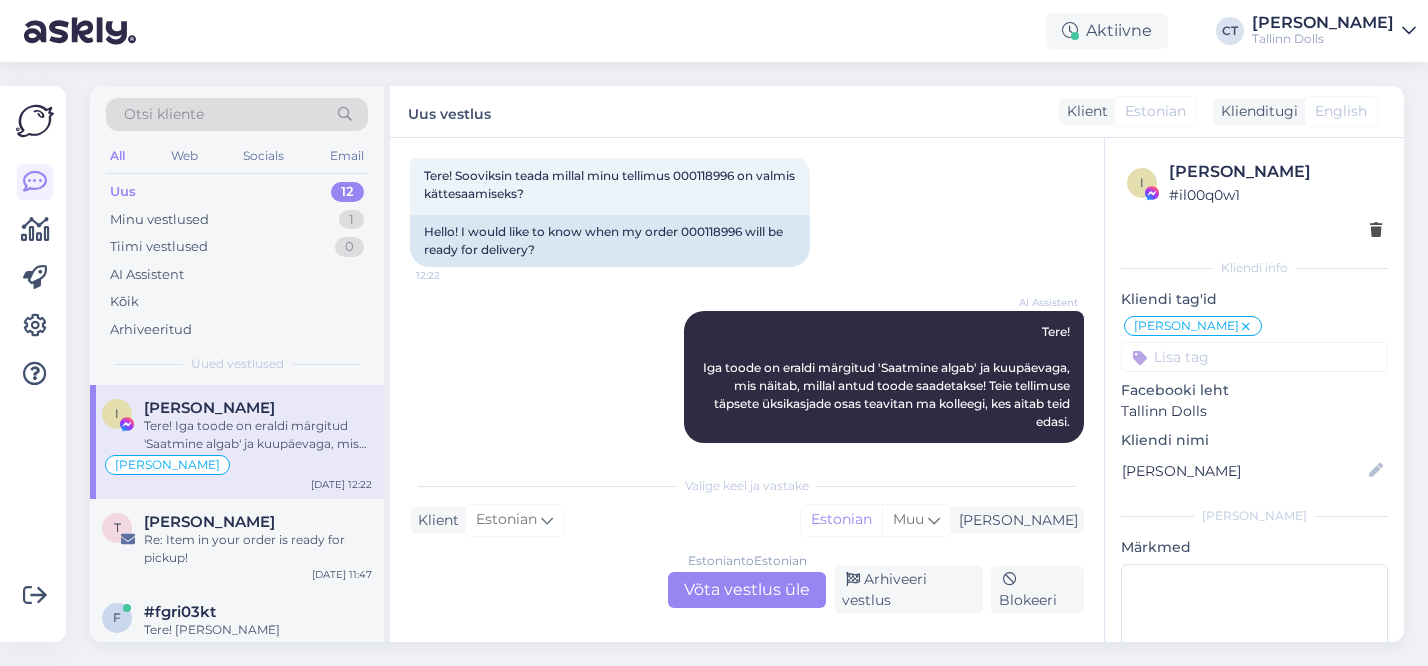 scroll, scrollTop: 1155, scrollLeft: 0, axis: vertical 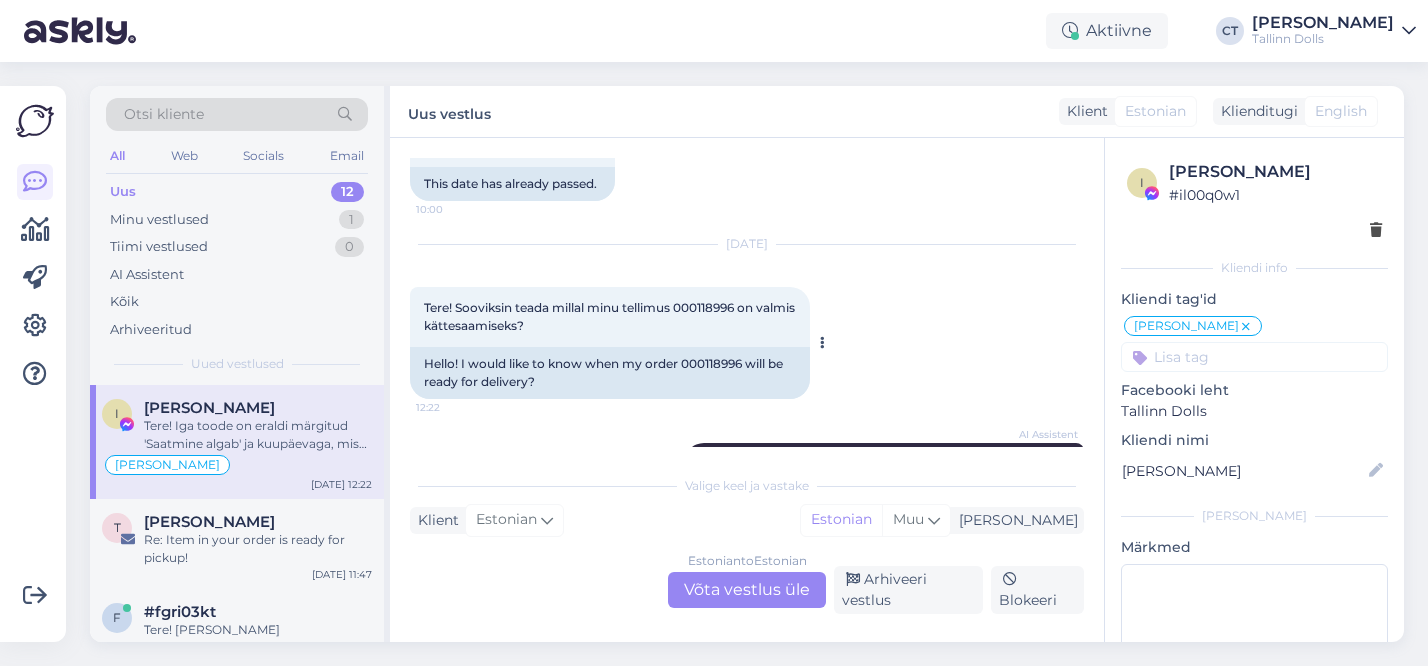 click on "Tere! Sooviksin teada millal minu tellimus 000118996 on valmis kättesaamiseks?" at bounding box center [611, 316] 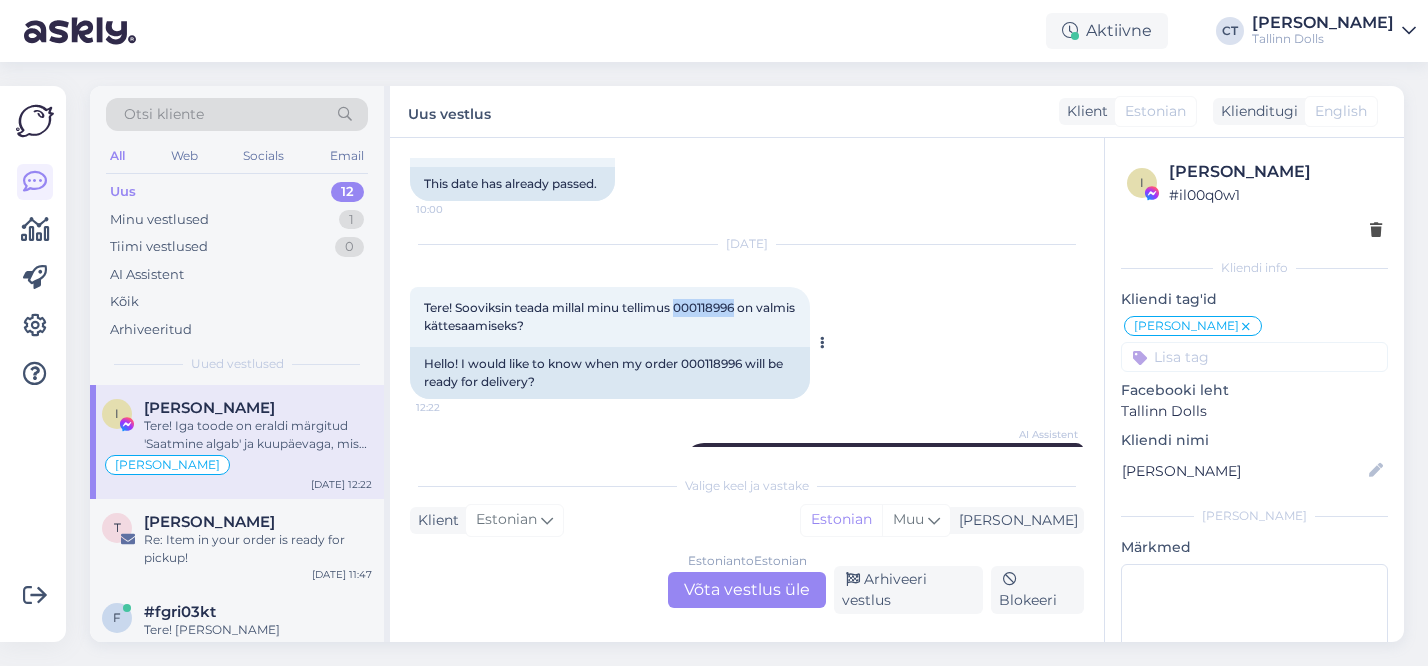 click on "Tere! Sooviksin teada millal minu tellimus 000118996 on valmis kättesaamiseks?" at bounding box center (611, 316) 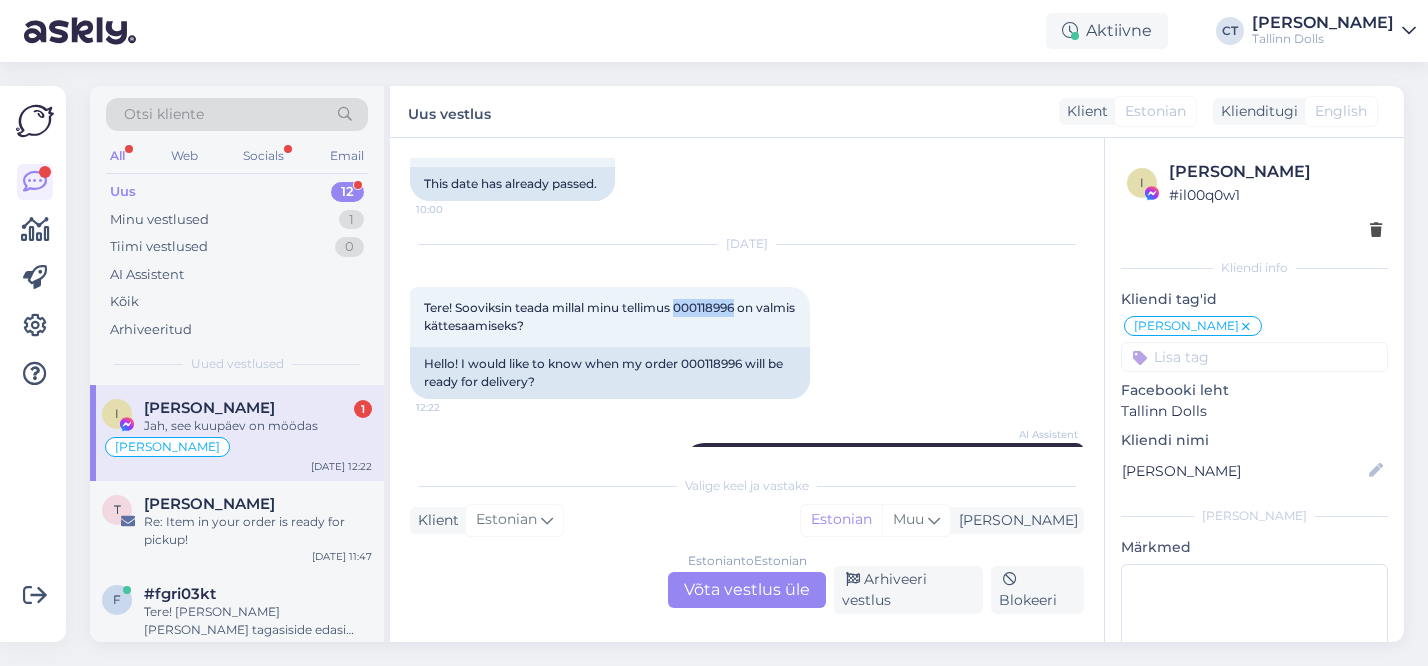 scroll, scrollTop: 1407, scrollLeft: 0, axis: vertical 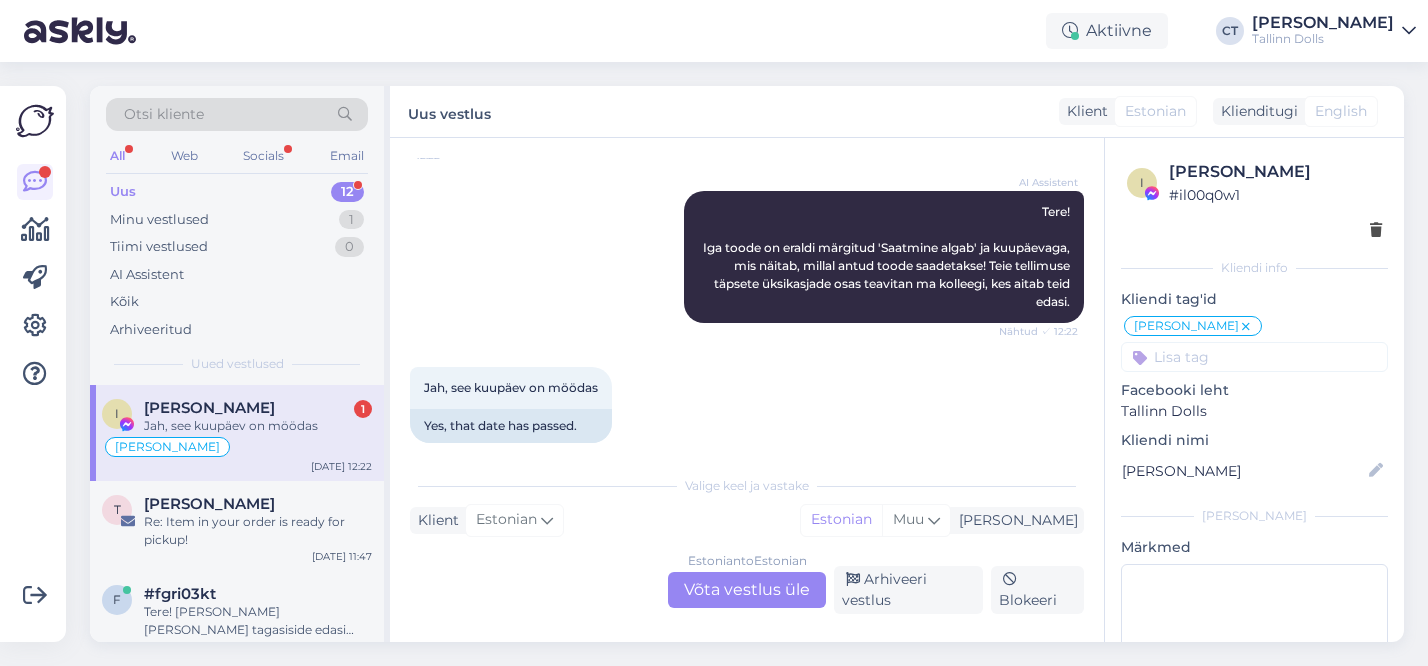 click on "Estonian  to  Estonian Võta vestlus üle" at bounding box center [747, 590] 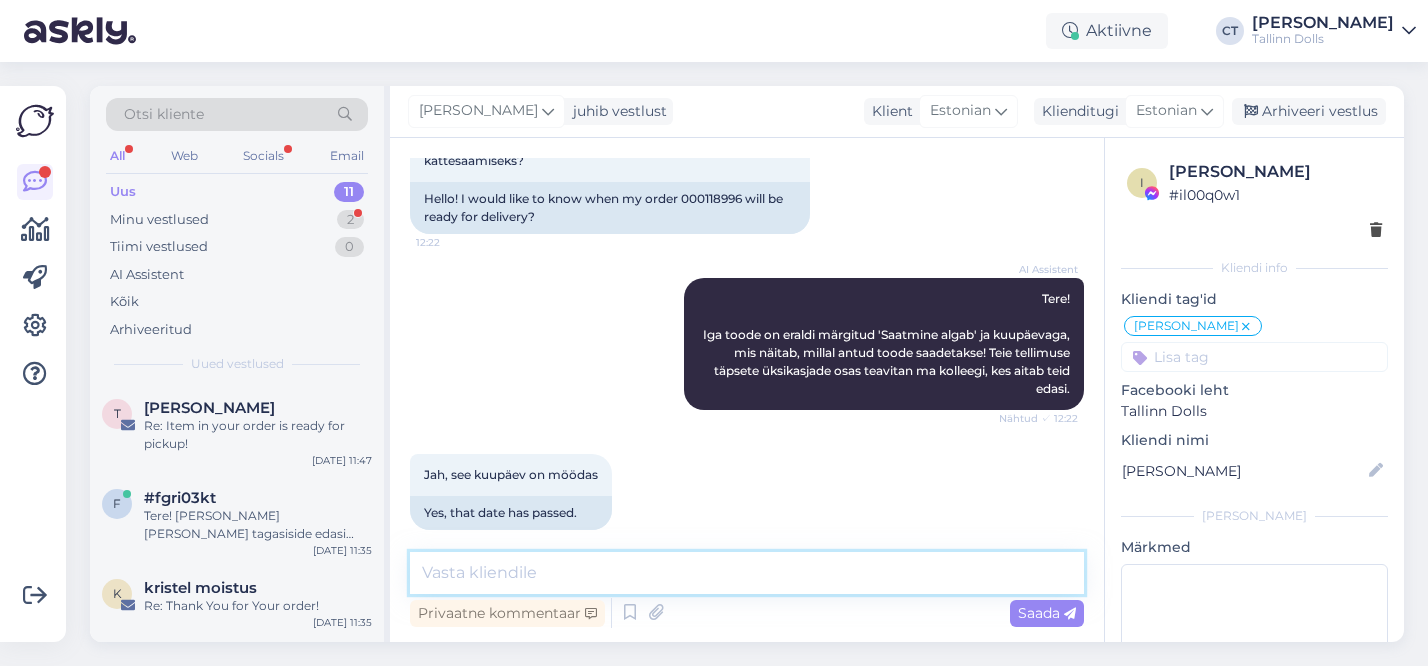 click at bounding box center (747, 573) 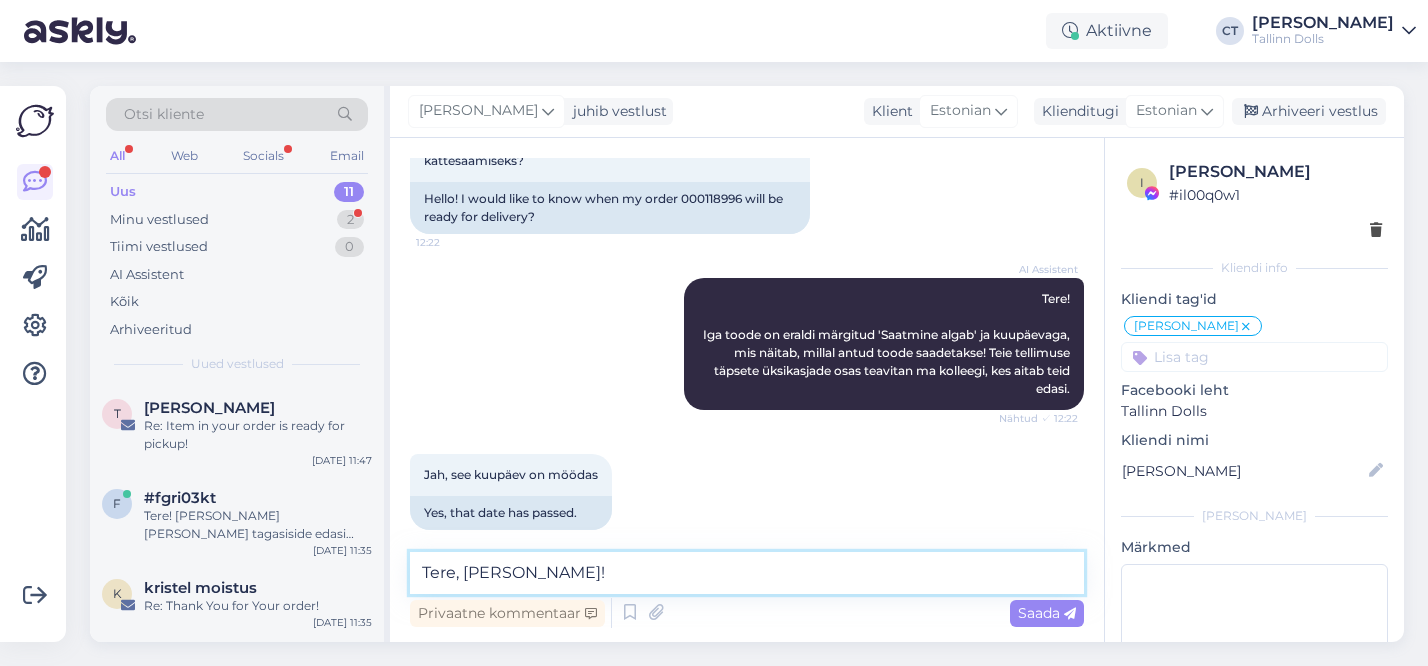 scroll, scrollTop: 150, scrollLeft: 0, axis: vertical 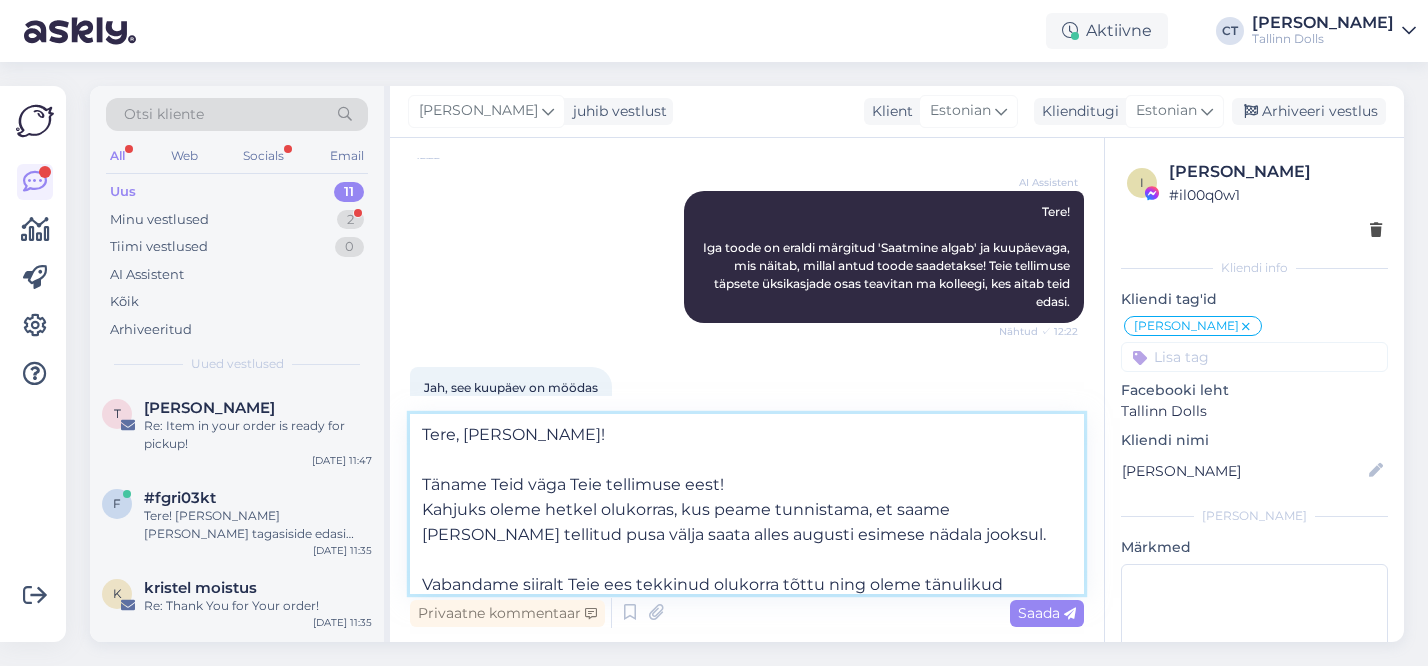 click on "Tere, [PERSON_NAME]!
Täname Teid väga Teie tellimuse eest!
Kahjuks oleme hetkel olukorras, kus peame tunnistama, et saame [PERSON_NAME] tellitud pusa välja saata alles augusti esimese nädala jooksul.
Vabandame siiralt Teie ees tekkinud olukorra tõttu ning oleme tänulikud [PERSON_NAME] valmis ootama, kuid loomulikult kui soovite tellimusest siiski loobuda, teostame Teile tagasikande.
Heade soovidega,
Tallinn Dolls" at bounding box center [747, 504] 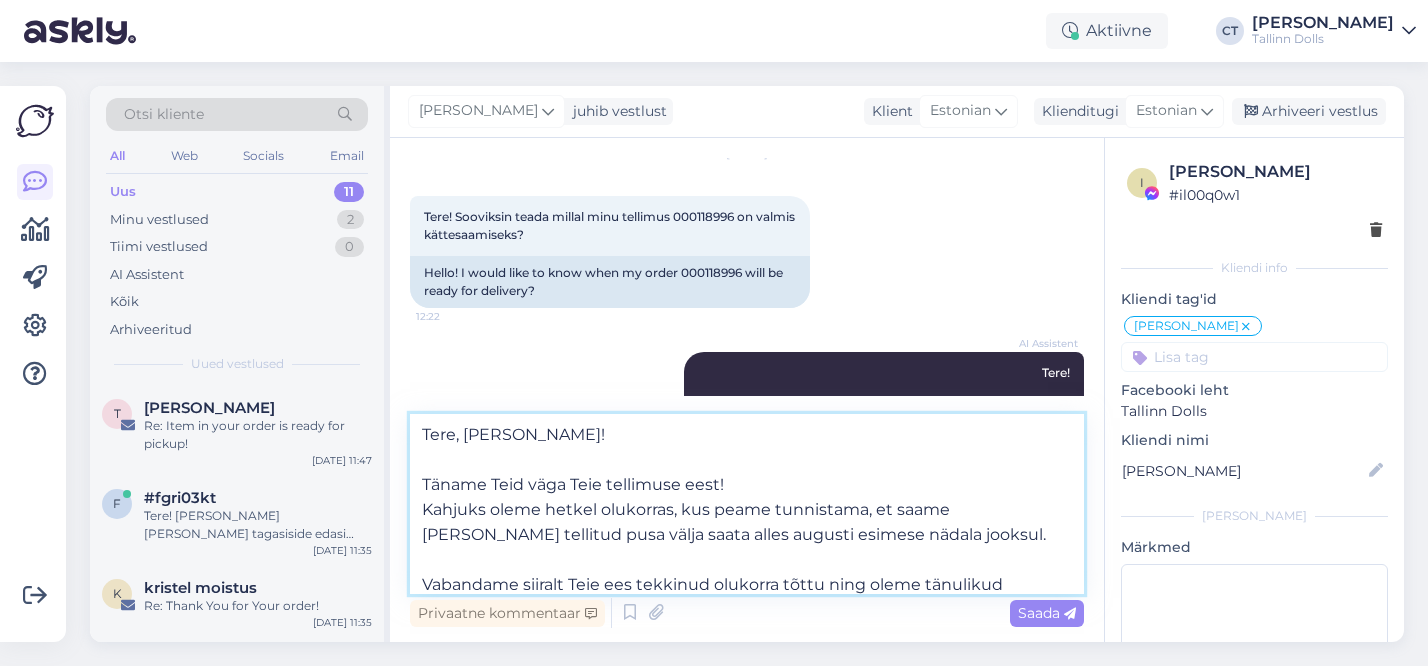 scroll, scrollTop: 1236, scrollLeft: 0, axis: vertical 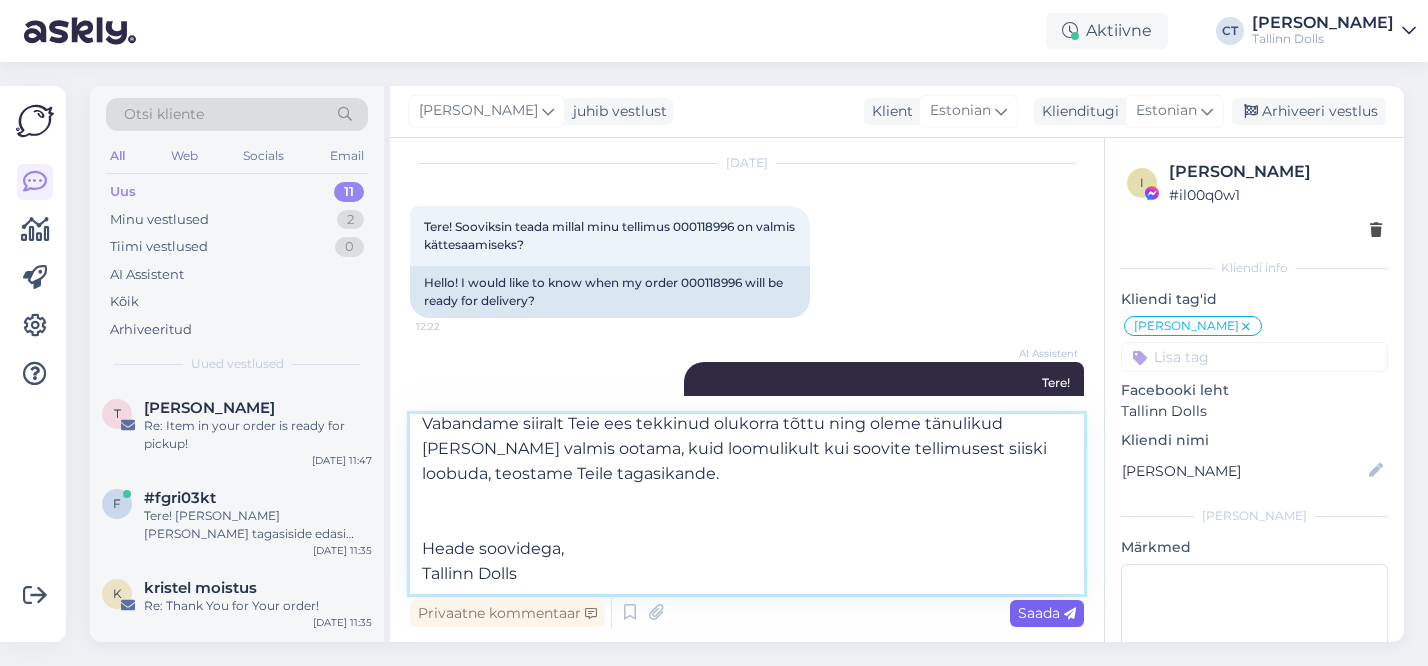 type on "Tere, [PERSON_NAME]!
Täname Teid väga Teie tellimuse eest!
Kahjuks oleme hetkel olukorras, kus peame tunnistama, et saame [PERSON_NAME] tellitud pusa välja saata alles augusti esimese nädala jooksul.
Vabandame siiralt Teie ees tekkinud olukorra tõttu ning oleme tänulikud [PERSON_NAME] valmis ootama, kuid loomulikult kui soovite tellimusest siiski loobuda, teostame Teile tagasikande.
Heade soovidega,
Tallinn Dolls" 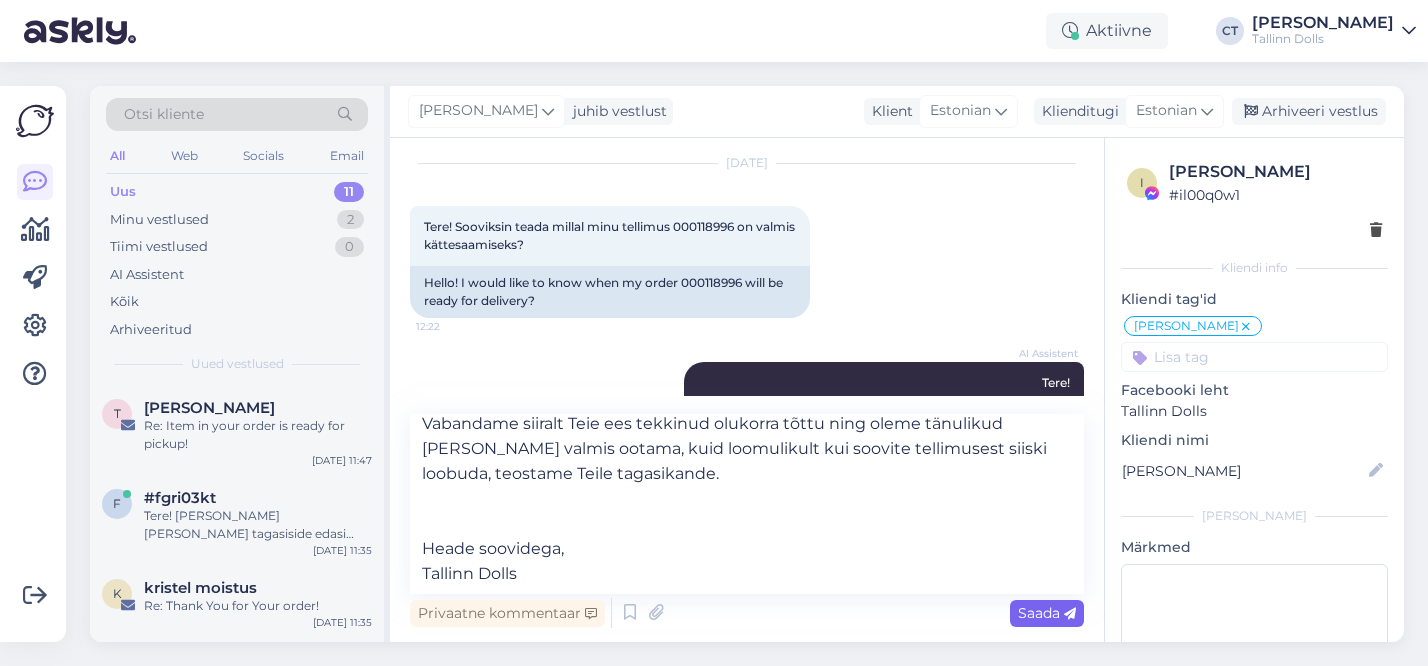 click on "Saada" at bounding box center [1047, 613] 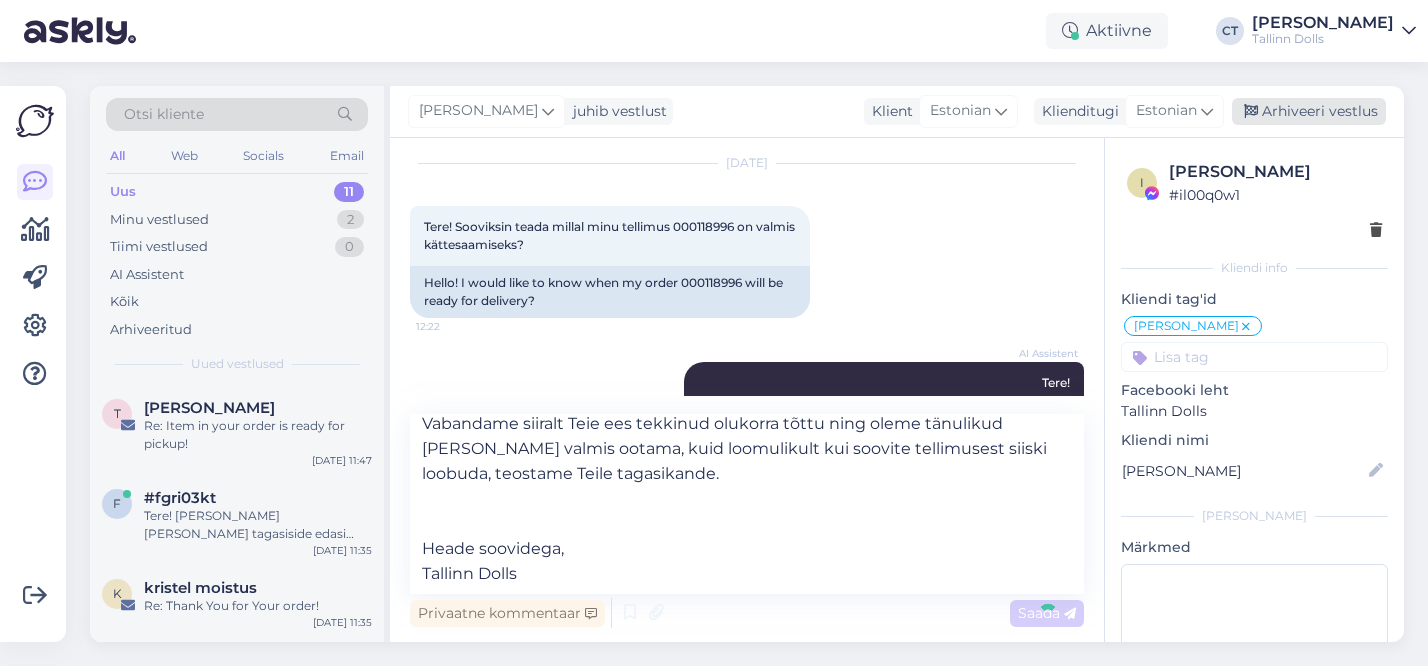 type 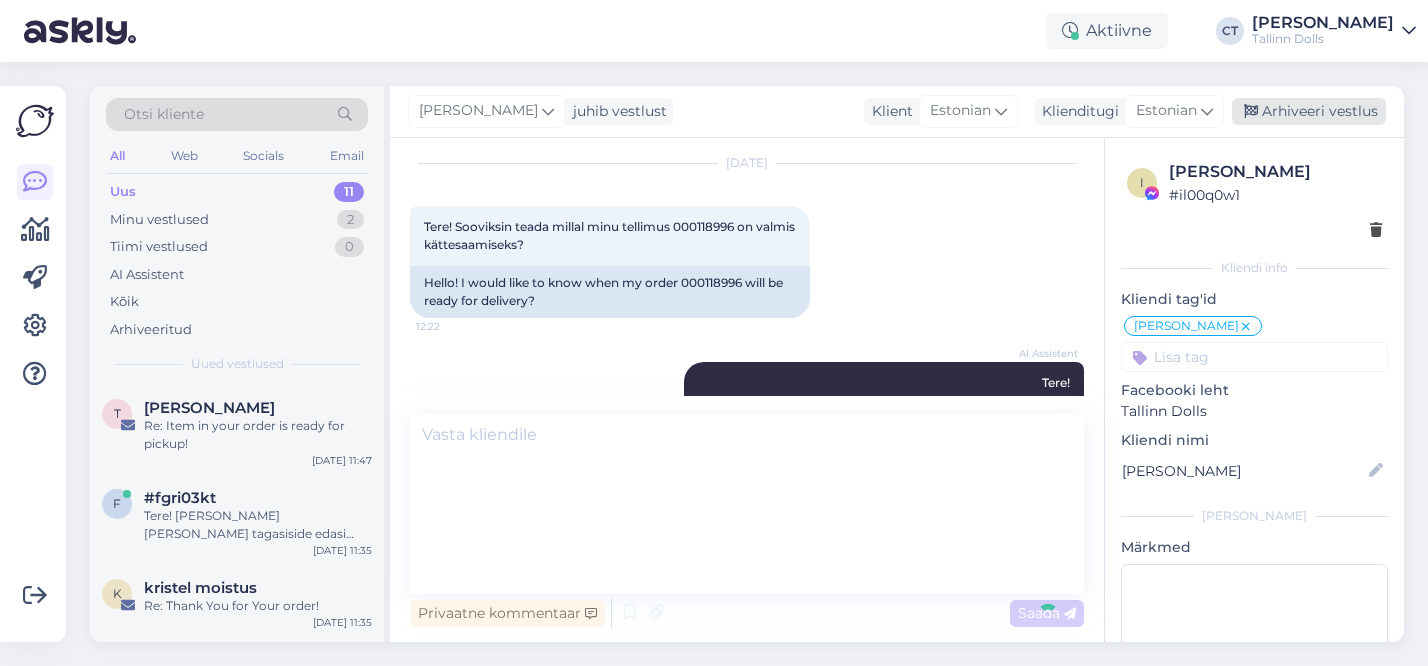 scroll, scrollTop: 1658, scrollLeft: 0, axis: vertical 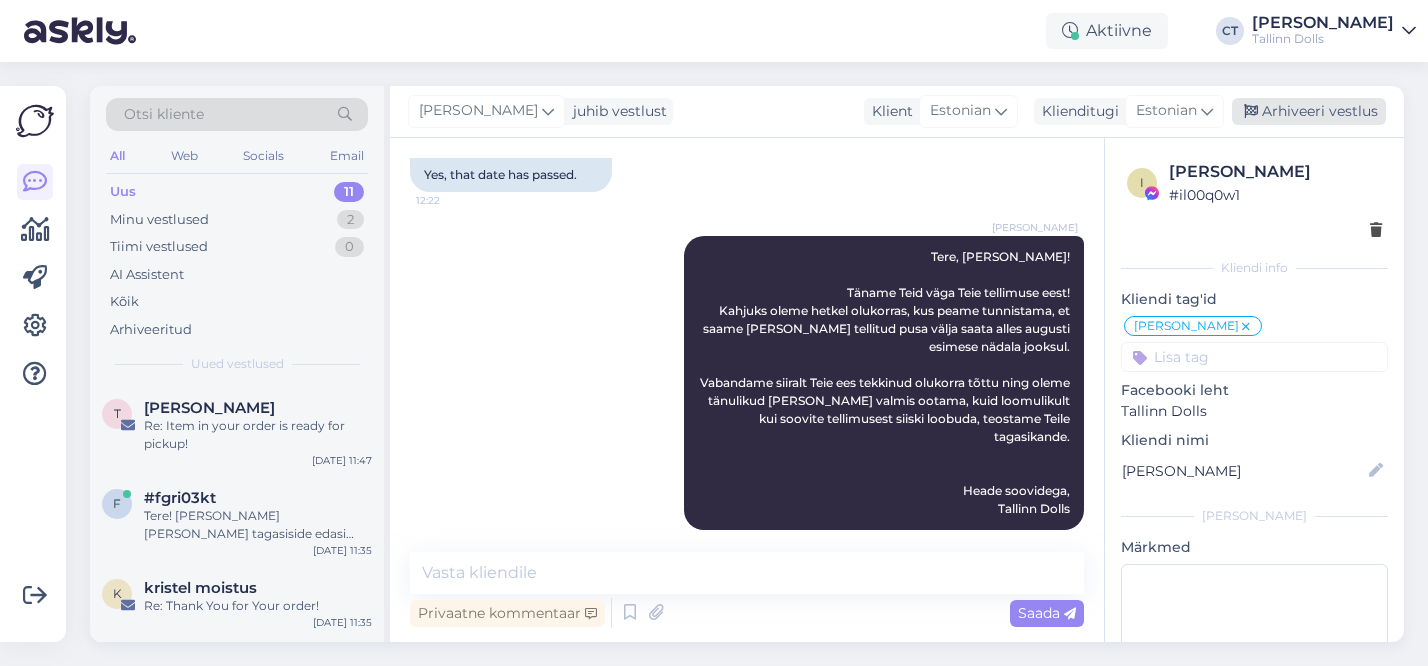 click on "Arhiveeri vestlus" at bounding box center [1309, 111] 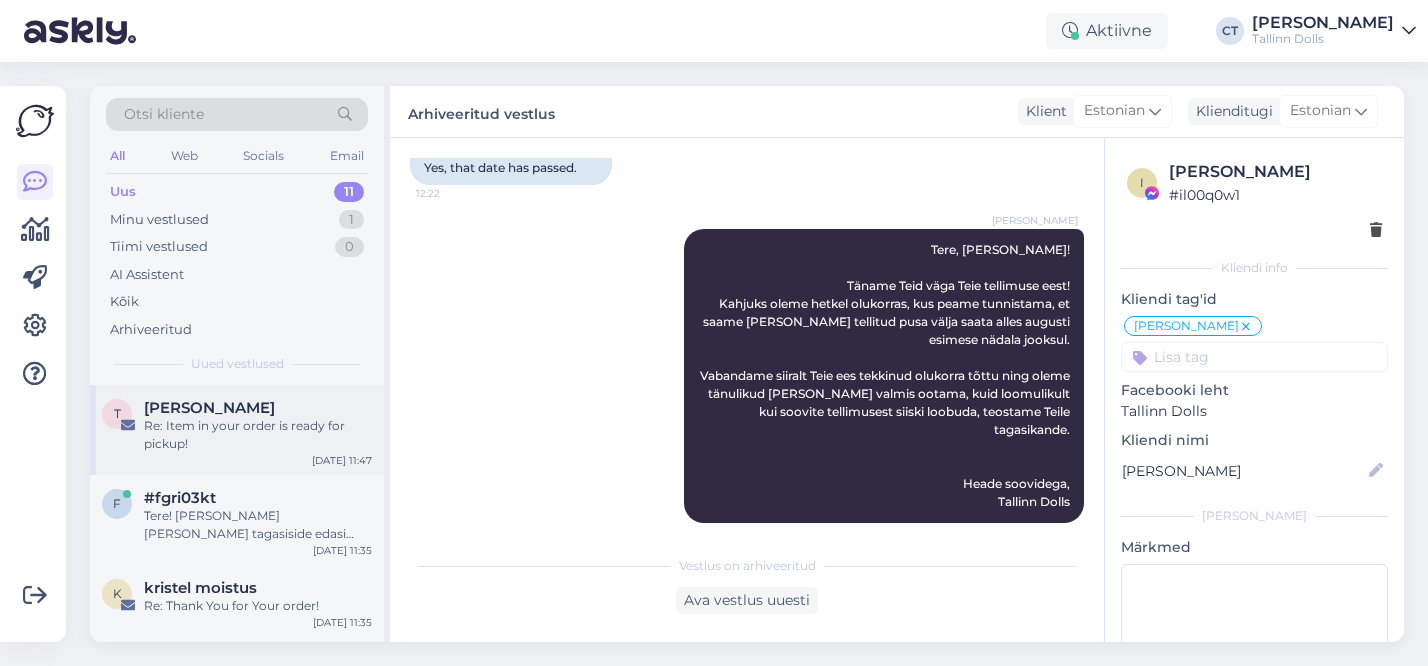 click on "Re: Item in your order is ready for pickup!" at bounding box center (258, 435) 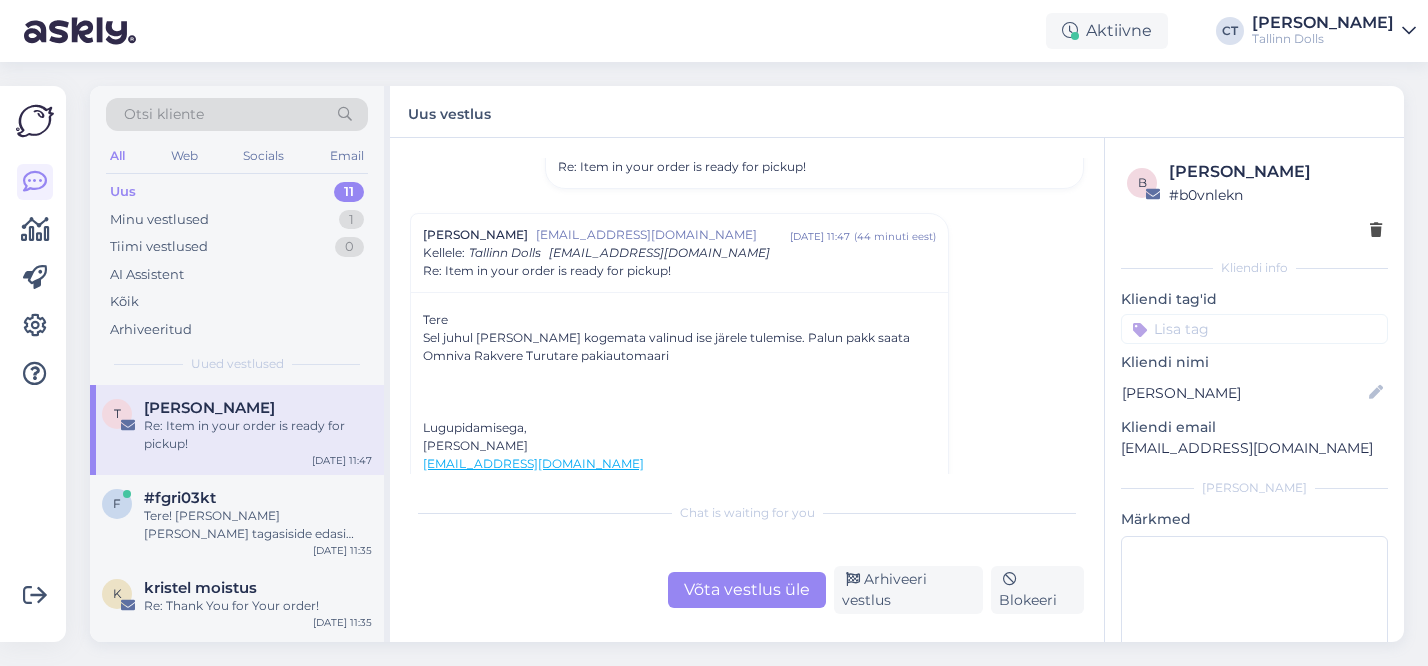scroll, scrollTop: 173, scrollLeft: 0, axis: vertical 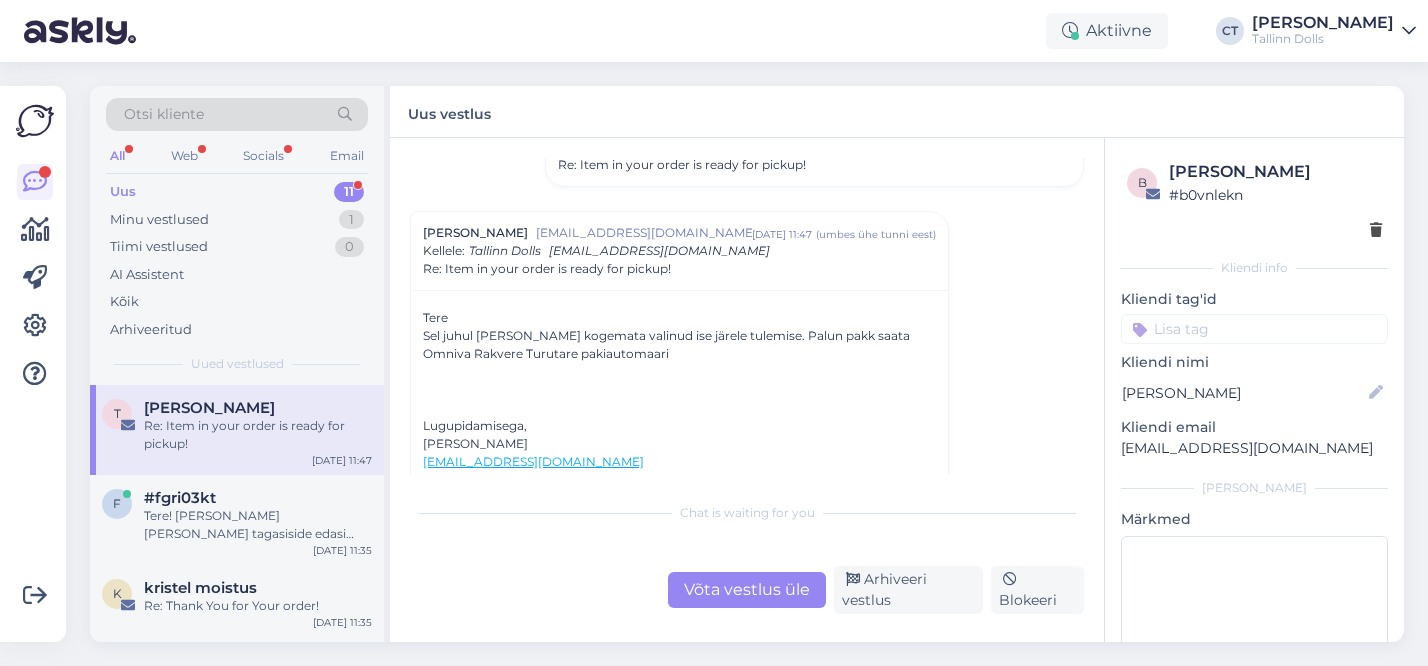 click on "Võta vestlus üle" at bounding box center (747, 590) 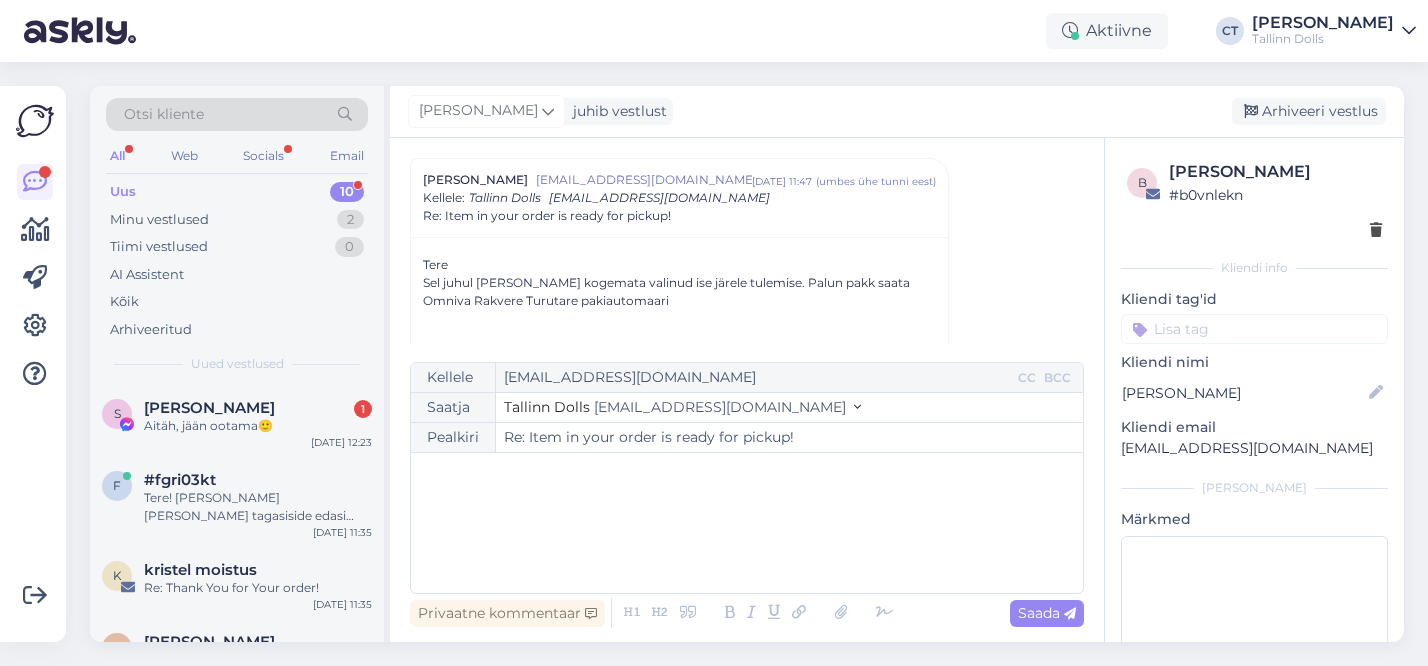 click on "﻿" at bounding box center [747, 523] 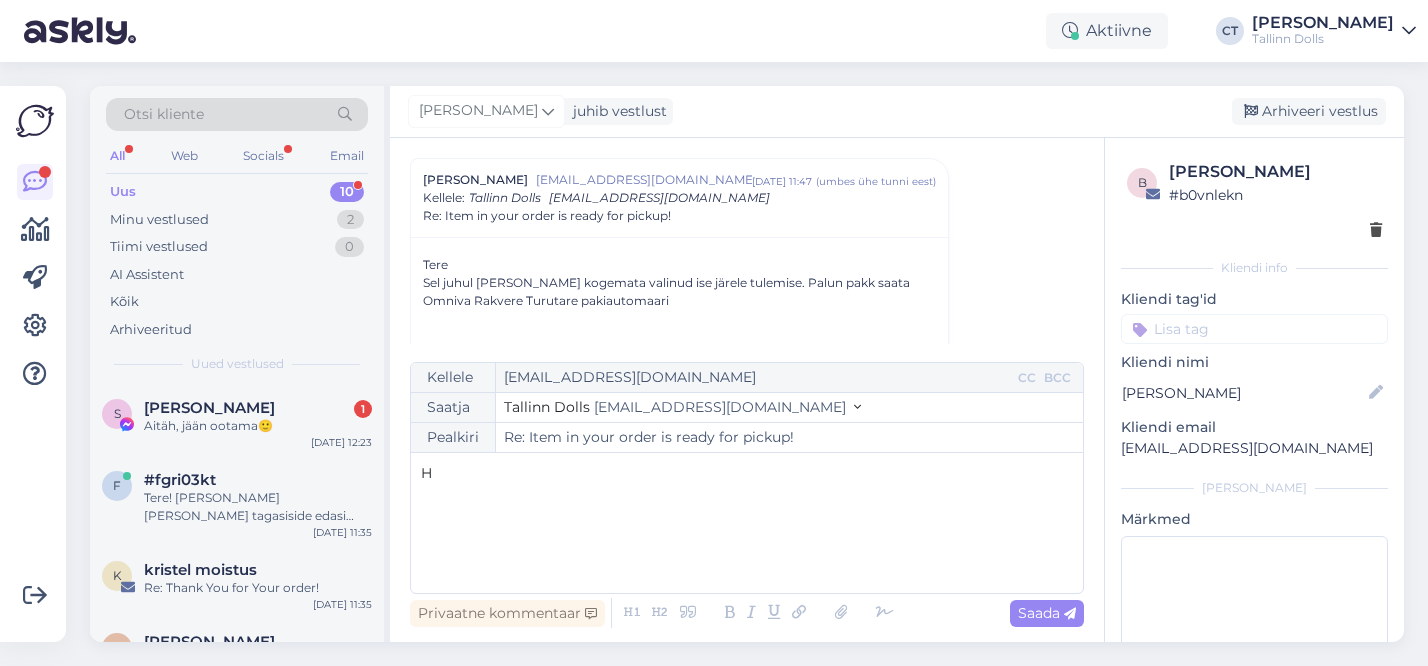type 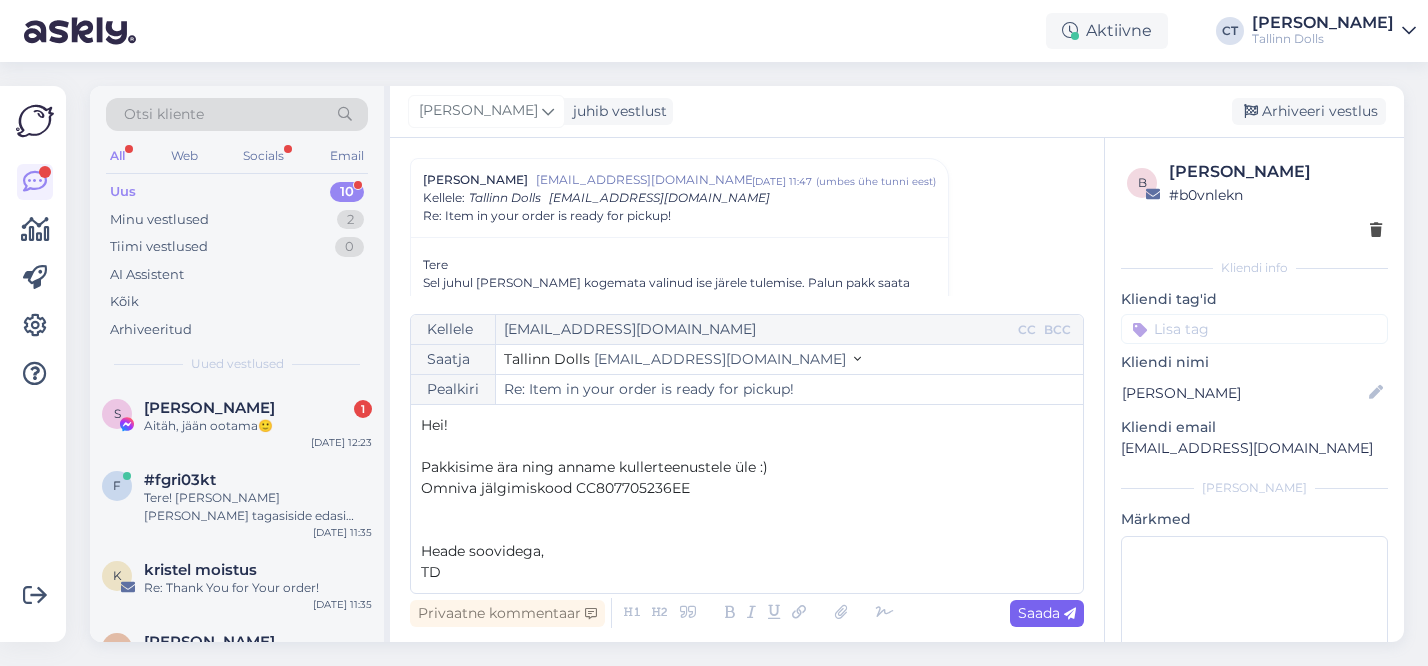 click on "Saada" at bounding box center (1047, 613) 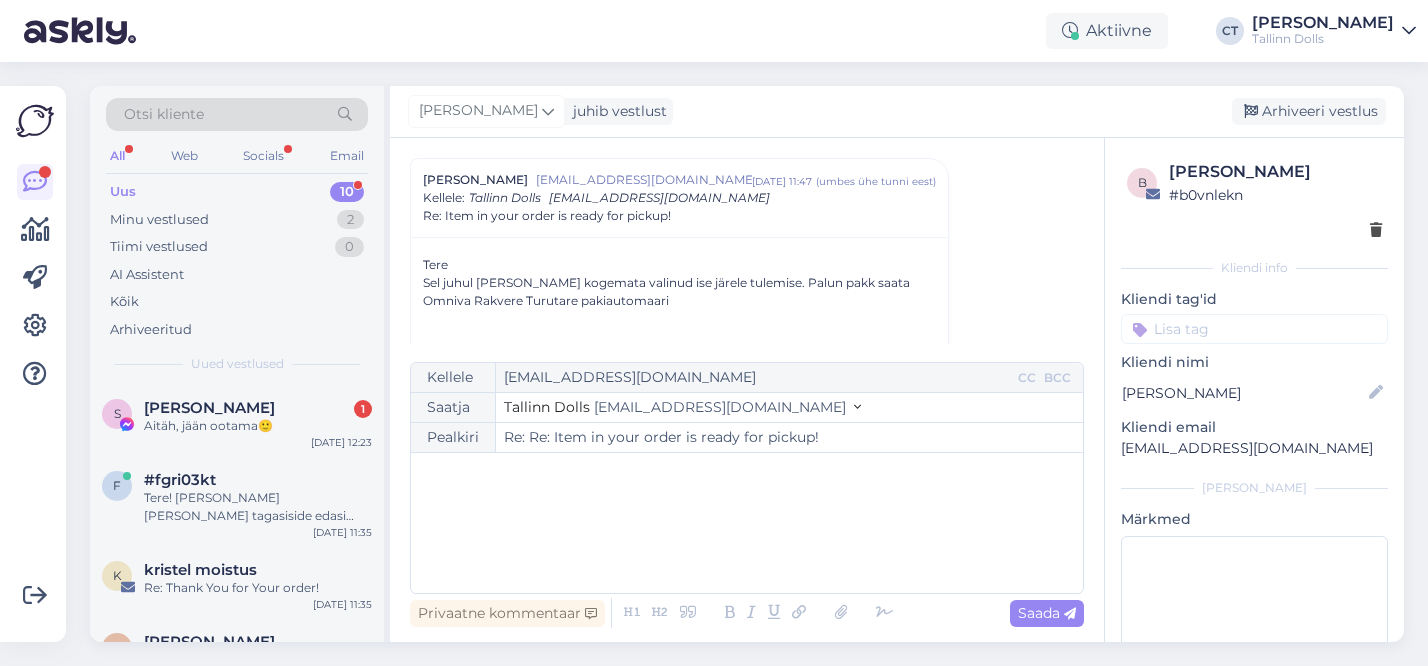 type on "Re: Re: Item in your order is ready for pickup!" 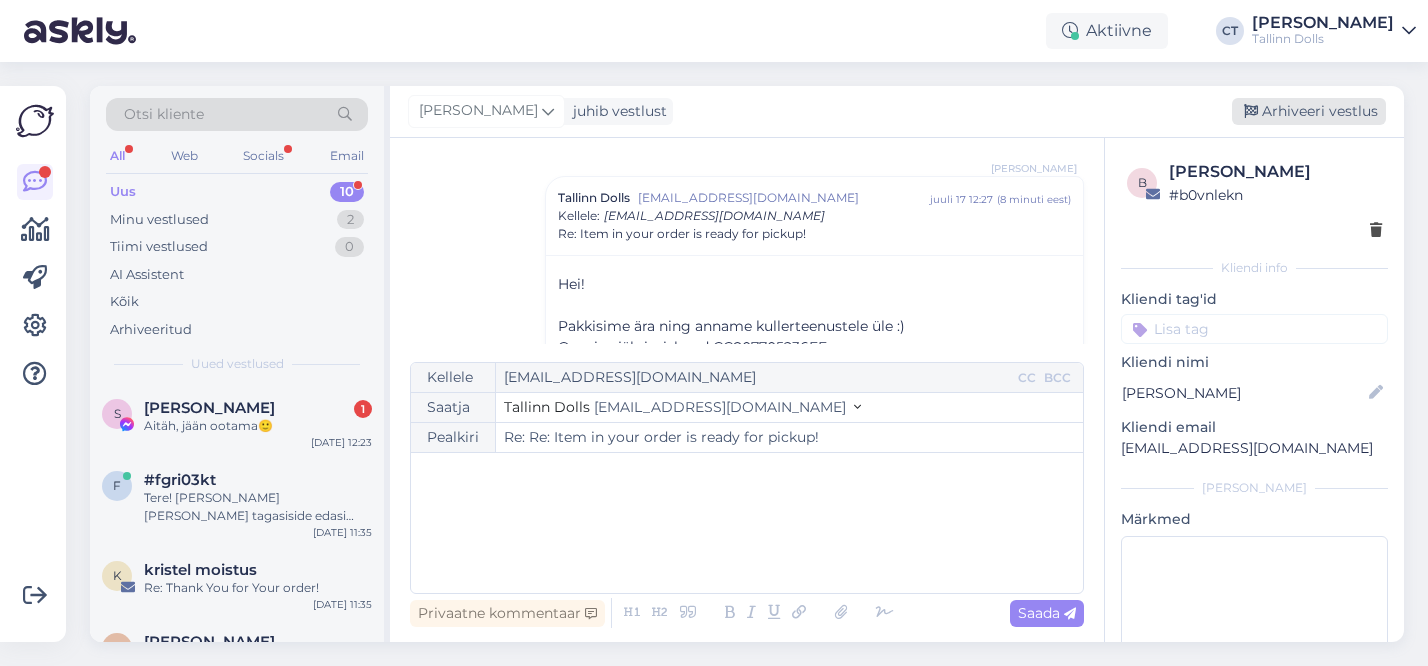 click on "Arhiveeri vestlus" at bounding box center [1309, 111] 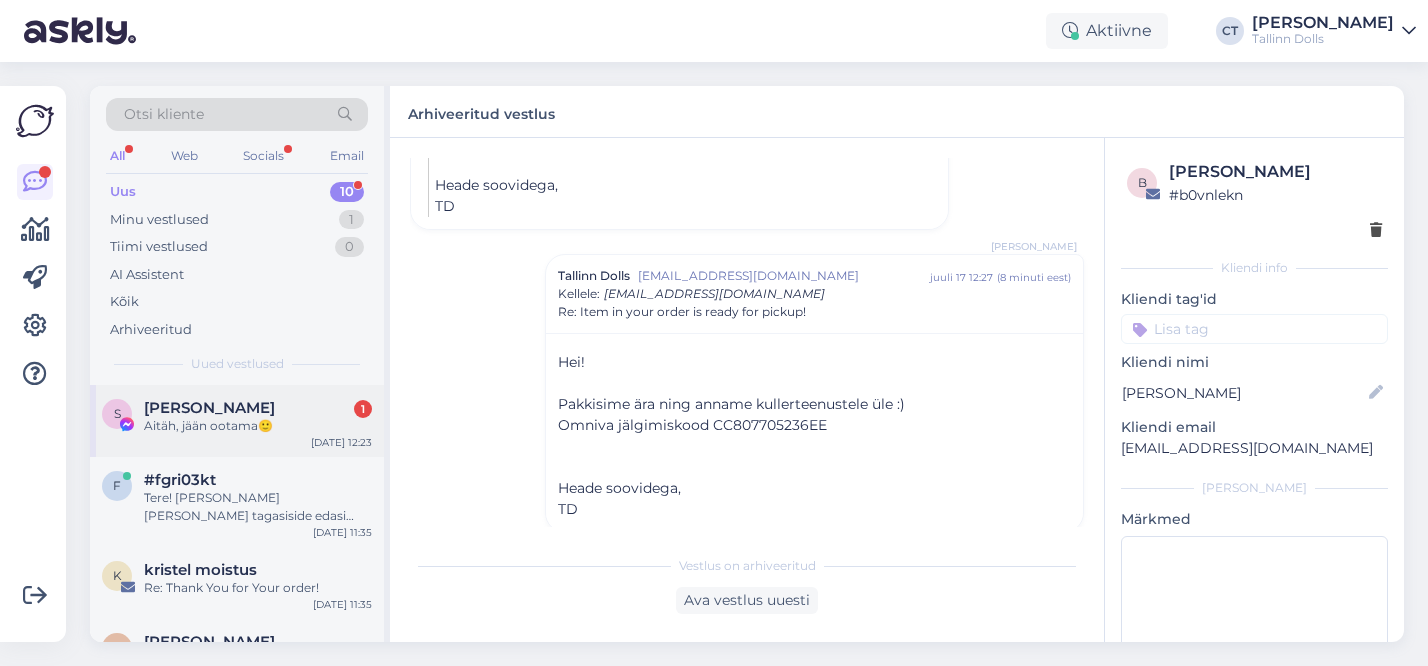 click on "S [PERSON_NAME] 1 Aitäh, jään ootama🙂 [DATE] 12:23" at bounding box center [237, 421] 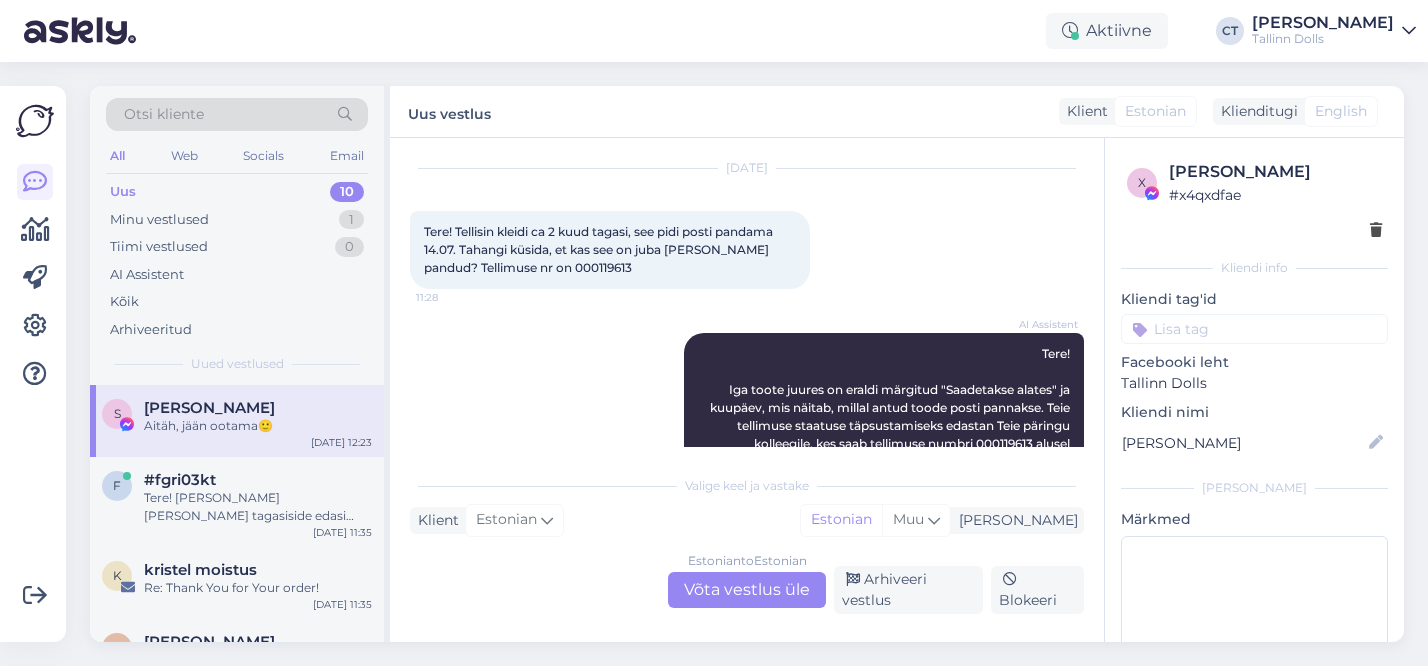 scroll, scrollTop: 42, scrollLeft: 0, axis: vertical 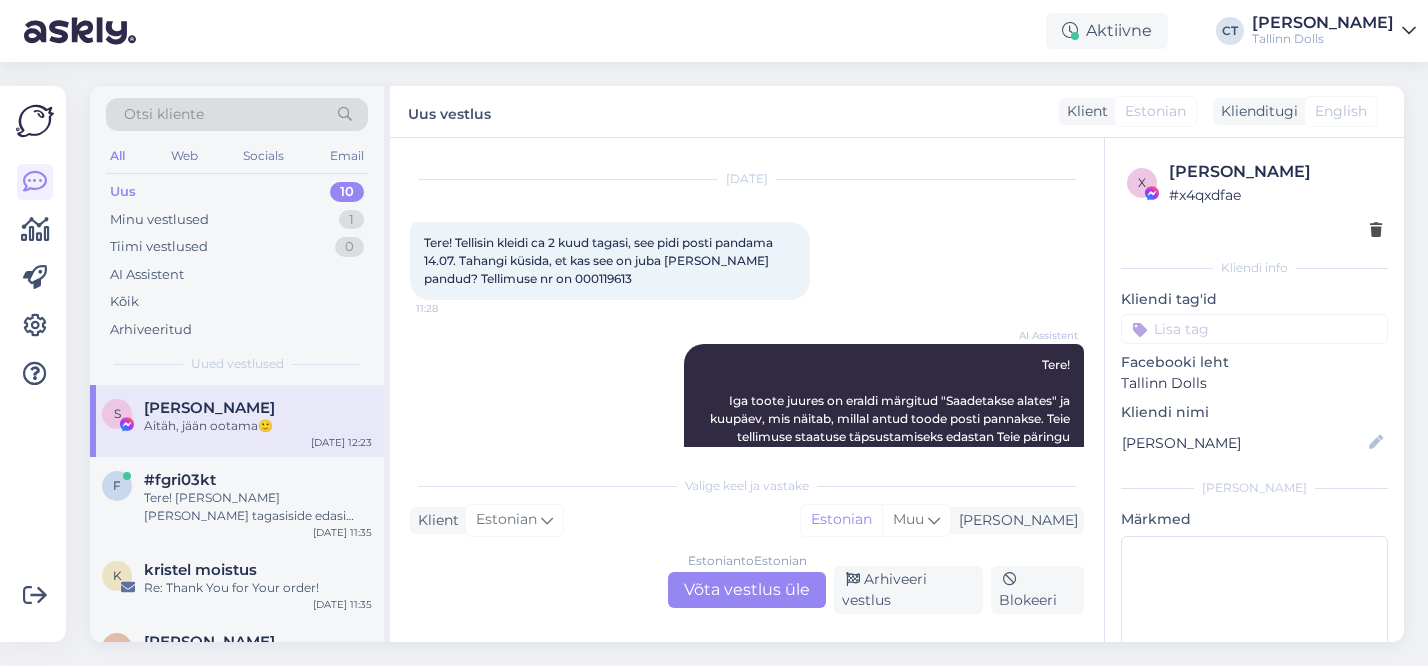 click on "Tere! Tellisin kleidi ca 2 kuud tagasi, see pidi posti pandama 14.07. Tahangi küsida, et kas see on juba [PERSON_NAME] pandud? Tellimuse nr on 000119613" at bounding box center [600, 260] 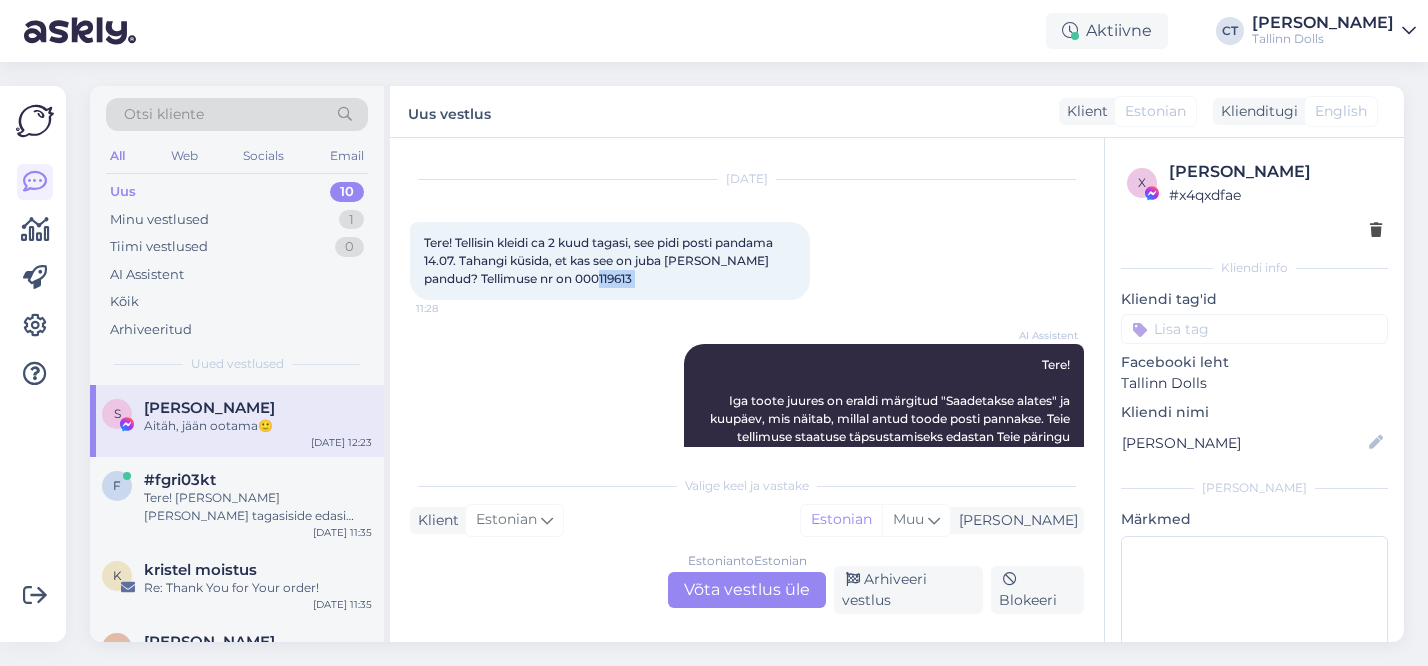 click on "Tere! Tellisin kleidi ca 2 kuud tagasi, see pidi posti pandama 14.07. Tahangi küsida, et kas see on juba [PERSON_NAME] pandud? Tellimuse nr on 000119613" at bounding box center (600, 260) 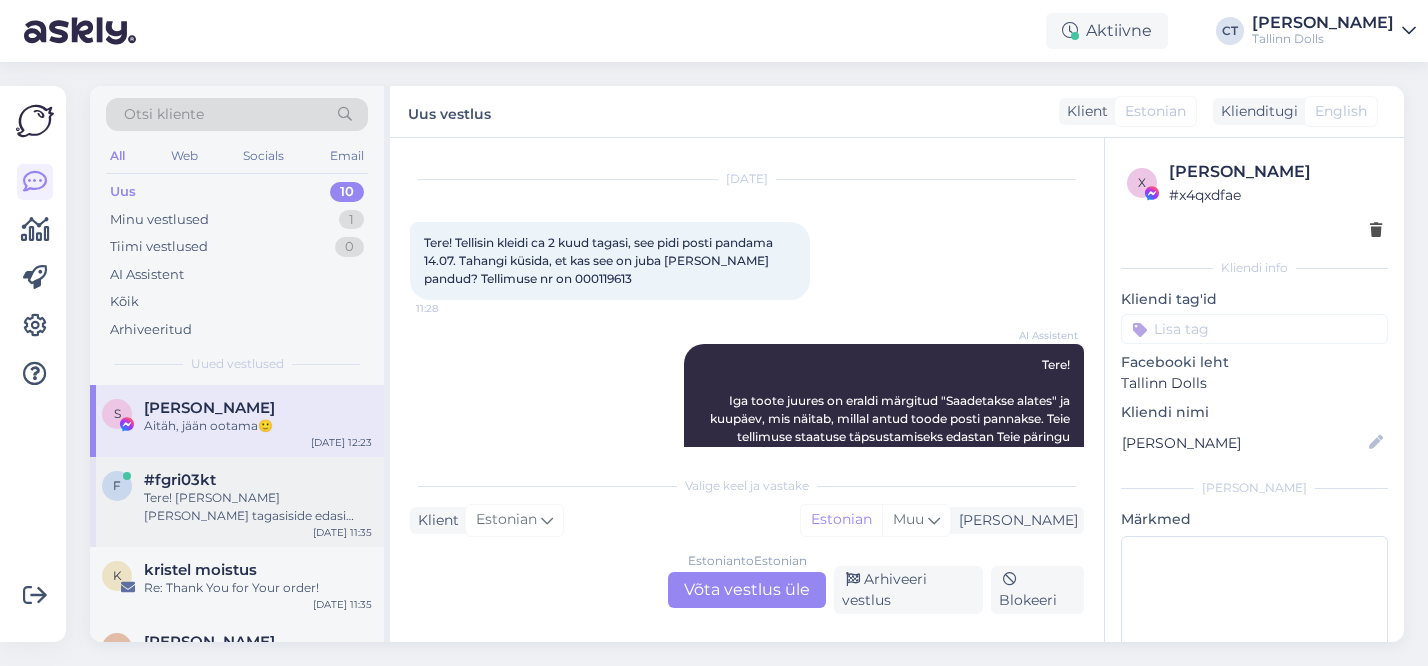 click on "Tere!
[PERSON_NAME] [PERSON_NAME] tagasiside edasi kolleegile, kes tegeleb teie e-kirjaga ja võtab teiega esimesel võimalusel ühendust." at bounding box center (258, 507) 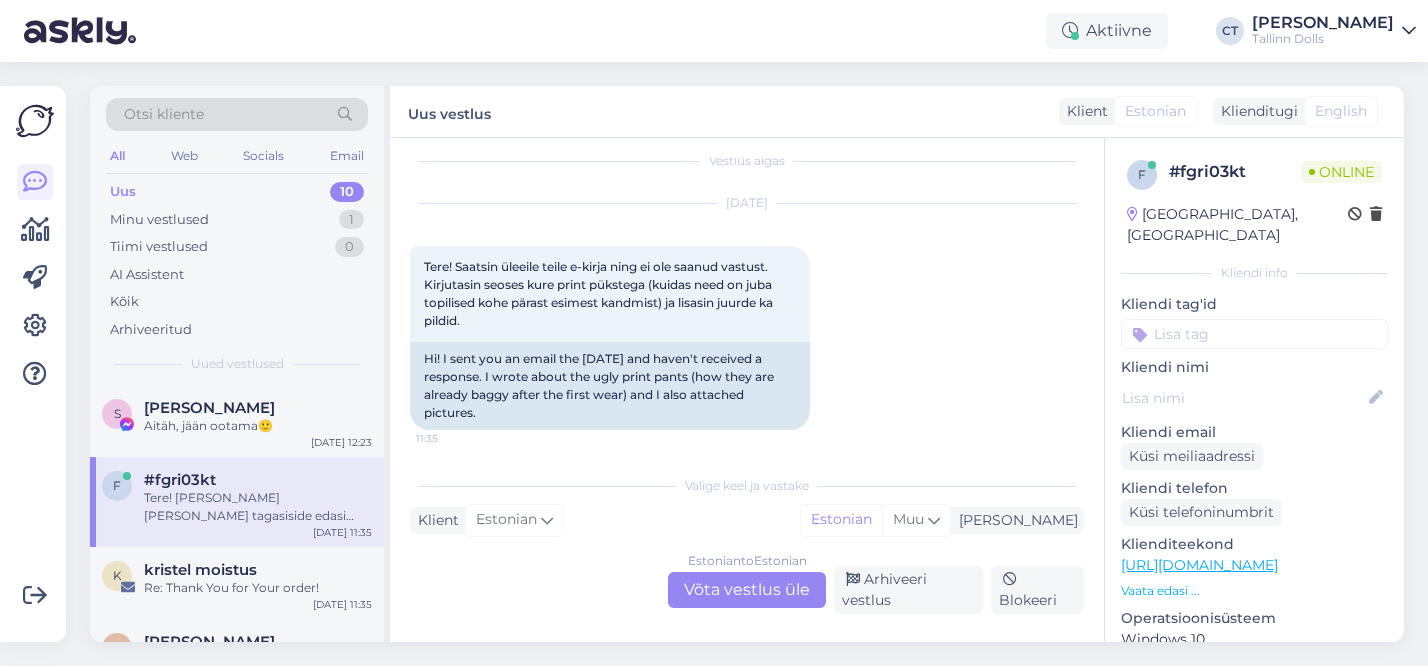 scroll, scrollTop: 19, scrollLeft: 0, axis: vertical 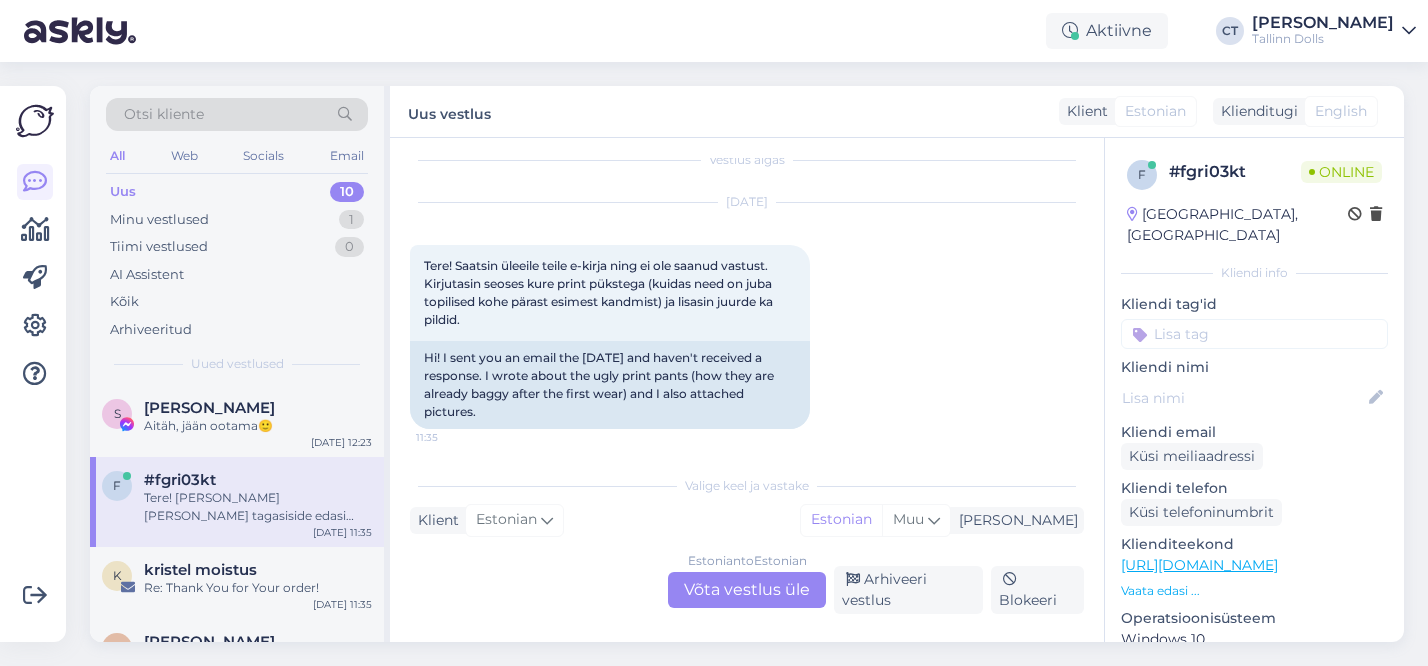 click on "Estonian  to  Estonian Võta vestlus üle" at bounding box center [747, 590] 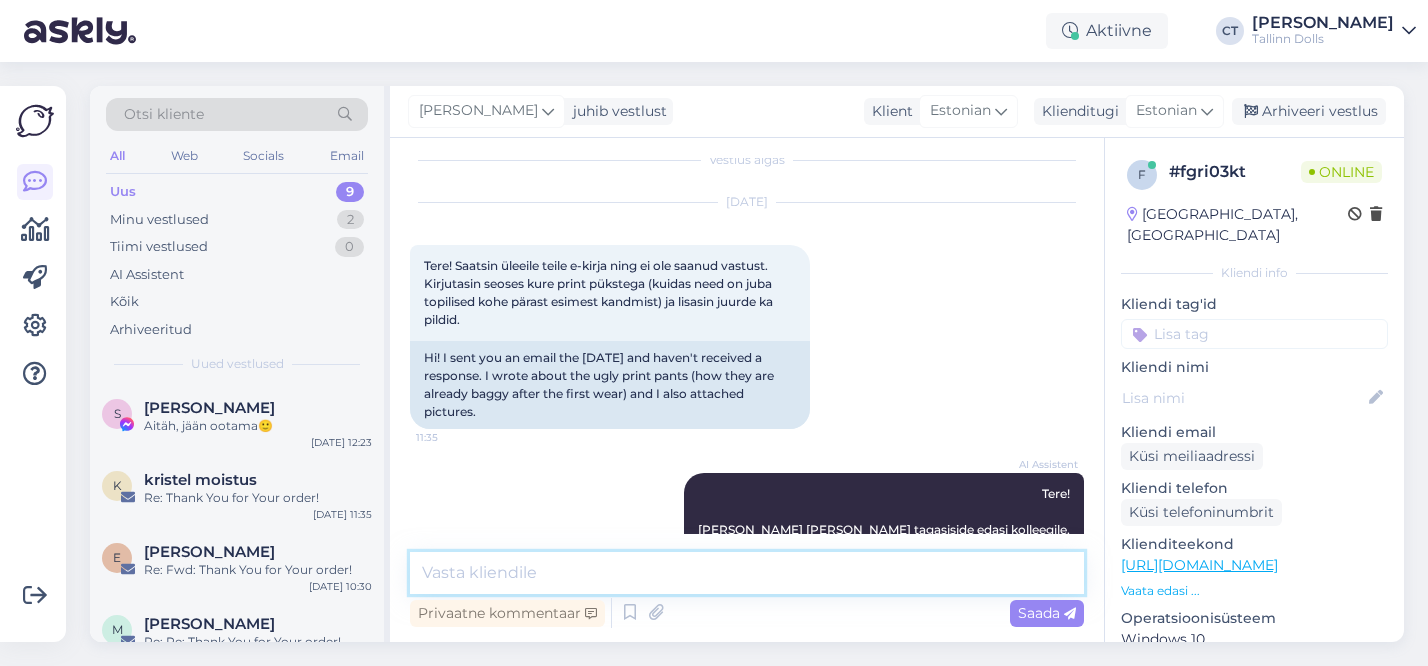click at bounding box center [747, 573] 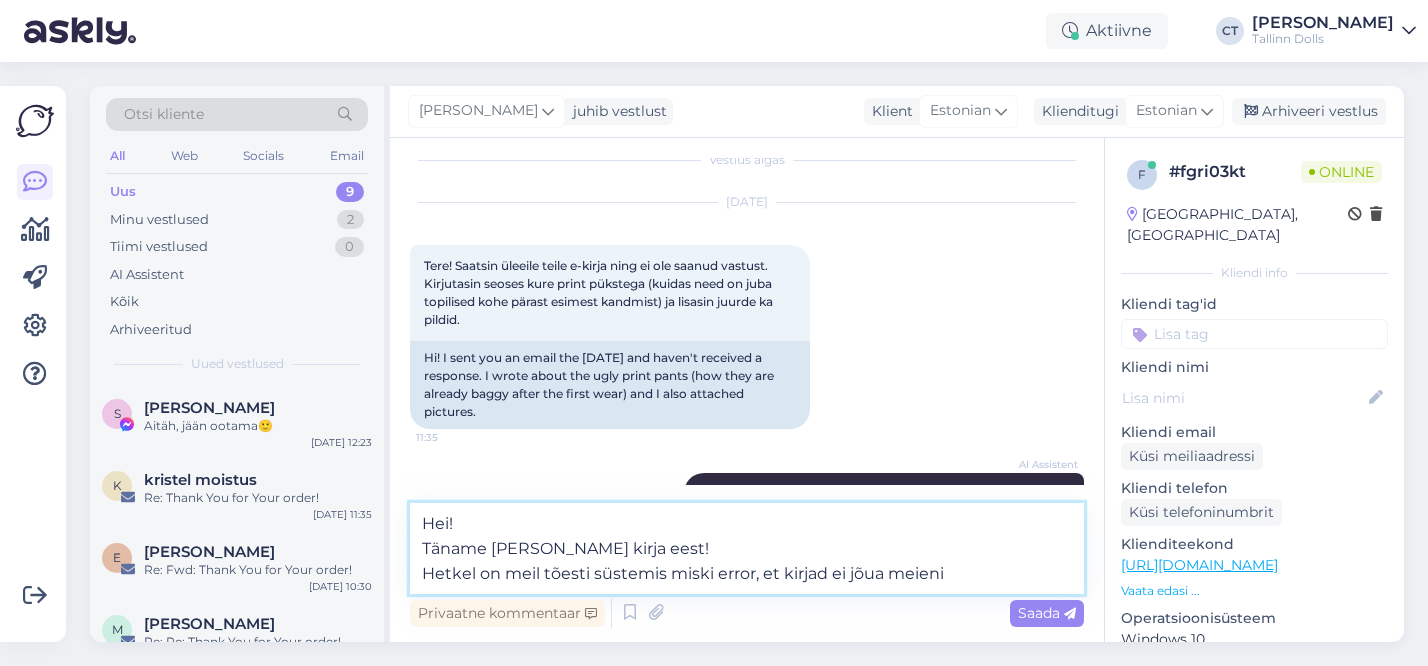 click on "Hei!
Täname [PERSON_NAME] kirja eest!
Hetkel on meil tõesti süstemis miski error, et kirjad ei jõua meieni" at bounding box center [747, 548] 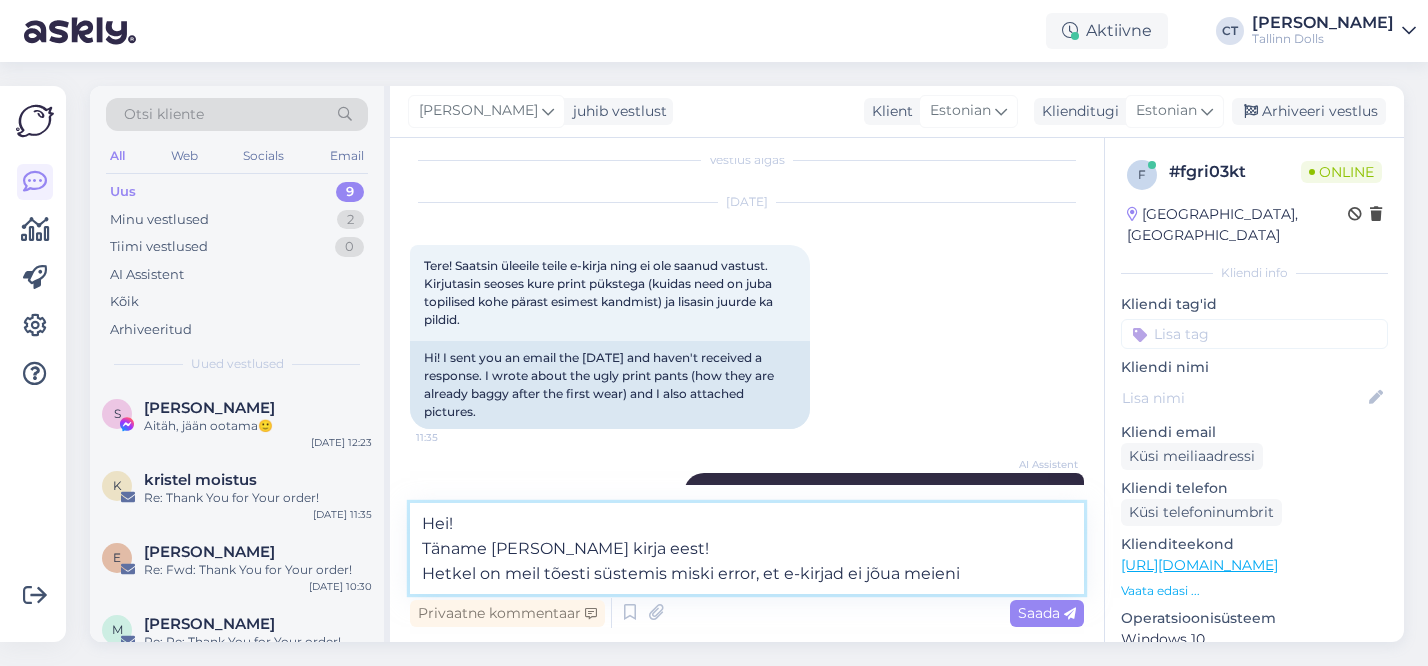 click on "Hei!
Täname [PERSON_NAME] kirja eest!
Hetkel on meil tõesti süstemis miski error, et e-kirjad ei jõua meieni" at bounding box center (747, 548) 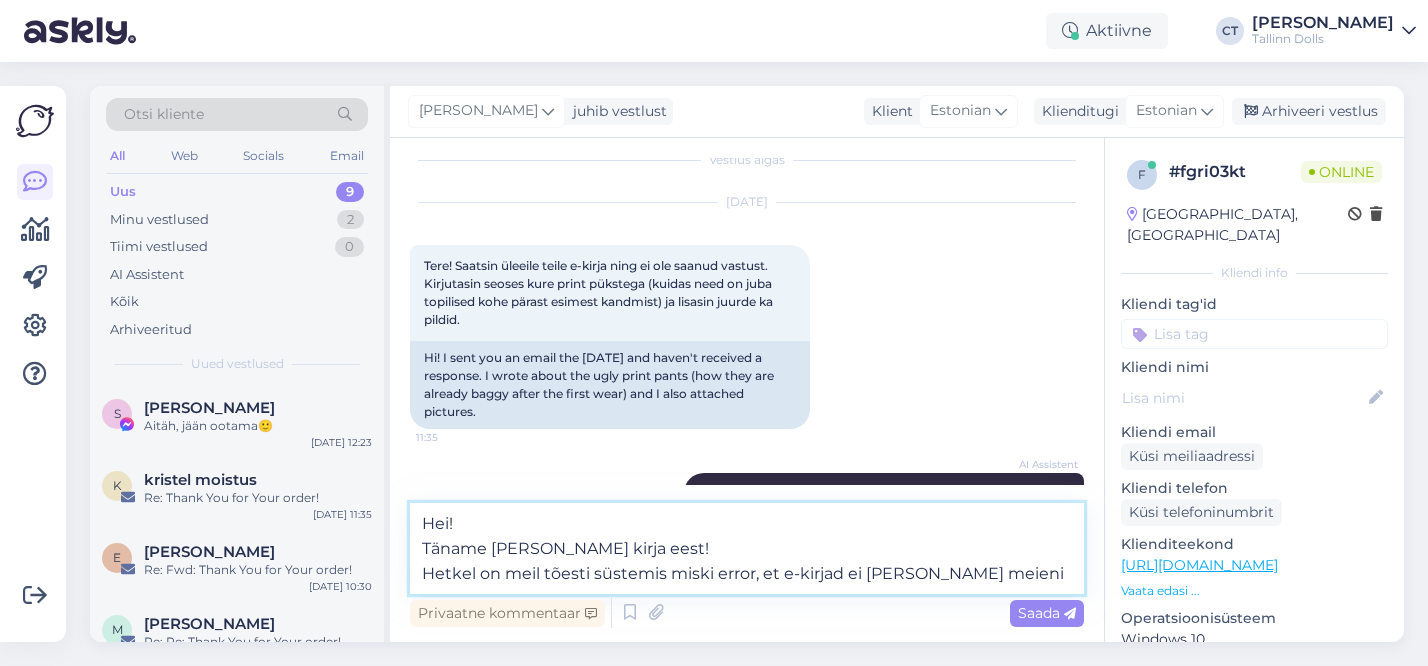 click on "Hei!
Täname [PERSON_NAME] kirja eest!
Hetkel on meil tõesti süstemis miski error, et e-kirjad ei [PERSON_NAME] meieni" at bounding box center (747, 548) 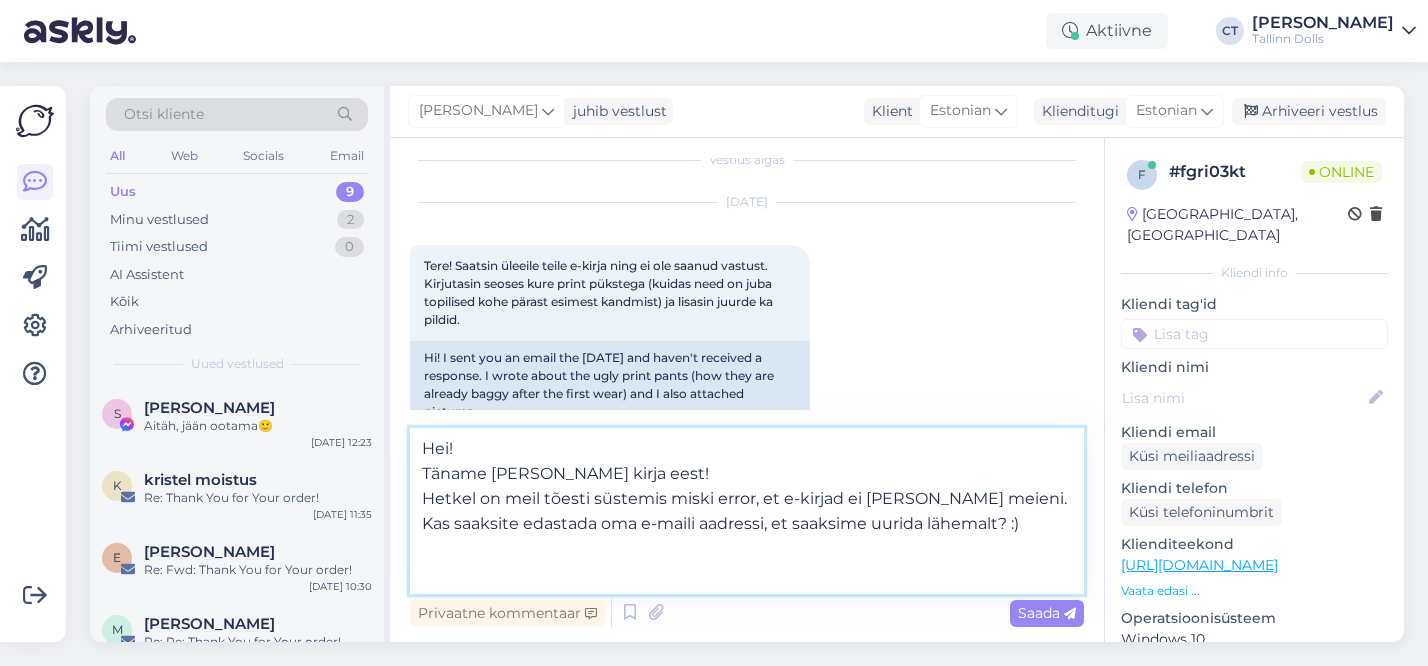 type on "Hei!
Täname [PERSON_NAME] kirja eest!
Hetkel on meil tõesti süstemis miski error, et e-kirjad ei [PERSON_NAME] meieni. Kas saaksite edastada oma e-maili aadressi, et saaksime uurida lähemalt? :)" 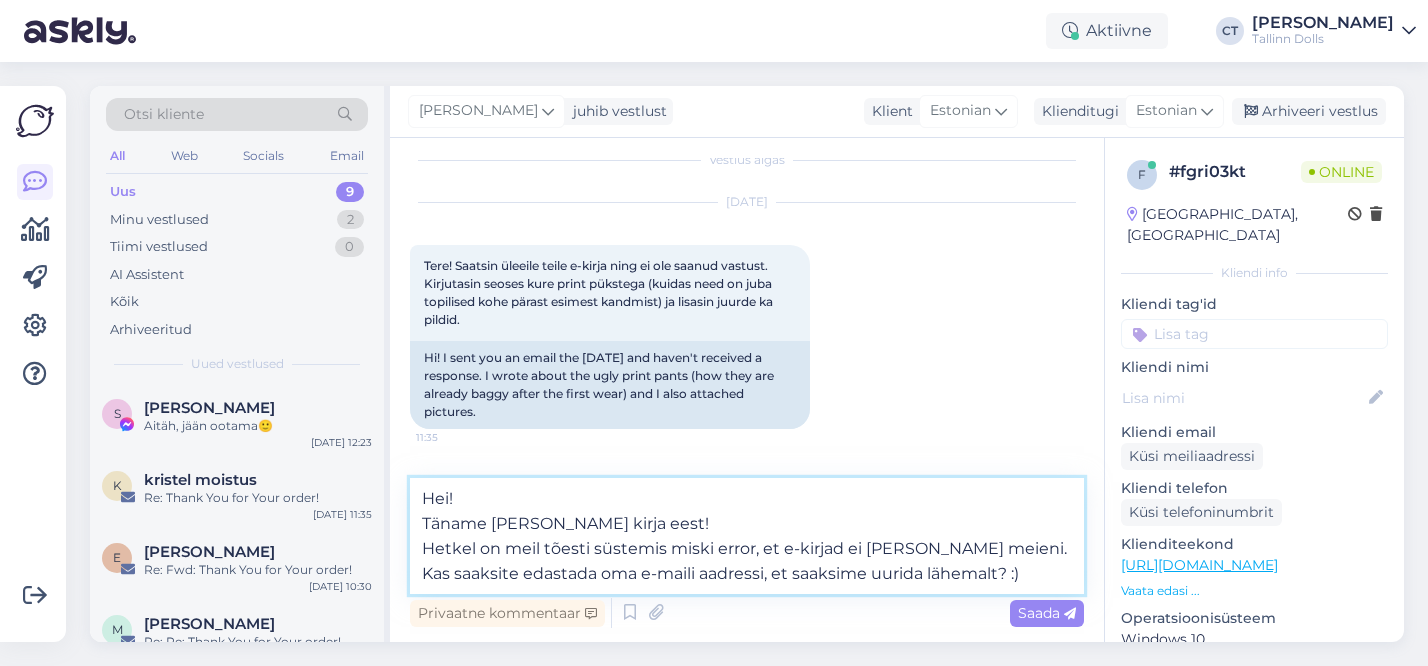 type 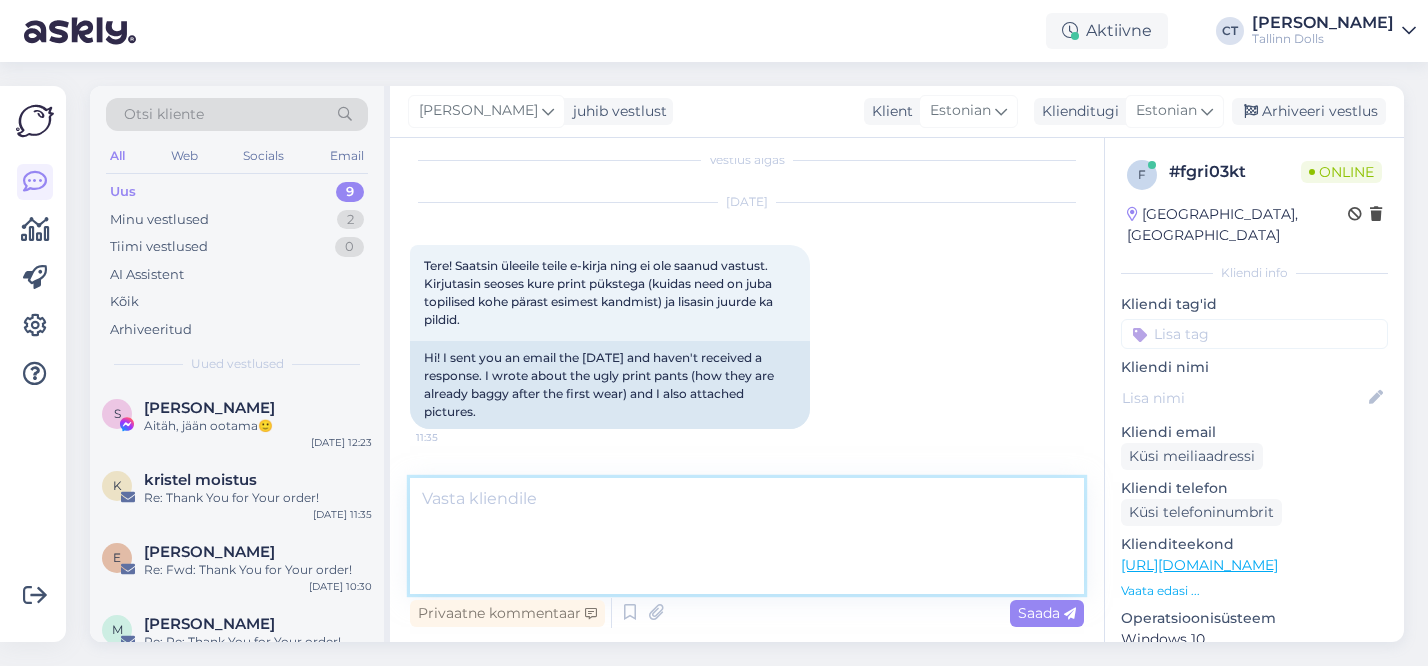 scroll, scrollTop: 234, scrollLeft: 0, axis: vertical 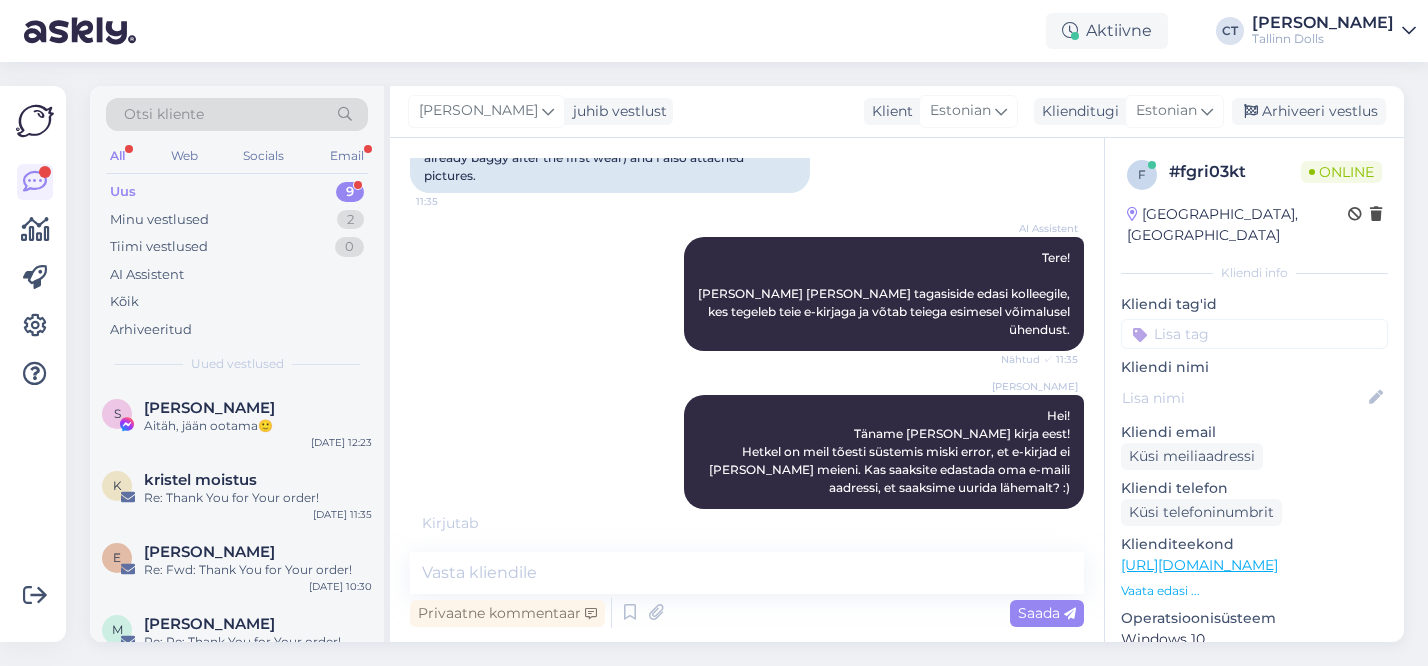 click on "Uus 9" at bounding box center [237, 192] 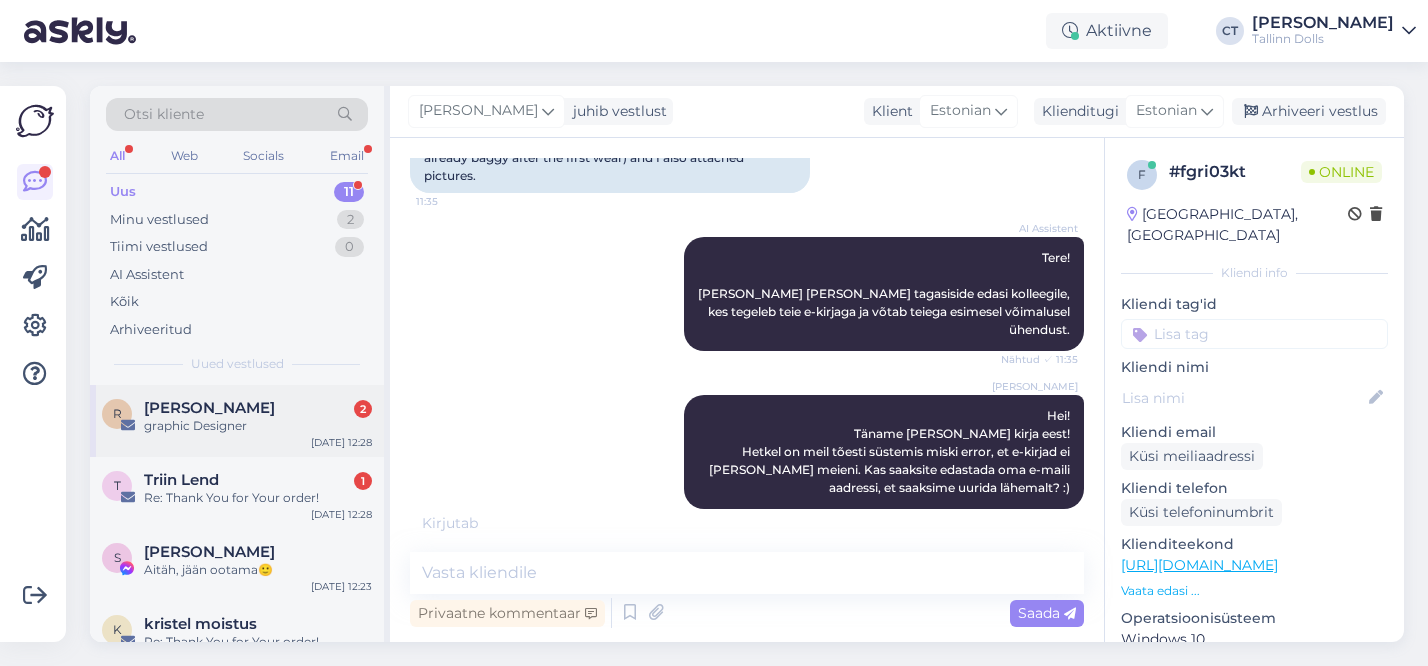 click on "[PERSON_NAME] 2 graphic Designer [DATE] 12:28" at bounding box center (237, 421) 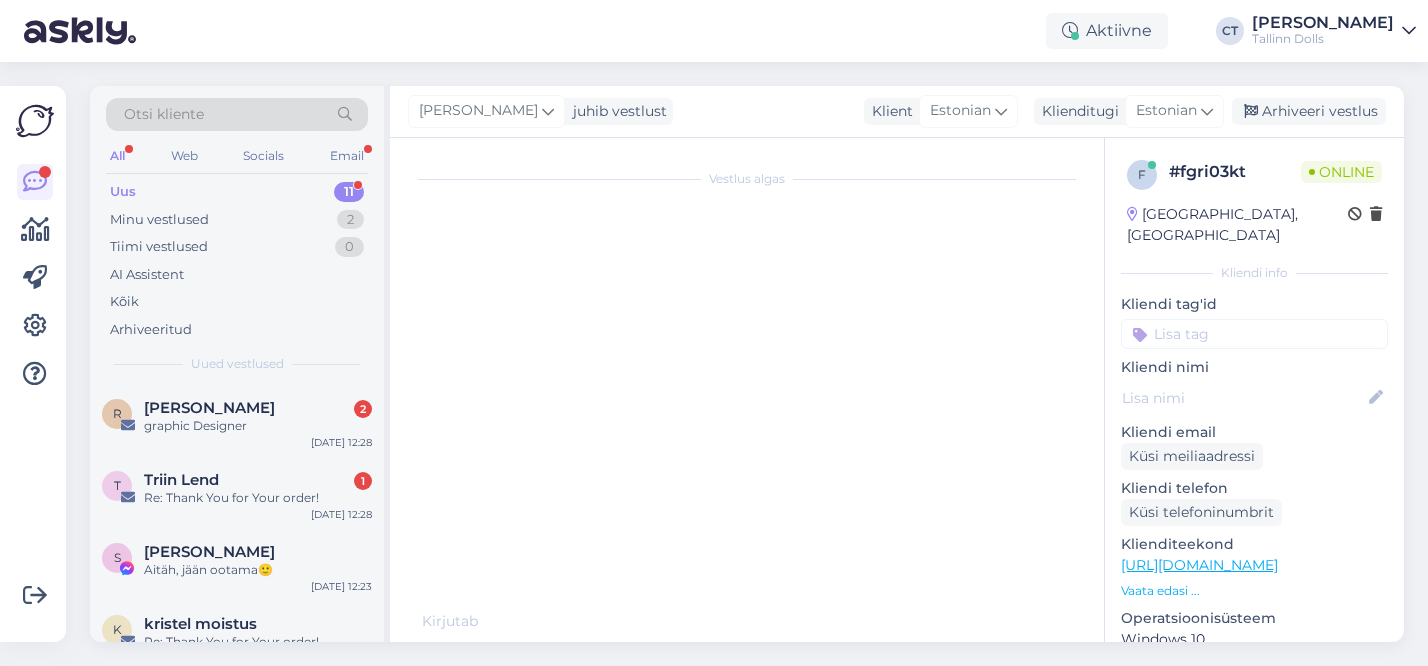scroll, scrollTop: 0, scrollLeft: 0, axis: both 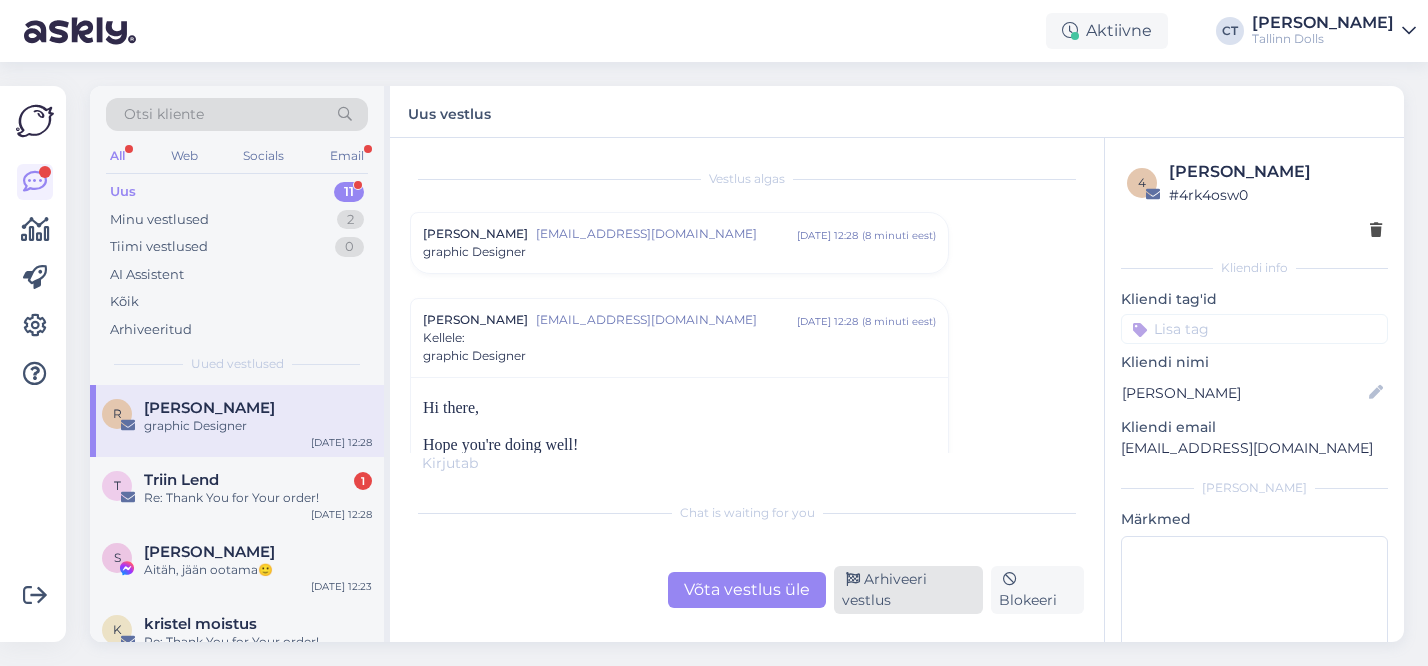 click at bounding box center (853, 580) 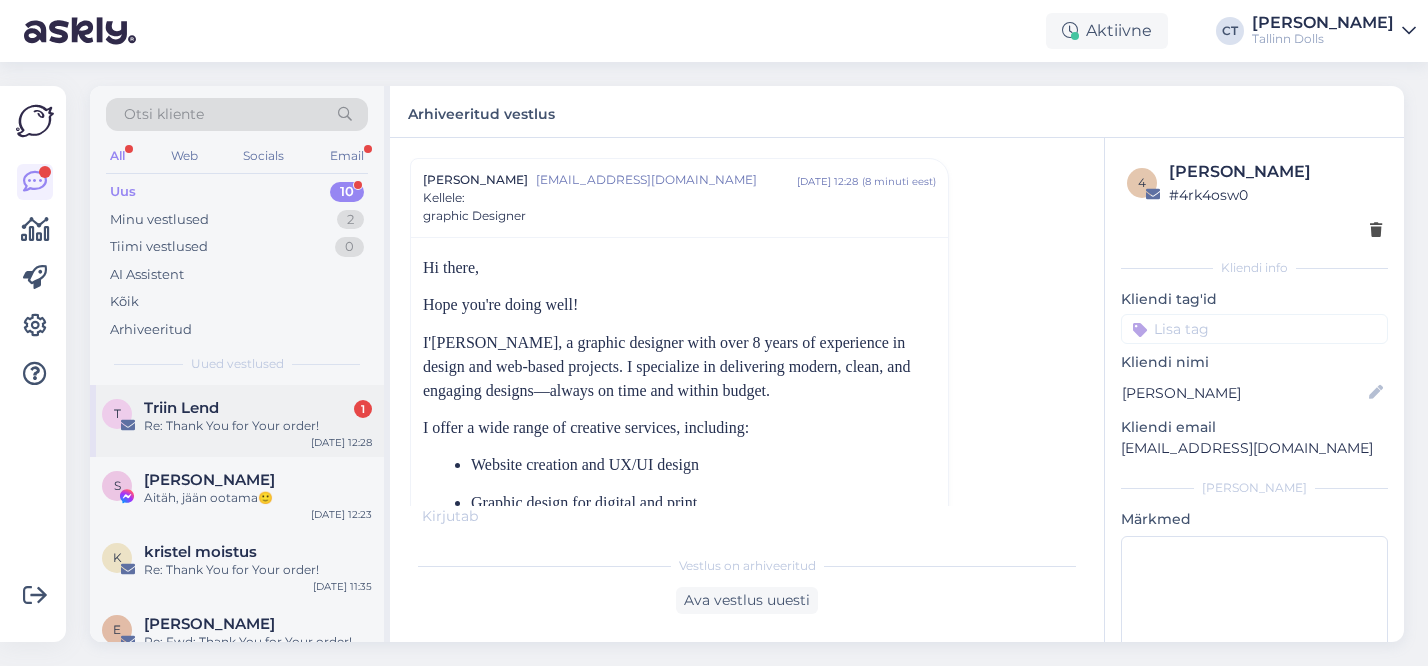 click on "T Triin Lend 1 Re: Thank You for Your order! [DATE] 12:28" at bounding box center (237, 421) 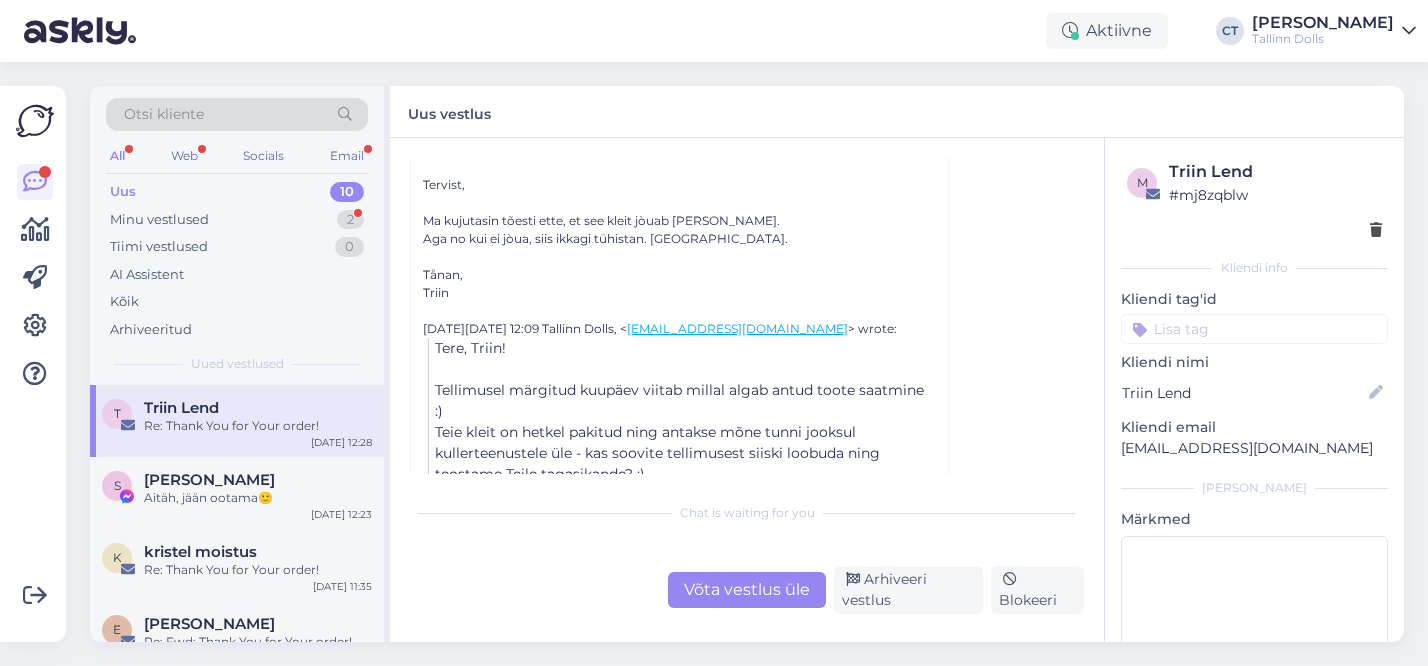 scroll, scrollTop: 305, scrollLeft: 0, axis: vertical 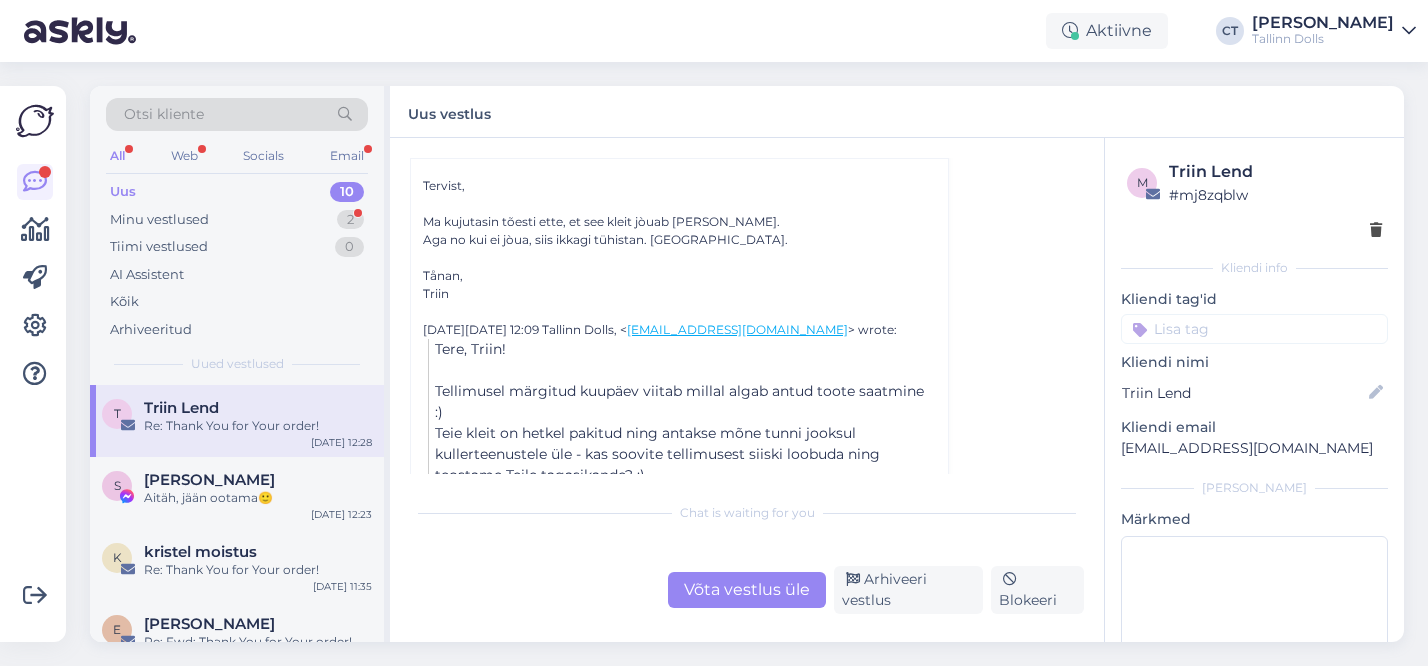 click on "Uus 10" at bounding box center (237, 192) 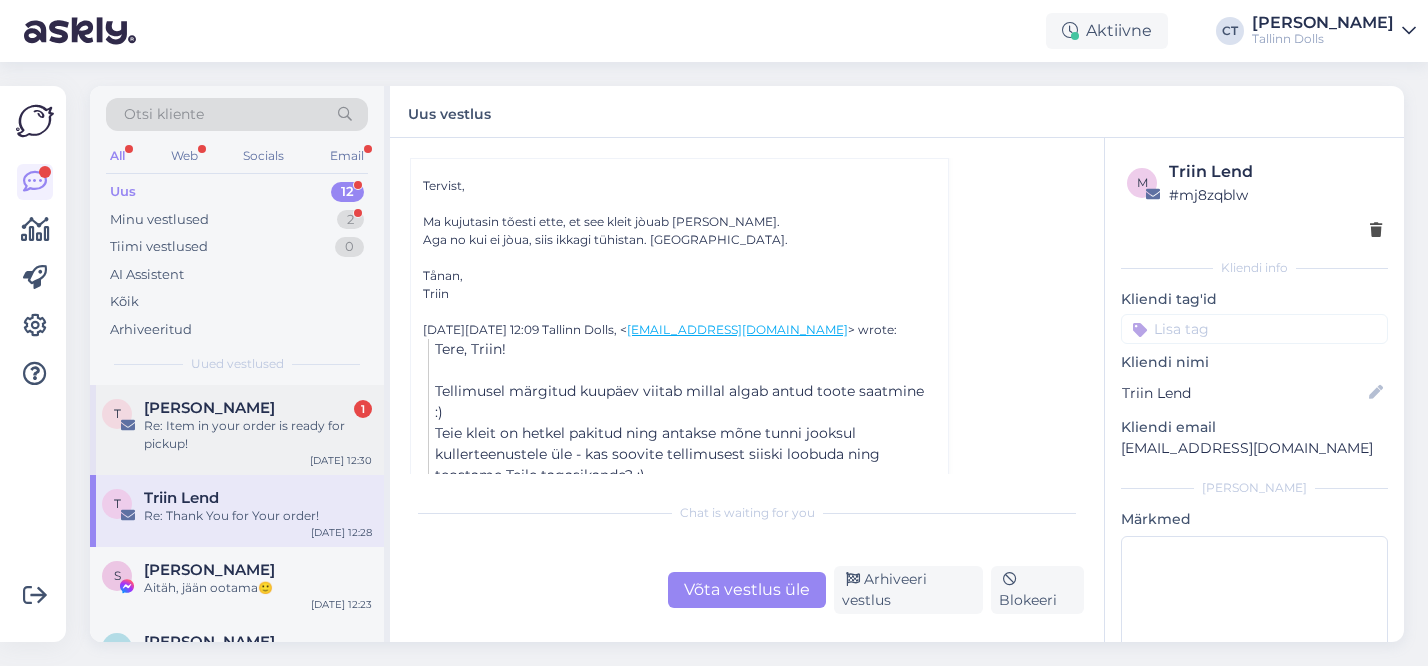 click on "Re: Item in your order is ready for pickup!" at bounding box center (258, 435) 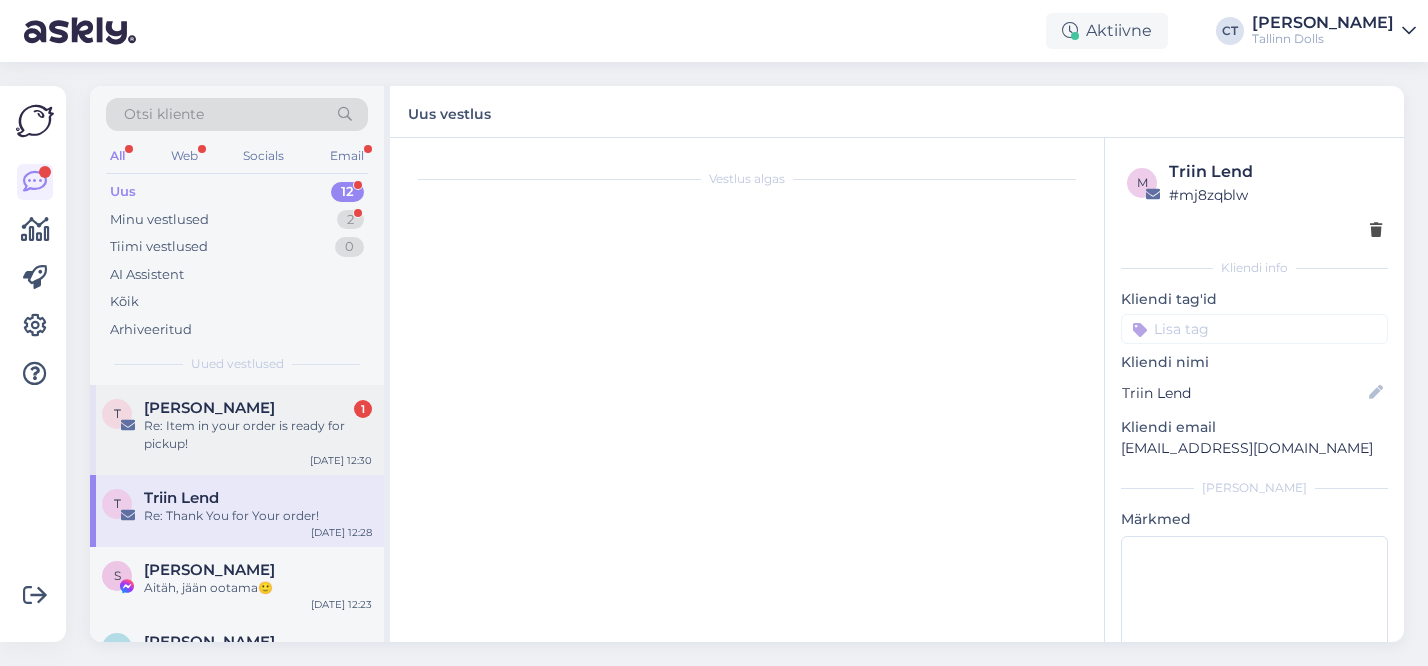 scroll, scrollTop: 226, scrollLeft: 0, axis: vertical 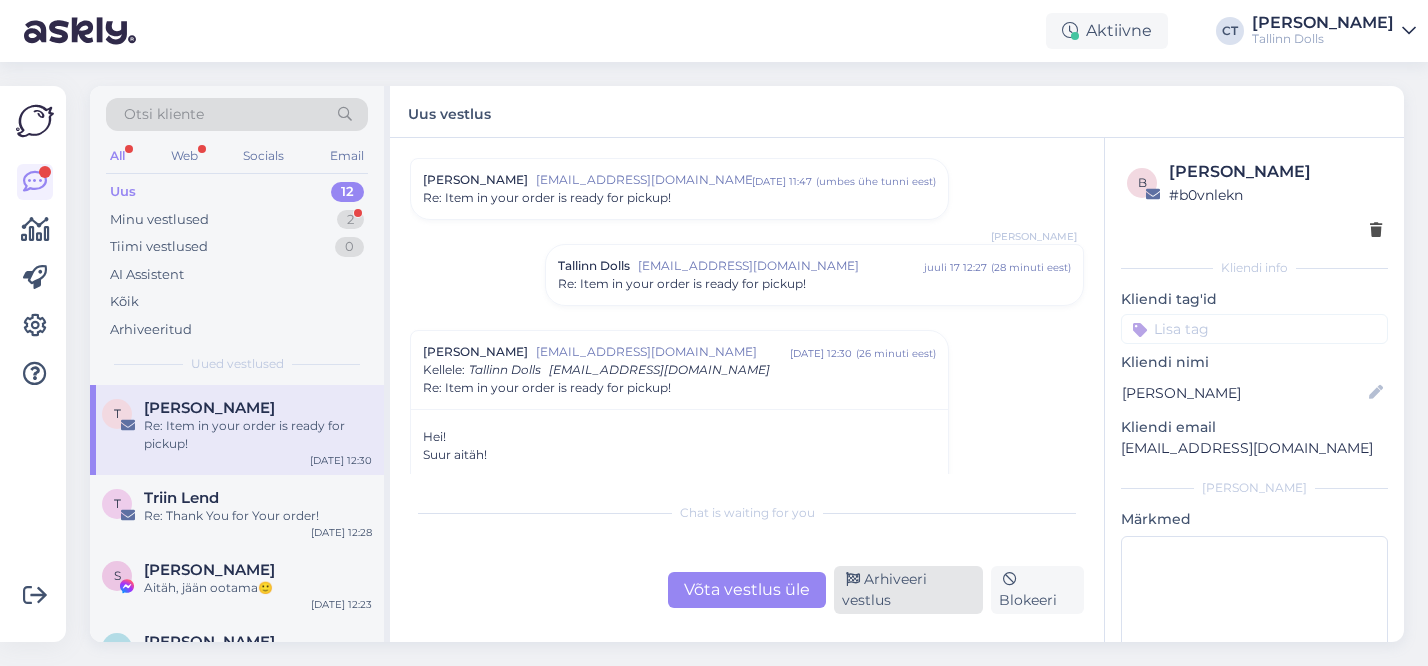 click on "Arhiveeri vestlus" at bounding box center (908, 590) 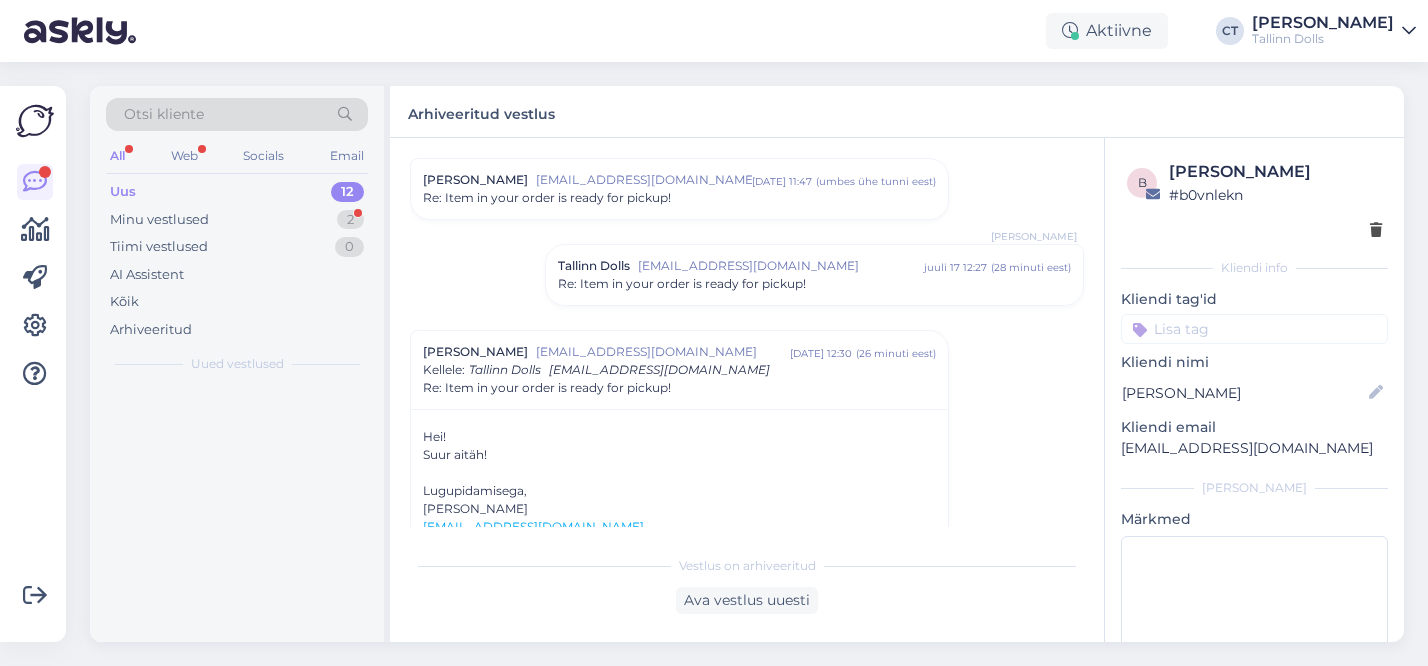 scroll, scrollTop: 398, scrollLeft: 0, axis: vertical 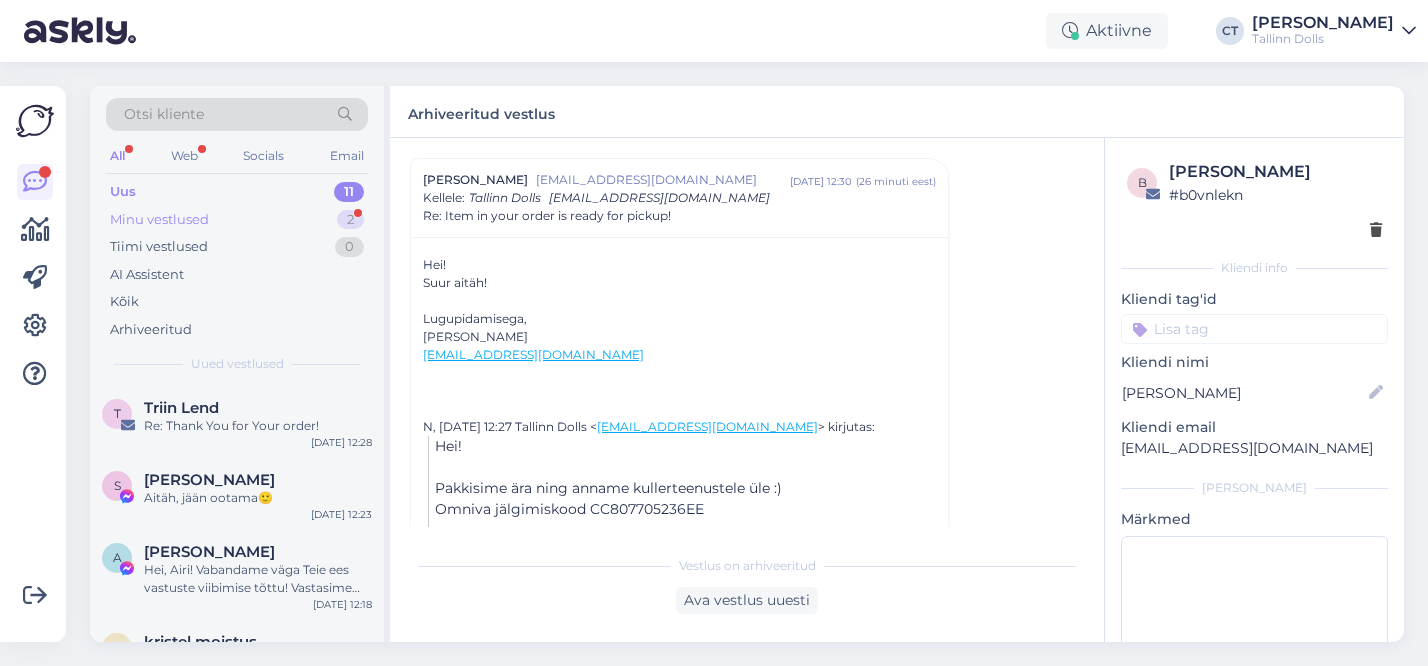 click on "Minu vestlused" at bounding box center [159, 220] 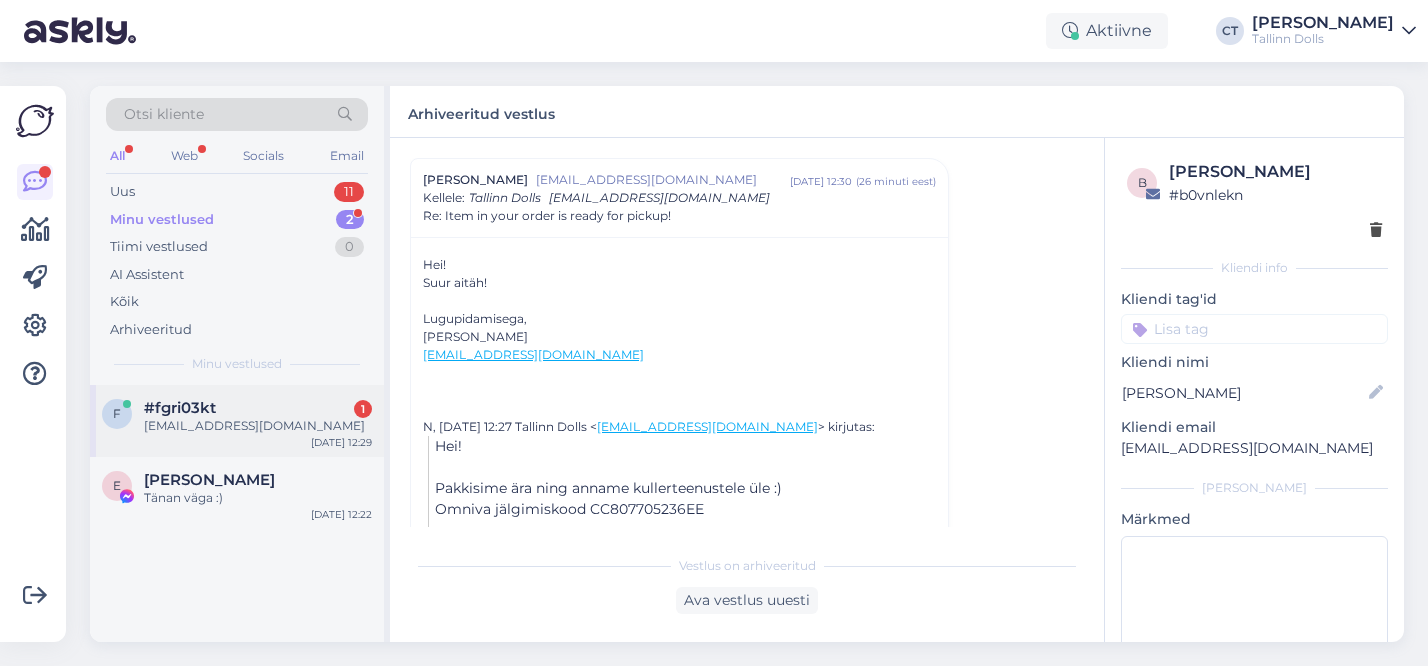 click on "#fgri03kt 1" at bounding box center [258, 408] 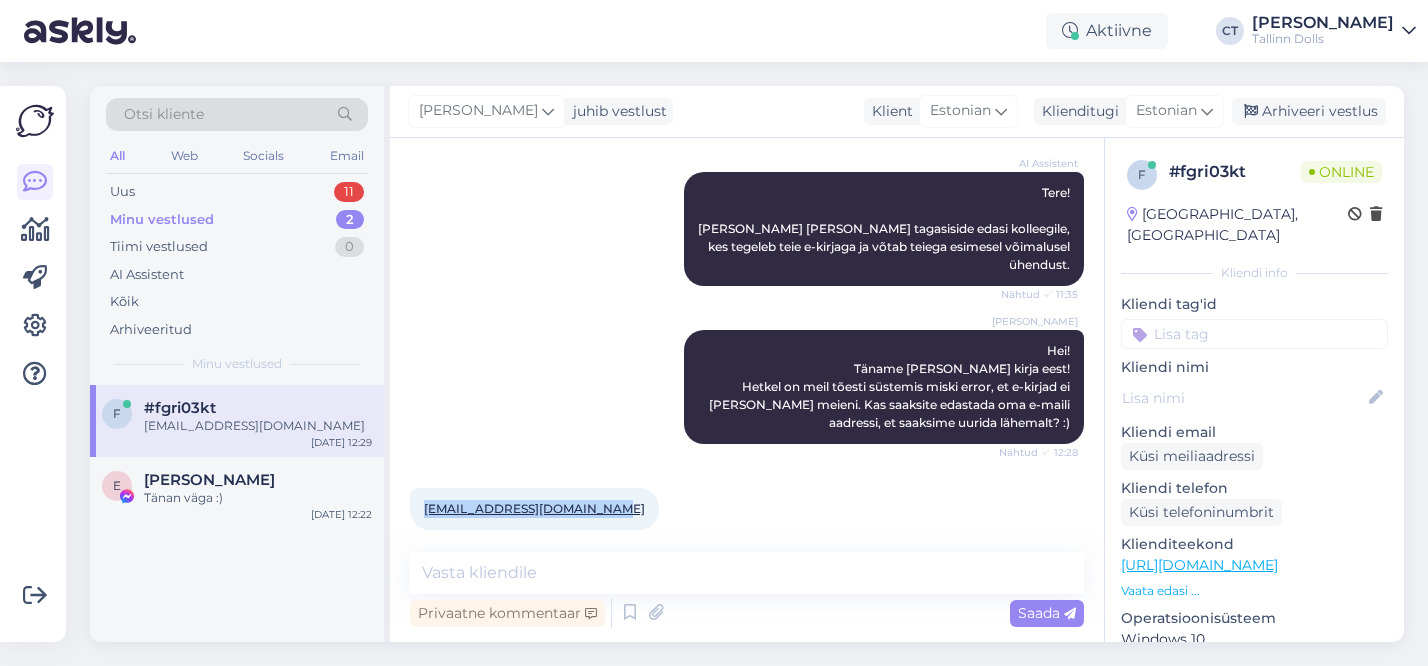 drag, startPoint x: 604, startPoint y: 493, endPoint x: 424, endPoint y: 485, distance: 180.17769 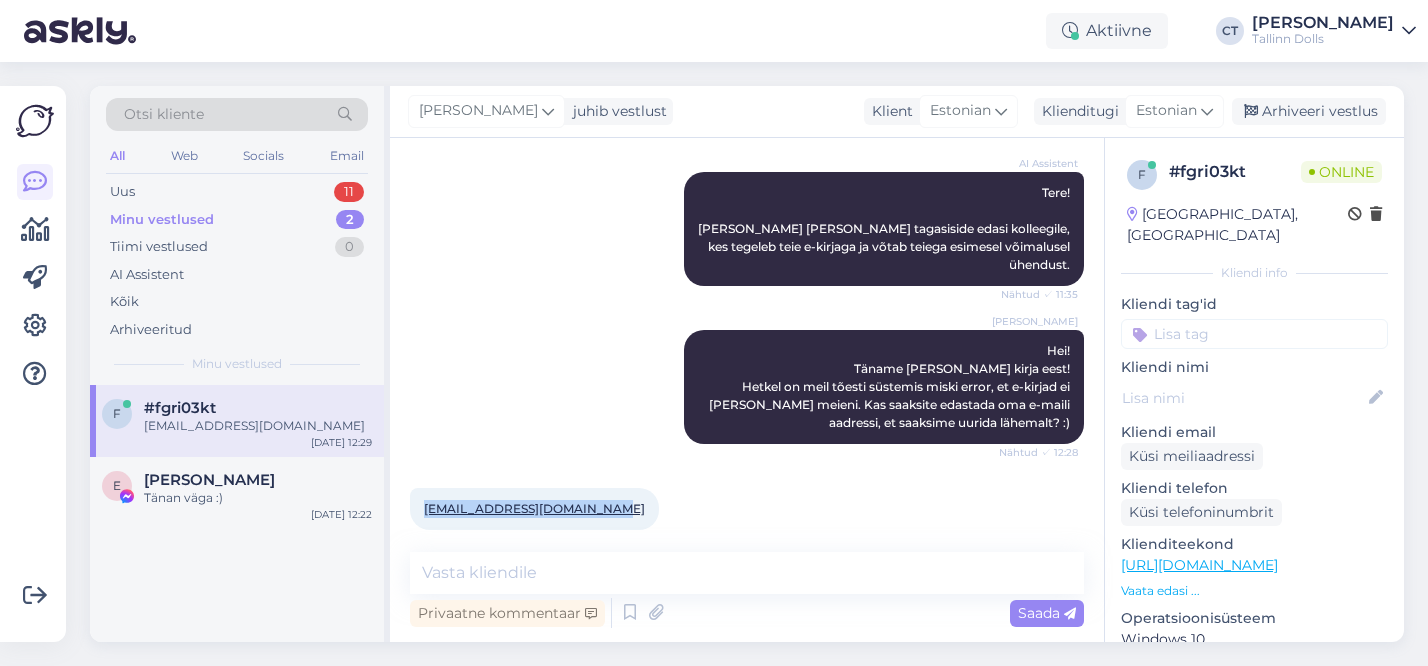 click on "[EMAIL_ADDRESS][DOMAIN_NAME] 12:29" at bounding box center [534, 509] 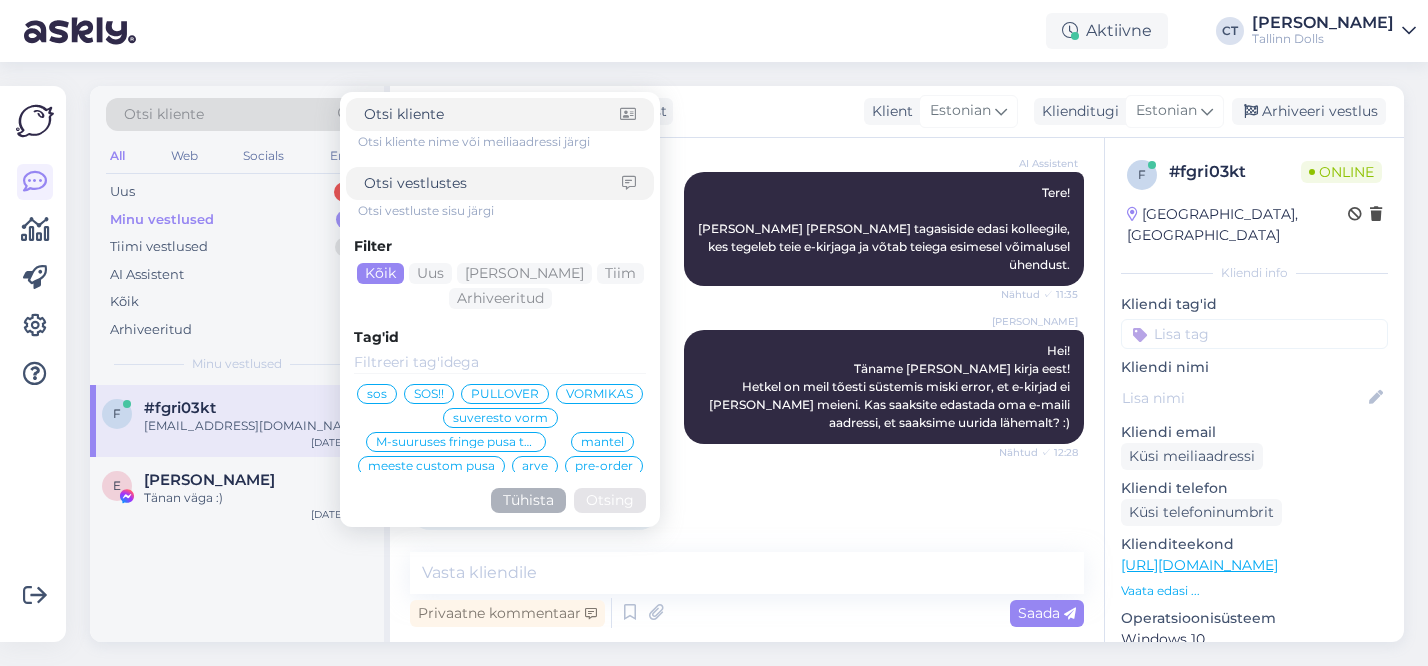 type on "[EMAIL_ADDRESS][DOMAIN_NAME]" 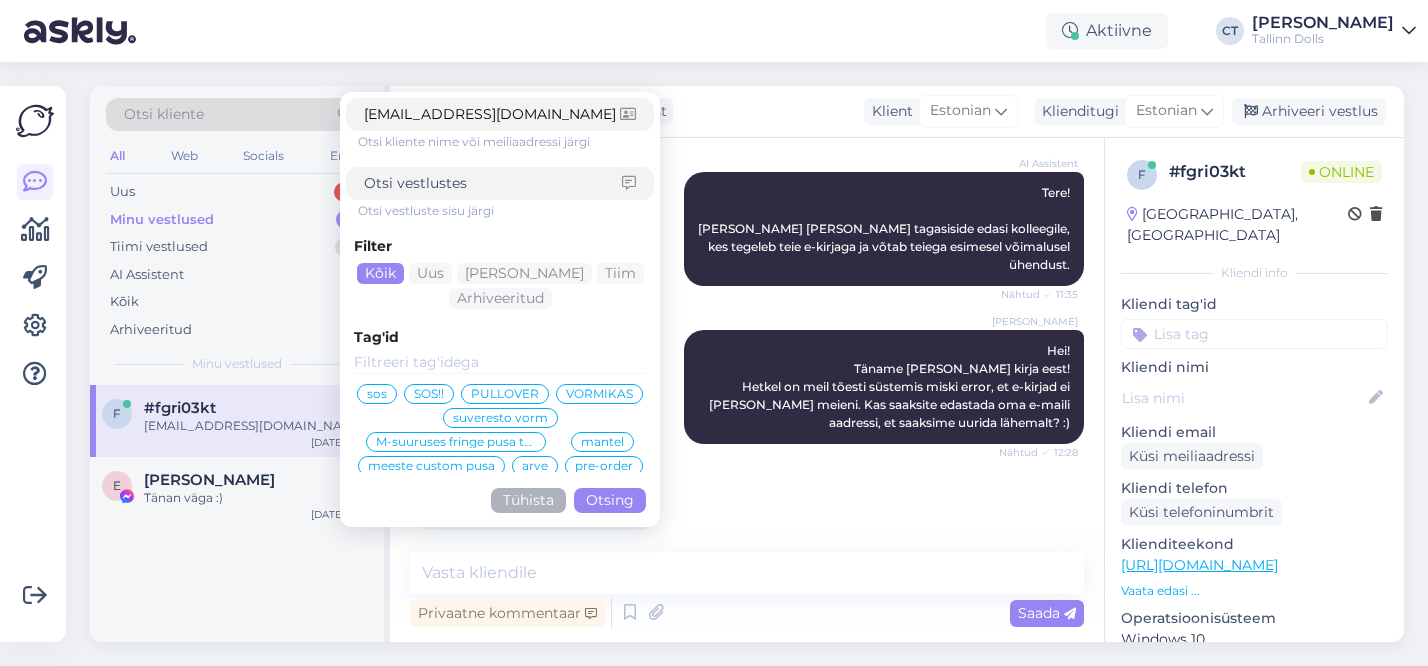 click on "Otsing" at bounding box center (610, 500) 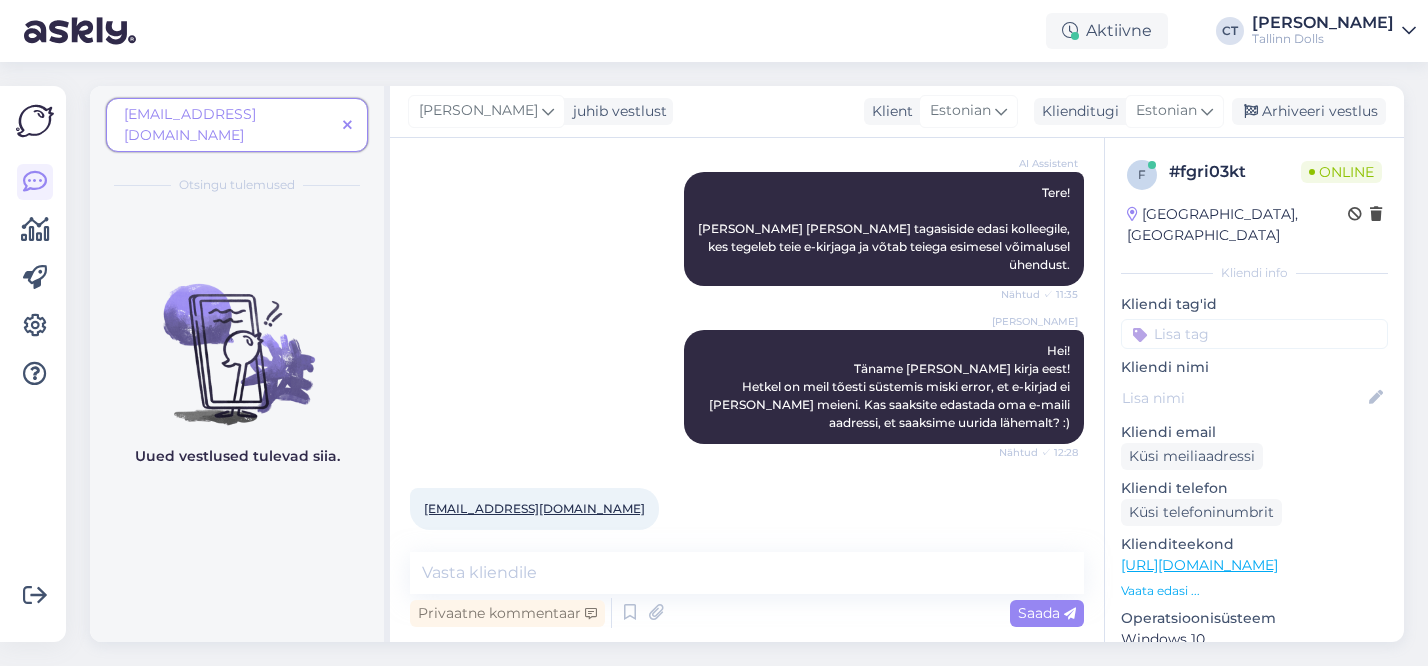 click at bounding box center [347, 126] 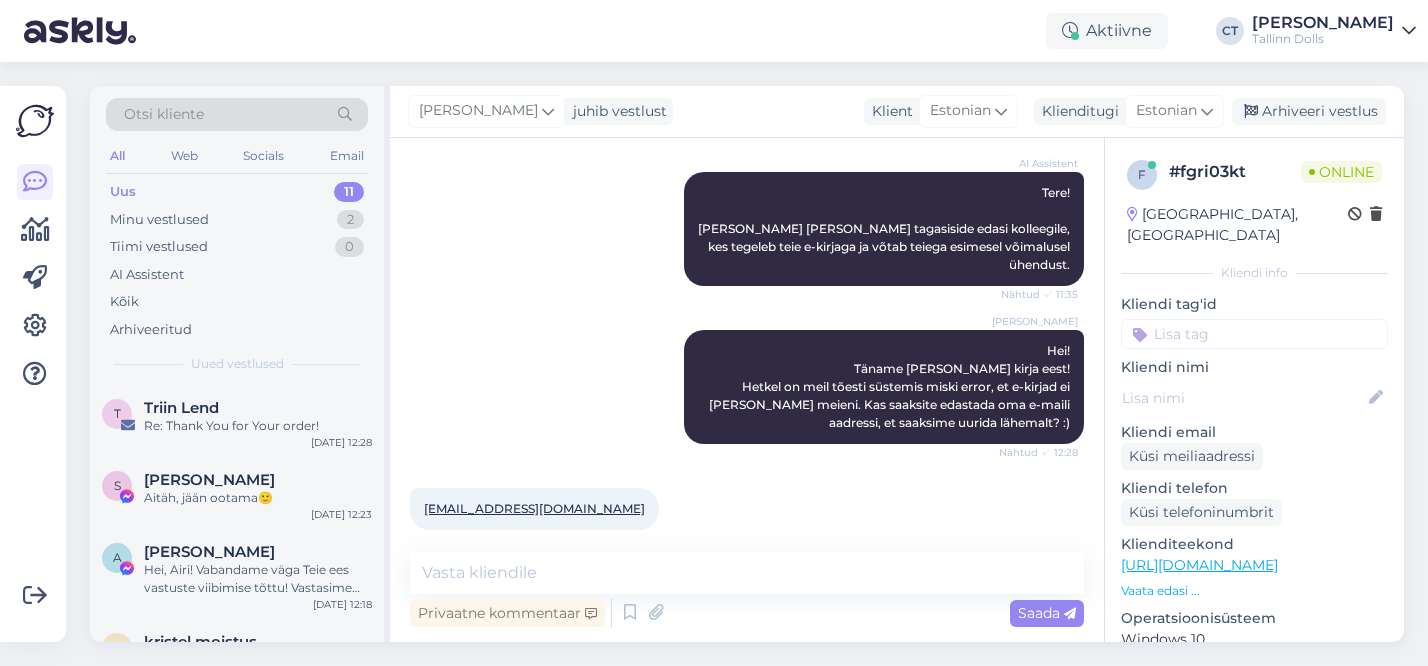 click on "Otsi kliente" at bounding box center [237, 114] 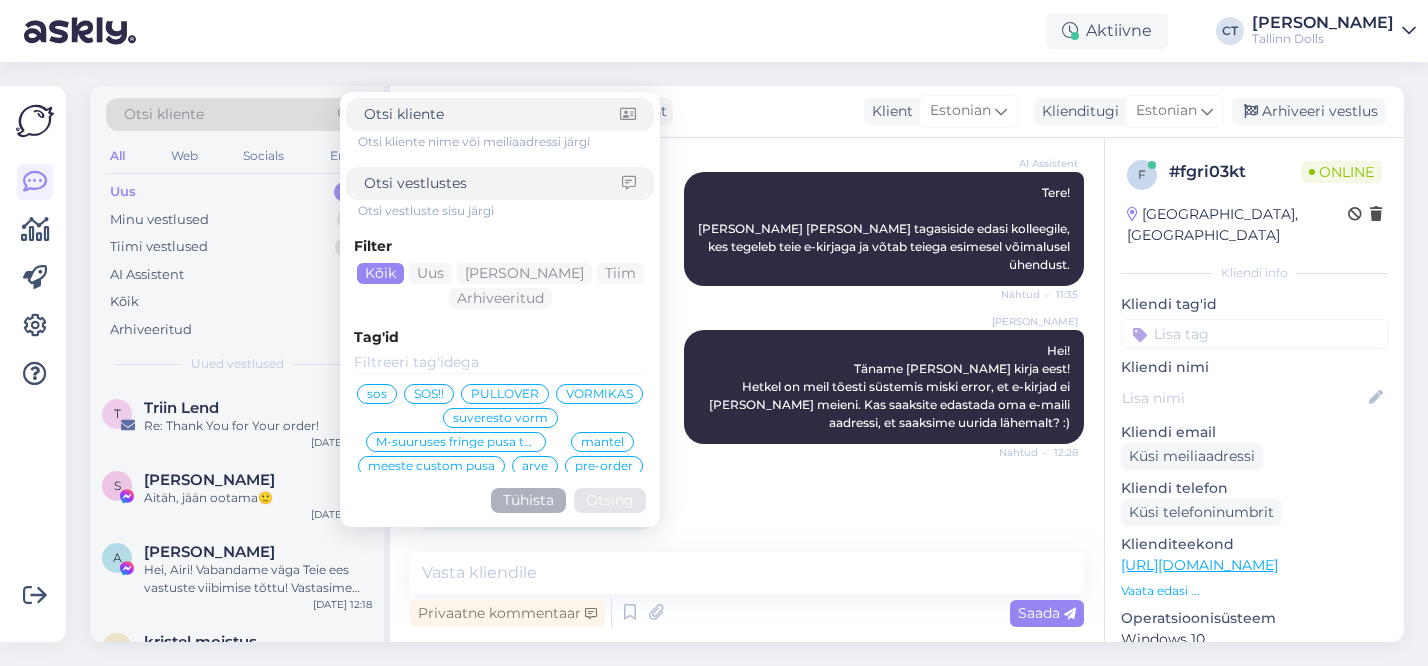 click at bounding box center [493, 183] 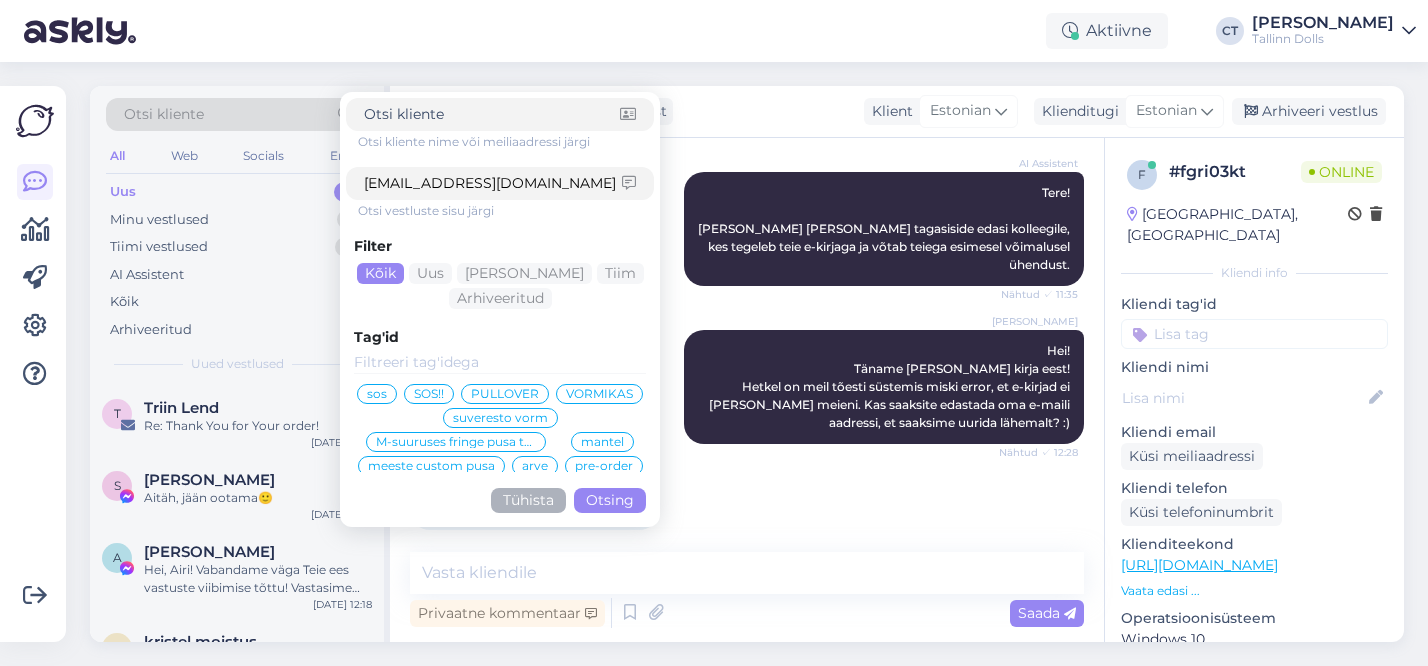 click on "Otsing" at bounding box center [610, 500] 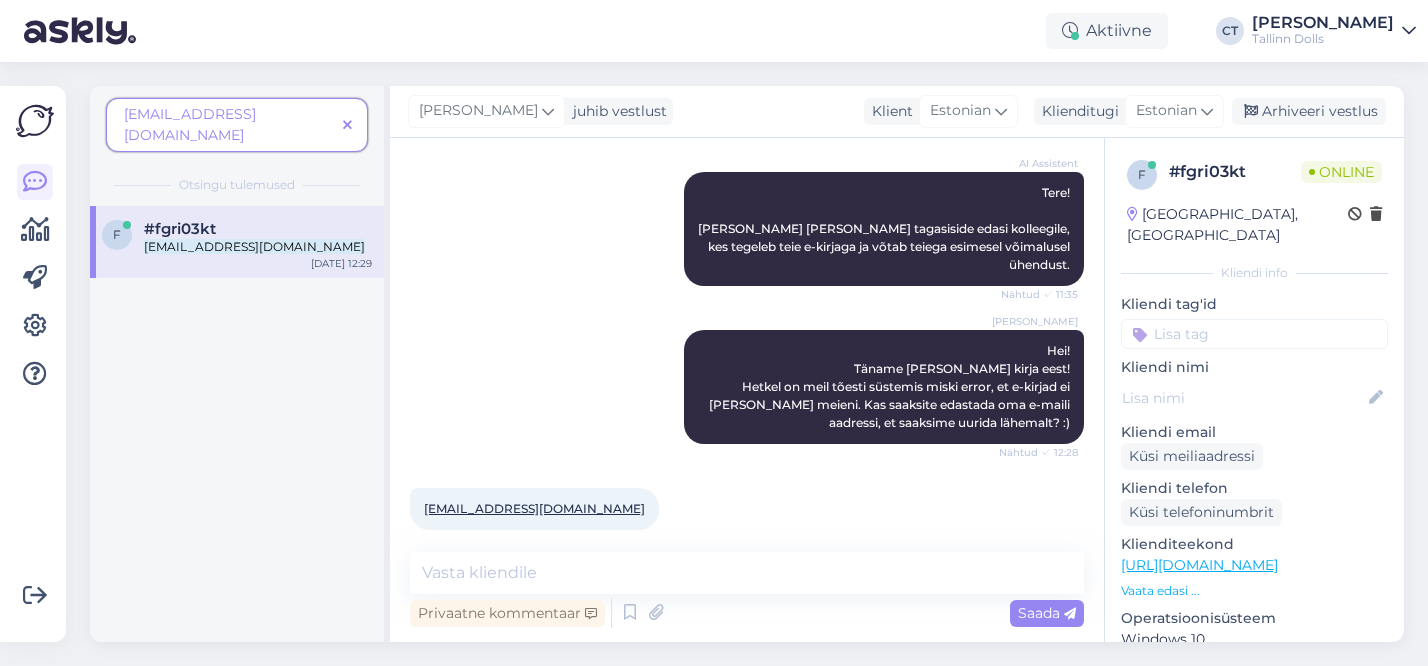 click at bounding box center (347, 126) 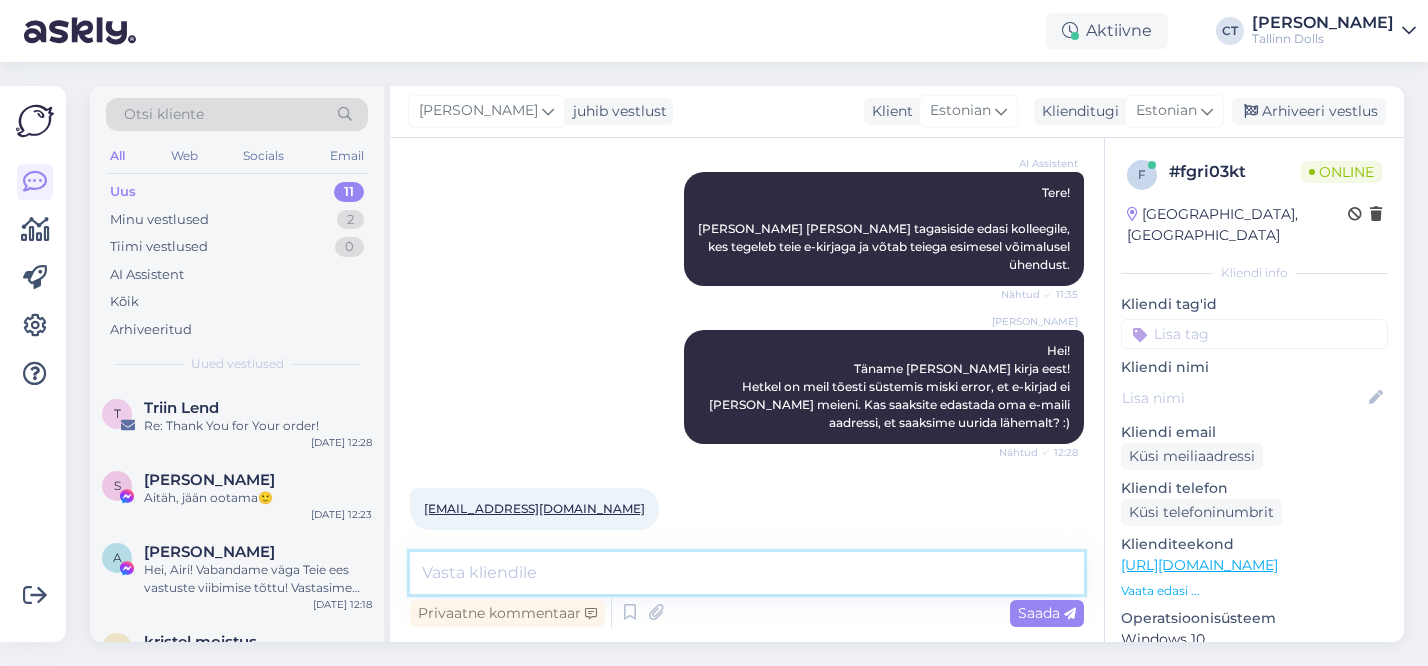 click at bounding box center (747, 573) 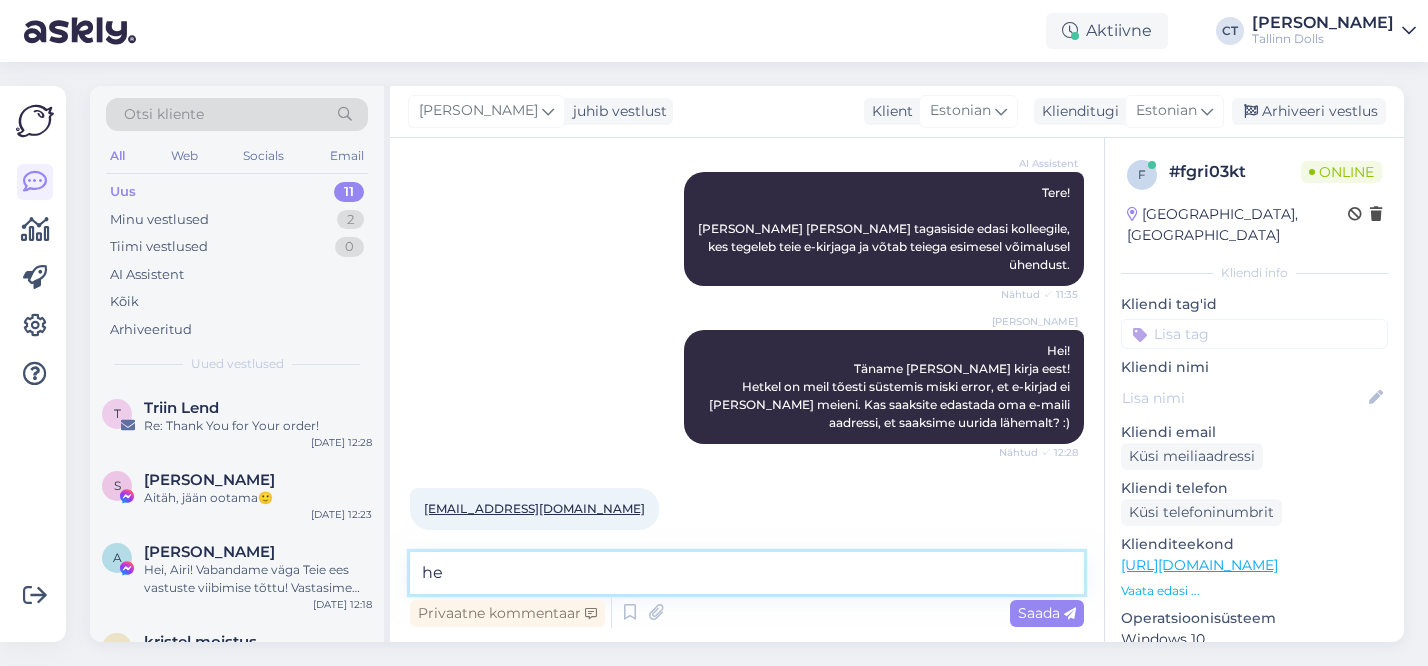 type on "h" 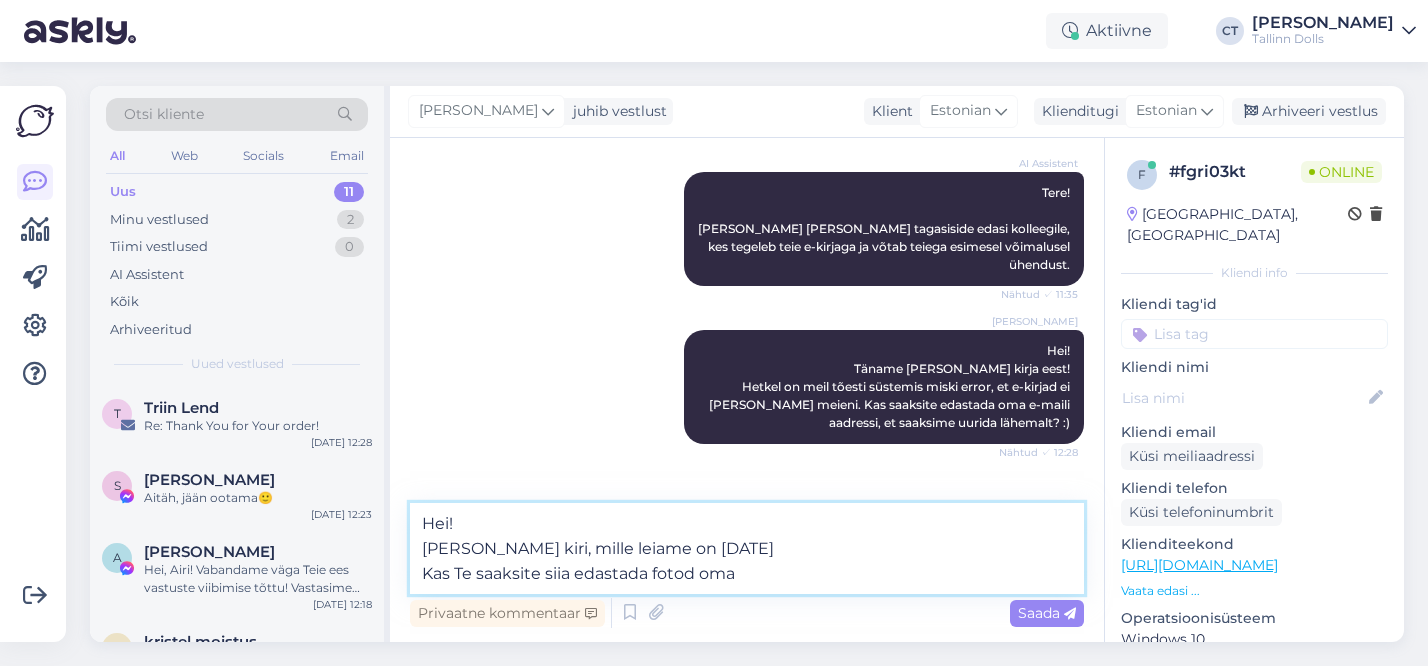 scroll, scrollTop: 0, scrollLeft: 0, axis: both 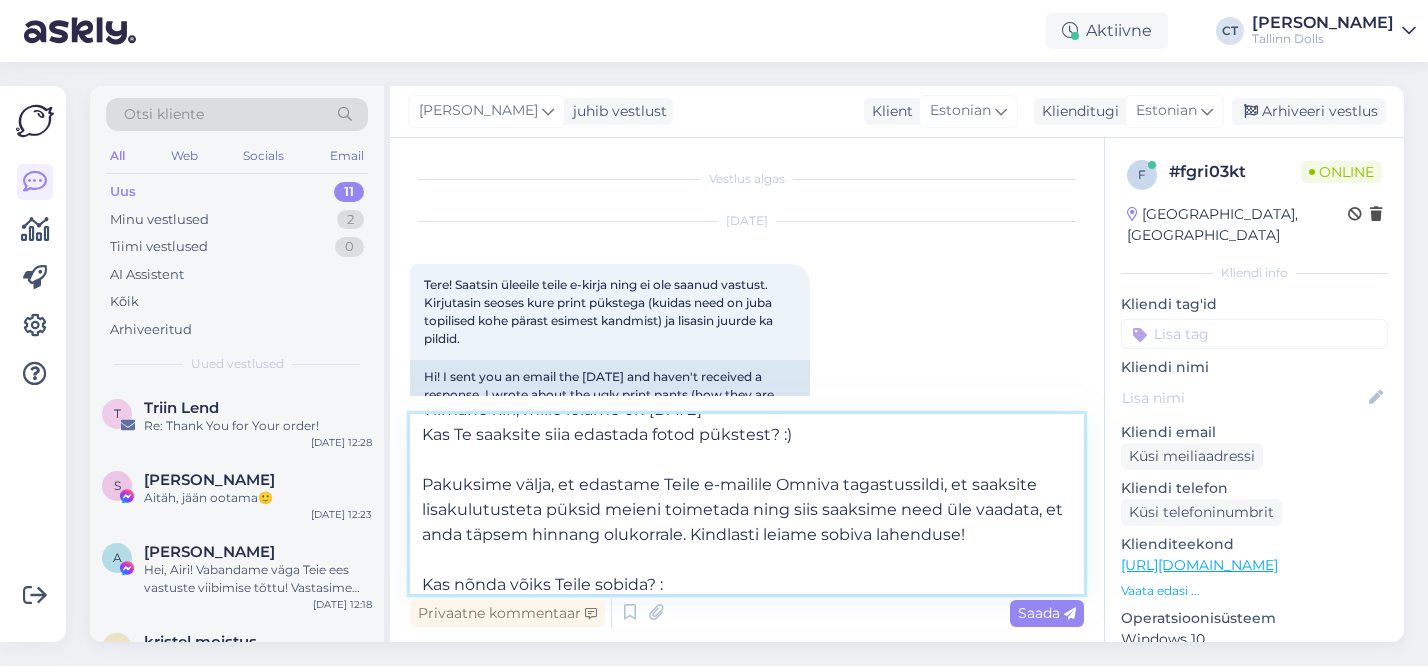 type on "Hei!
Viimane kiri, mille leiame on [DATE]
Kas Te saaksite siia edastada fotod pükstest? :)
Pakuksime välja, et edastame Teile e-mailile Omniva tagastussildi, et saaksite lisakulutusteta püksid meieni toimetada ning siis saaksime need üle vaadata, et anda täpsem hinnang olukorrale. Kindlasti leiame sobiva lahenduse!
Kas nõnda võiks Teile sobida? :)" 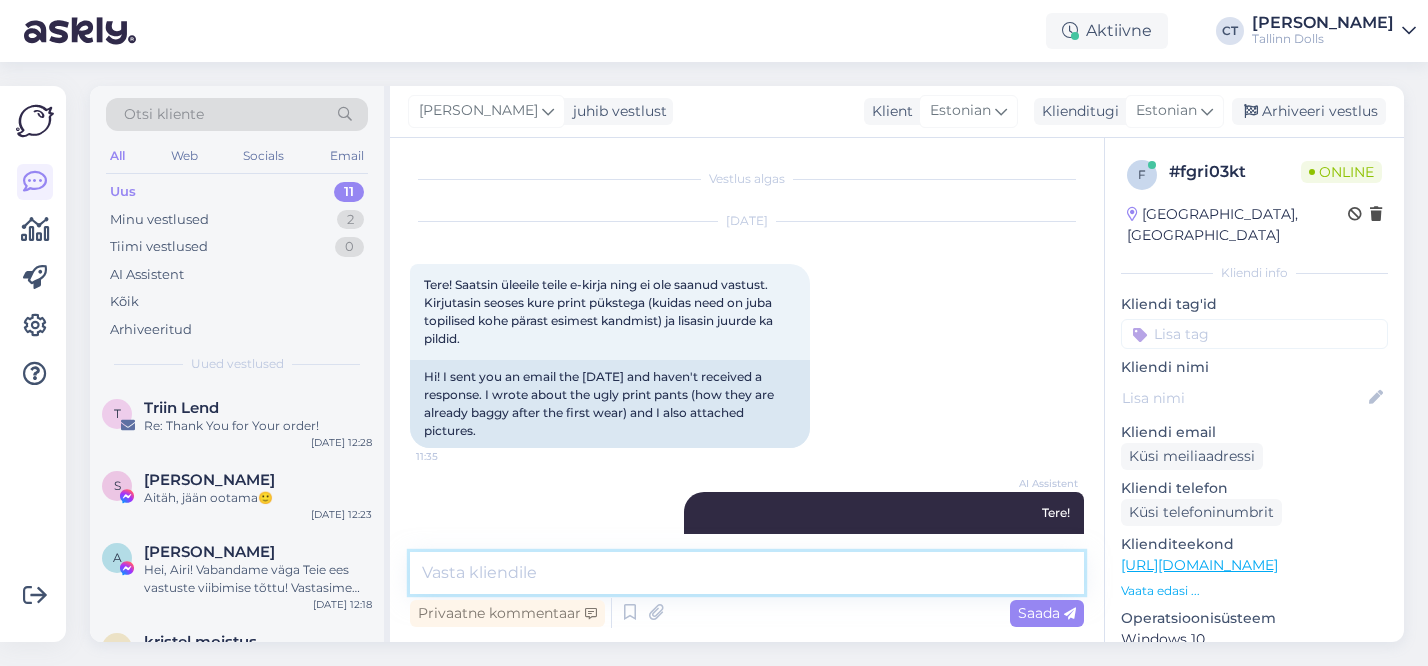 scroll, scrollTop: 586, scrollLeft: 0, axis: vertical 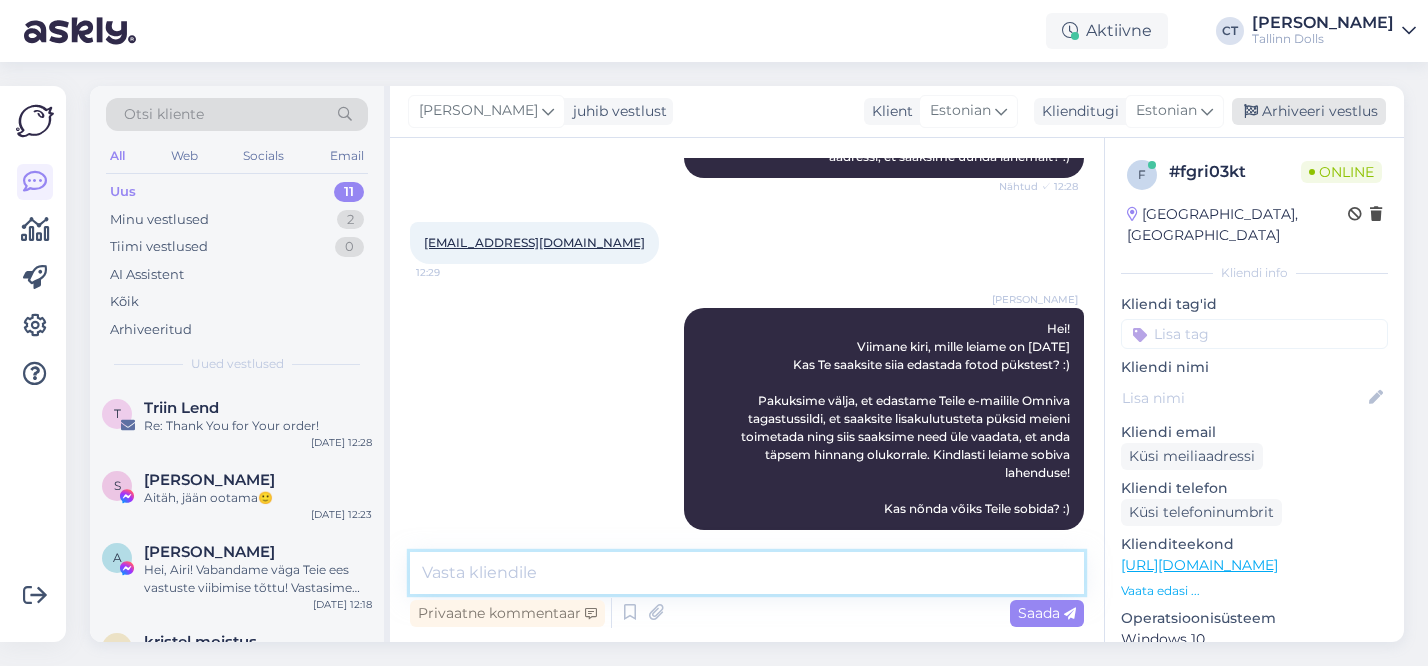 type 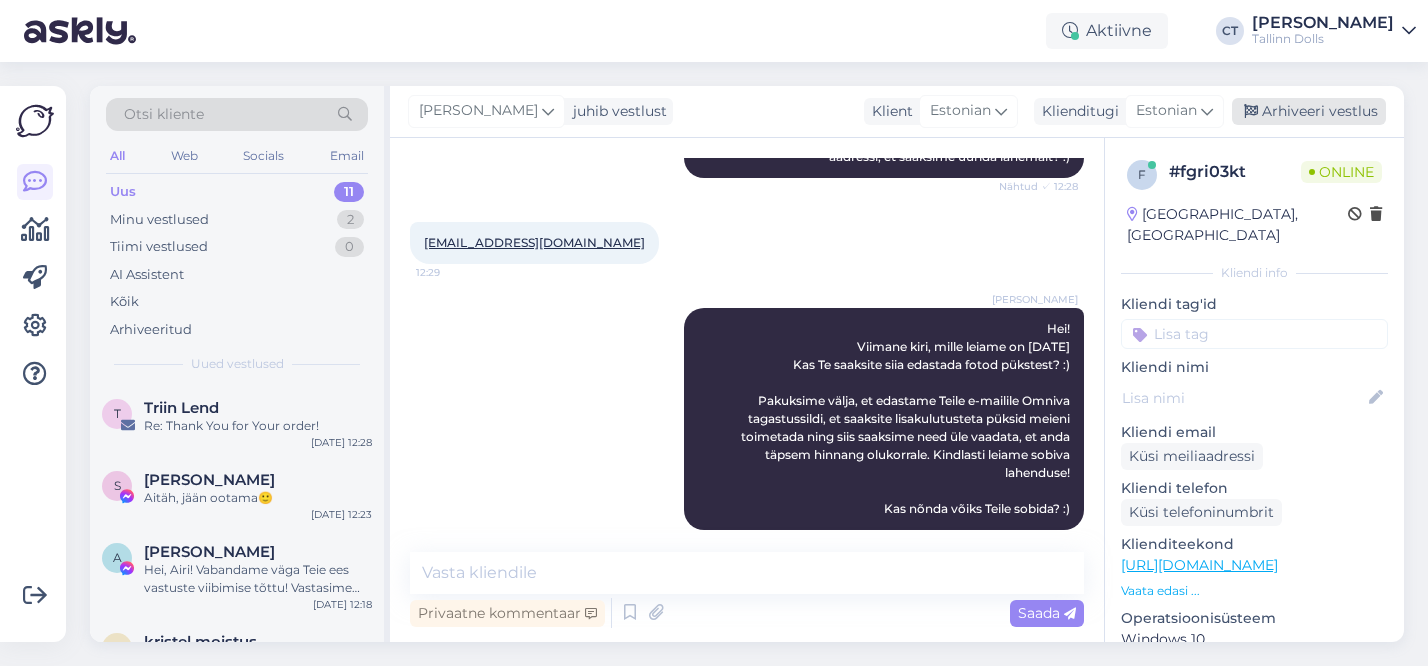 click on "Arhiveeri vestlus" at bounding box center [1309, 111] 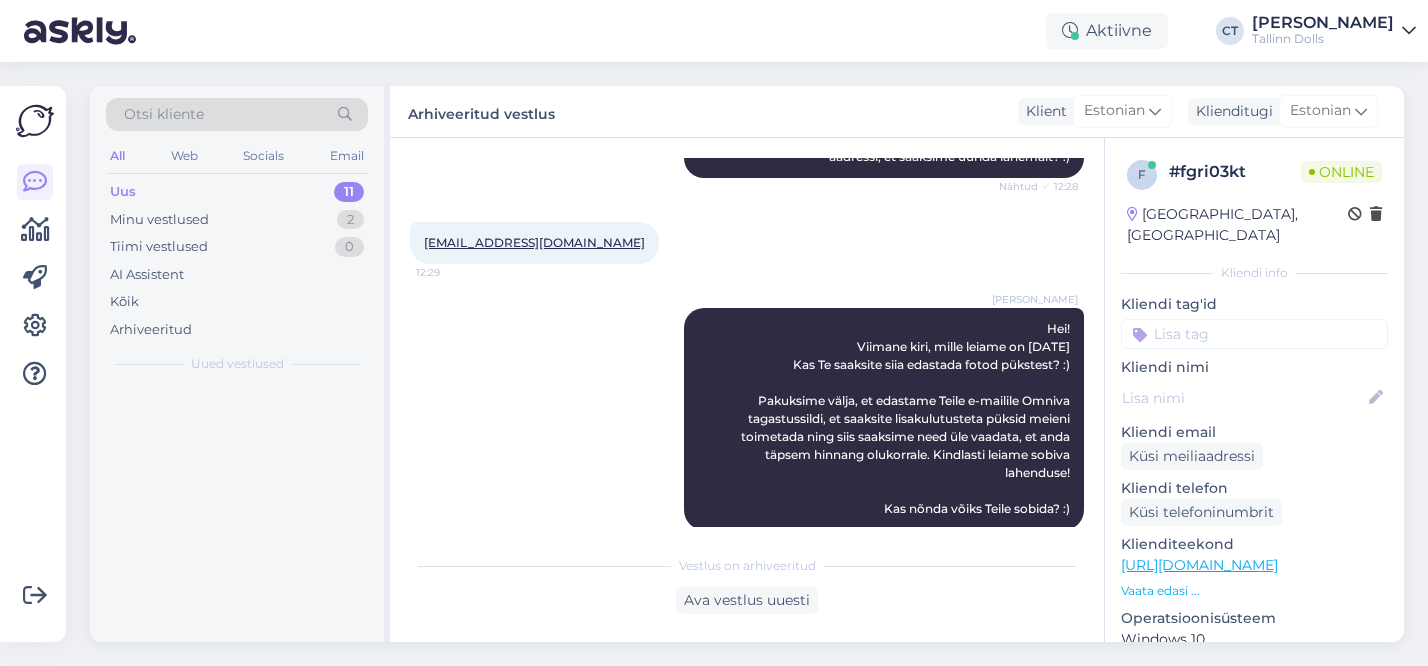 scroll, scrollTop: 593, scrollLeft: 0, axis: vertical 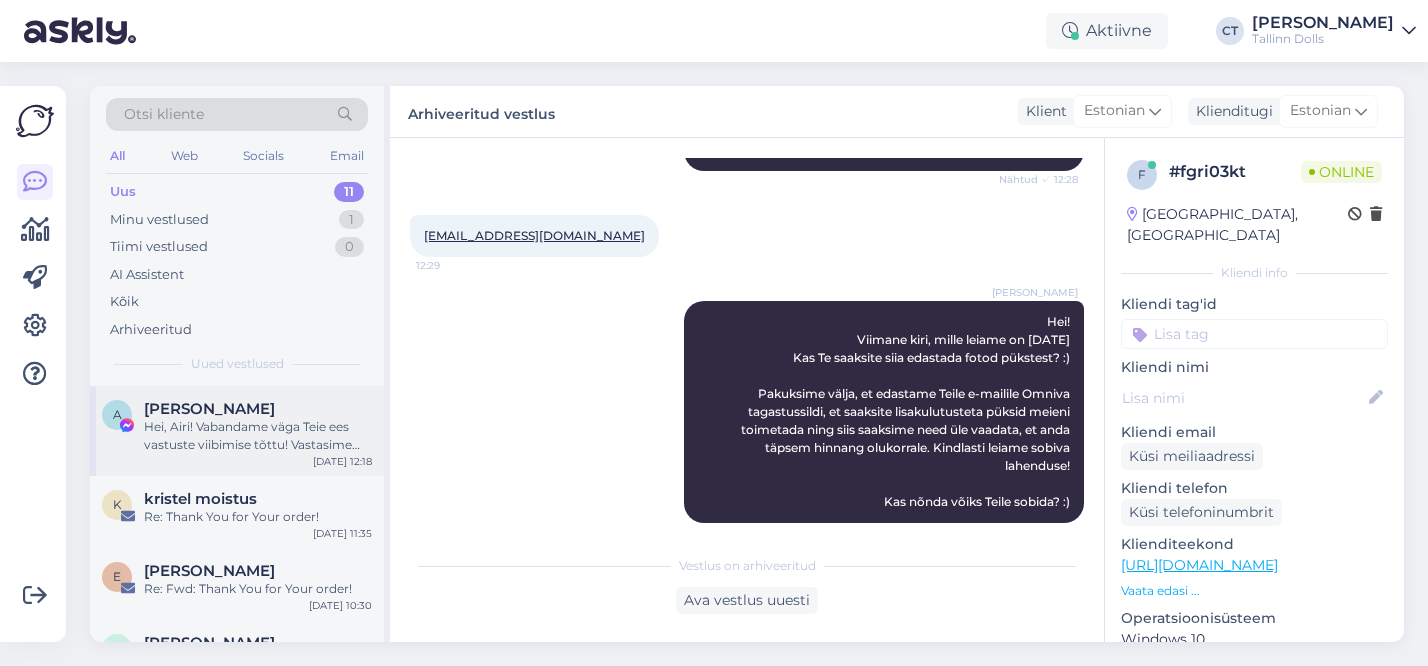 click on "Hei, Airi!
Vabandame väga Teie ees vastuste viibimise tõttu!
Vastasime Teile e-mailis :)" at bounding box center [258, 436] 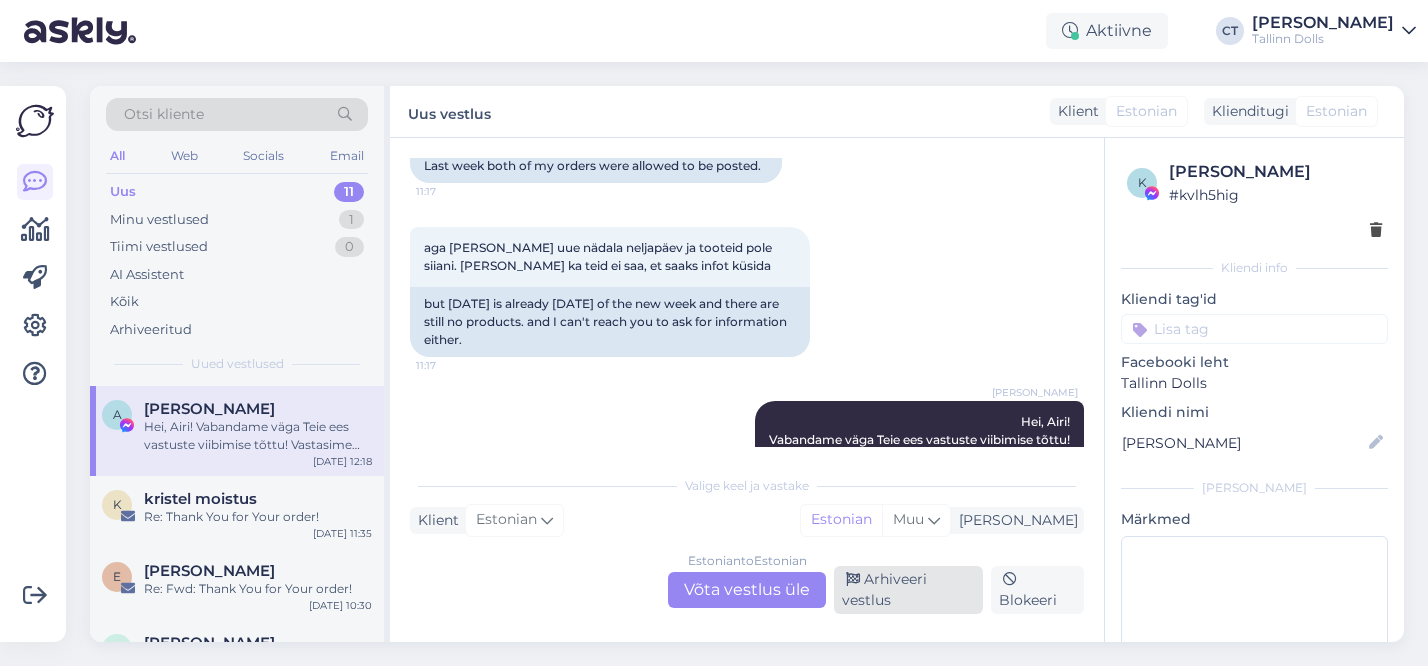 click on "Arhiveeri vestlus" at bounding box center (908, 590) 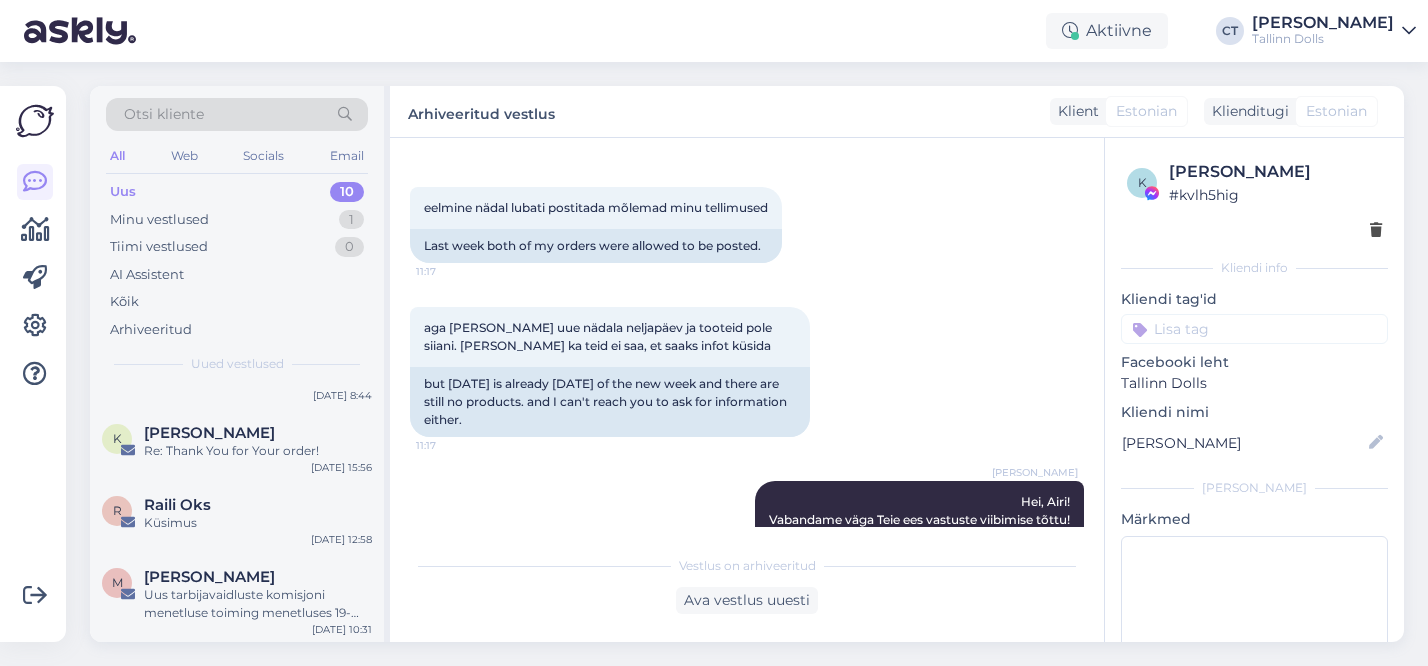 scroll, scrollTop: 422, scrollLeft: 0, axis: vertical 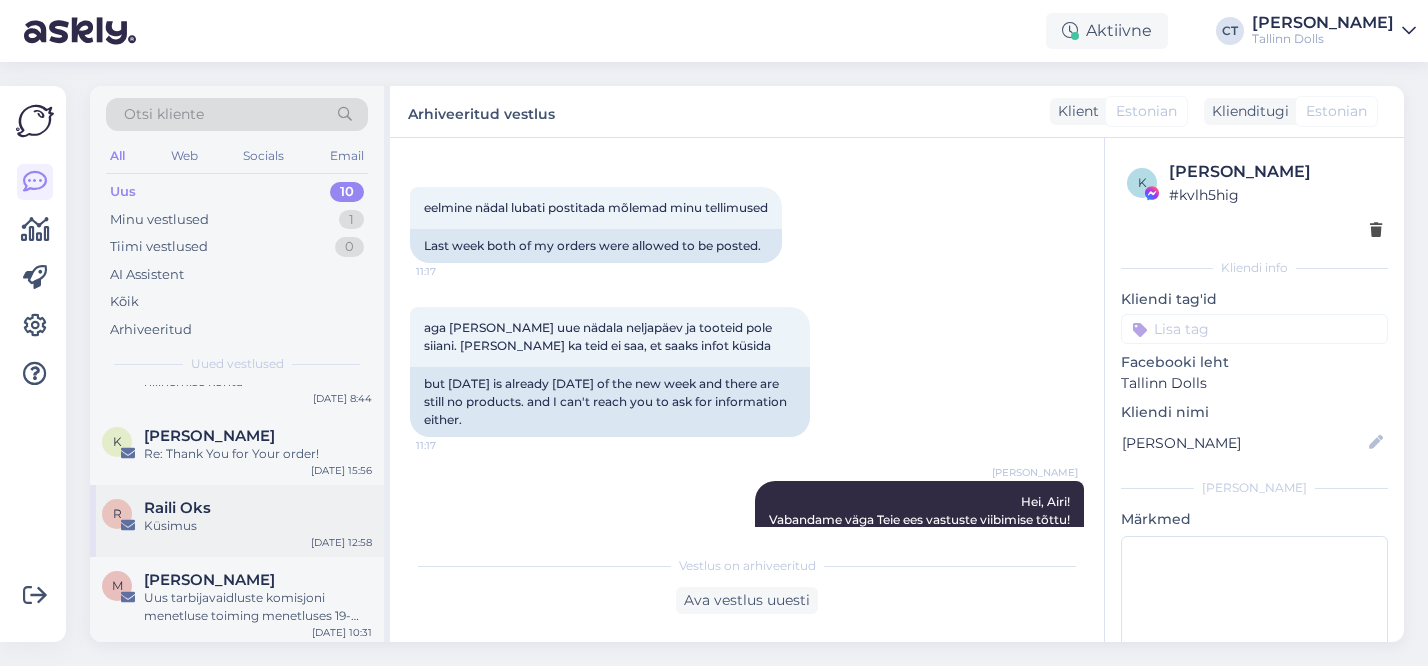click on "Küsimus" at bounding box center (258, 526) 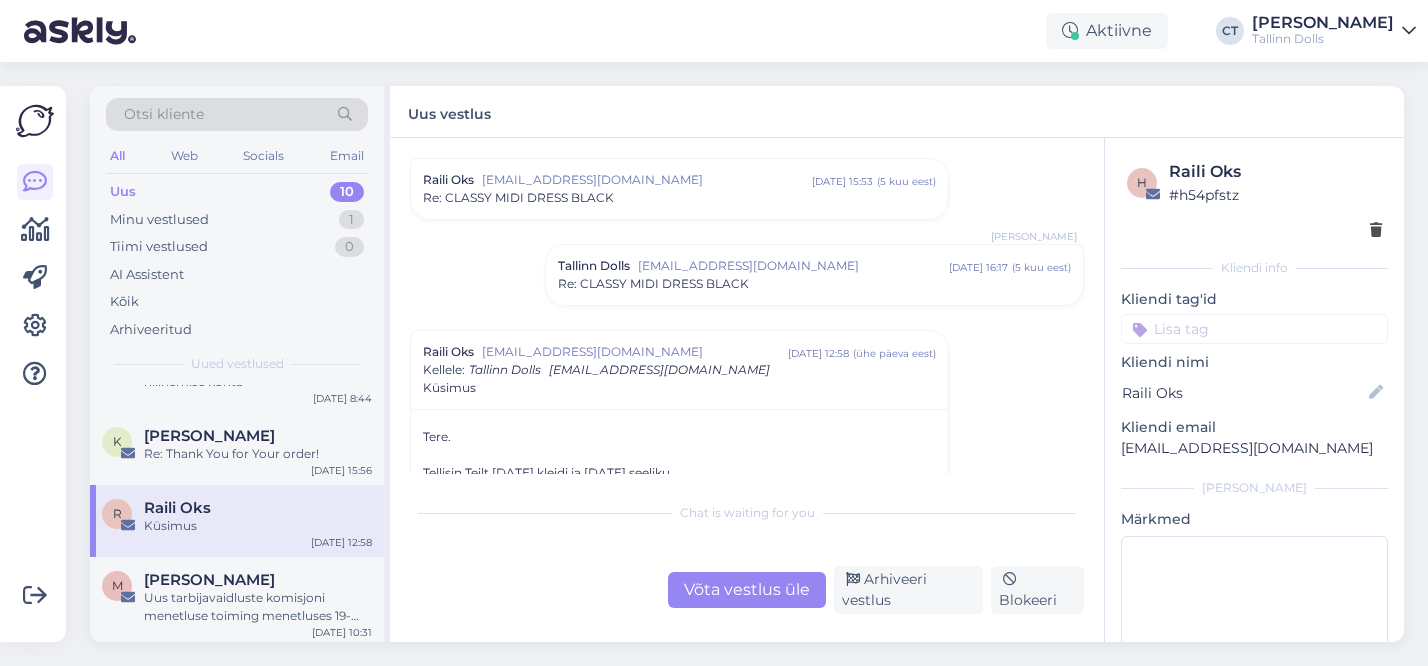 click on "Võta vestlus üle" at bounding box center (747, 590) 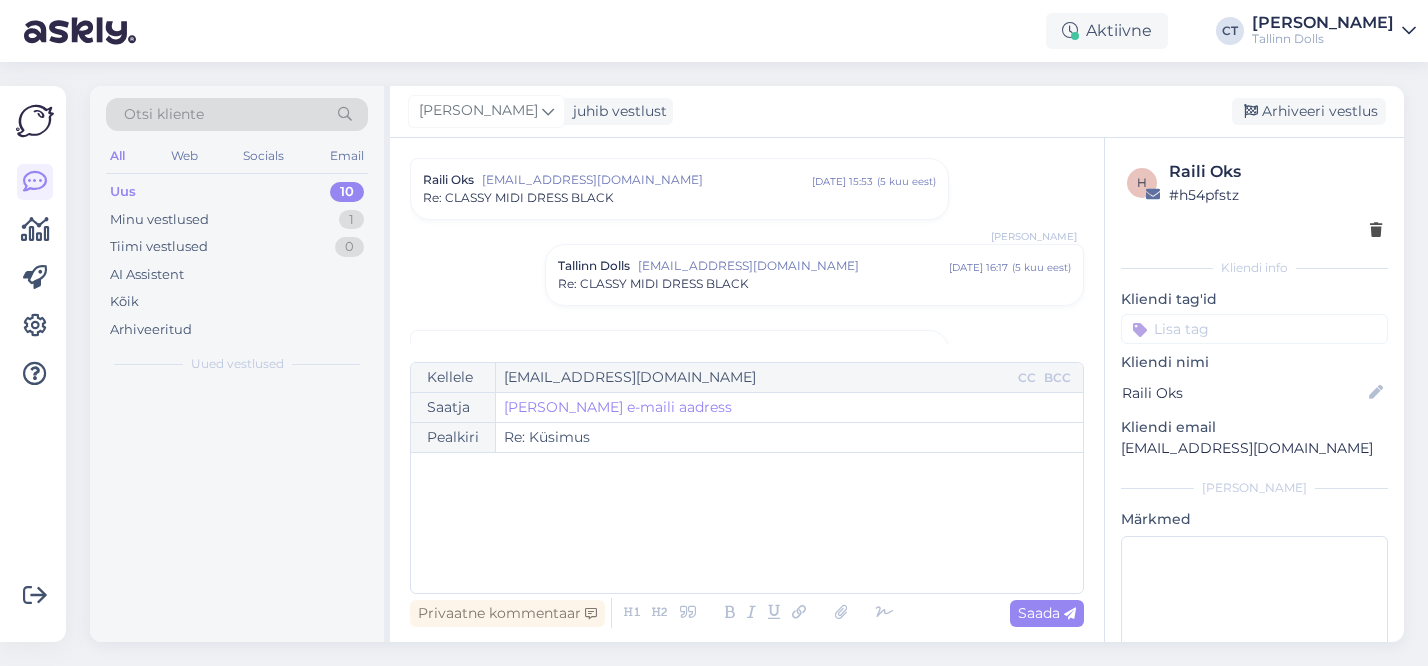 scroll, scrollTop: 398, scrollLeft: 0, axis: vertical 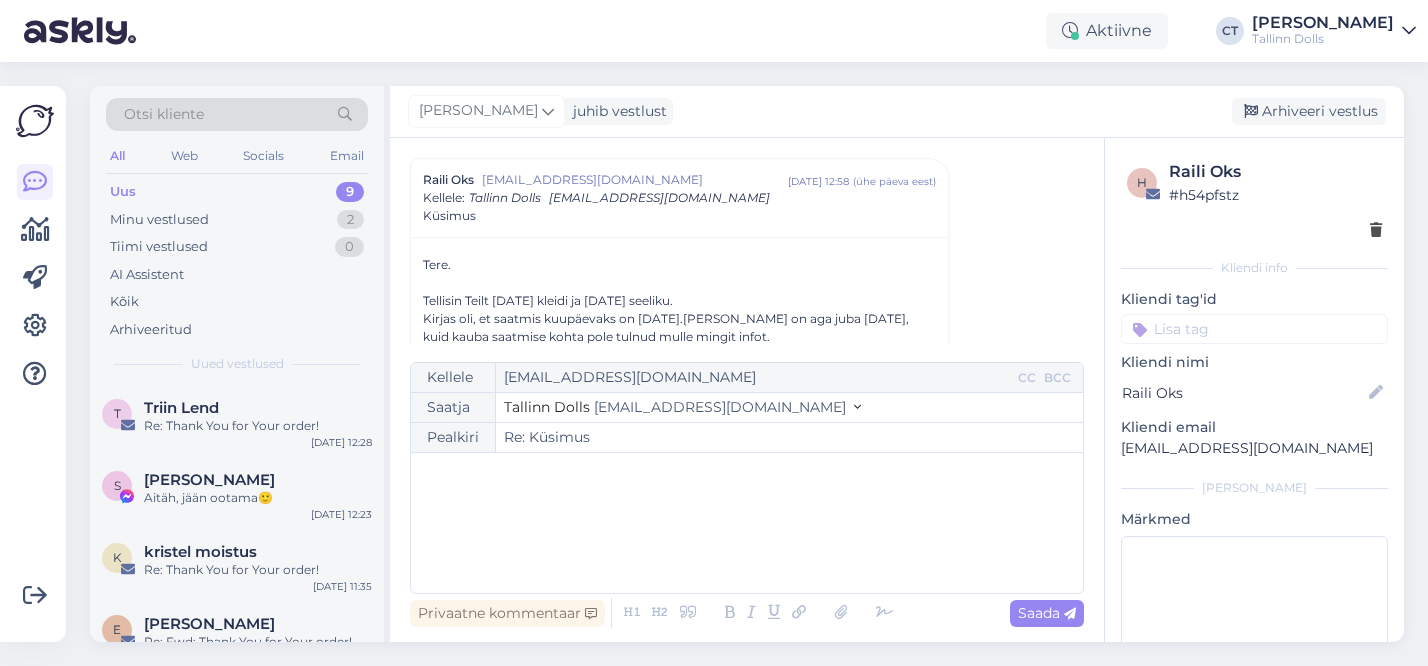 click on "Kellele [EMAIL_ADDRESS][DOMAIN_NAME] CC BCC Saatja Tallinn Dolls   [EMAIL_ADDRESS][DOMAIN_NAME] Pealkiri Re: Küsimus ﻿" at bounding box center (747, 478) 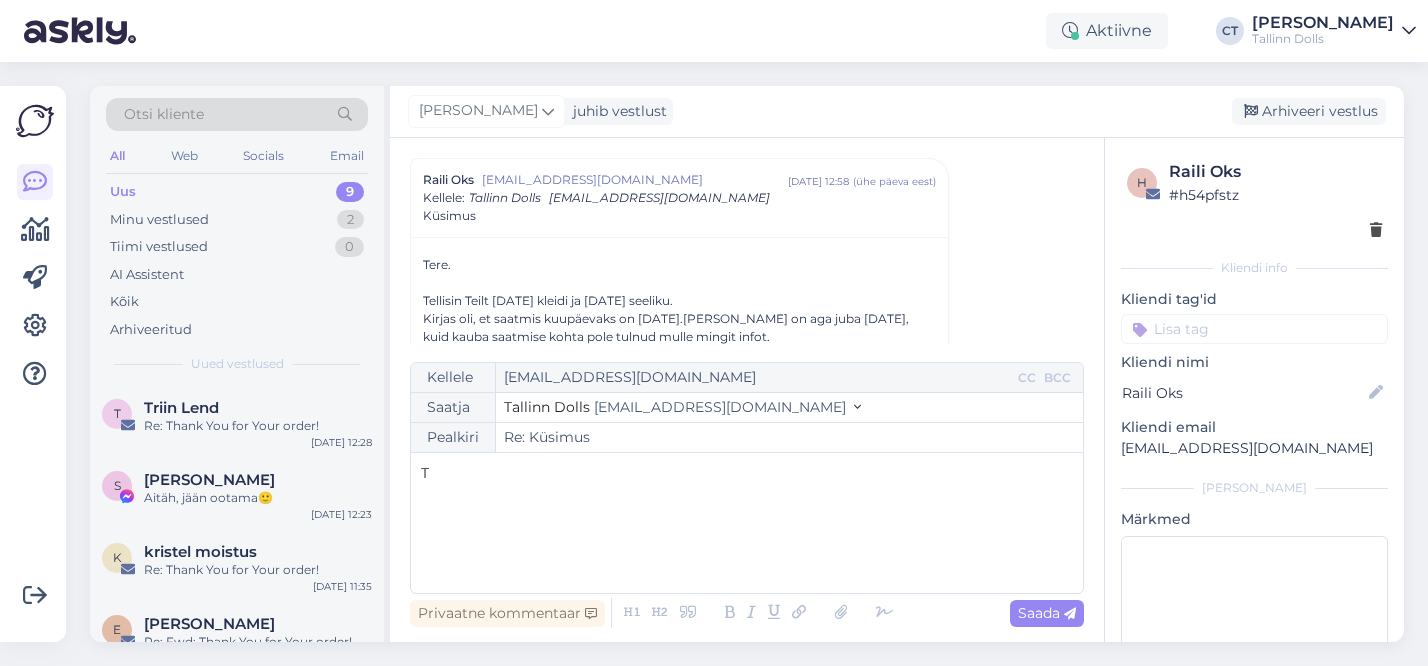 type 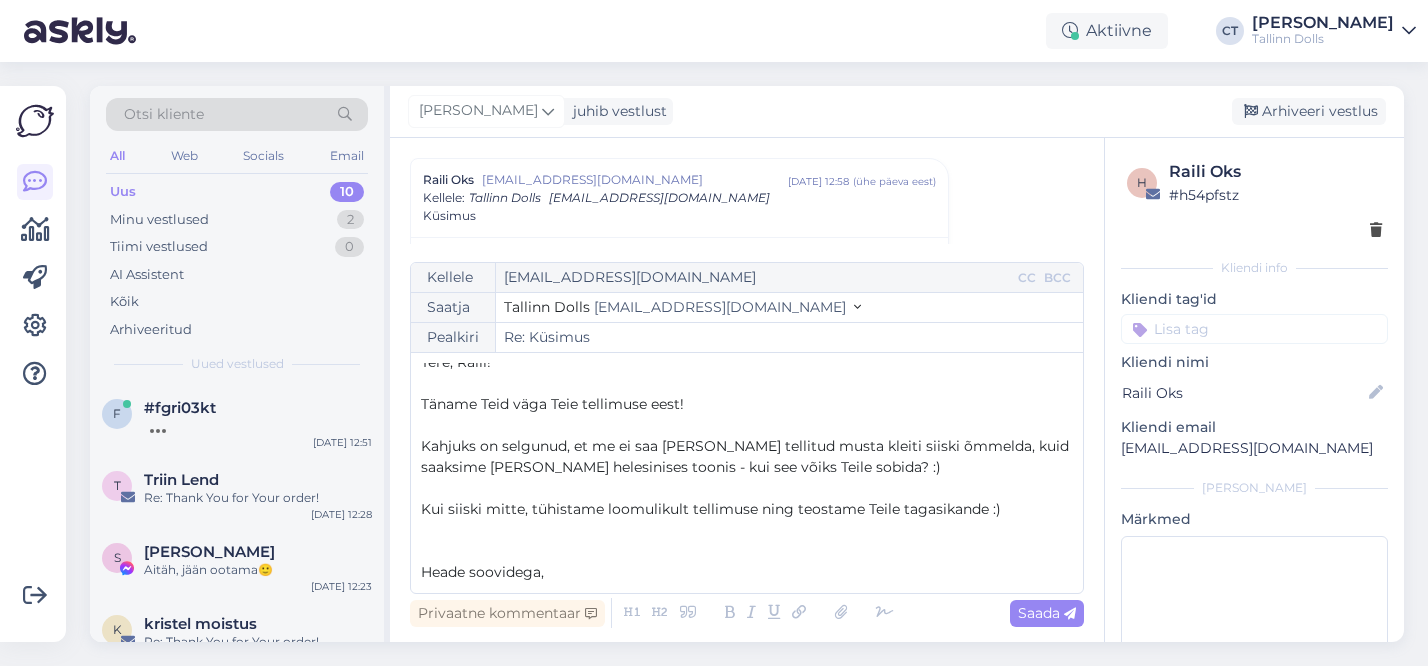 scroll, scrollTop: 32, scrollLeft: 0, axis: vertical 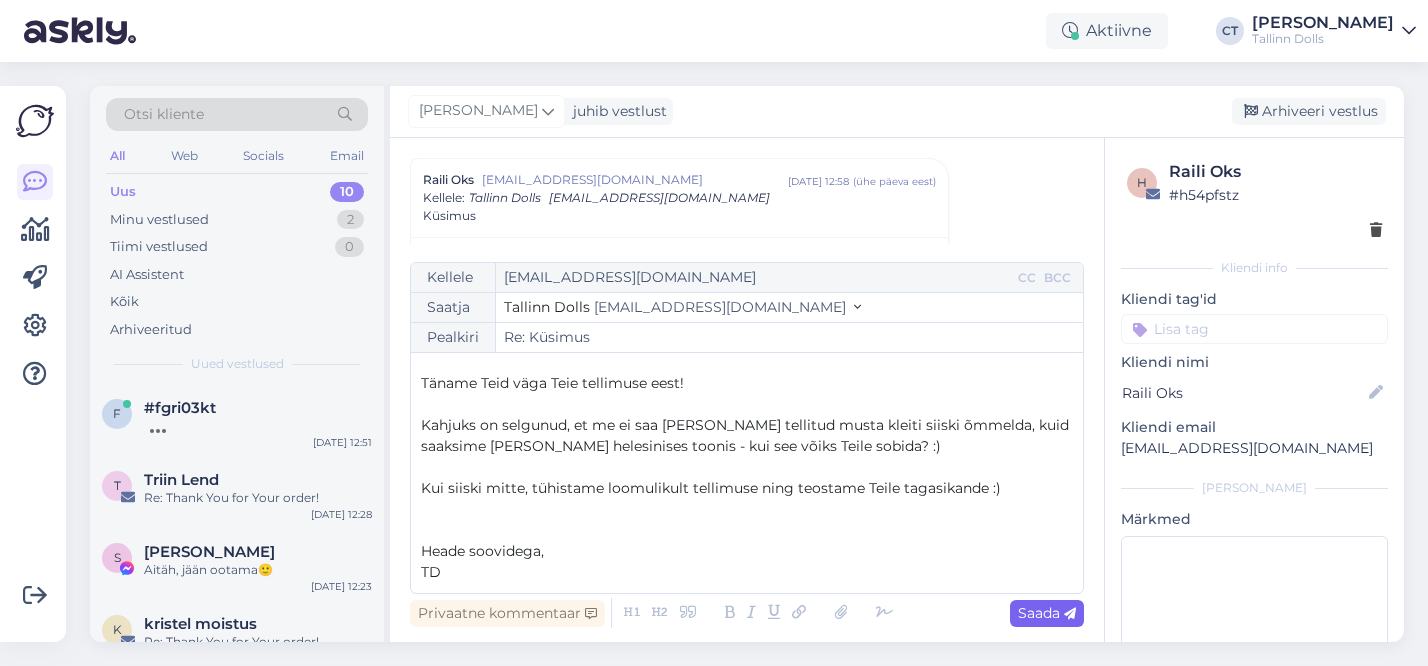click on "Saada" at bounding box center (1047, 613) 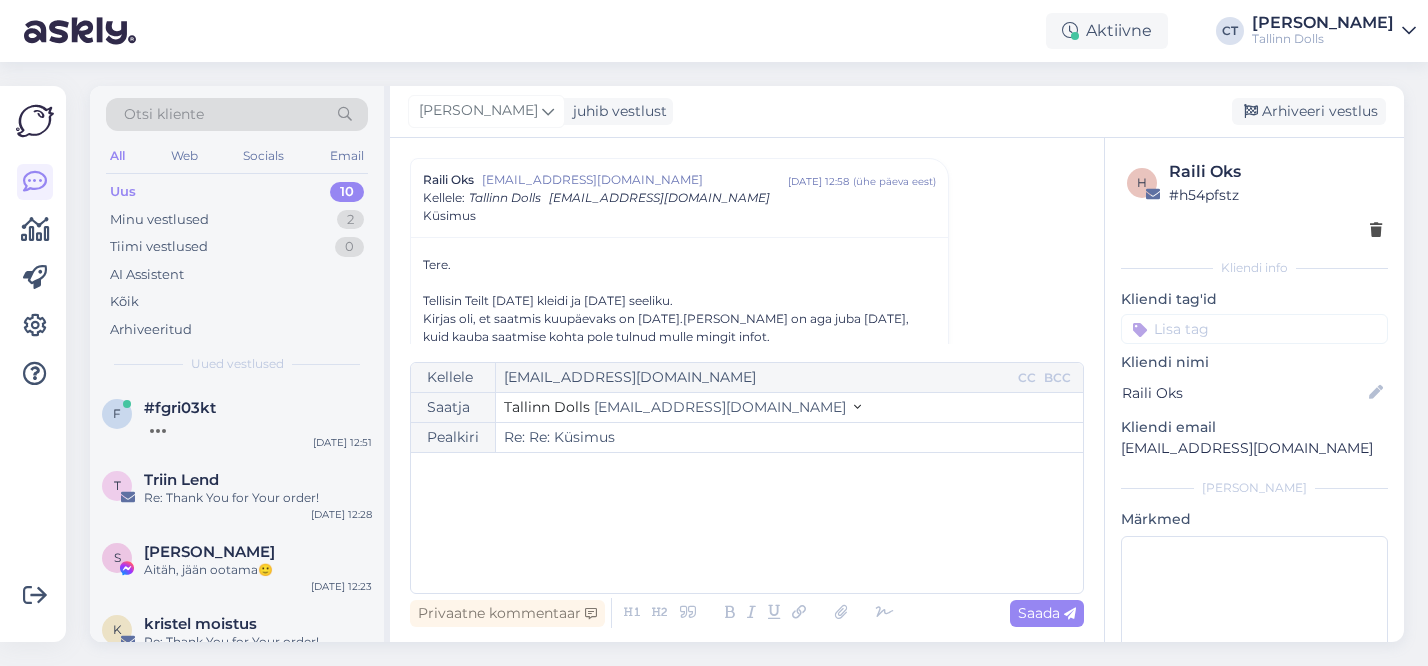 type on "Re: Küsimus" 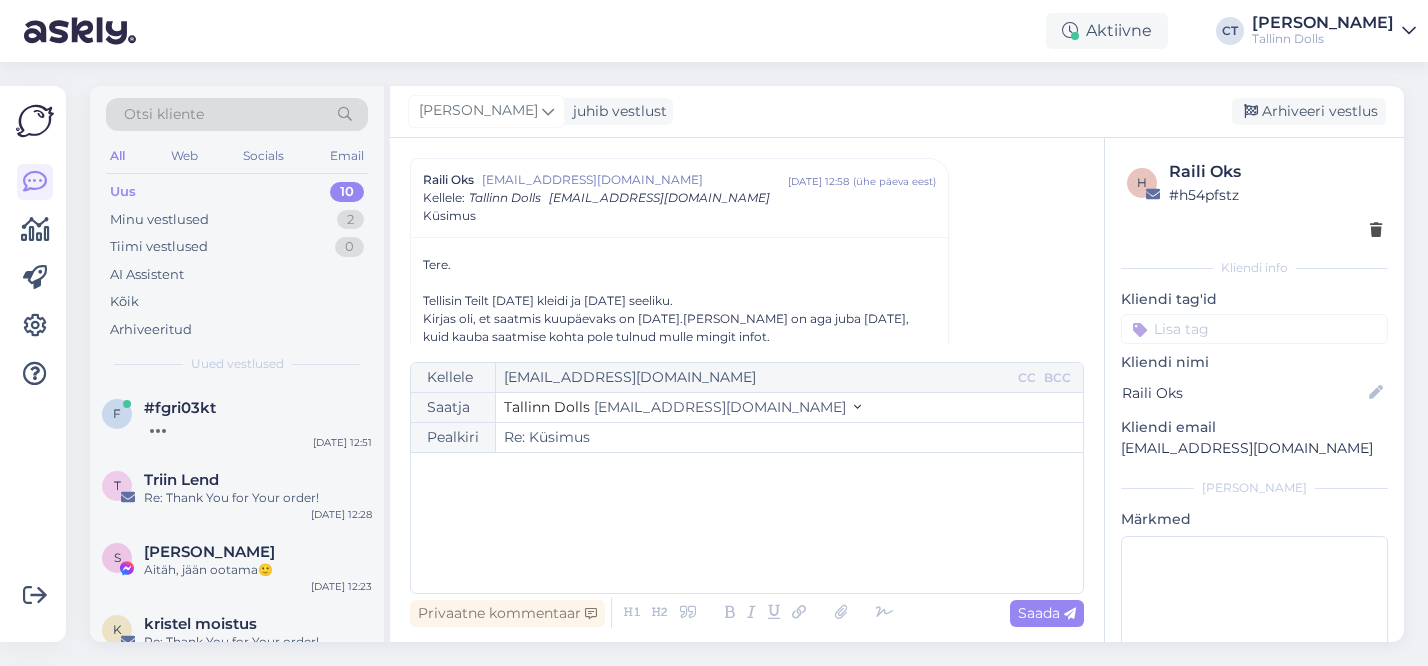 scroll, scrollTop: 0, scrollLeft: 0, axis: both 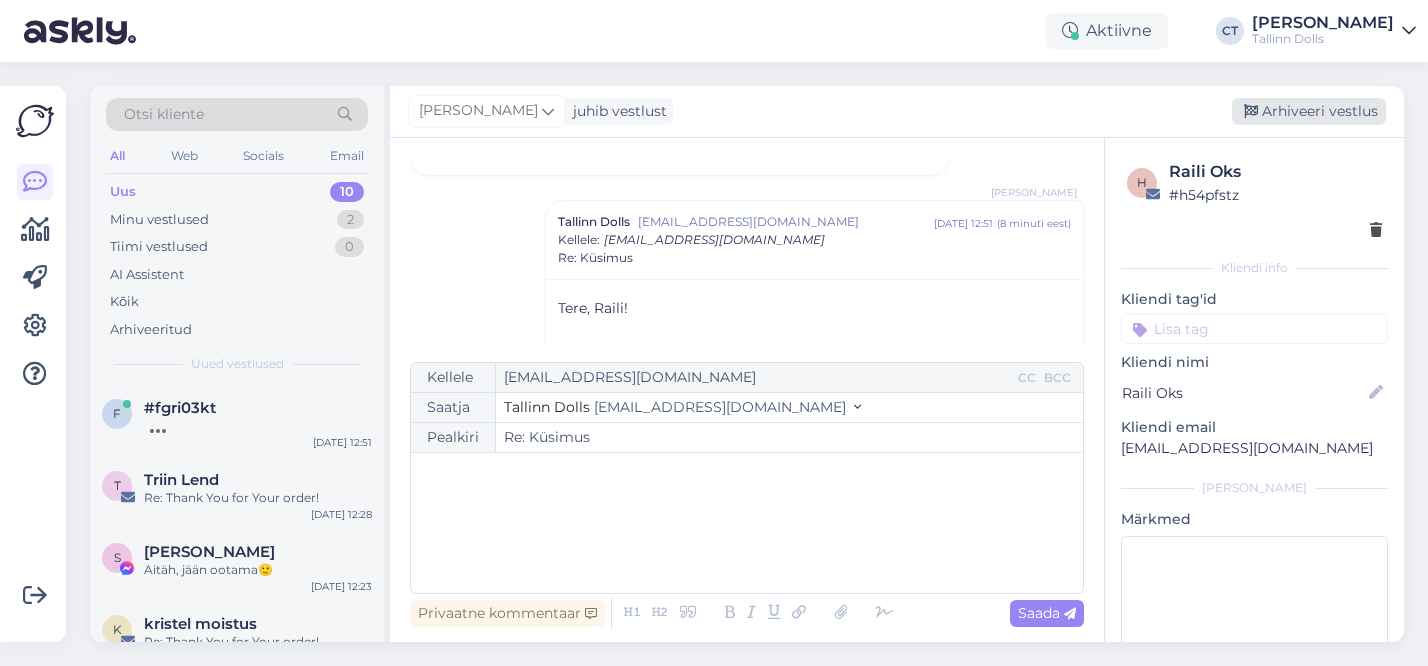 click on "Arhiveeri vestlus" at bounding box center (1309, 111) 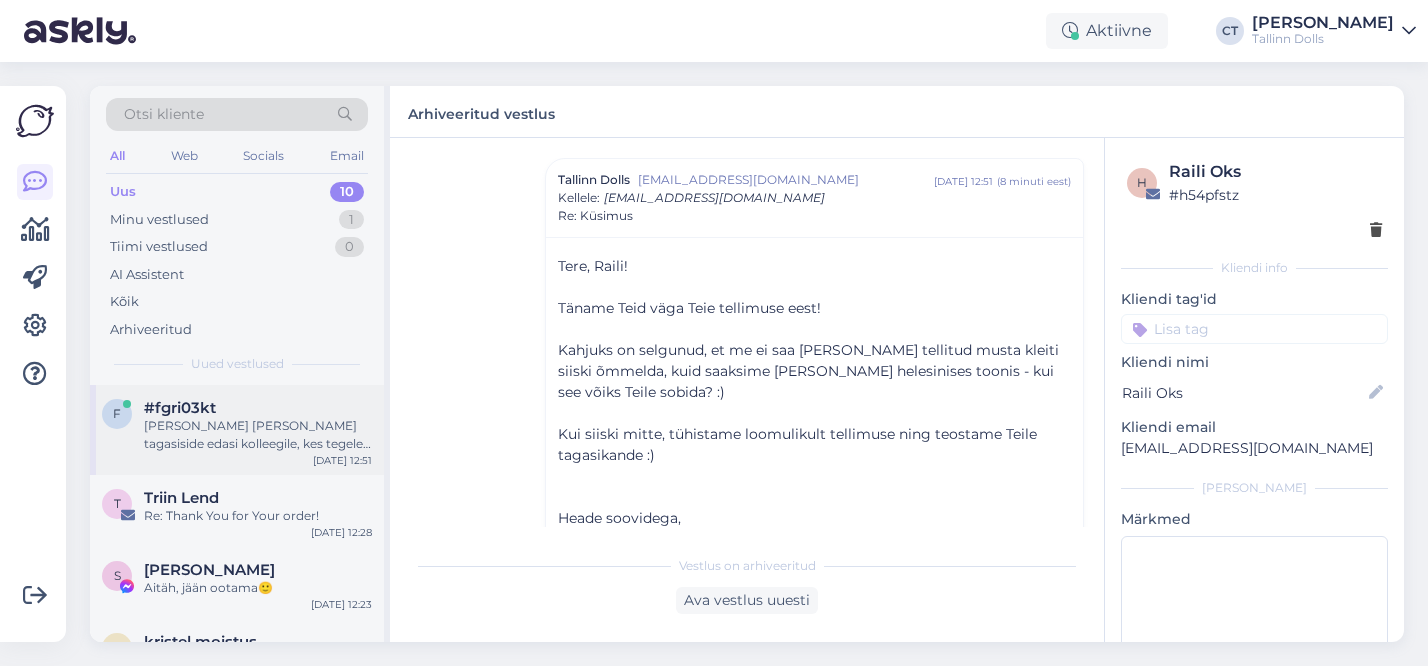click on "[PERSON_NAME] [PERSON_NAME] tagasiside edasi kolleegile, kes tegeleb teie e-kirjaga ja võtab teiega esimesel võimalusel ühendust." at bounding box center [258, 435] 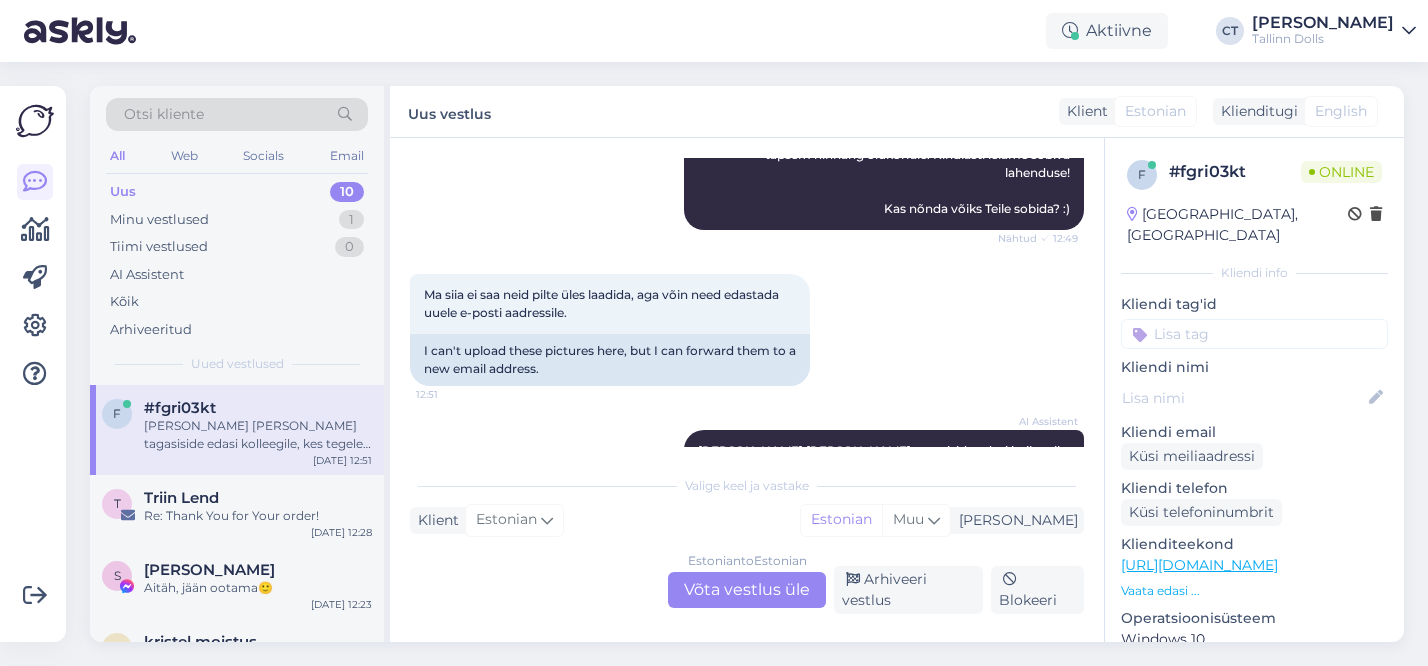 scroll, scrollTop: 933, scrollLeft: 0, axis: vertical 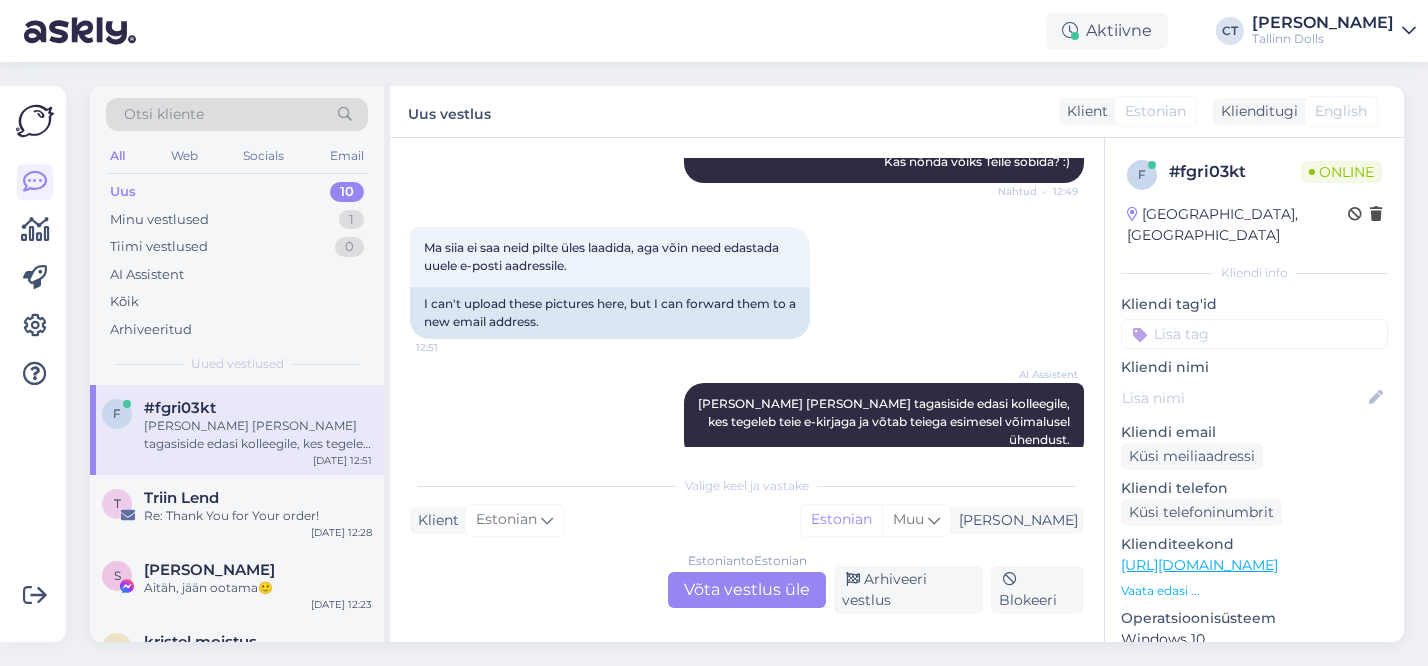 click on "Estonian  to  Estonian Võta vestlus üle" at bounding box center [747, 590] 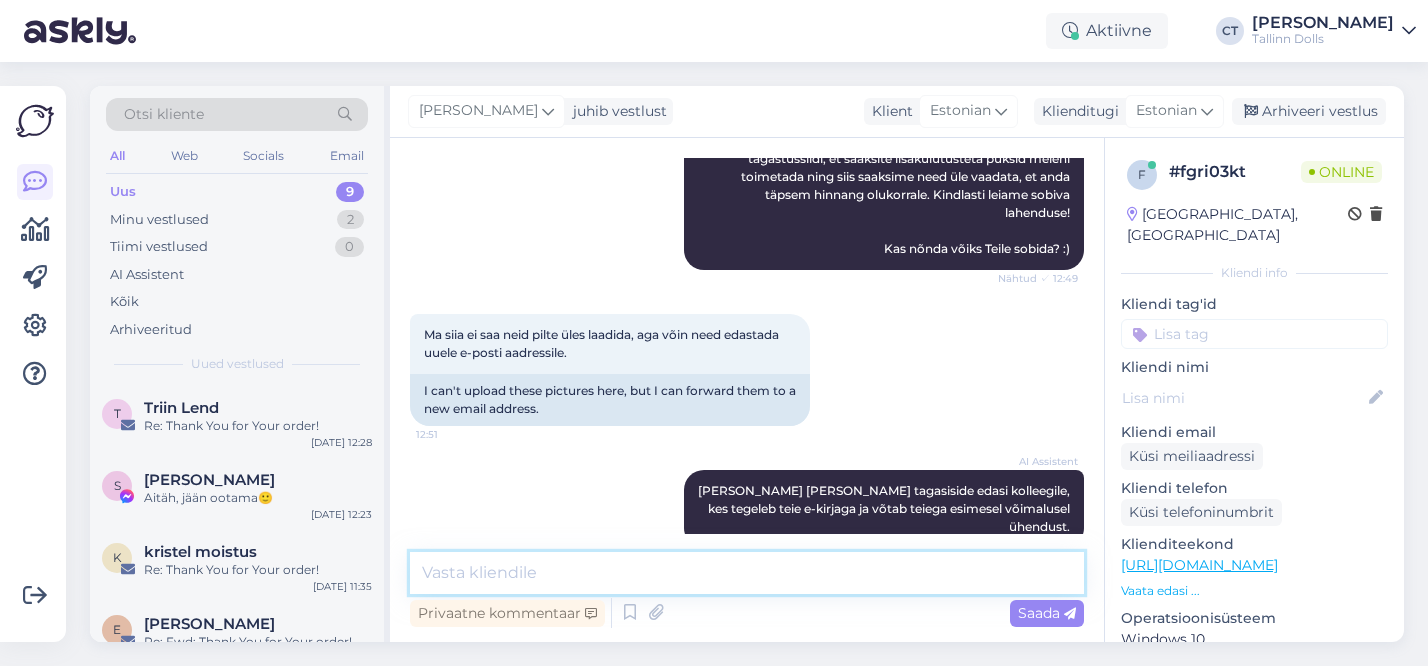 click at bounding box center (747, 573) 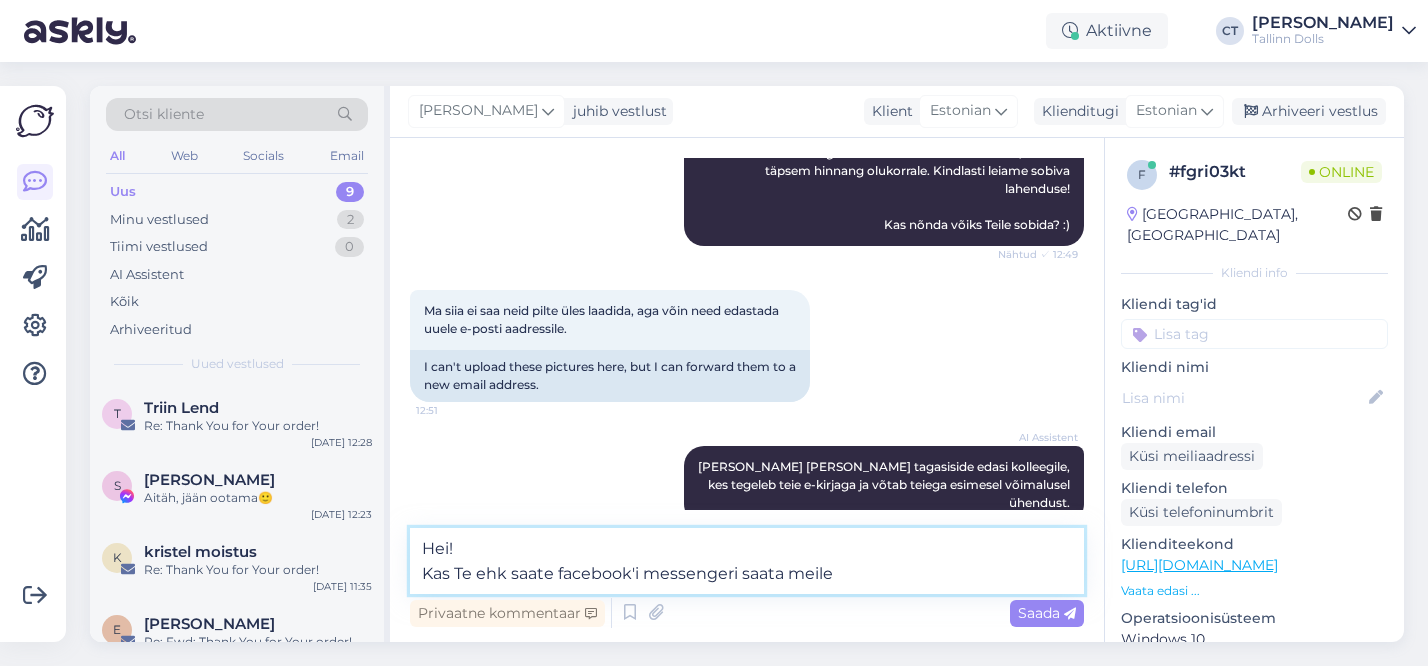 scroll, scrollTop: 974, scrollLeft: 0, axis: vertical 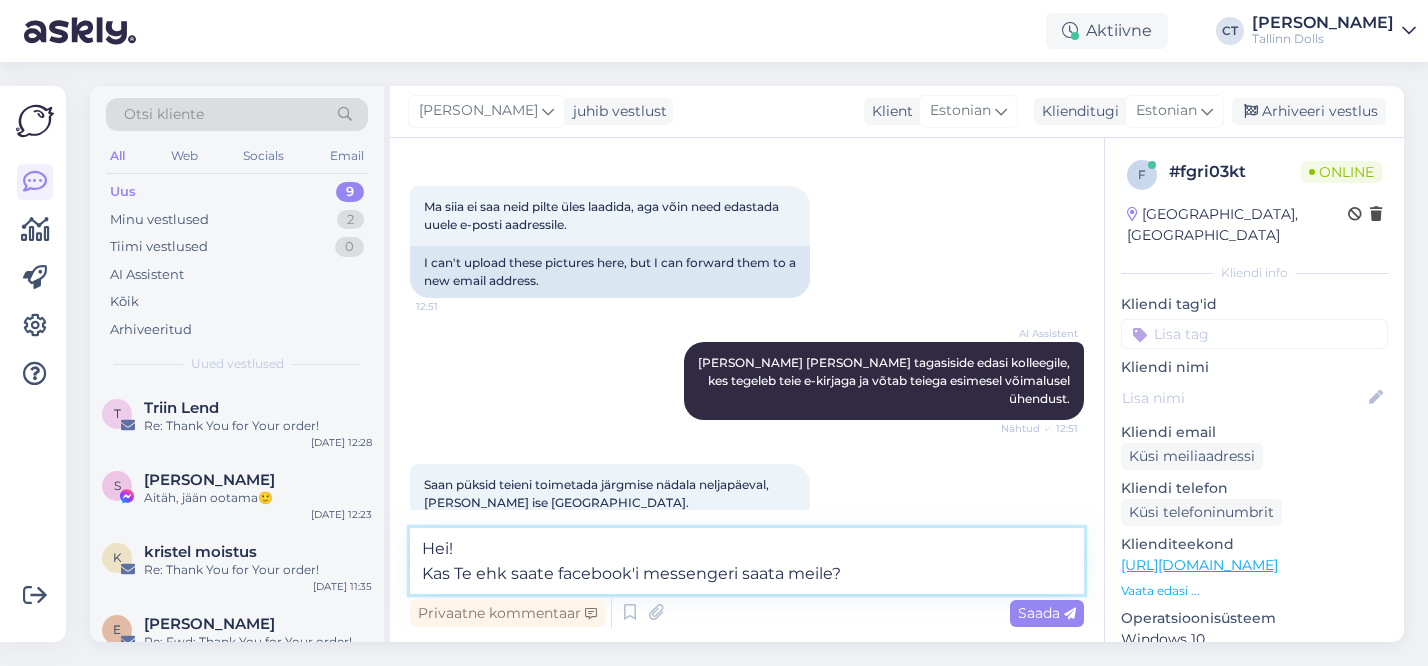 type on "Hei!
Kas Te ehk saate facebook'i messengeri saata meile?" 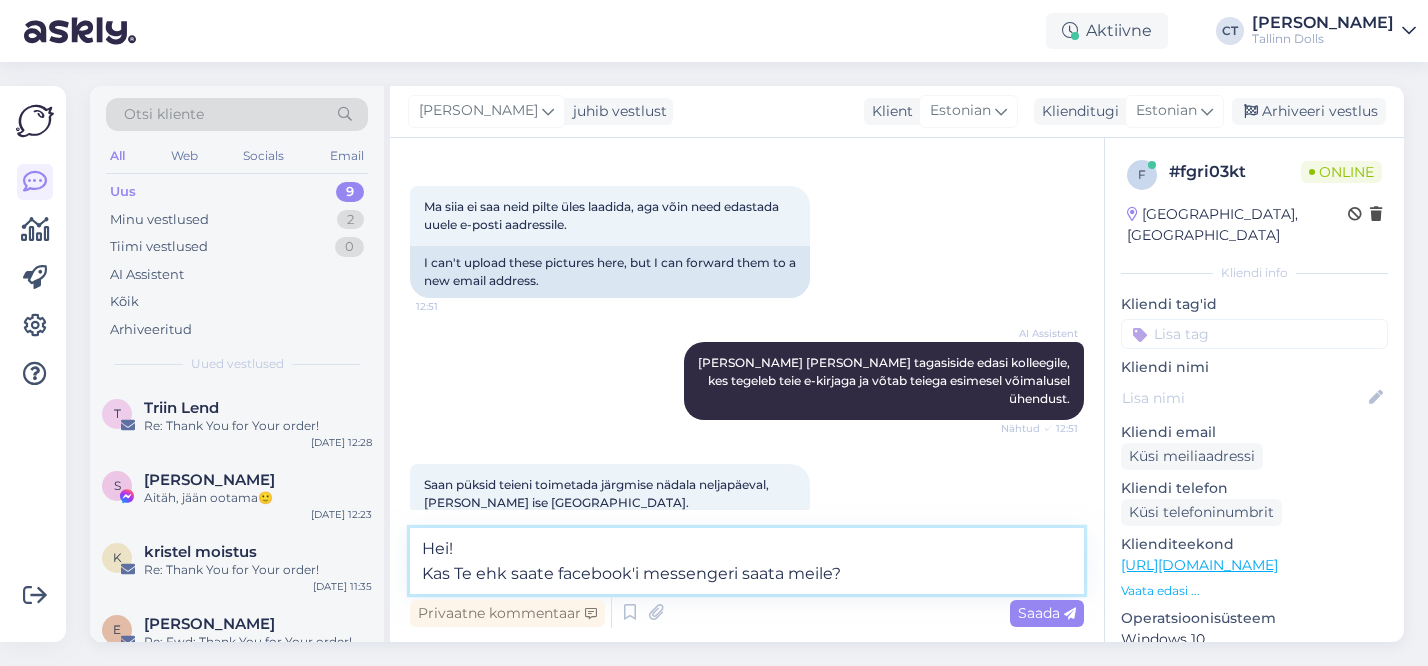 drag, startPoint x: 875, startPoint y: 574, endPoint x: 412, endPoint y: 541, distance: 464.17453 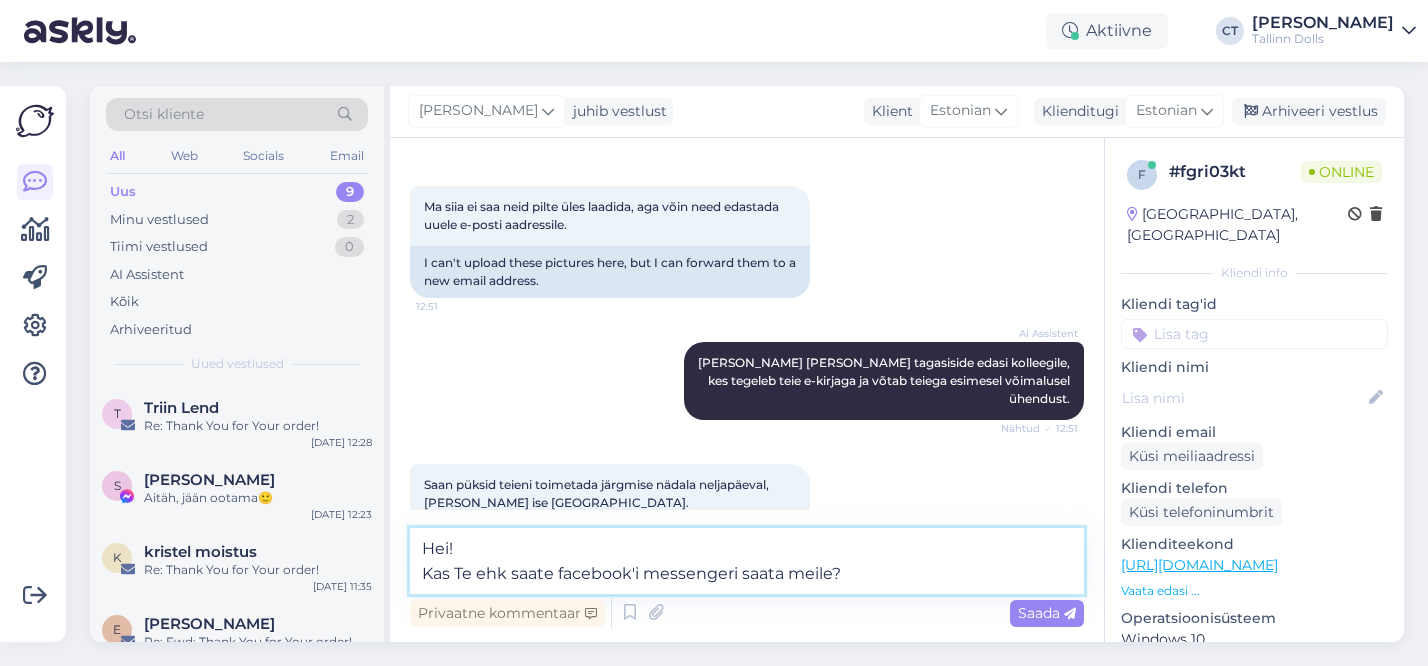 click on "Hei!
Kas Te ehk saate facebook'i messengeri saata meile?" at bounding box center (747, 561) 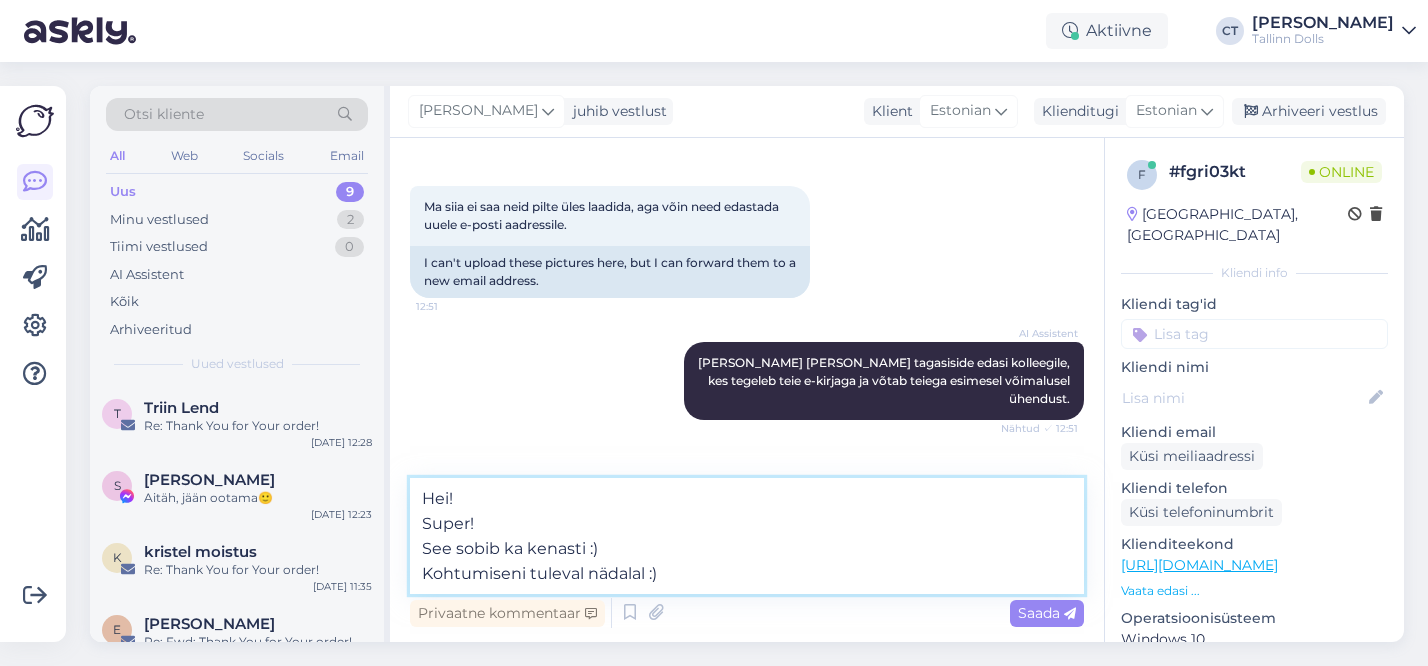 scroll, scrollTop: 1024, scrollLeft: 0, axis: vertical 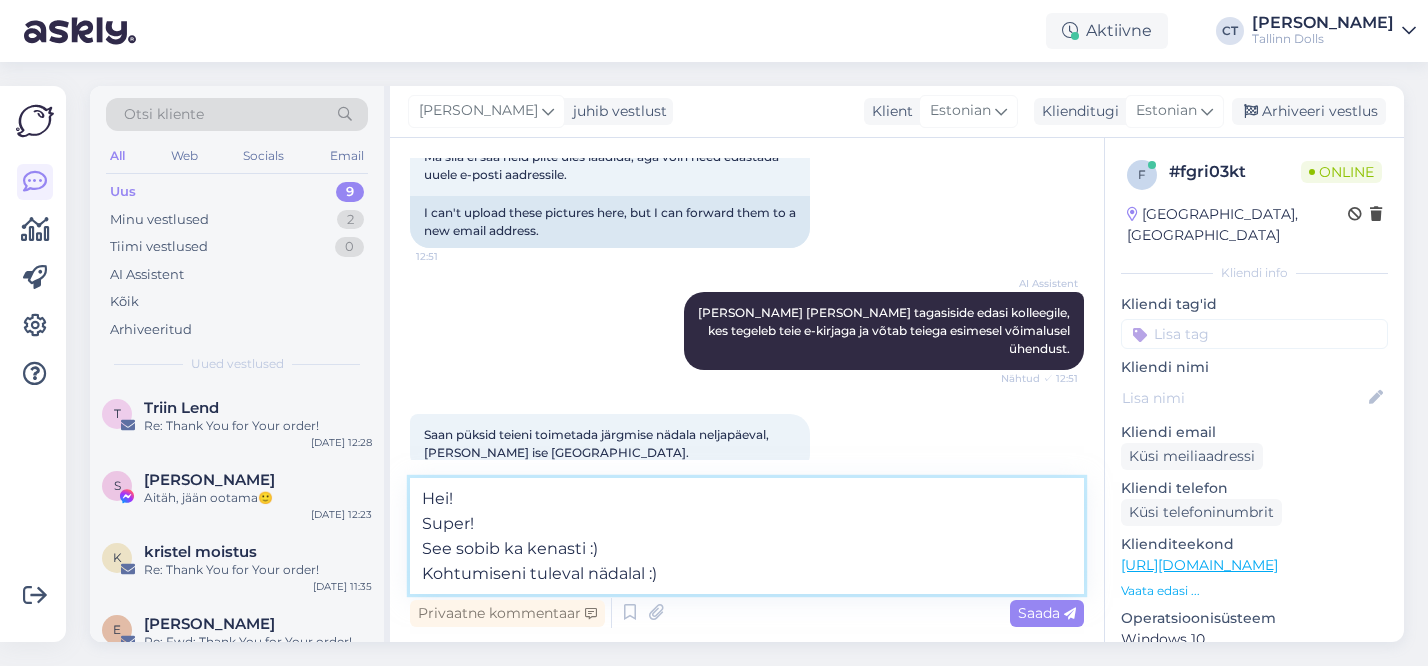 drag, startPoint x: 672, startPoint y: 574, endPoint x: 421, endPoint y: 533, distance: 254.32657 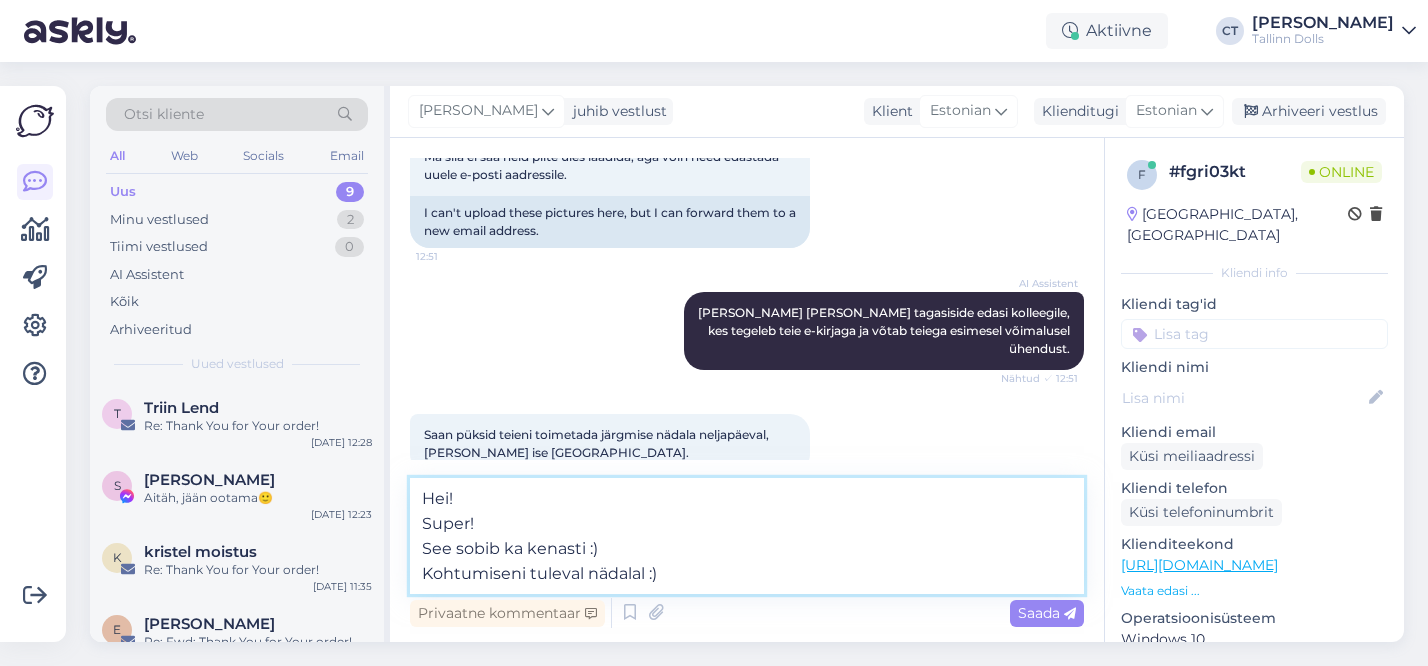 click on "Hei!
Super!
See sobib ka kenasti :)
Kohtumiseni tuleval nädalal :)" at bounding box center [747, 536] 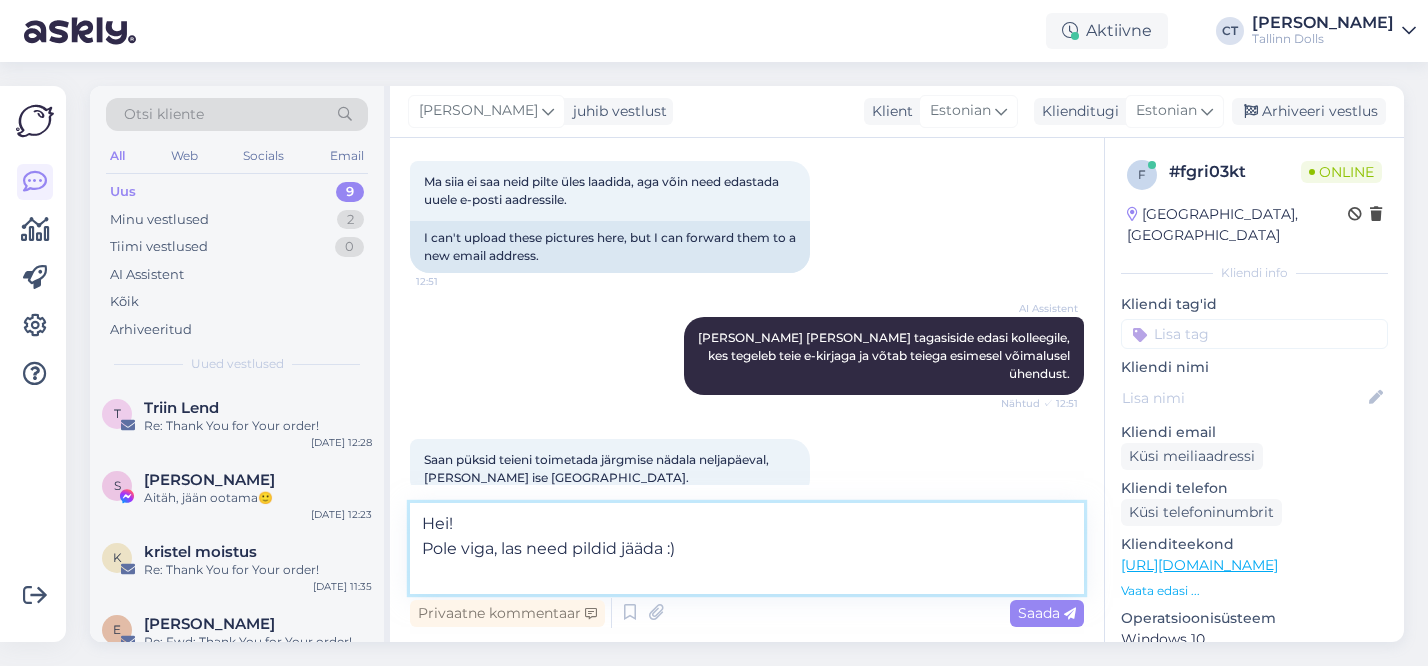 scroll, scrollTop: 1024, scrollLeft: 0, axis: vertical 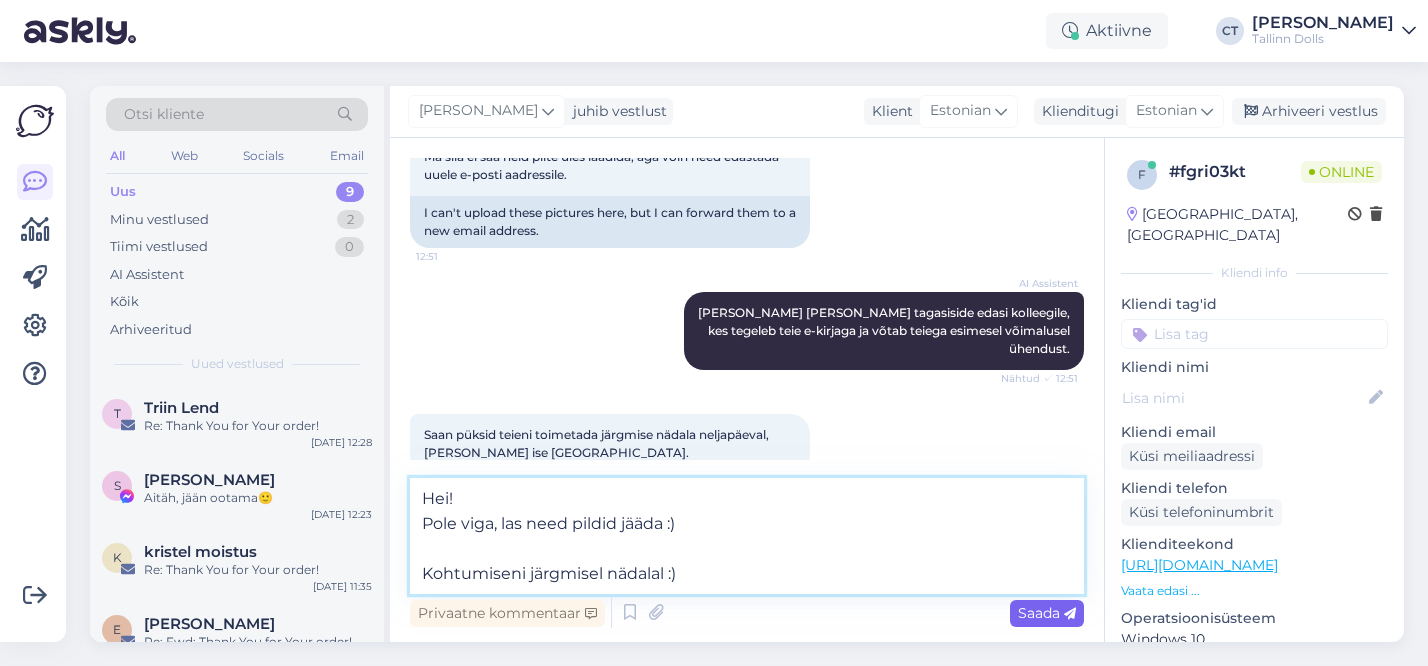 type on "Hei!
Pole viga, las need pildid jääda :)
Kohtumiseni järgmisel nädalal :)" 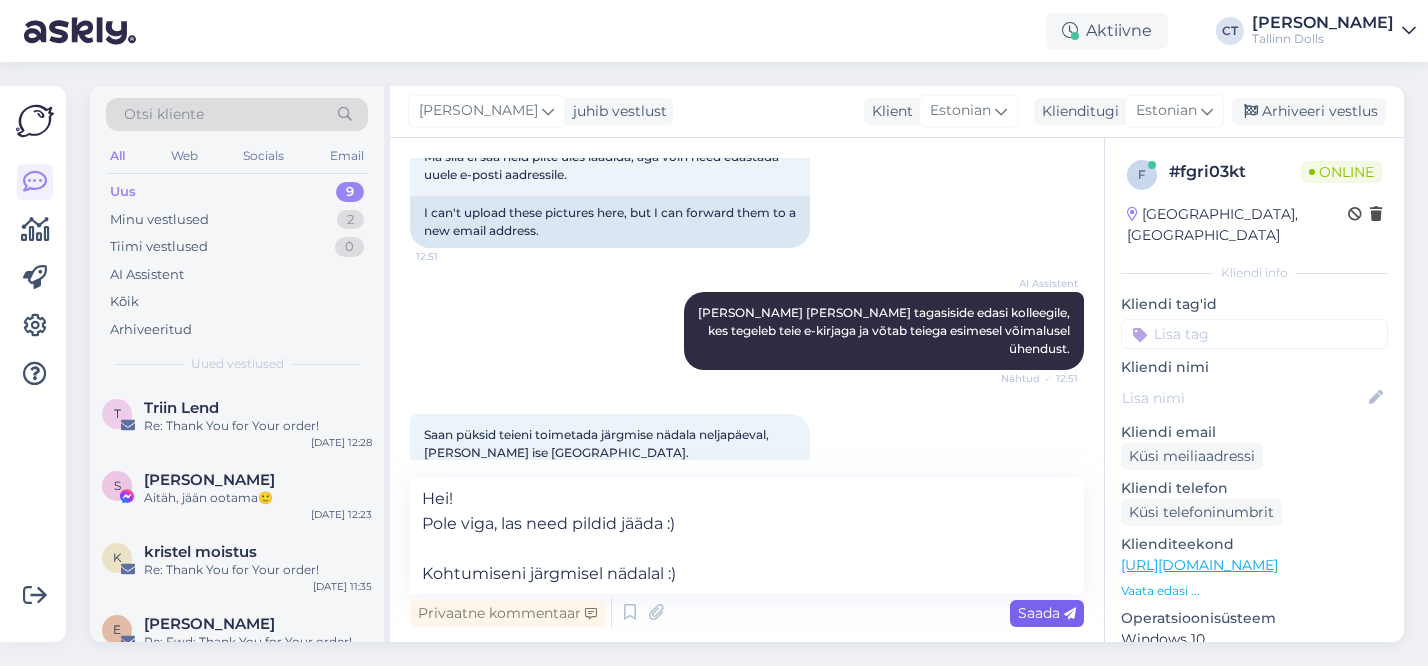click on "Saada" at bounding box center (1047, 613) 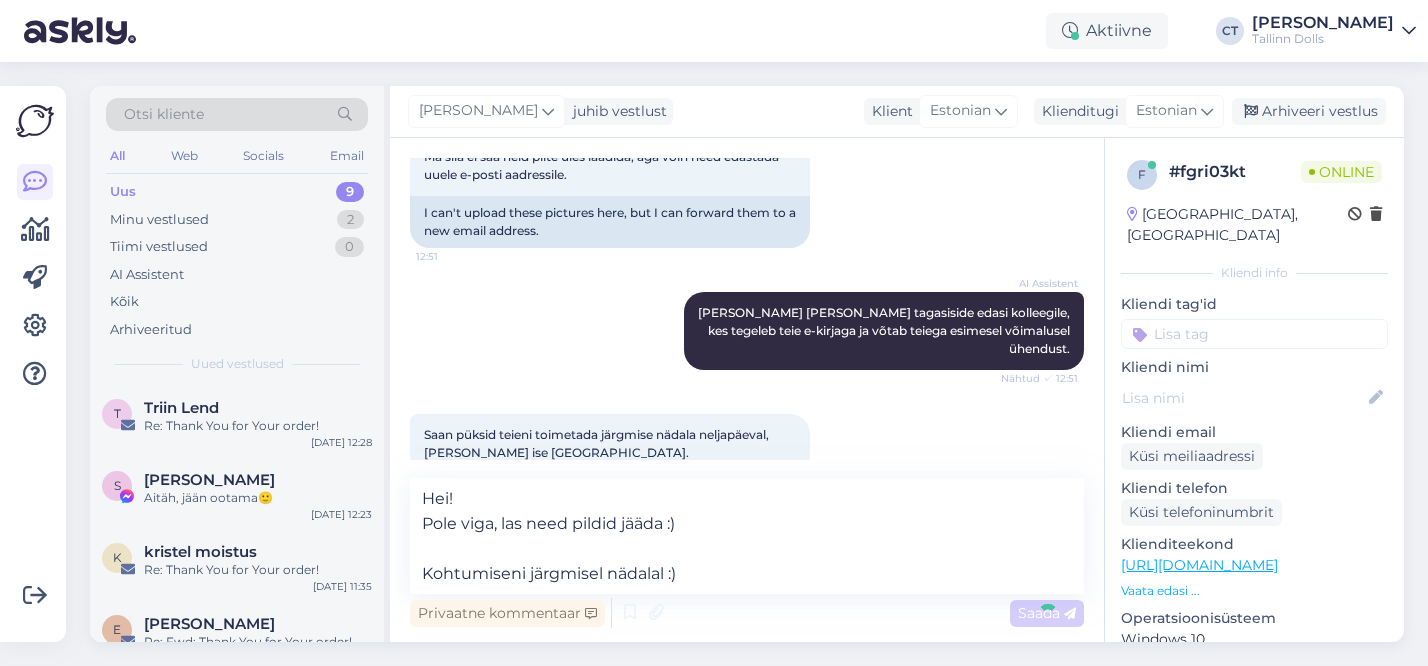 type 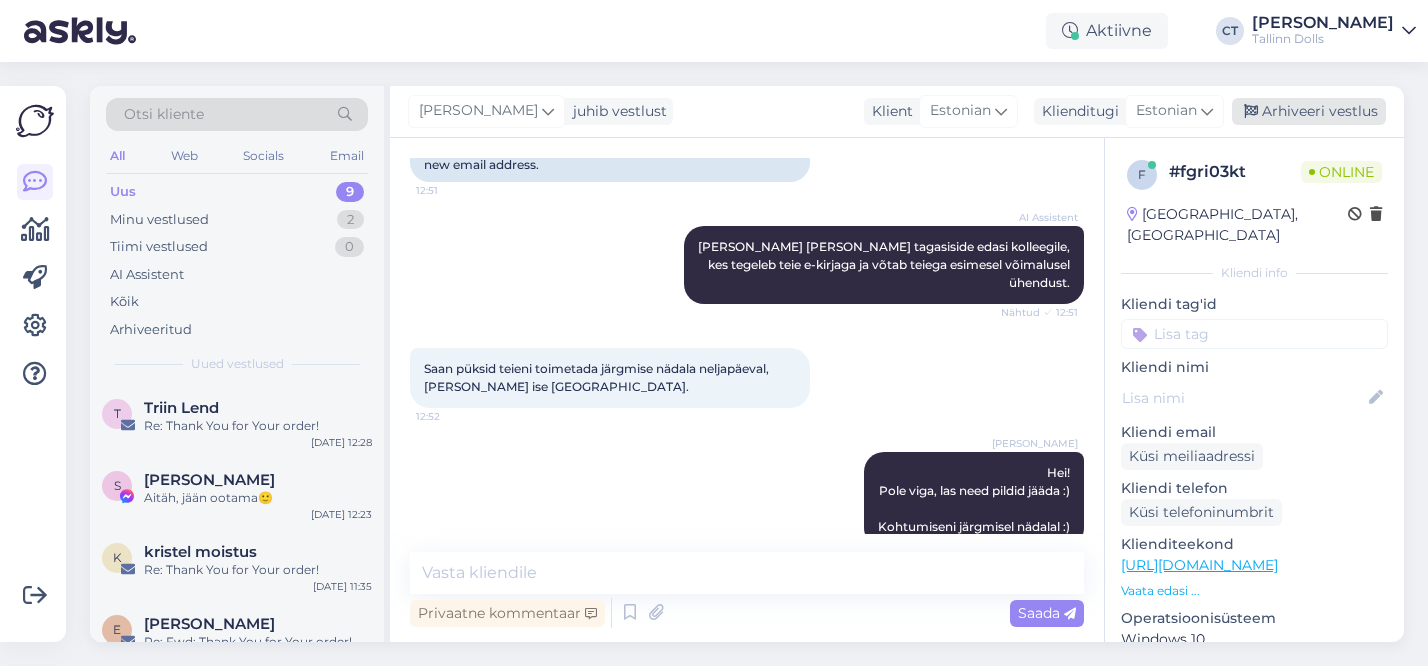 click on "Arhiveeri vestlus" at bounding box center (1309, 111) 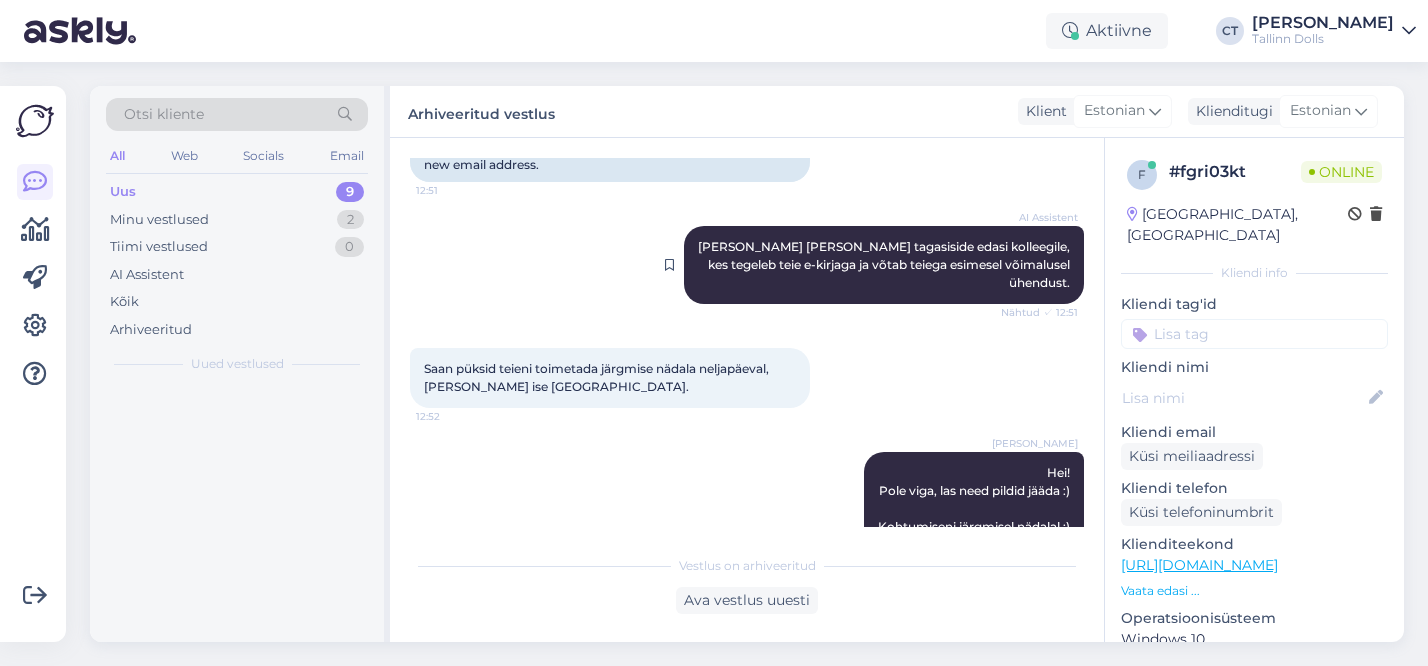 scroll, scrollTop: 1097, scrollLeft: 0, axis: vertical 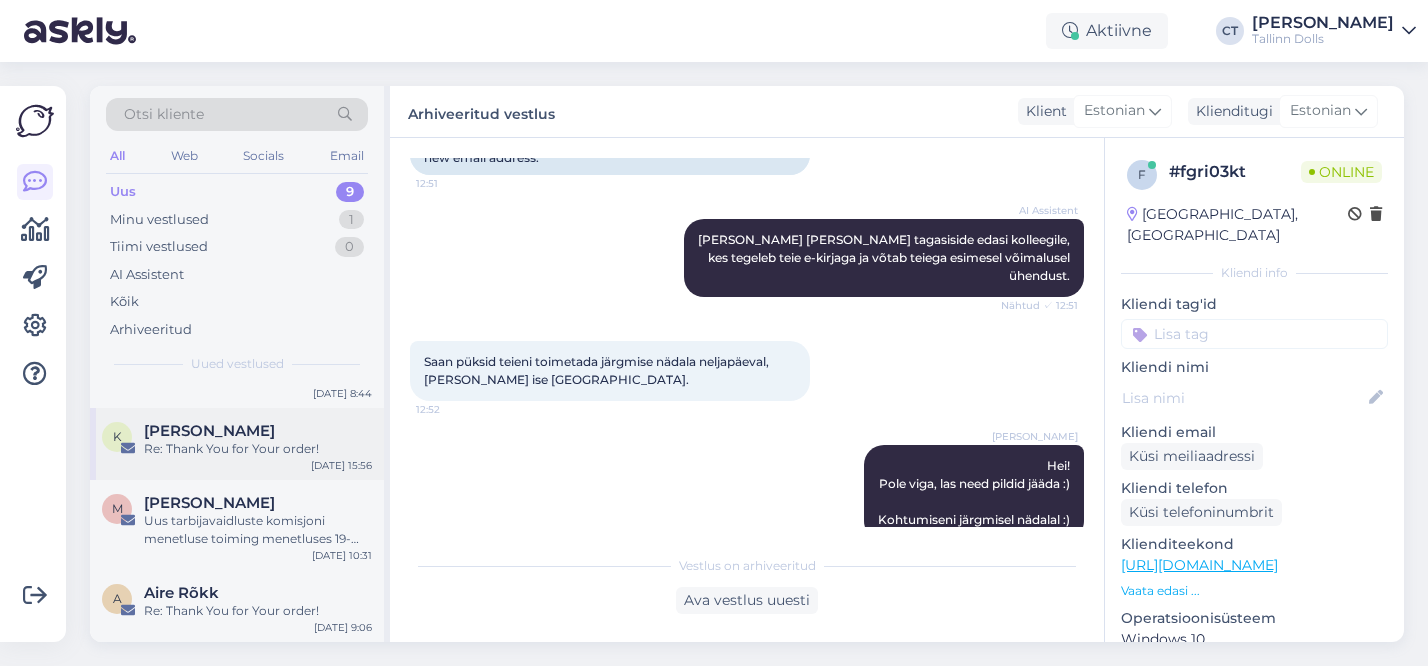click on "K [PERSON_NAME] Re: Thank You for Your order! [DATE] 15:56" at bounding box center [237, 444] 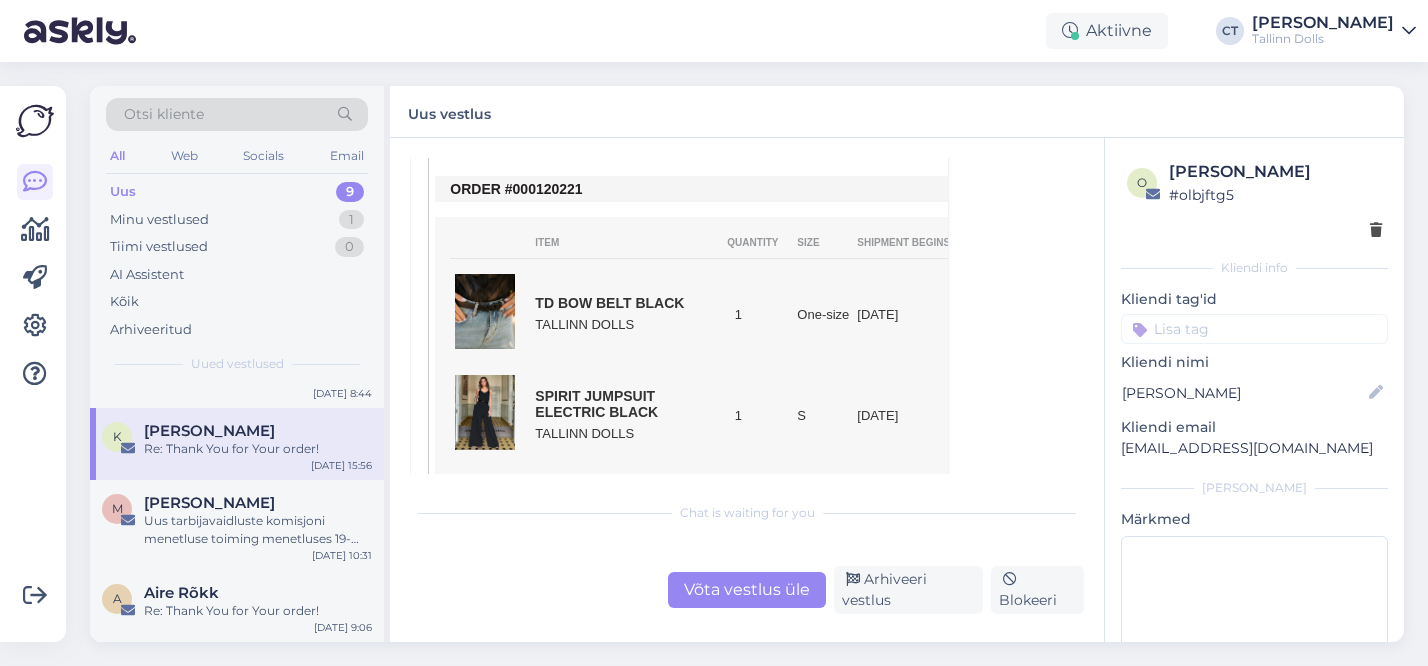 scroll, scrollTop: 451, scrollLeft: 0, axis: vertical 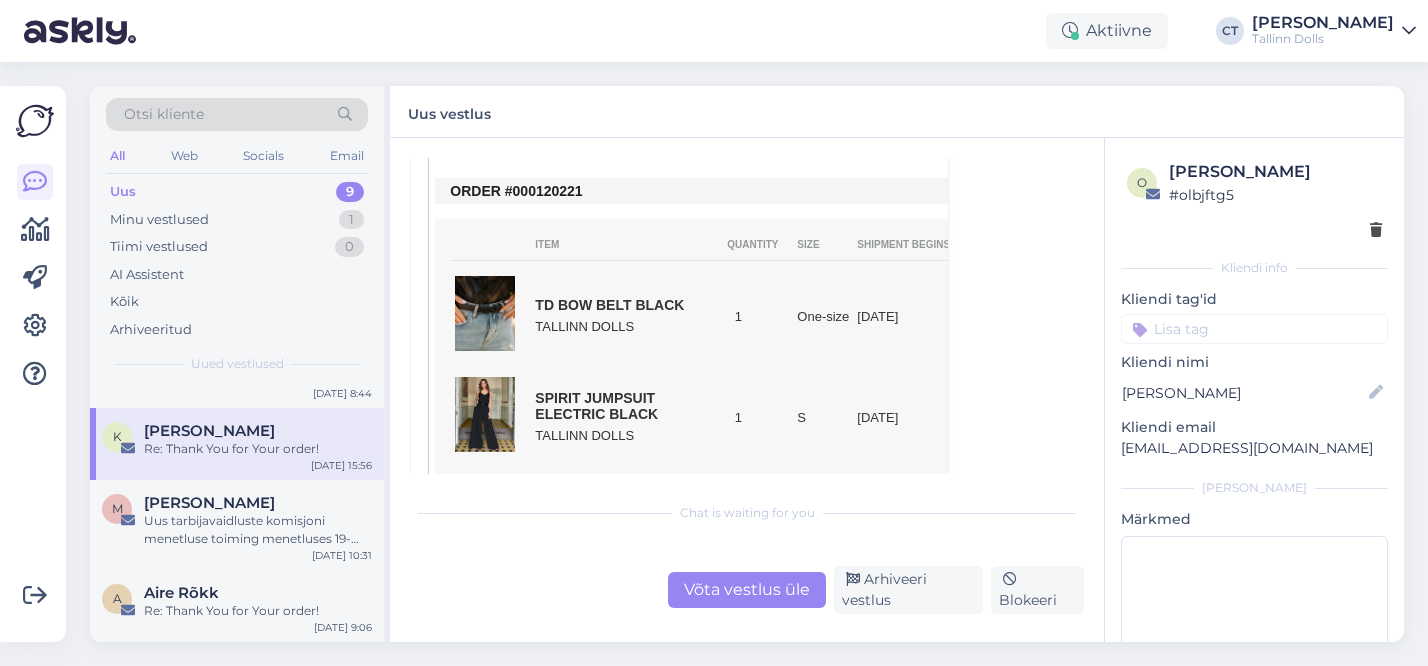 click on "Võta vestlus üle" at bounding box center (747, 590) 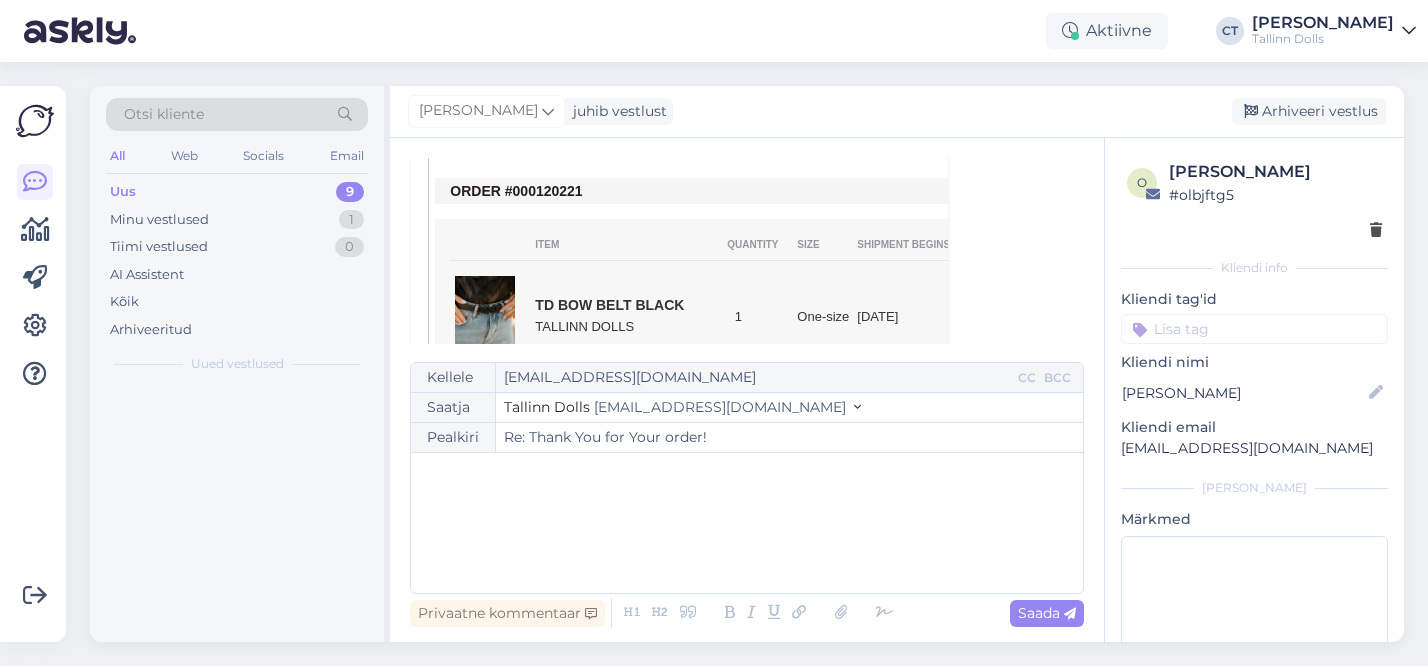 scroll, scrollTop: 54, scrollLeft: 0, axis: vertical 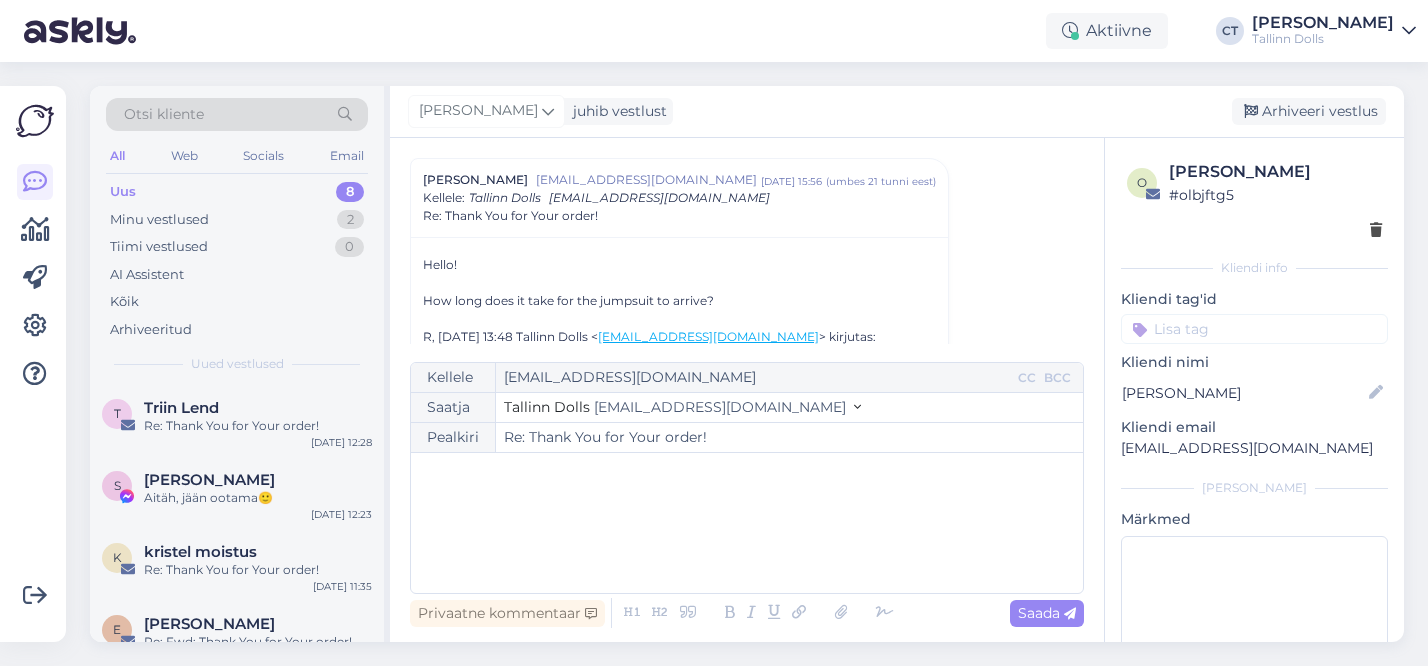 click on "﻿" at bounding box center [747, 523] 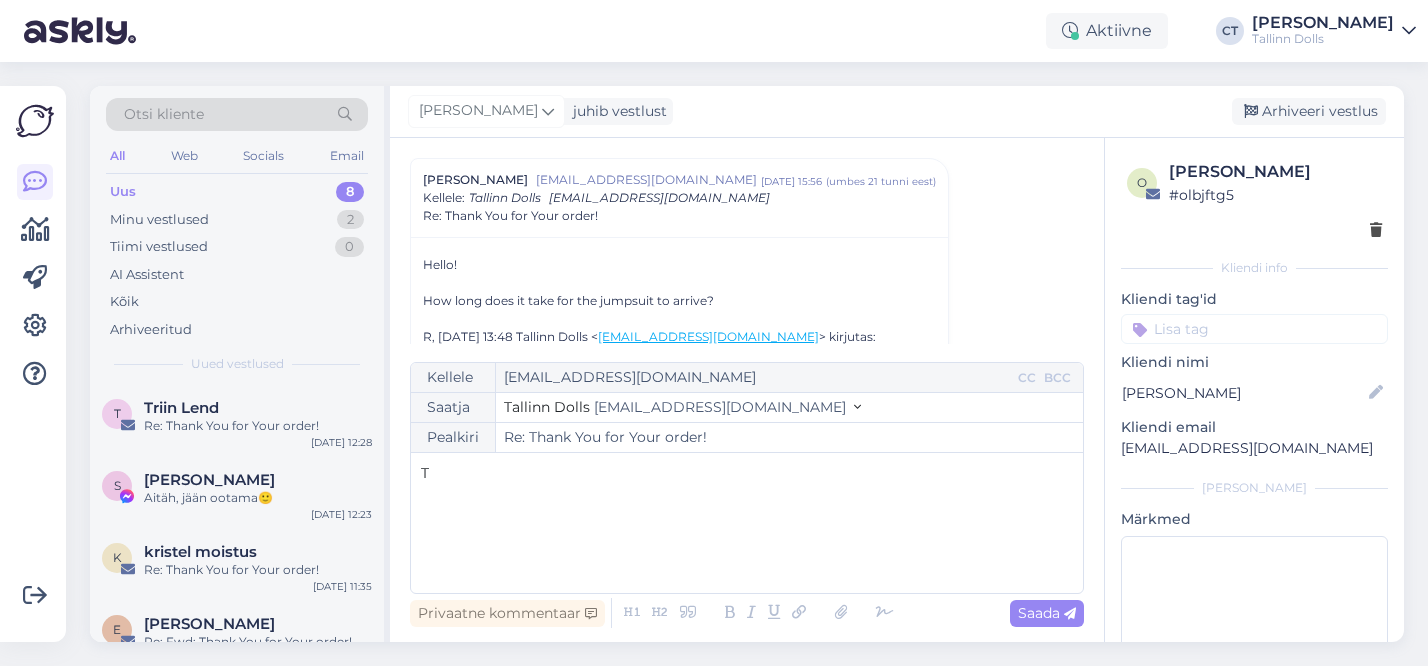 type 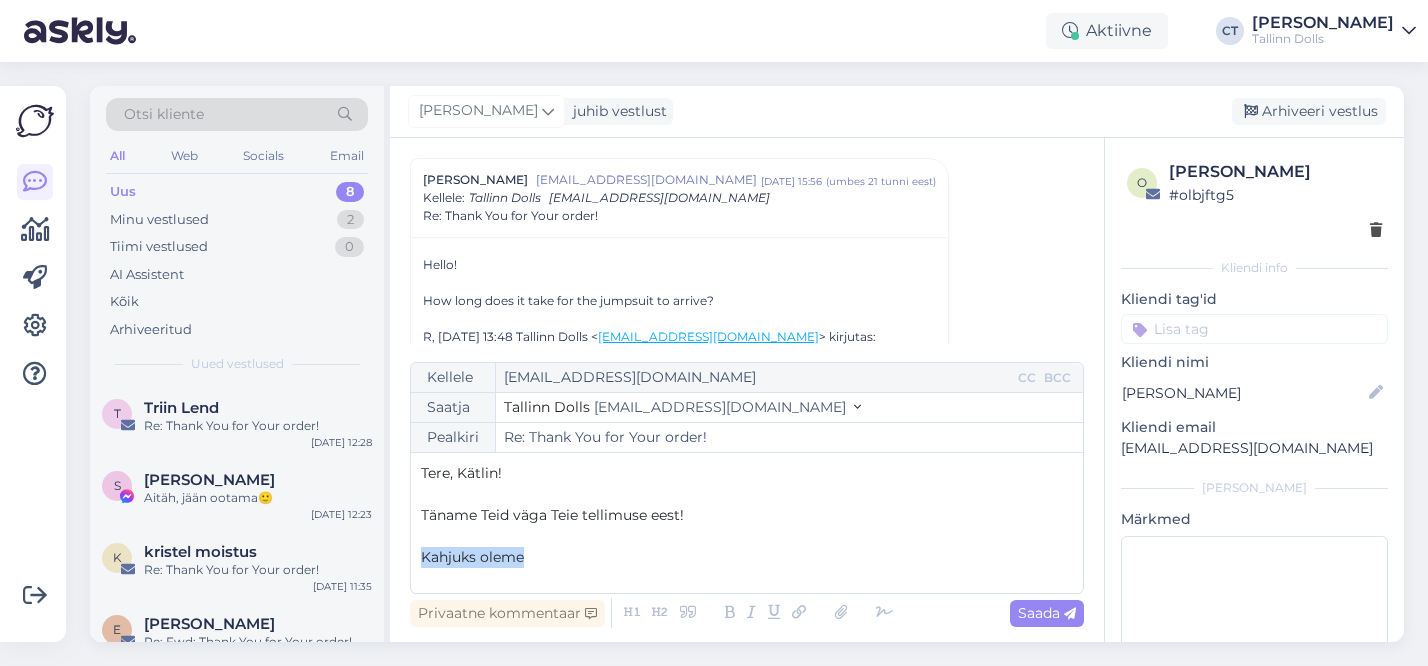 drag, startPoint x: 515, startPoint y: 556, endPoint x: 414, endPoint y: 550, distance: 101.17806 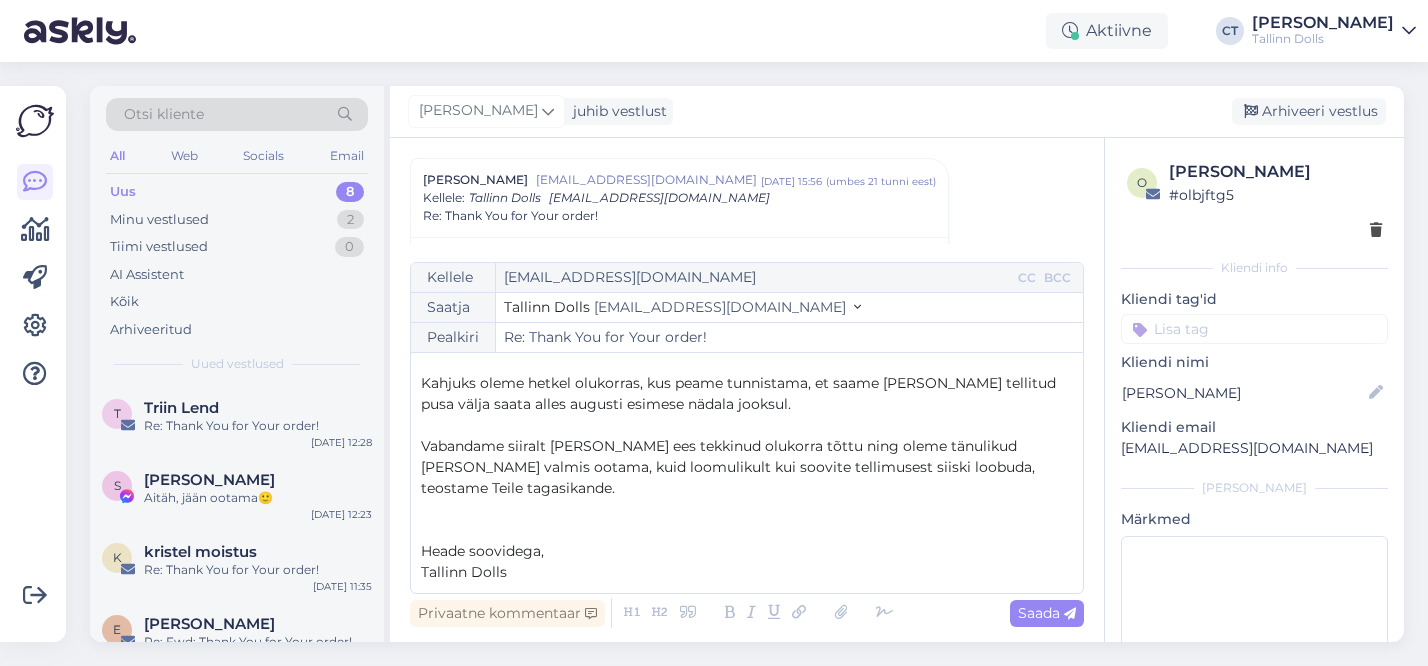 scroll, scrollTop: 35, scrollLeft: 0, axis: vertical 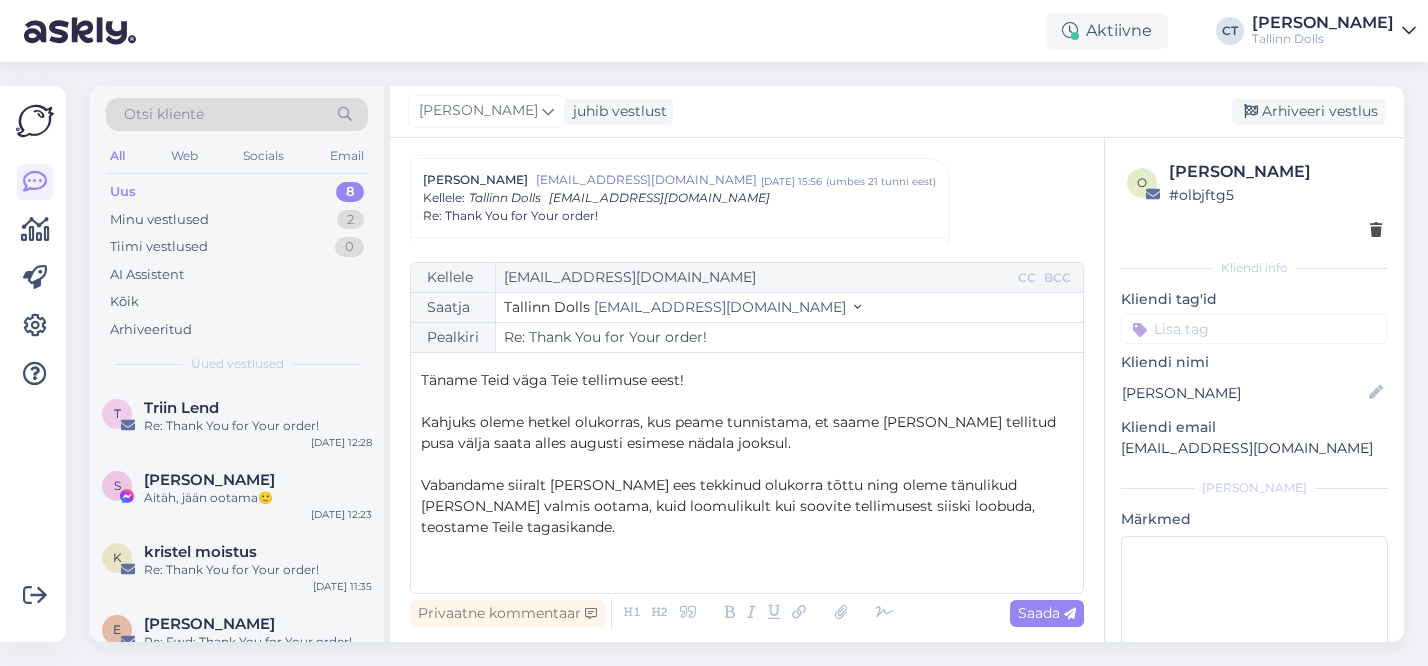 click on "Kahjuks oleme hetkel olukorras, kus peame tunnistama, et saame [PERSON_NAME] tellitud pusa välja saata alles augusti esimese nädala jooksul." at bounding box center [740, 432] 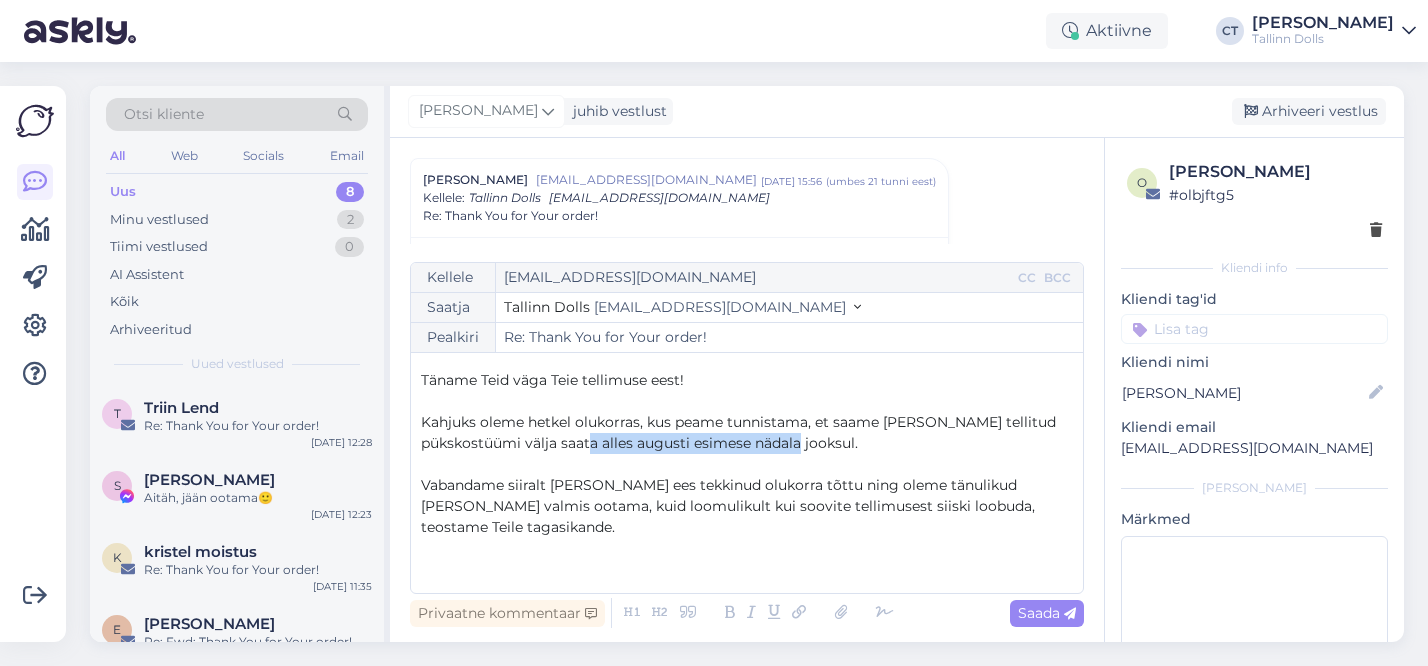 drag, startPoint x: 765, startPoint y: 447, endPoint x: 539, endPoint y: 442, distance: 226.0553 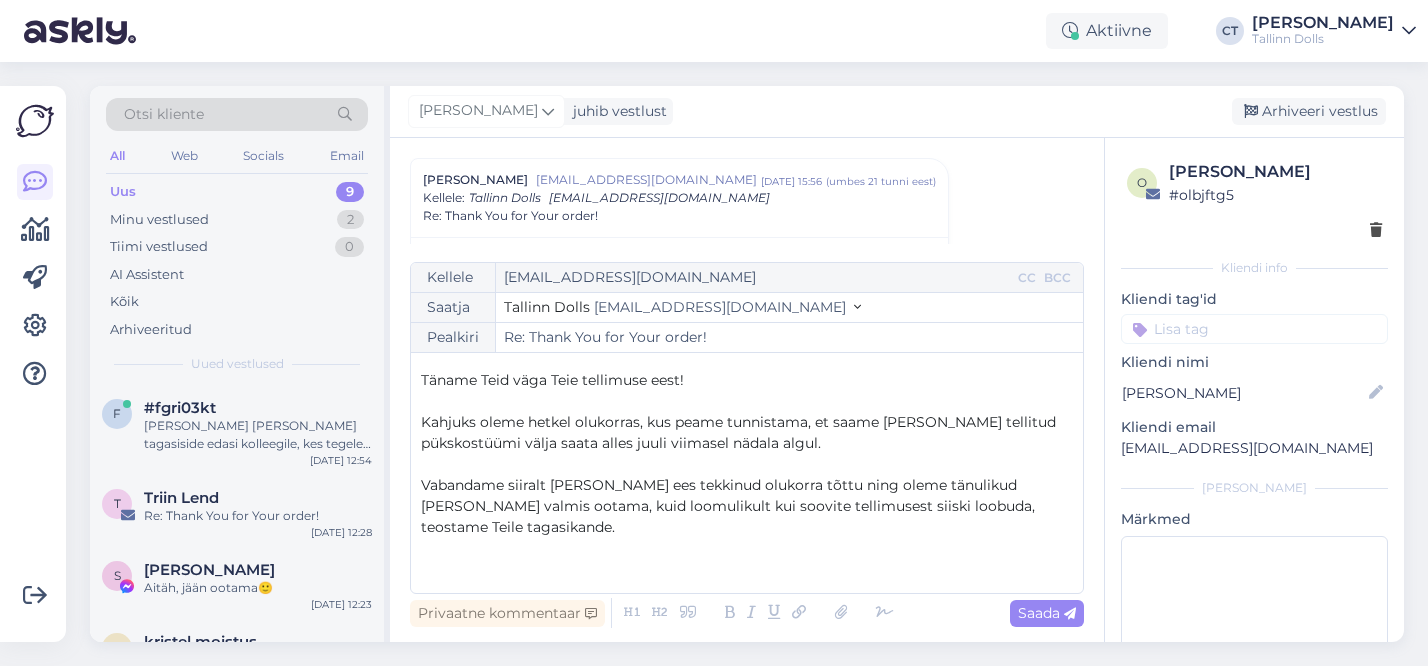 scroll, scrollTop: 74, scrollLeft: 0, axis: vertical 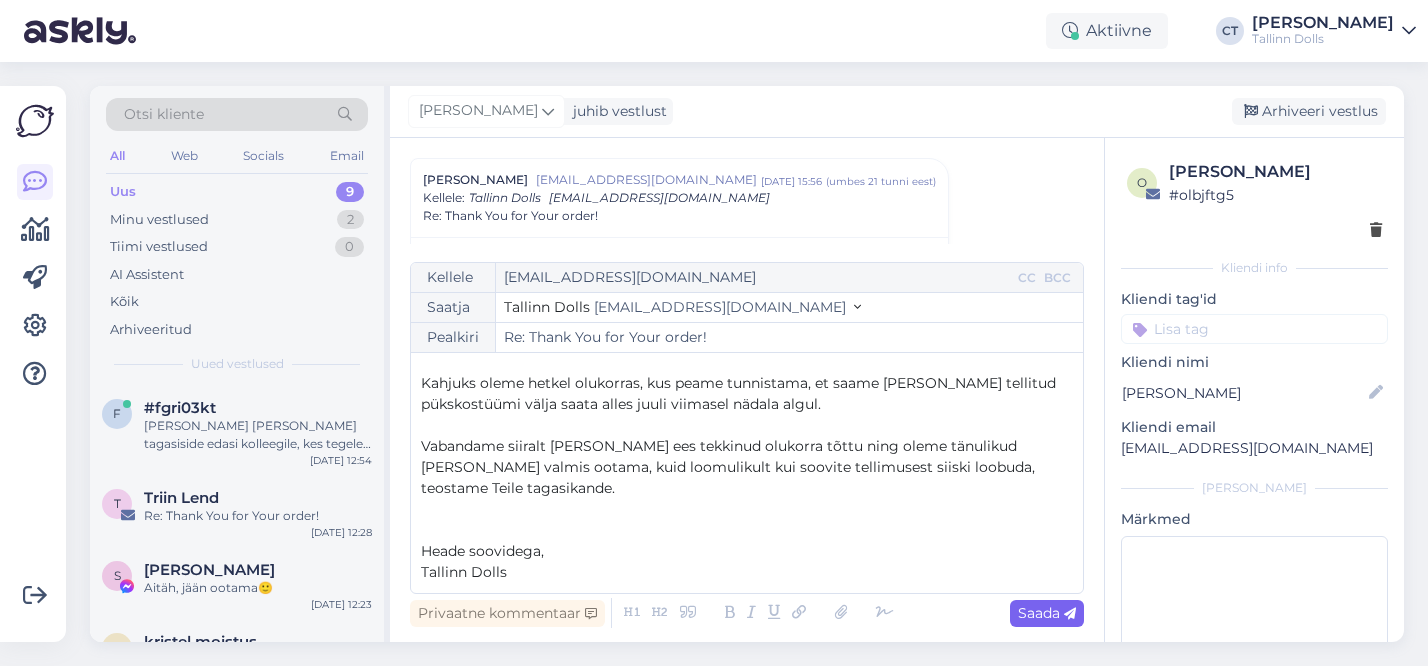 click on "Saada" at bounding box center [1047, 613] 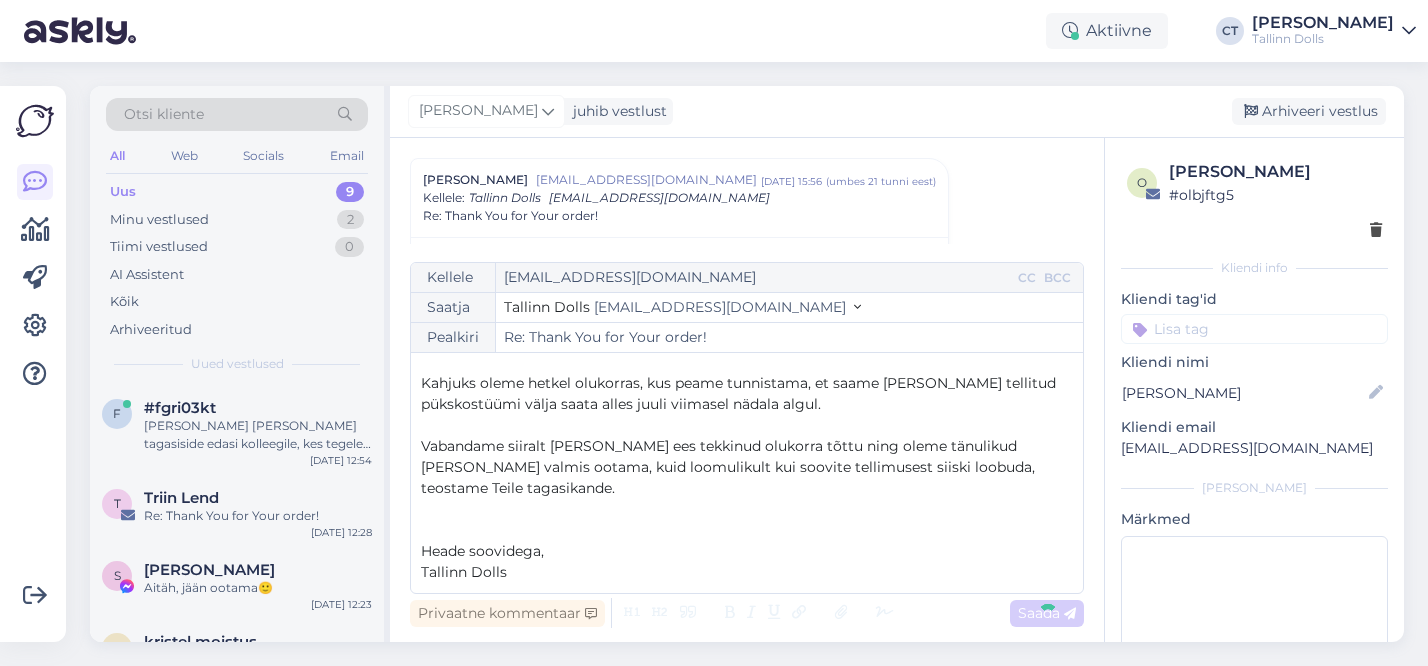 type on "Re: Re: Thank You for Your order!" 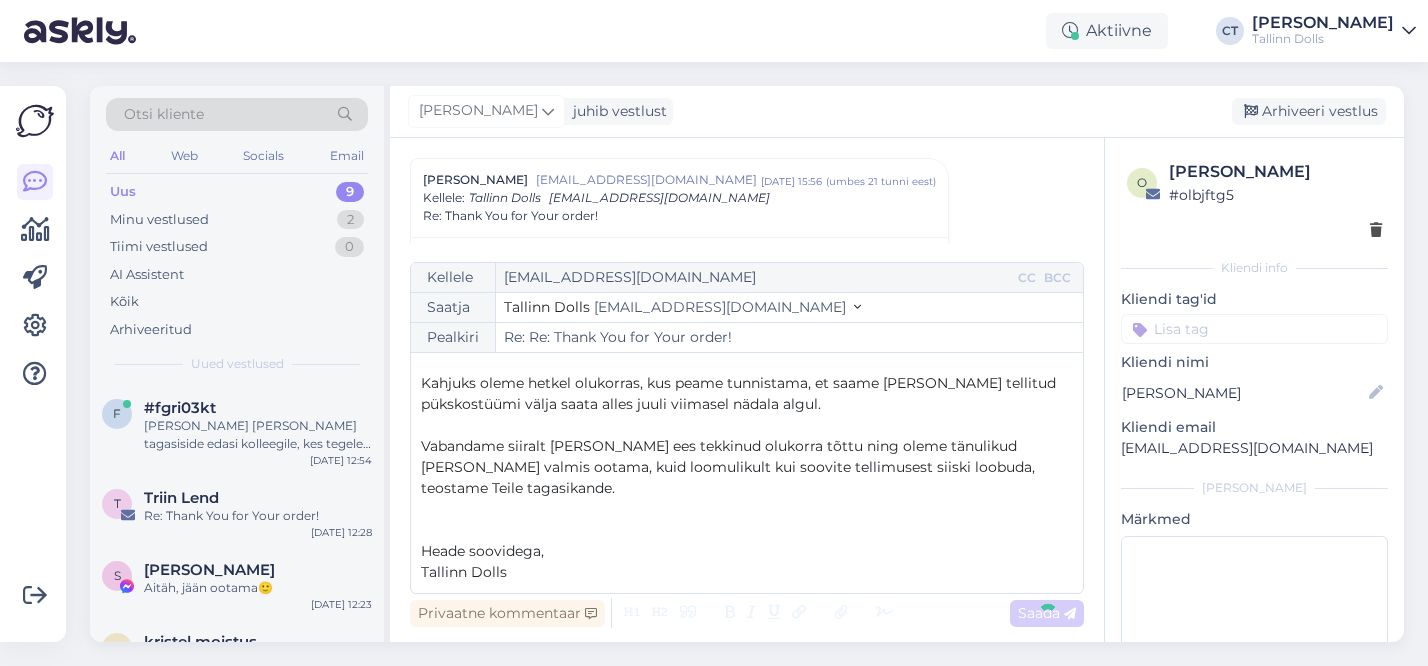 scroll, scrollTop: 1490, scrollLeft: 0, axis: vertical 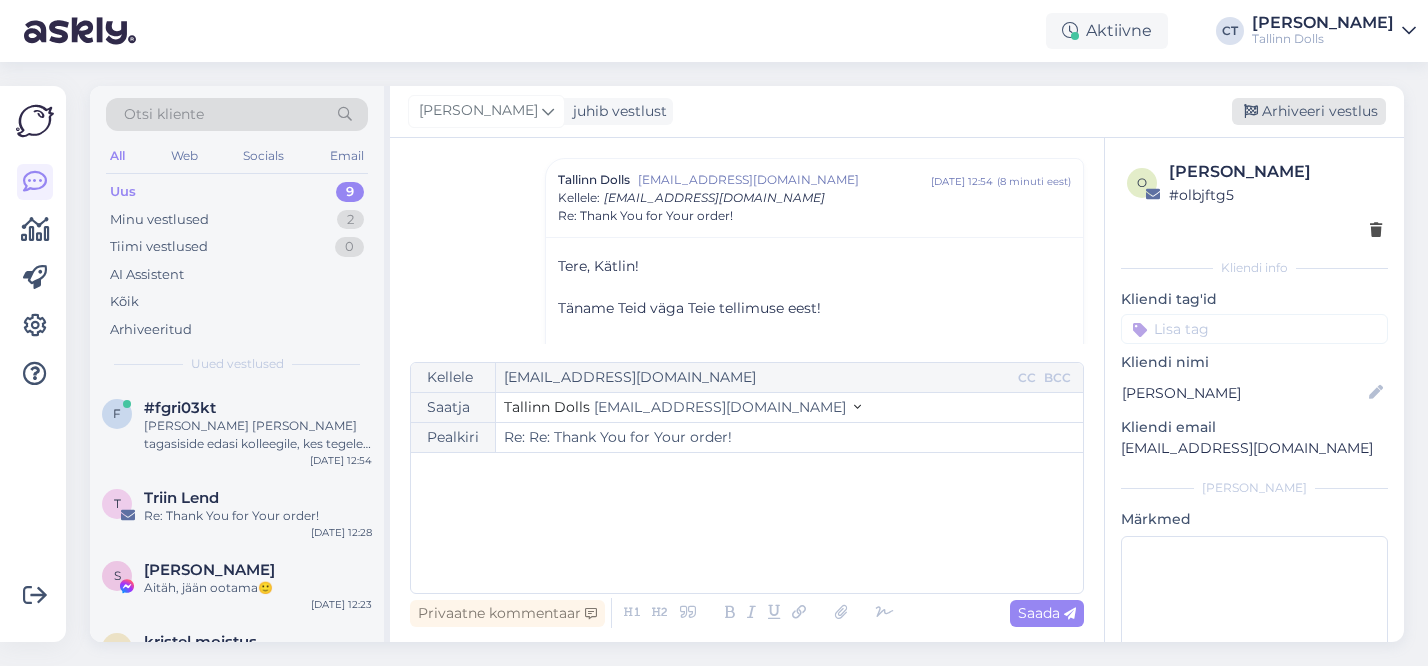 click on "Arhiveeri vestlus" at bounding box center [1309, 111] 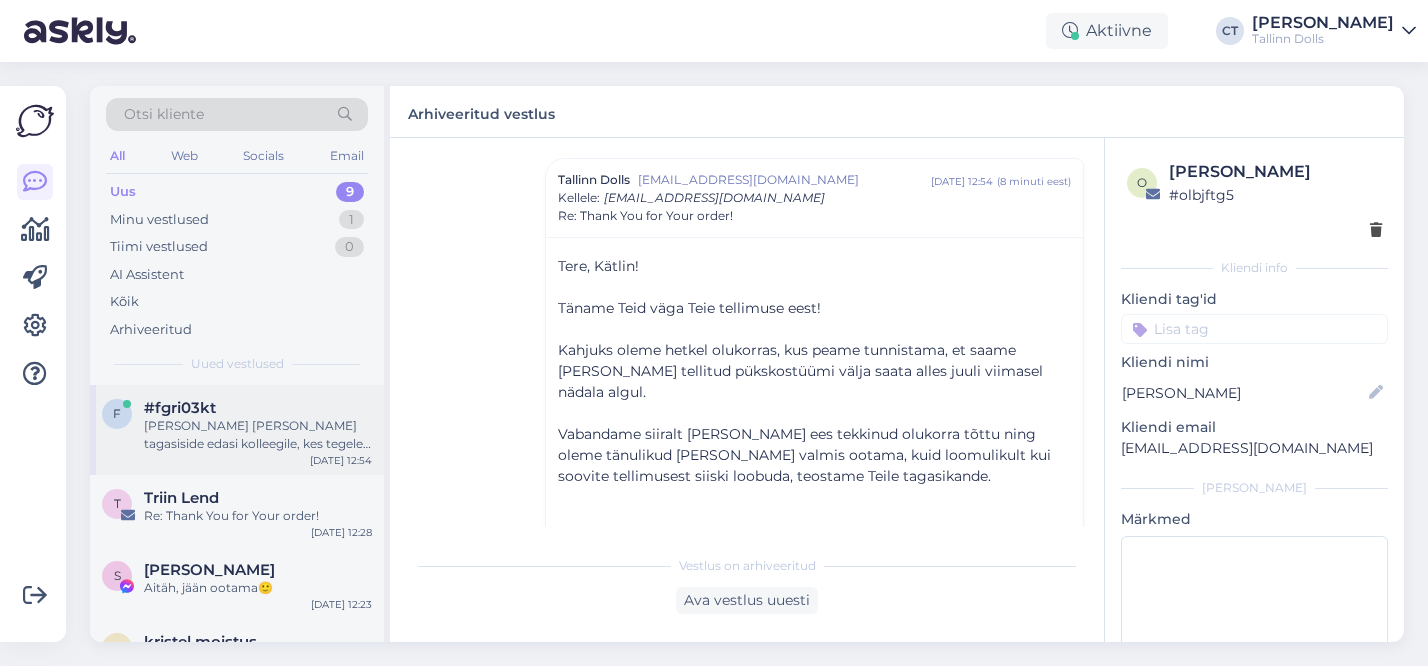 click on "#fgri03kt" at bounding box center [258, 408] 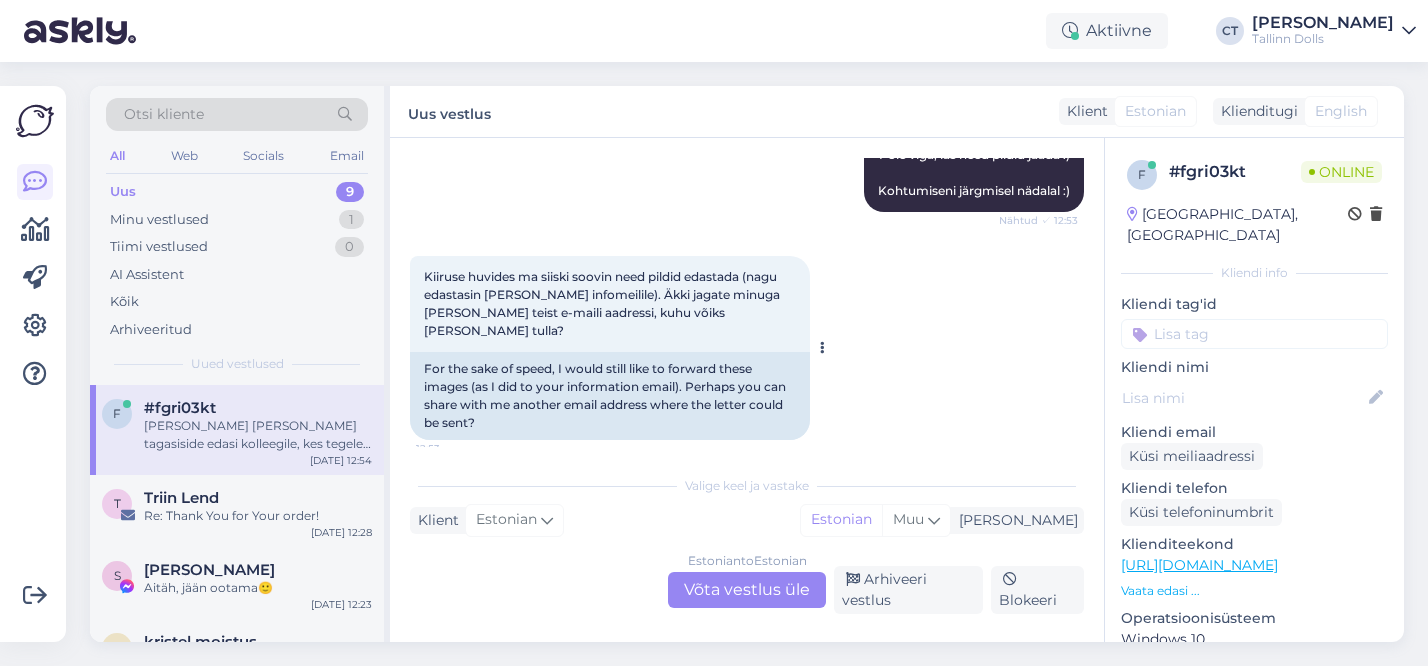 scroll, scrollTop: 1491, scrollLeft: 0, axis: vertical 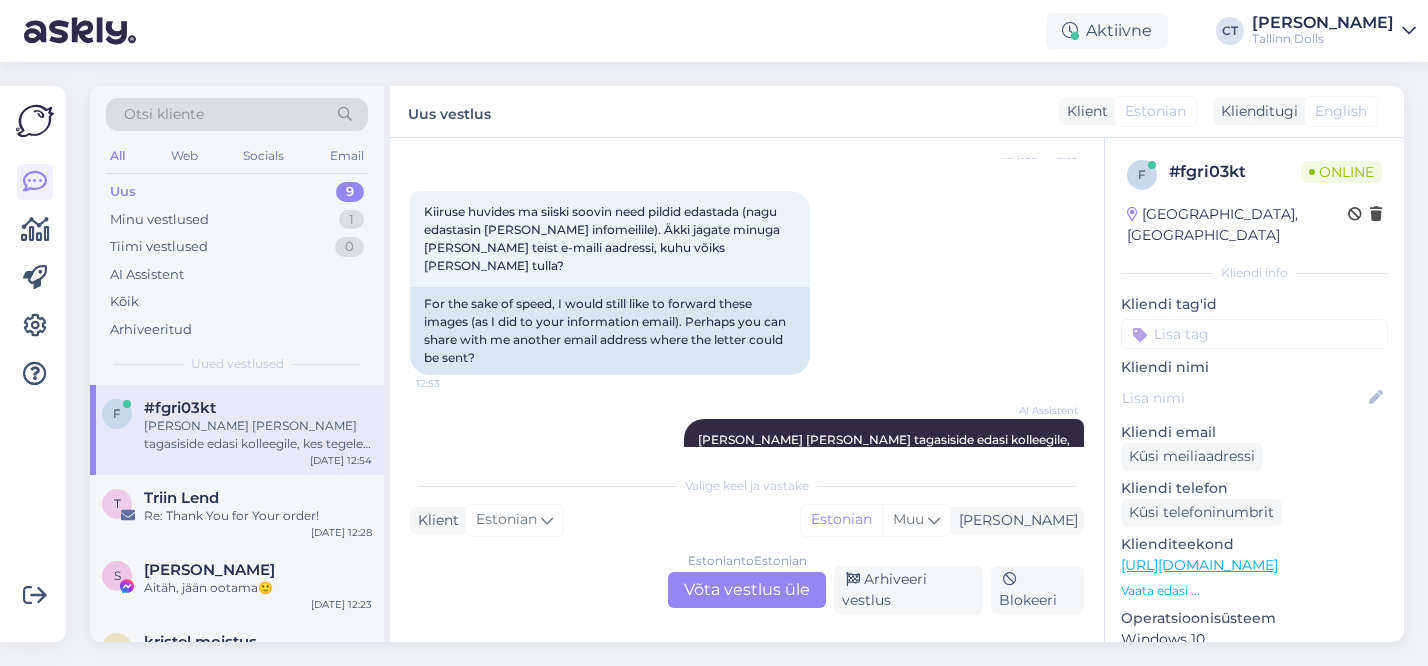 click on "Estonian  to  Estonian Võta vestlus üle" at bounding box center [747, 590] 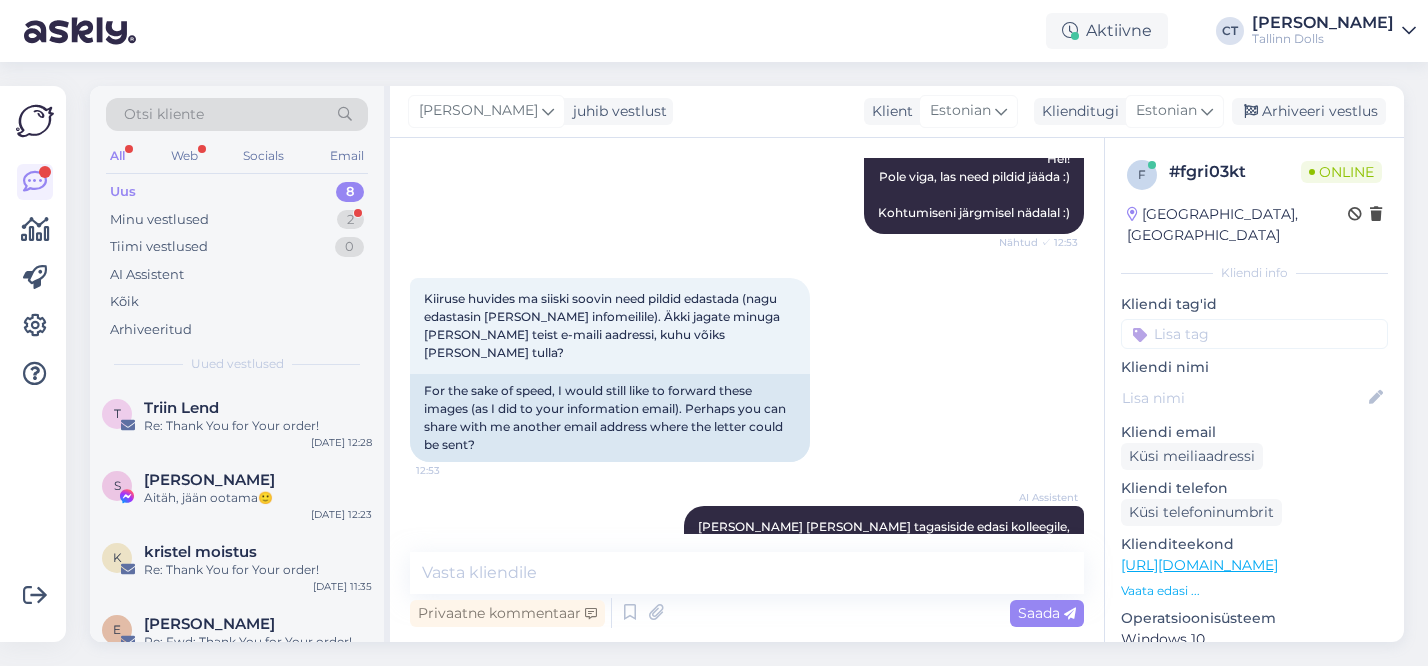 scroll, scrollTop: 1508, scrollLeft: 0, axis: vertical 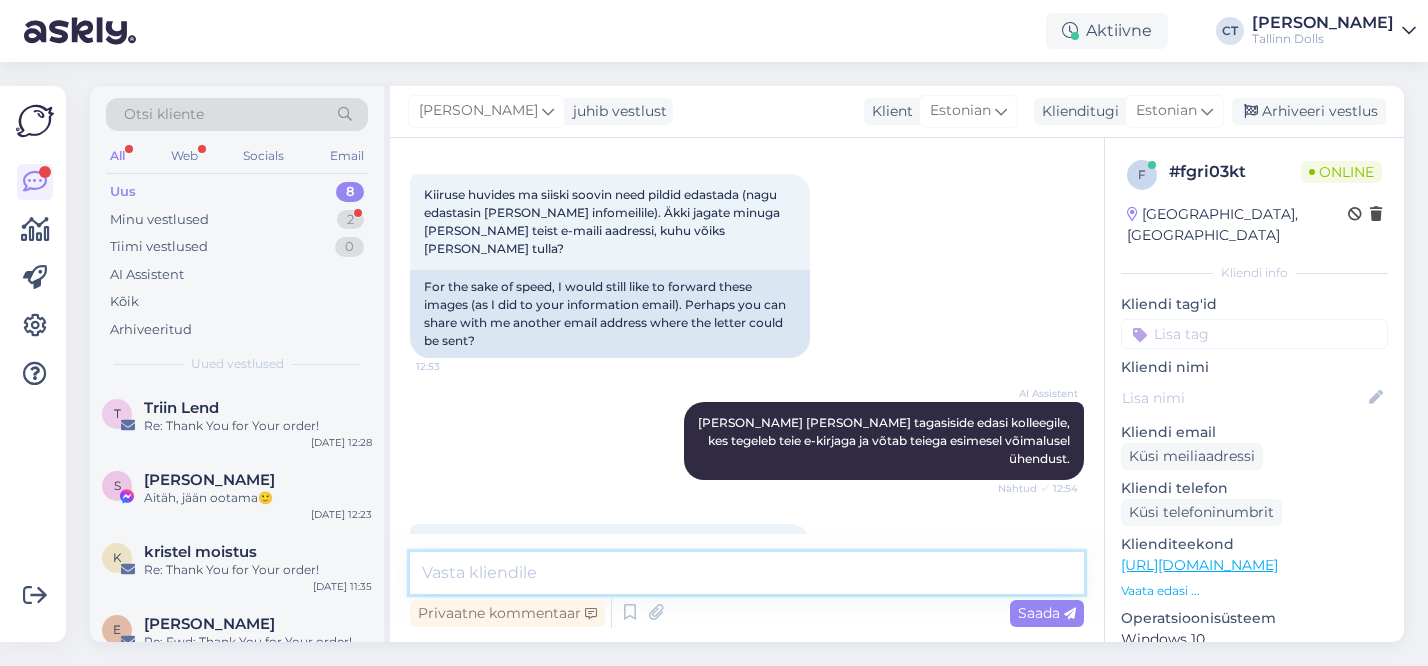 click at bounding box center (747, 573) 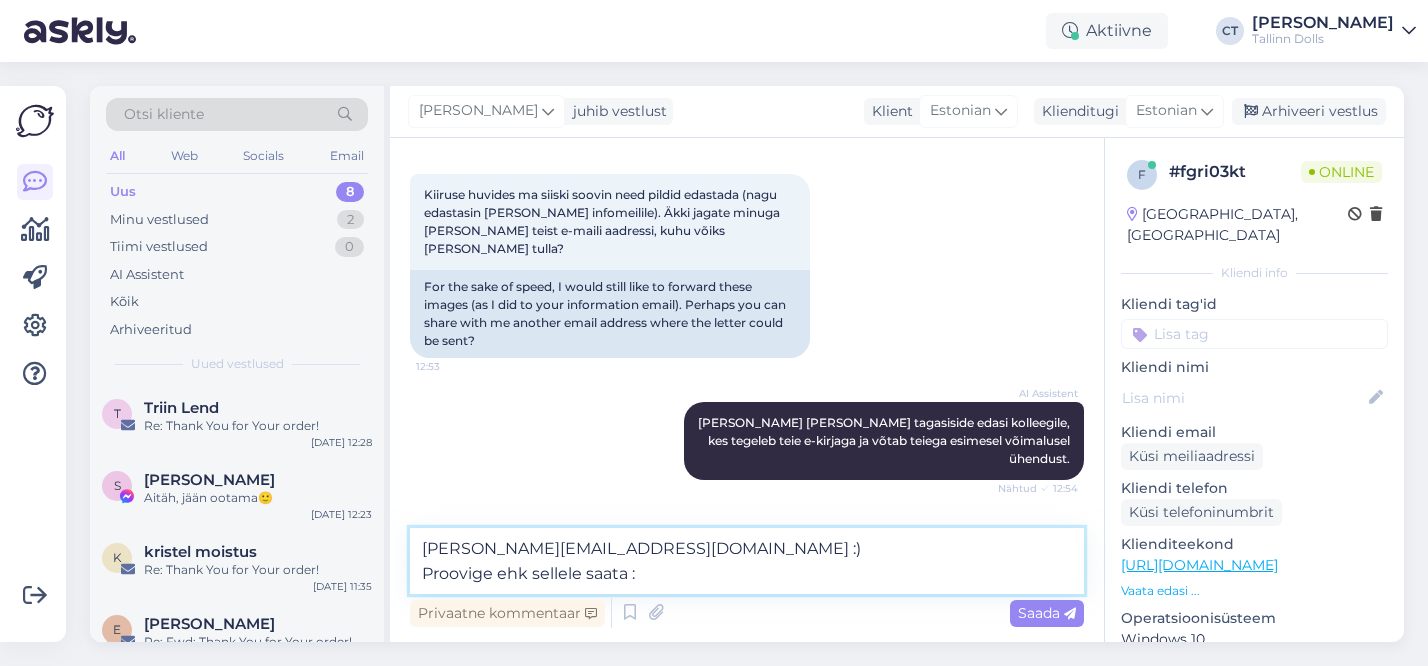 type on "[PERSON_NAME][EMAIL_ADDRESS][DOMAIN_NAME] :)
Proovige ehk sellele saata :)" 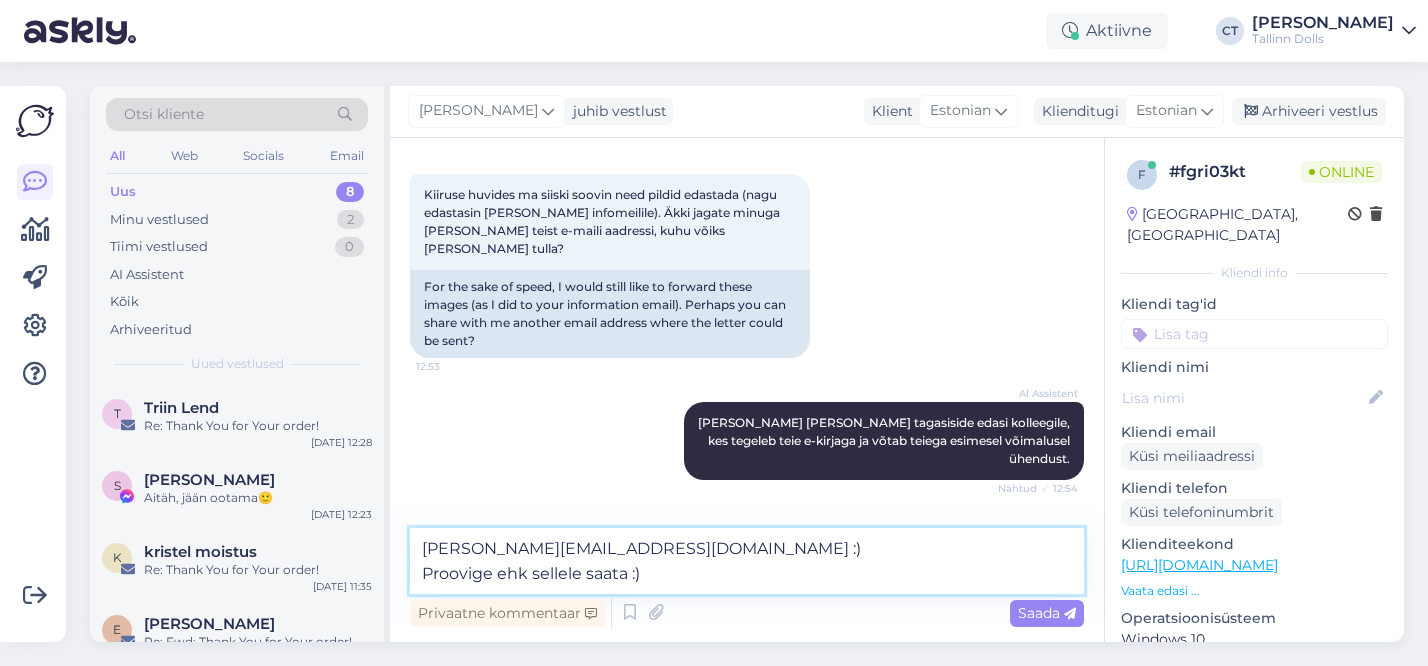 type 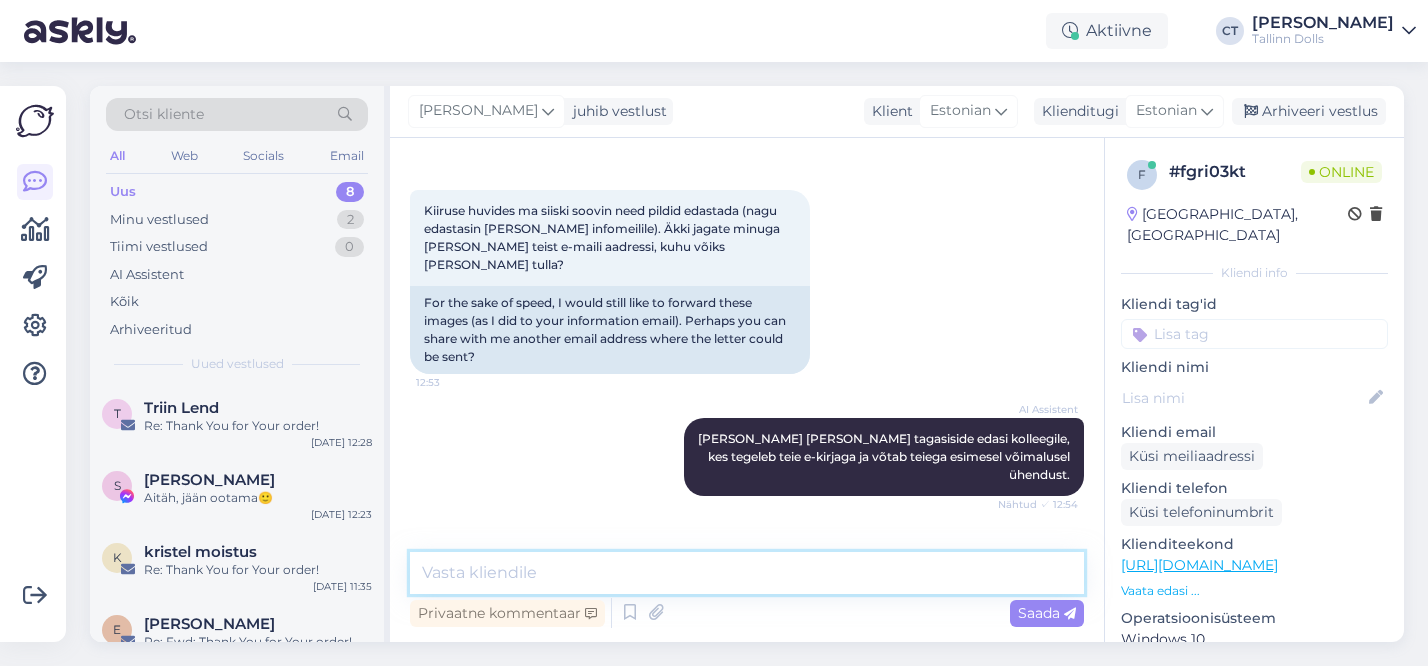 scroll, scrollTop: 1612, scrollLeft: 0, axis: vertical 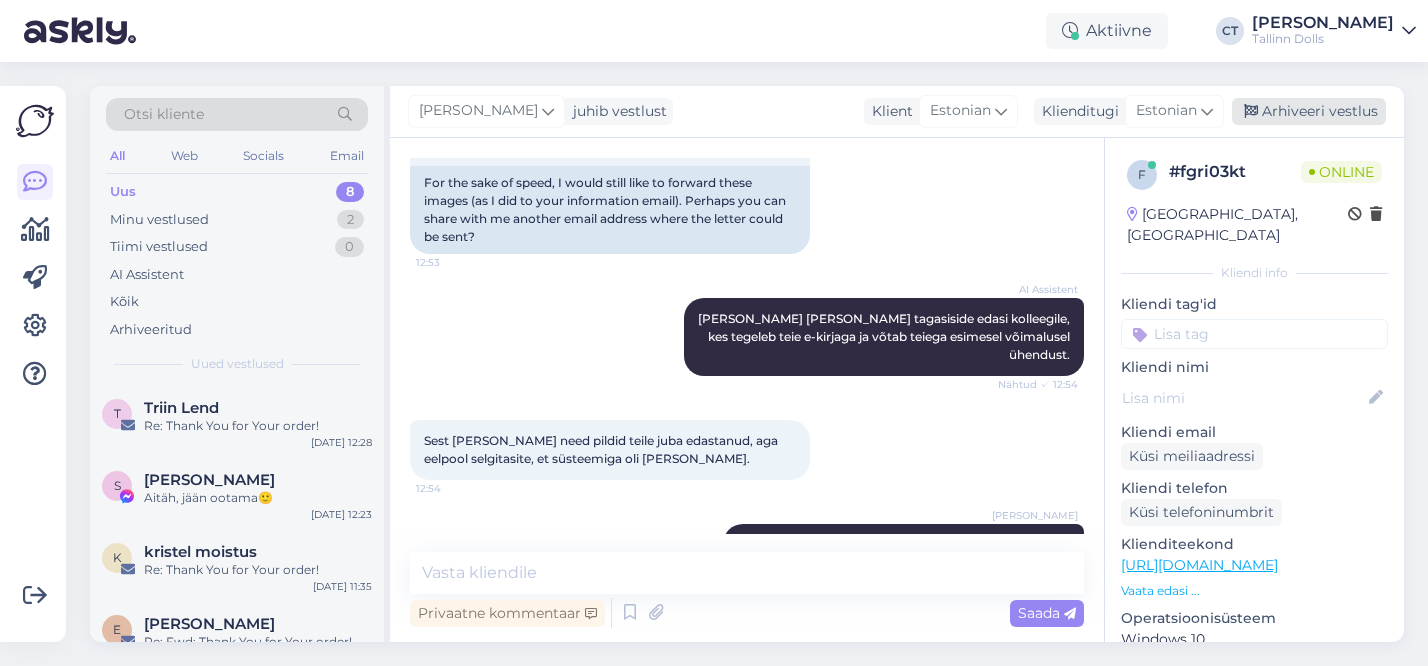 click on "Arhiveeri vestlus" at bounding box center [1309, 111] 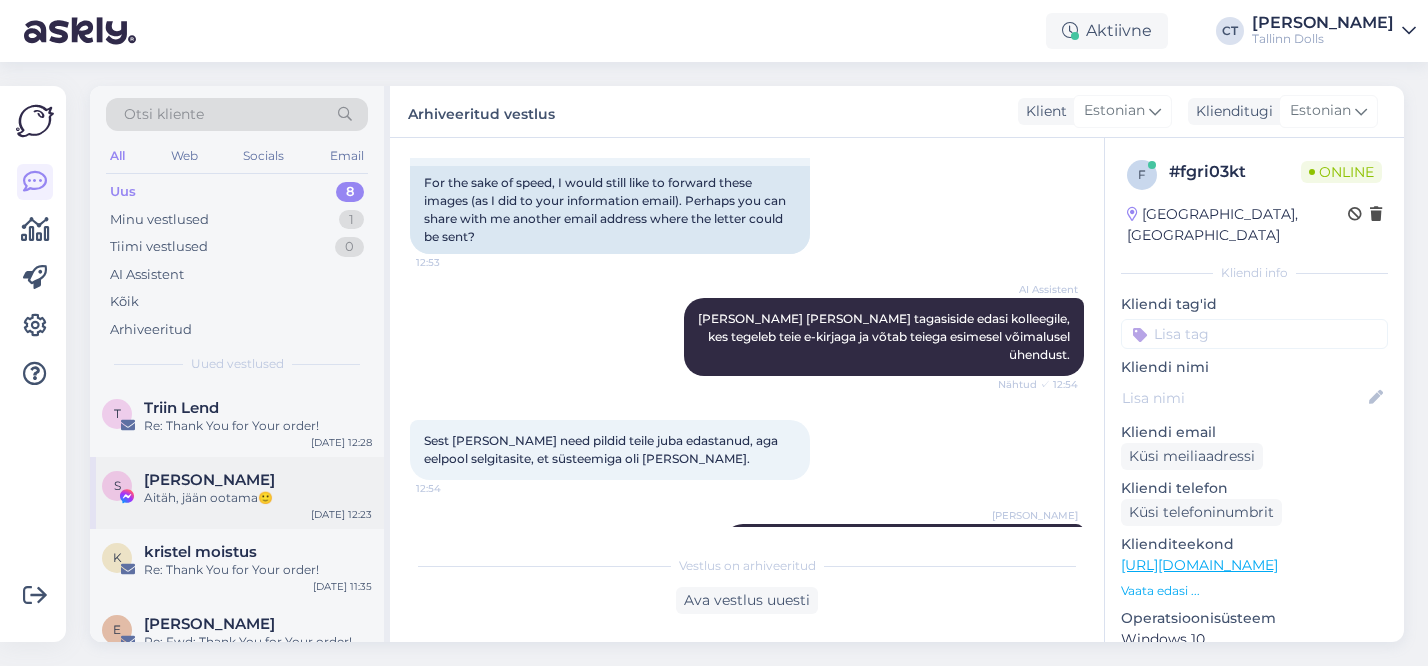 scroll, scrollTop: 355, scrollLeft: 0, axis: vertical 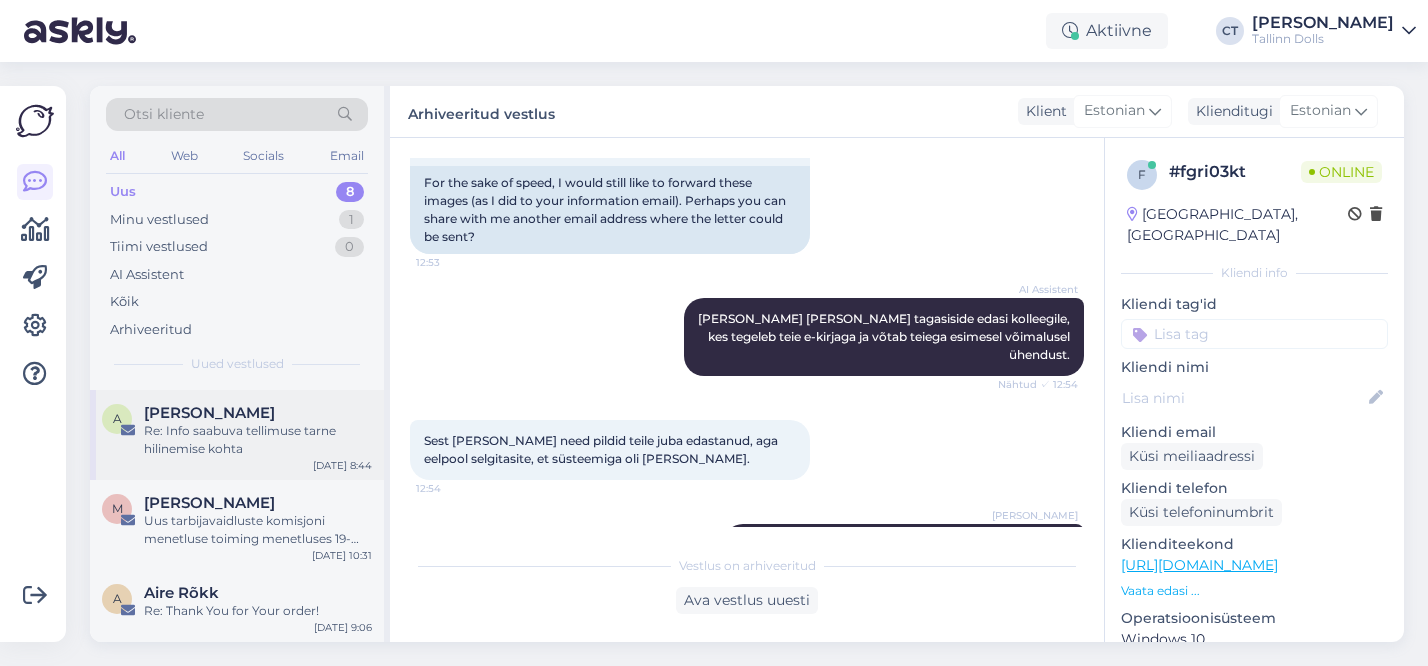 click on "Re: Info saabuva tellimuse tarne hilinemise kohta" at bounding box center [258, 440] 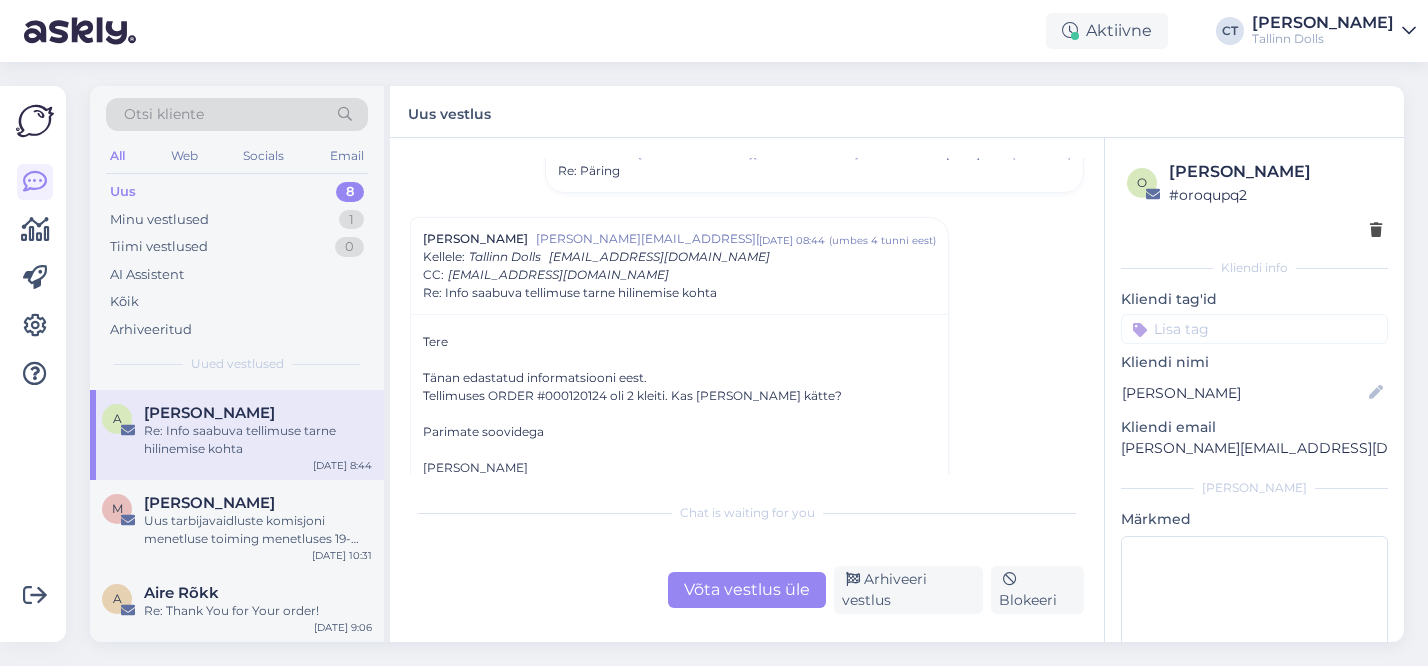 scroll, scrollTop: 182, scrollLeft: 0, axis: vertical 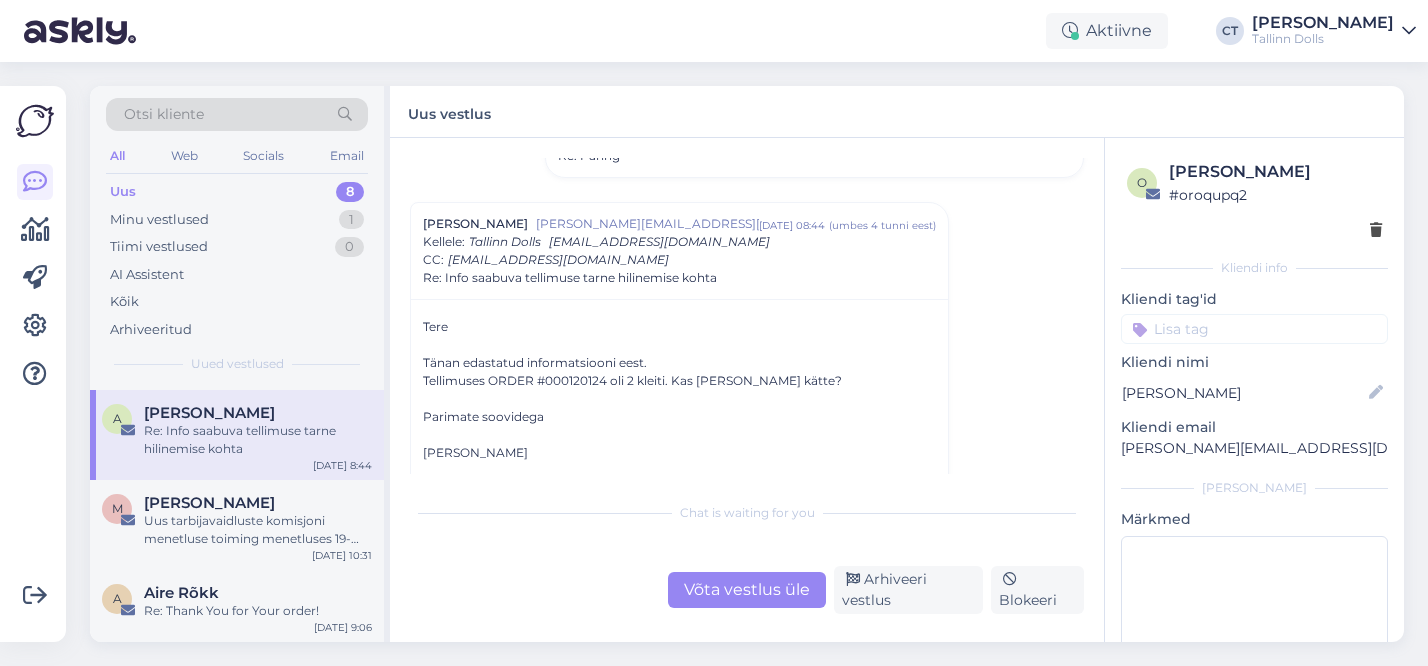 click on "[PERSON_NAME]" at bounding box center [679, 453] 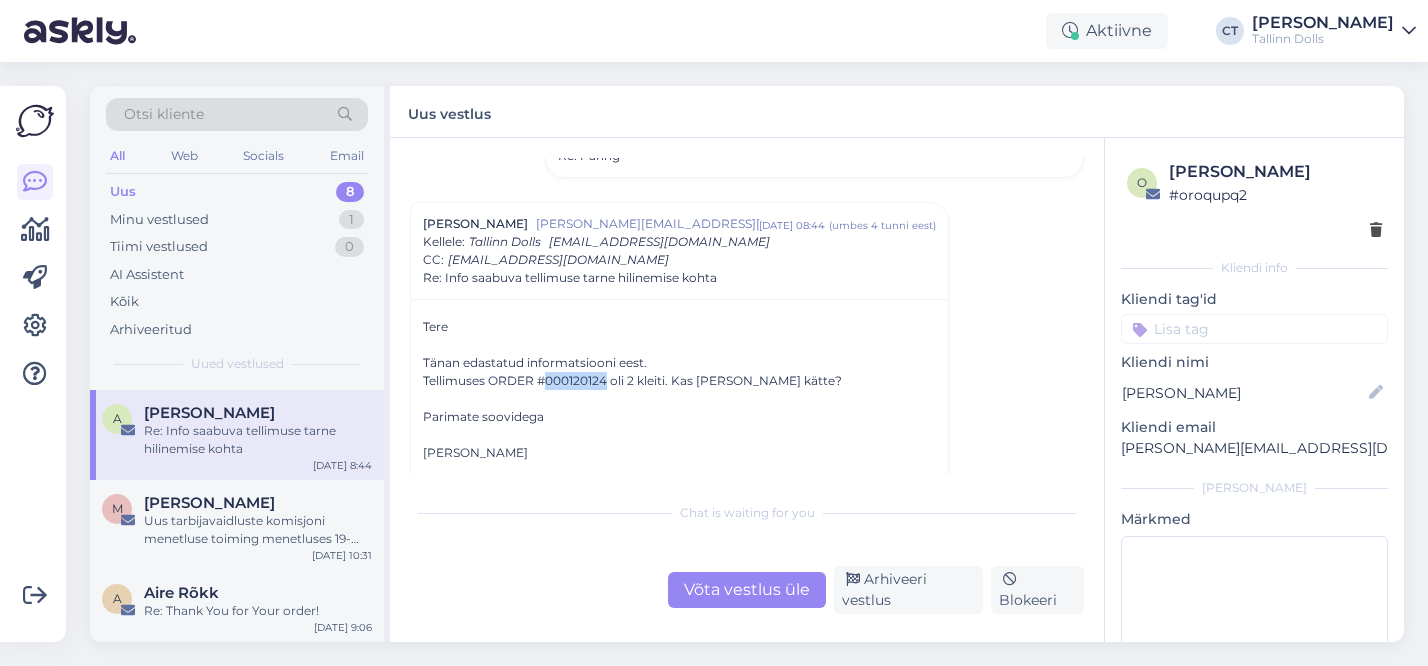 click on "Tellimuses 	ORDER #000120124 oli 2 kleiti. Kas [PERSON_NAME] kätte?" at bounding box center [679, 381] 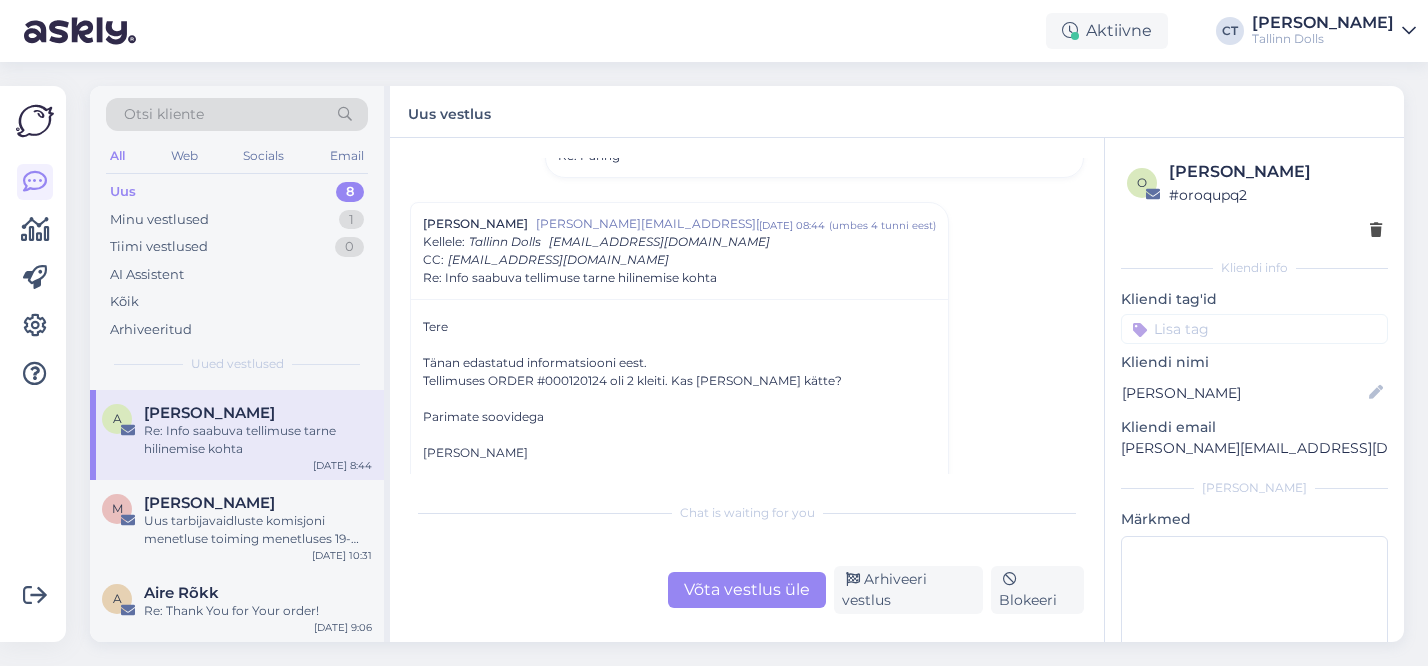 click on "Võta vestlus üle" at bounding box center [747, 590] 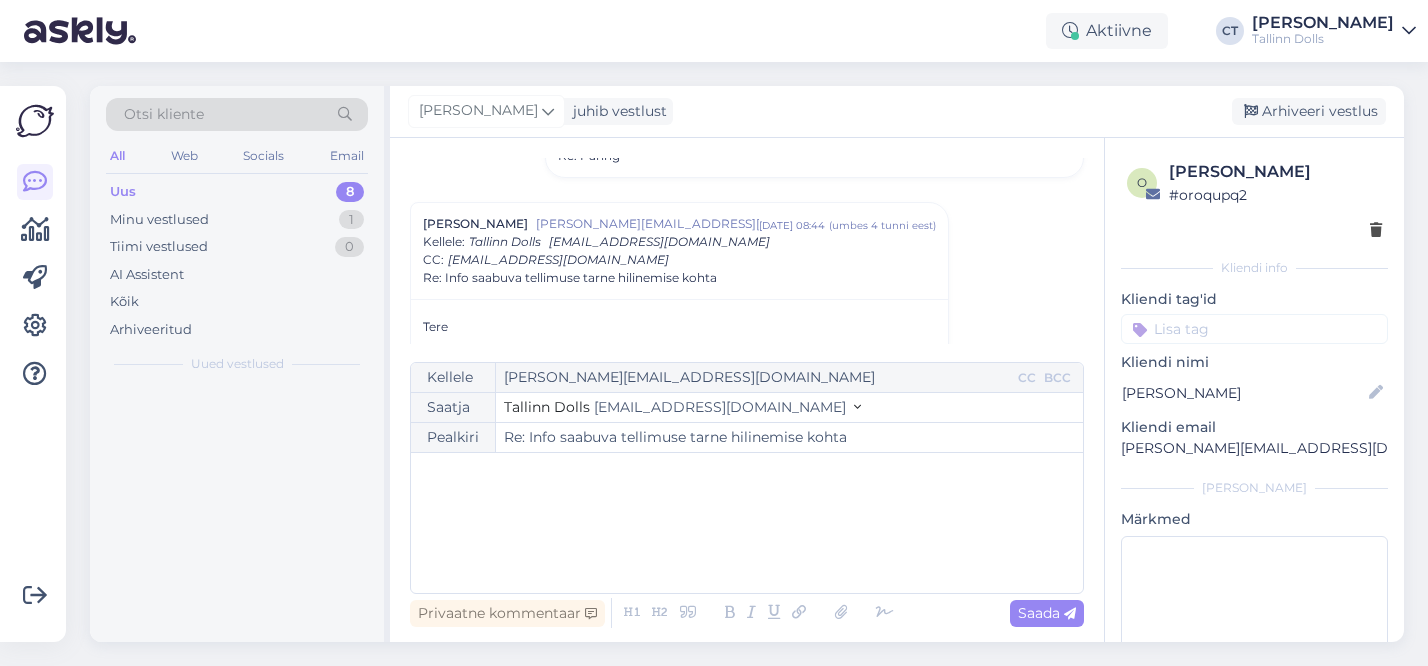 scroll, scrollTop: 226, scrollLeft: 0, axis: vertical 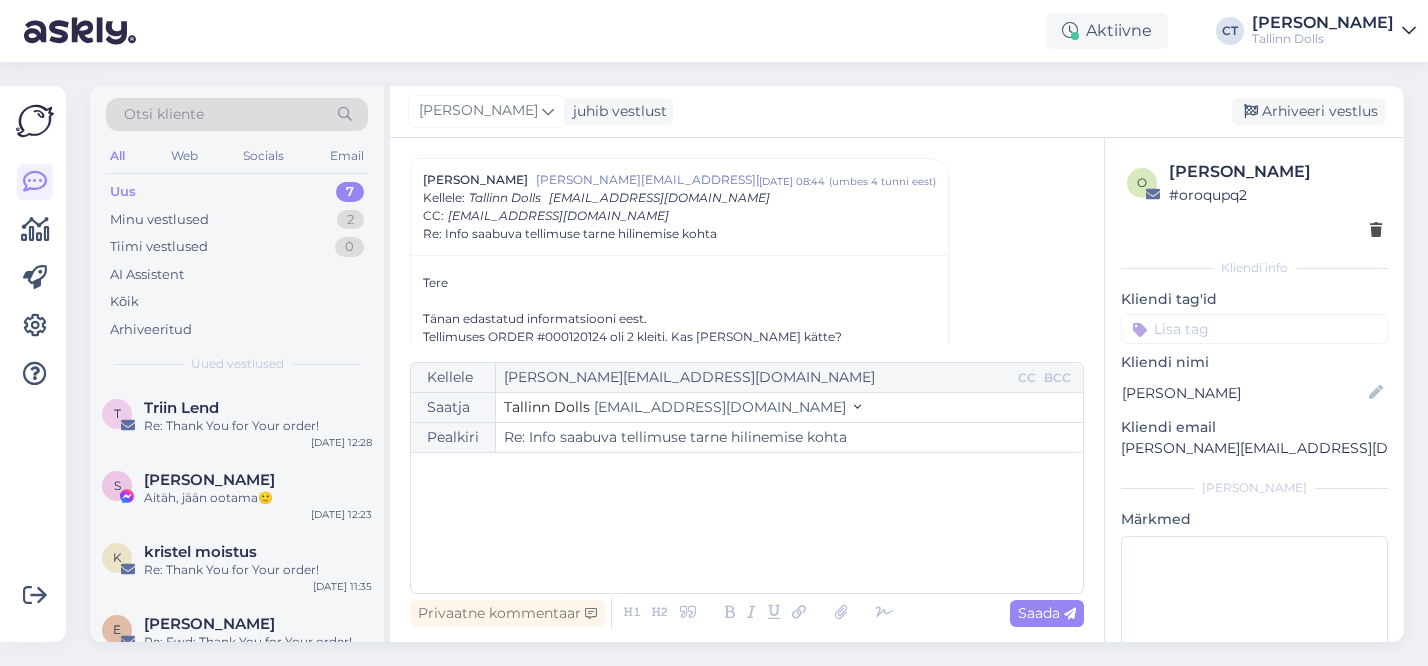 click on "﻿" at bounding box center [747, 523] 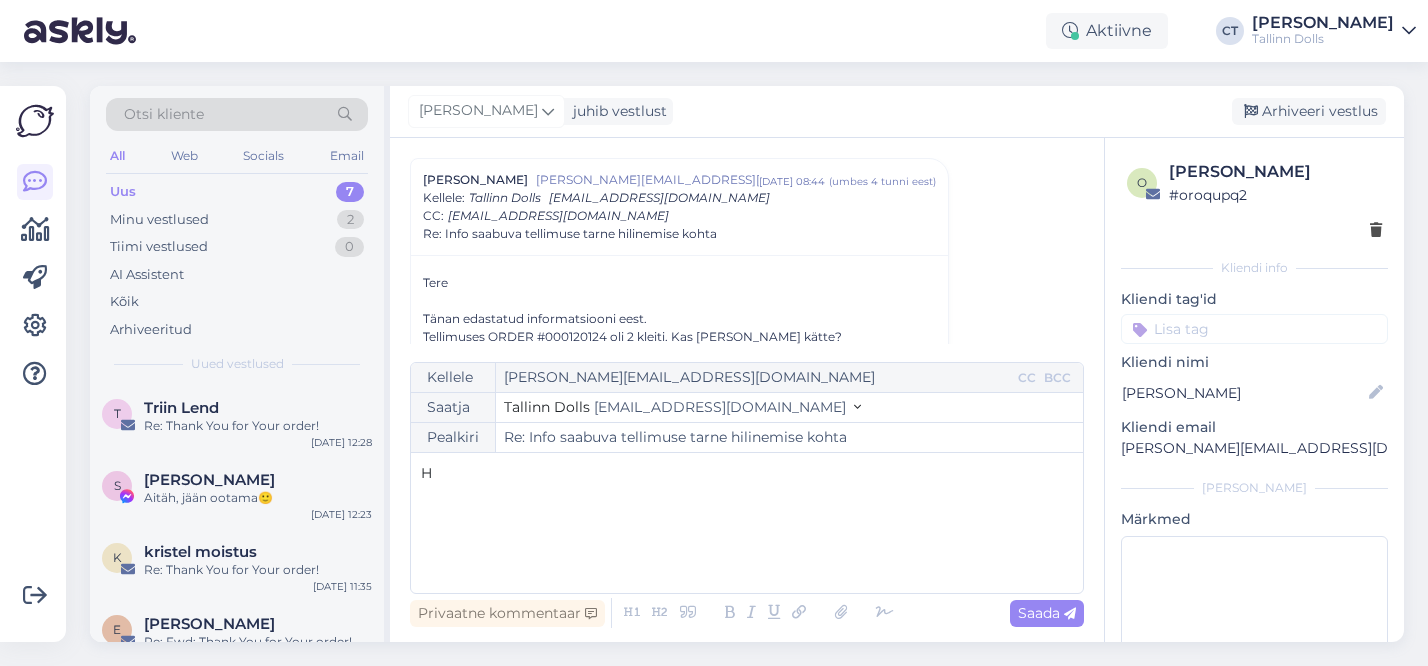 type 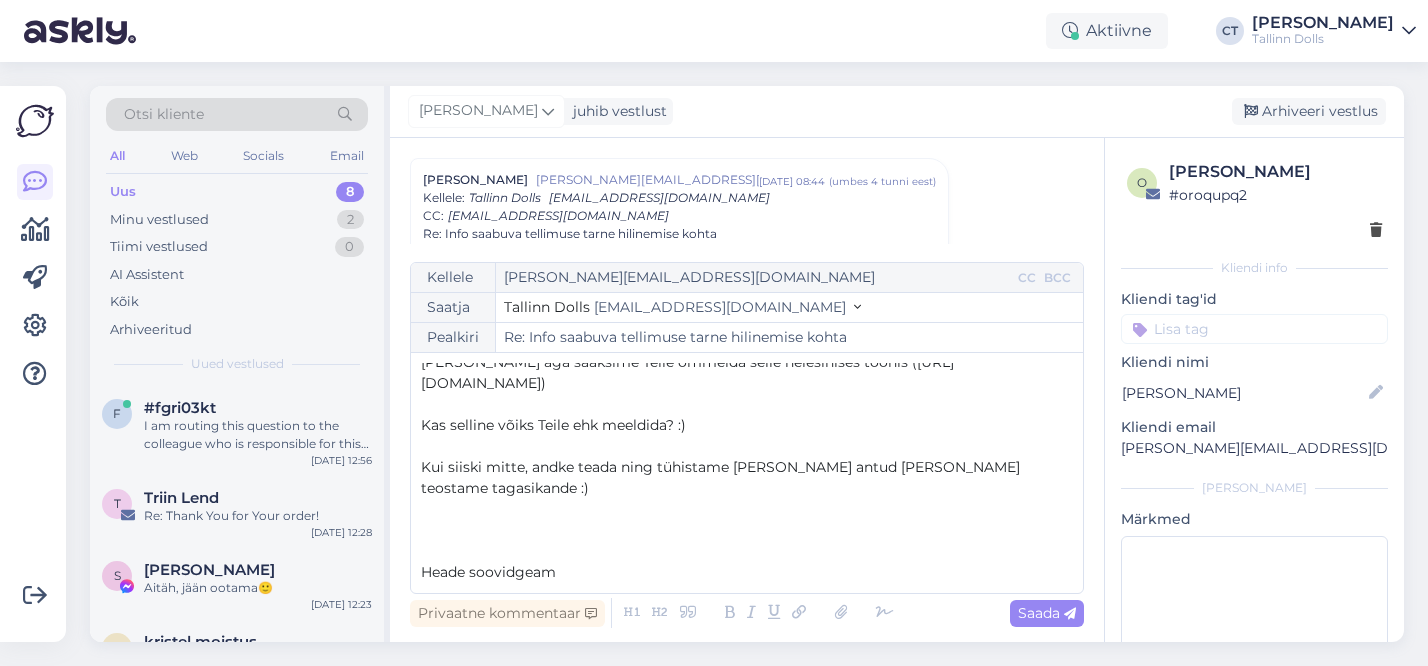 scroll, scrollTop: 158, scrollLeft: 0, axis: vertical 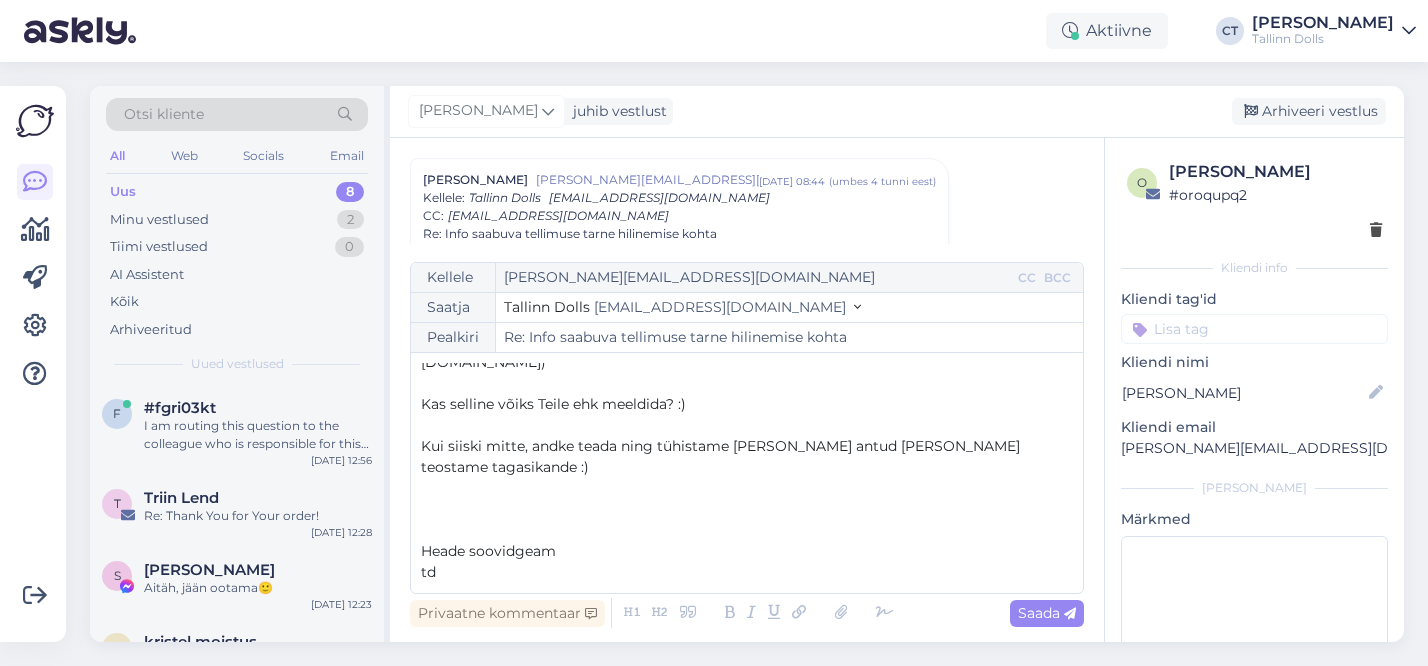 click on "Heade soovidgeam" at bounding box center [747, 551] 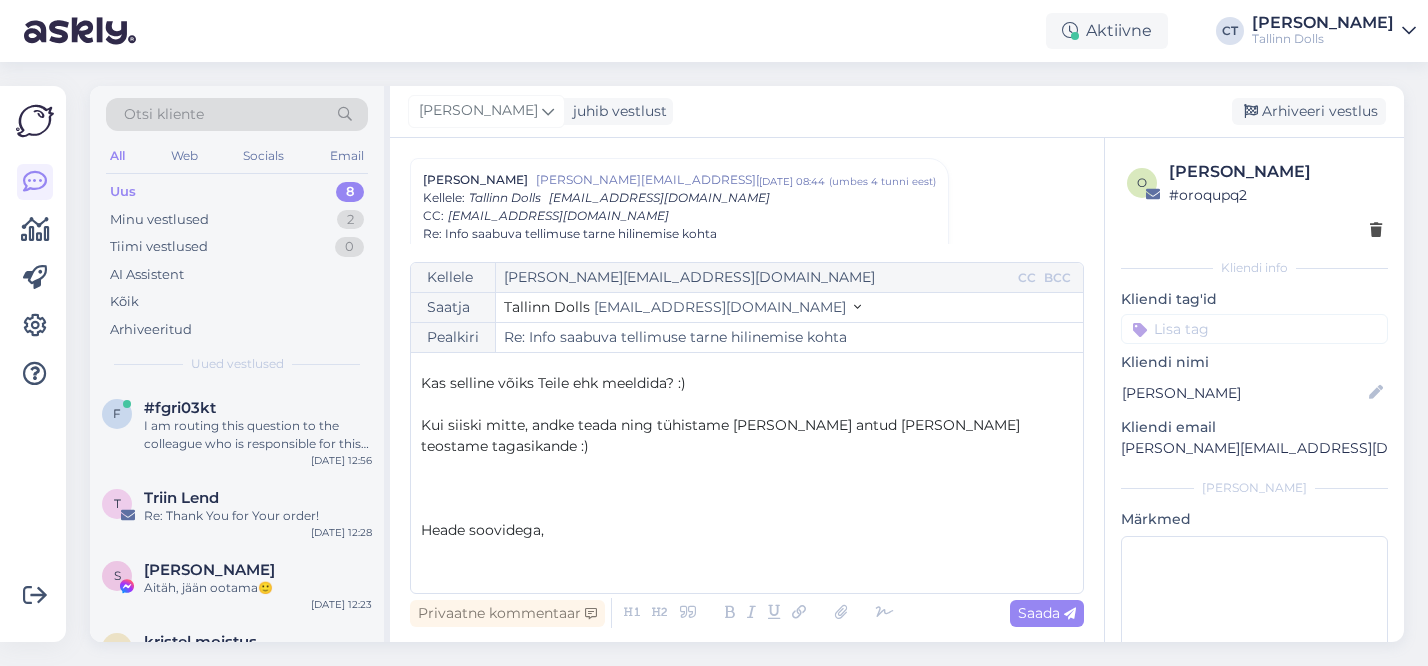scroll, scrollTop: 158, scrollLeft: 0, axis: vertical 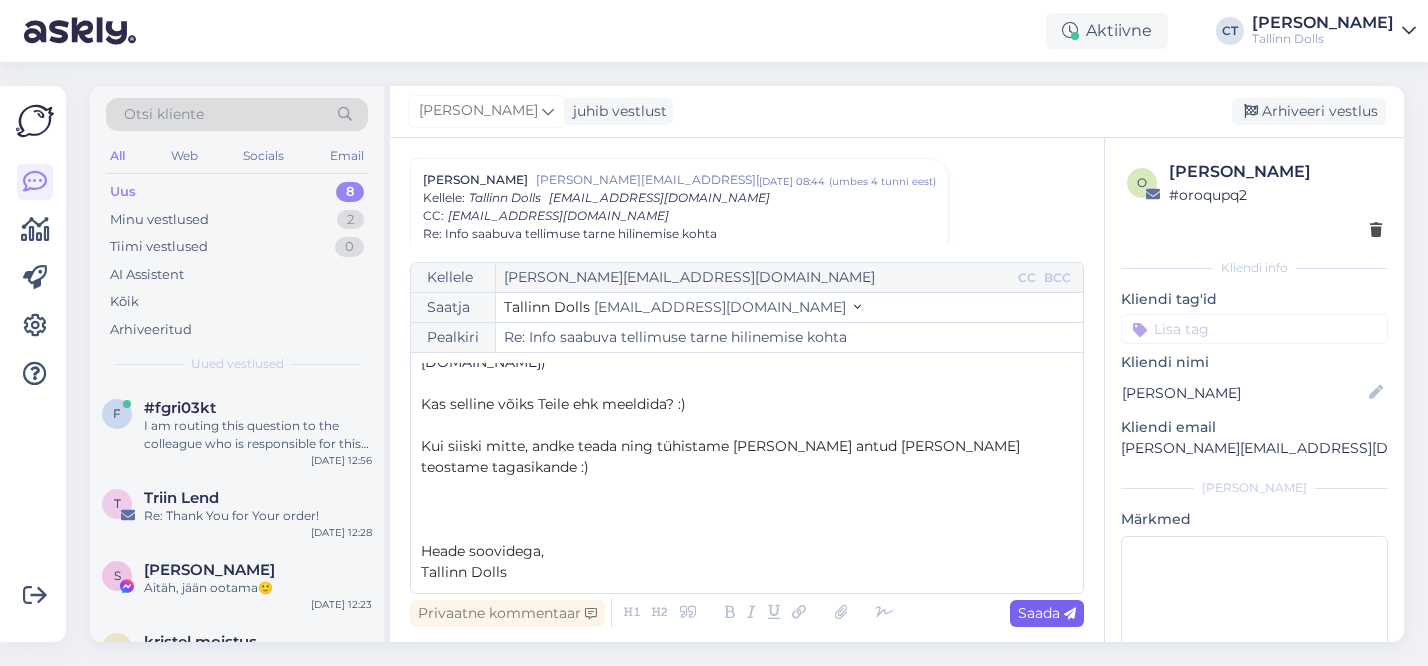 click at bounding box center [1070, 614] 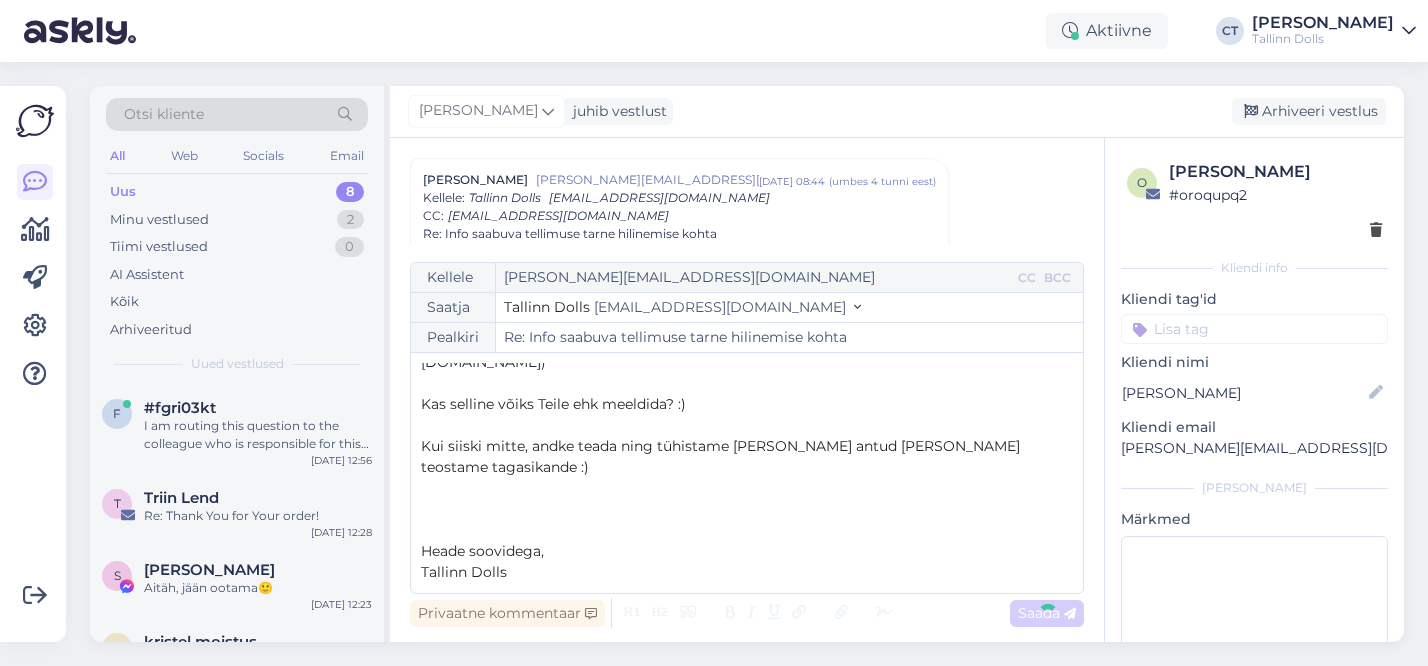 type on "Re: Re: Info saabuva tellimuse tarne hilinemise kohta" 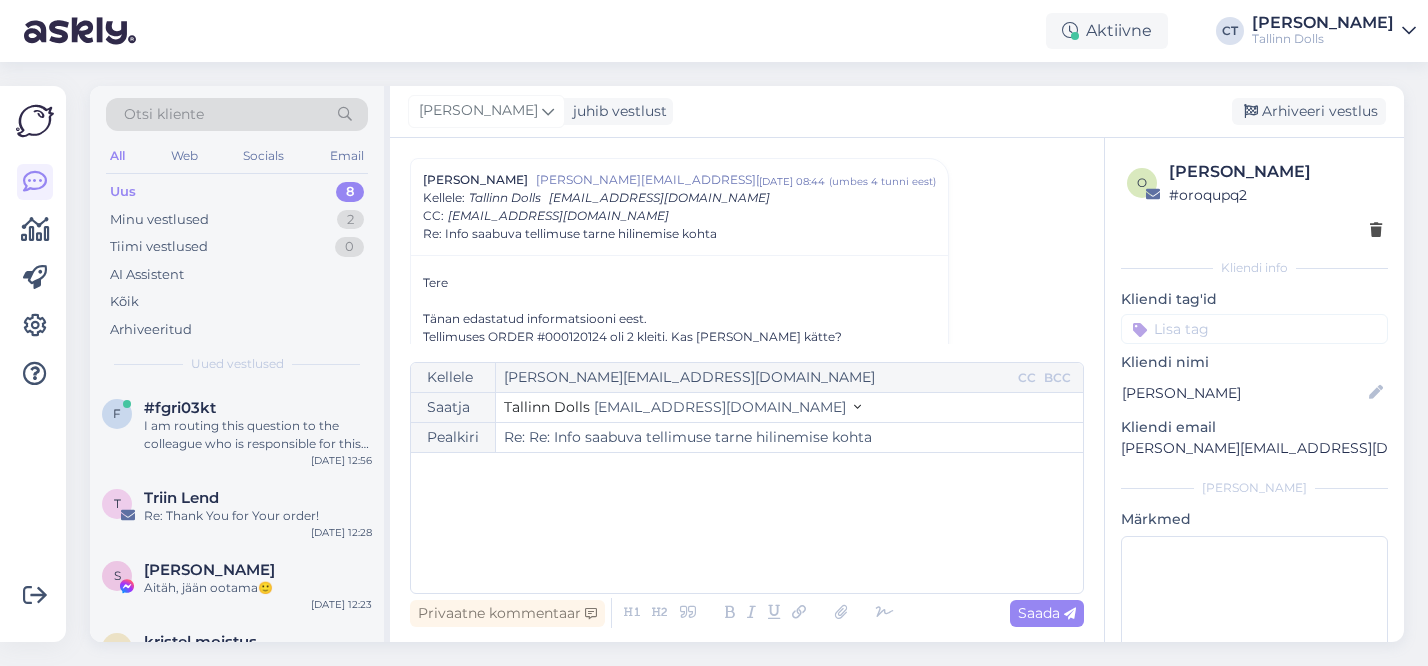 scroll, scrollTop: 1273, scrollLeft: 0, axis: vertical 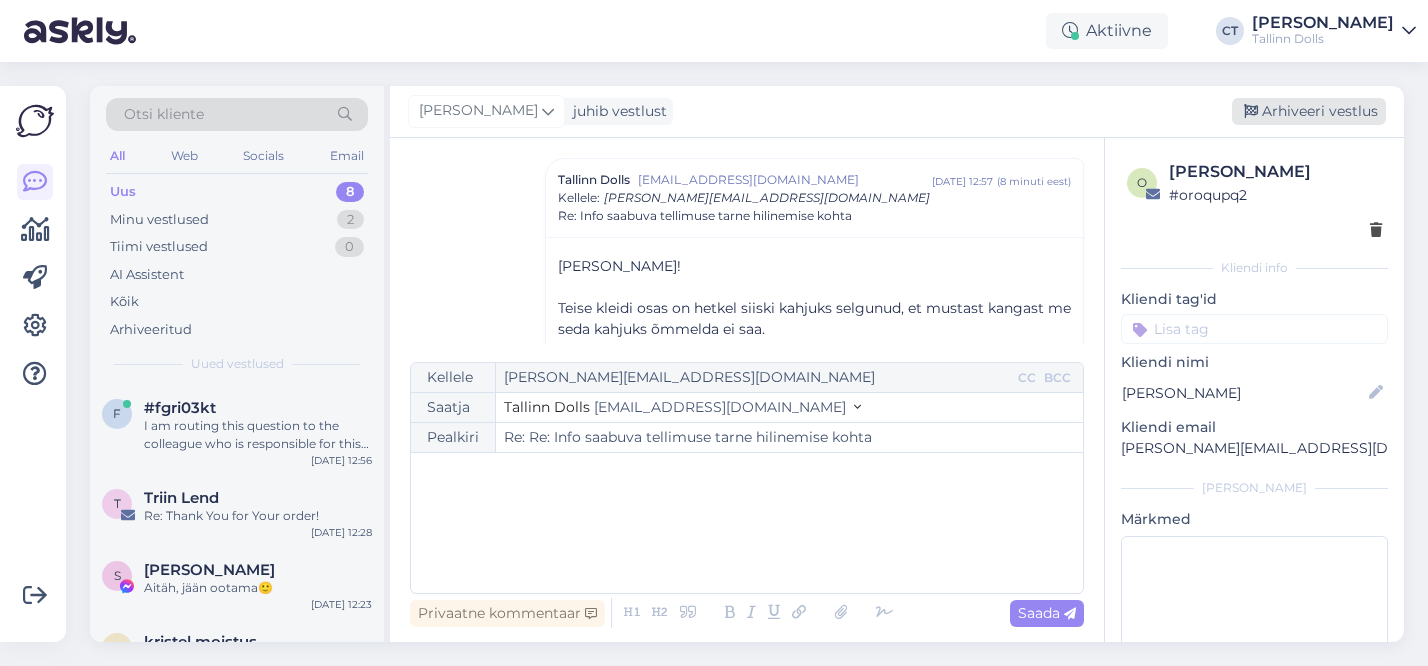 click on "Arhiveeri vestlus" at bounding box center [1309, 111] 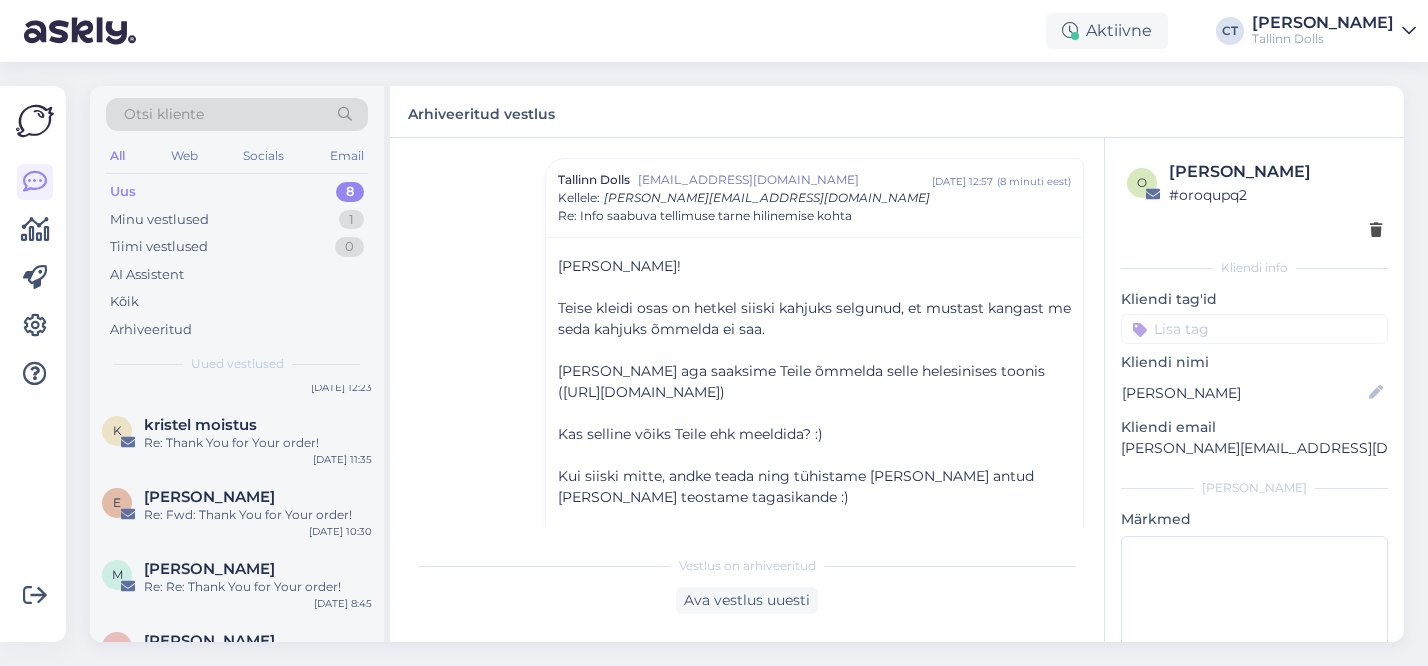 scroll, scrollTop: 355, scrollLeft: 0, axis: vertical 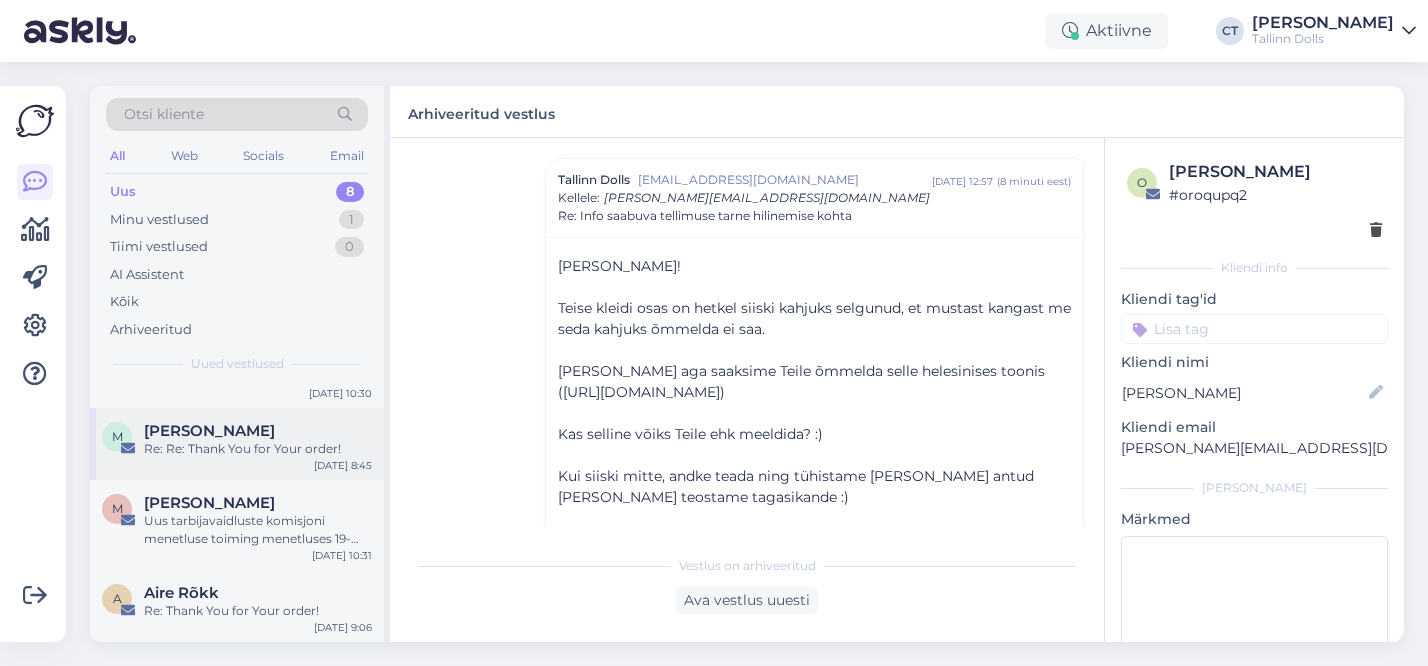 click on "Re: Re: Thank You for Your order!" at bounding box center (258, 449) 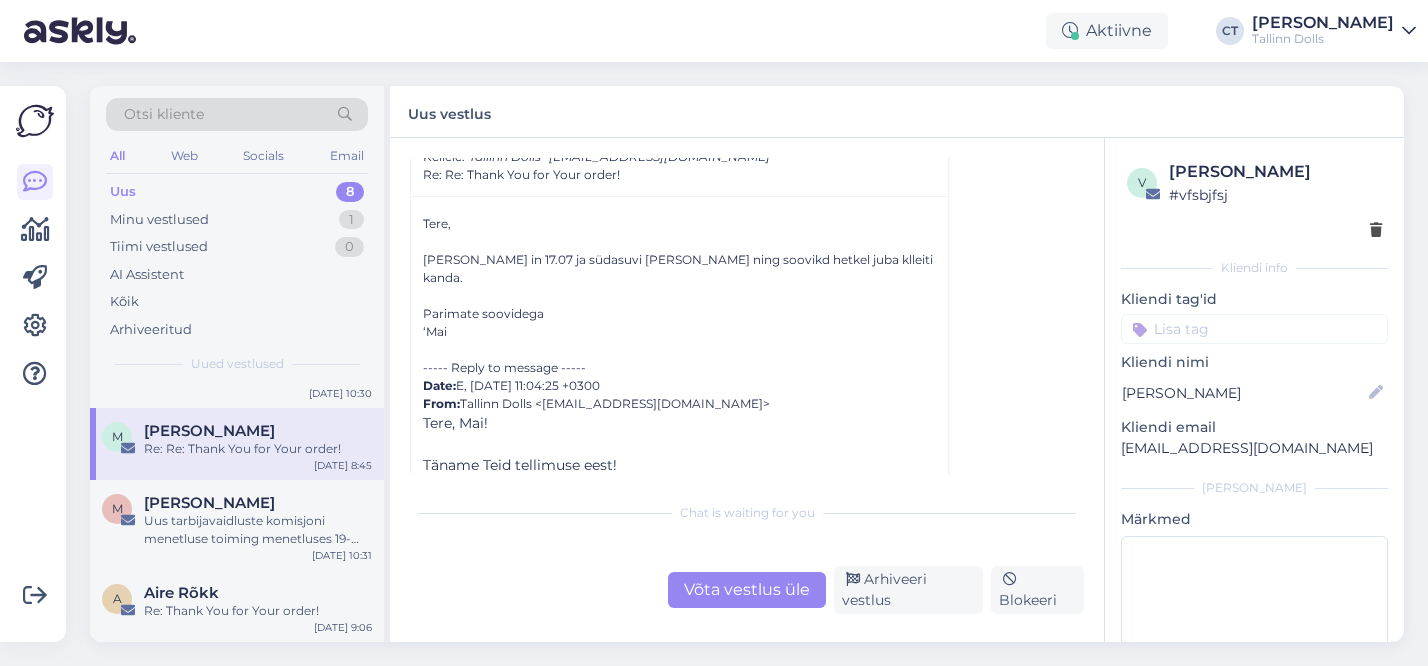 scroll, scrollTop: 418, scrollLeft: 0, axis: vertical 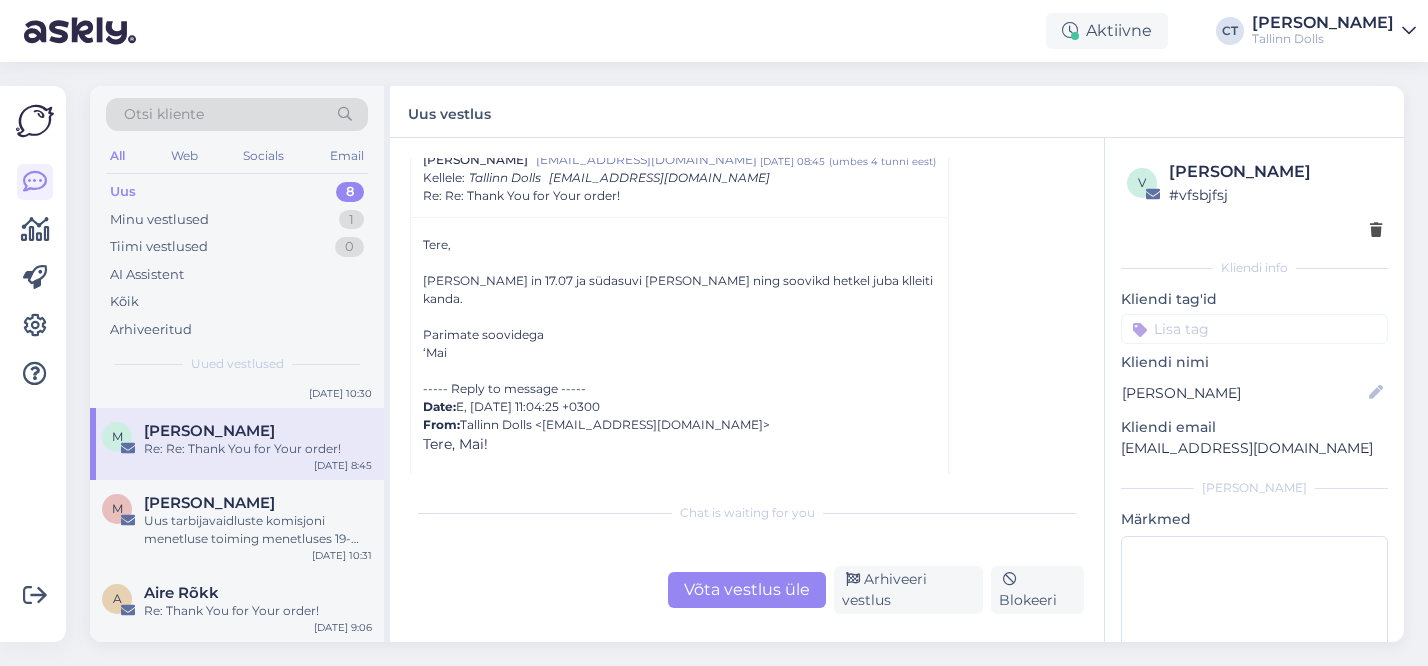 drag, startPoint x: 1300, startPoint y: 172, endPoint x: 1206, endPoint y: 172, distance: 94 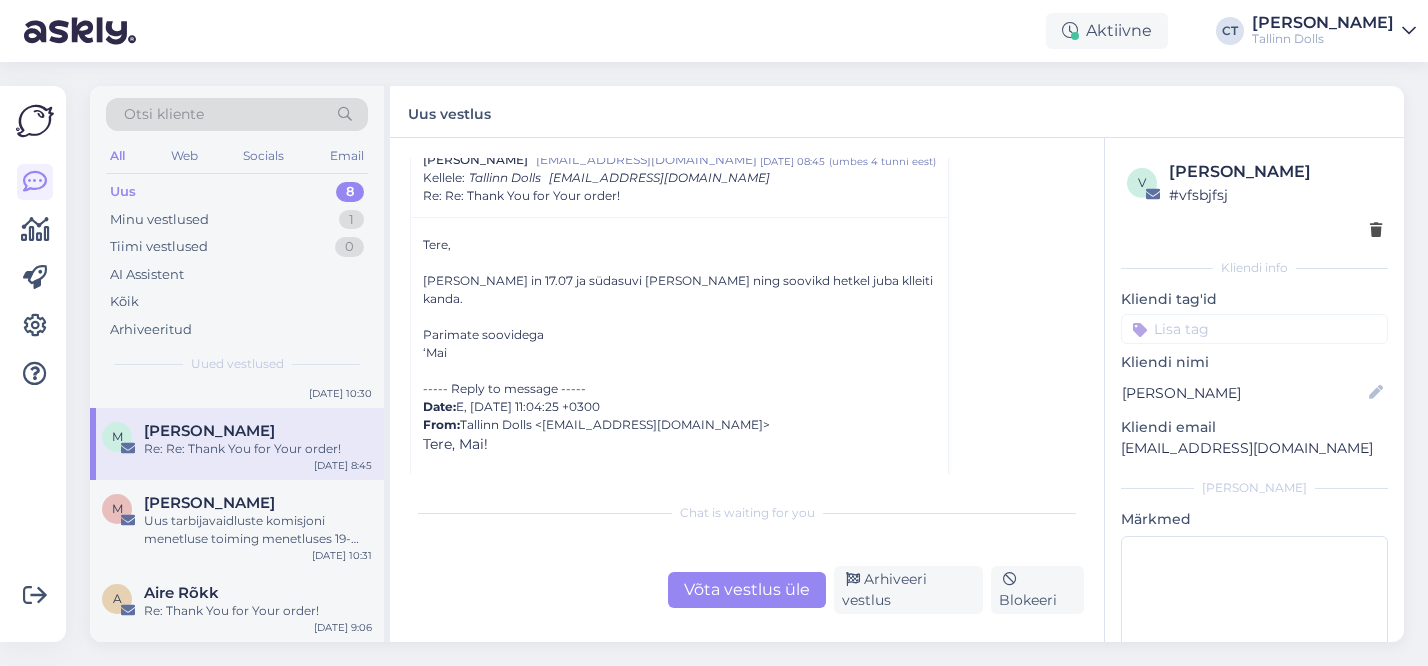 click on "[PERSON_NAME]" at bounding box center [1275, 172] 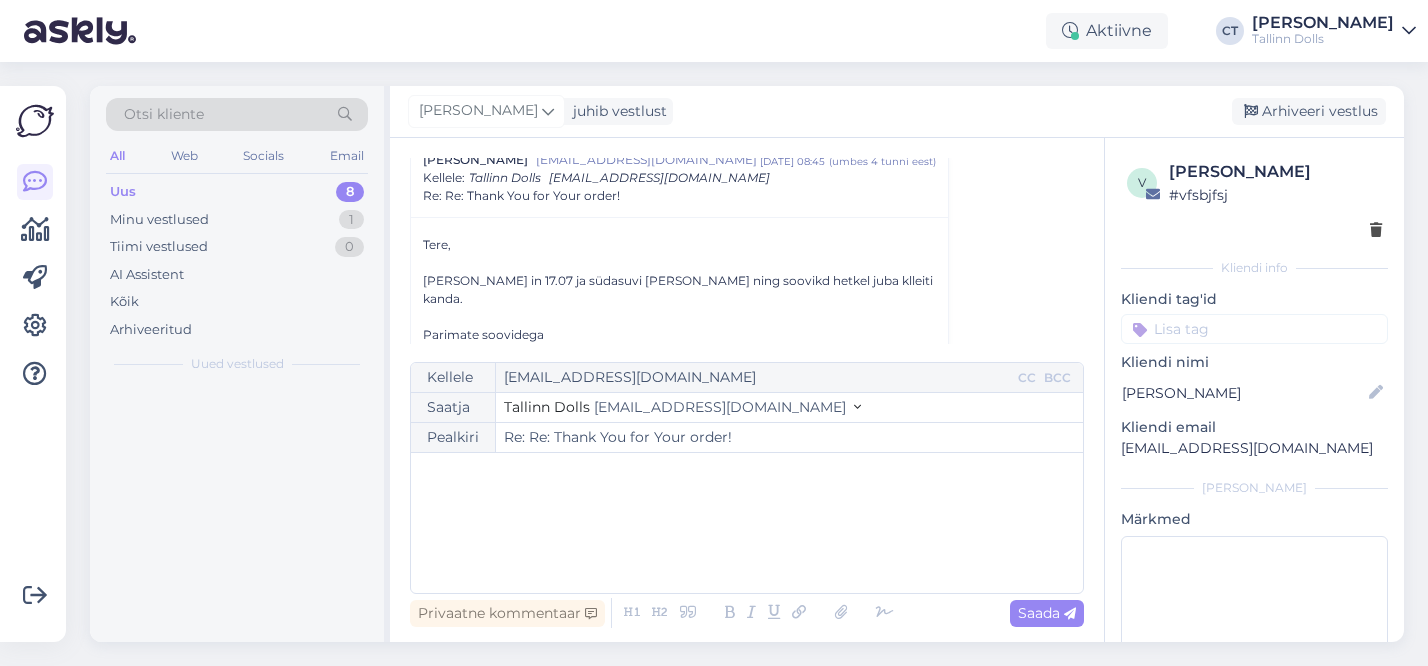 scroll, scrollTop: 398, scrollLeft: 0, axis: vertical 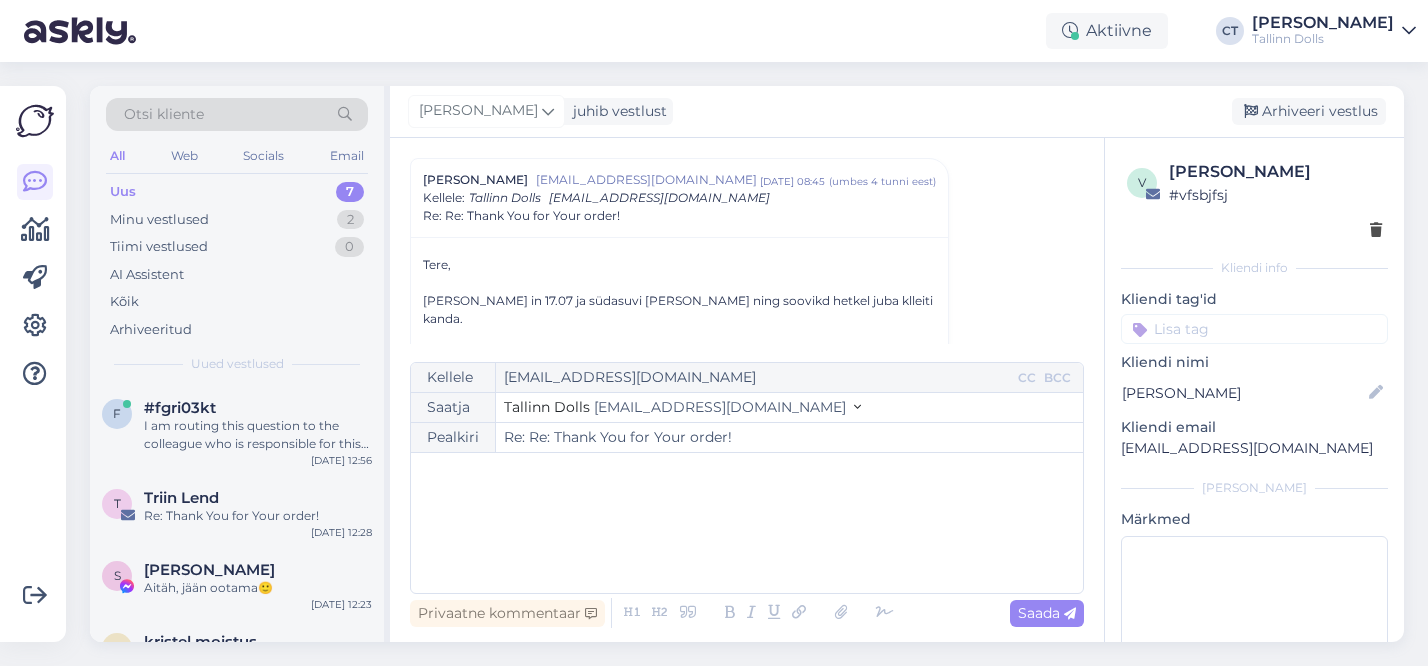 click on "﻿" at bounding box center [747, 523] 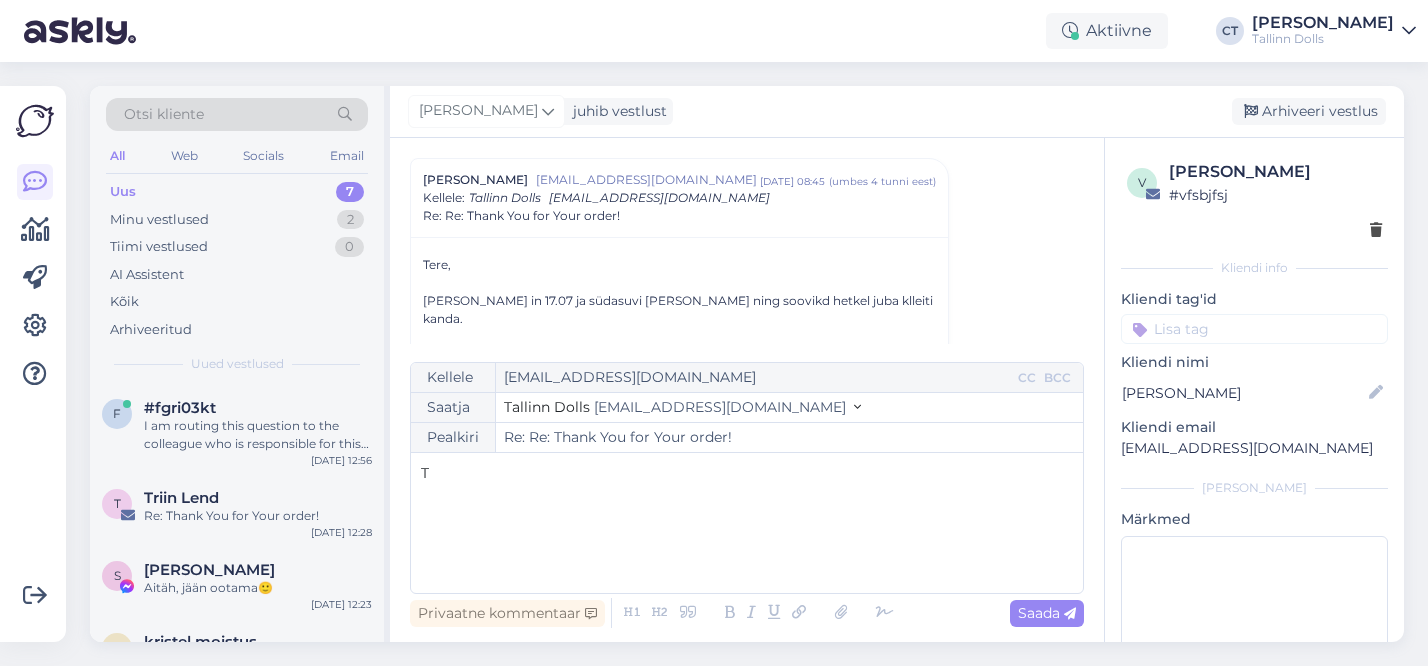 type 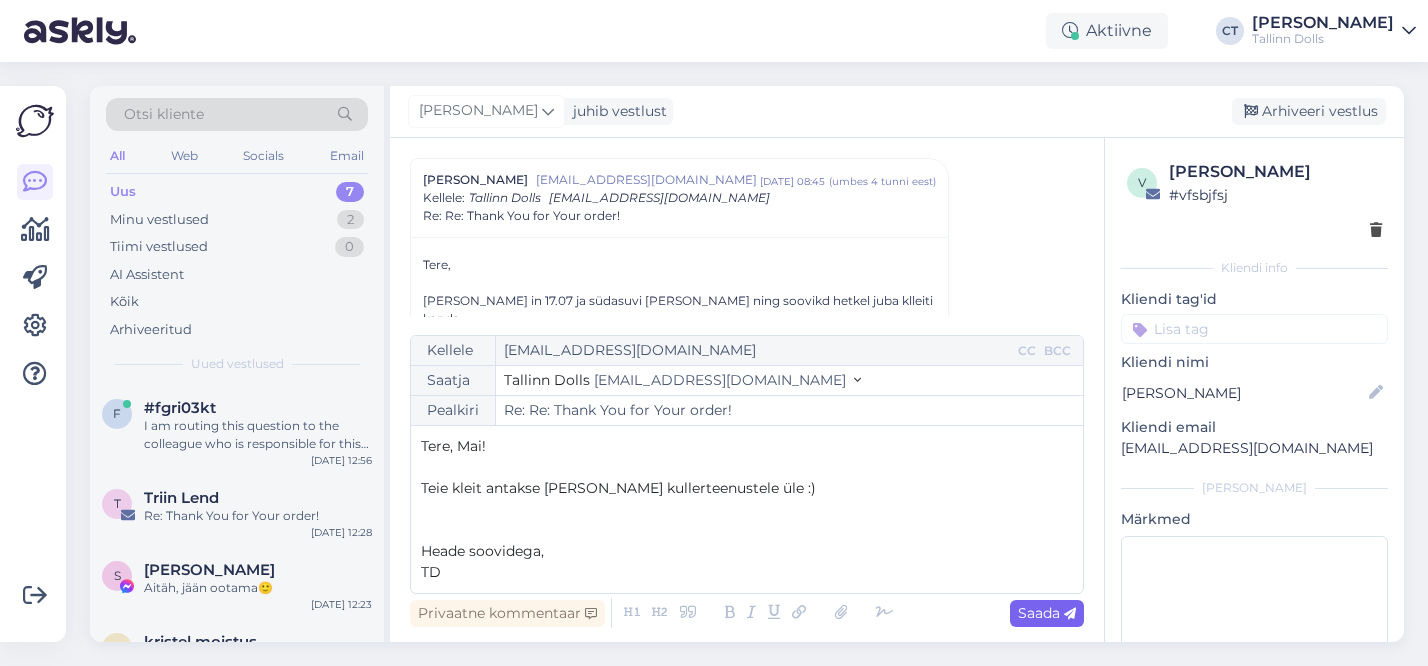 click on "Saada" at bounding box center [1047, 613] 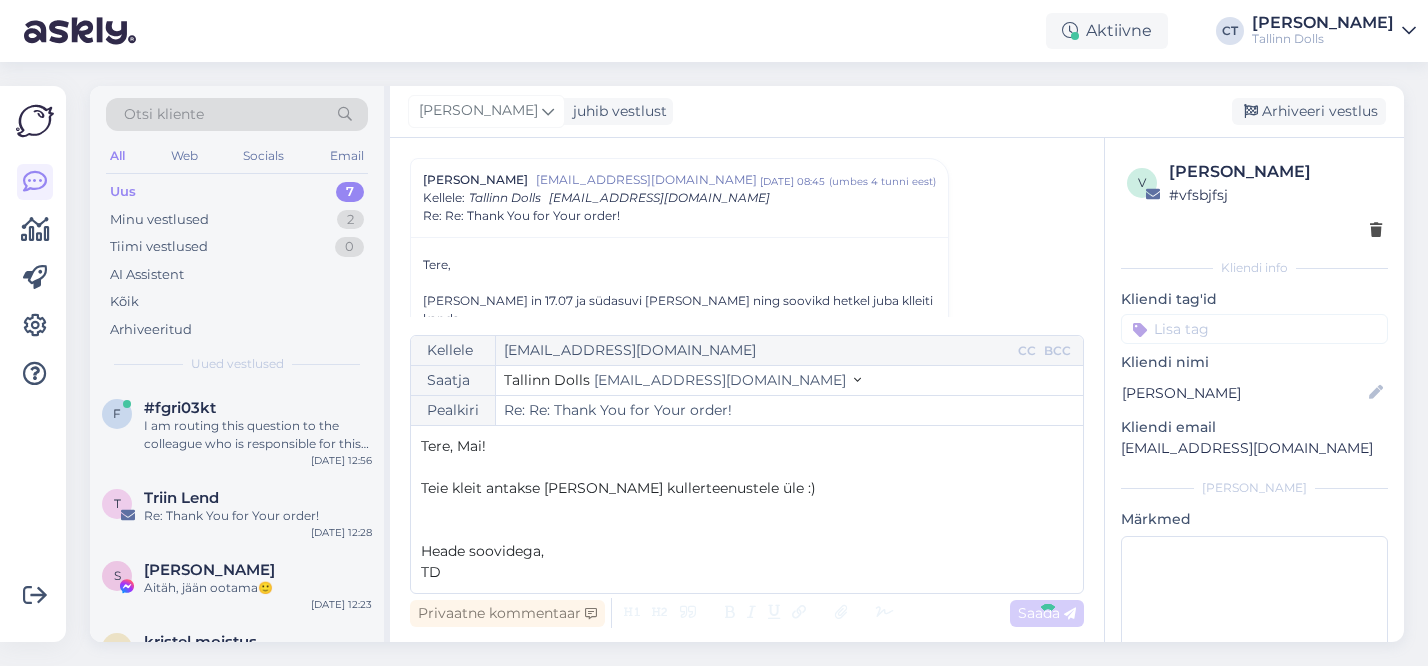 type on "Re: Re: Re: Thank You for Your order!" 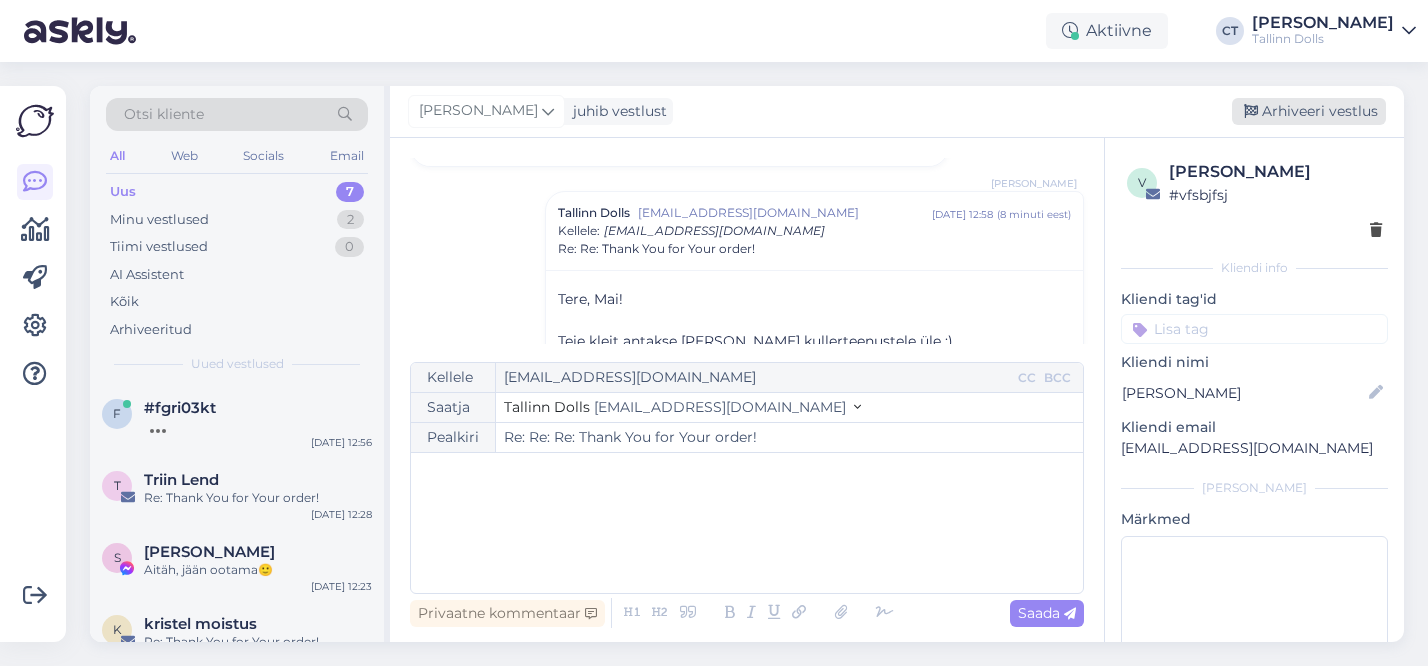 click on "Arhiveeri vestlus" at bounding box center (1309, 111) 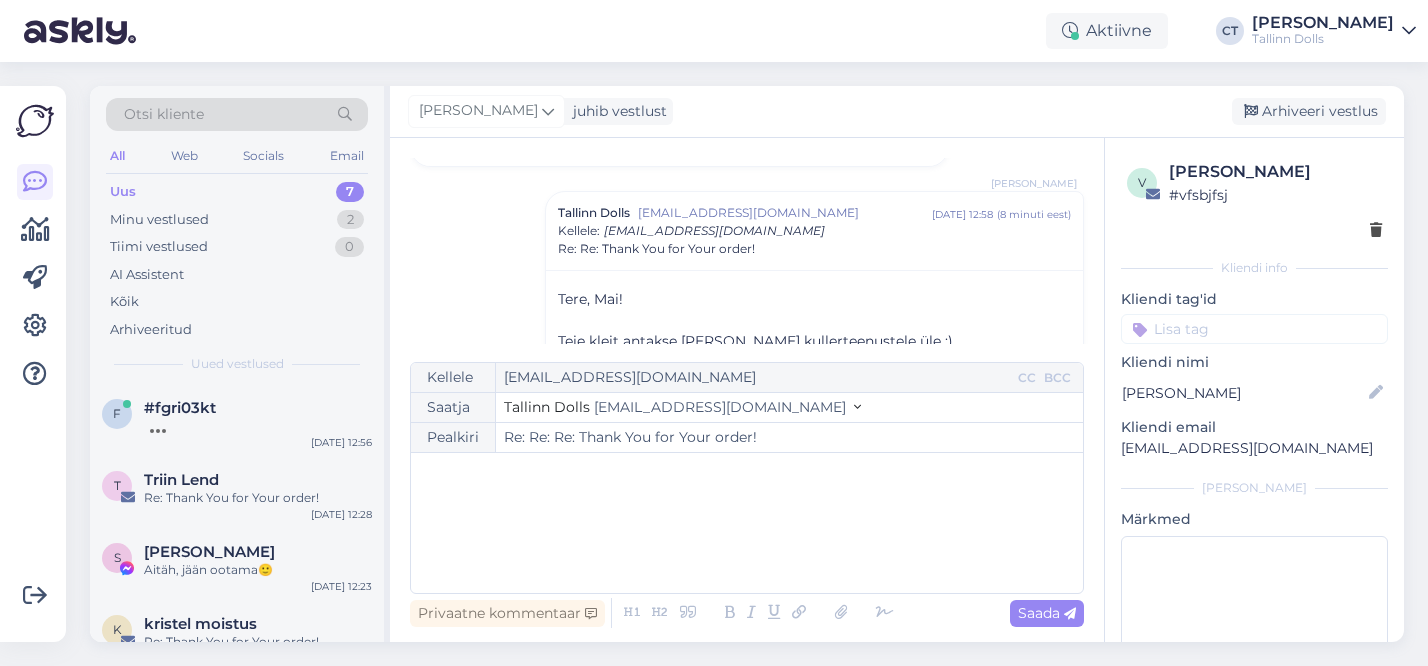 scroll, scrollTop: 819, scrollLeft: 0, axis: vertical 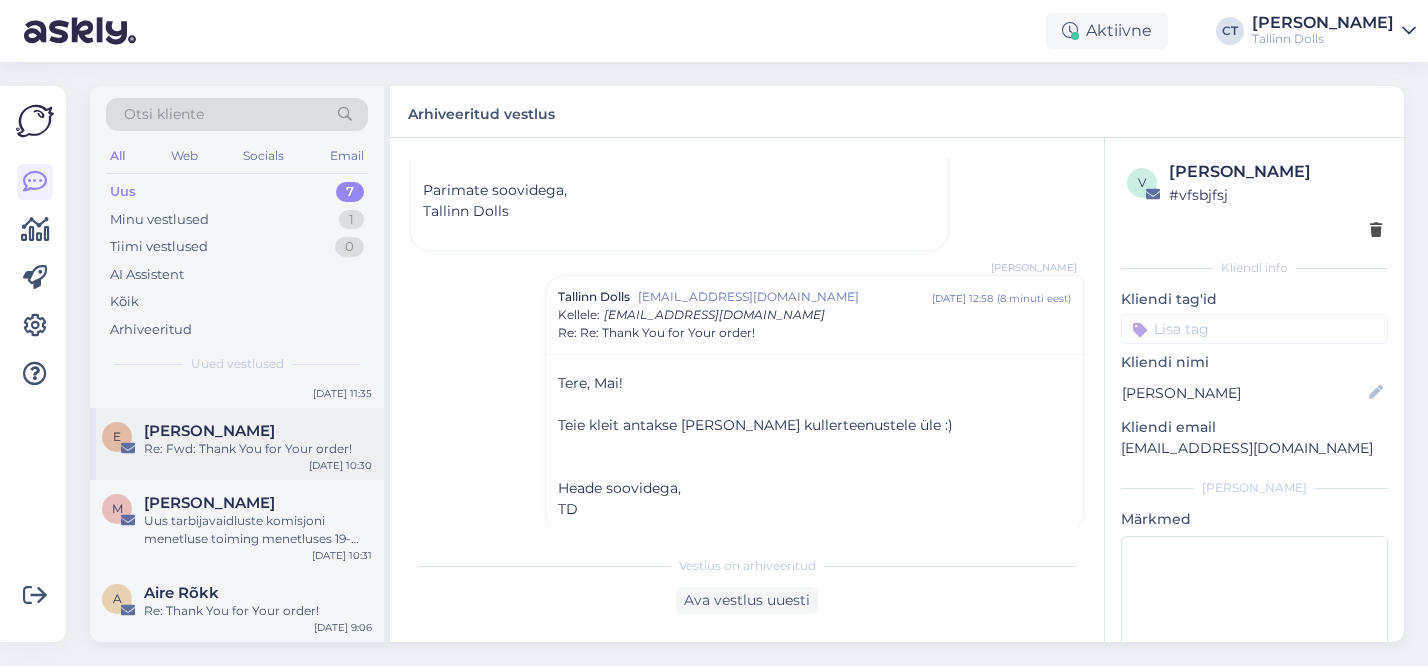 click on "Re: Fwd: Thank You for Your order!" at bounding box center (258, 449) 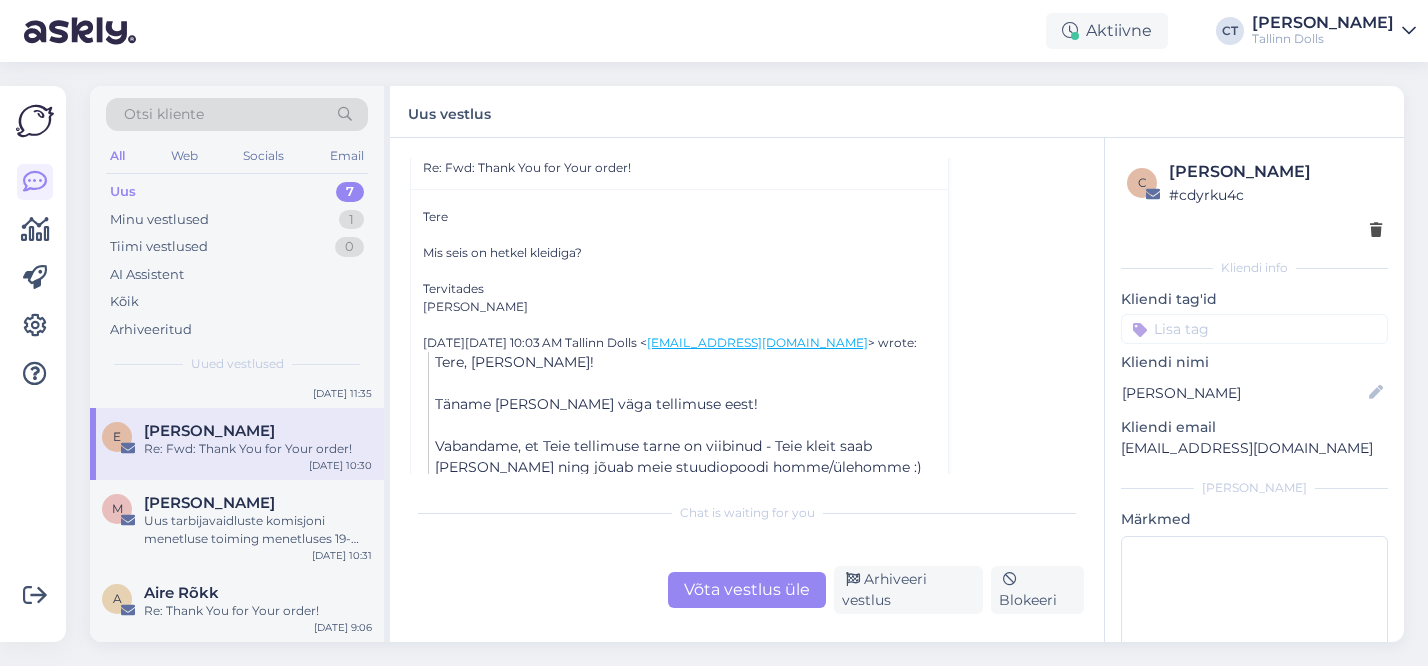 scroll, scrollTop: 470, scrollLeft: 0, axis: vertical 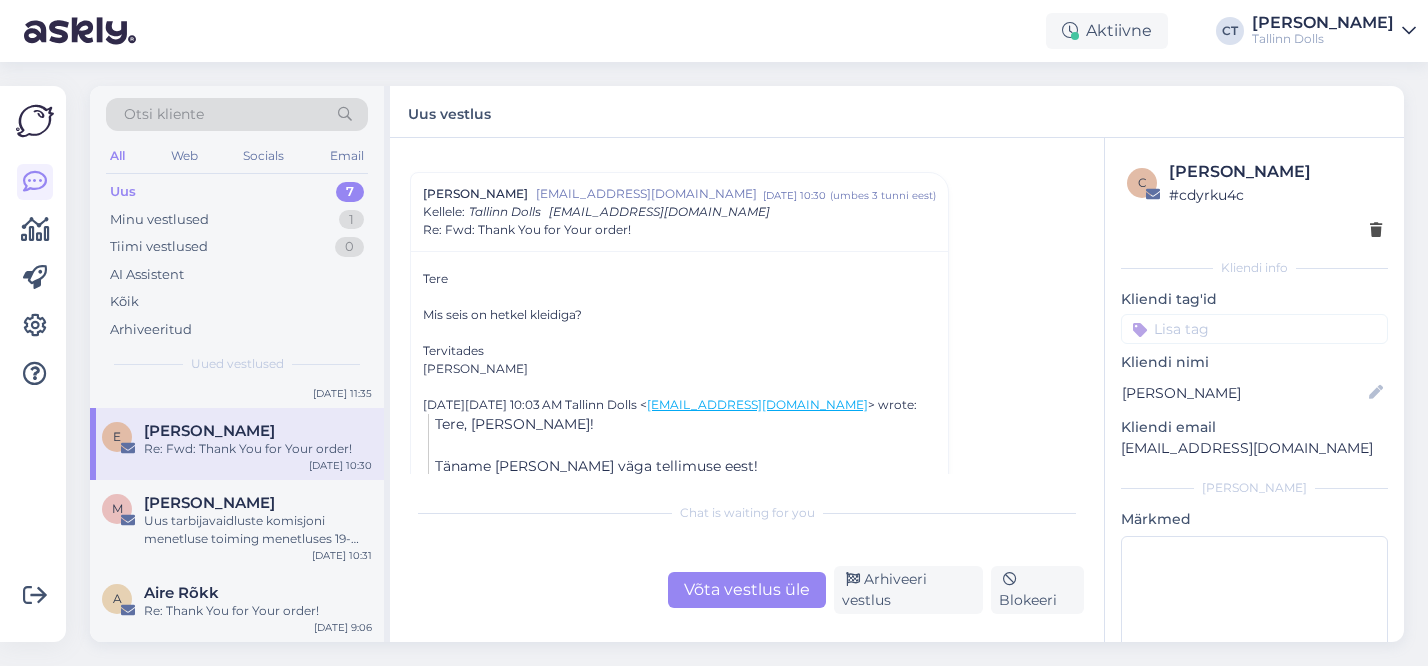 click on "Võta vestlus üle" at bounding box center [747, 590] 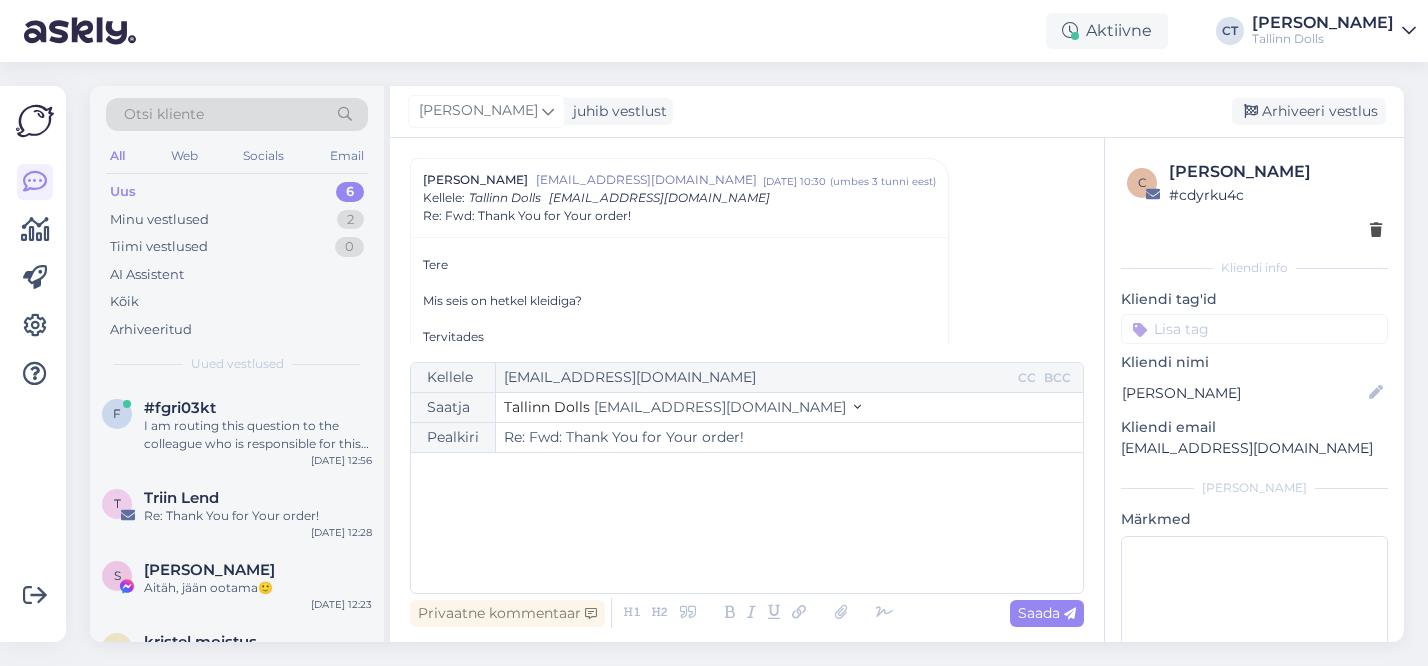 click on "﻿" at bounding box center (747, 523) 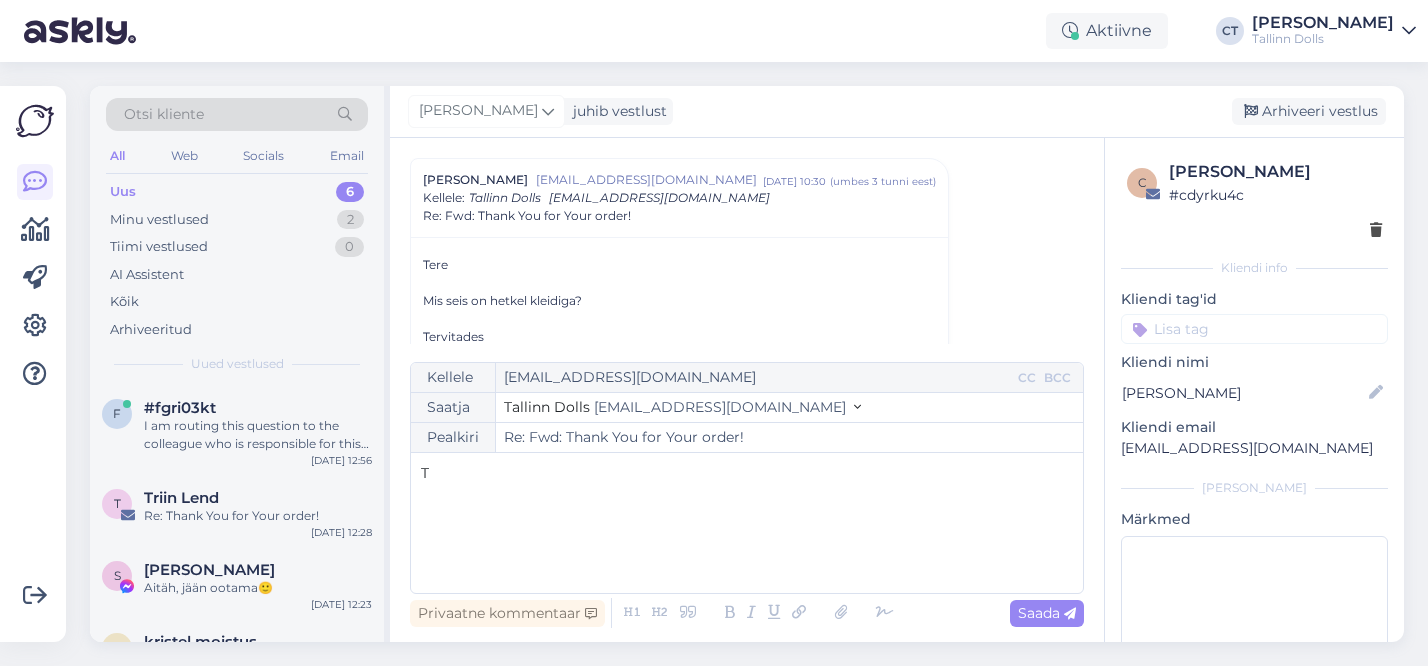 type 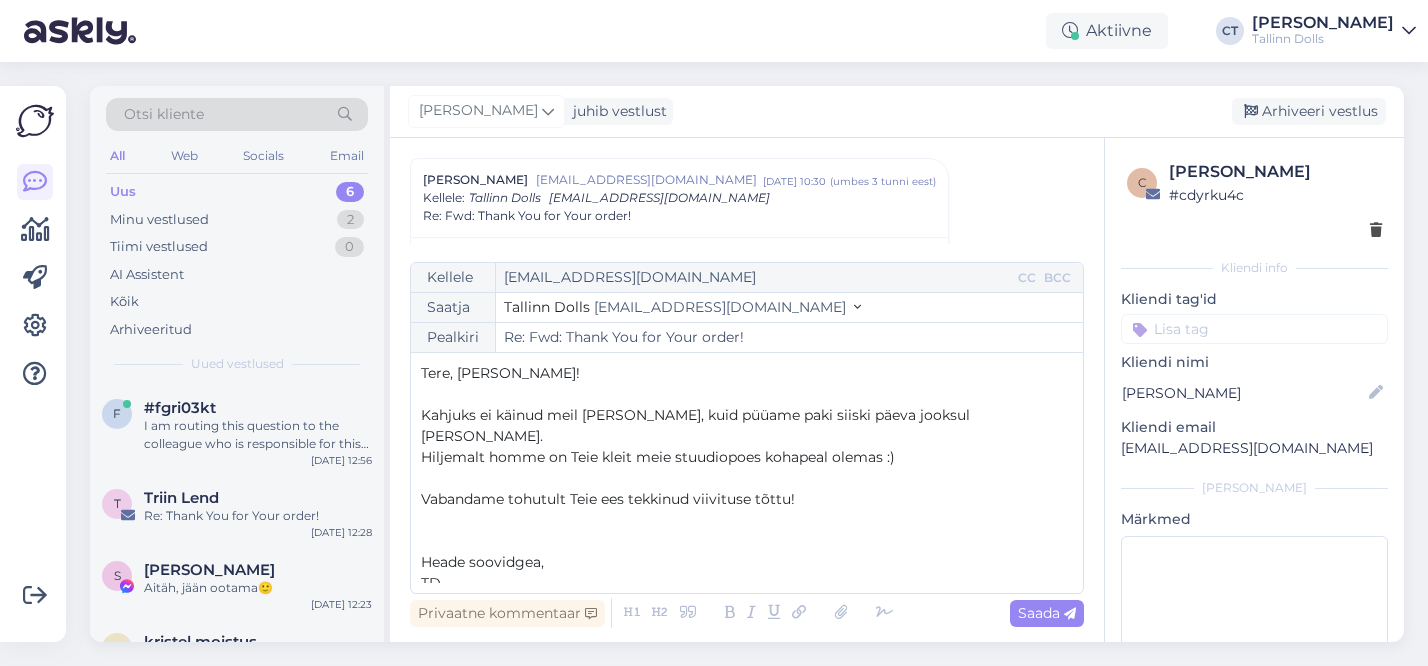click on "Heade soovidgea," at bounding box center (482, 562) 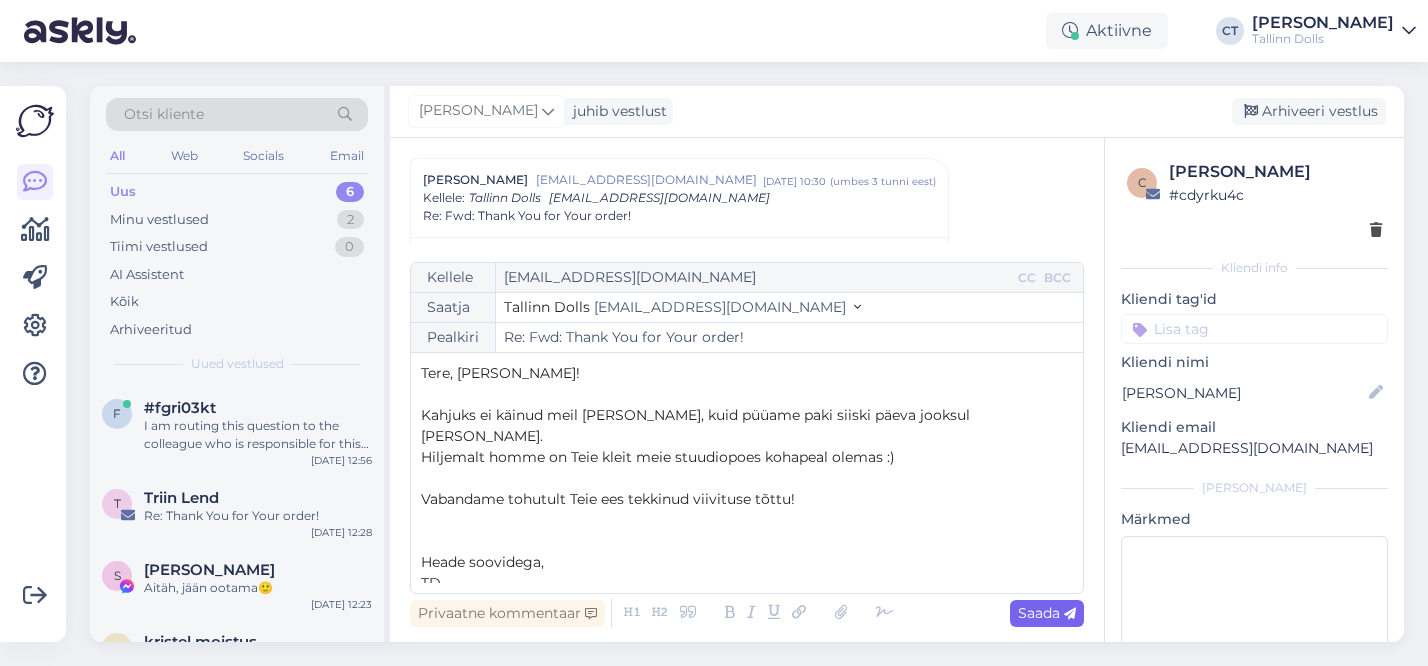 click on "Saada" at bounding box center (1047, 613) 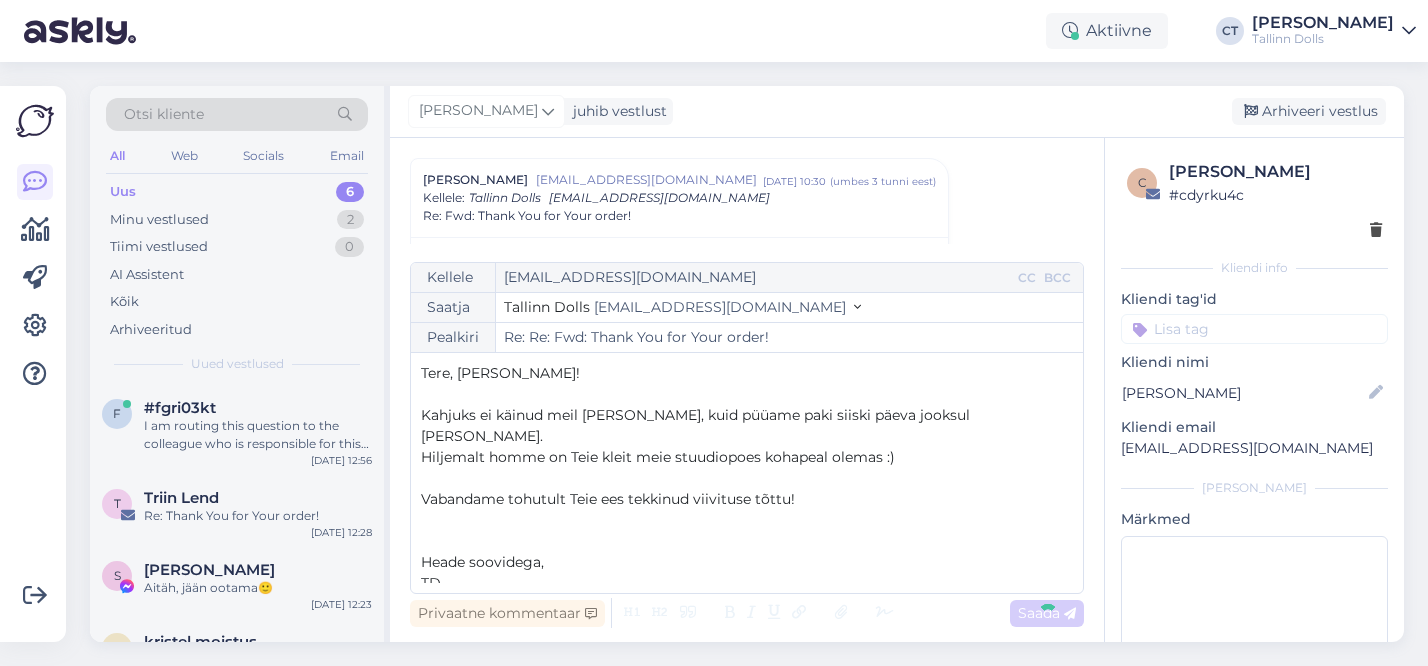type on "Re: Fwd: Thank You for Your order!" 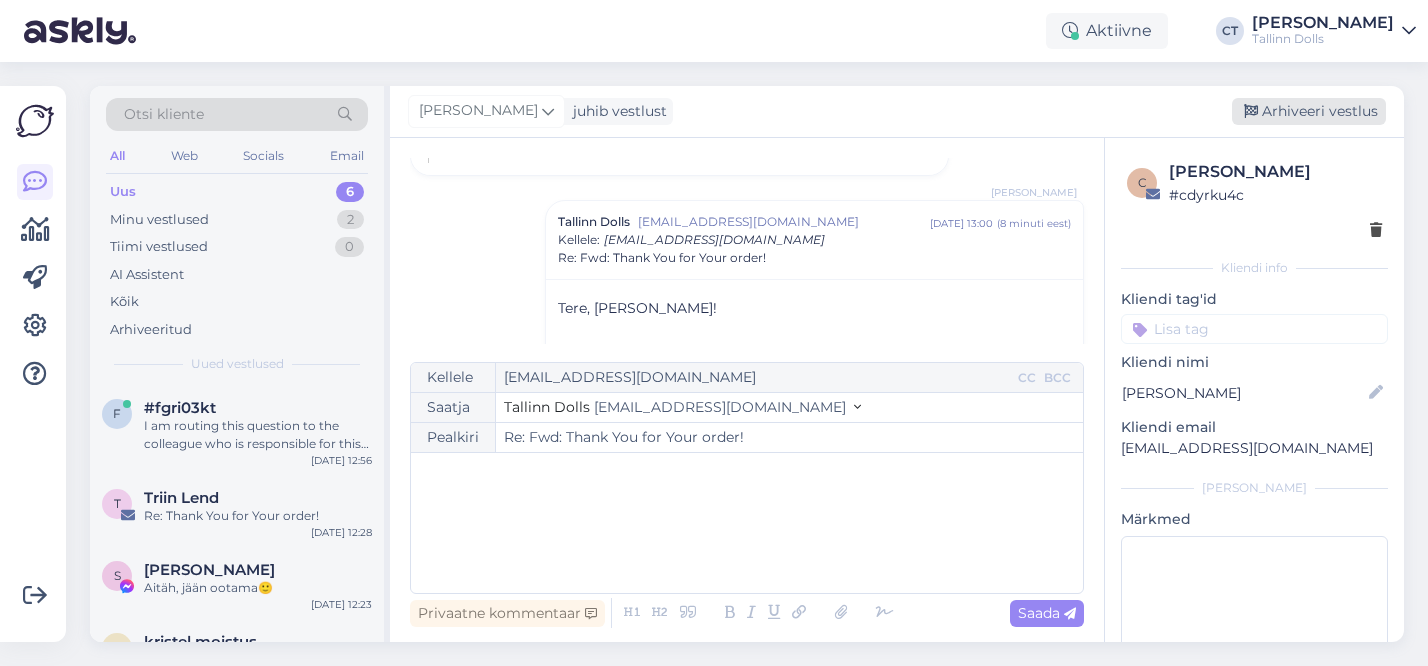 click on "Arhiveeri vestlus" at bounding box center (1309, 111) 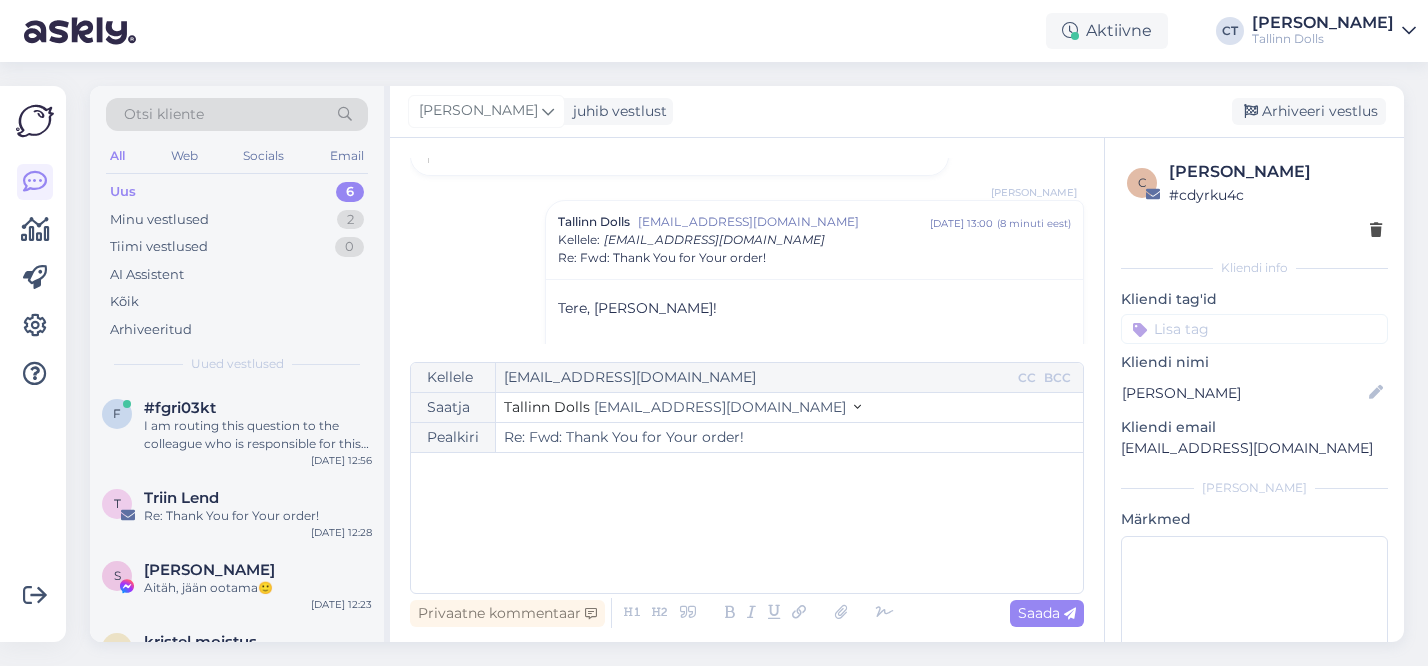 scroll, scrollTop: 979, scrollLeft: 0, axis: vertical 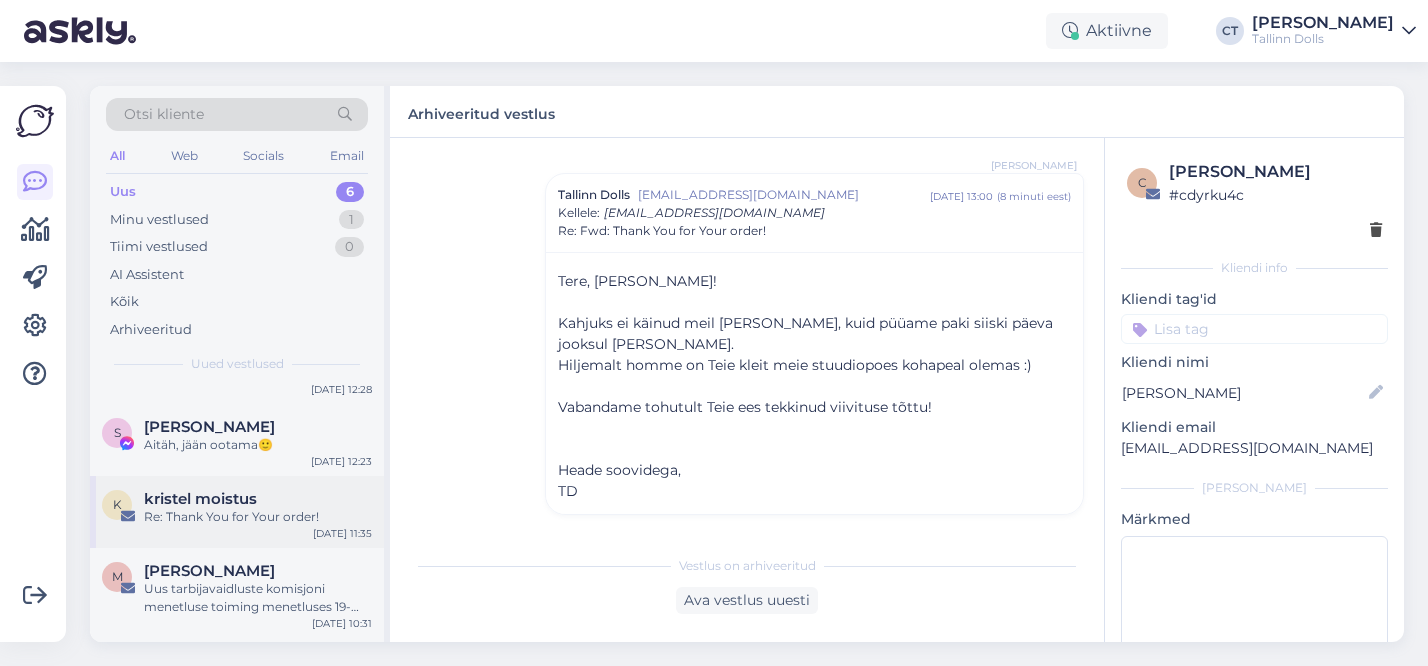 click on "Re: Thank You for Your order!" at bounding box center [258, 517] 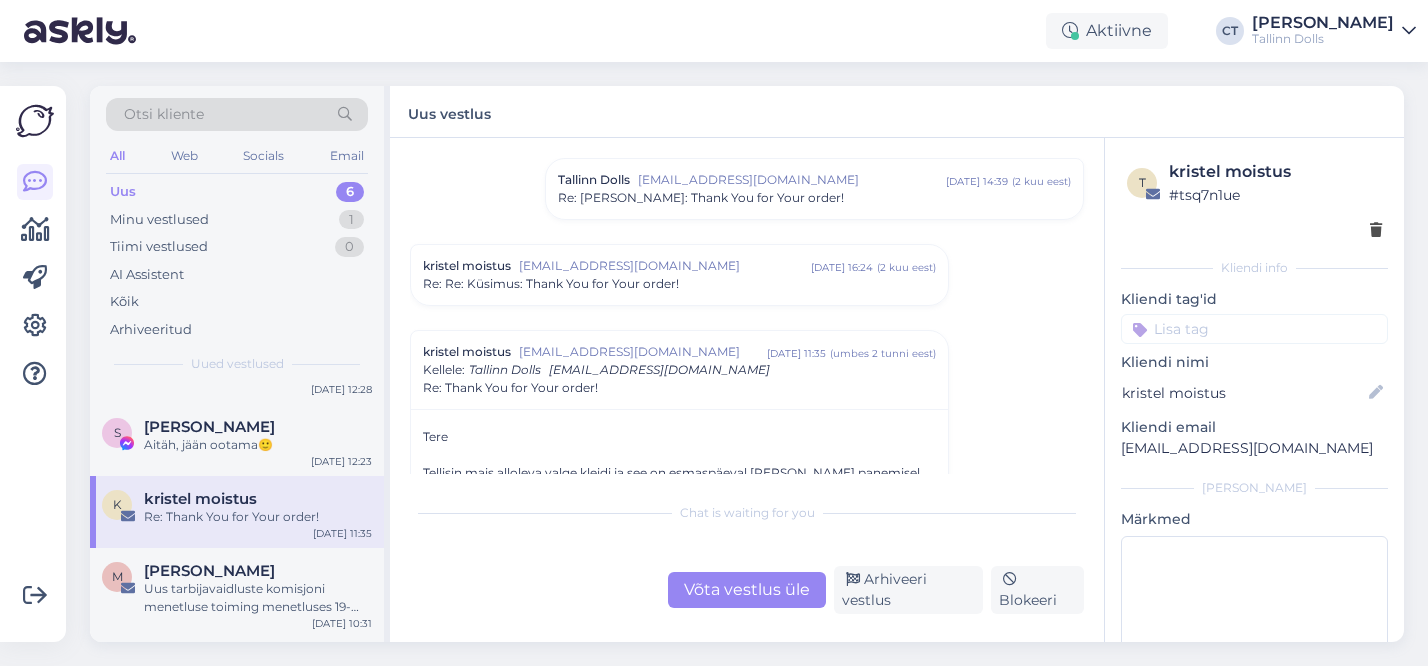 scroll, scrollTop: 4297, scrollLeft: 0, axis: vertical 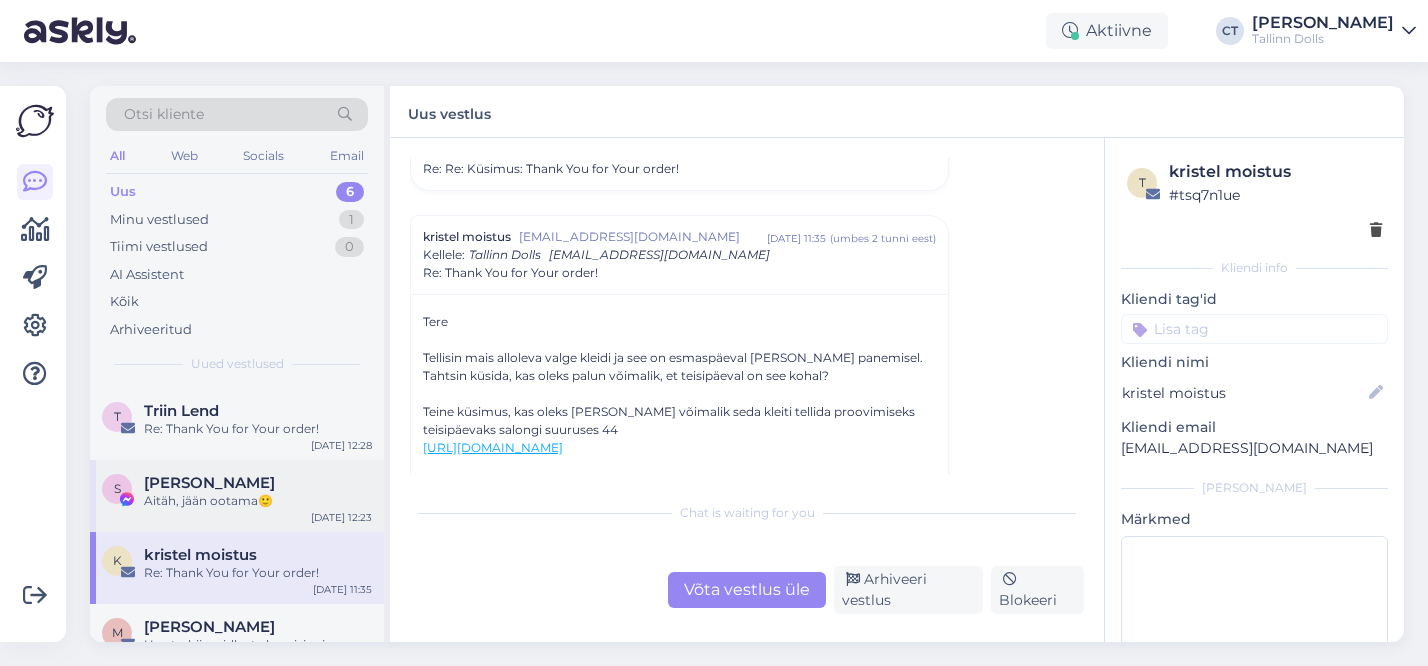 click on "S [PERSON_NAME] Aitäh, jään ootama🙂 [DATE] 12:23" at bounding box center (237, 496) 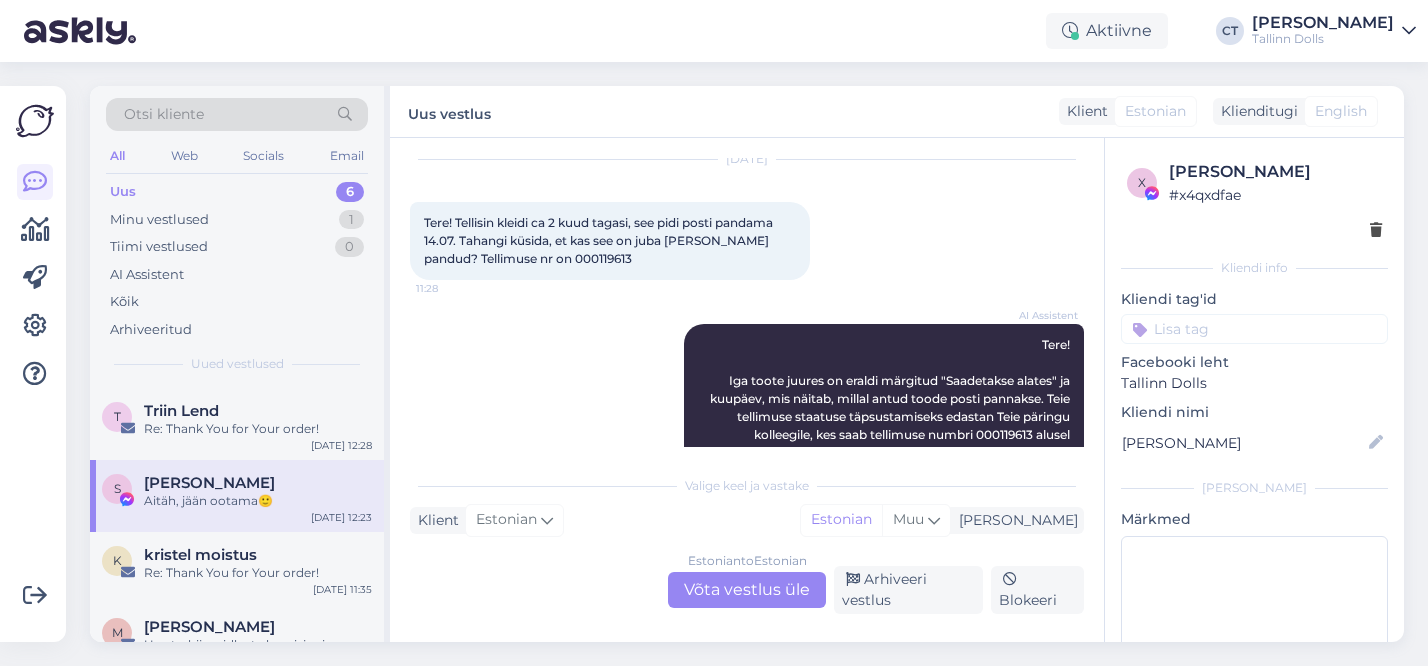 scroll, scrollTop: 11, scrollLeft: 0, axis: vertical 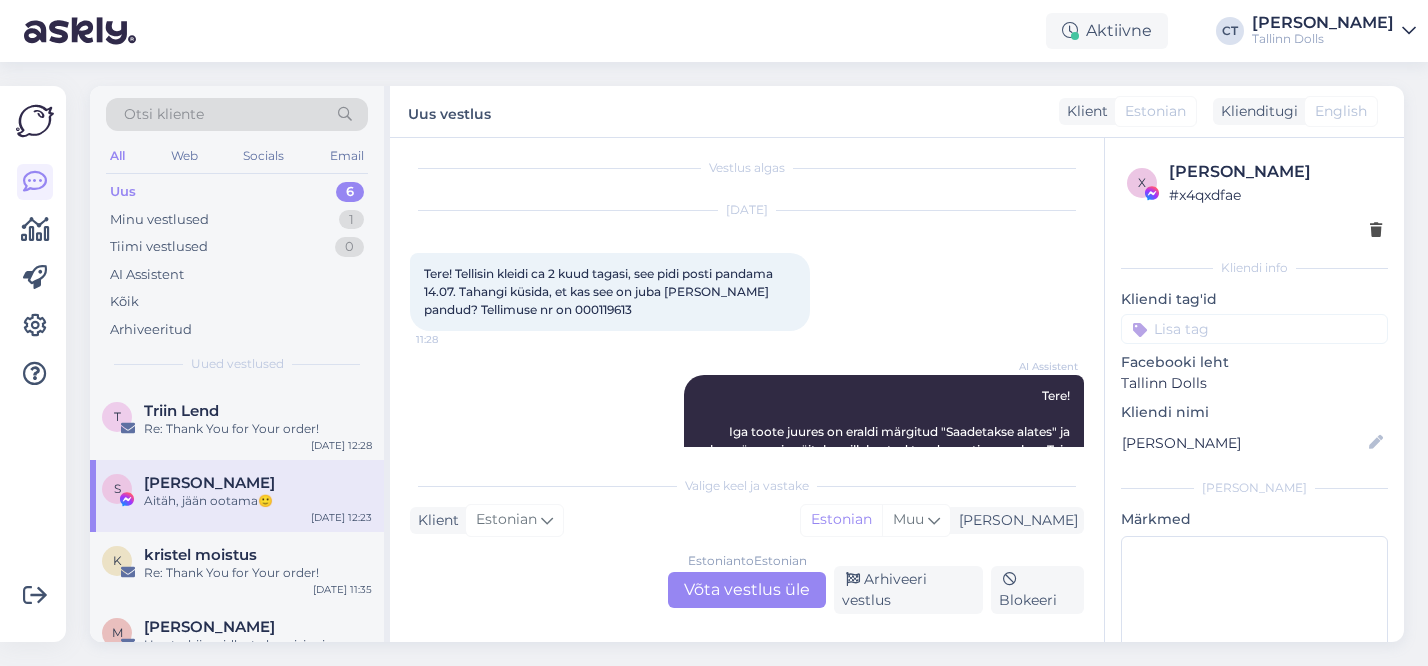 click on "Tere! Tellisin kleidi ca 2 kuud tagasi, see pidi posti pandama 14.07. Tahangi küsida, et kas see on juba [PERSON_NAME] pandud? Tellimuse nr on 000119613" at bounding box center [600, 291] 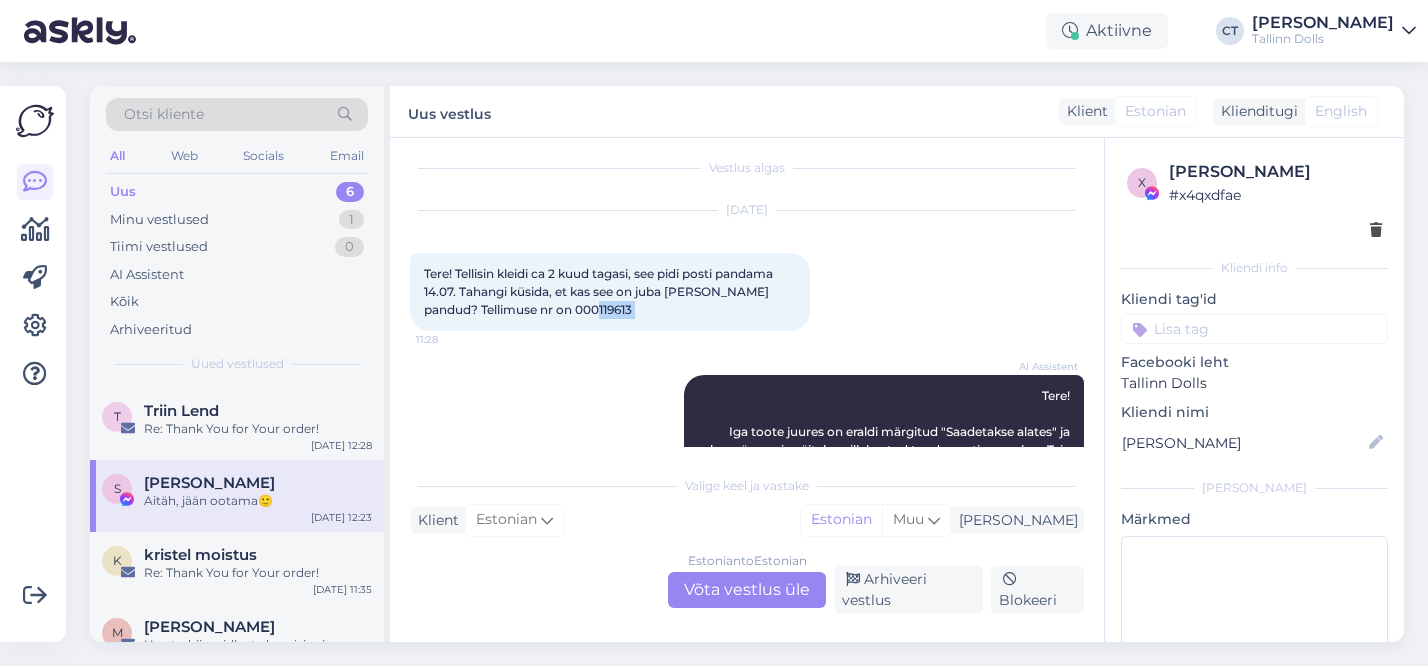 click on "Tere! Tellisin kleidi ca 2 kuud tagasi, see pidi posti pandama 14.07. Tahangi küsida, et kas see on juba [PERSON_NAME] pandud? Tellimuse nr on 000119613" at bounding box center [600, 291] 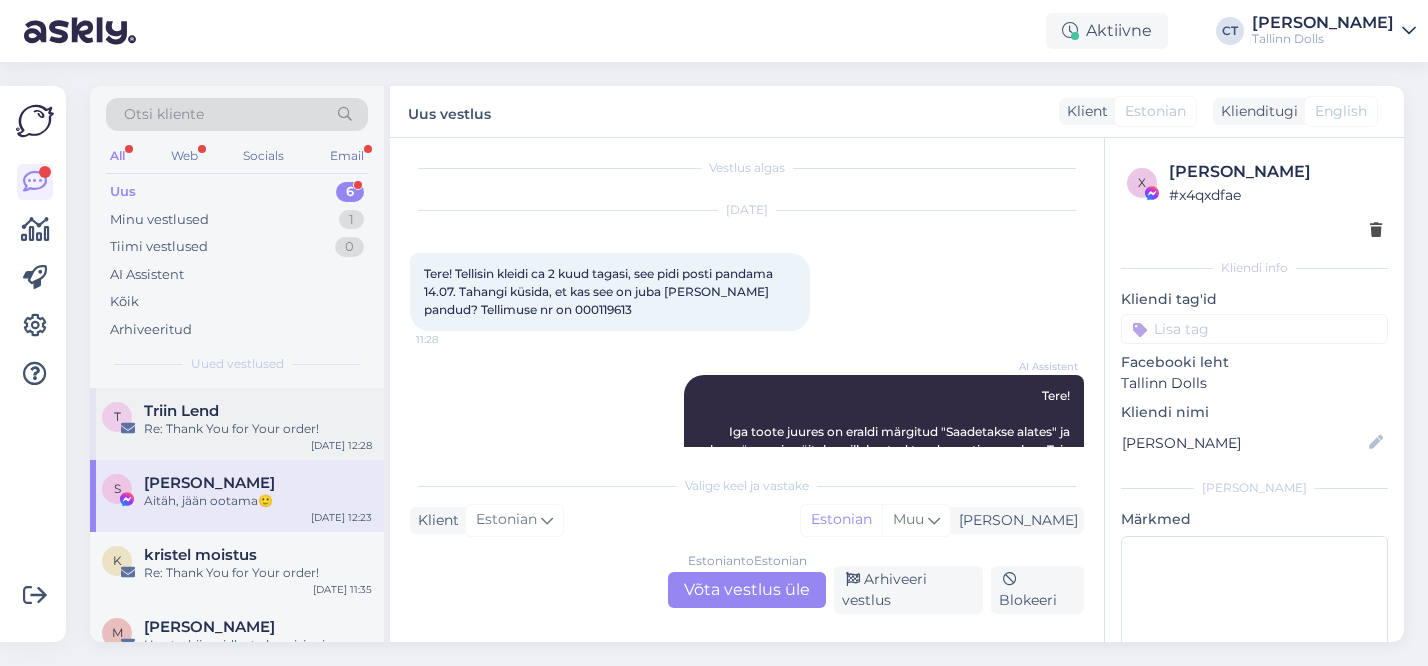 click on "Triin Lend" at bounding box center [181, 411] 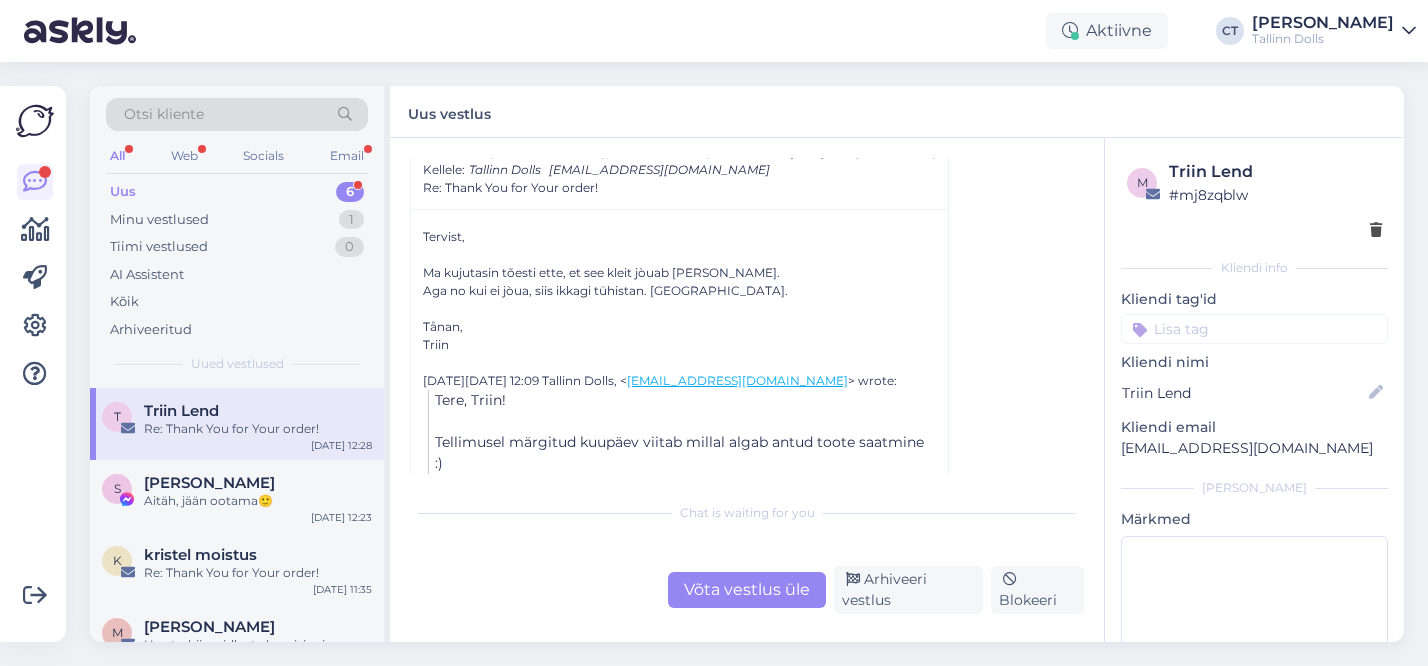 scroll, scrollTop: 259, scrollLeft: 0, axis: vertical 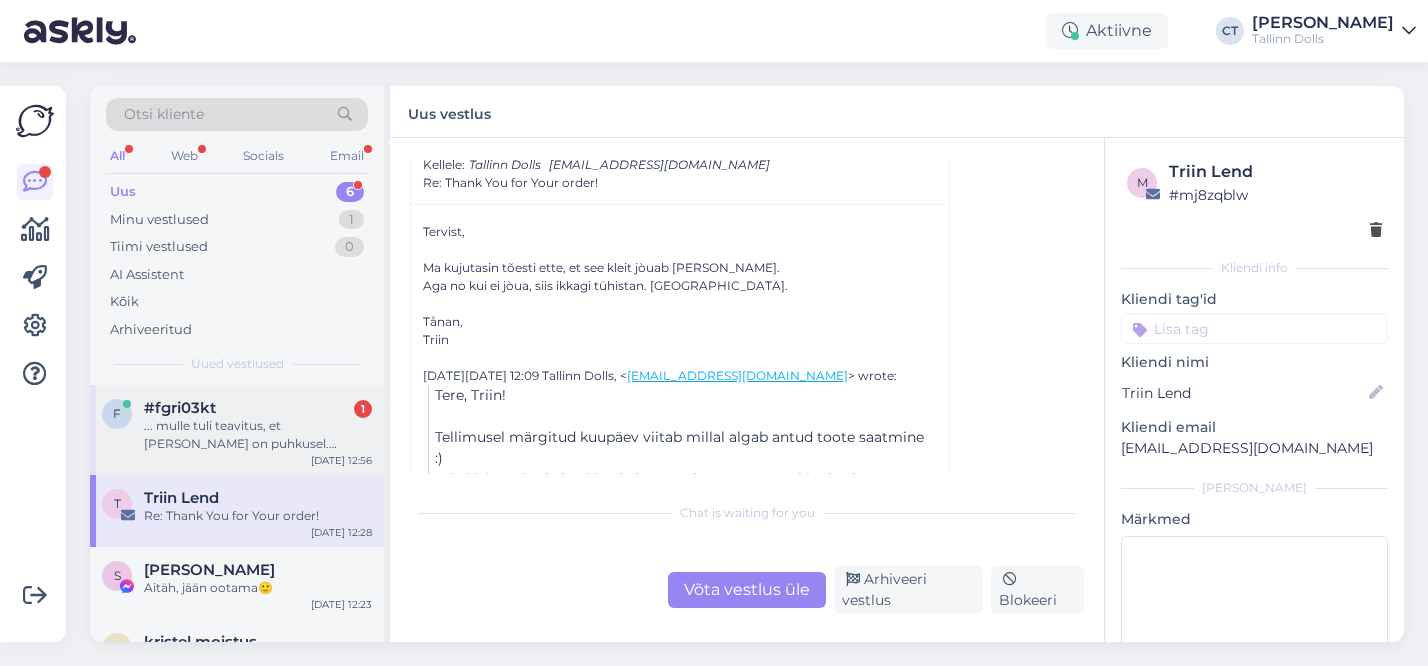 click on "... mulle tuli teavitus, et [PERSON_NAME] on puhkusel. Loodan, et mu kiri jõuab siiski [PERSON_NAME]." at bounding box center (258, 435) 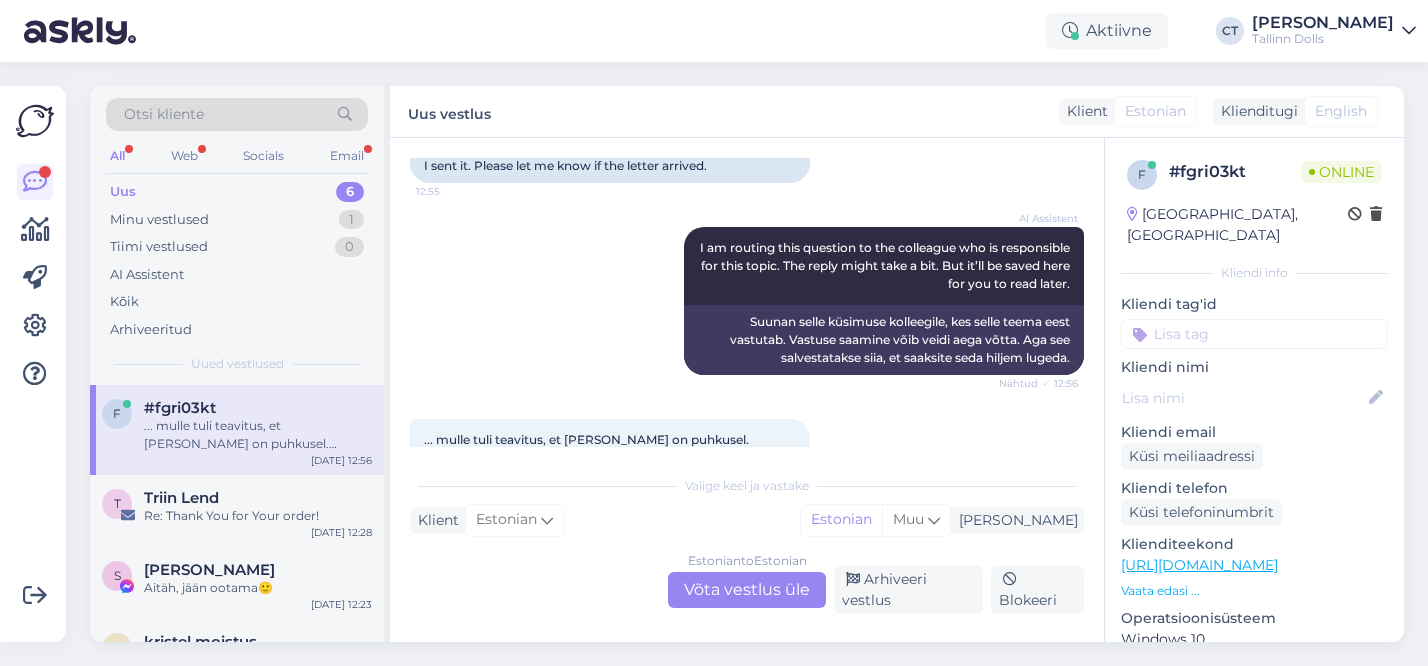 scroll, scrollTop: 2167, scrollLeft: 0, axis: vertical 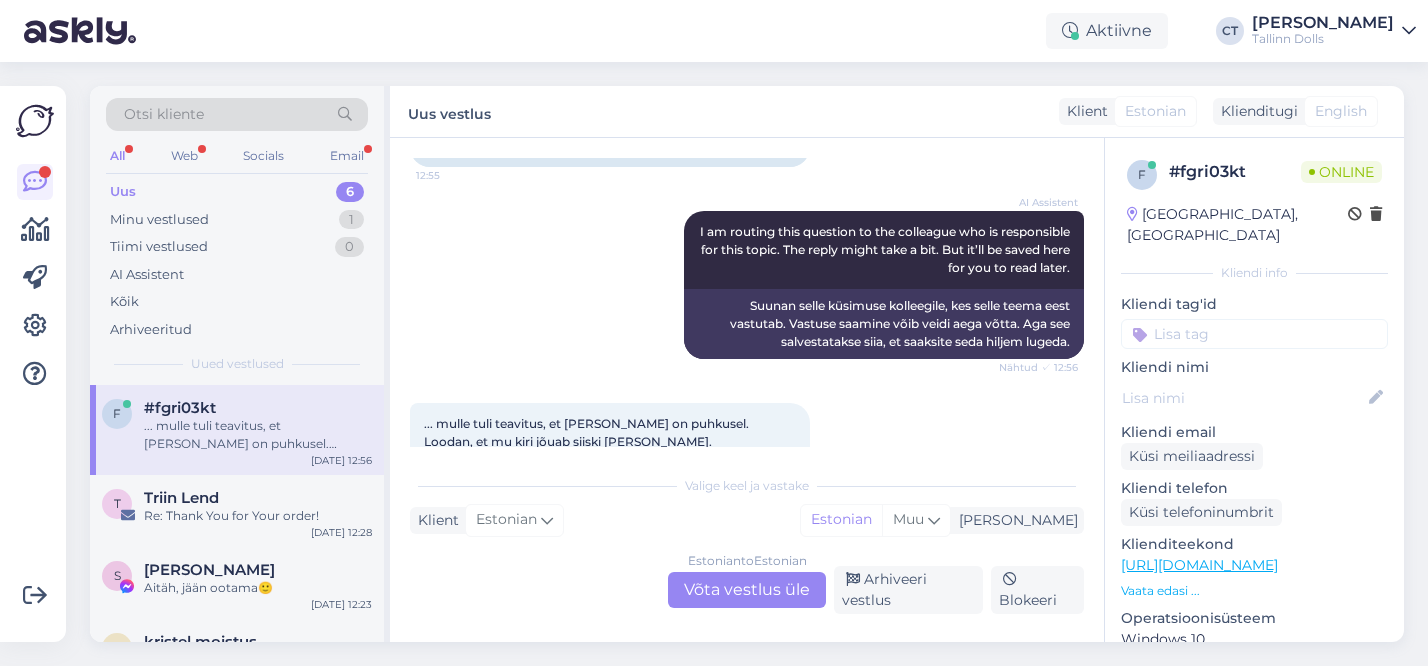 click on "Estonian  to  Estonian Võta vestlus üle" at bounding box center [747, 590] 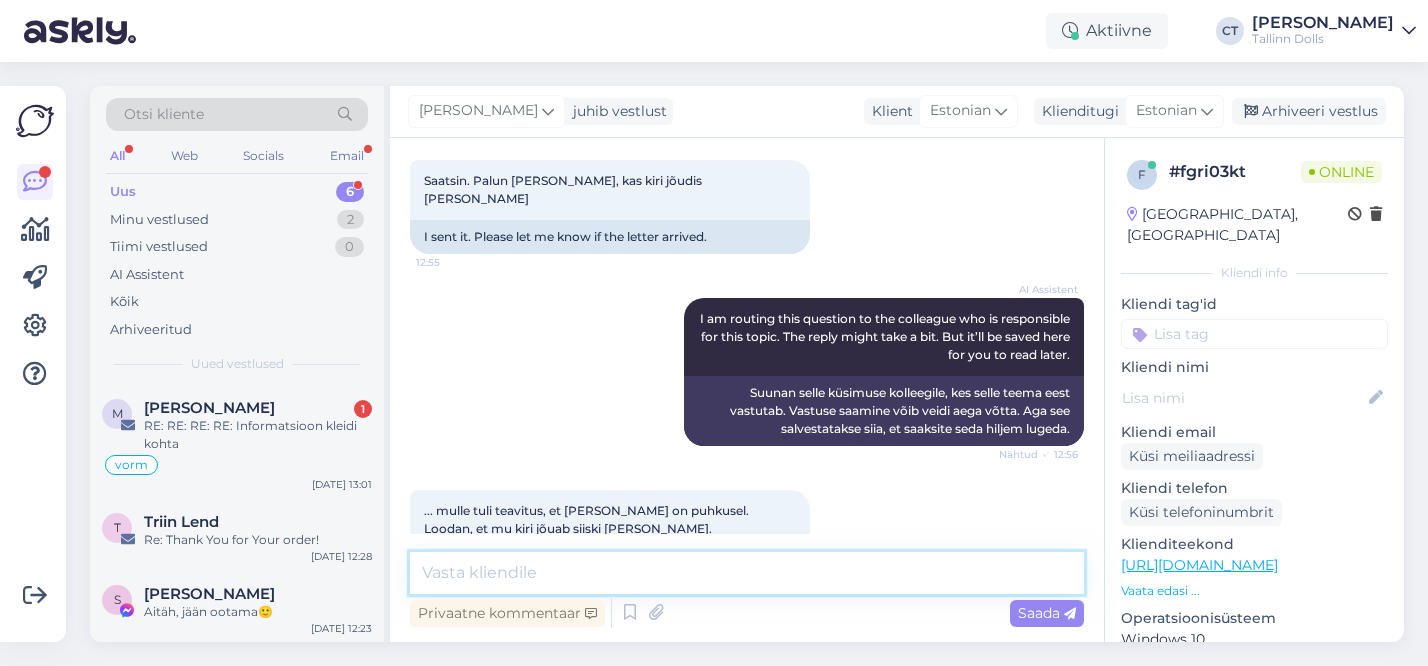 click at bounding box center [747, 573] 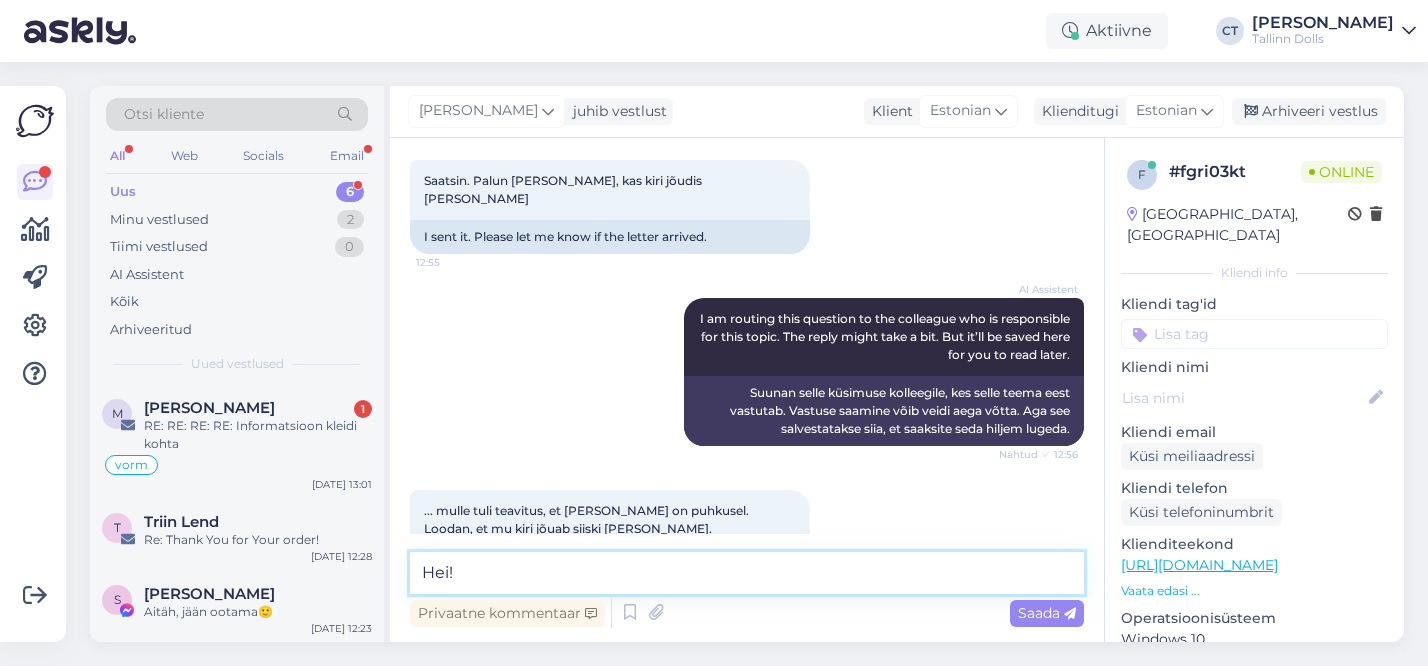 scroll, scrollTop: 2104, scrollLeft: 0, axis: vertical 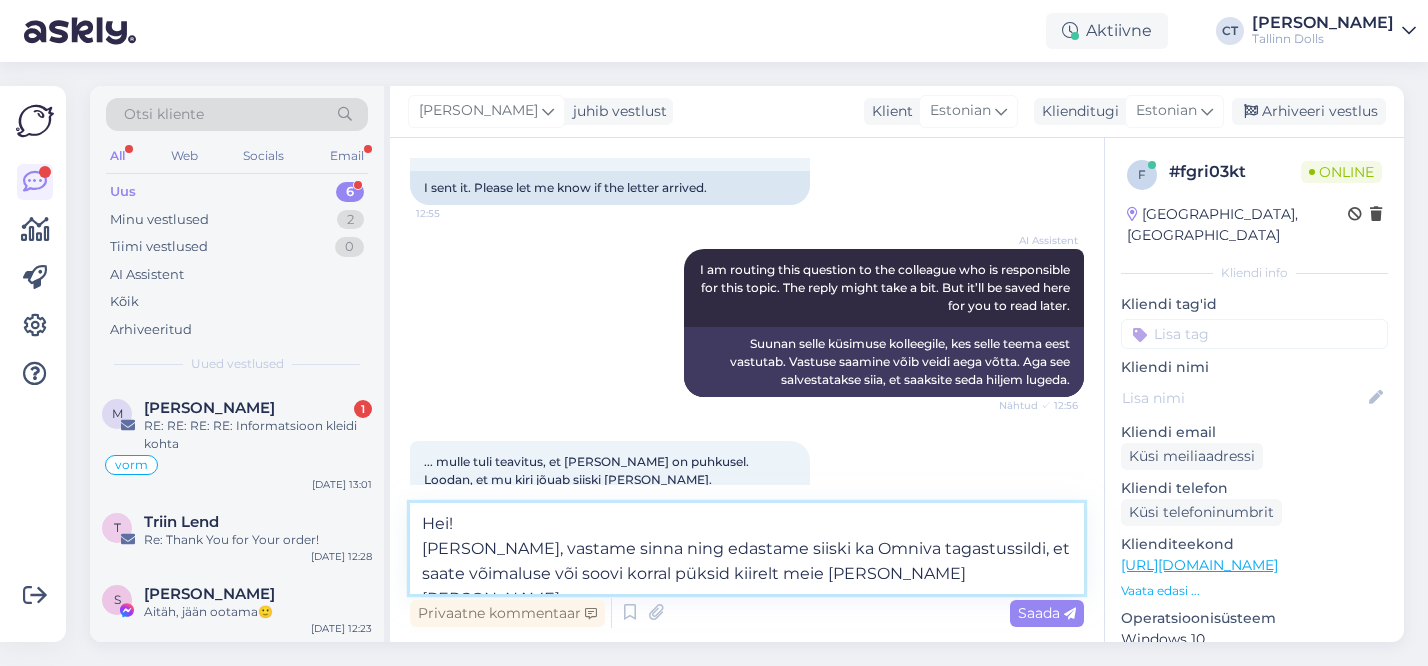 type on "Hei!
[PERSON_NAME], vastame sinna ning edastame siiski ka Omniva tagastussildi, et saate võimaluse või soovi korral püksid kiirelt meie [PERSON_NAME] [PERSON_NAME] :)" 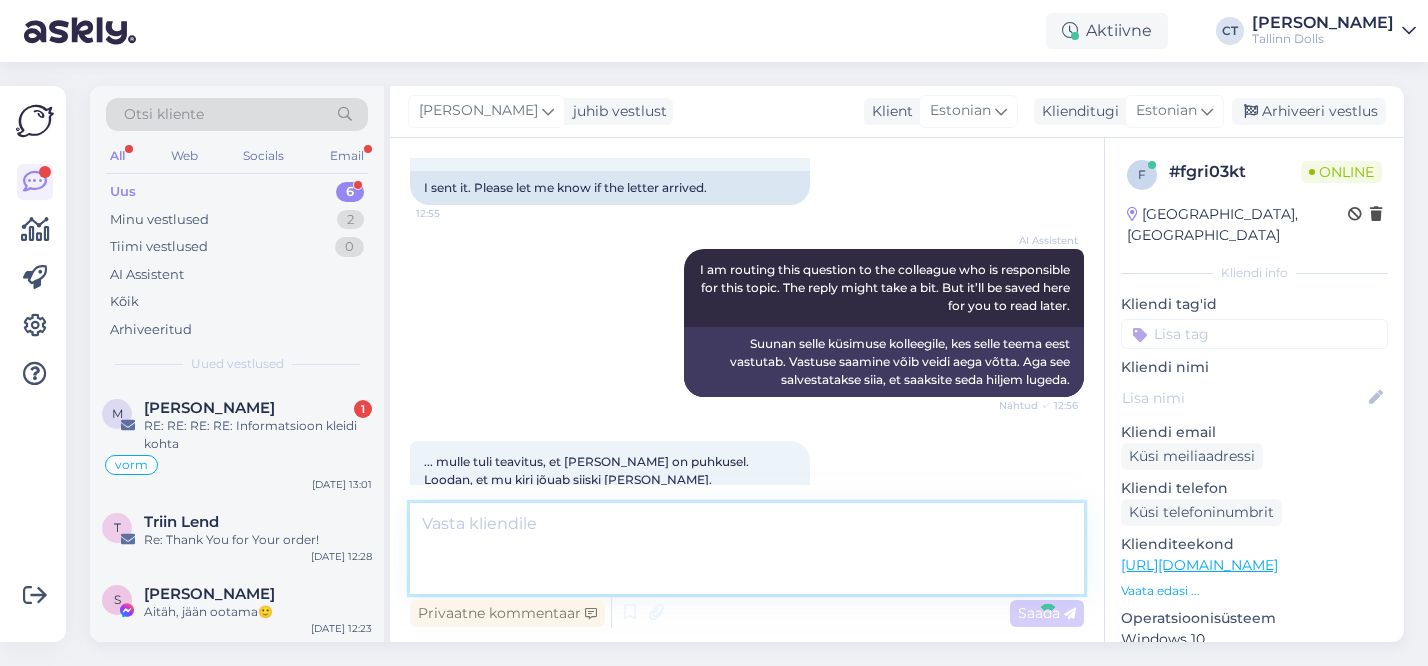scroll, scrollTop: 2220, scrollLeft: 0, axis: vertical 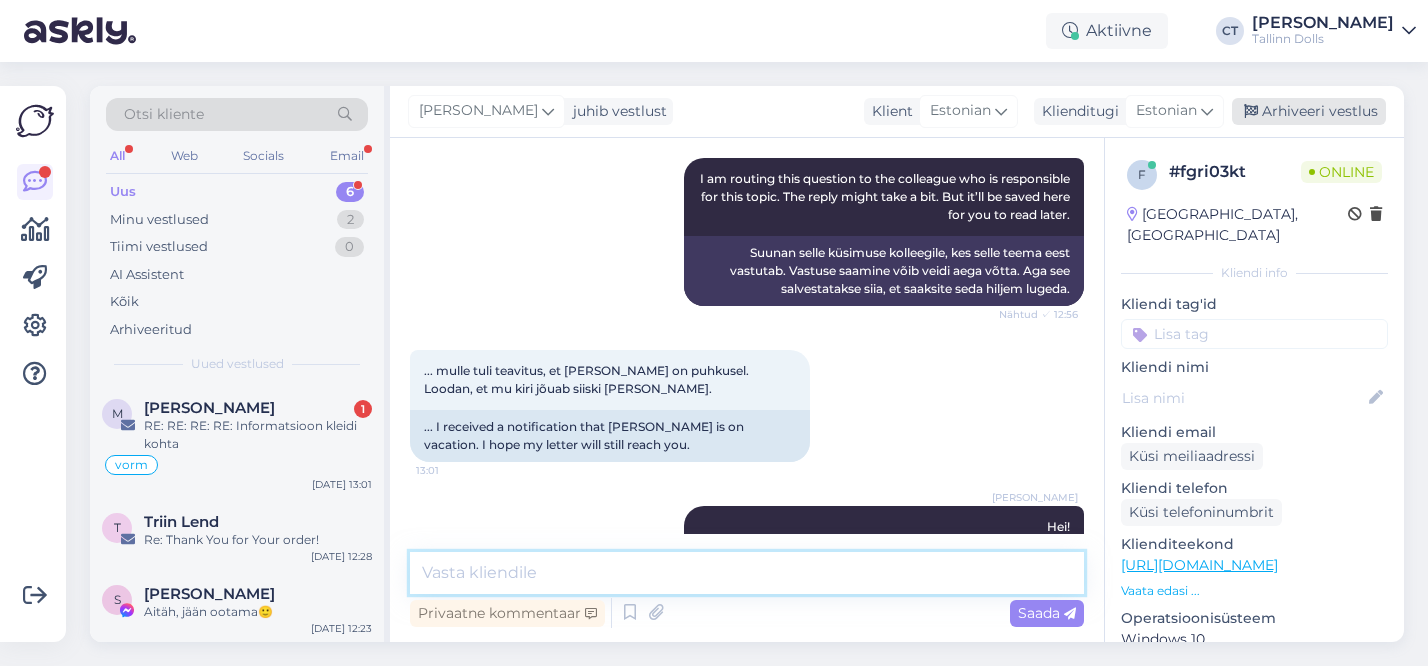 type 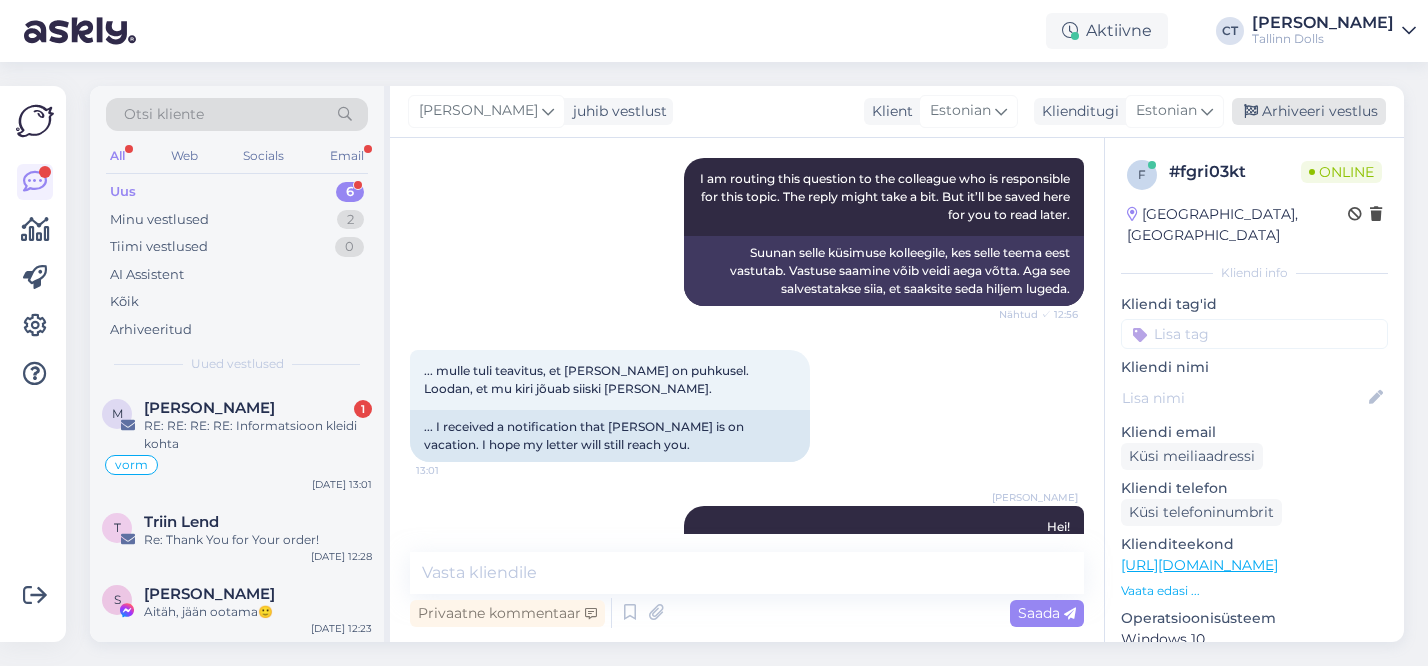 click on "Arhiveeri vestlus" at bounding box center [1309, 111] 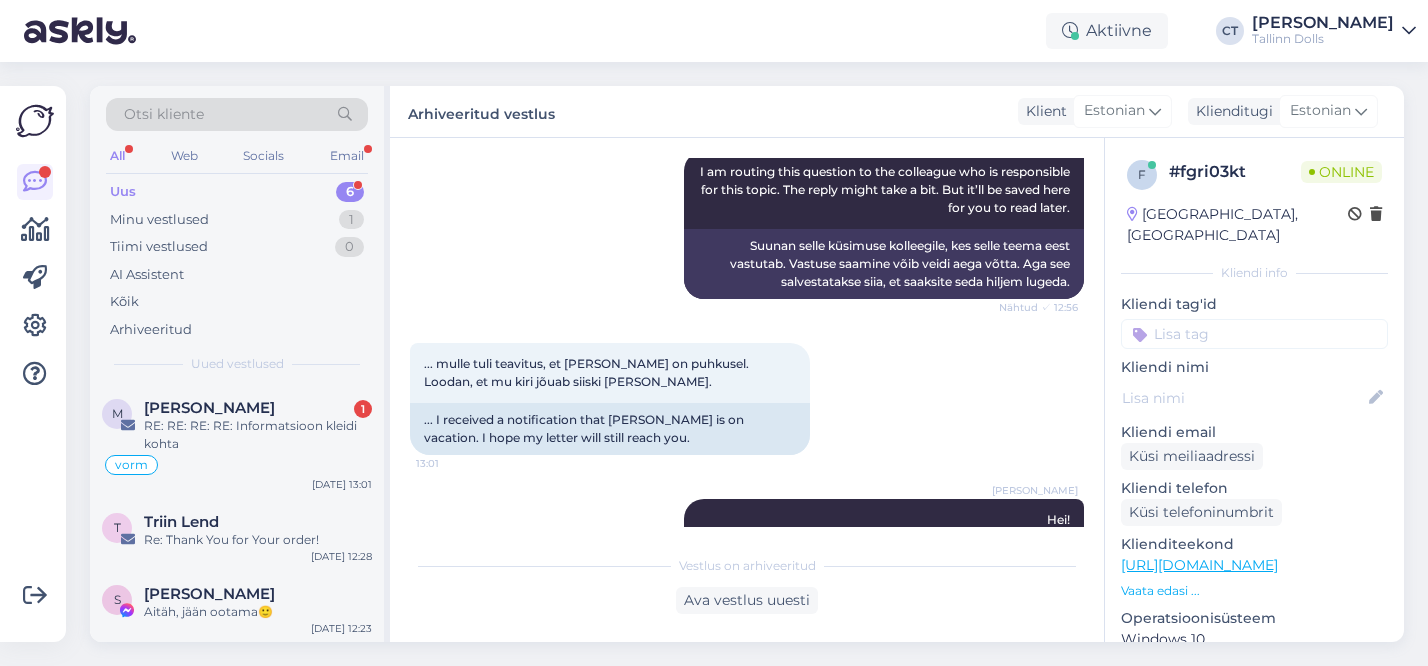 scroll, scrollTop: 2248, scrollLeft: 0, axis: vertical 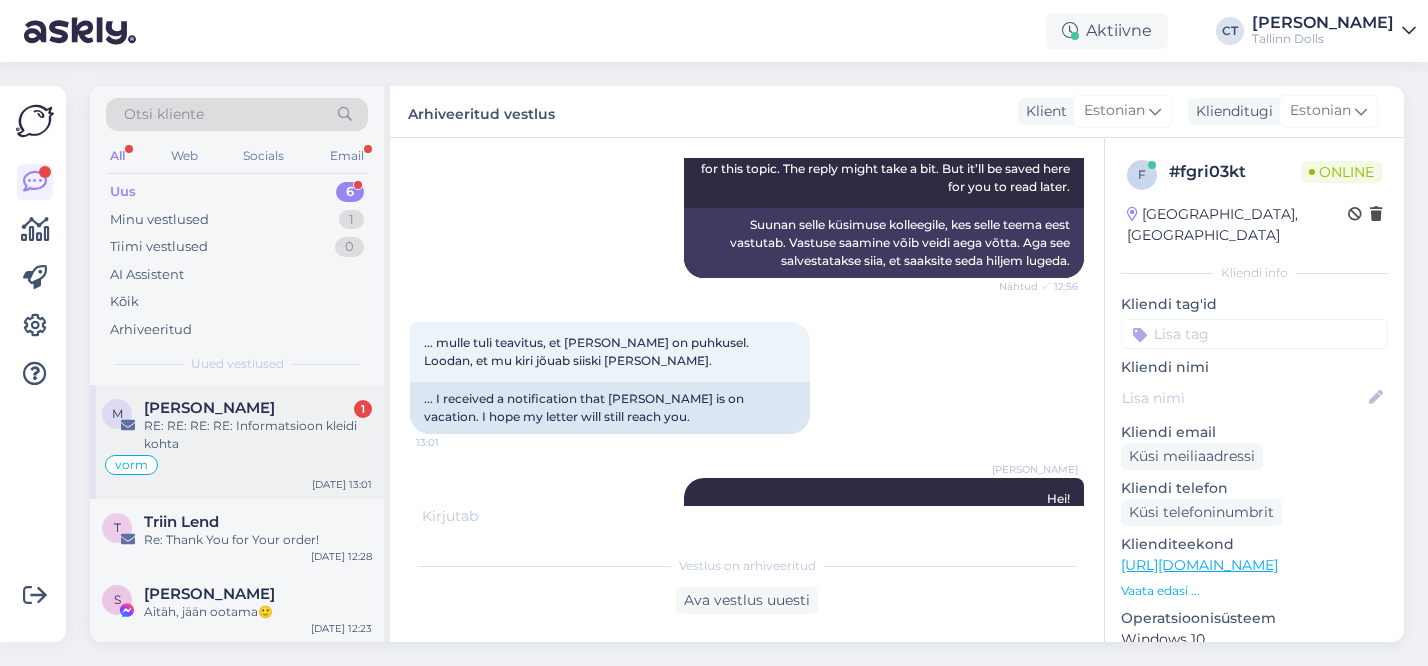 click on "RE: RE: RE: RE: Informatsioon kleidi kohta" at bounding box center [258, 435] 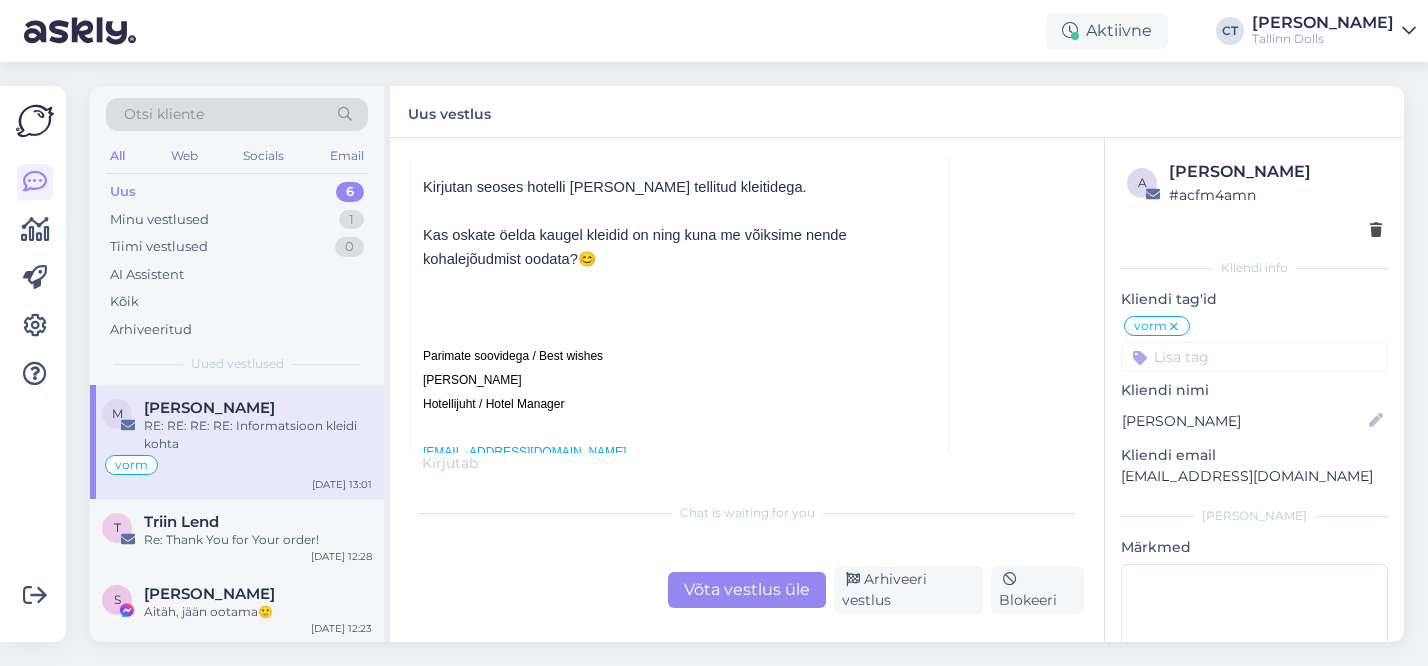 scroll, scrollTop: 1218, scrollLeft: 0, axis: vertical 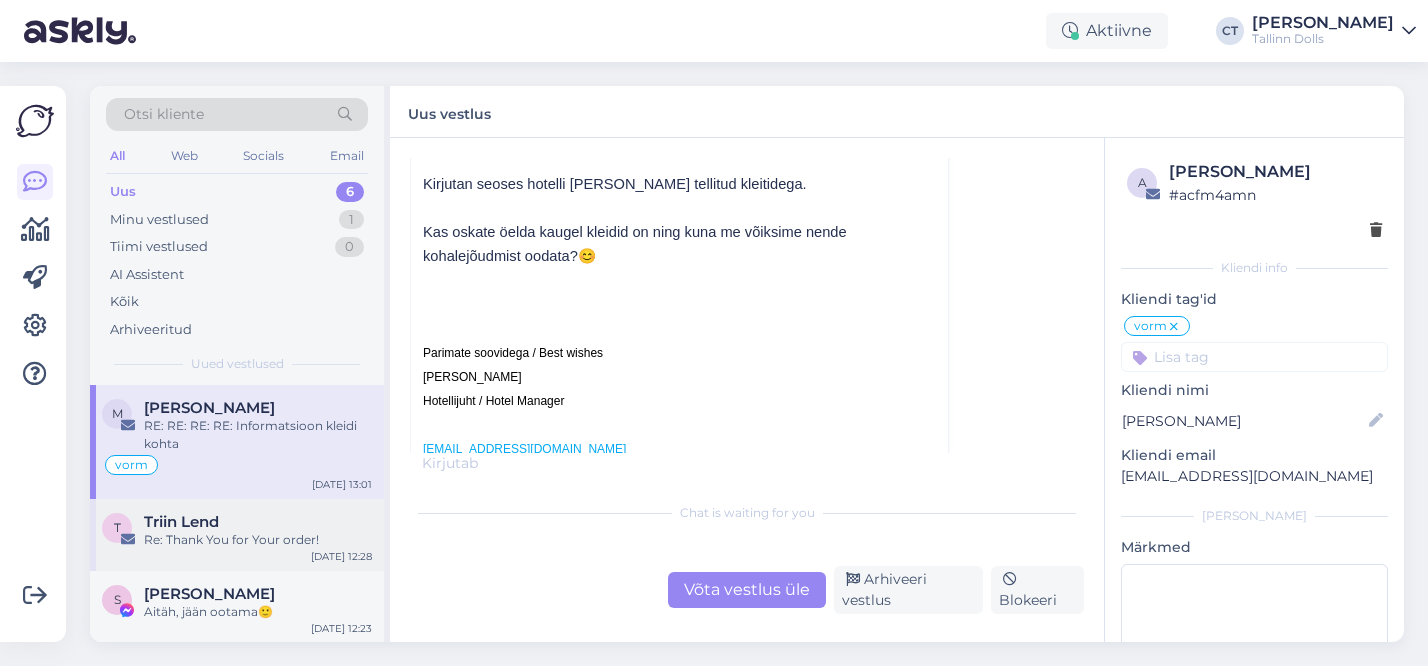 click on "Re: Thank You for Your order!" at bounding box center (258, 540) 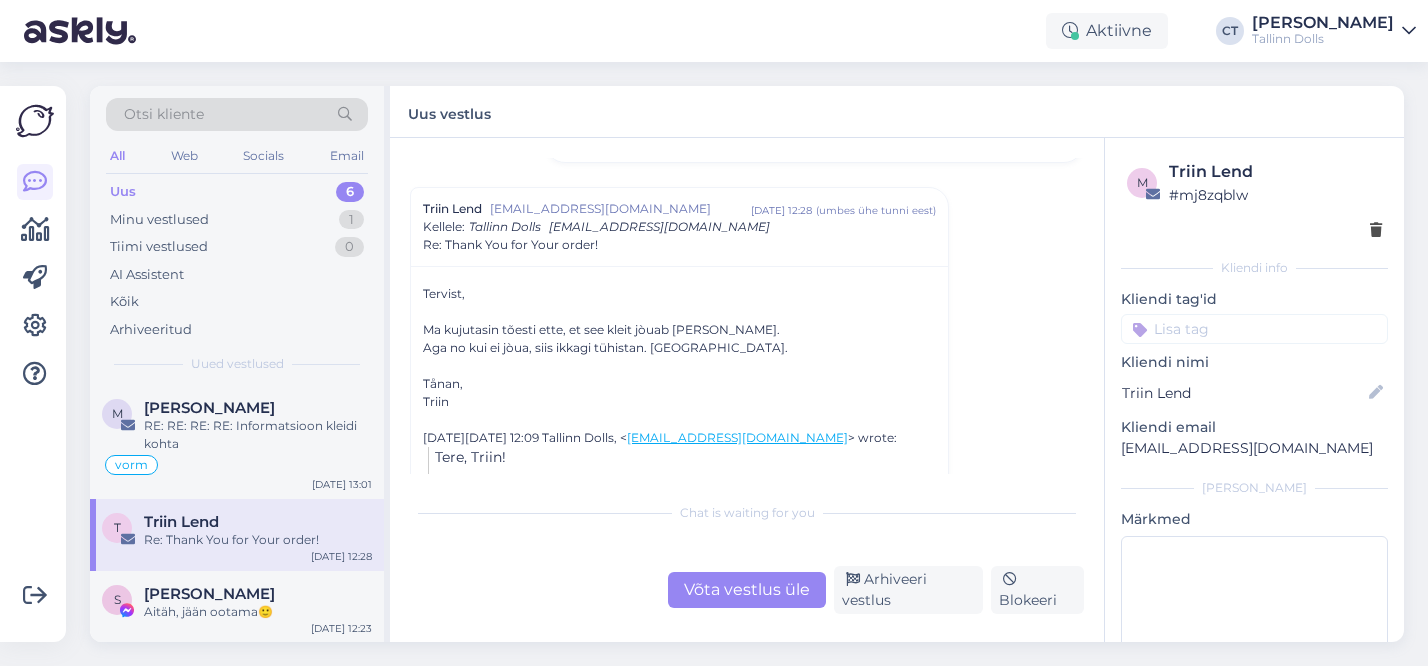 scroll, scrollTop: 199, scrollLeft: 0, axis: vertical 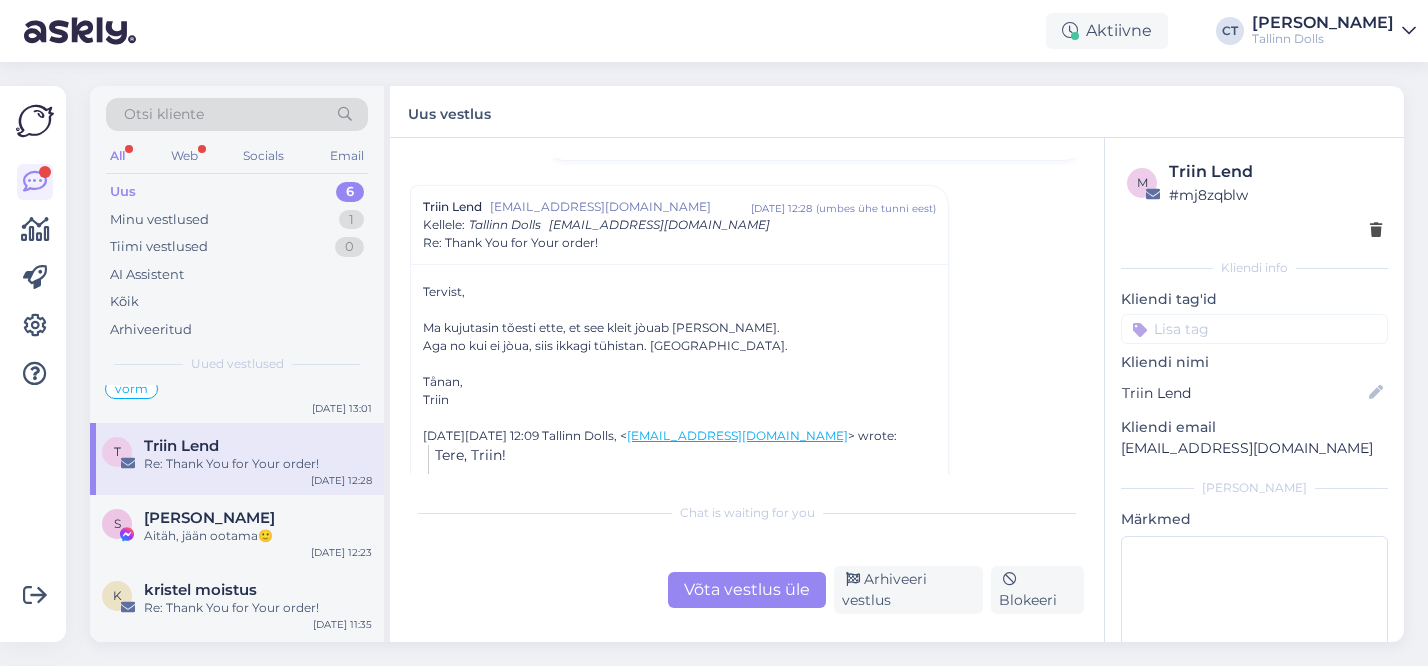 click on "Võta vestlus üle" at bounding box center [747, 590] 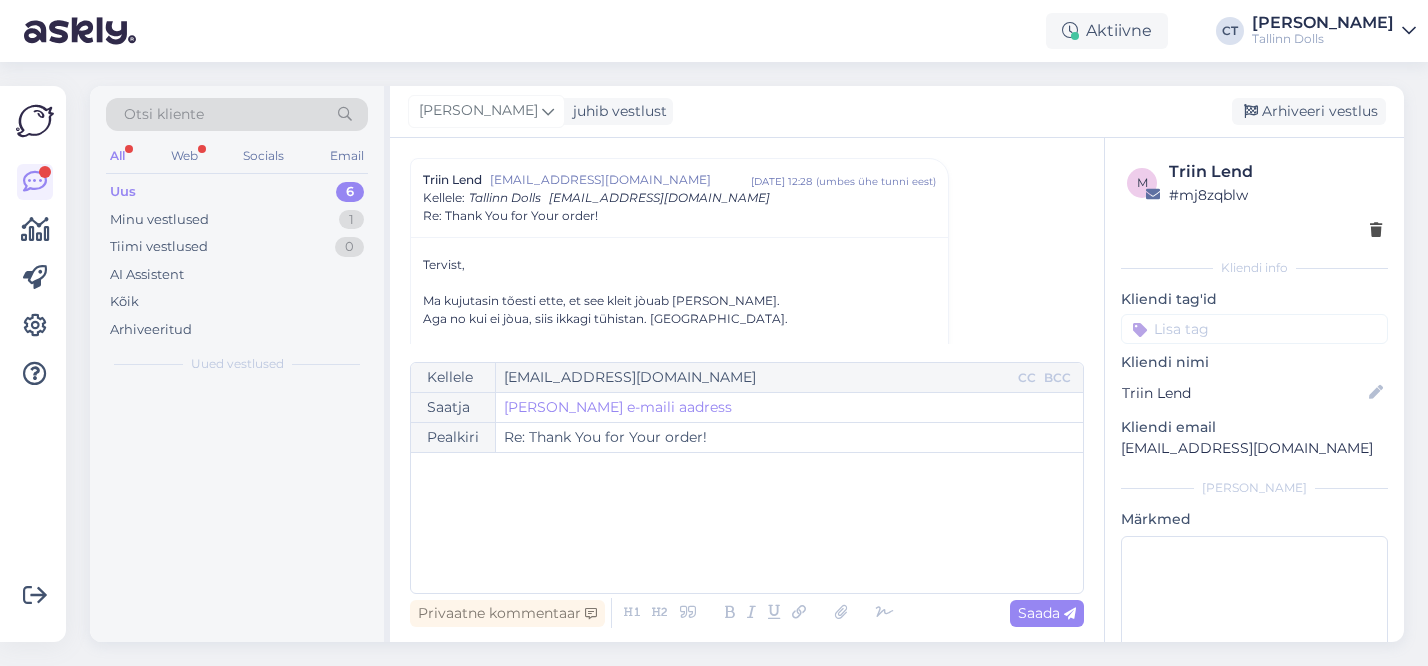 click on "﻿" at bounding box center (747, 523) 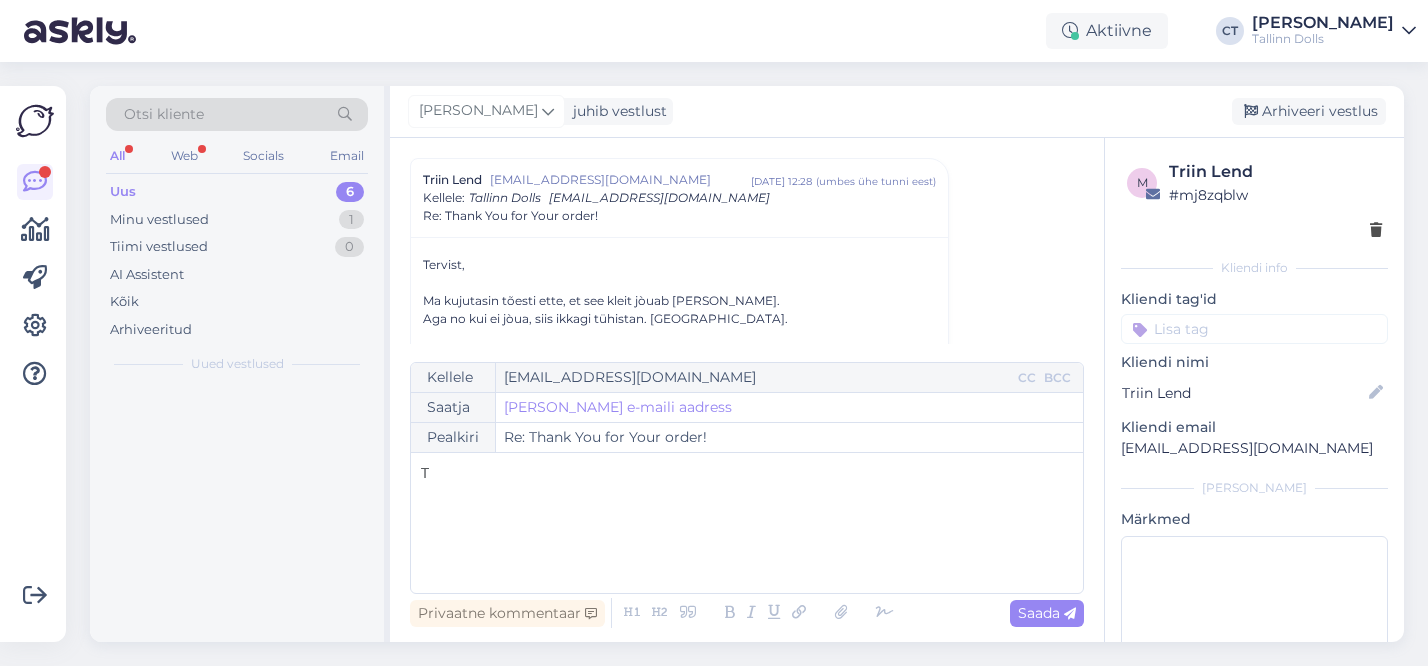 type 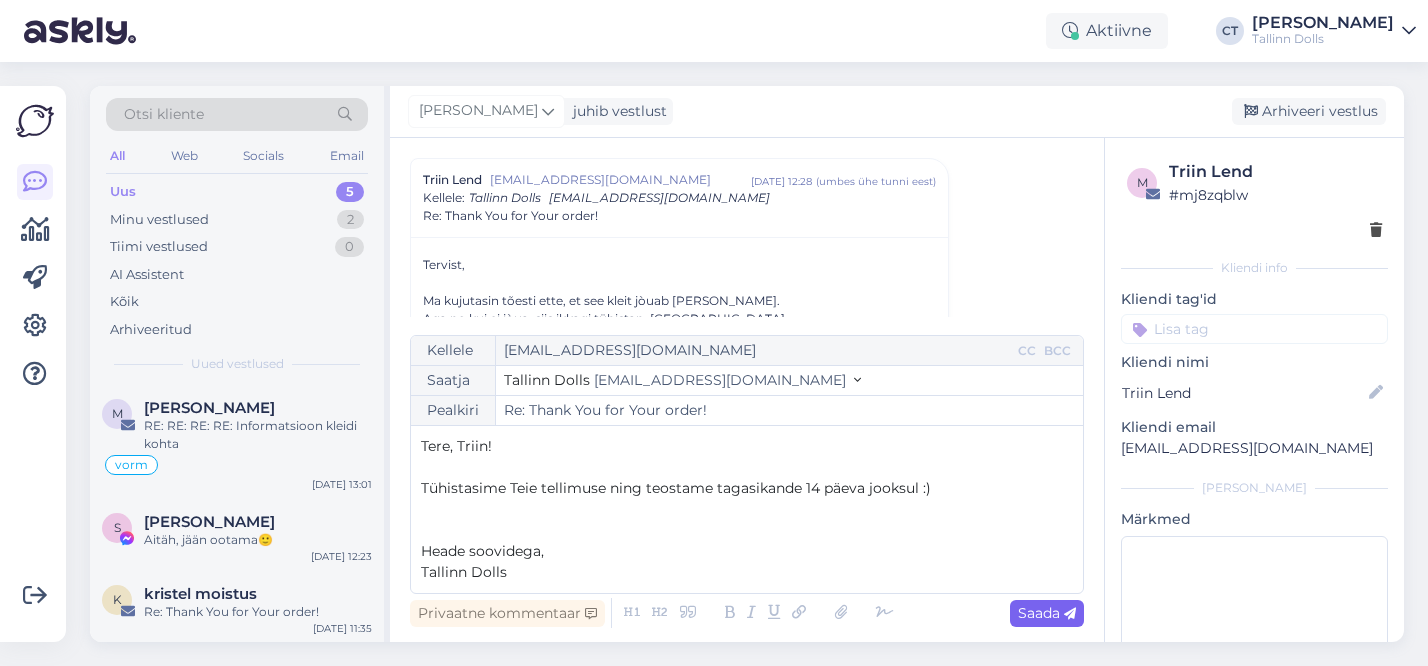 click on "Saada" at bounding box center (1047, 613) 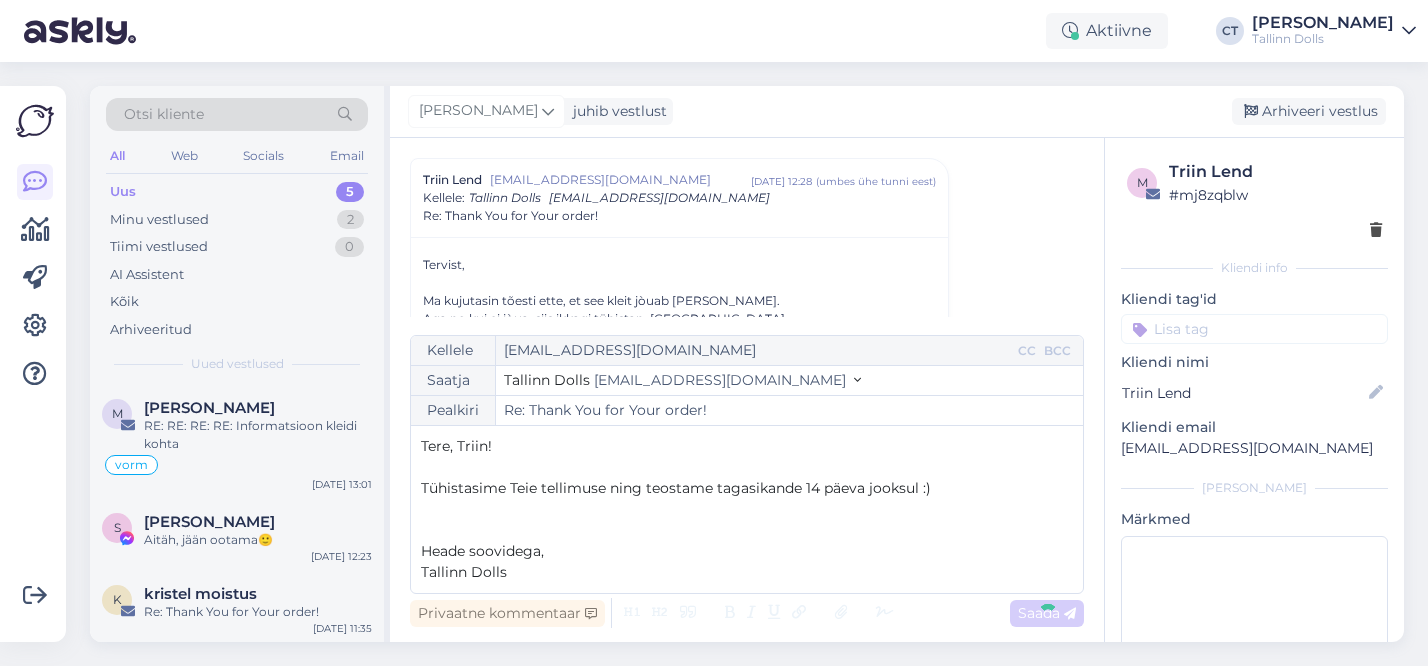 type on "Re: Re: Thank You for Your order!" 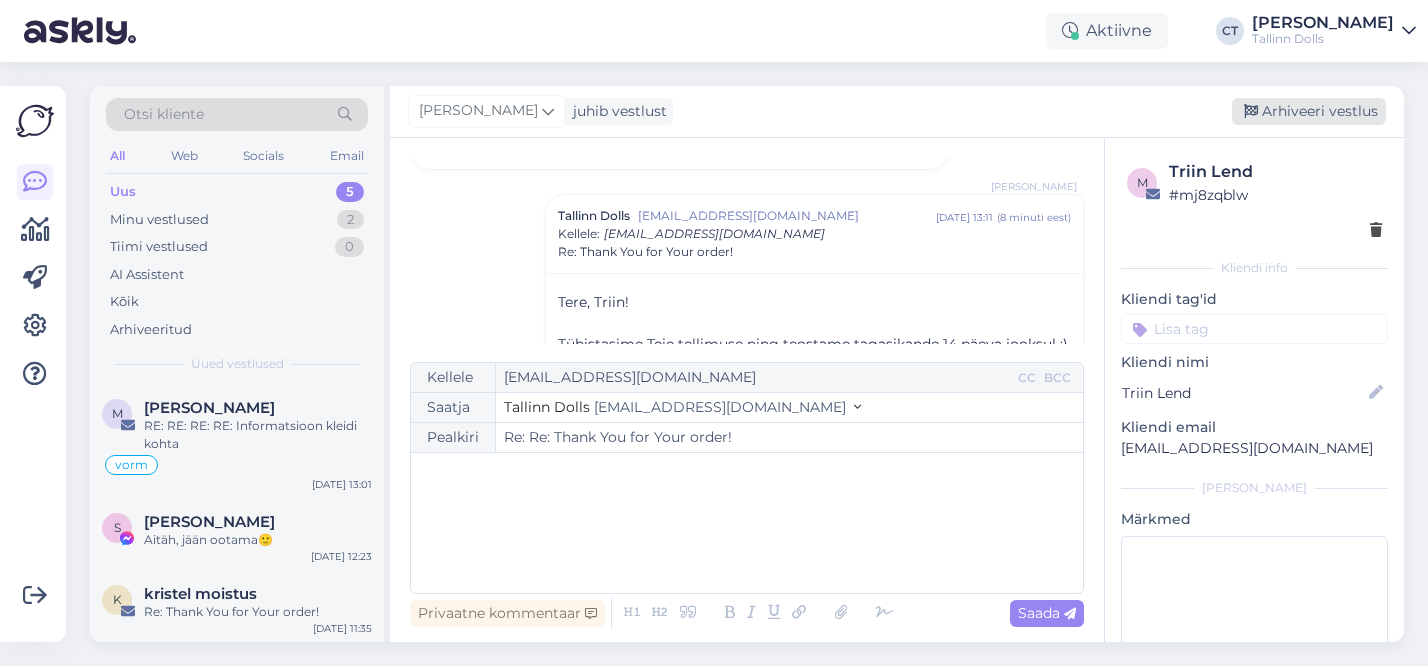 click on "Arhiveeri vestlus" at bounding box center [1309, 111] 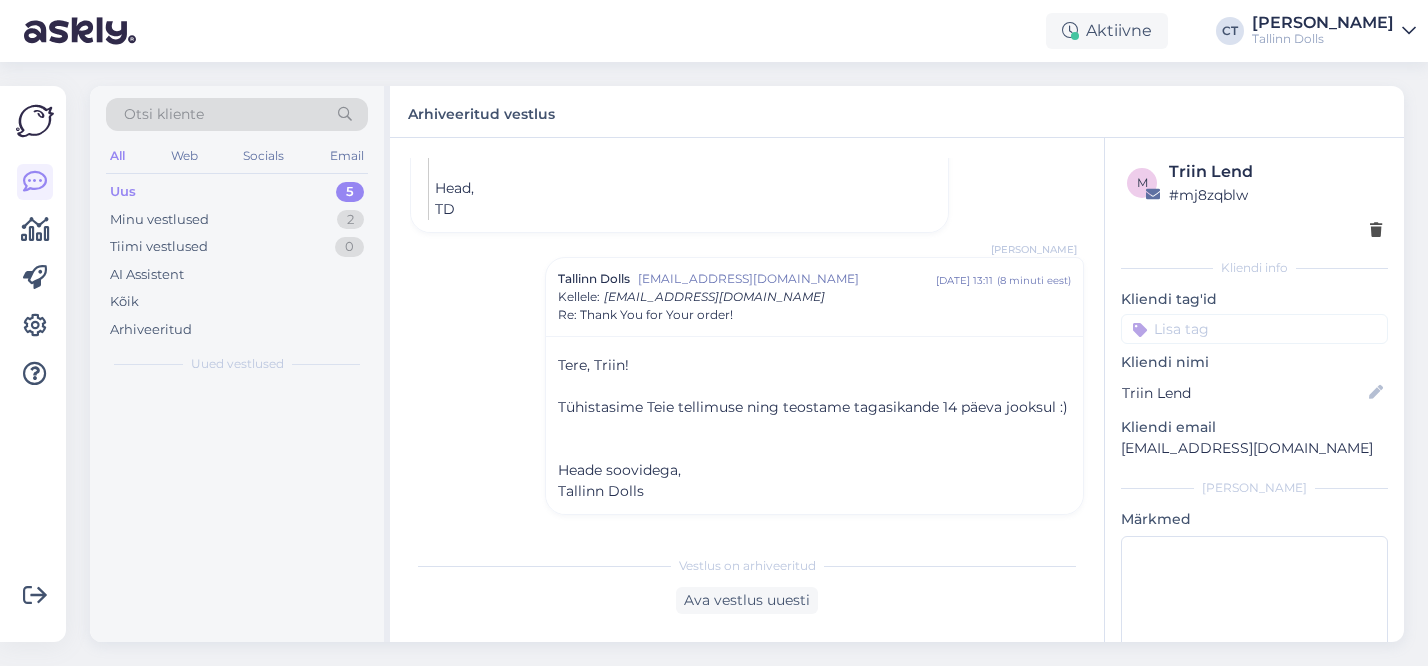 scroll, scrollTop: 634, scrollLeft: 0, axis: vertical 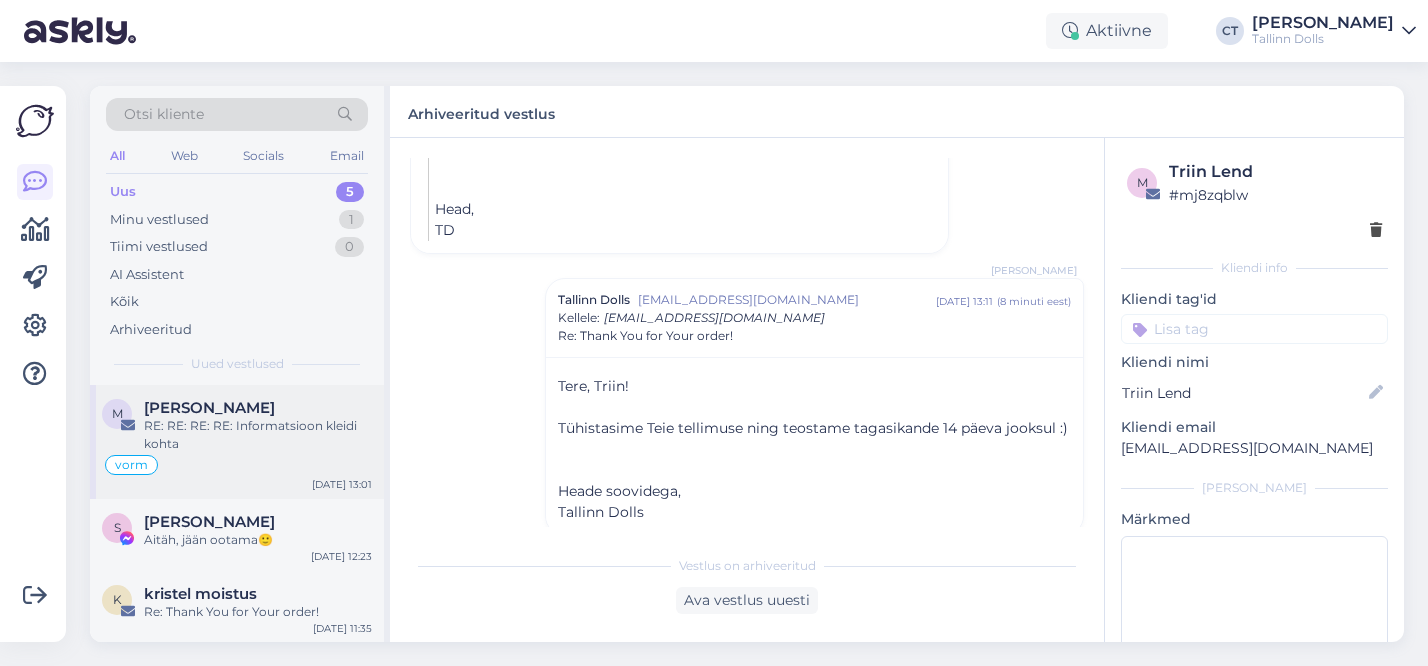 click on "RE: RE: RE: RE: Informatsioon kleidi kohta" at bounding box center (258, 435) 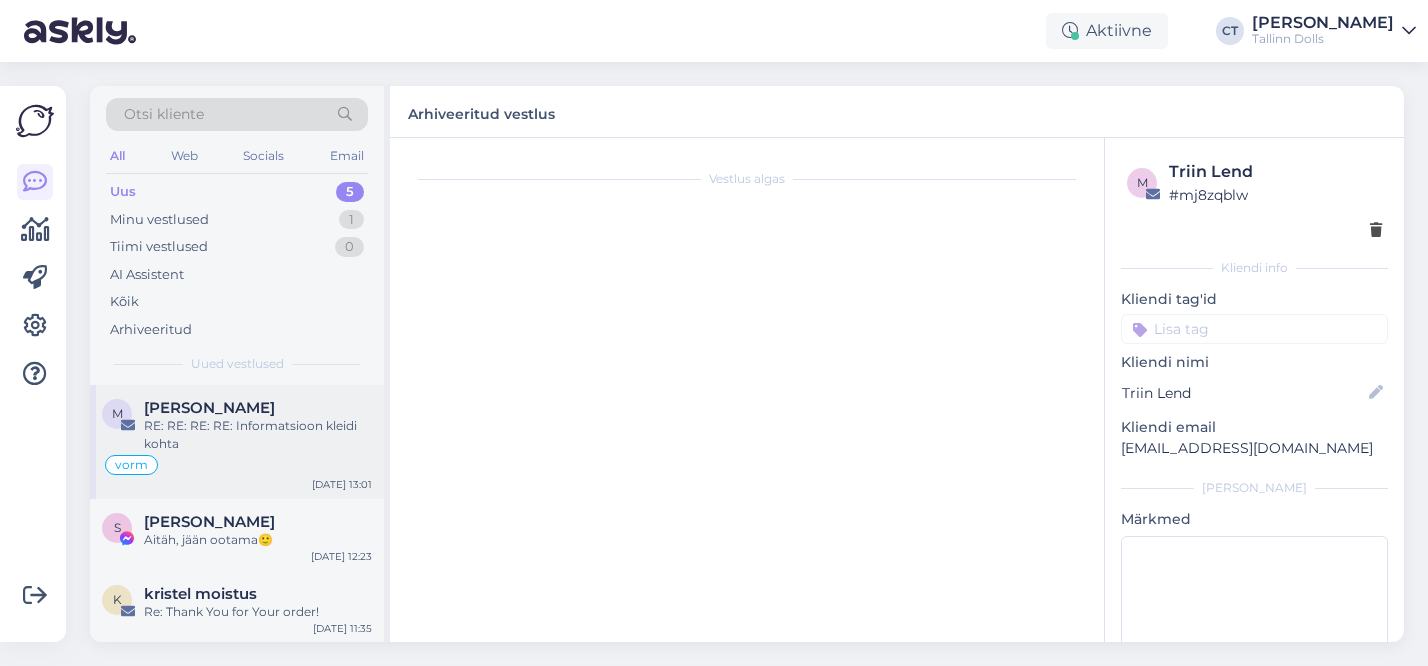 scroll, scrollTop: 914, scrollLeft: 0, axis: vertical 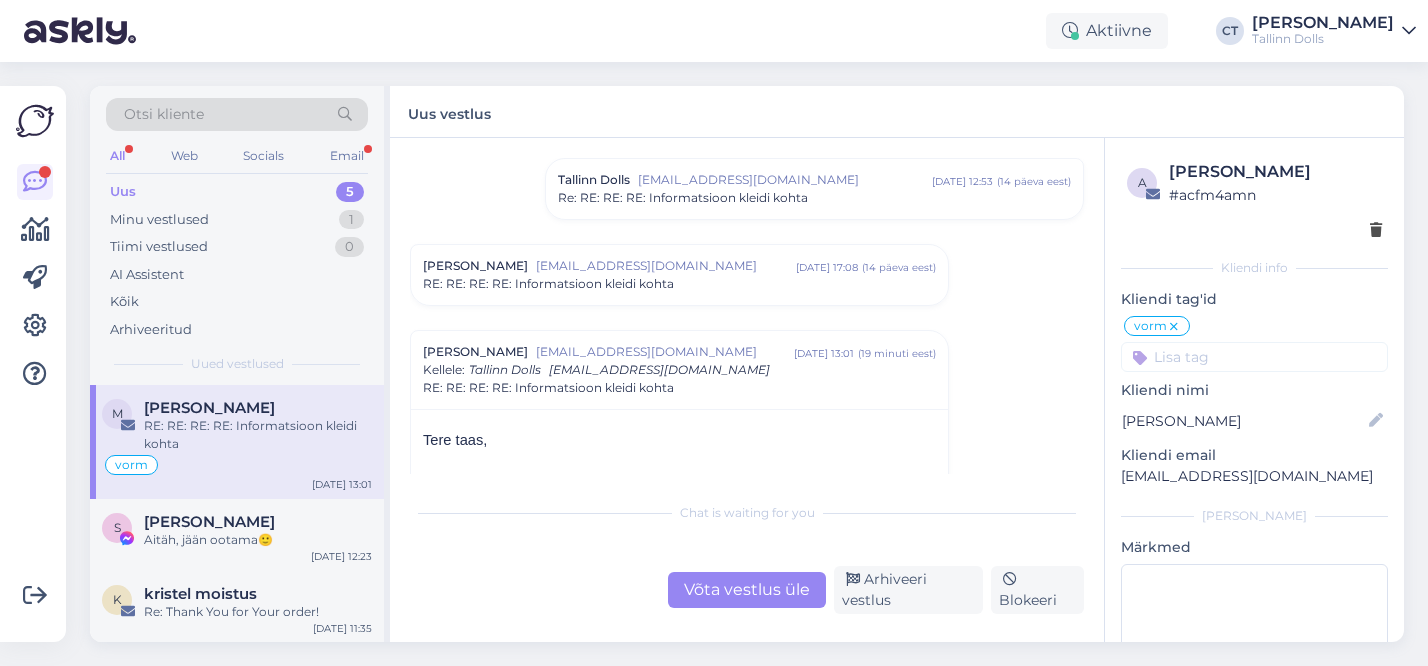 click on "Uus 5" at bounding box center [237, 192] 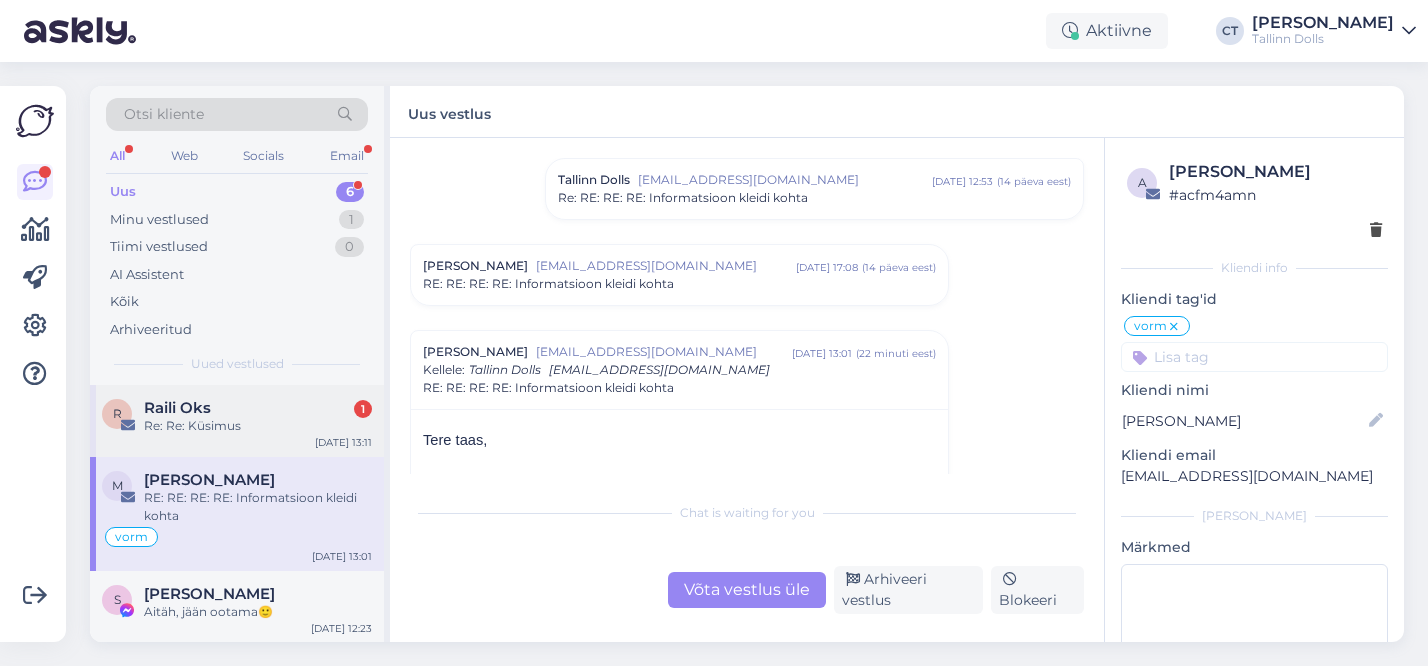 click on "Raili Oks 1" at bounding box center [258, 408] 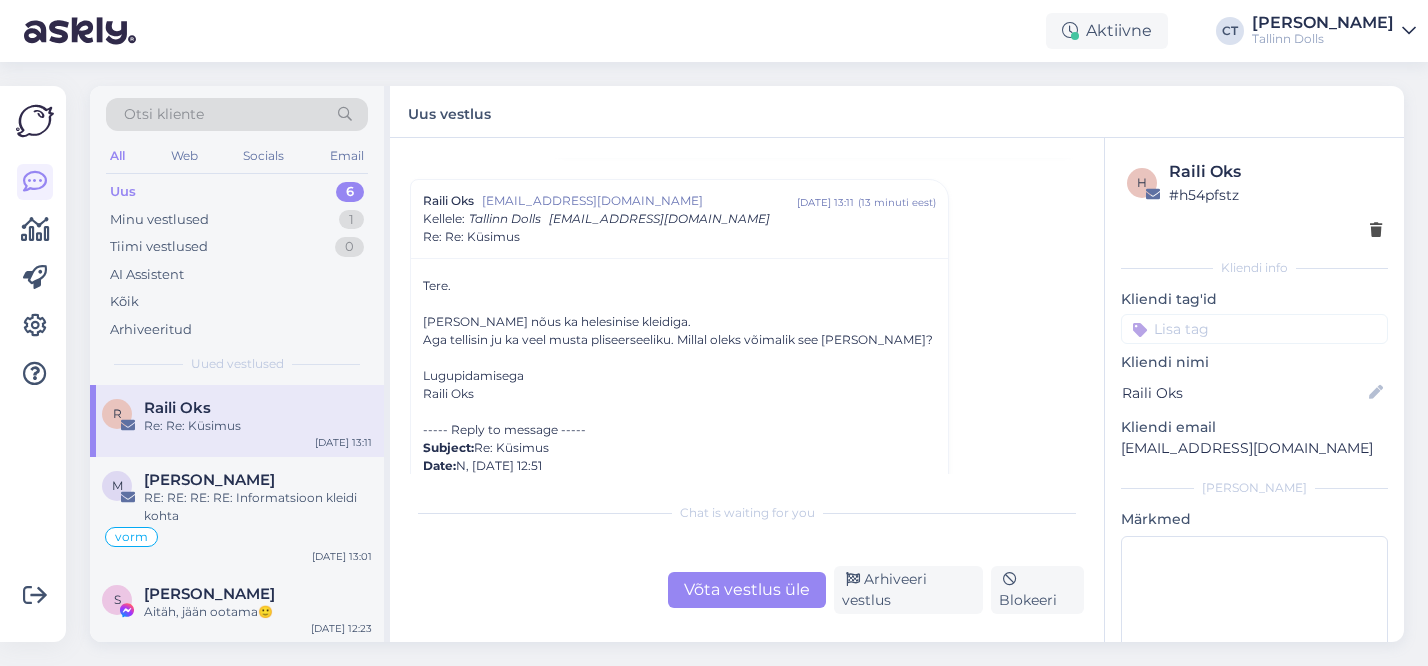 scroll, scrollTop: 550, scrollLeft: 0, axis: vertical 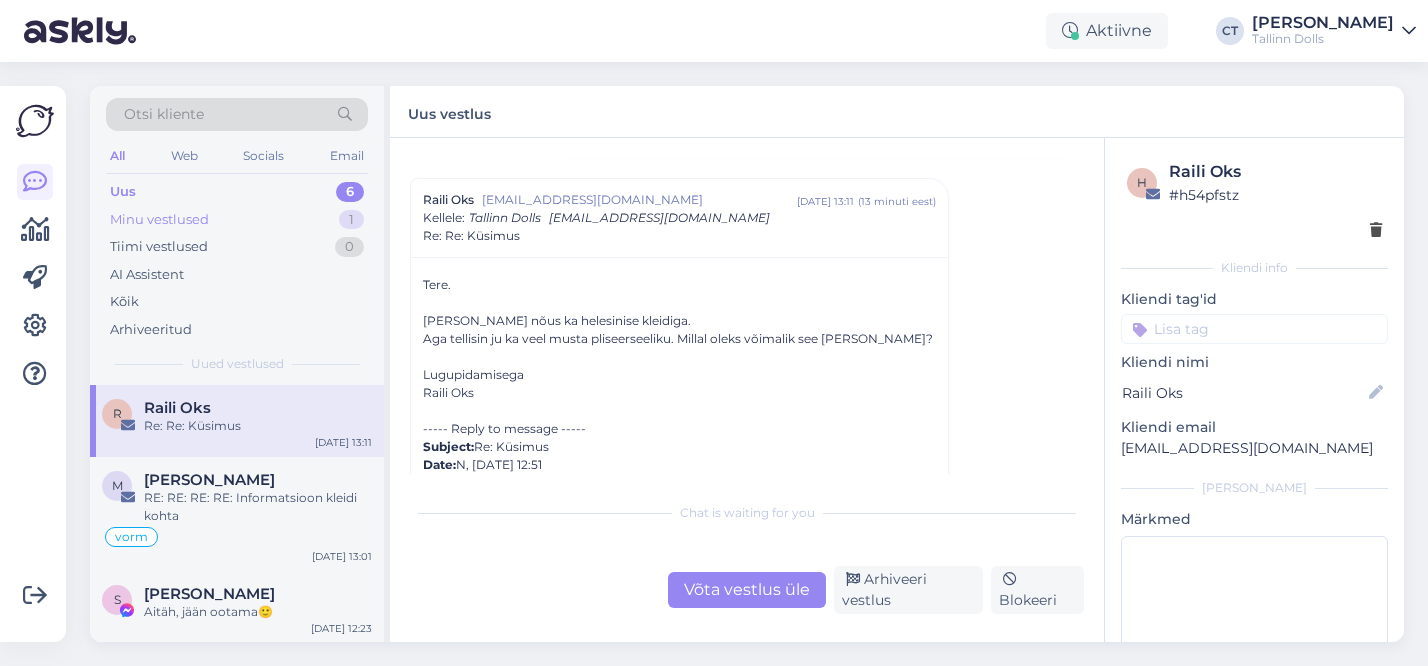 click on "Minu vestlused 1" at bounding box center (237, 220) 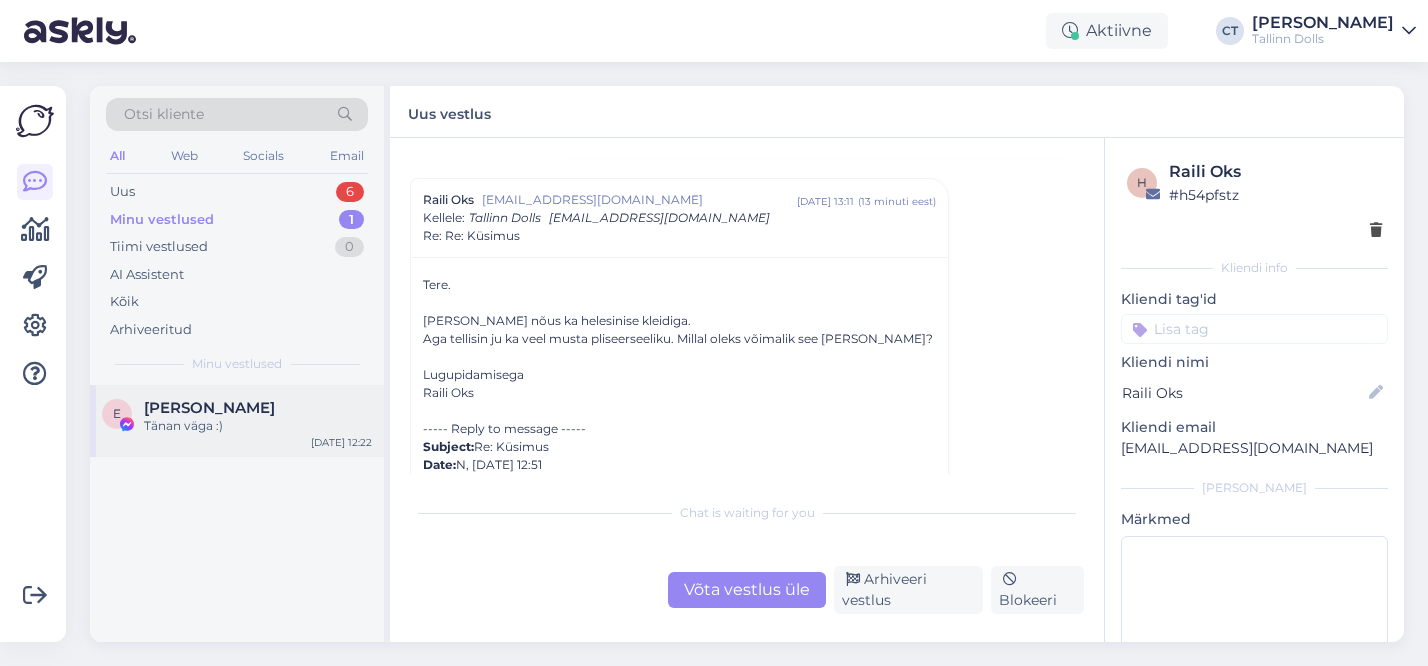 click on "E [PERSON_NAME] Ojamets Tänan väga :) [DATE] 12:22" at bounding box center [237, 421] 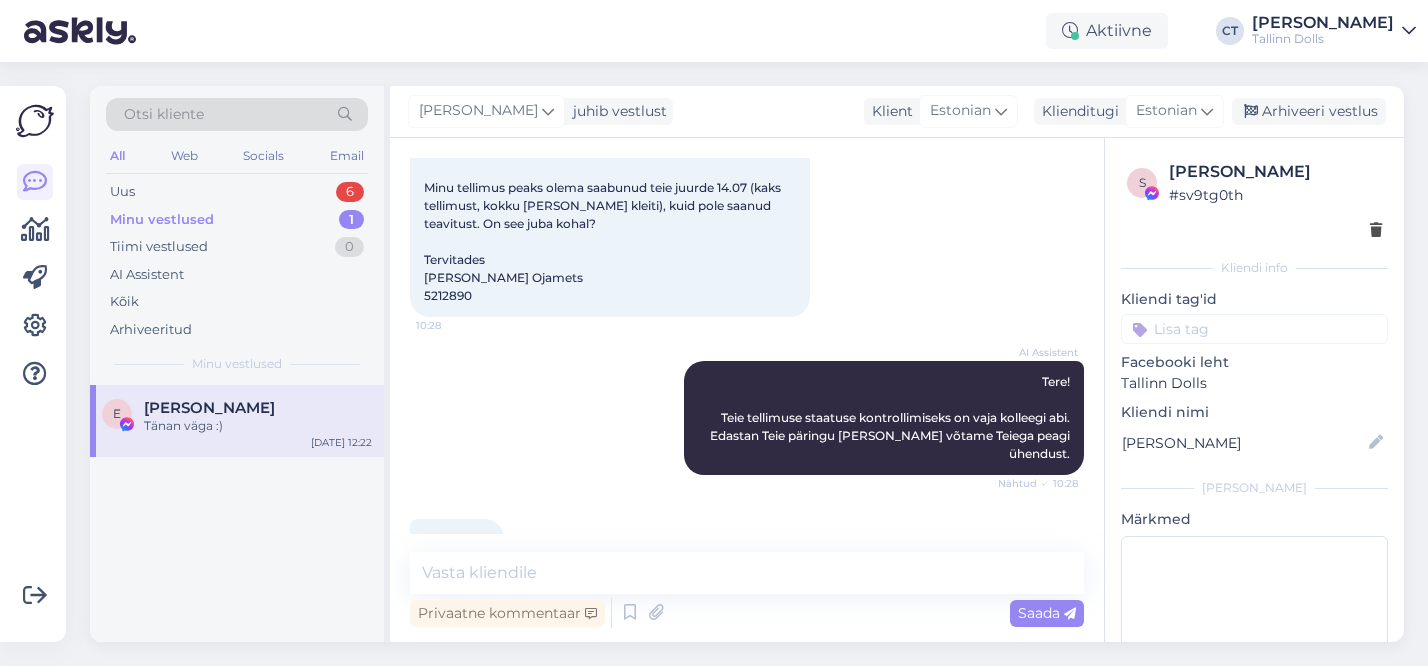 scroll, scrollTop: 0, scrollLeft: 0, axis: both 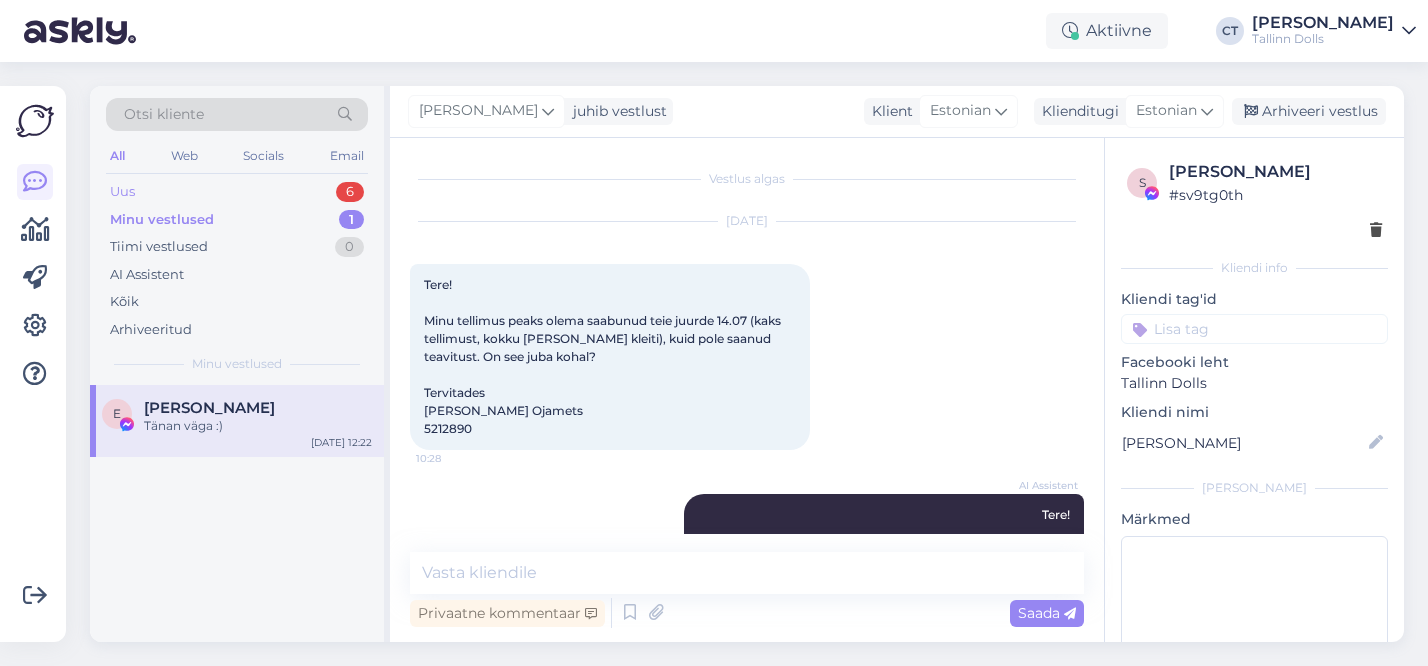 click on "Uus 6" at bounding box center (237, 192) 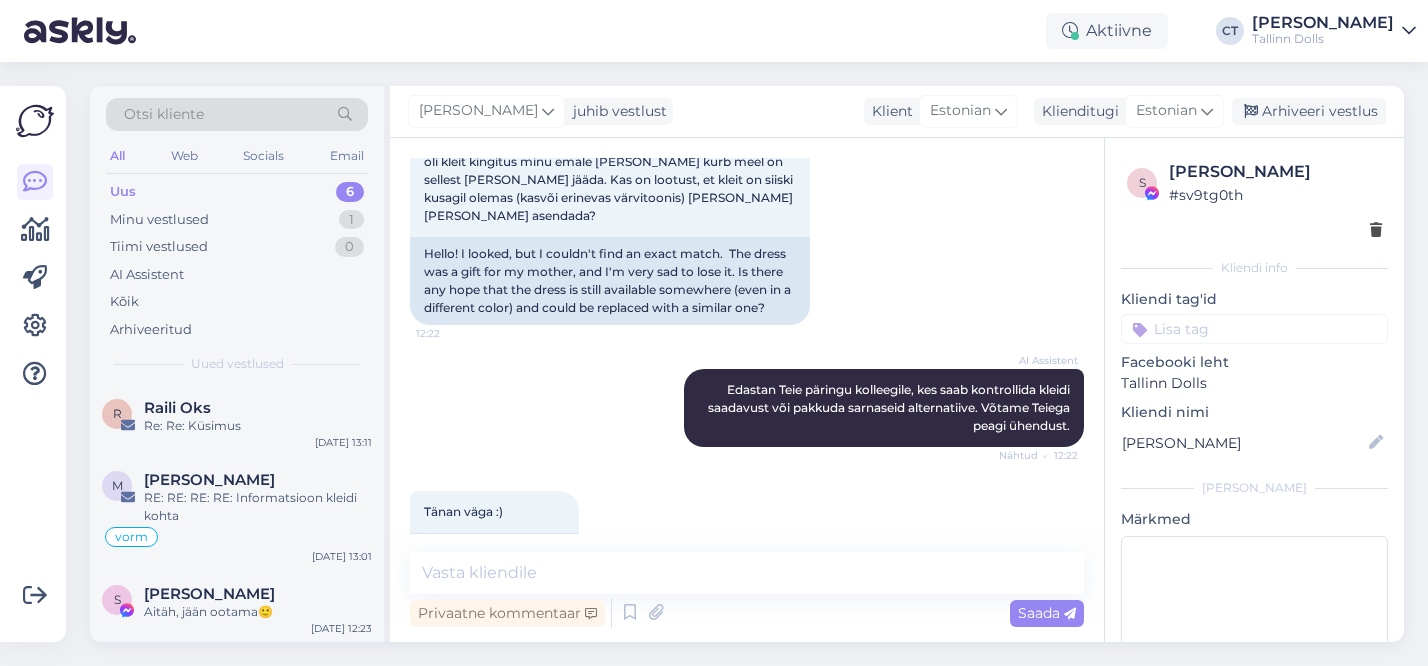 scroll, scrollTop: 1196, scrollLeft: 0, axis: vertical 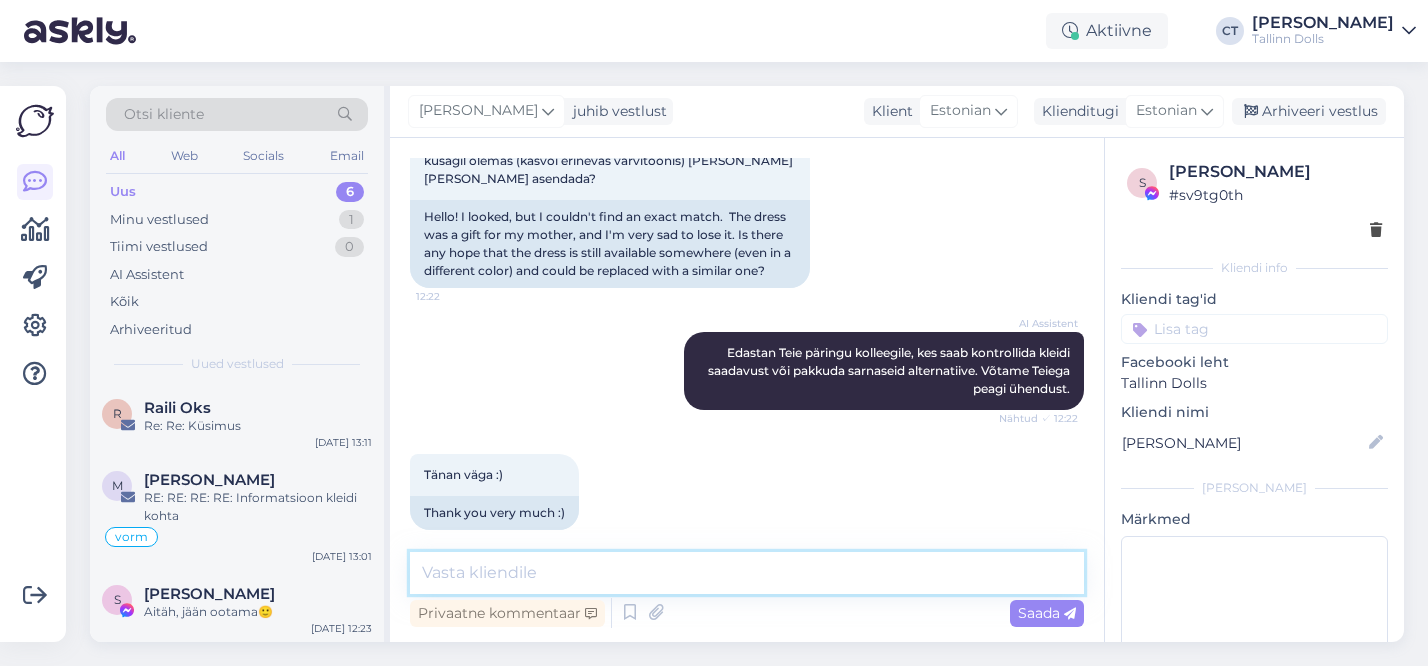 click at bounding box center [747, 573] 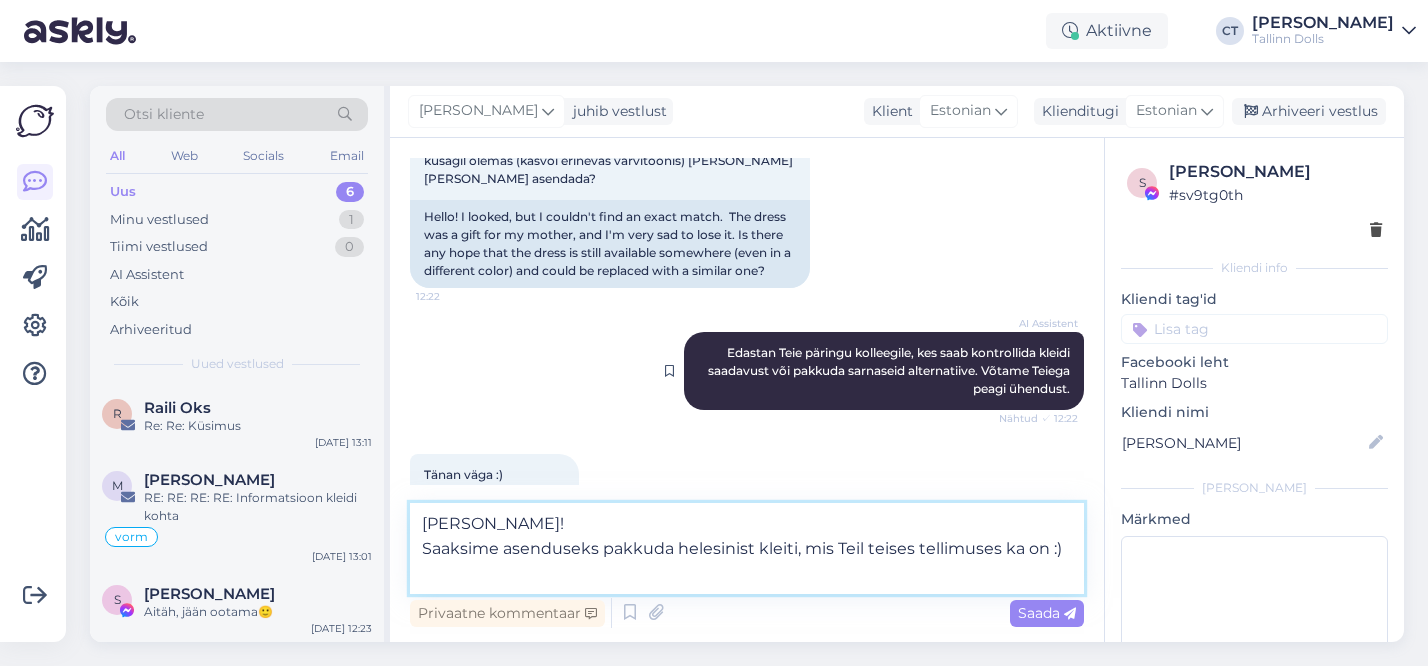 paste on "[URL][DOMAIN_NAME]" 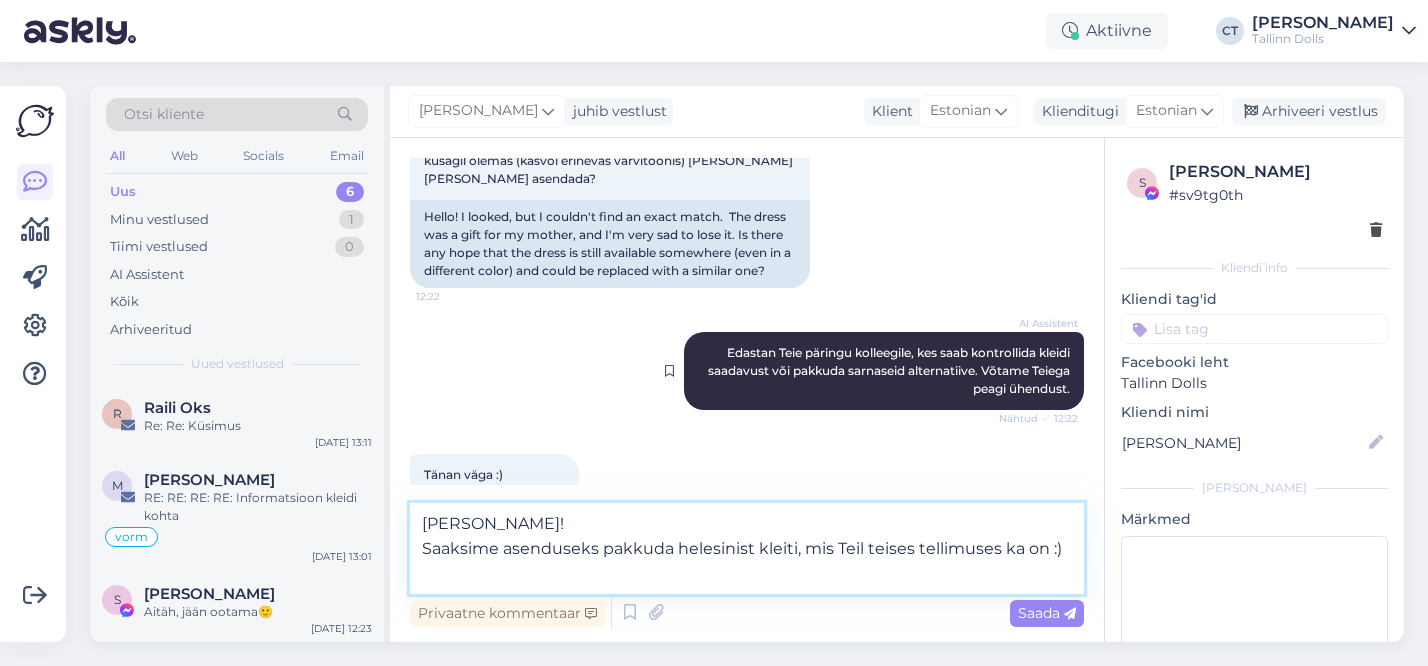 type on "[PERSON_NAME]!
Saaksime asenduseks pakkuda helesinist kleiti, mis Teil teises tellimuses ka on :)
[URL][DOMAIN_NAME]" 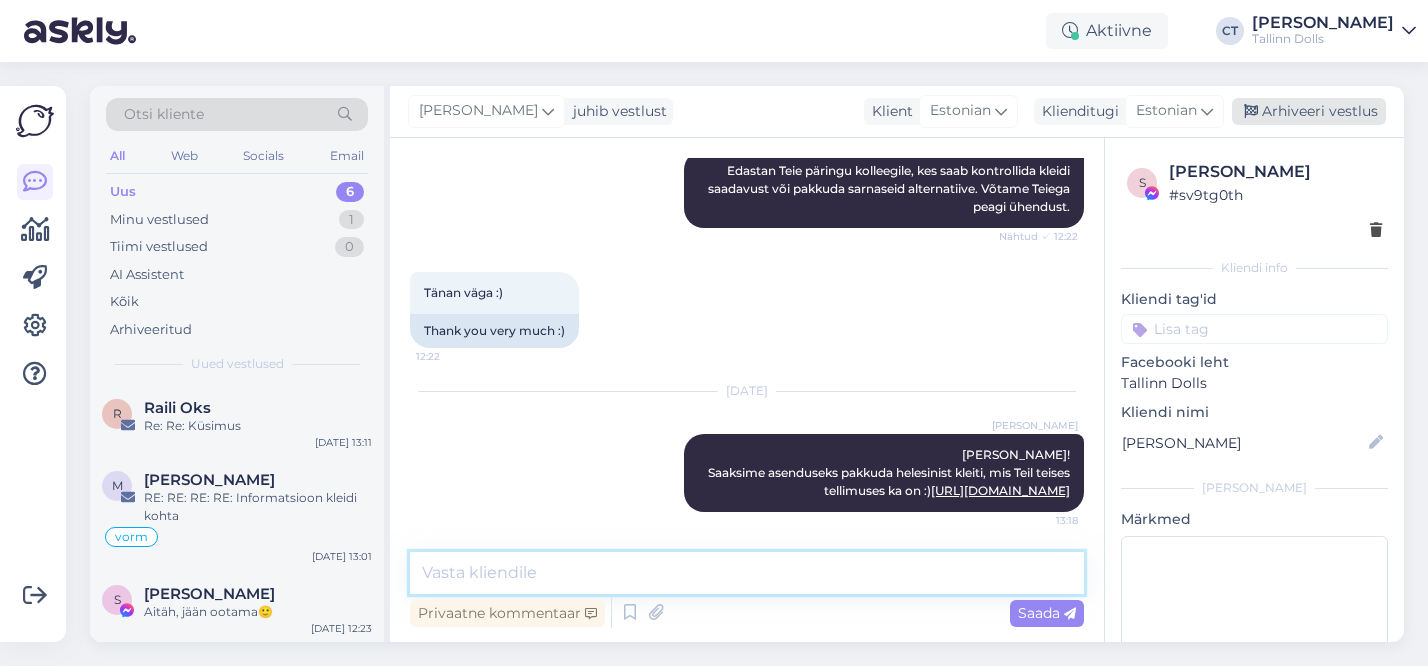 type 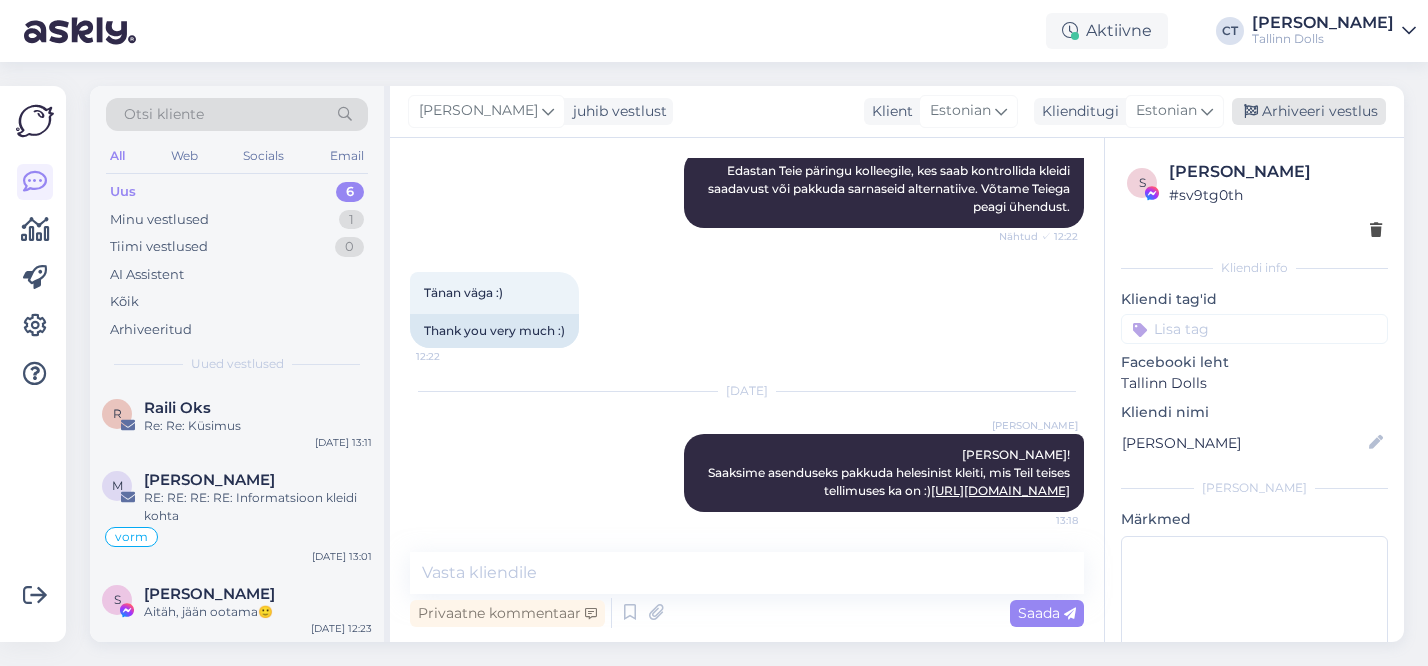 click on "Arhiveeri vestlus" at bounding box center [1309, 111] 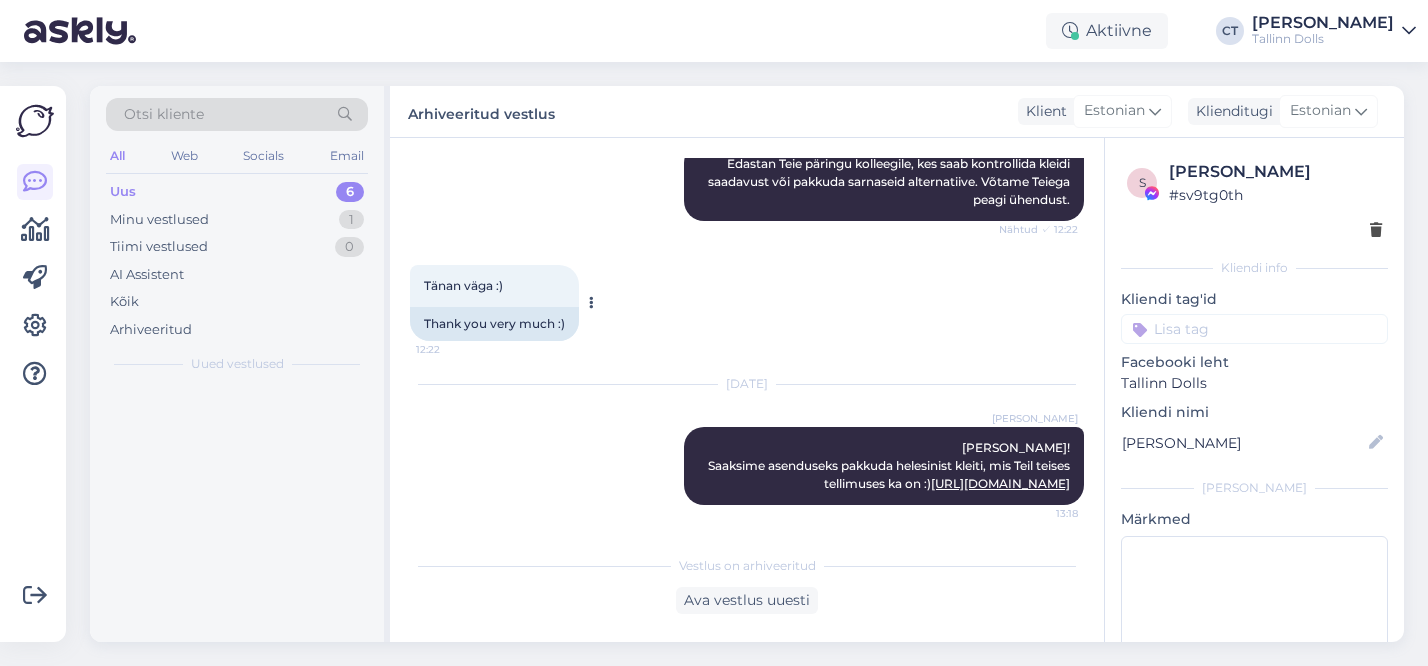 scroll, scrollTop: 1421, scrollLeft: 0, axis: vertical 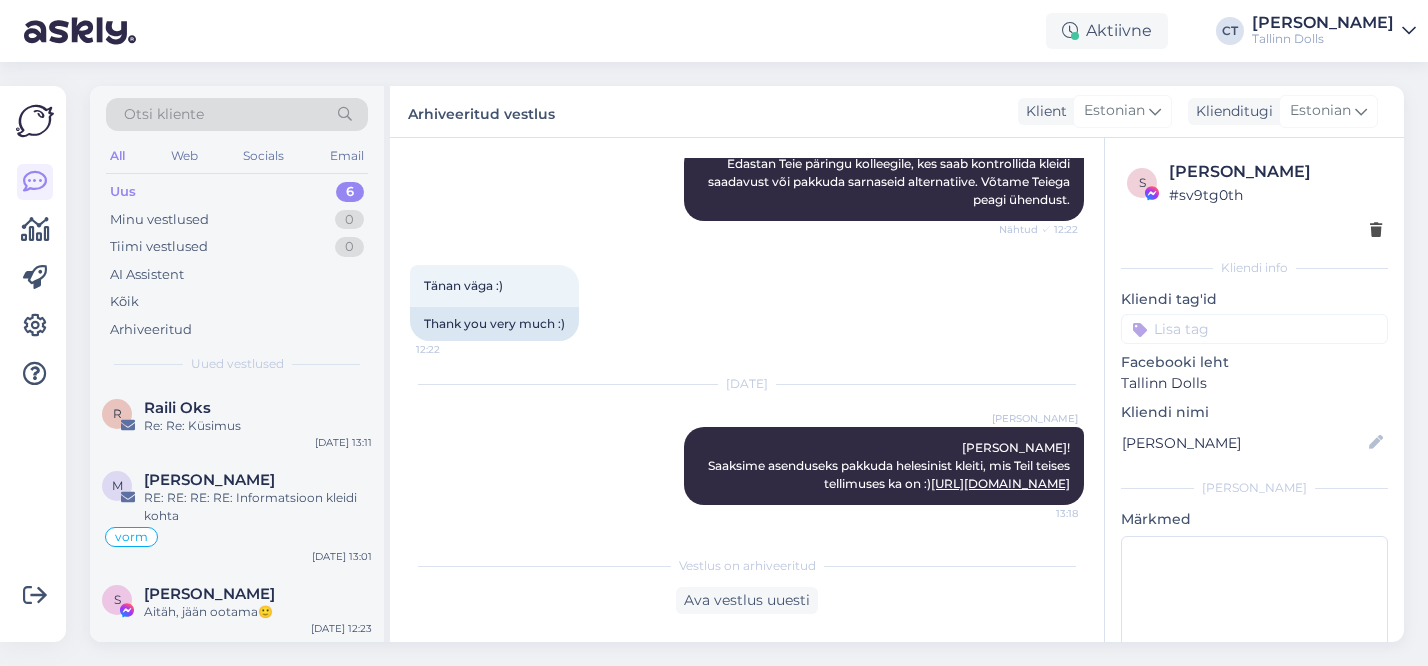 click on "Uus 6" at bounding box center [237, 192] 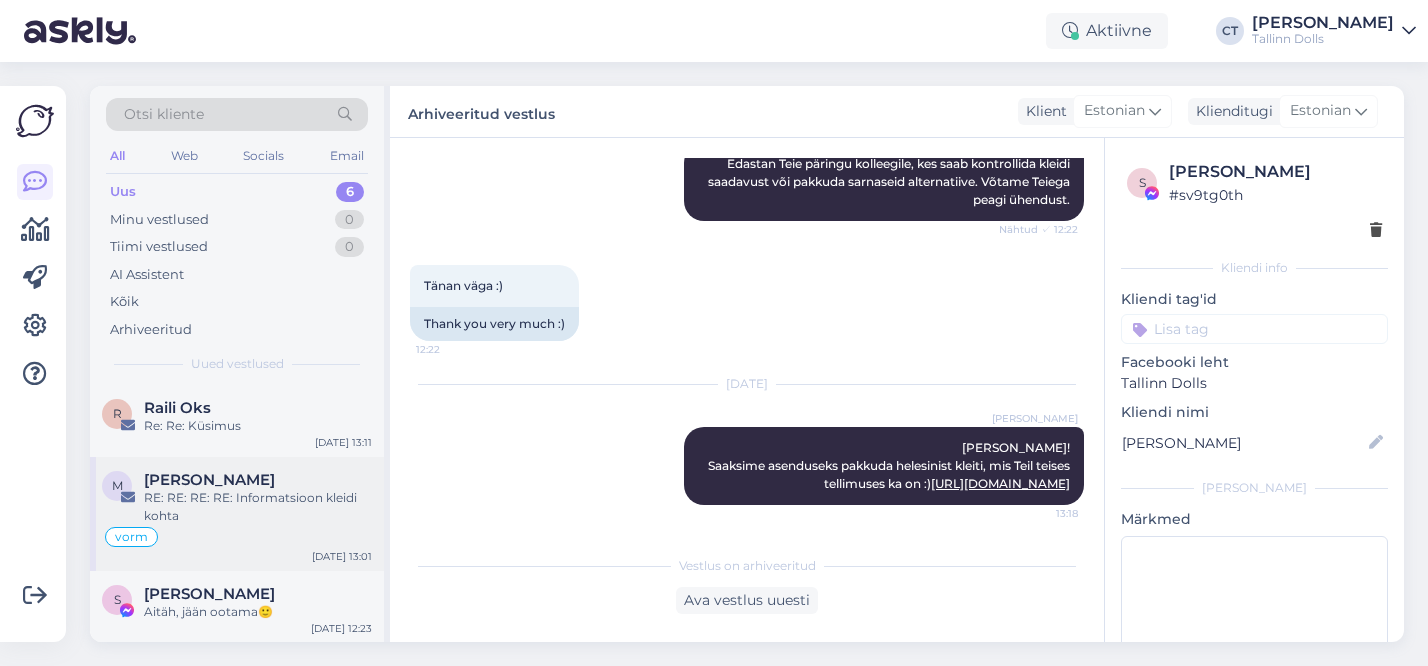 scroll, scrollTop: 235, scrollLeft: 0, axis: vertical 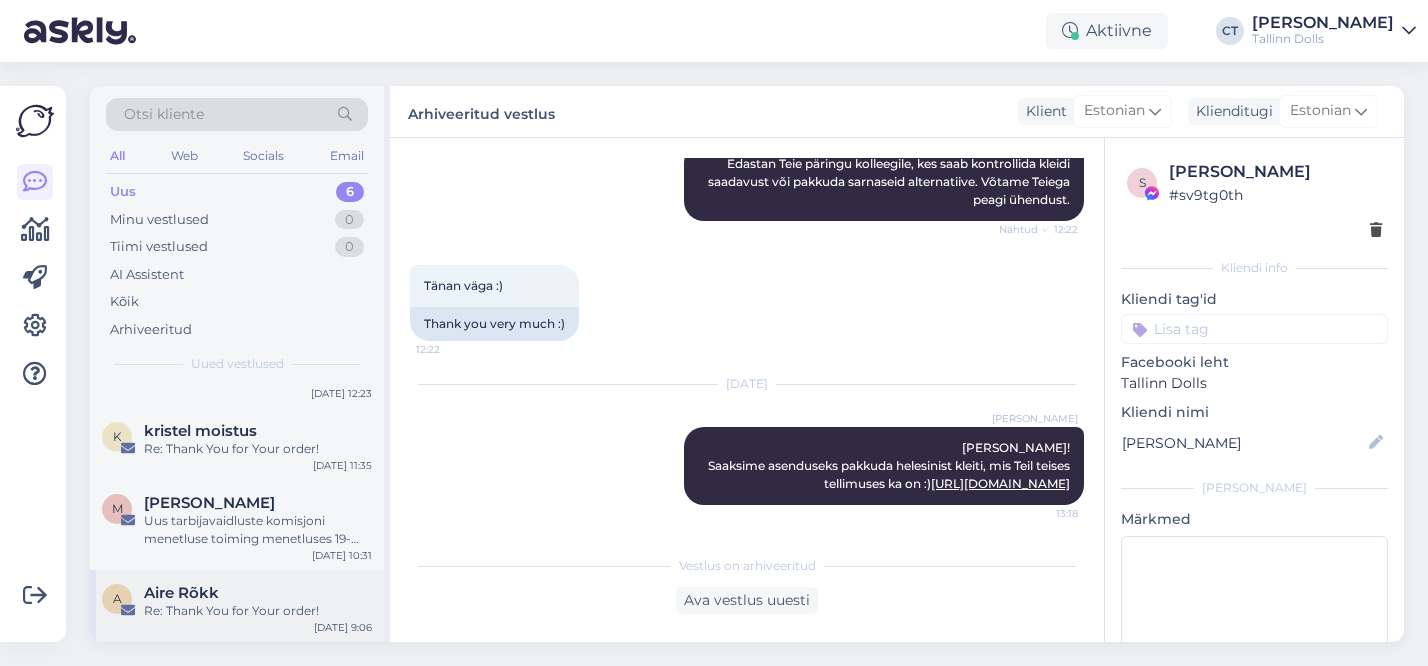click on "Aire Rõkk" at bounding box center (258, 593) 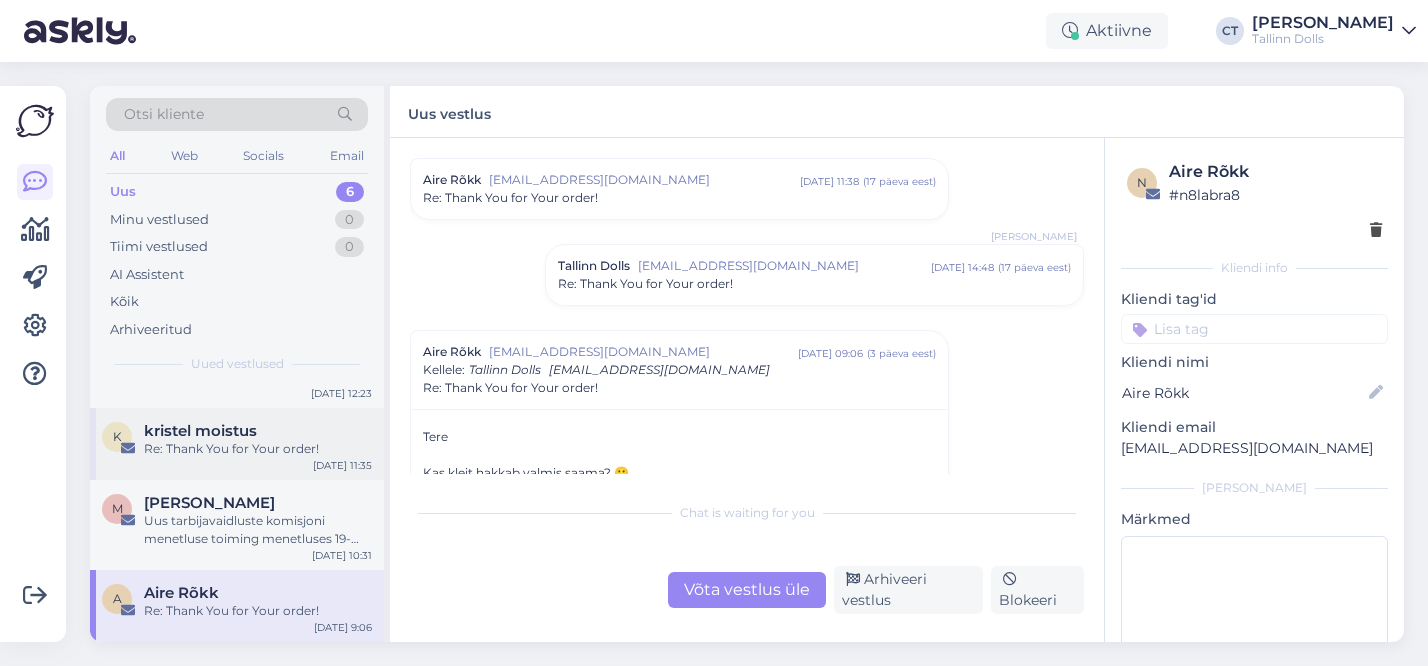 click on "Re: Thank You for Your order!" at bounding box center [258, 449] 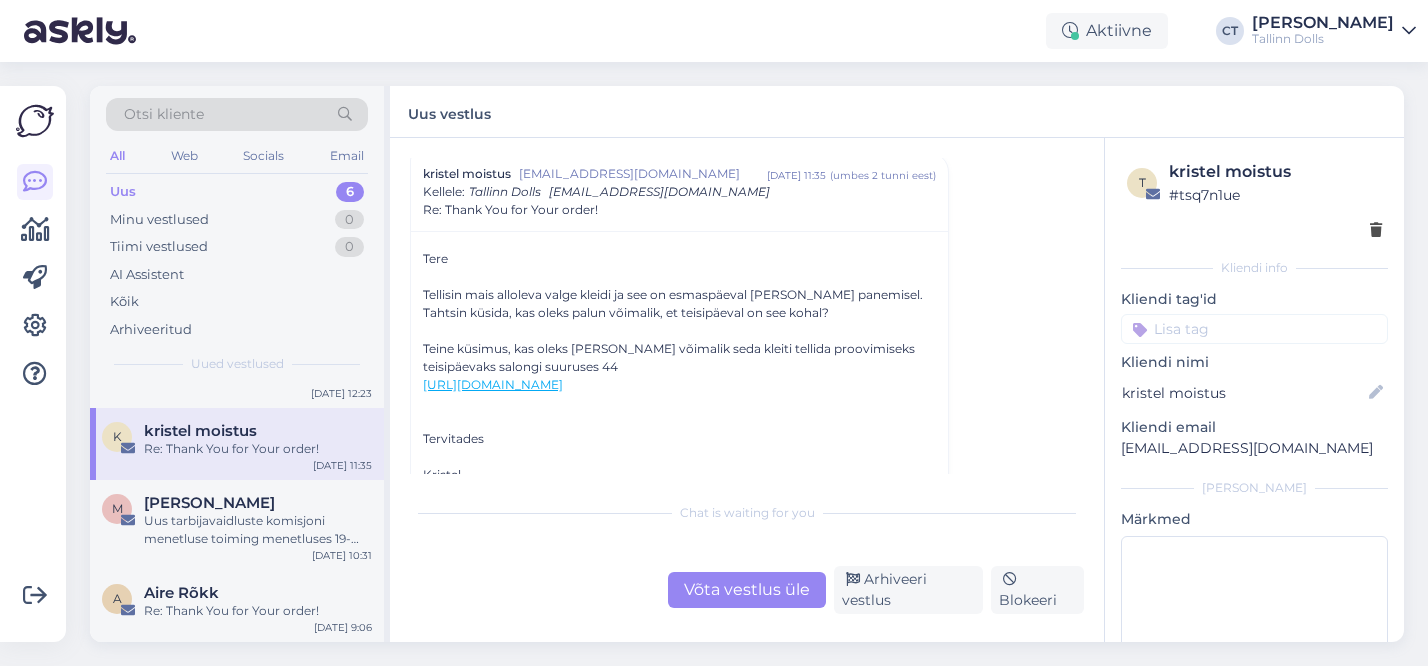 scroll, scrollTop: 4362, scrollLeft: 0, axis: vertical 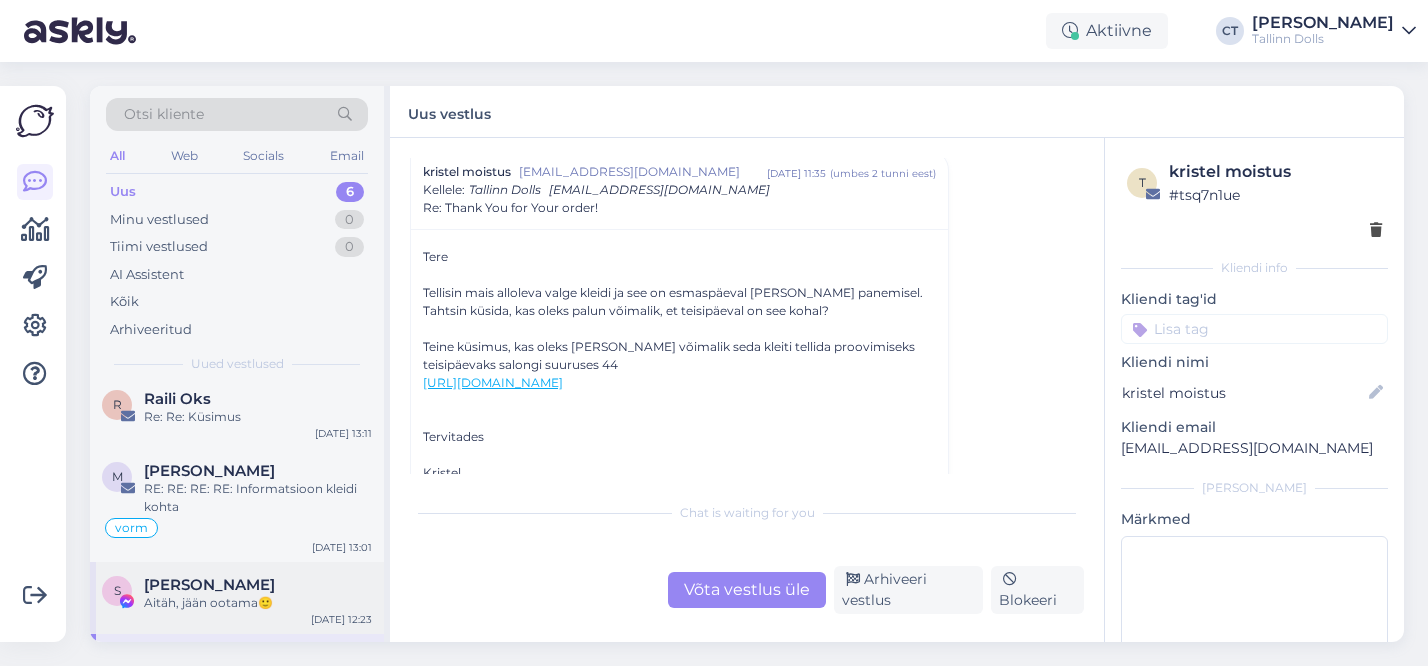click on "RE: RE: RE: RE: Informatsioon kleidi kohta" at bounding box center (258, 498) 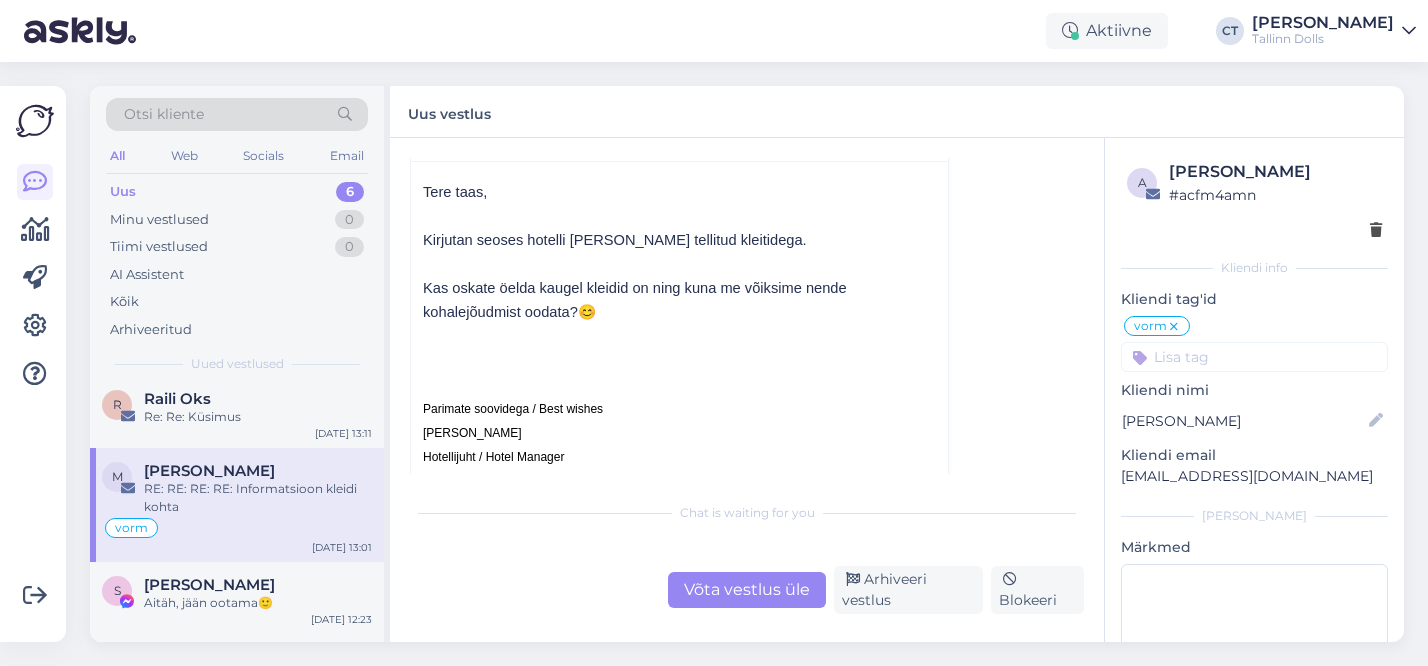 scroll, scrollTop: 1145, scrollLeft: 0, axis: vertical 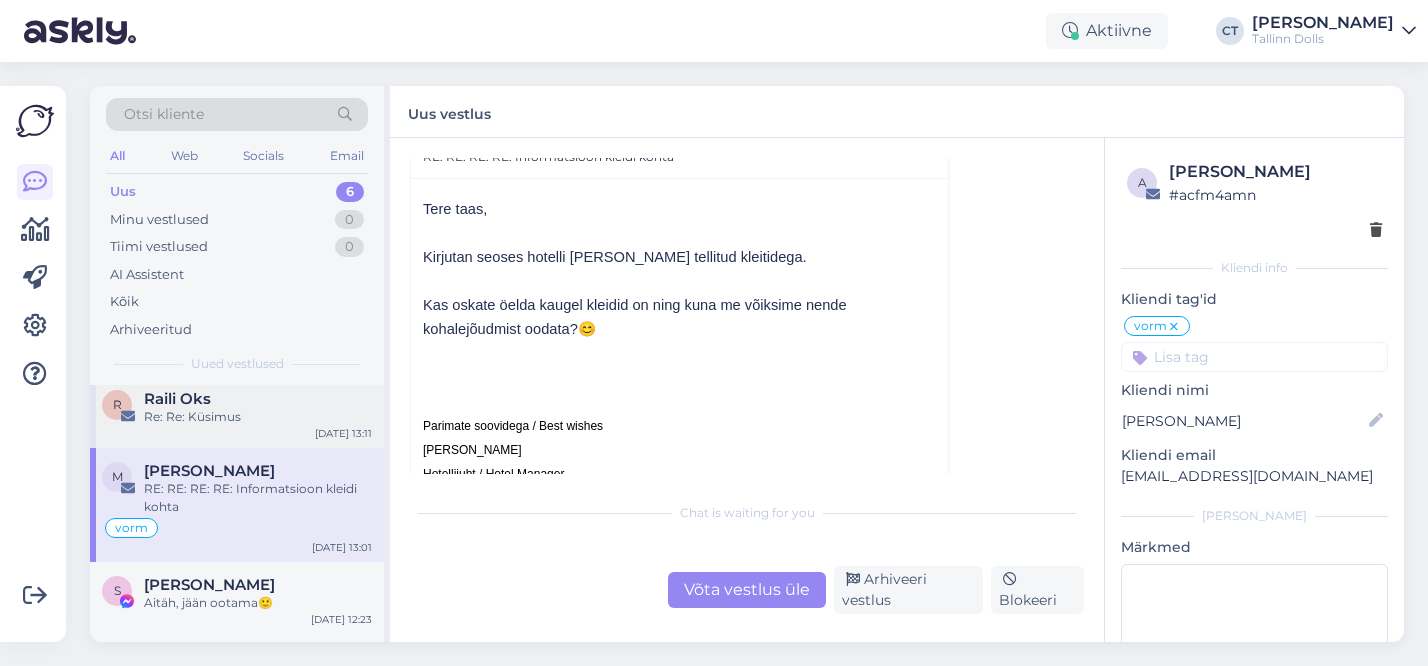click on "Re: Re: Küsimus" at bounding box center (258, 417) 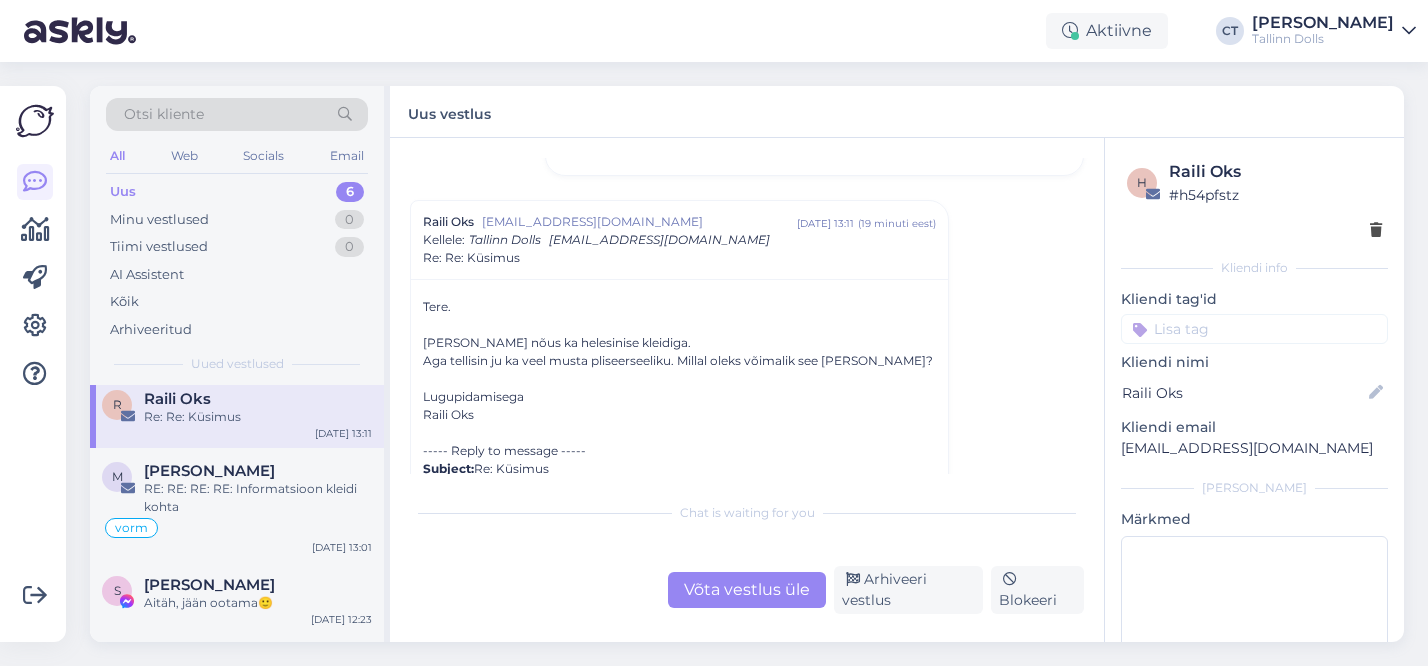 scroll, scrollTop: 530, scrollLeft: 0, axis: vertical 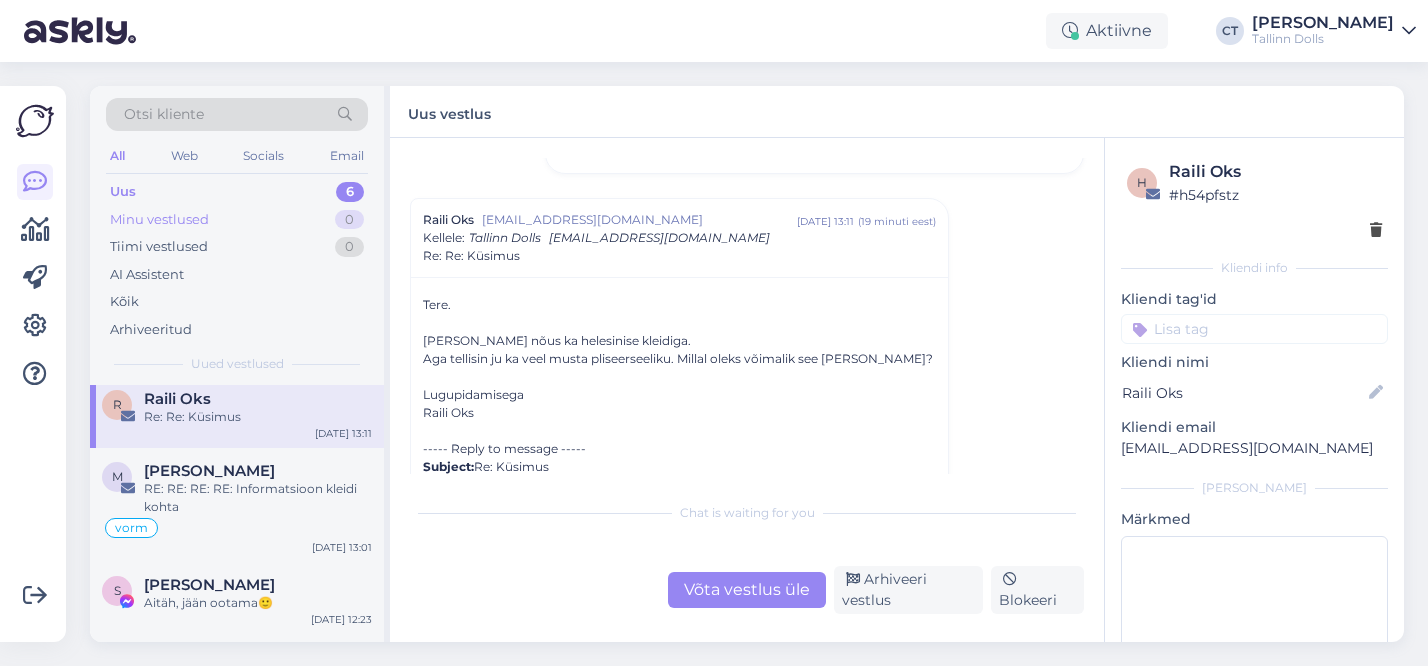 click on "Minu vestlused 0" at bounding box center [237, 220] 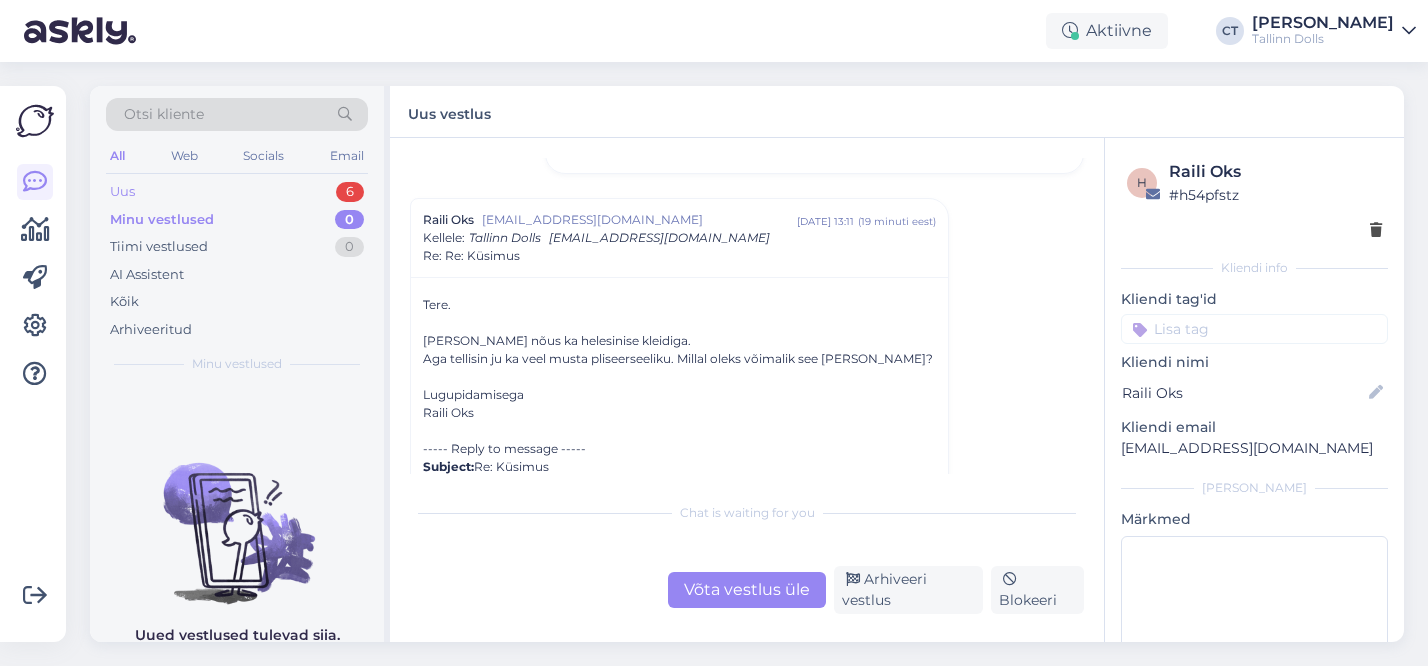 click on "Uus 6" at bounding box center (237, 192) 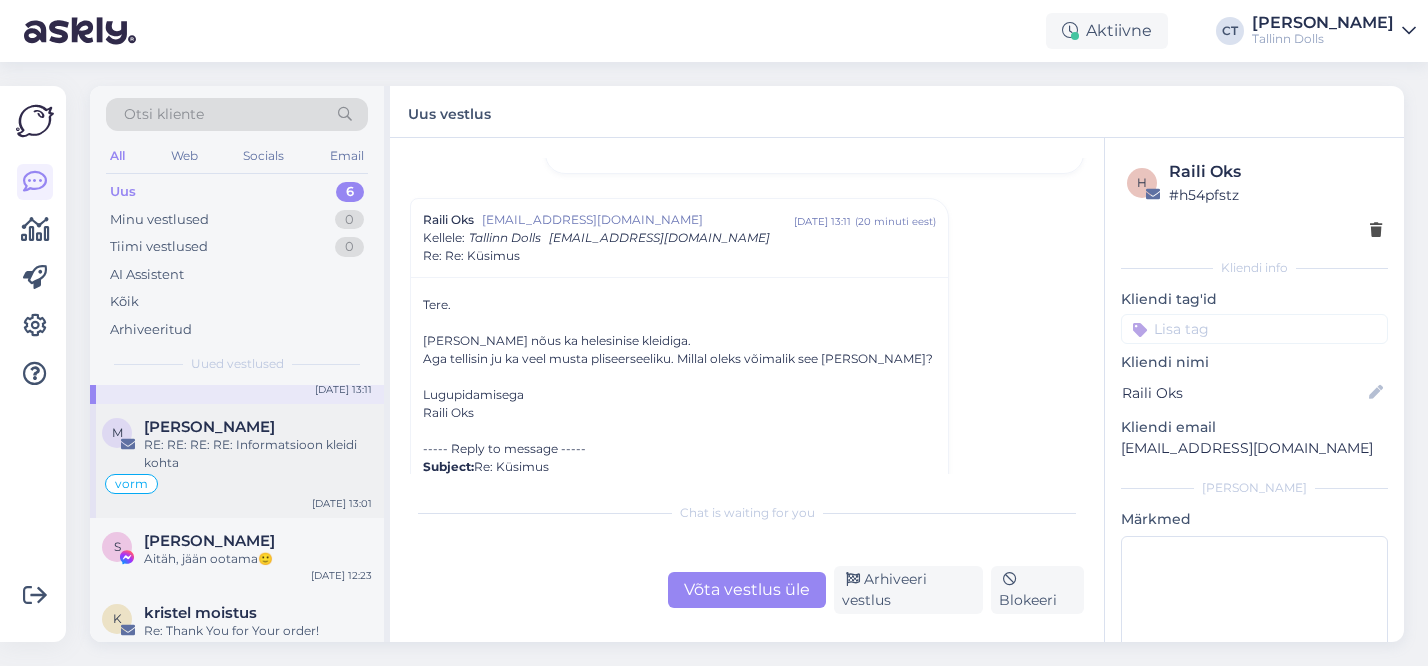 scroll, scrollTop: 52, scrollLeft: 0, axis: vertical 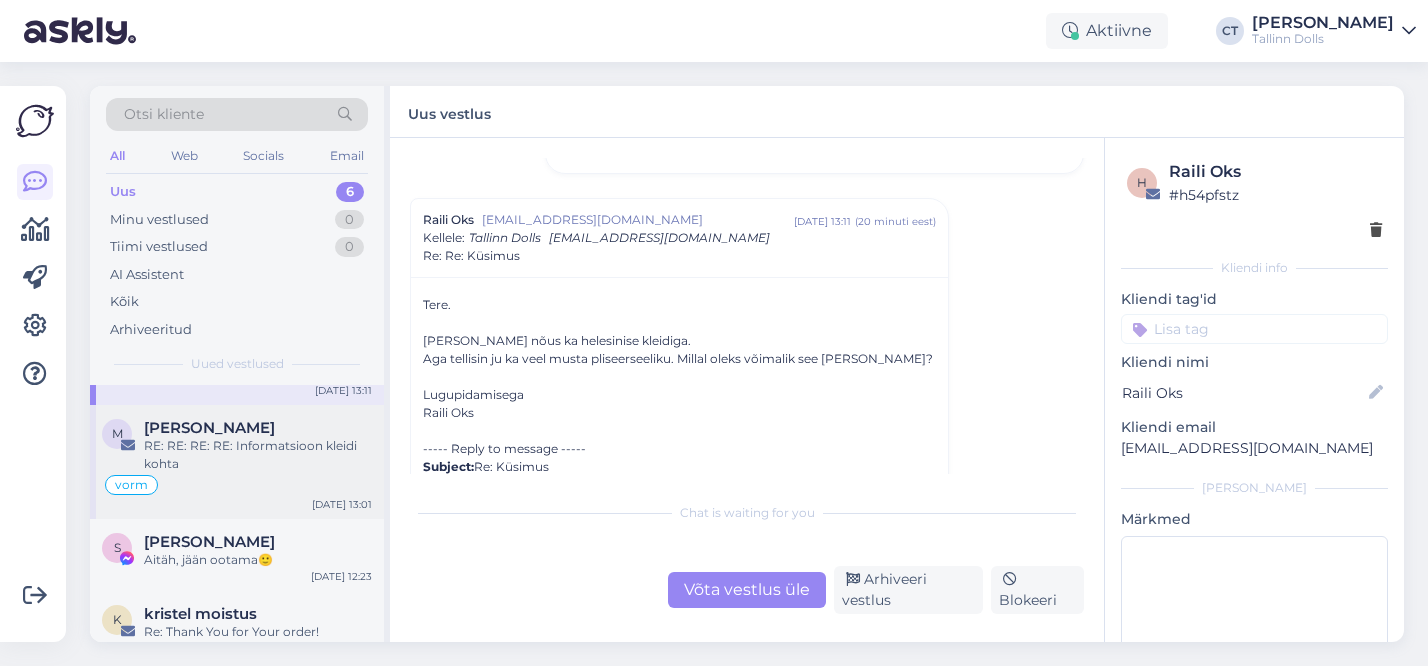 click on "RE: RE: RE: RE: Informatsioon kleidi kohta" at bounding box center (258, 455) 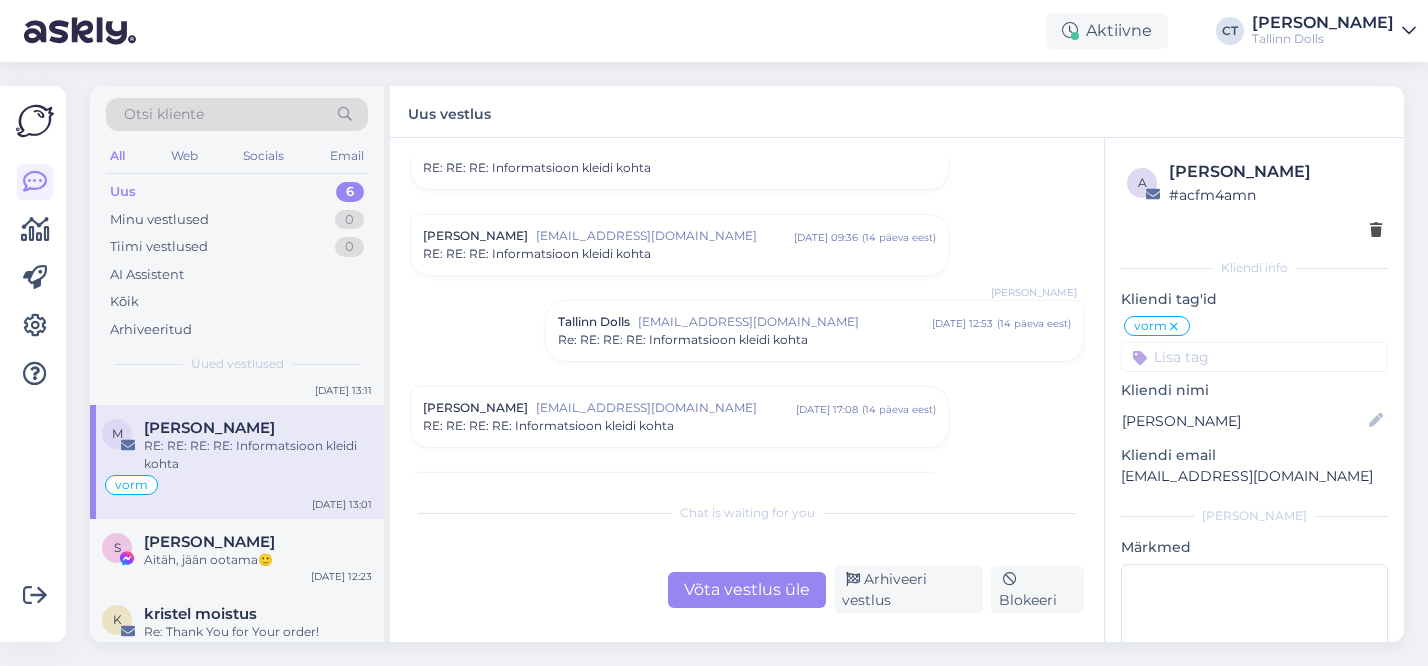 scroll, scrollTop: 760, scrollLeft: 0, axis: vertical 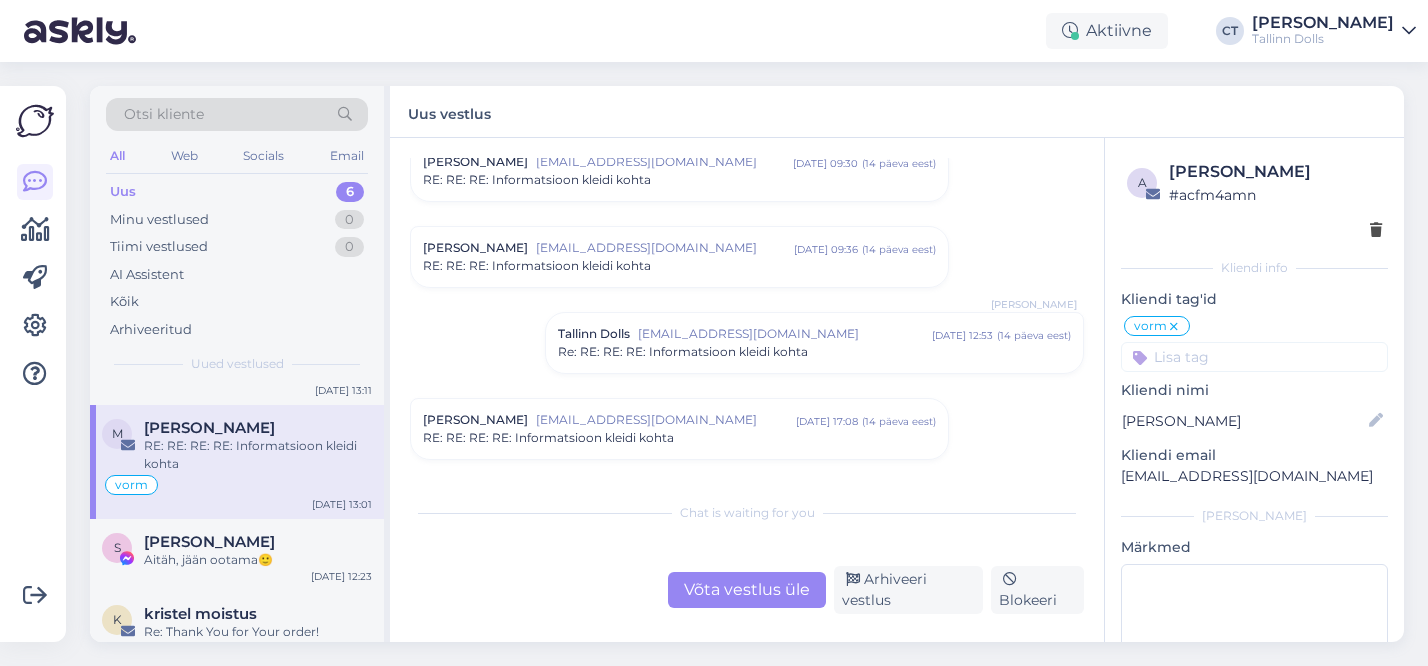 click on "RE: RE: RE: Informatsioon kleidi kohta" at bounding box center [679, 266] 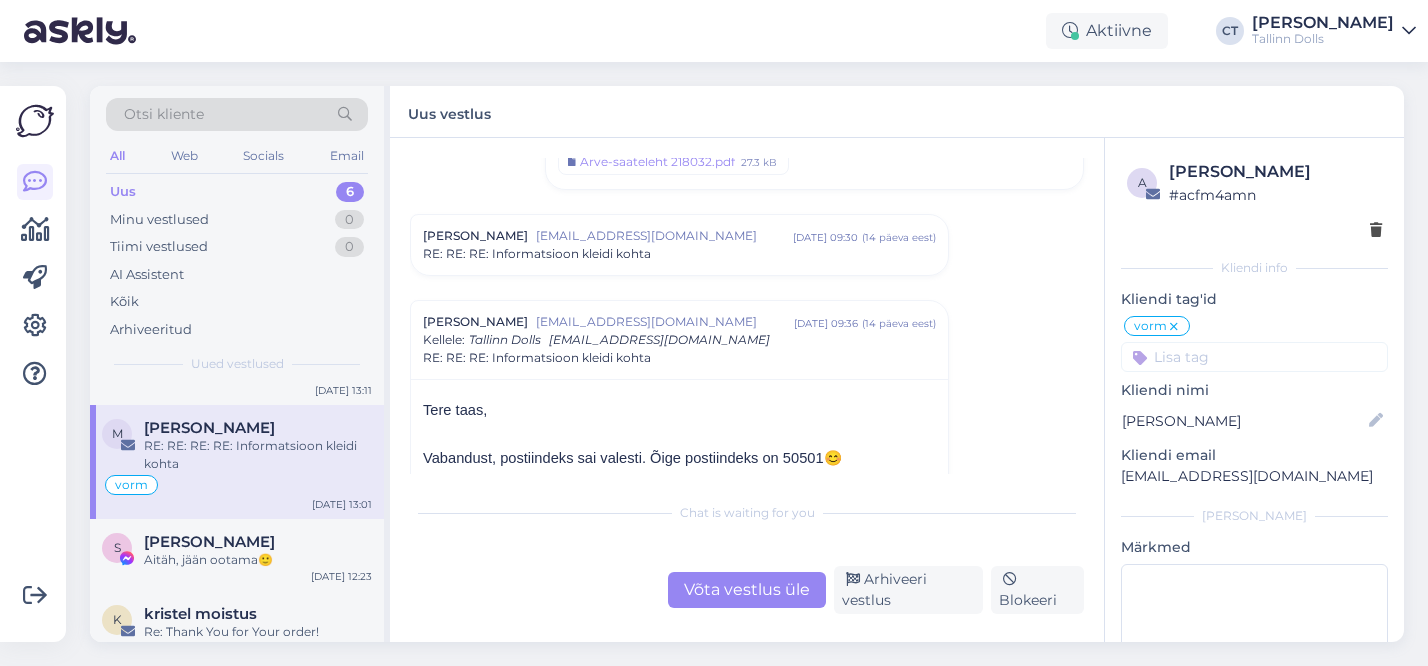 scroll, scrollTop: 682, scrollLeft: 0, axis: vertical 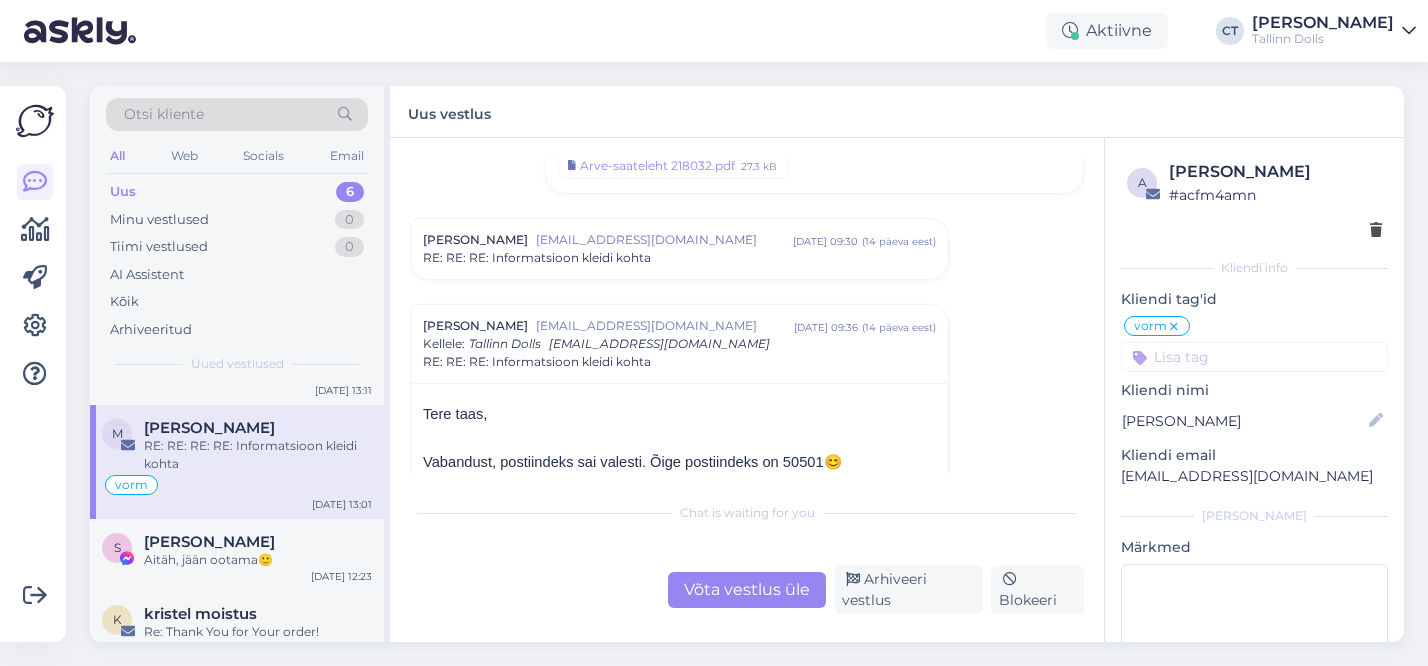 click on "Vestlus [PERSON_NAME] Valge [EMAIL_ADDRESS][DOMAIN_NAME] [DATE] 16:28 ( 30 päeva eest ) Informatsioon kleidi [PERSON_NAME] Tallinn Dolls [EMAIL_ADDRESS][DOMAIN_NAME] [DATE] 16:33 ( 30 päeva eest ) Re: Informatsioon kleidi kohta Screenshot [DATE] 16.37.42.png 20.1 kB [PERSON_NAME] [EMAIL_ADDRESS][DOMAIN_NAME] [DATE] 10:18 ( 29 päeva eest ) RE: Informatsioon kleidi [PERSON_NAME] Tallinn Dolls [EMAIL_ADDRESS][DOMAIN_NAME] [DATE] 16:48 ( 29 päeva eest ) Re: RE: Informatsioon kleidi kohta [PERSON_NAME] [EMAIL_ADDRESS][DOMAIN_NAME] [DATE] 10:13 ( 28 päeva eest ) RE: RE: Informatsioon kleidi kohta [PERSON_NAME] [EMAIL_ADDRESS][DOMAIN_NAME] [DATE] 09:41 ( 15 päeva eest ) RE: RE: Informatsioon kleidi [PERSON_NAME] Tallinn Dolls [EMAIL_ADDRESS][DOMAIN_NAME] [DATE] 17:56 ( 15 päeva eest ) Re: RE: RE: Informatsioon kleidi kohta Arve-saateleht 218032.pdf 27.3 kB [PERSON_NAME] [EMAIL_ADDRESS][DOMAIN_NAME] [DATE] 09:30 ( 14 päeva eest ) RE: RE: RE: Informatsioon kleidi kohta [PERSON_NAME] [DATE] 09:36 ( )" at bounding box center [756, 316] 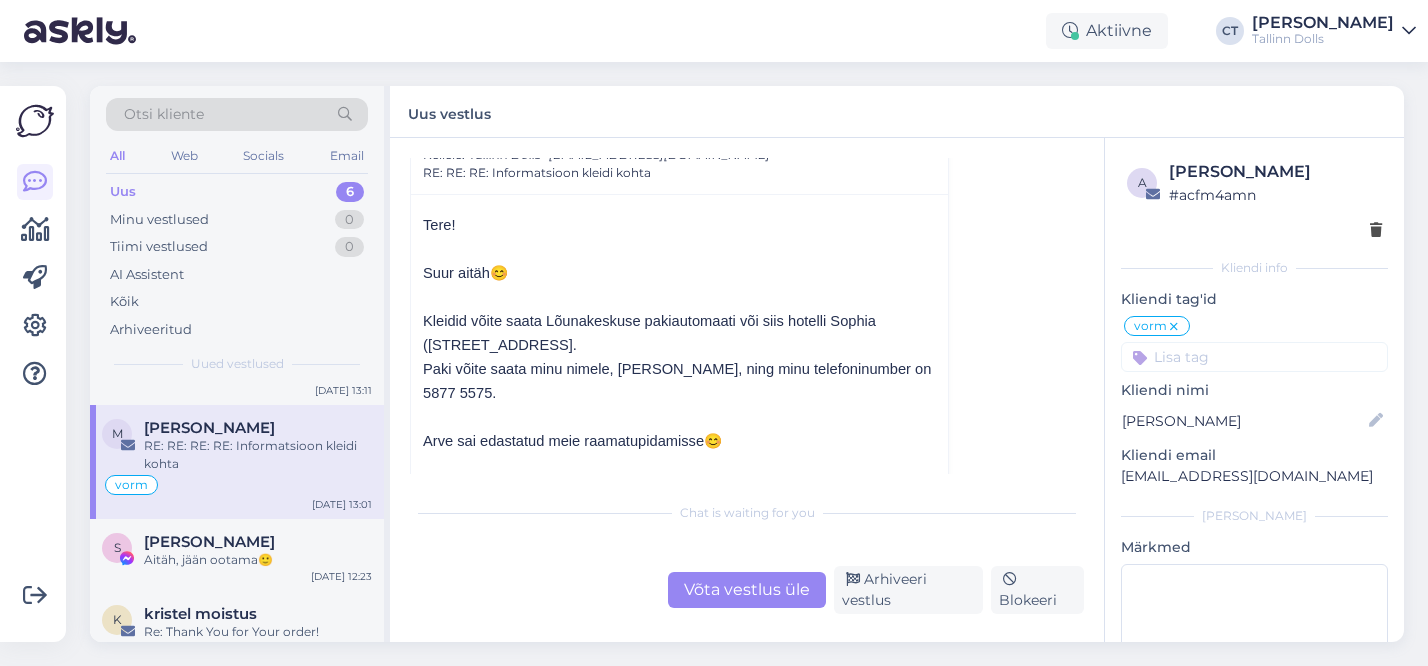 scroll, scrollTop: 784, scrollLeft: 0, axis: vertical 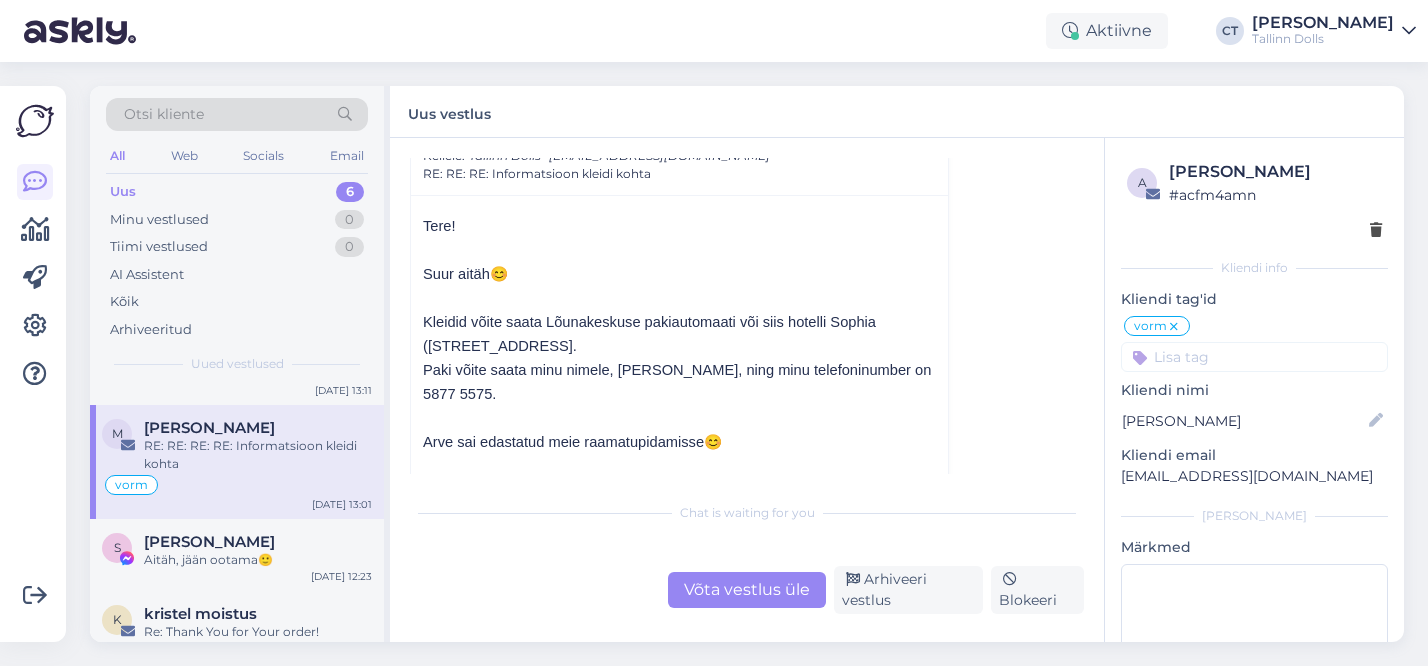 drag, startPoint x: 664, startPoint y: 345, endPoint x: 787, endPoint y: 320, distance: 125.51494 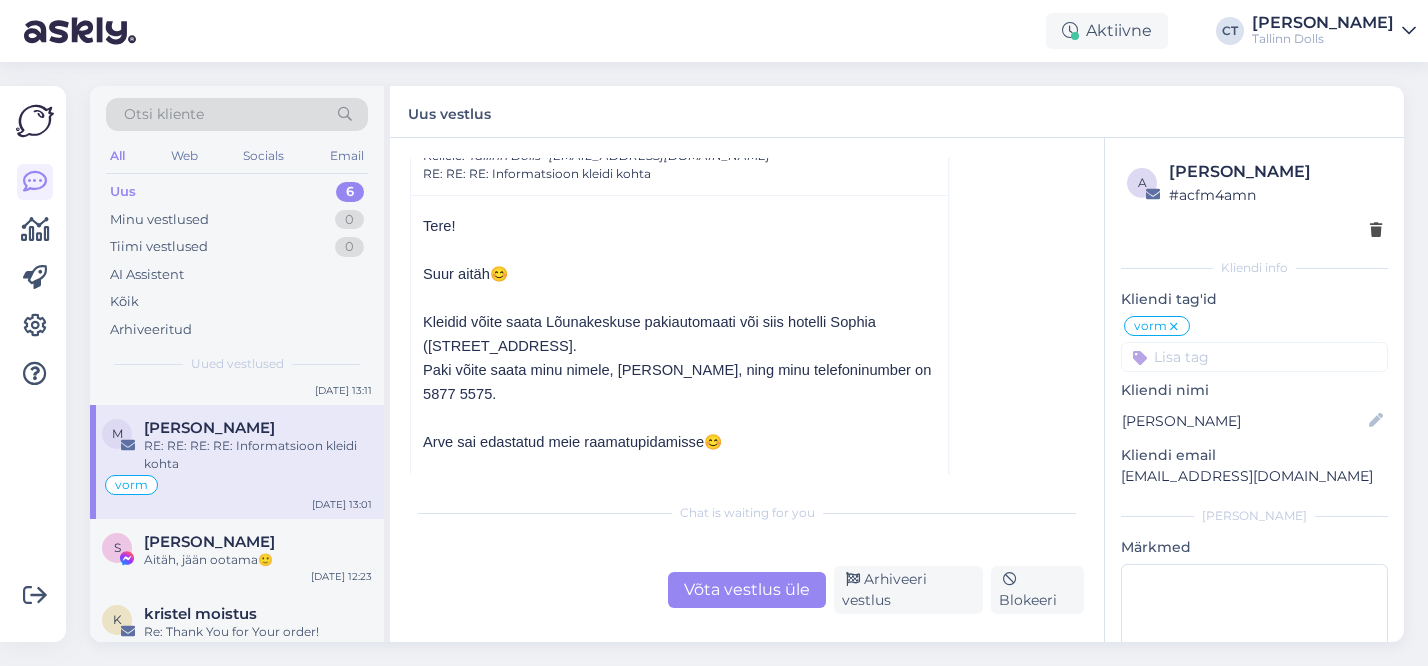 click on "Kleidid võite saata Lõunakeskuse pakiautomaati või siis hotelli Sophia ([STREET_ADDRESS]." at bounding box center (649, 334) 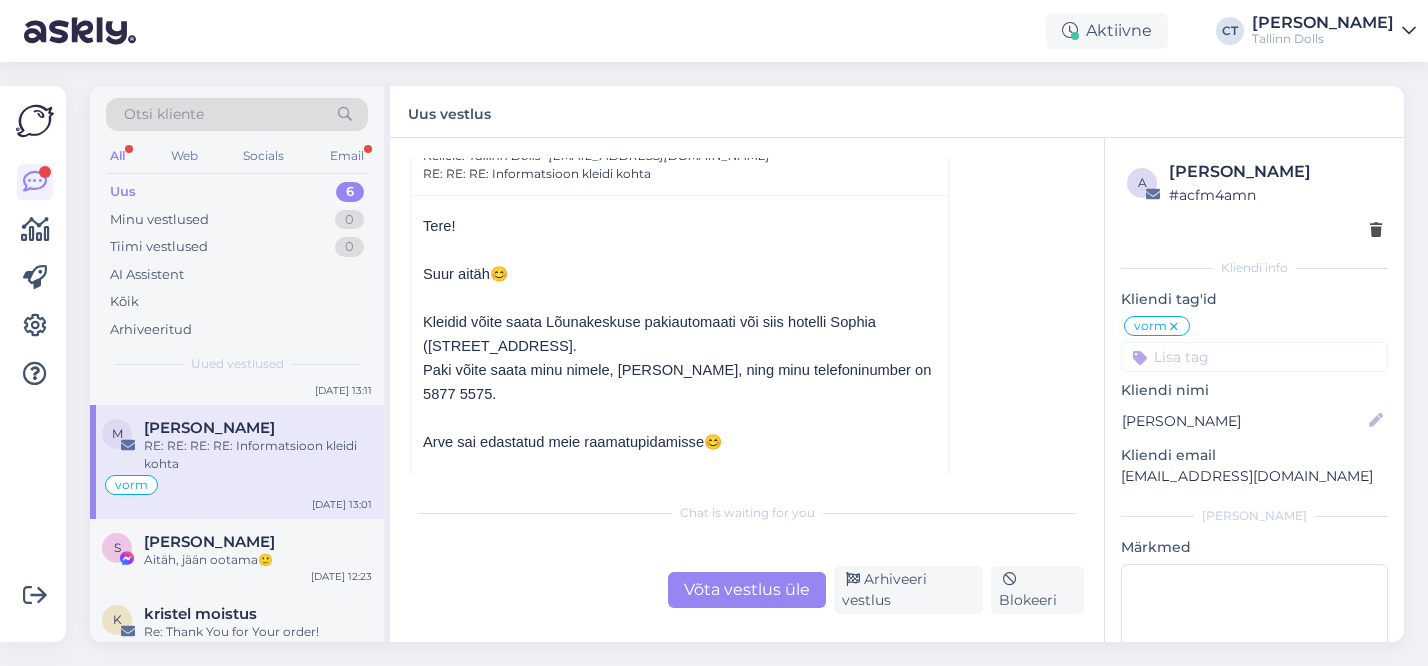 click on "Uus 6" at bounding box center (237, 192) 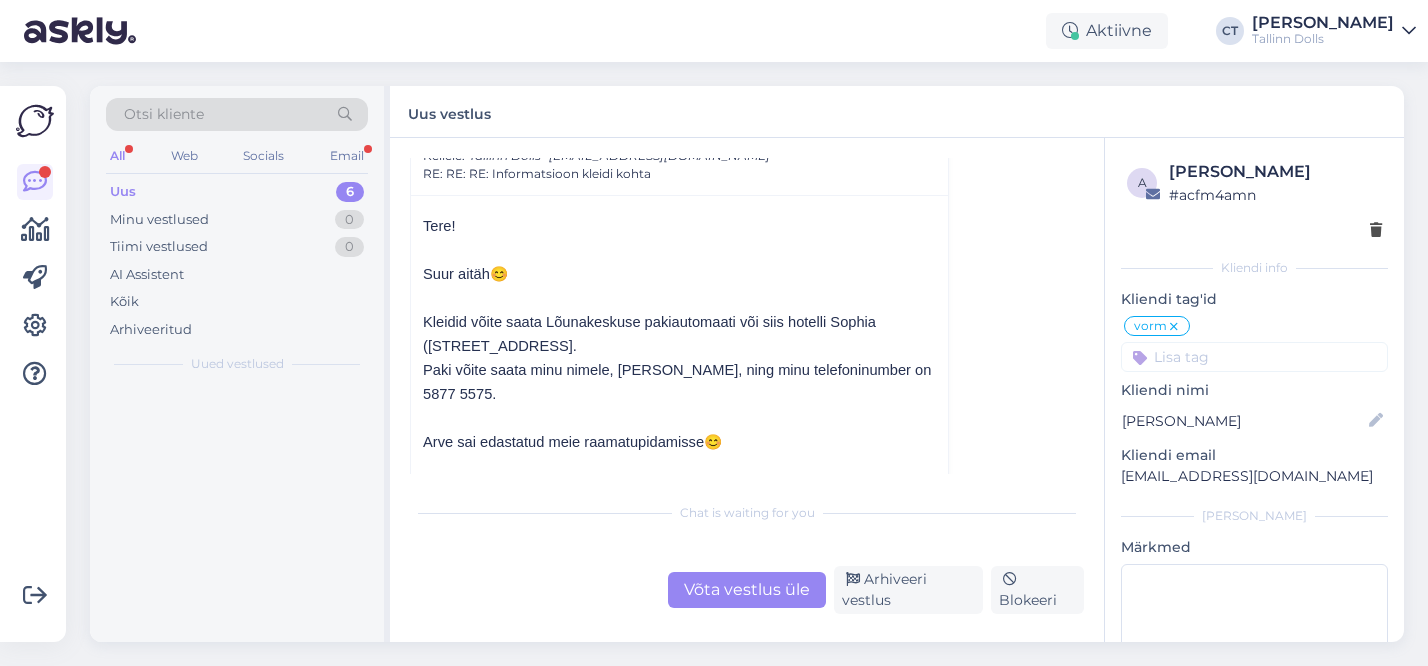 scroll, scrollTop: 0, scrollLeft: 0, axis: both 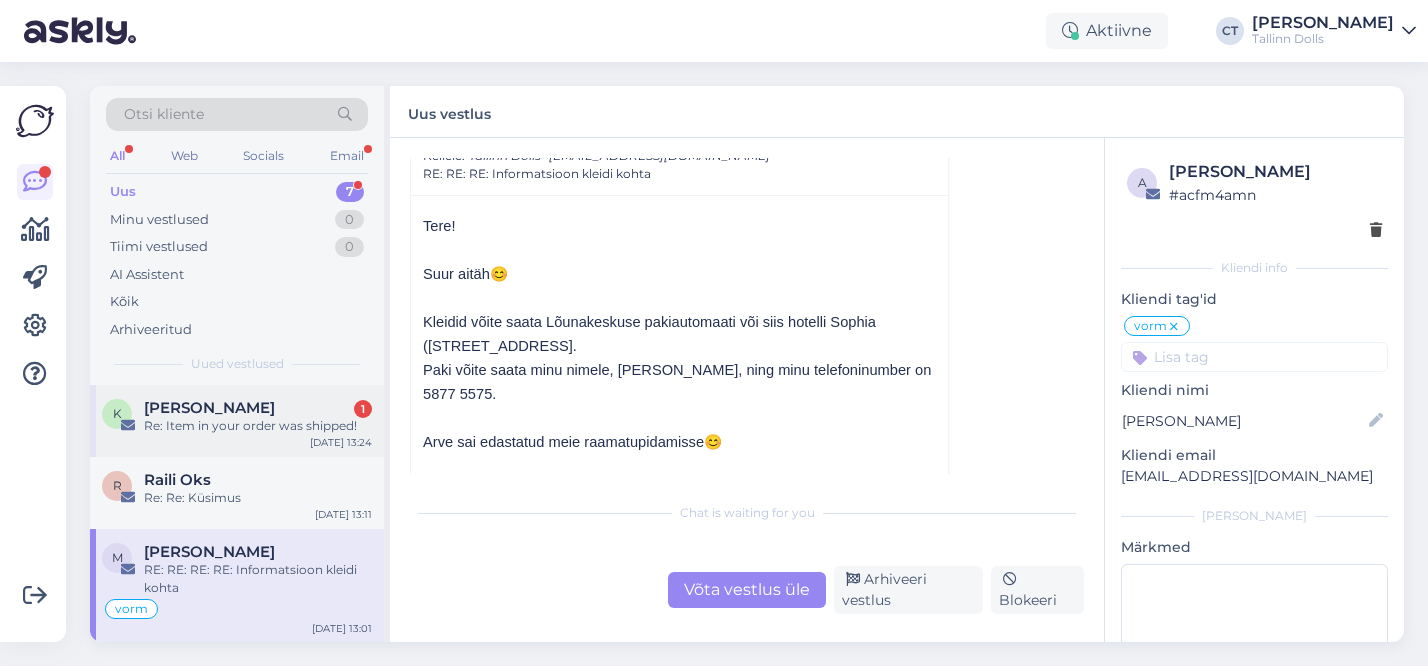 click on "K [PERSON_NAME] 1 Re: Item in your order was shipped! [DATE] 13:24" at bounding box center (237, 421) 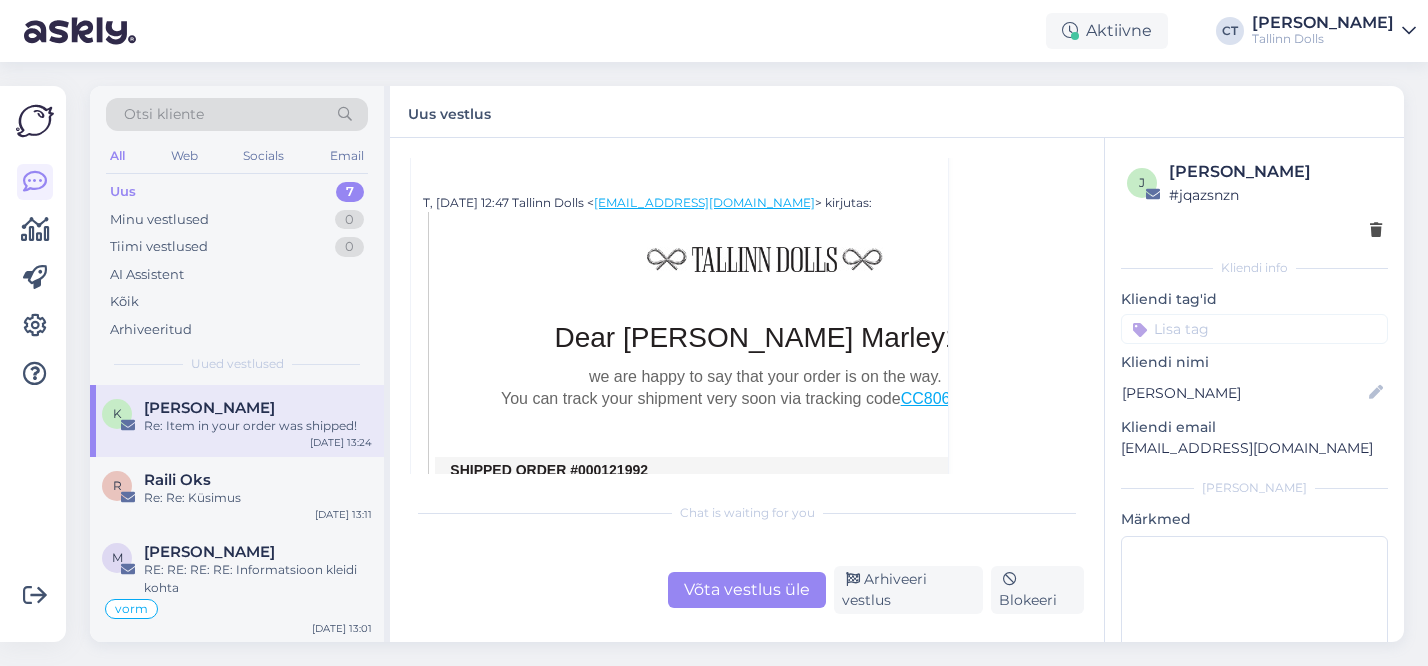 scroll, scrollTop: 395, scrollLeft: 0, axis: vertical 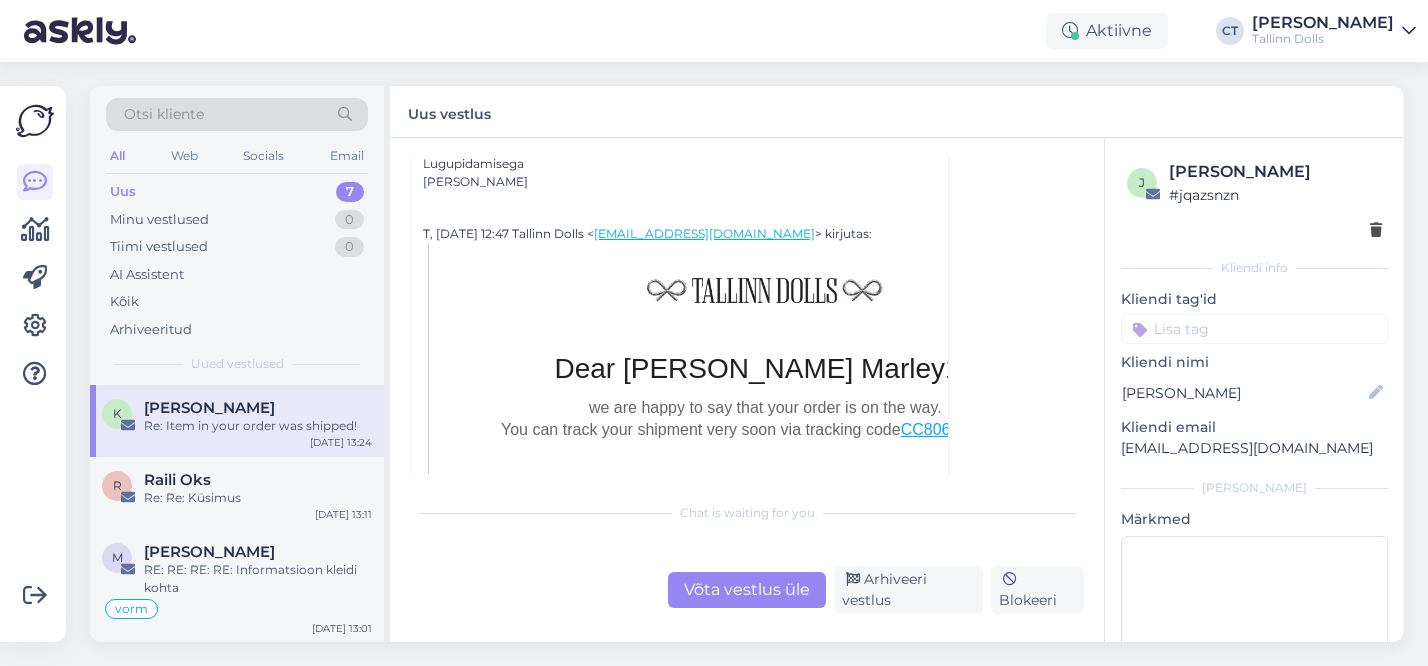 click on "Võta vestlus üle" at bounding box center [747, 590] 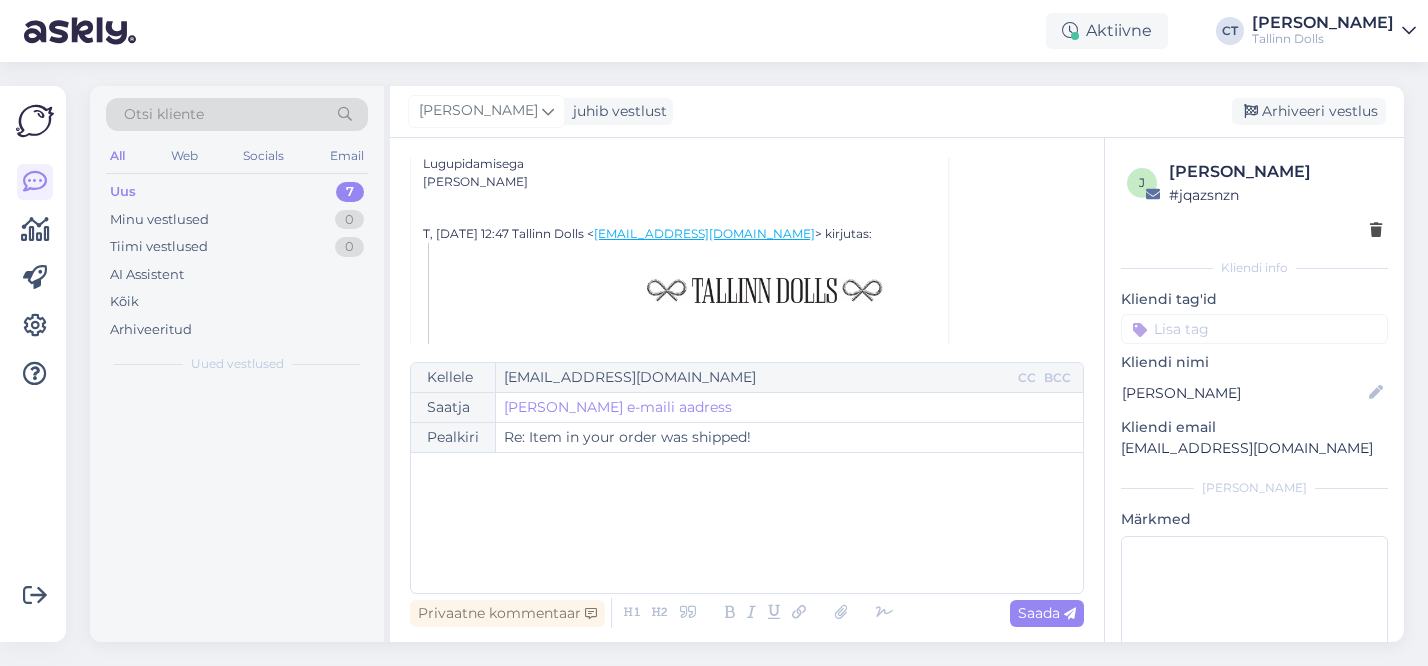 scroll, scrollTop: 226, scrollLeft: 0, axis: vertical 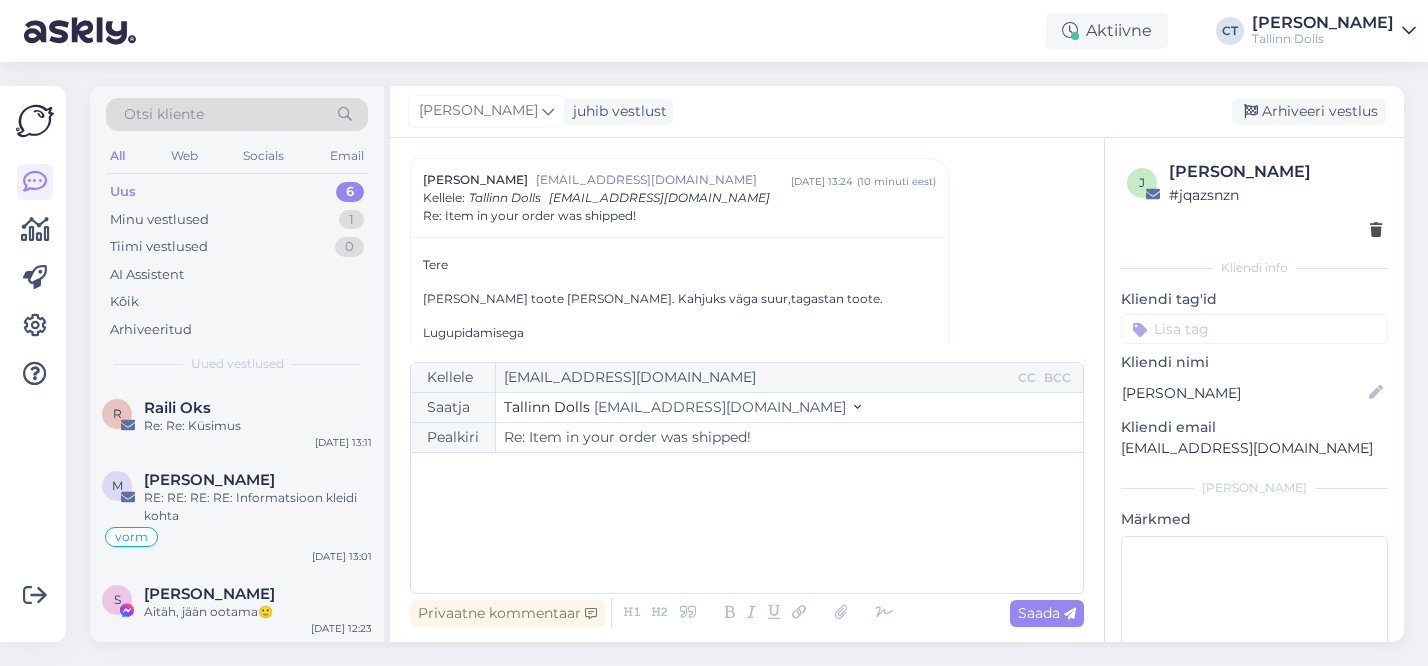 click on "﻿" at bounding box center [747, 523] 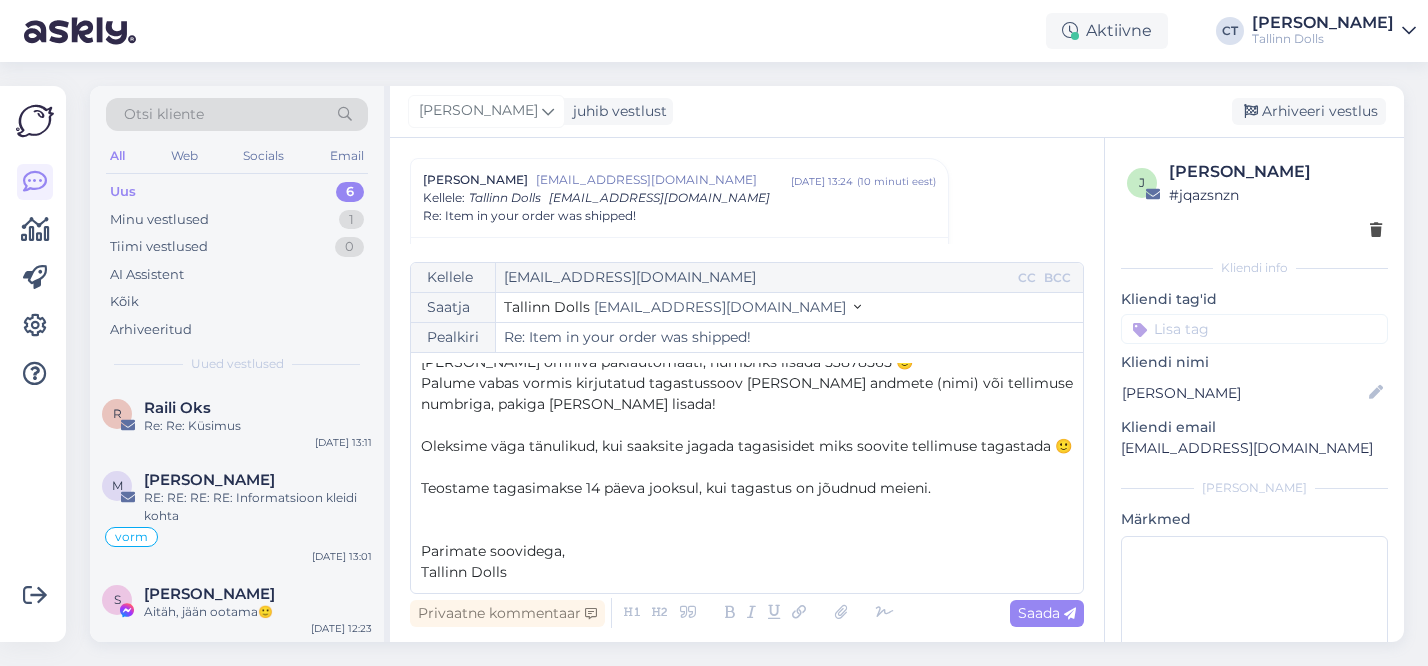scroll, scrollTop: 0, scrollLeft: 0, axis: both 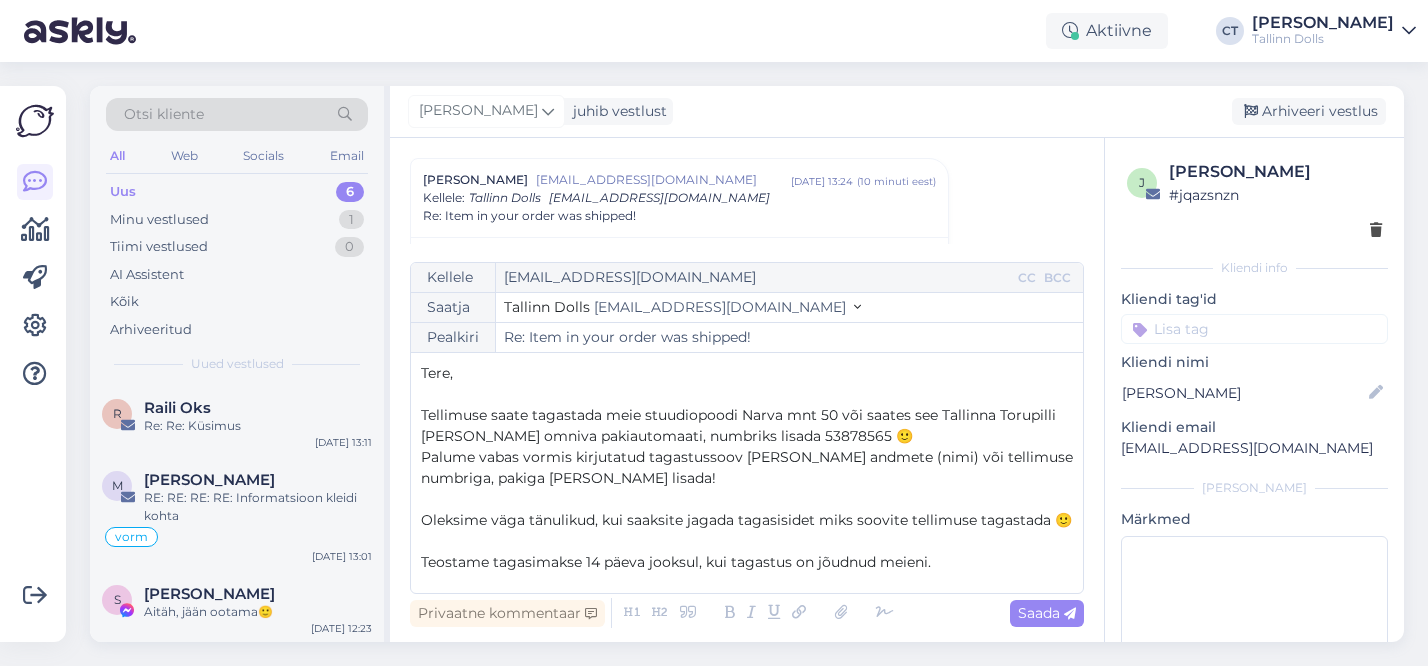 click on "Tere," at bounding box center [747, 373] 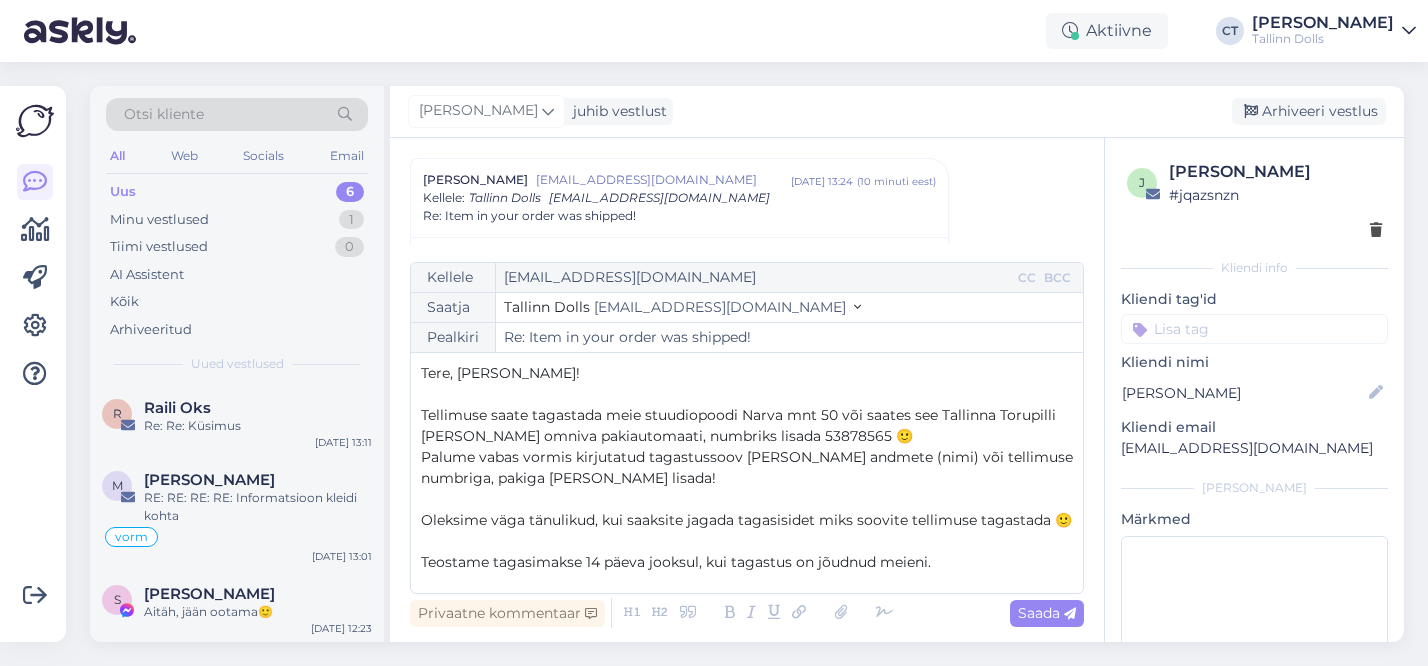 click on "Oleksime väga tänulikud, kui saaksite jagada tagasisidet miks soovite tellimuse tagastada 🙂" at bounding box center [746, 520] 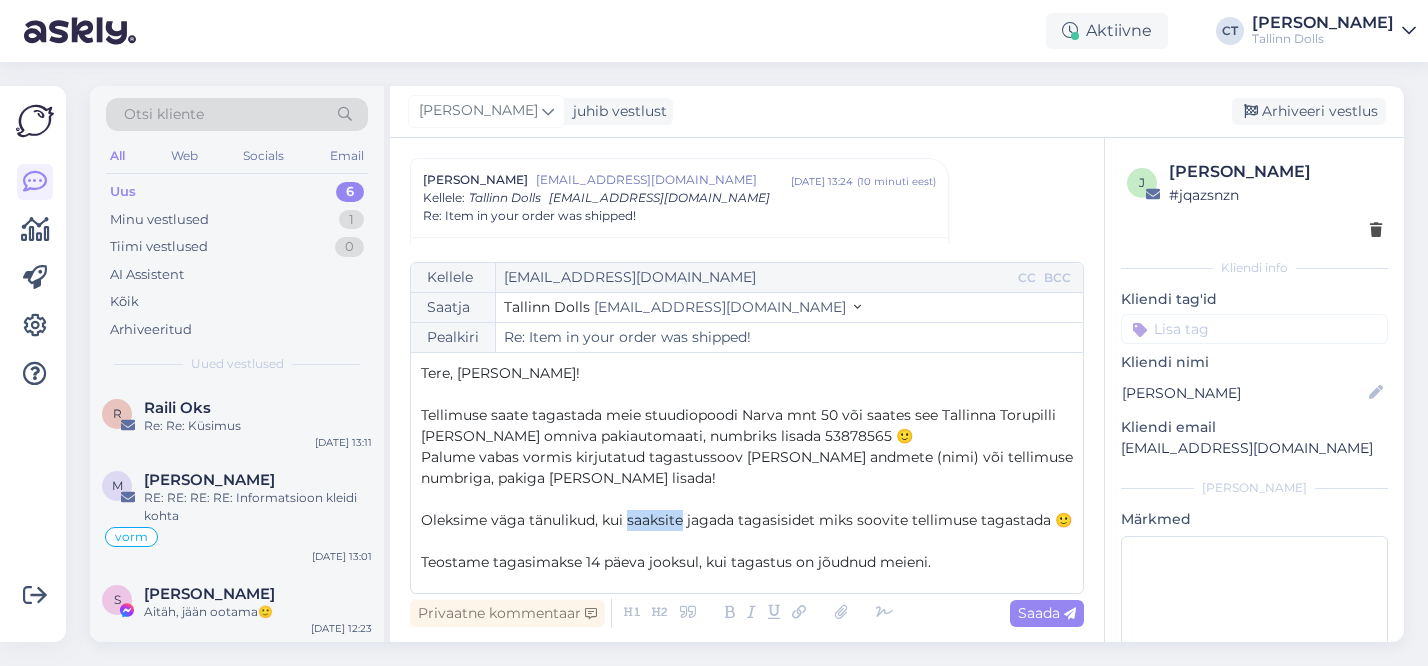 click on "Oleksime väga tänulikud, kui saaksite jagada tagasisidet miks soovite tellimuse tagastada 🙂" at bounding box center [746, 520] 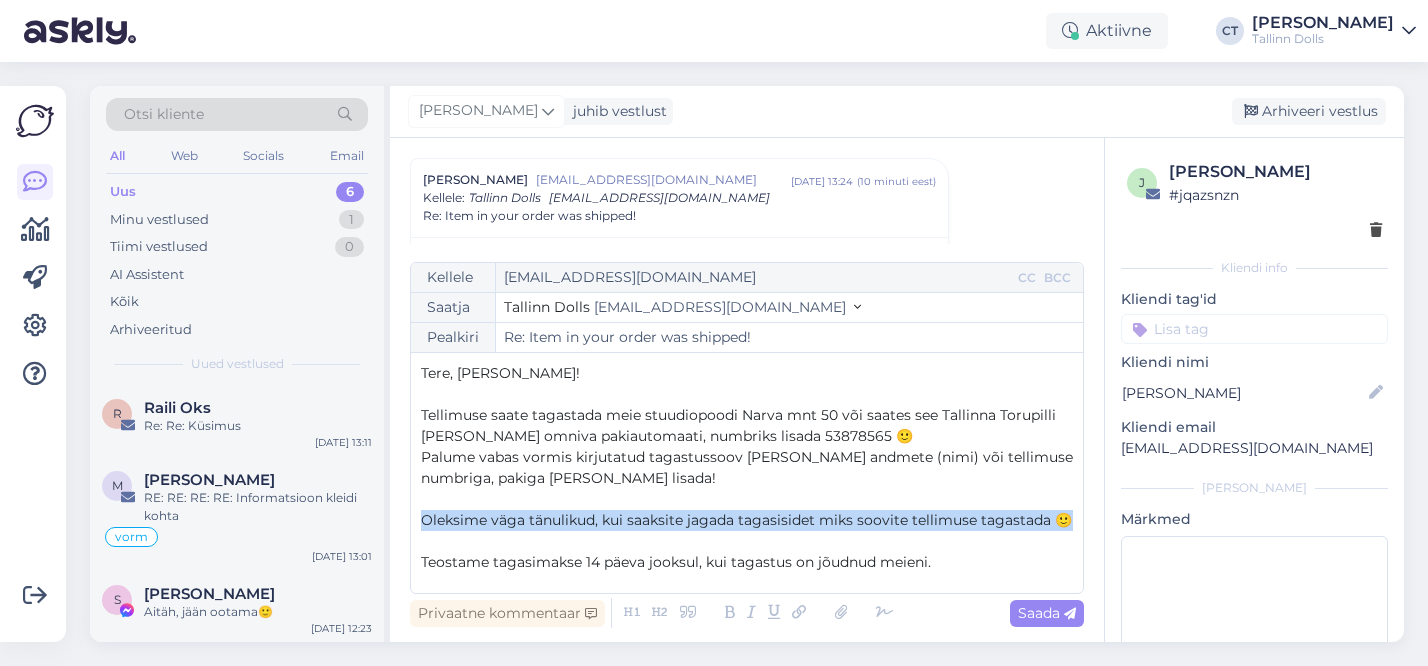 click on "Oleksime väga tänulikud, kui saaksite jagada tagasisidet miks soovite tellimuse tagastada 🙂" at bounding box center [746, 520] 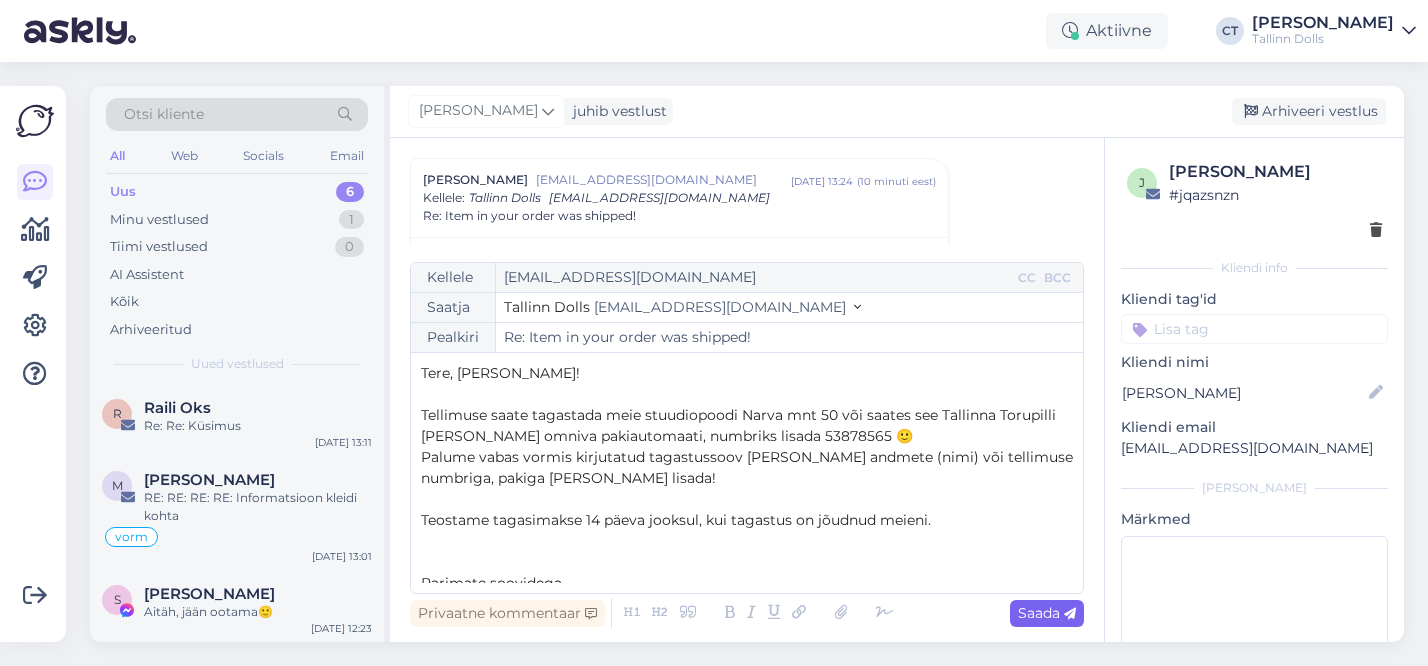 click on "Saada" at bounding box center [1047, 613] 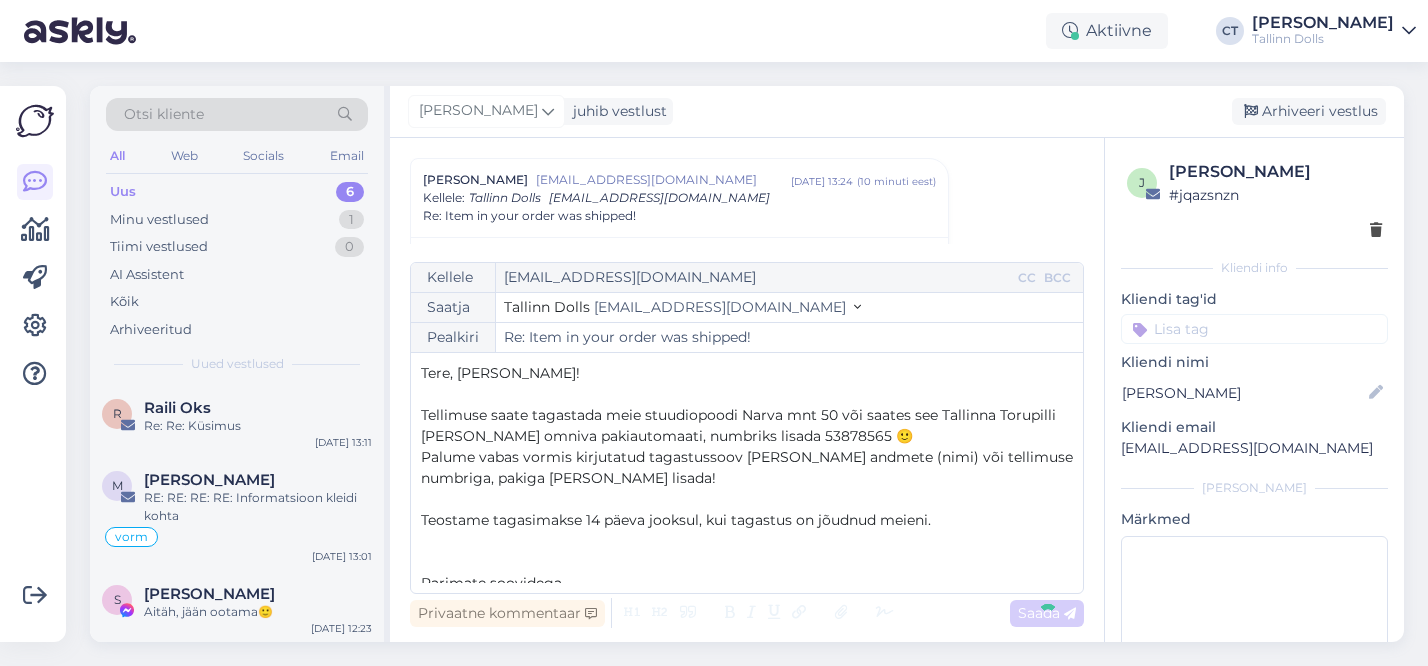 type on "Re: Re: Item in your order was shipped!" 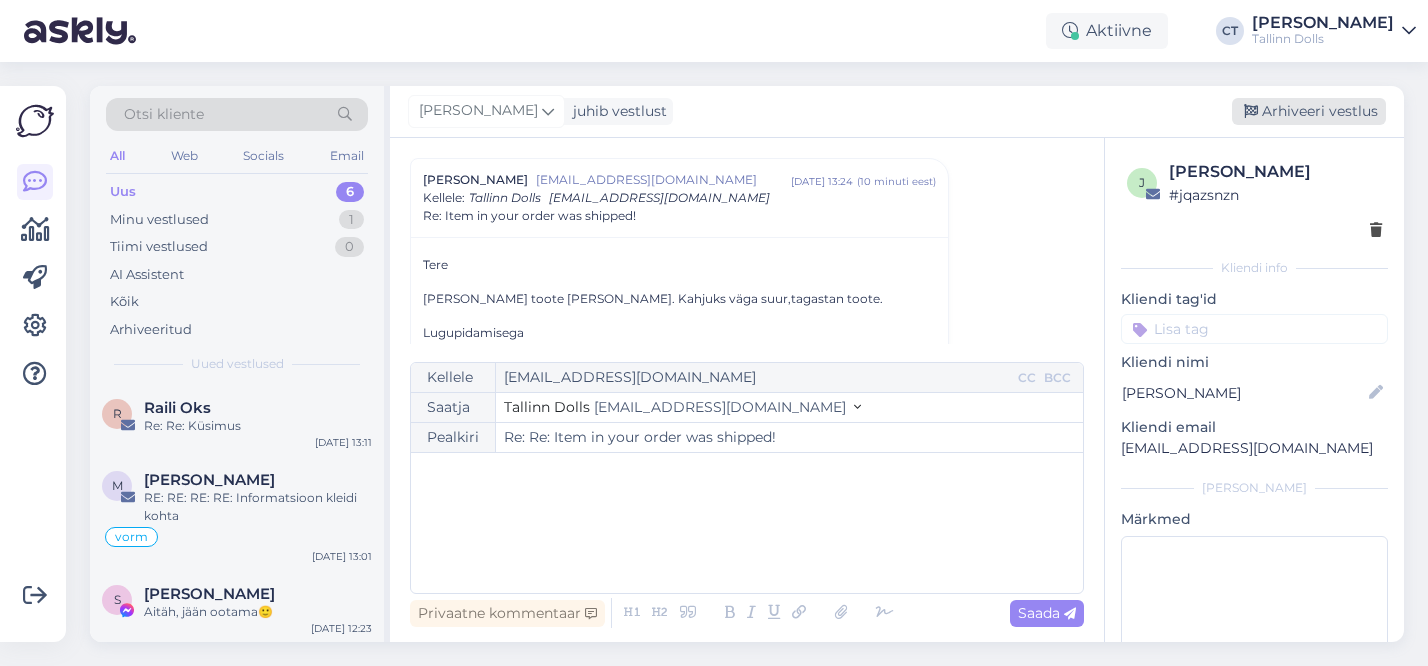 scroll, scrollTop: 1499, scrollLeft: 0, axis: vertical 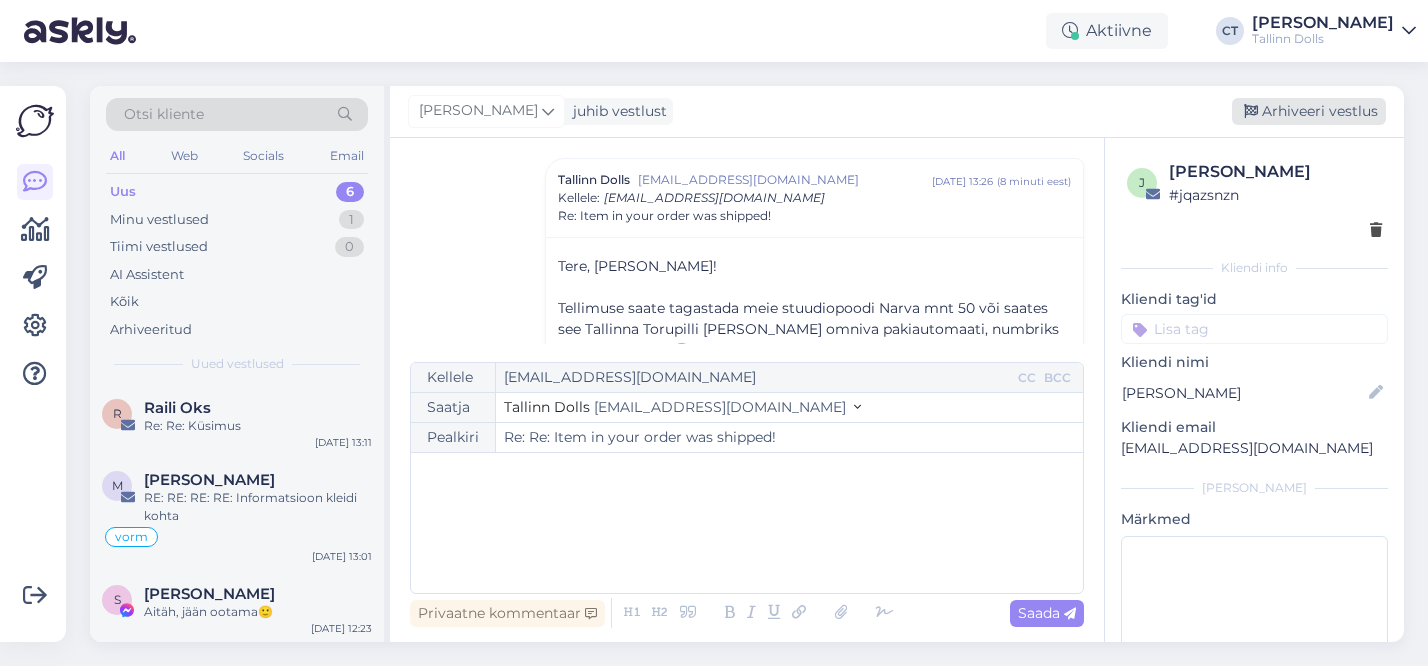 click on "Arhiveeri vestlus" at bounding box center [1309, 111] 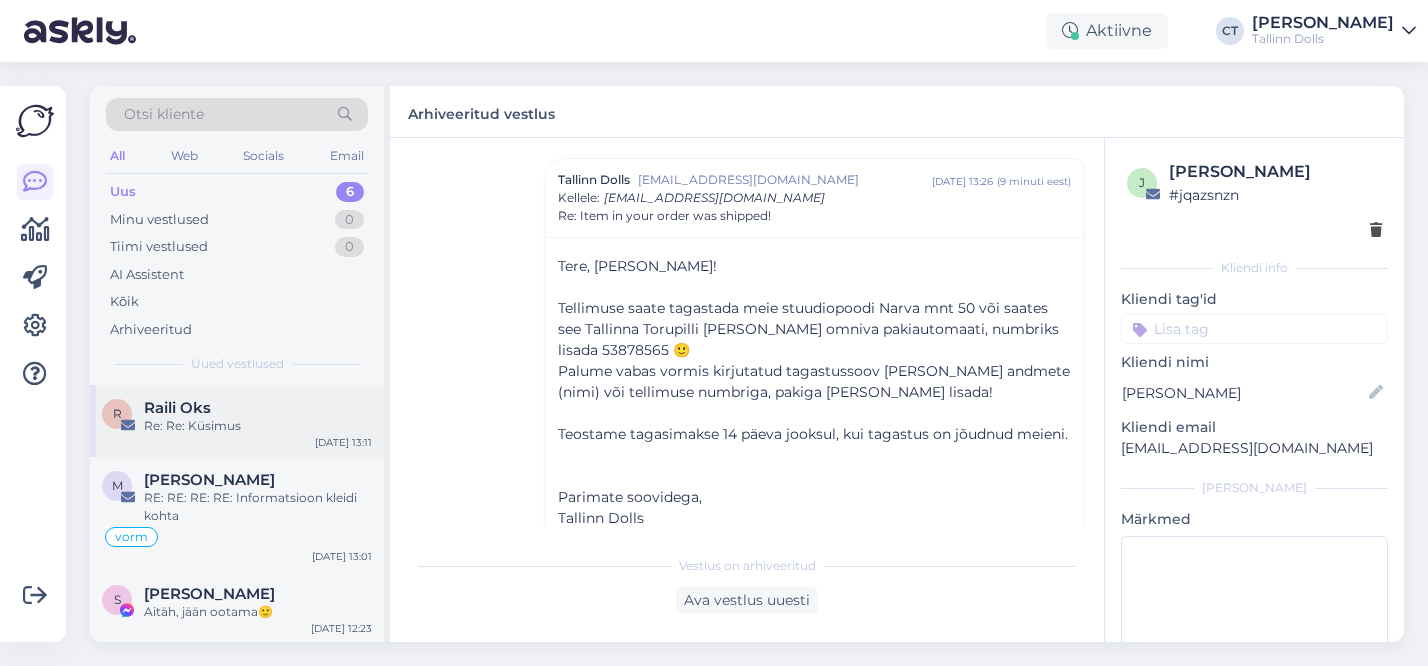 click on "R Raili Oks Re: Re: Küsimus [DATE] 13:11" at bounding box center [237, 421] 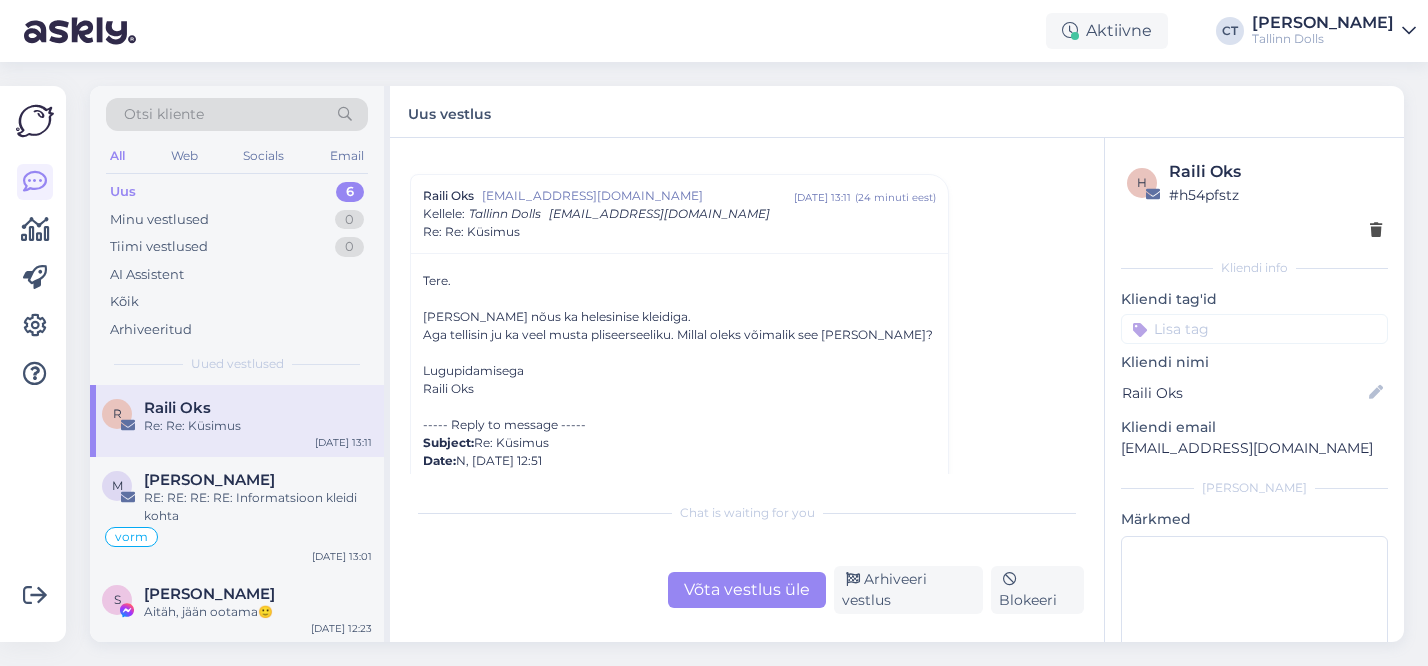 scroll, scrollTop: 556, scrollLeft: 0, axis: vertical 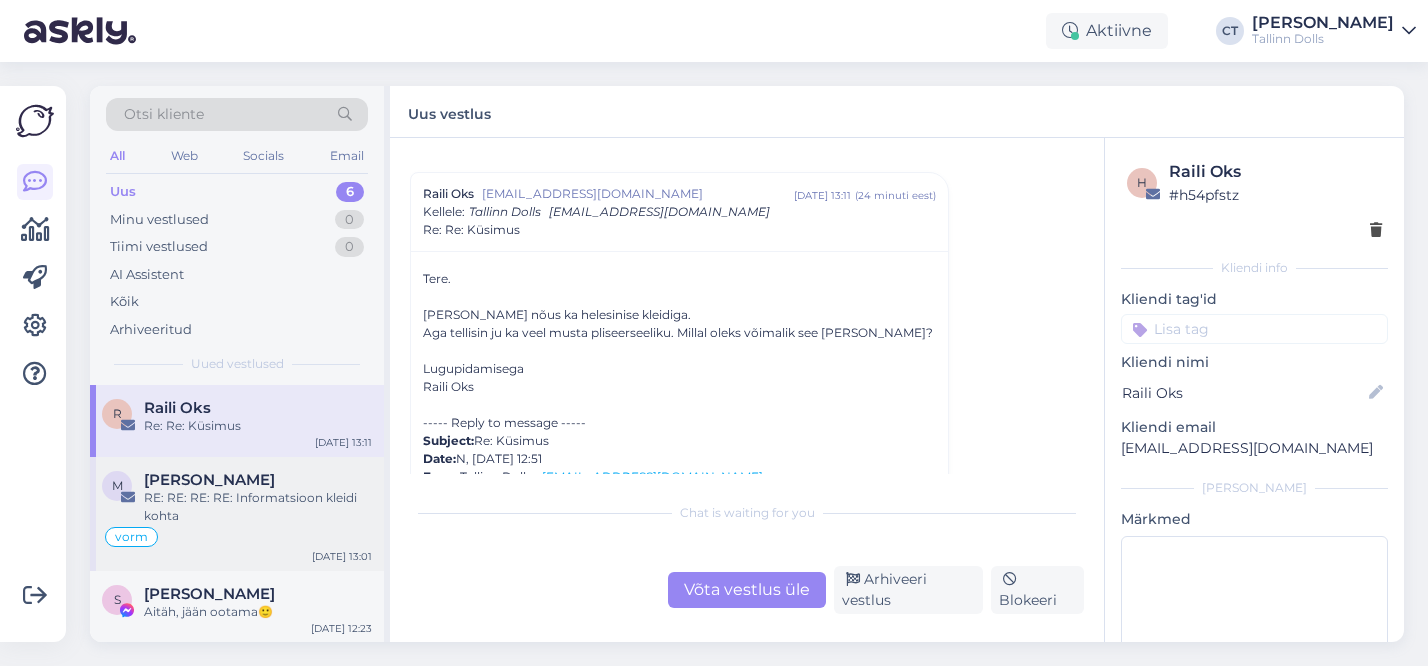 click on "RE: RE: RE: RE: Informatsioon kleidi kohta" at bounding box center (258, 507) 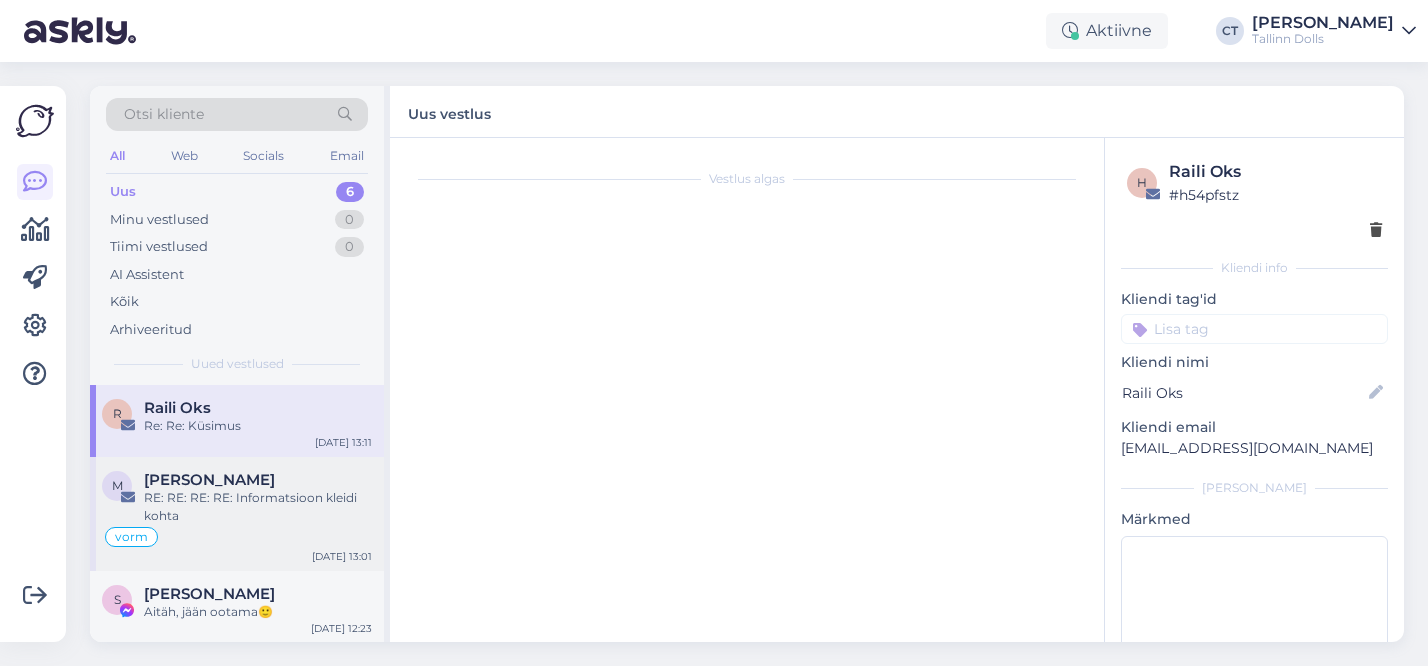 scroll, scrollTop: 914, scrollLeft: 0, axis: vertical 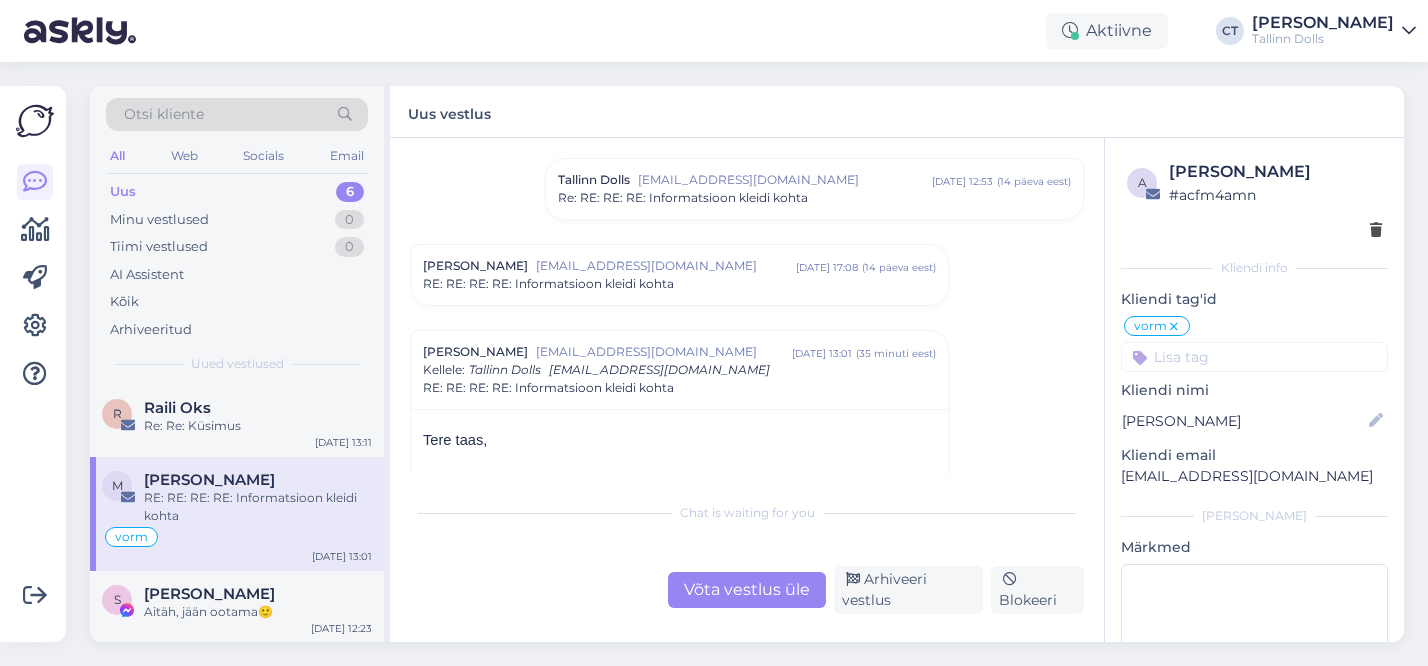 click on "Võta vestlus üle" at bounding box center (747, 590) 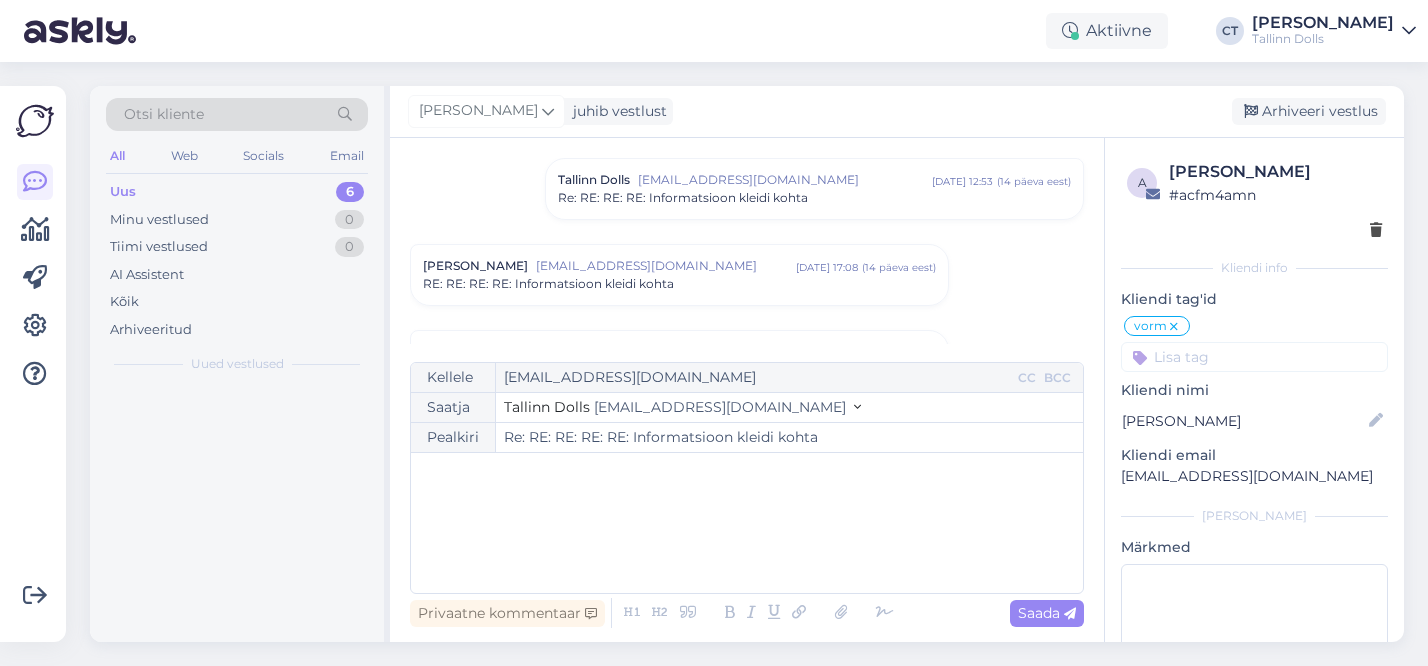 scroll, scrollTop: 1086, scrollLeft: 0, axis: vertical 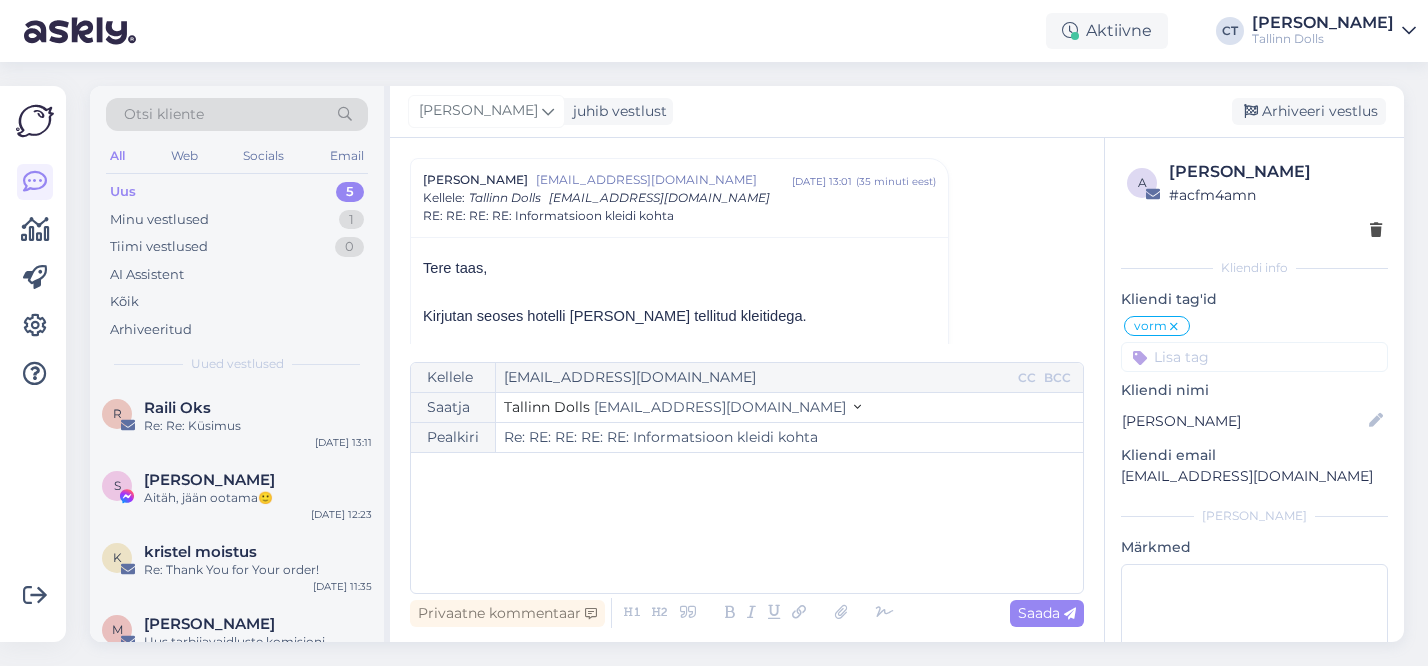 click on "﻿" at bounding box center [747, 523] 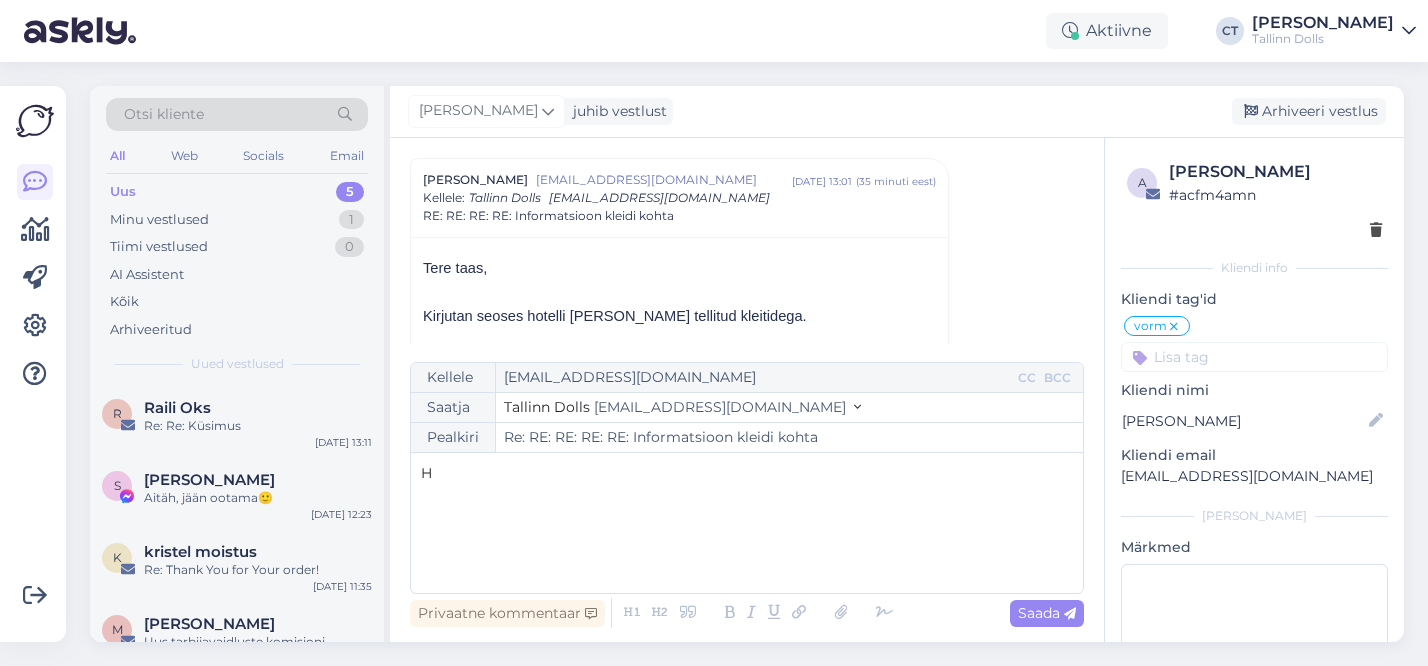 type 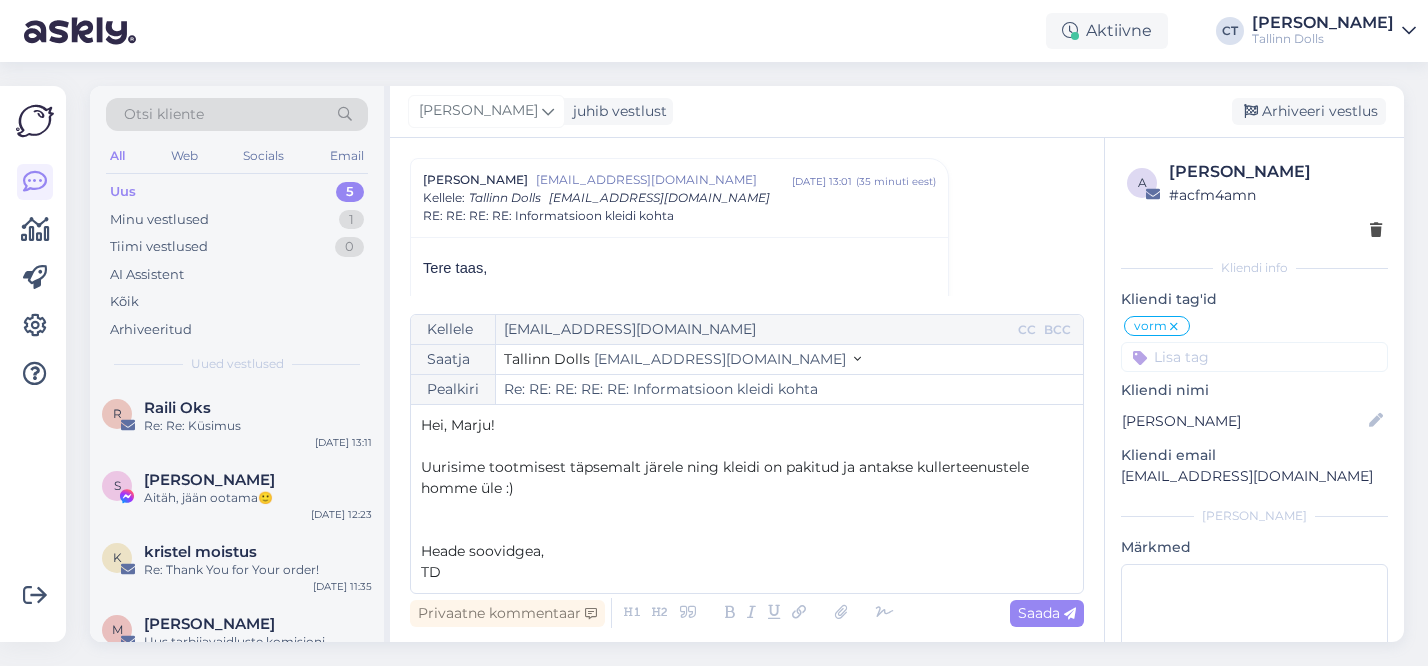click on "Heade soovidgea," at bounding box center (482, 551) 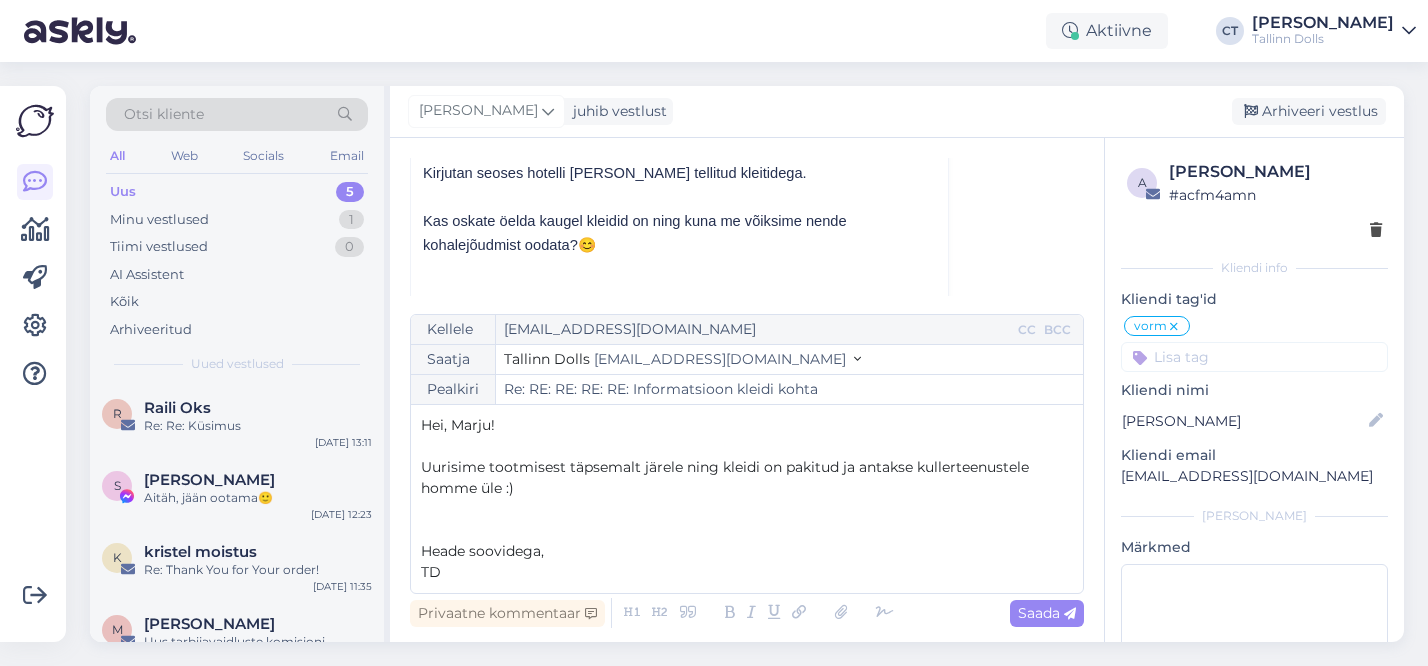 scroll, scrollTop: 1244, scrollLeft: 0, axis: vertical 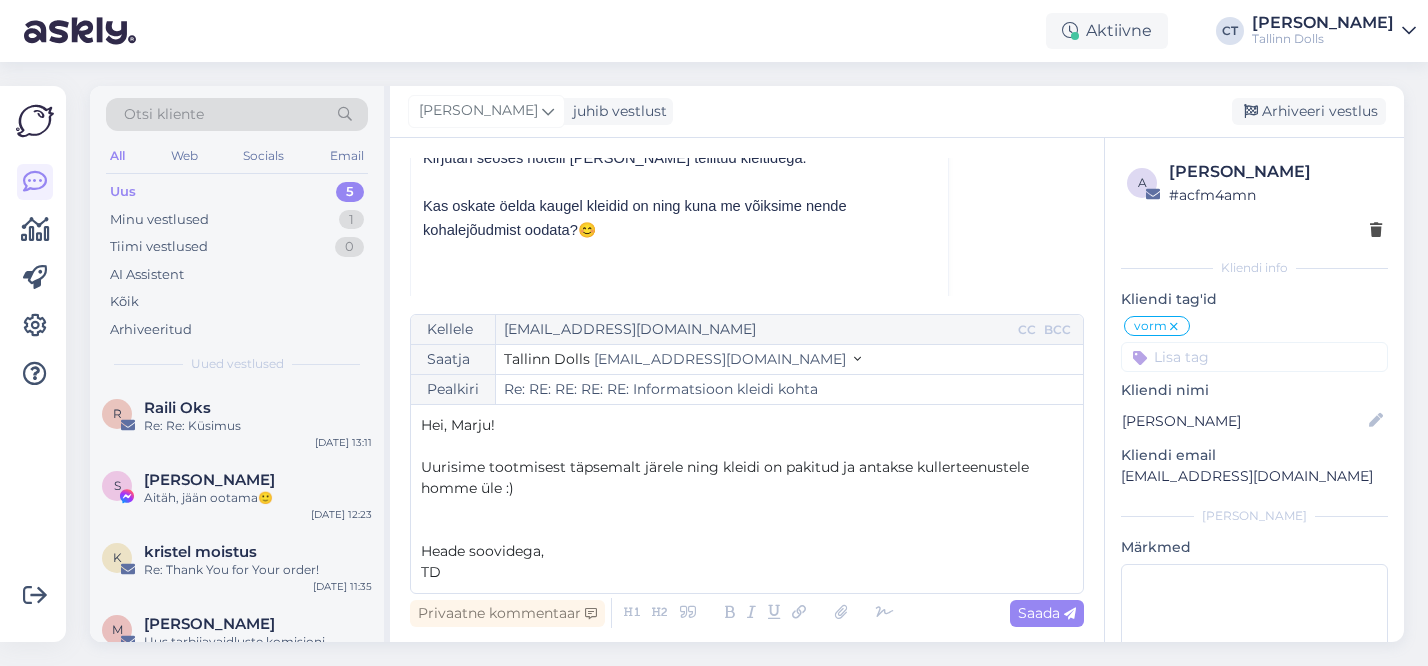 click on "Uurisime tootmisest täpsemalt järele ning kleidi on pakitud ja antakse kullerteenustele homme üle :)" at bounding box center (727, 477) 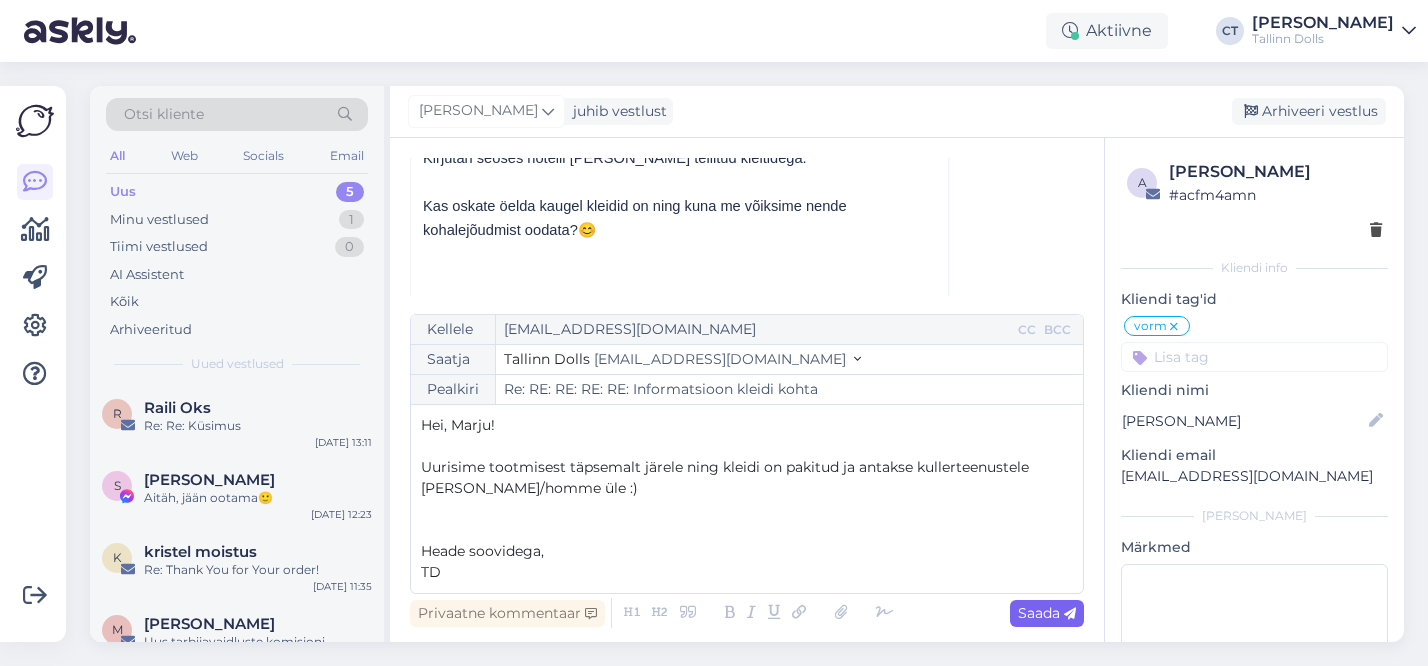 click on "Saada" at bounding box center [1047, 613] 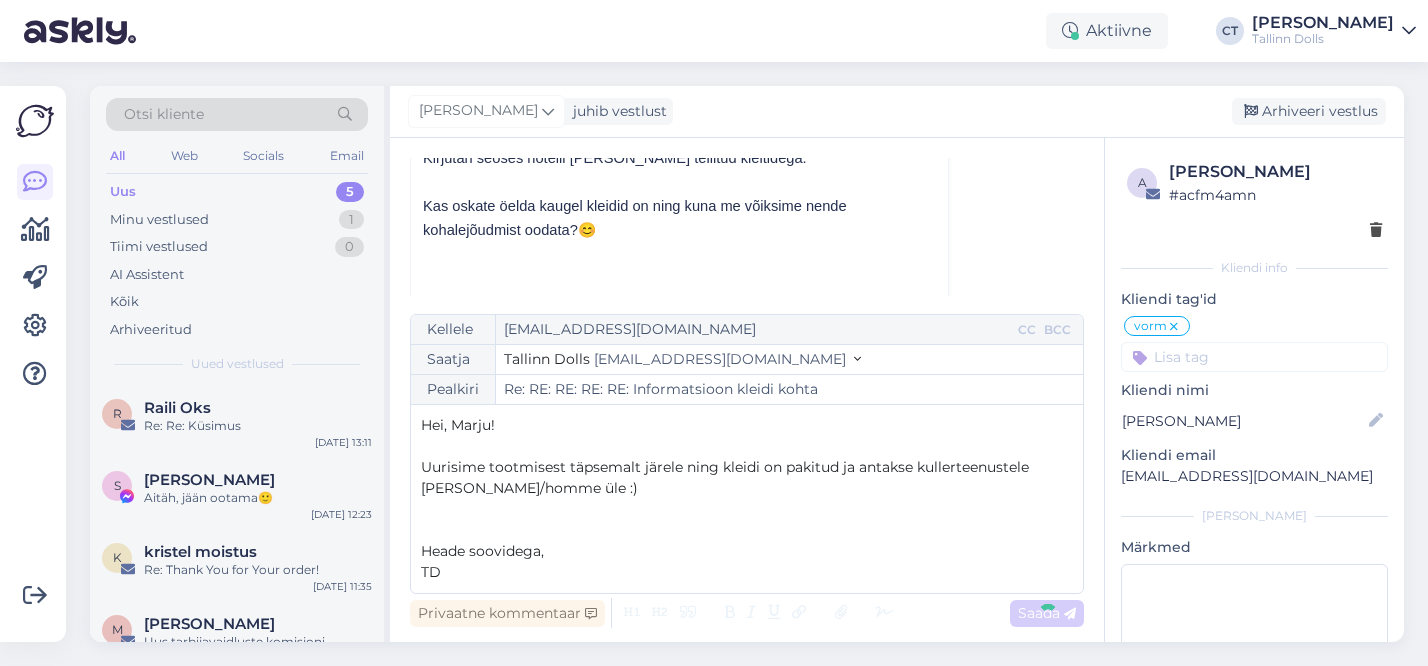 type on "Re: Re: RE: RE: RE: RE: Informatsioon kleidi kohta" 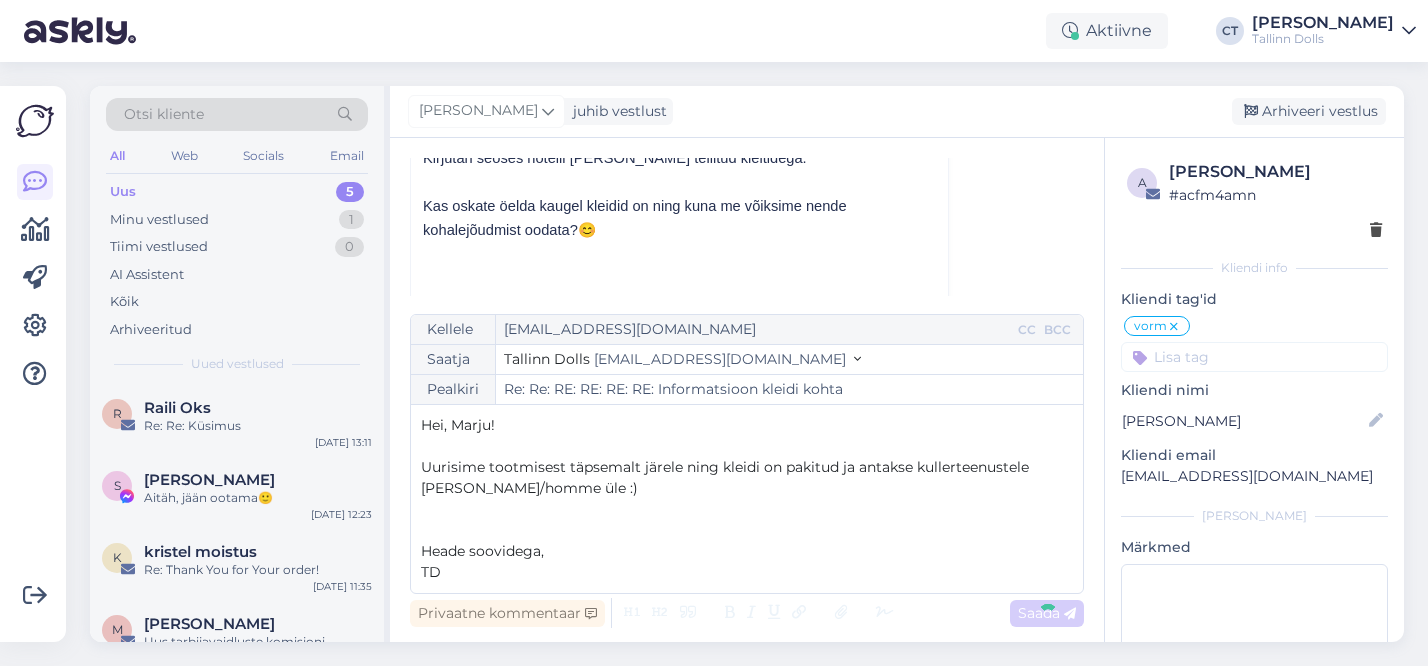 scroll, scrollTop: 1994, scrollLeft: 0, axis: vertical 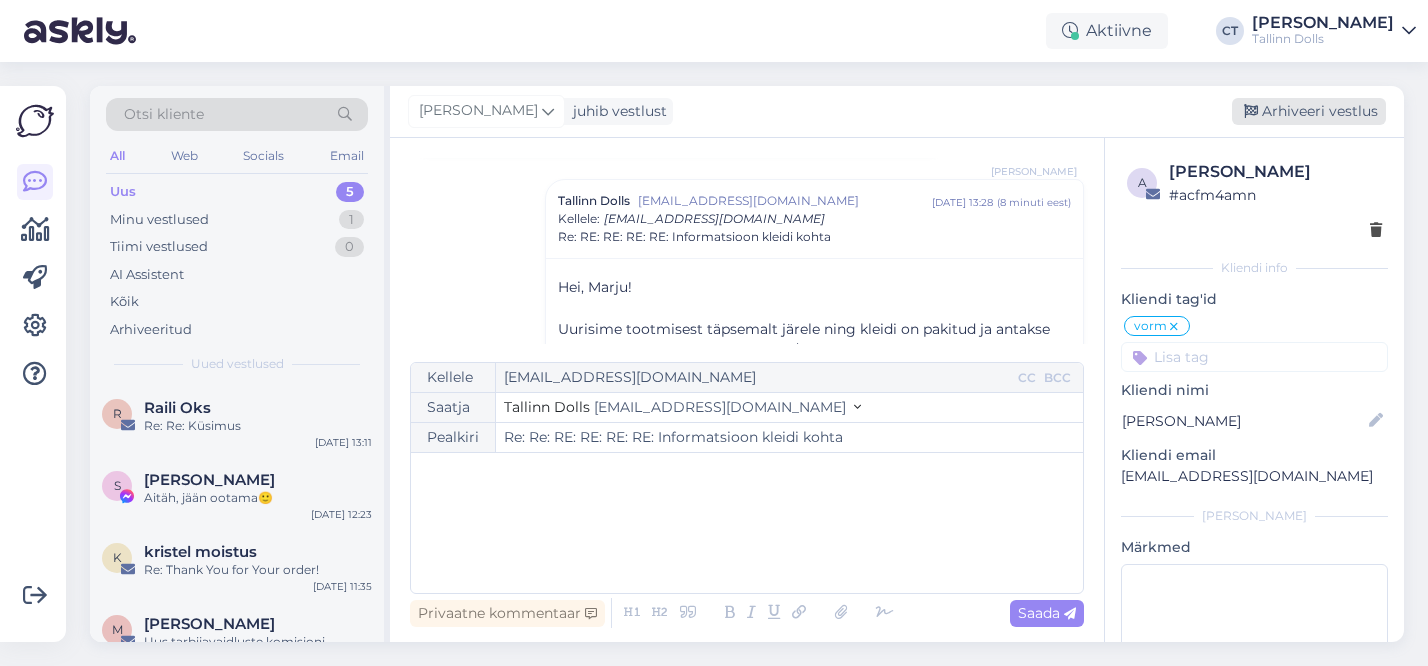 click on "Arhiveeri vestlus" at bounding box center (1309, 111) 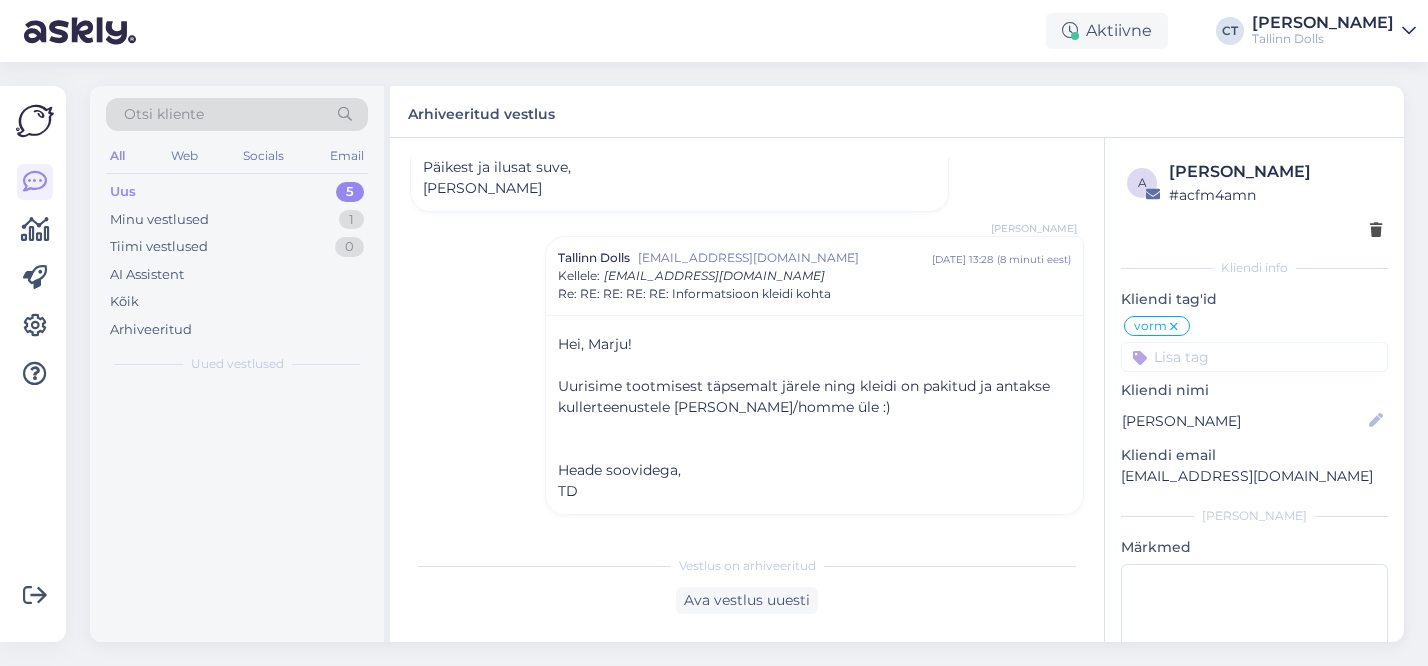 scroll, scrollTop: 1916, scrollLeft: 0, axis: vertical 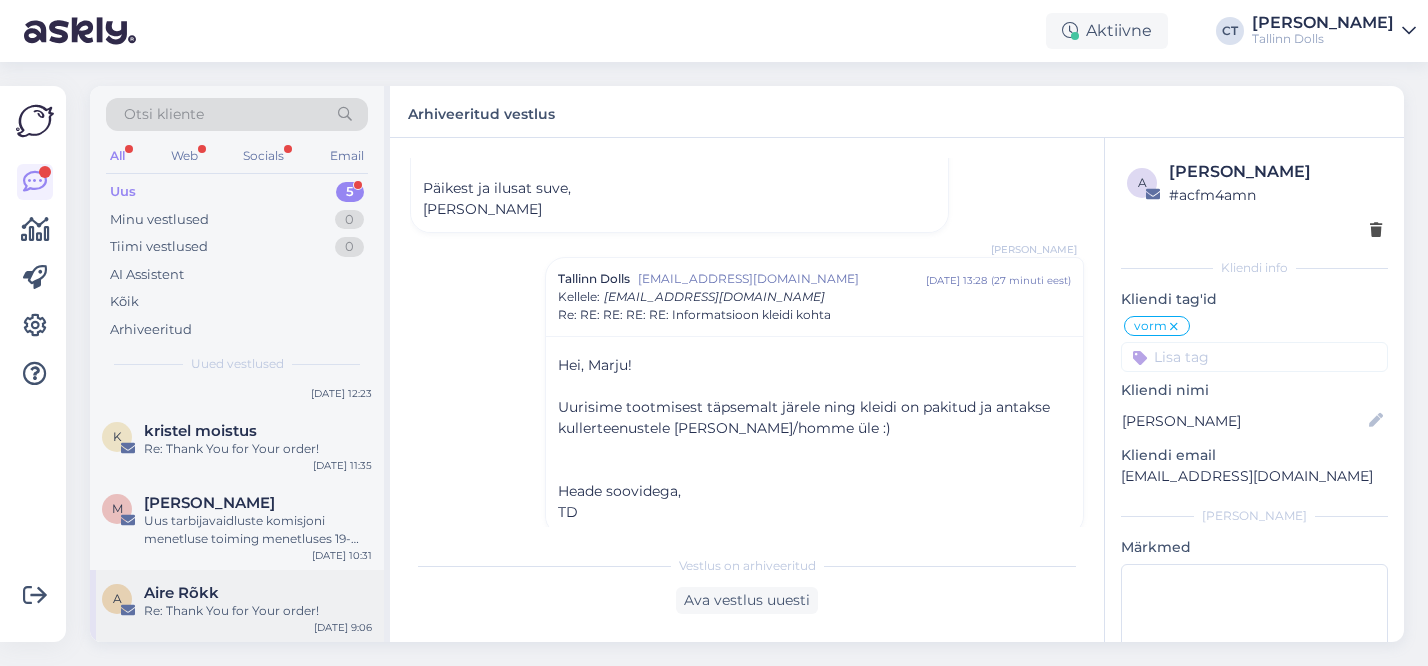 click on "Aire Rõkk" at bounding box center [258, 593] 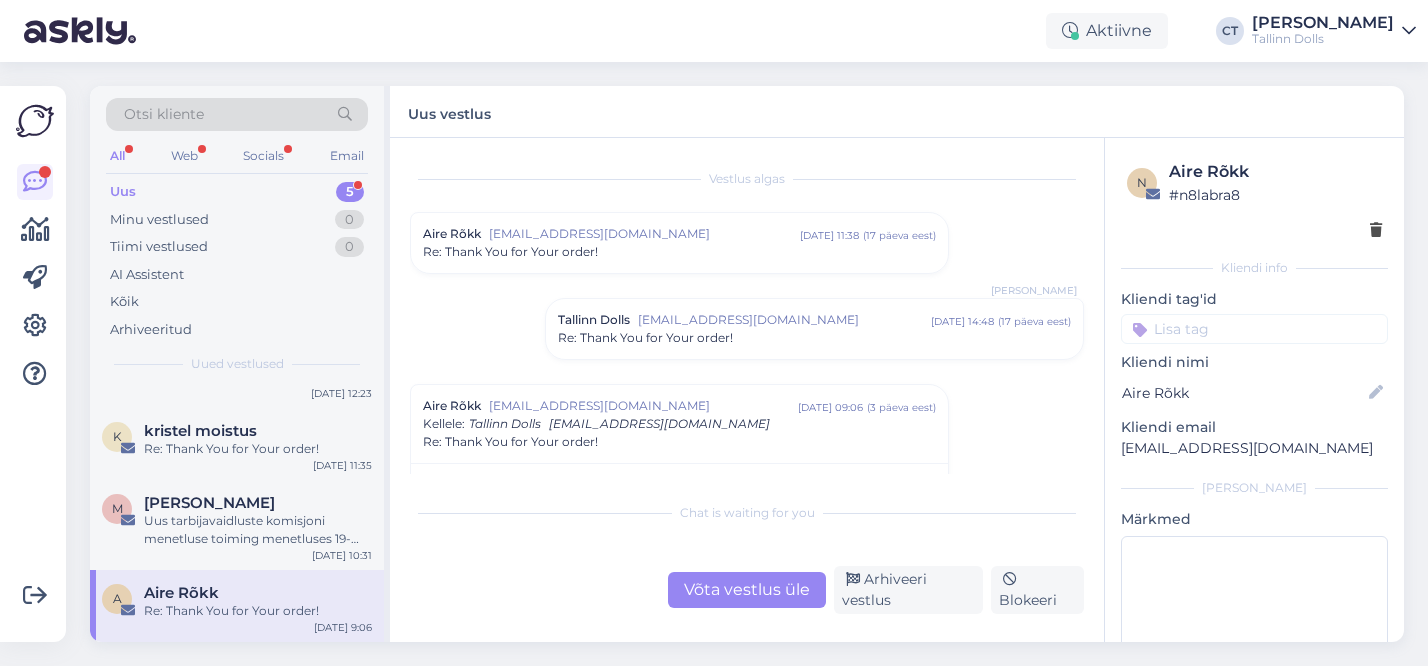scroll, scrollTop: 384, scrollLeft: 0, axis: vertical 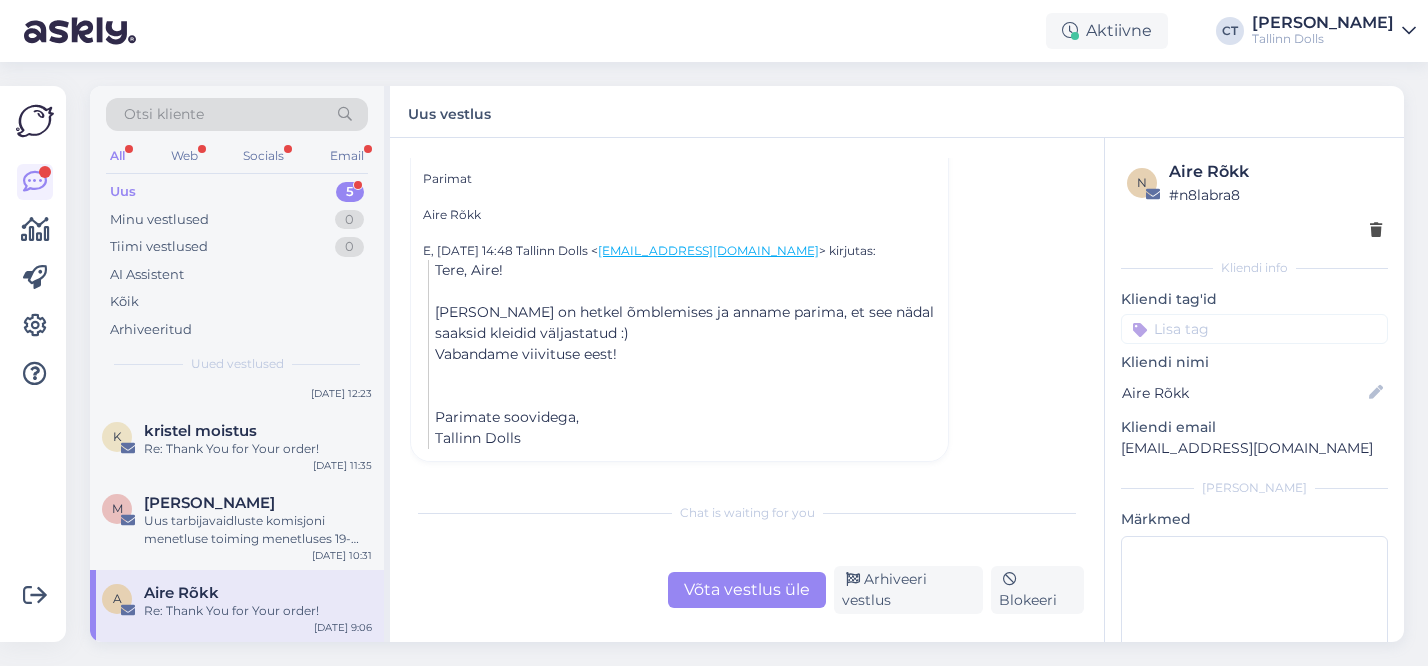 click on "Uus 5" at bounding box center (237, 192) 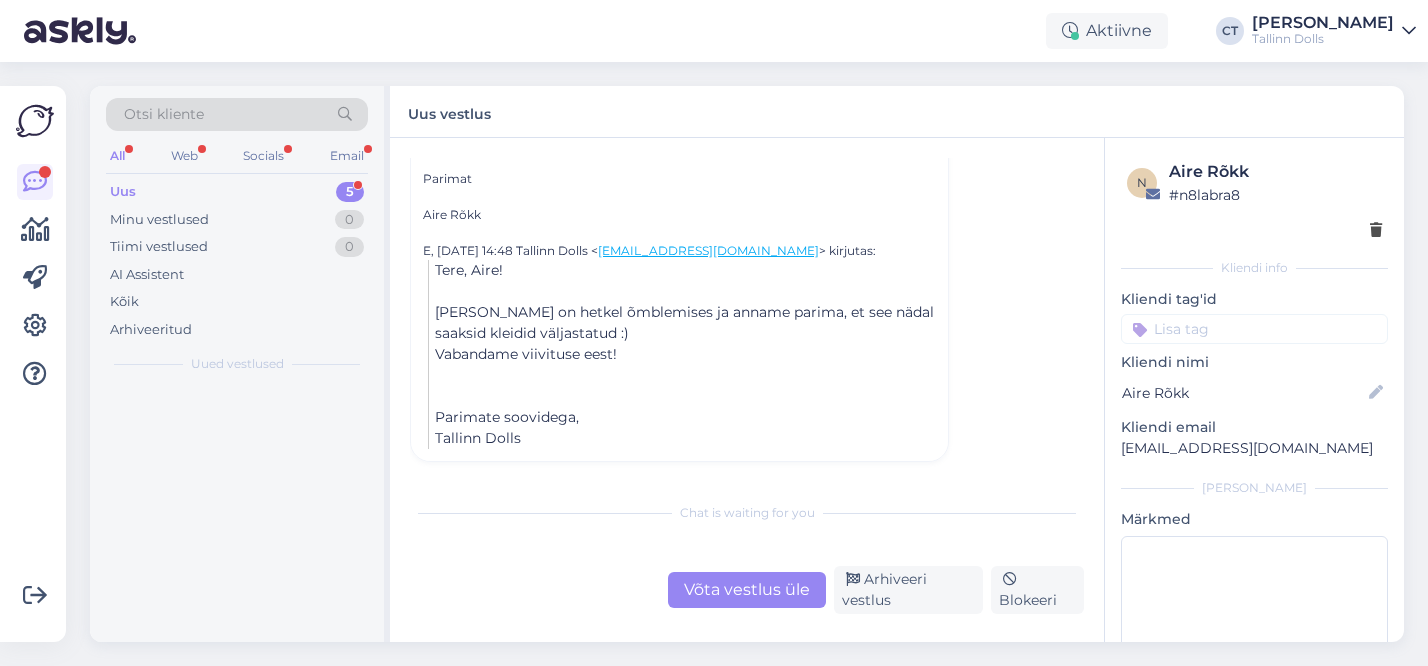 scroll, scrollTop: 0, scrollLeft: 0, axis: both 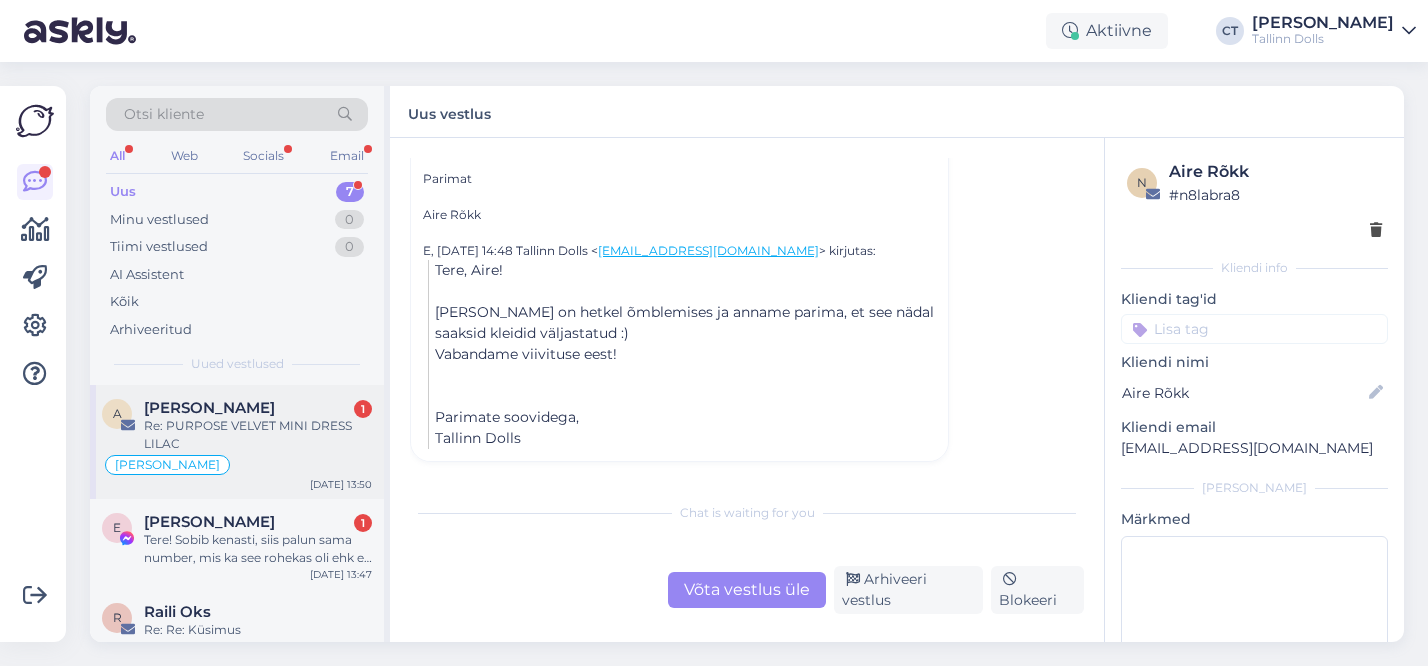 click on "[PERSON_NAME] 1" at bounding box center [258, 408] 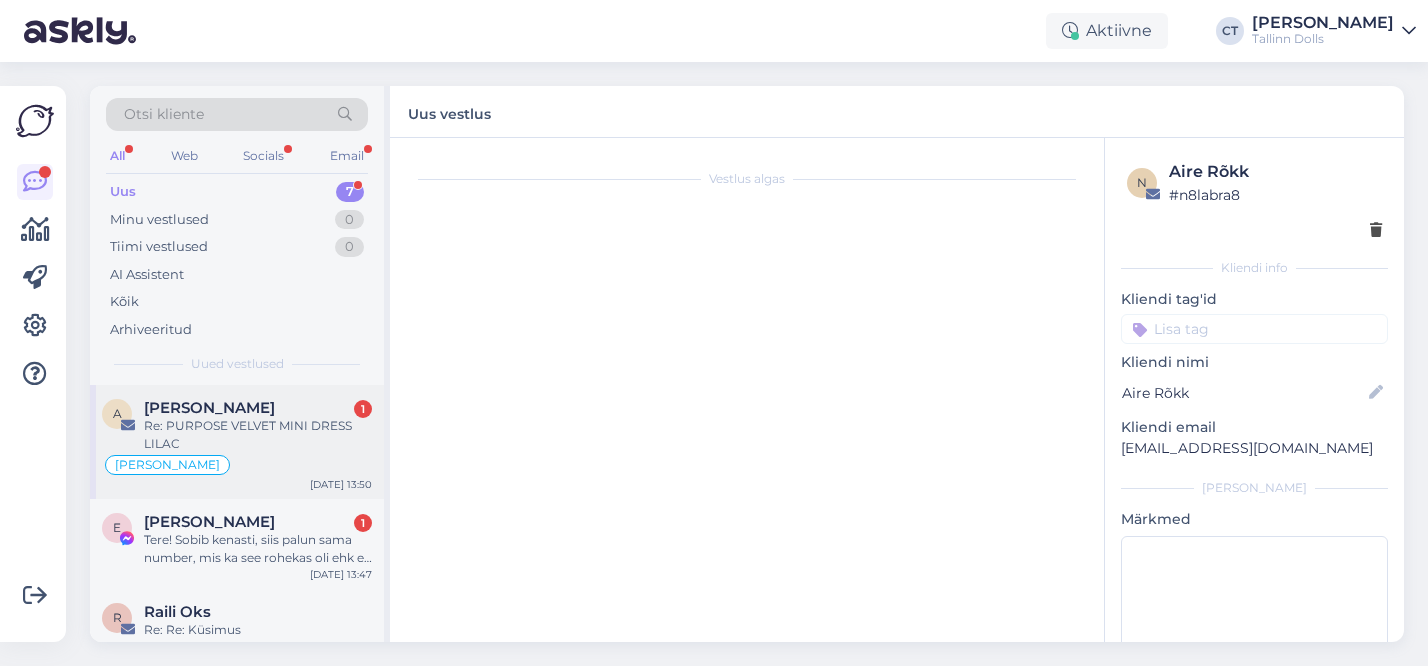 type on "[PERSON_NAME]" 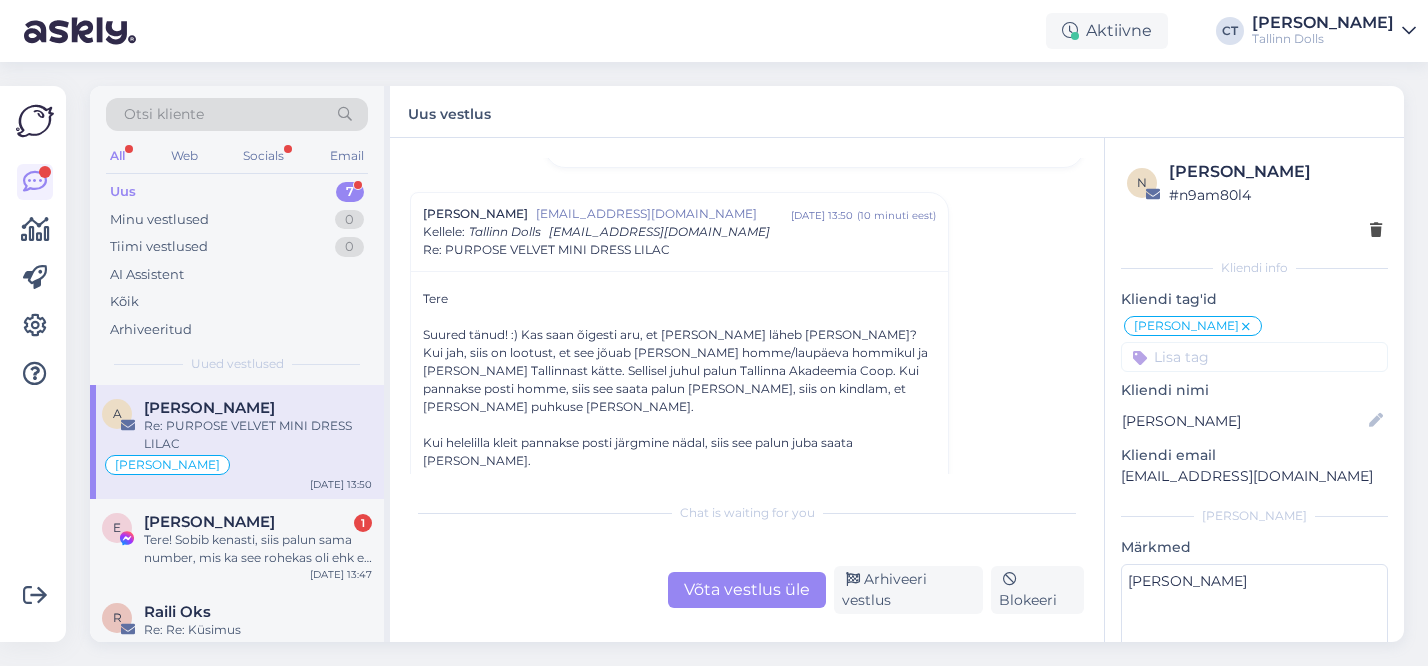 scroll, scrollTop: 1742, scrollLeft: 0, axis: vertical 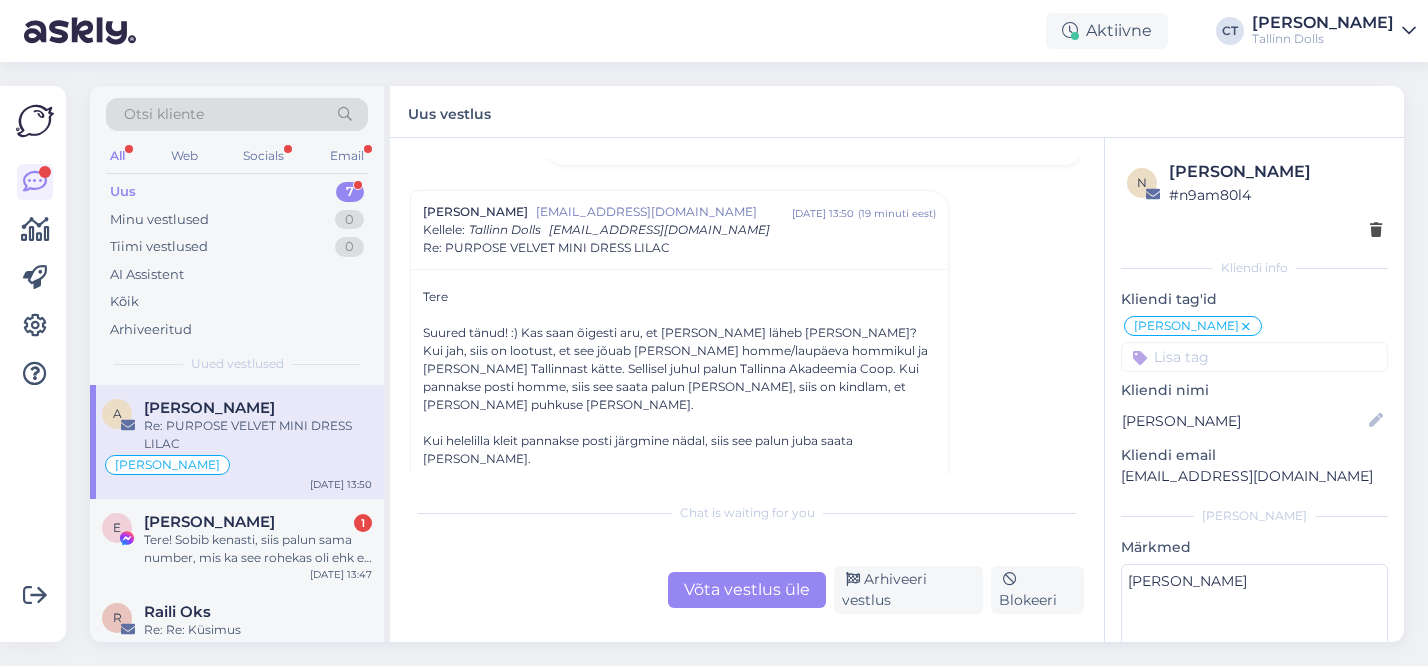 click on "Uus 7" at bounding box center [237, 192] 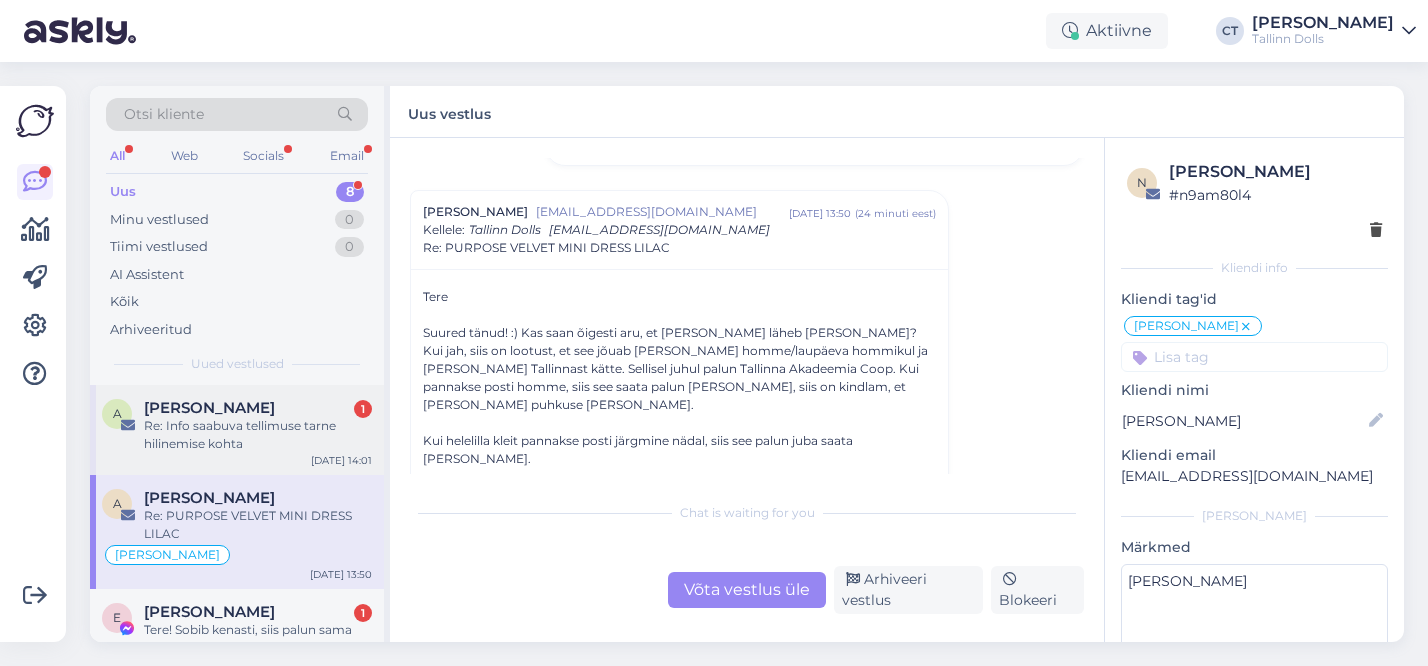 click on "Re: Info saabuva tellimuse tarne hilinemise kohta" at bounding box center [258, 435] 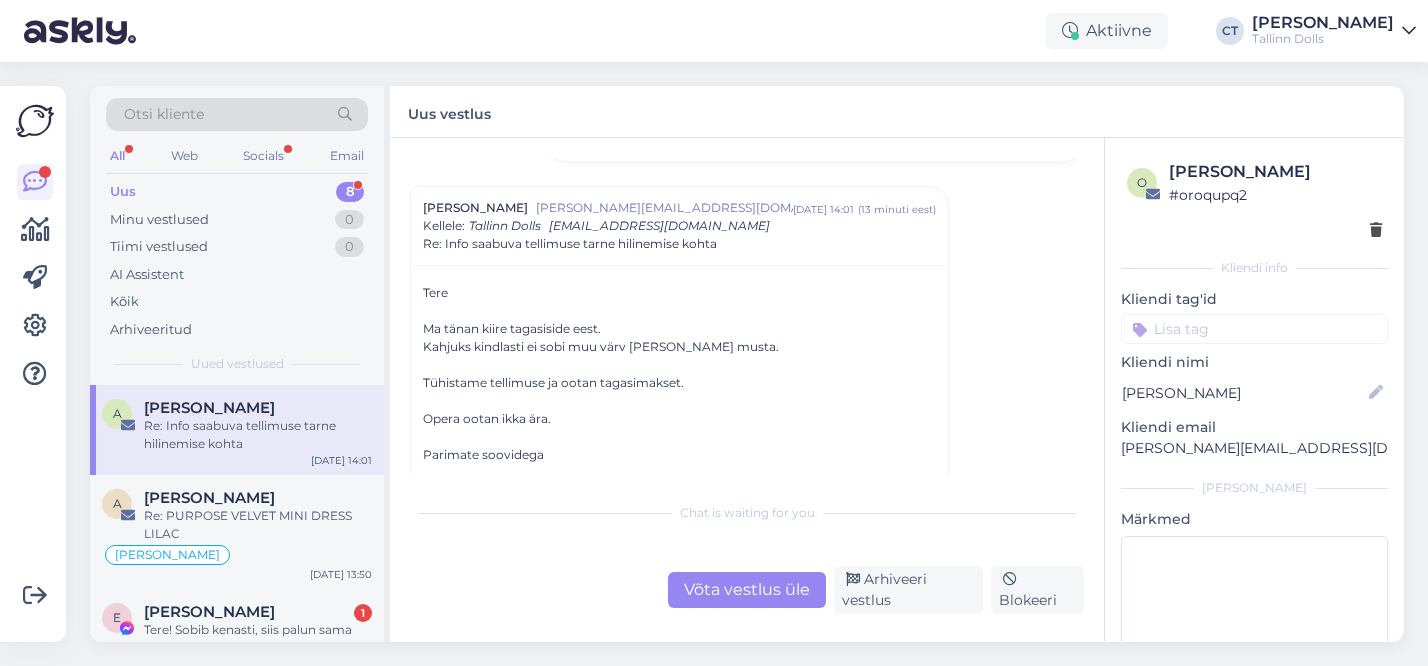 scroll, scrollTop: 371, scrollLeft: 0, axis: vertical 